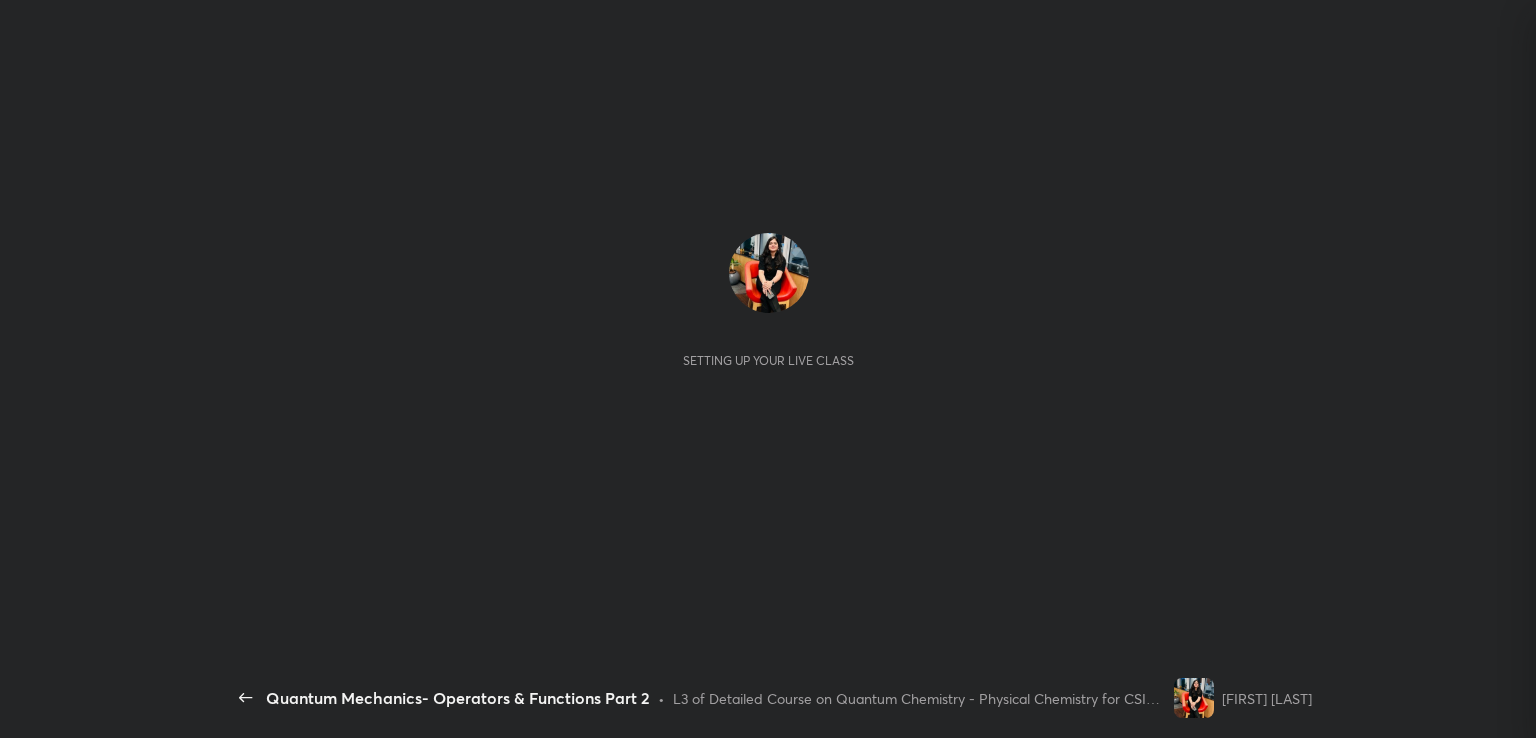 scroll, scrollTop: 0, scrollLeft: 0, axis: both 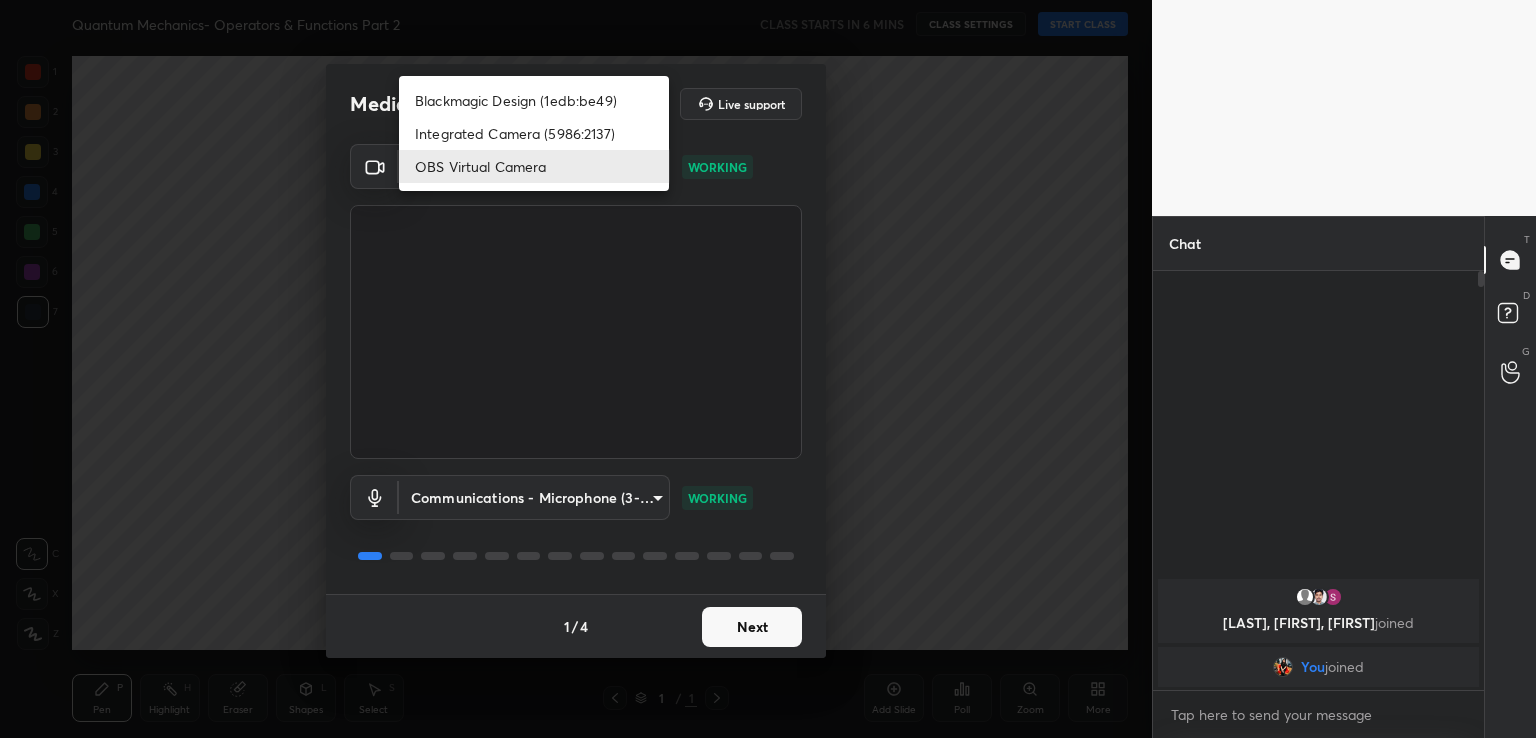 click on "1 2 3 4 5 6 7 C X Z C X Z E E Erase all   H H Quantum Mechanics- Operators & Functions Part 2 CLASS STARTS IN 6 MINS CLASS SETTINGS START CLASS Setting up your live class Back Quantum Mechanics- Operators & Functions Part 2 • L3 of Detailed Course on Quantum Chemistry - Physical Chemistry for CSIR NET Dec'25 [FIRST] [LAST] Pen P Highlight H Eraser Shapes L Select S 1 / 1 Add Slide Poll Zoom More Chat [LAST], [FIRST], [FIRST]  joined You  joined 1 NEW MESSAGE Enable hand raising Enable raise hand to speak to learners. Once enabled, chat will be turned off temporarily. Enable x   introducing Raise a hand with a doubt Now learners can raise their hand along with a doubt  How it works? Doubts asked by learners will show up here Raise hand disabled You have disabled Raise hand currently. Enable it to invite learners to speak Enable Can't raise hand Looks like educator just invited you to speak. Please wait before you can raise your hand again. Got it T Messages (T) D Doubts (D) G Raise Hand (G) Report an issue ​" at bounding box center (768, 369) 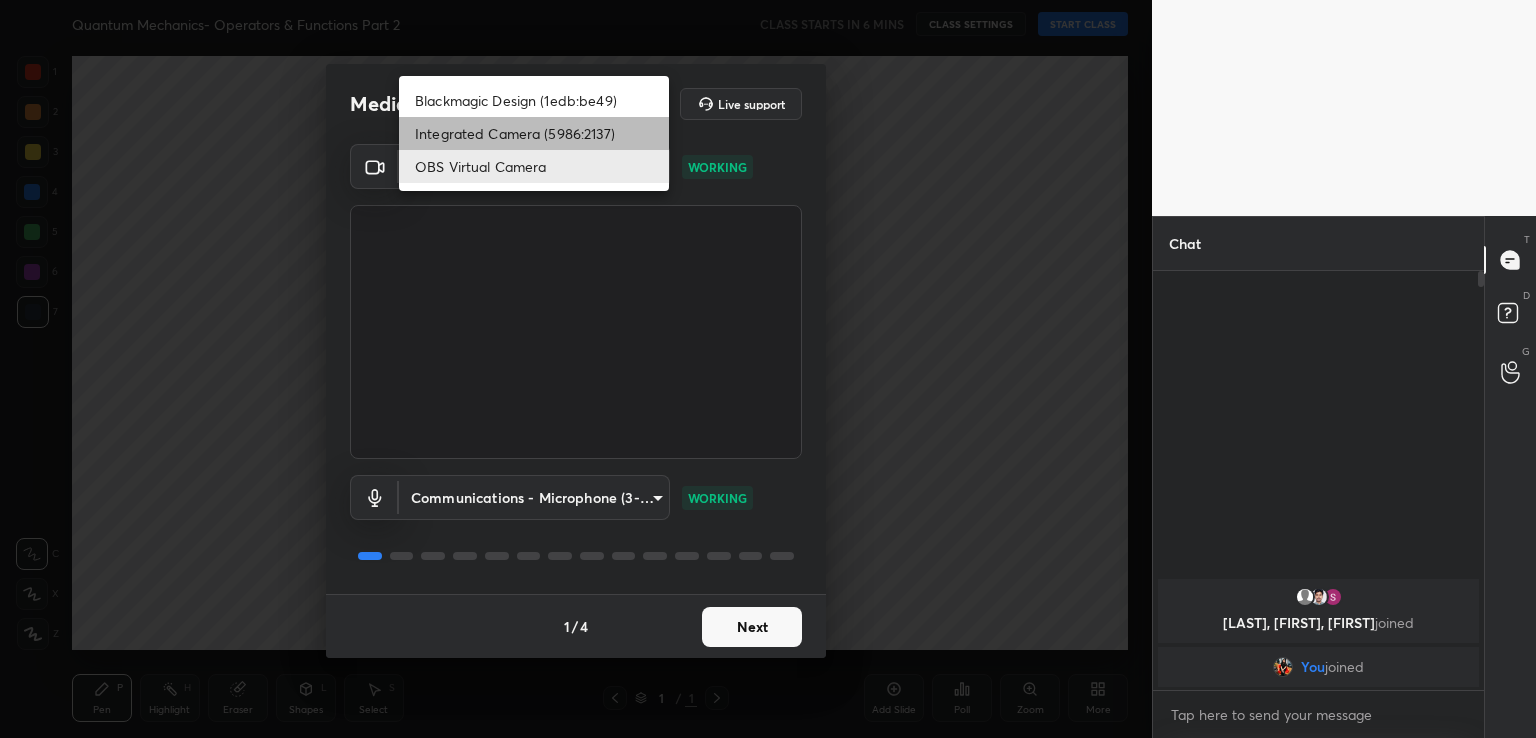 click on "Integrated Camera (5986:2137)" at bounding box center (534, 133) 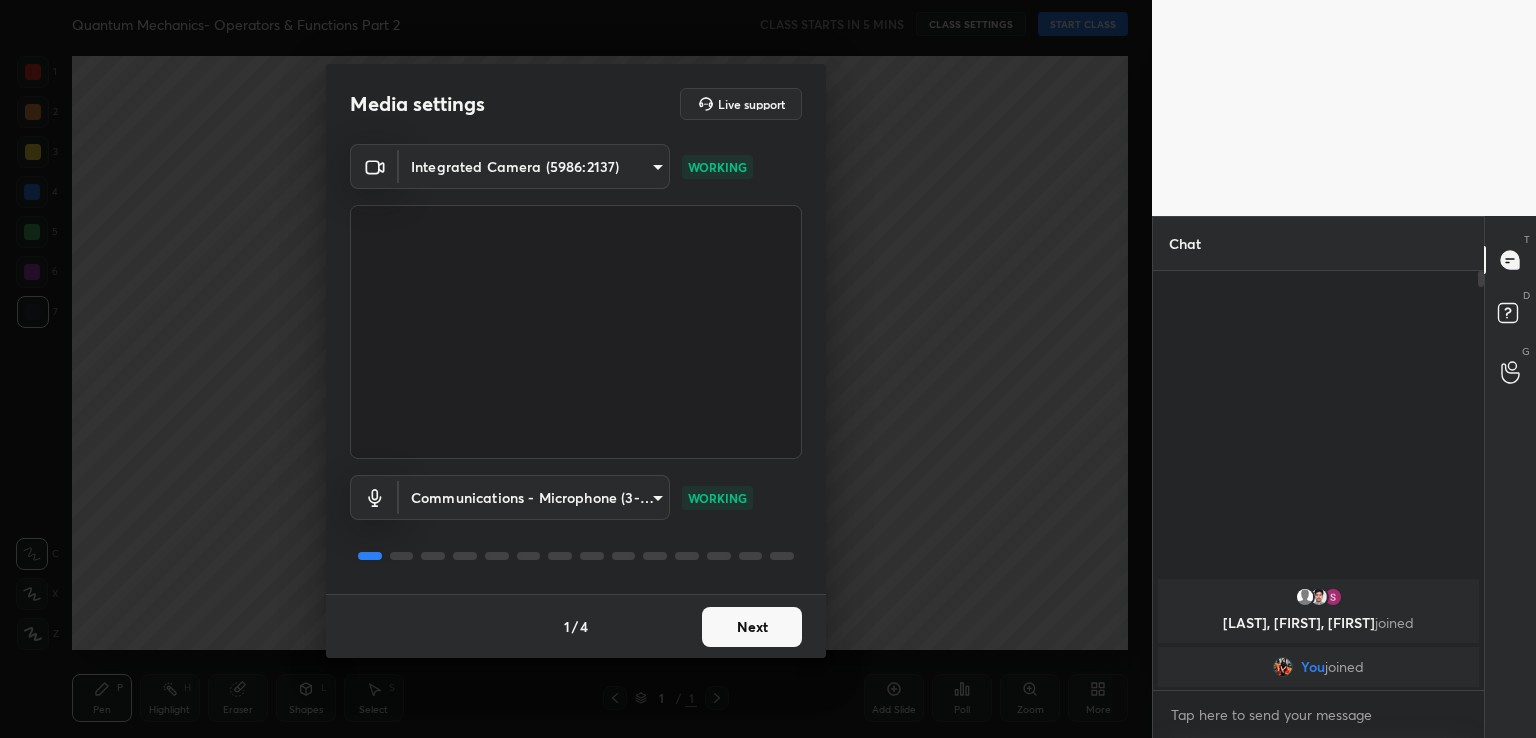 click on "Next" at bounding box center [752, 627] 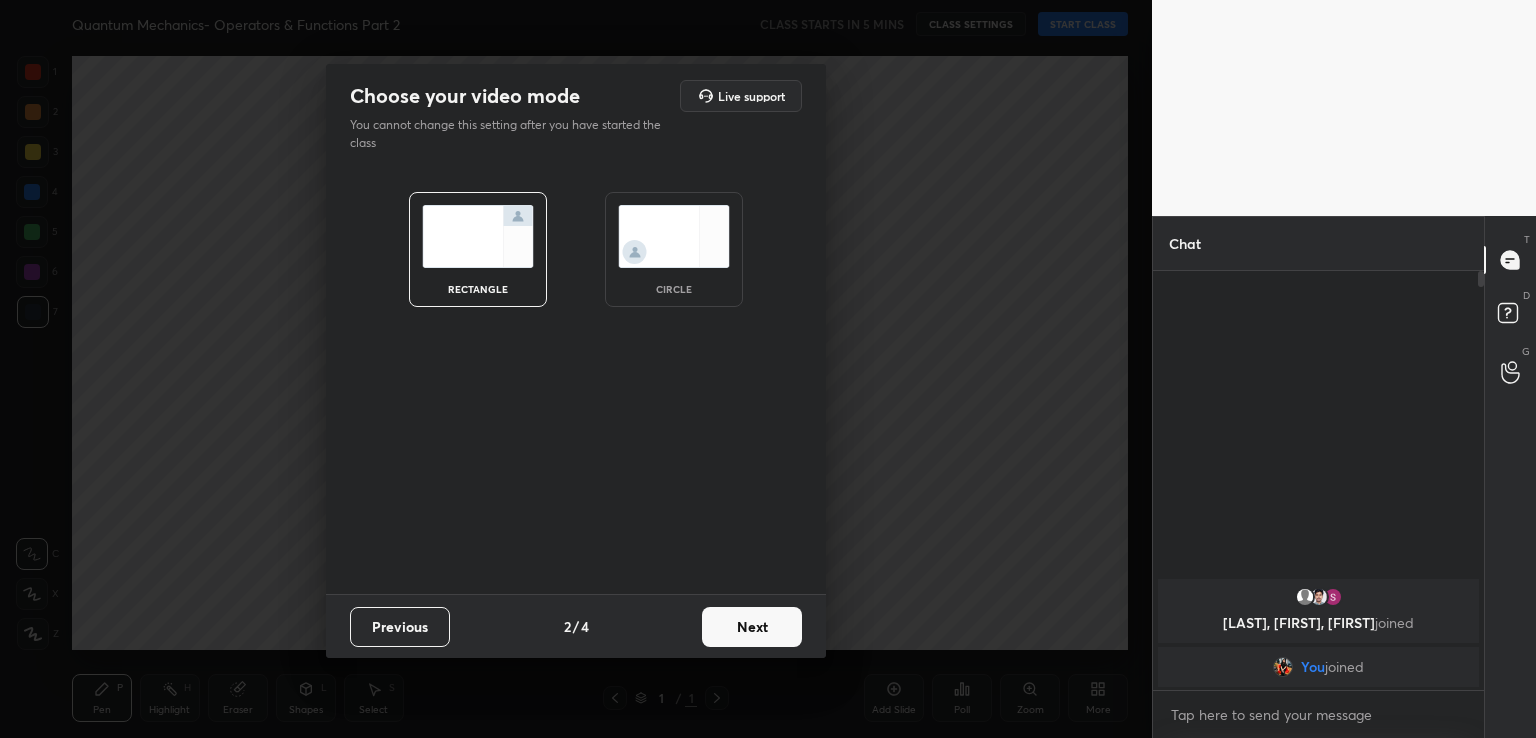 click on "Next" at bounding box center (752, 627) 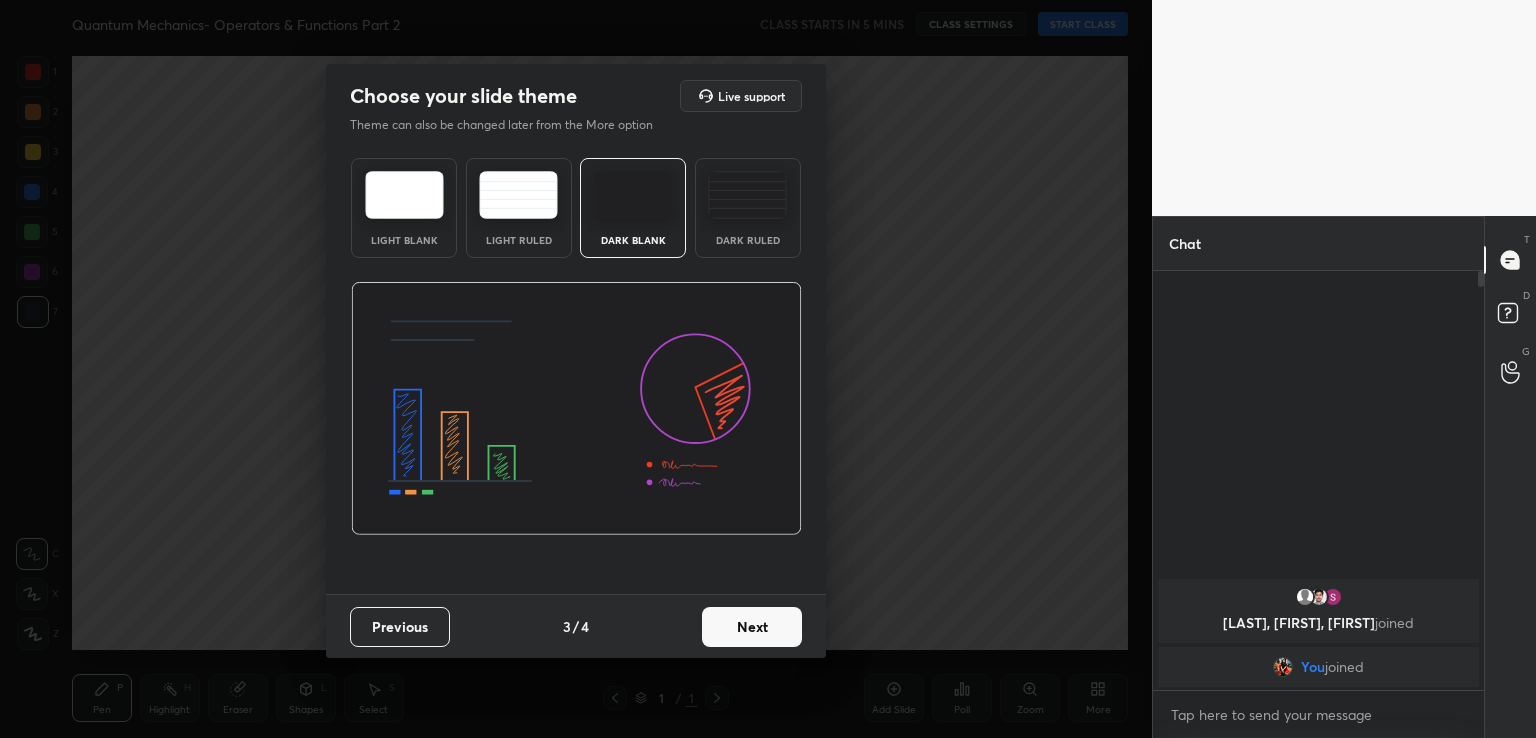click on "Next" at bounding box center (752, 627) 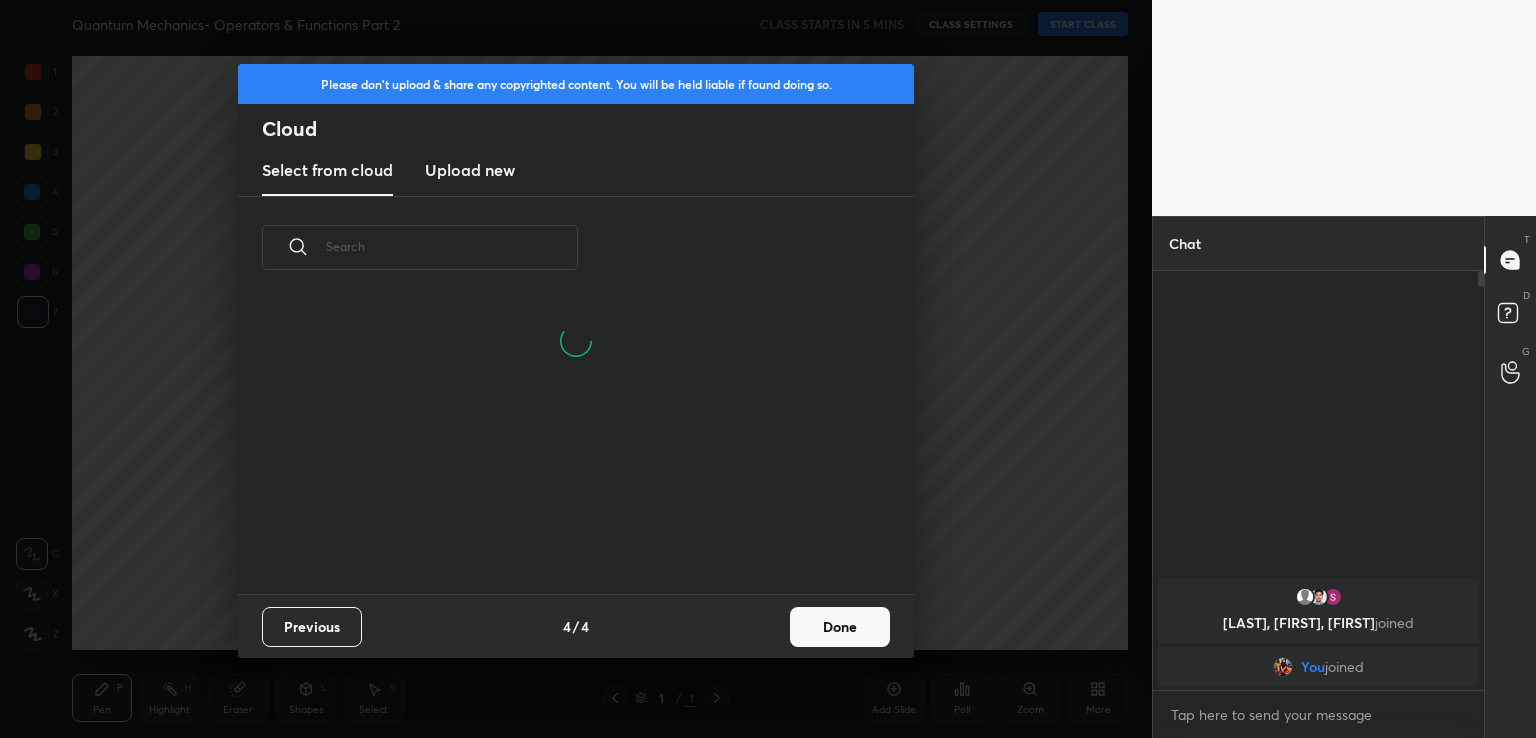 click on "Done" at bounding box center (840, 627) 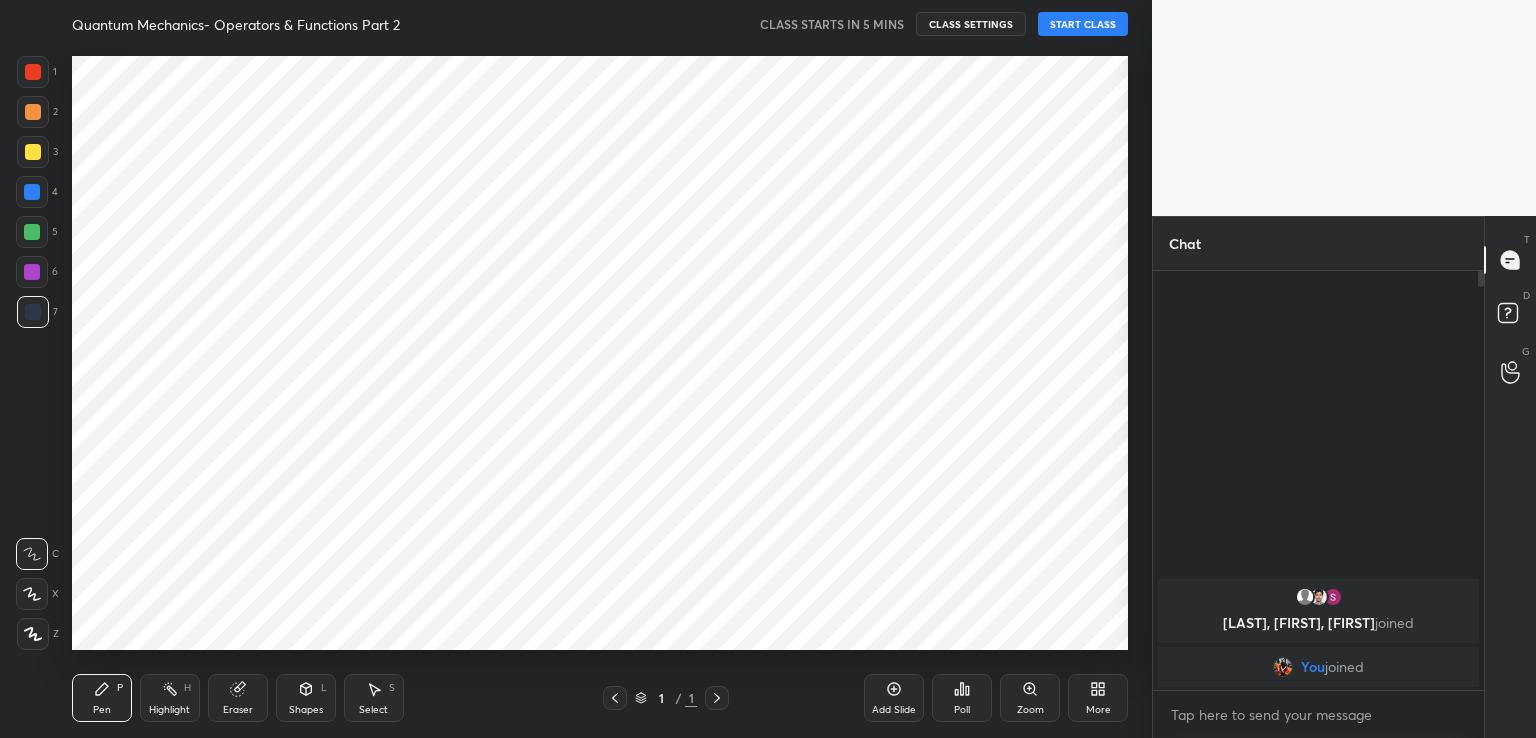 scroll, scrollTop: 0, scrollLeft: 0, axis: both 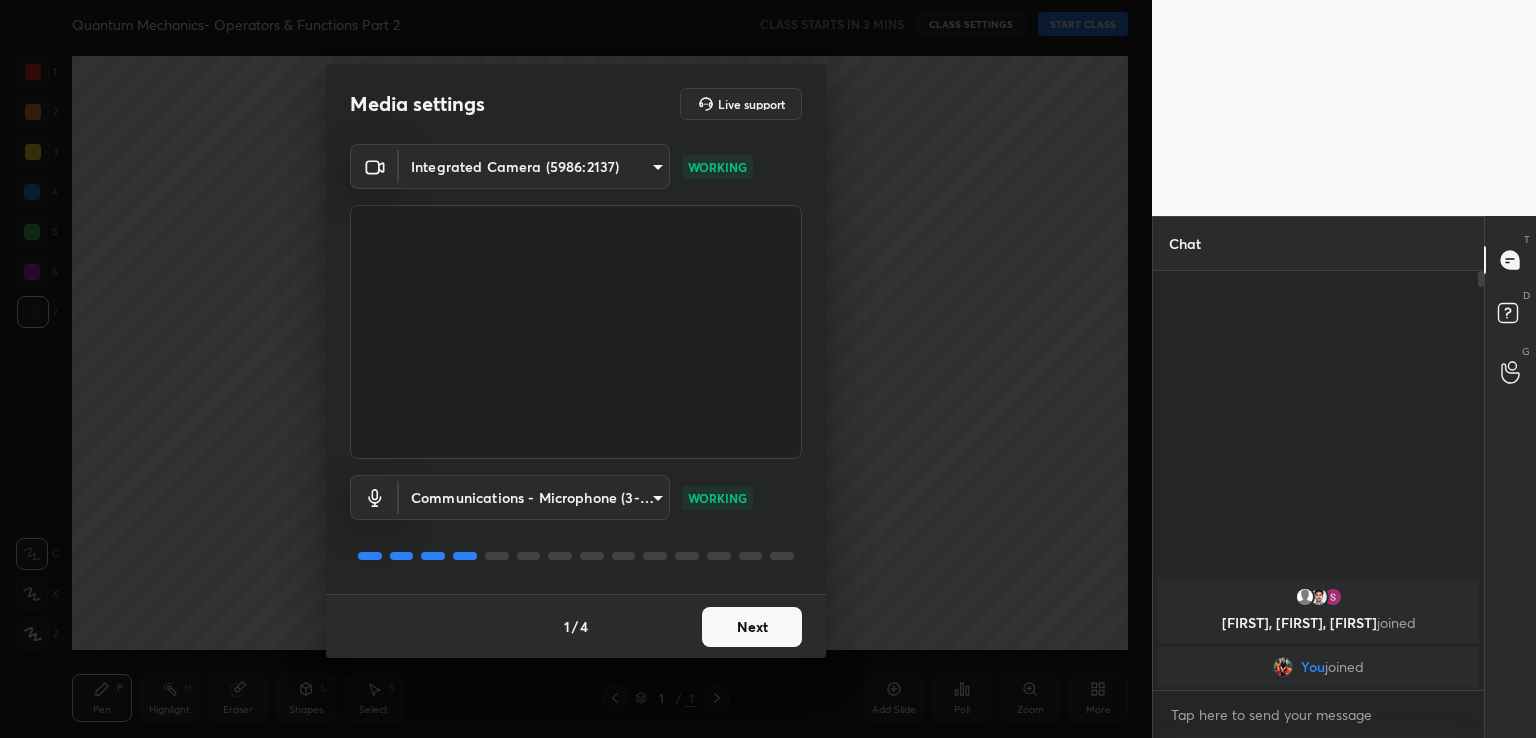 click on "Next" at bounding box center [752, 627] 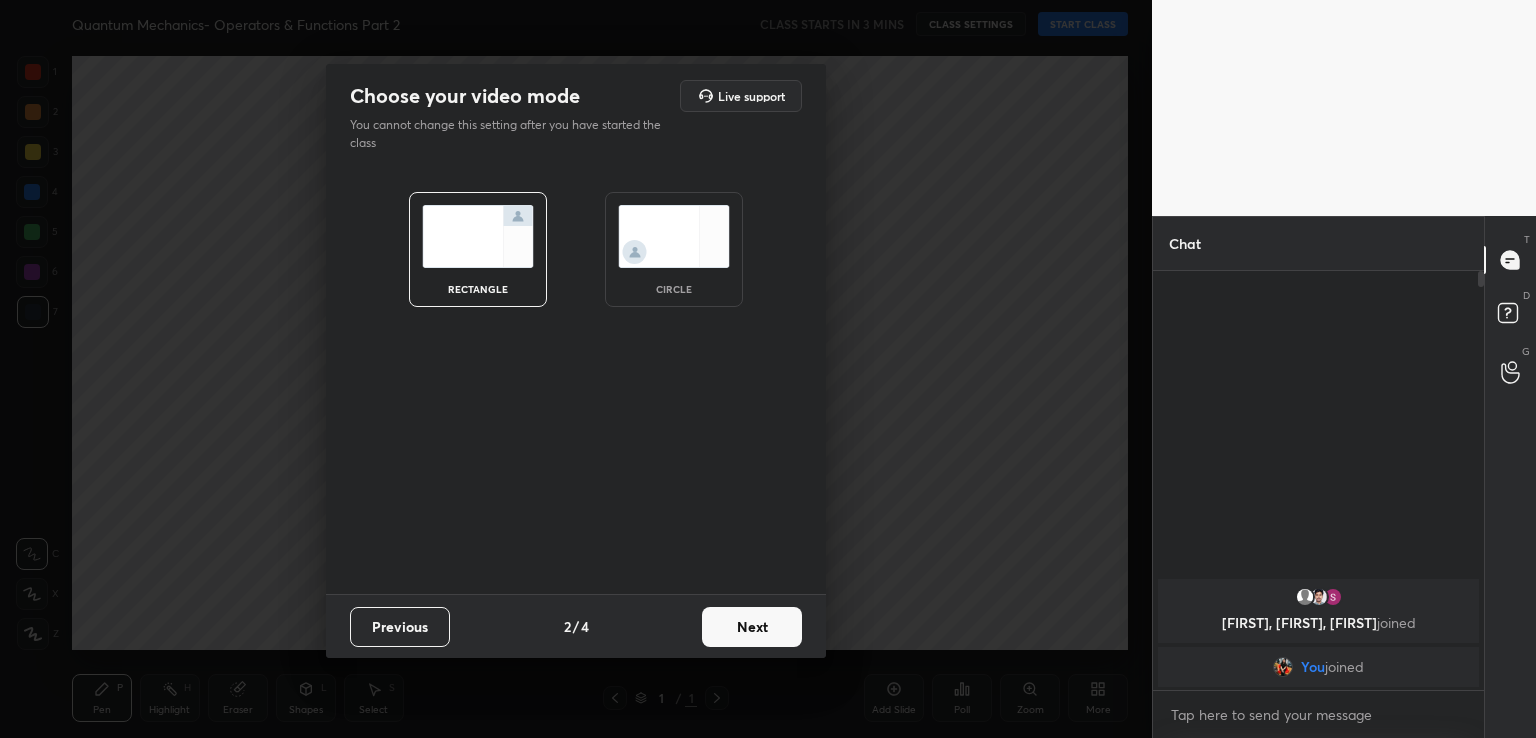 click on "Next" at bounding box center [752, 627] 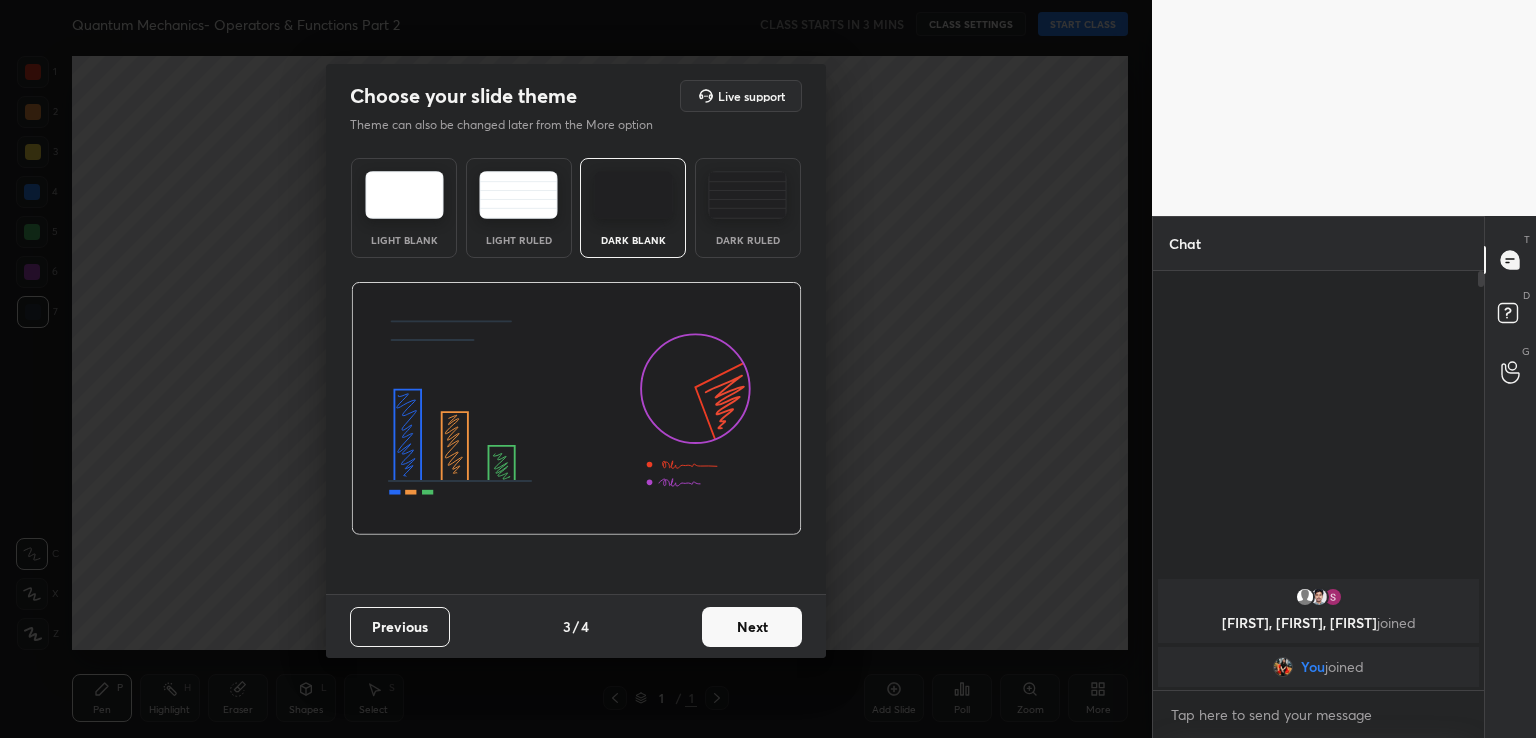 click on "Next" at bounding box center (752, 627) 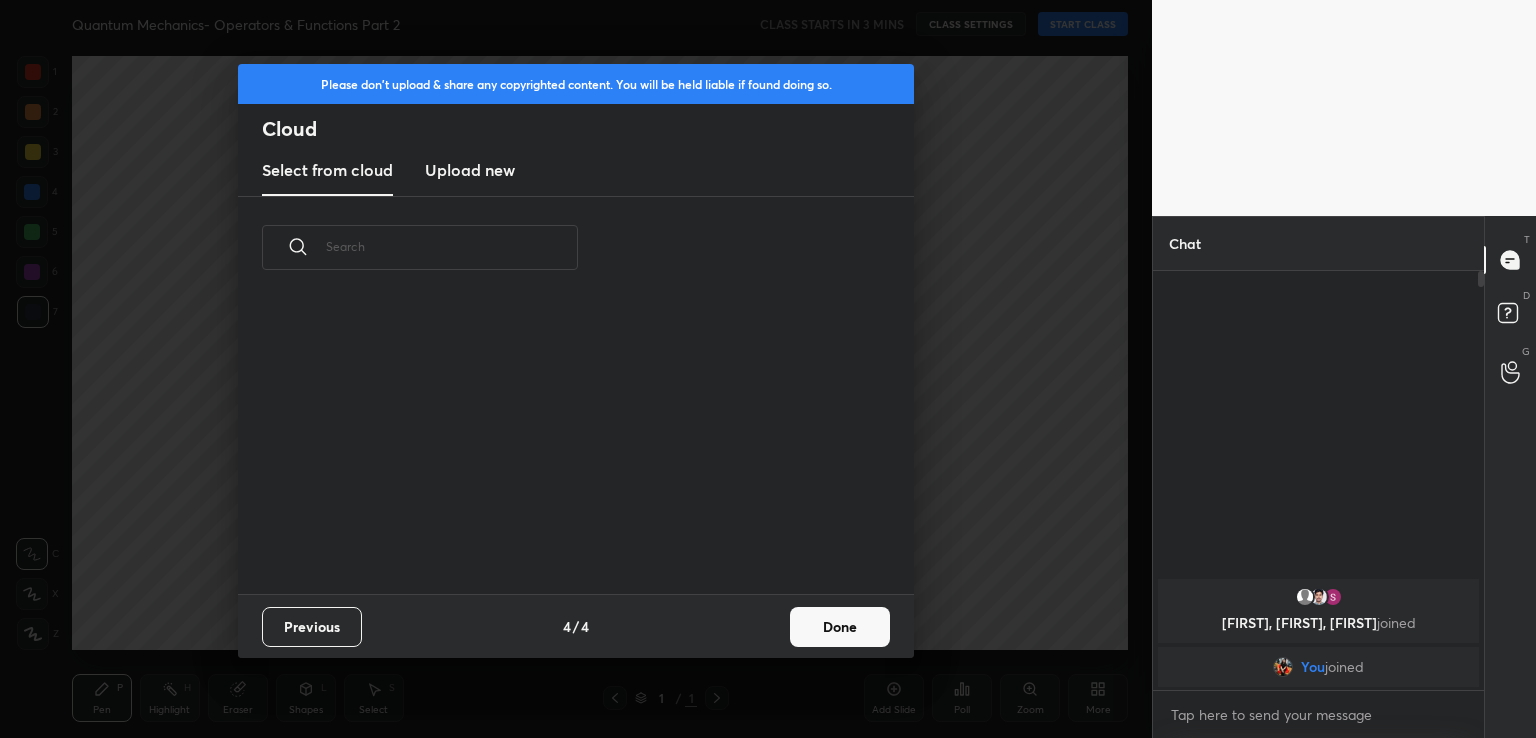 click on "Done" at bounding box center [840, 627] 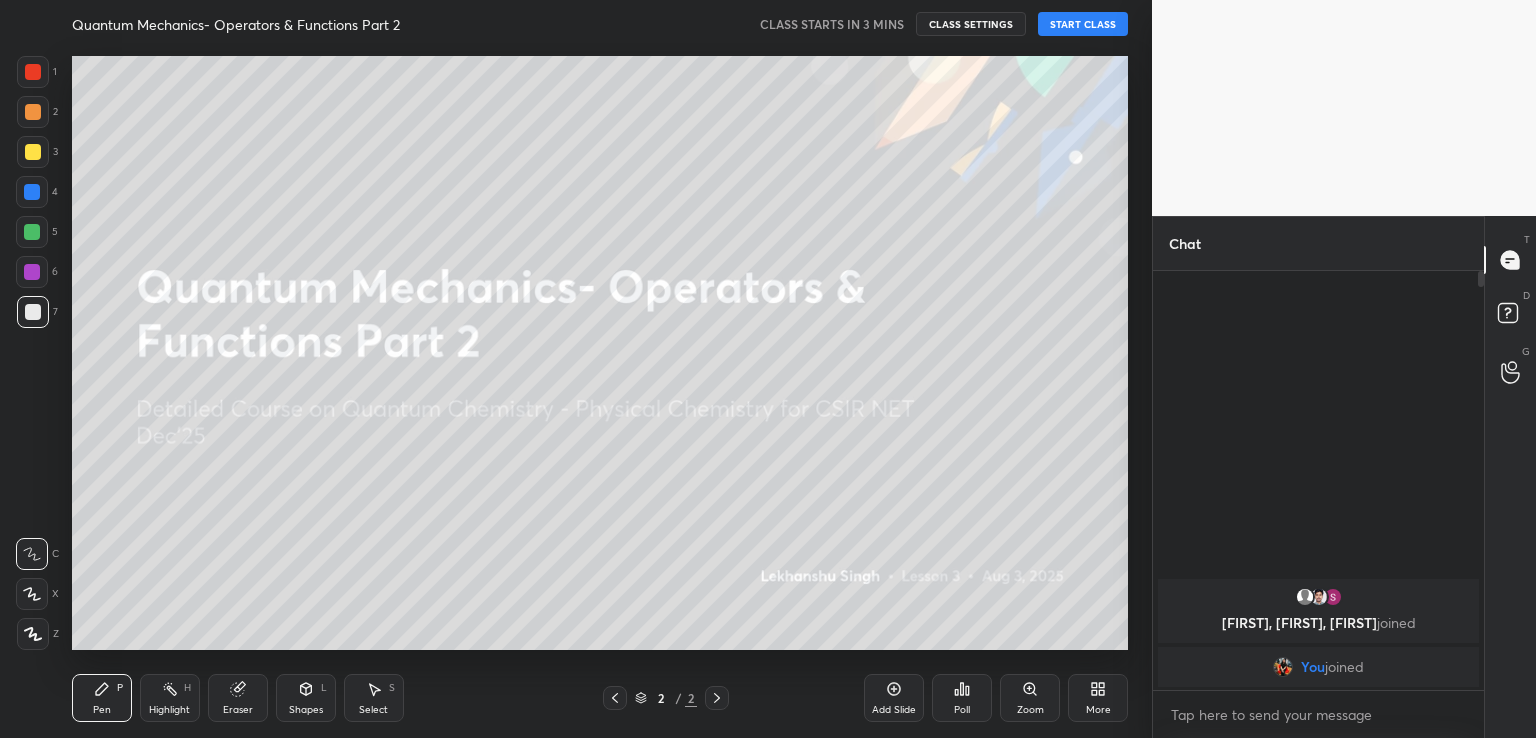 click on "START CLASS" at bounding box center [1083, 24] 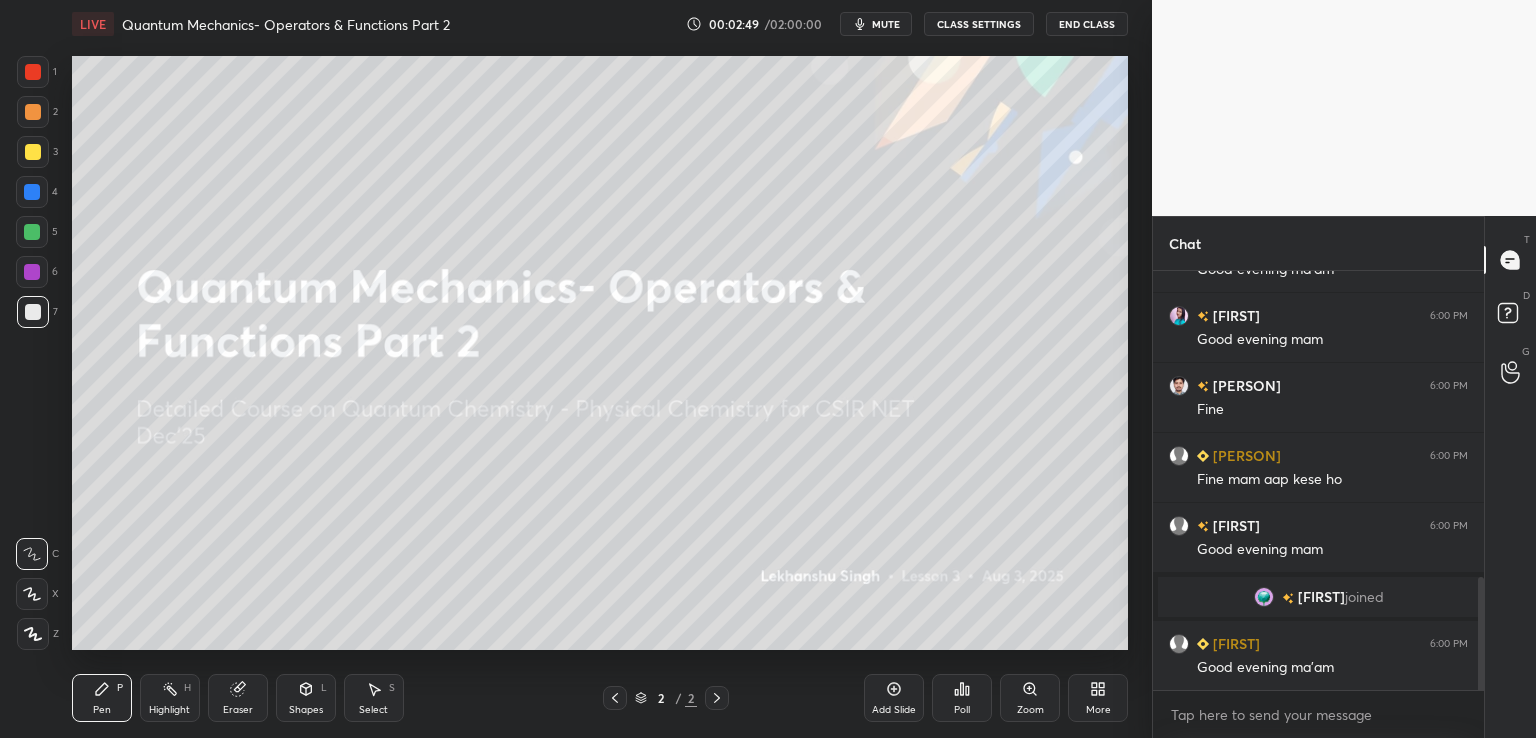 scroll, scrollTop: 1214, scrollLeft: 0, axis: vertical 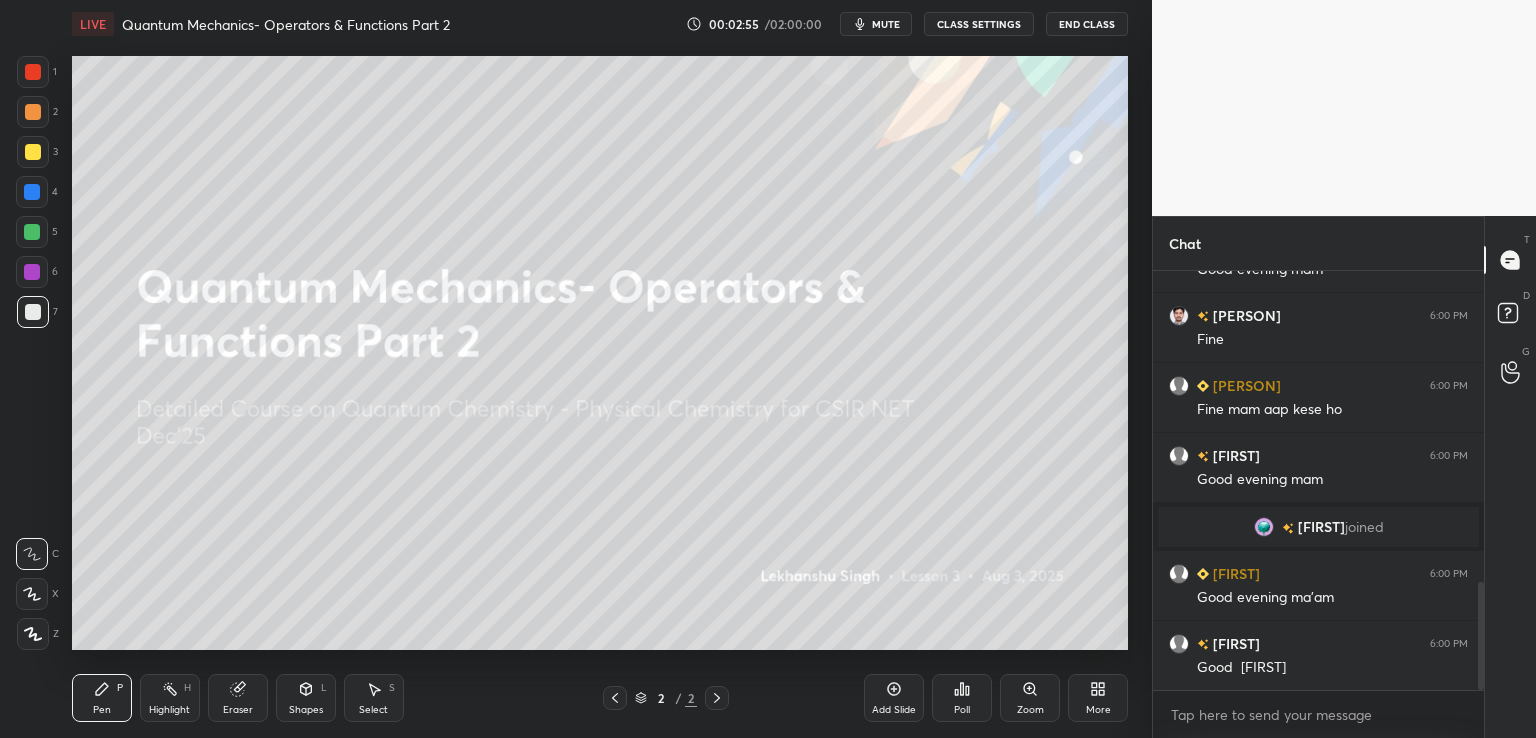 click on "More" at bounding box center [1098, 698] 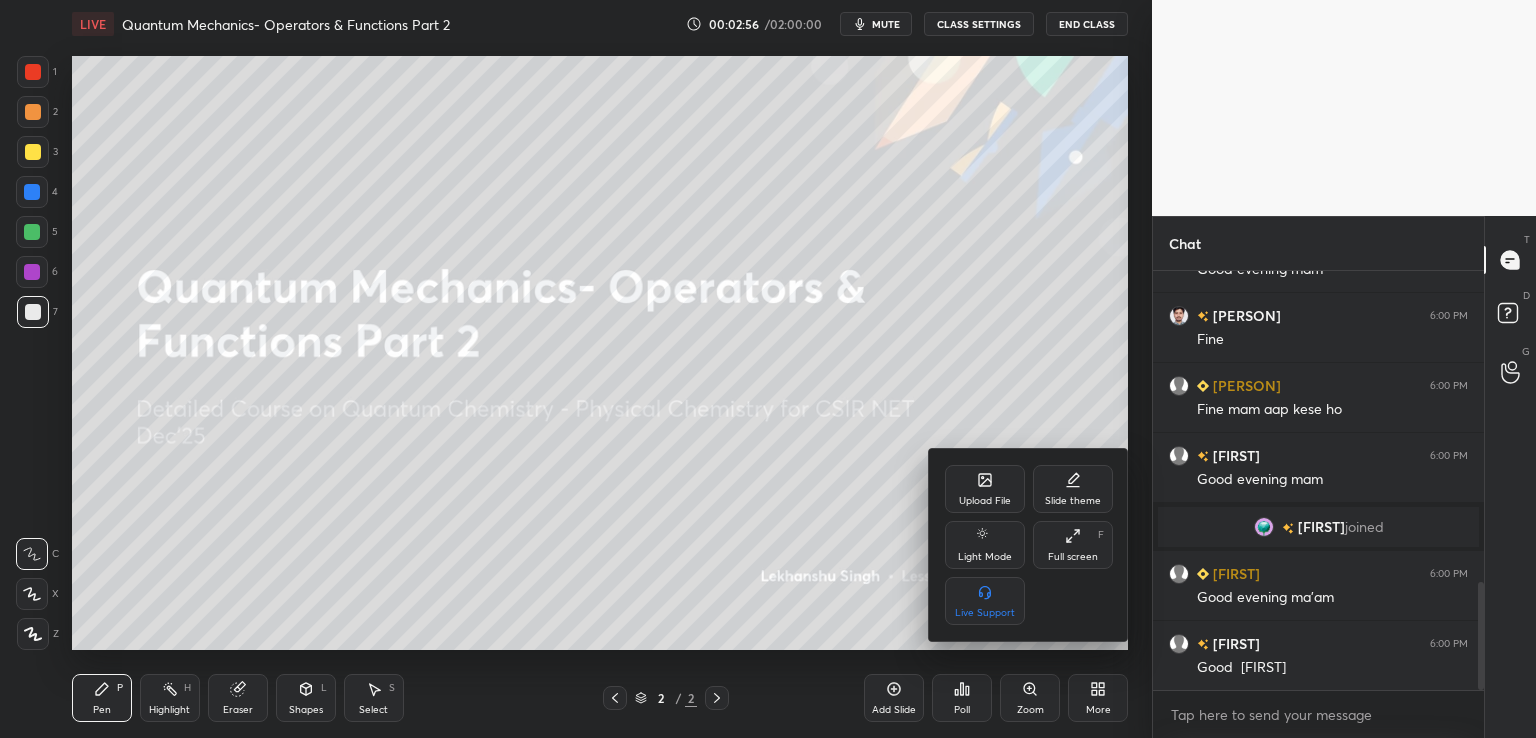 click 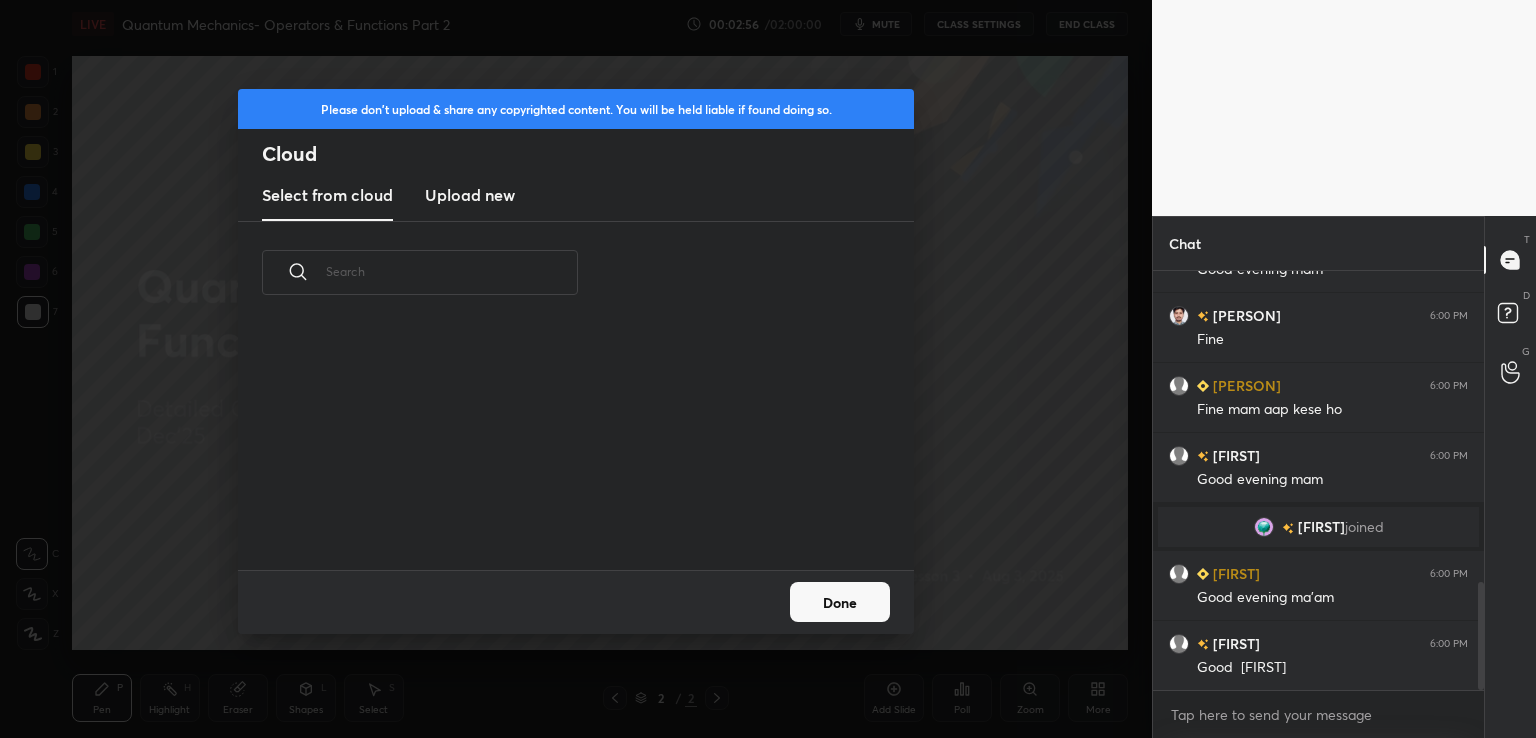 scroll, scrollTop: 1262, scrollLeft: 0, axis: vertical 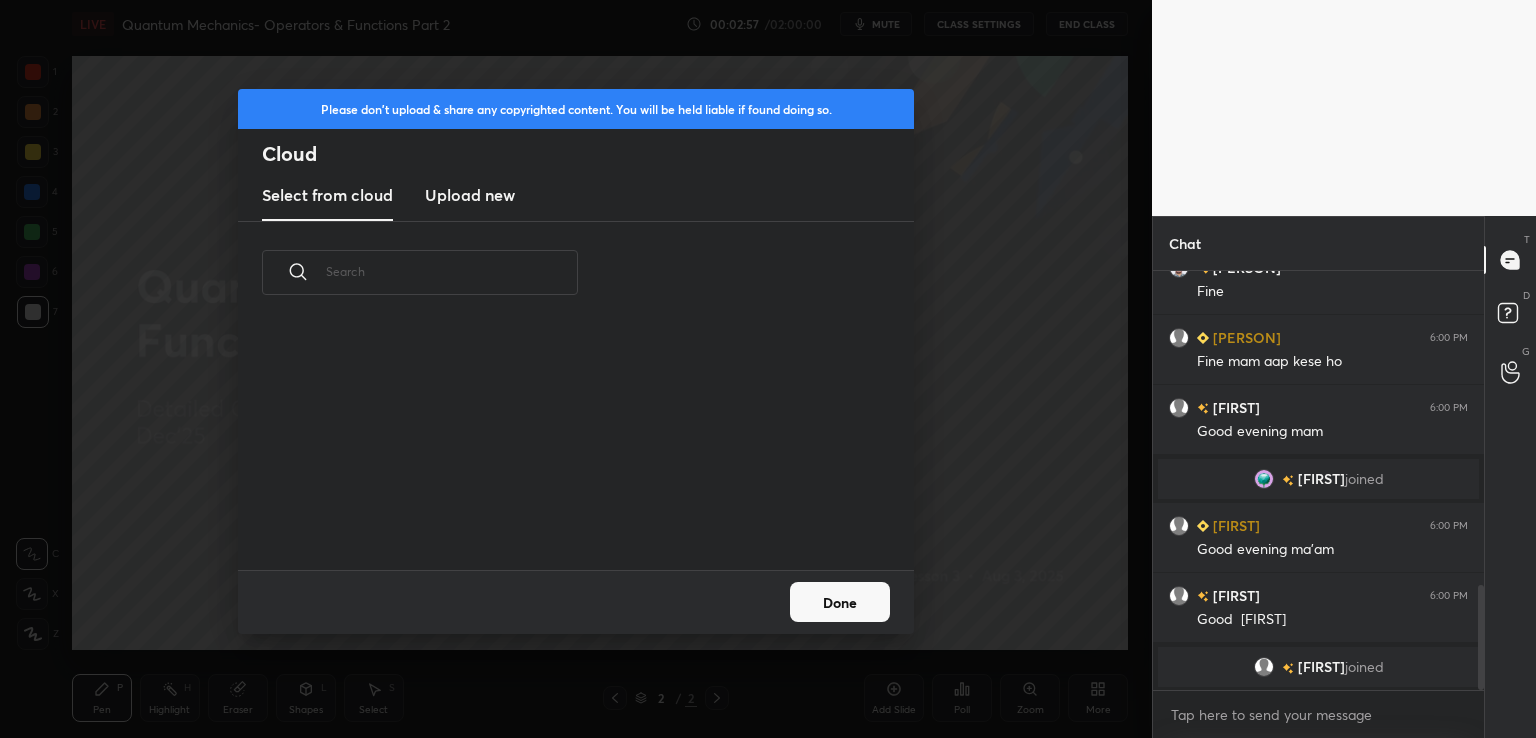 click on "​" at bounding box center [576, 396] 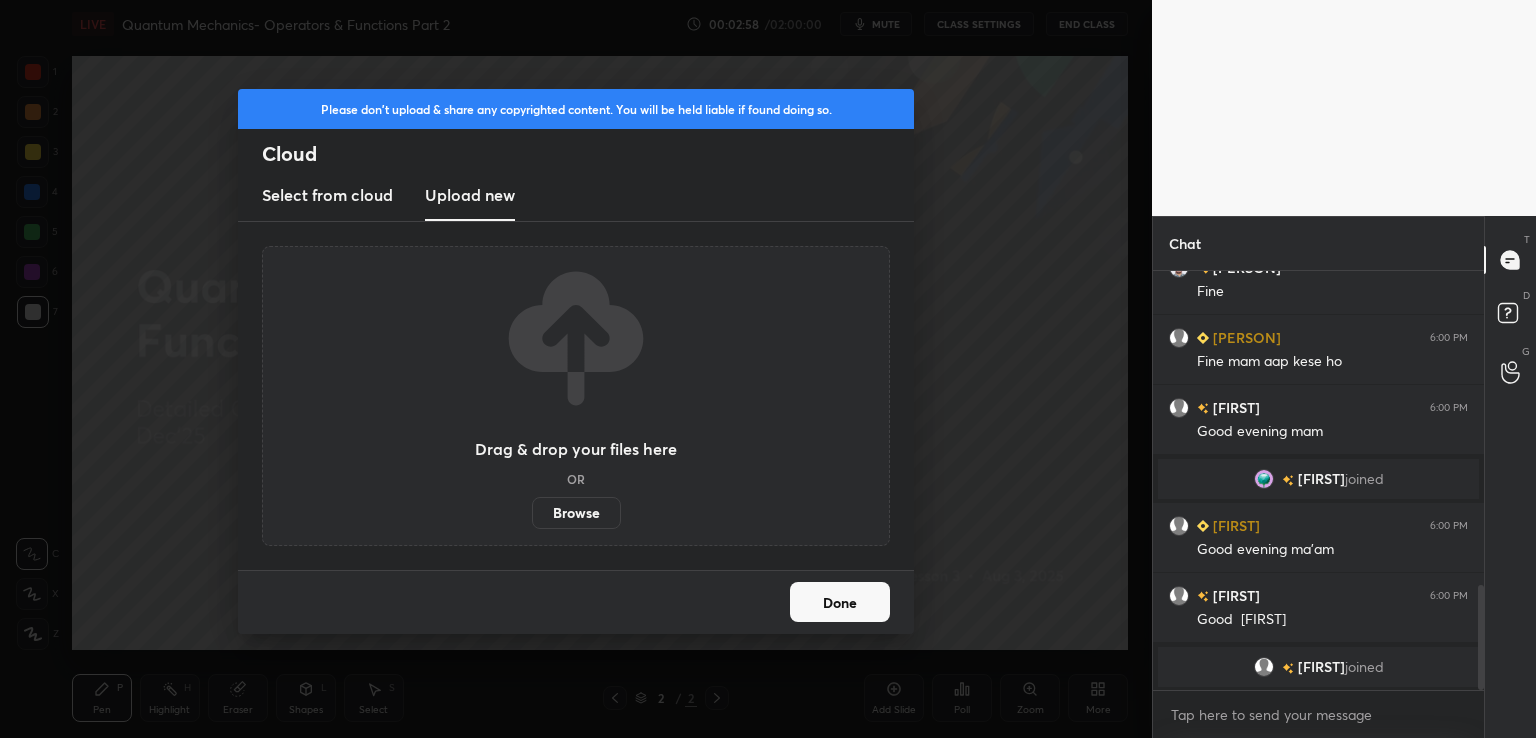 click on "Browse" at bounding box center (576, 513) 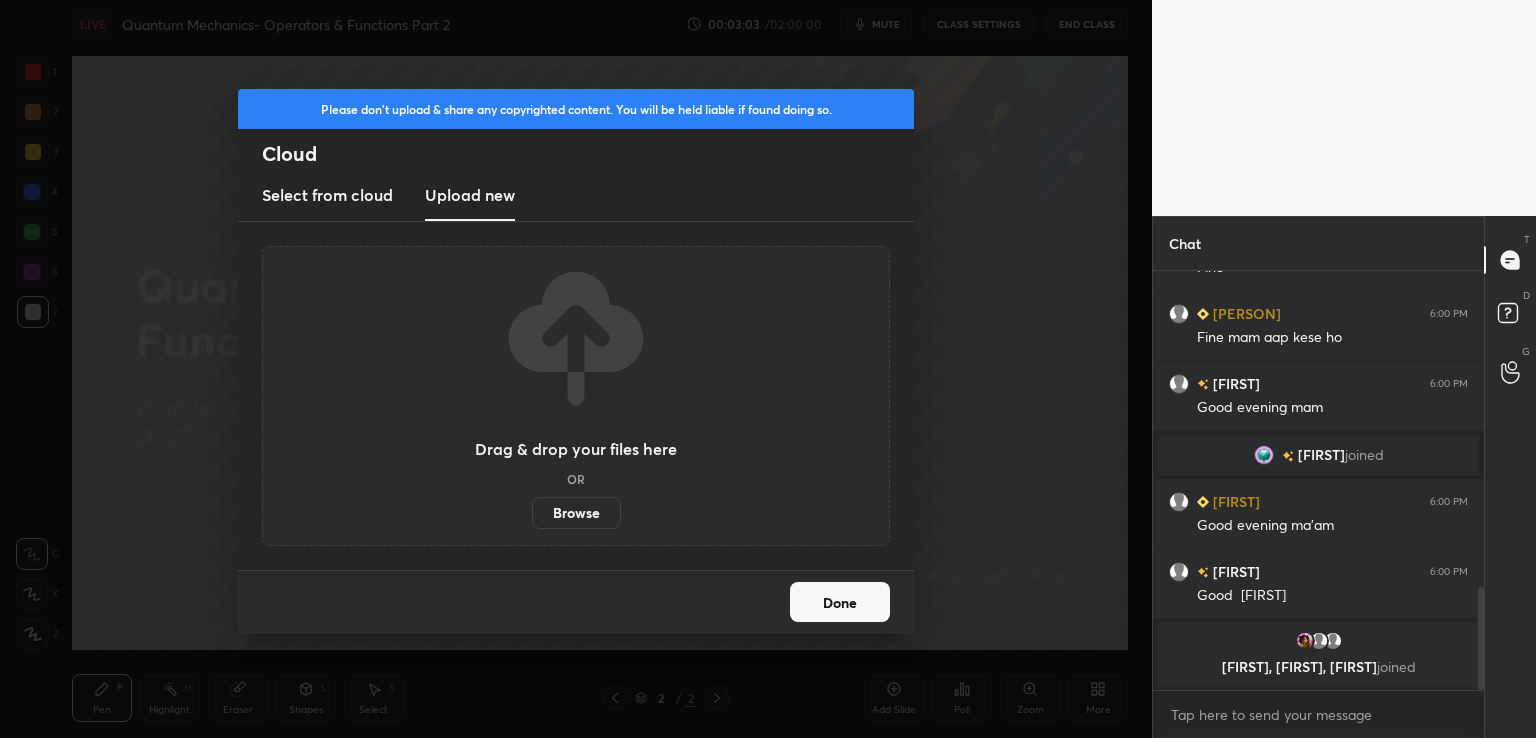 scroll, scrollTop: 1274, scrollLeft: 0, axis: vertical 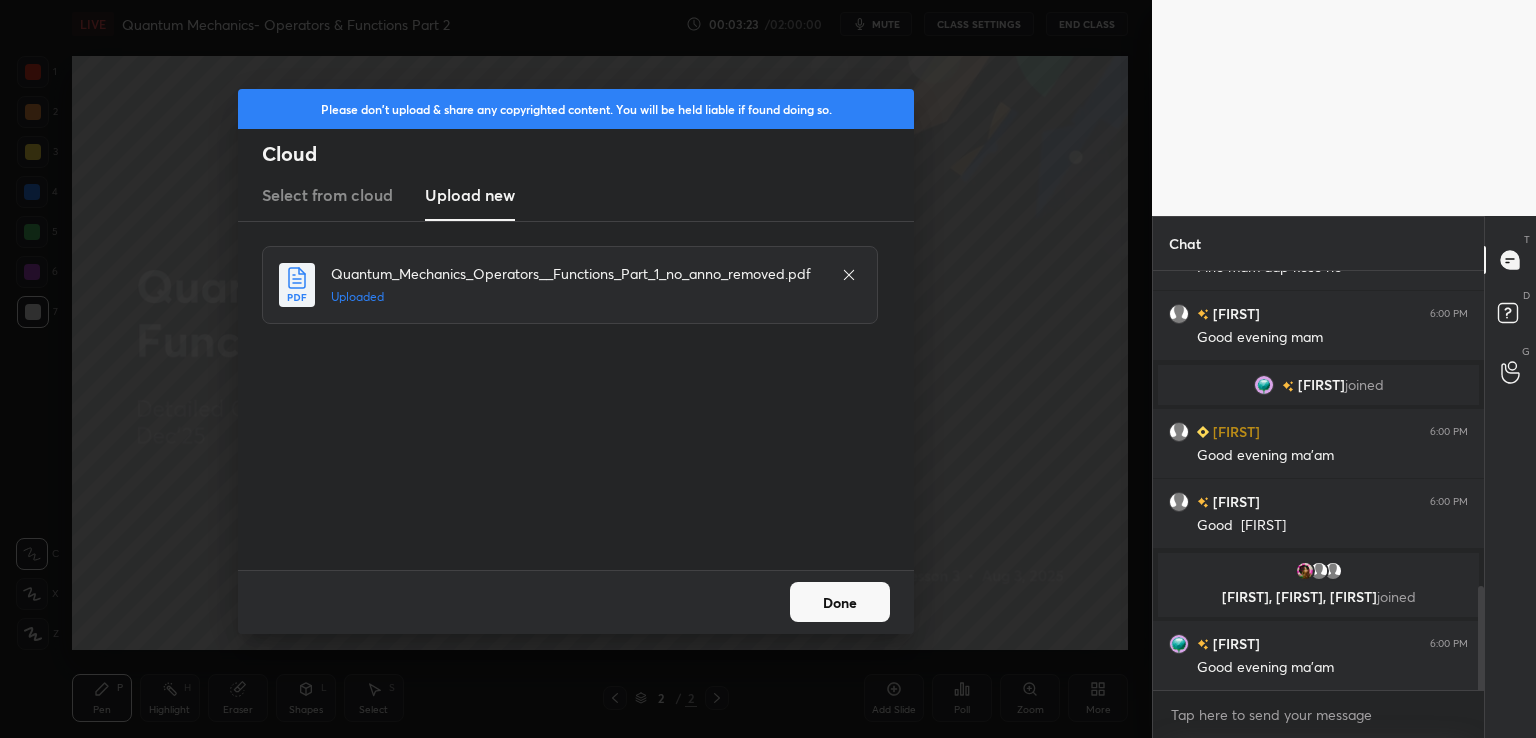 click on "Done" at bounding box center (840, 602) 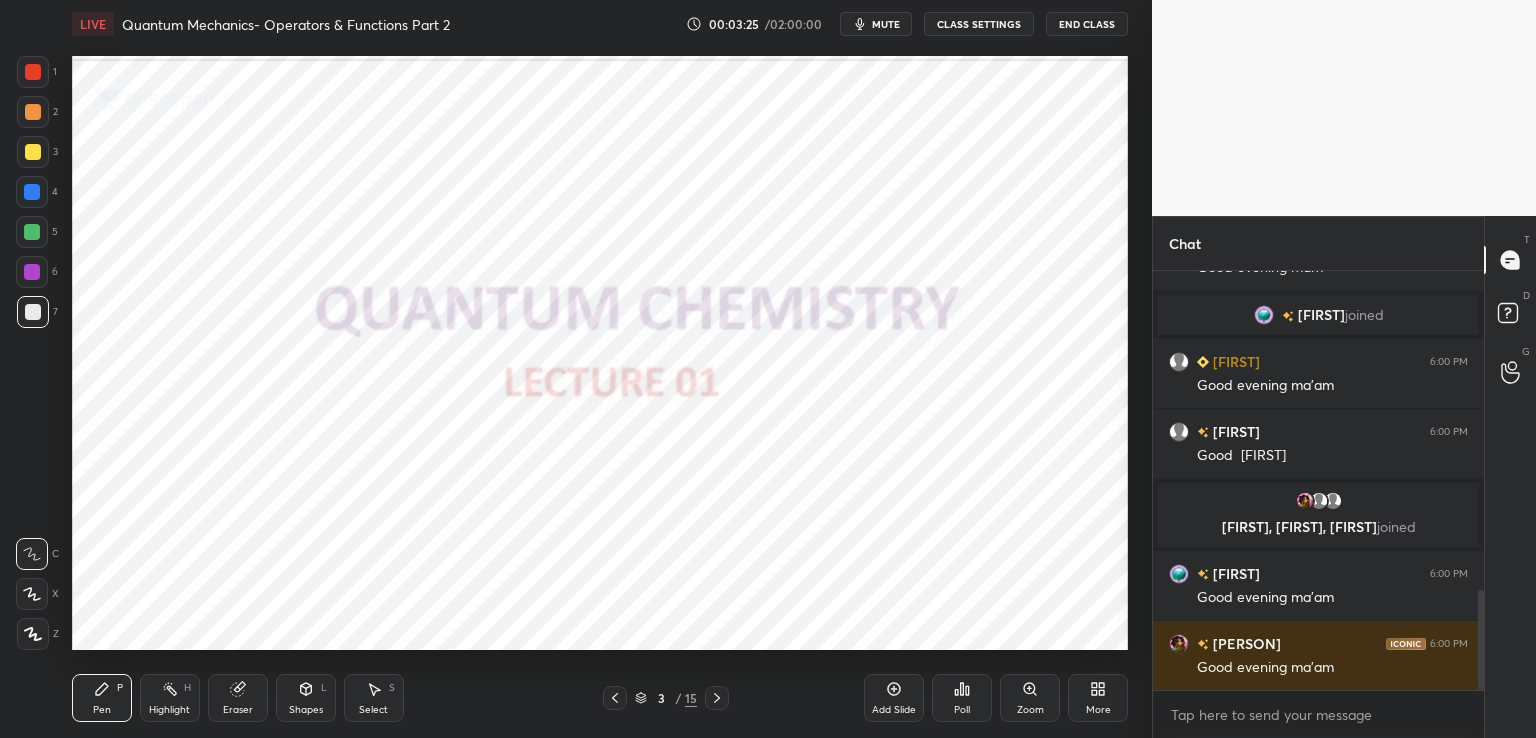 click 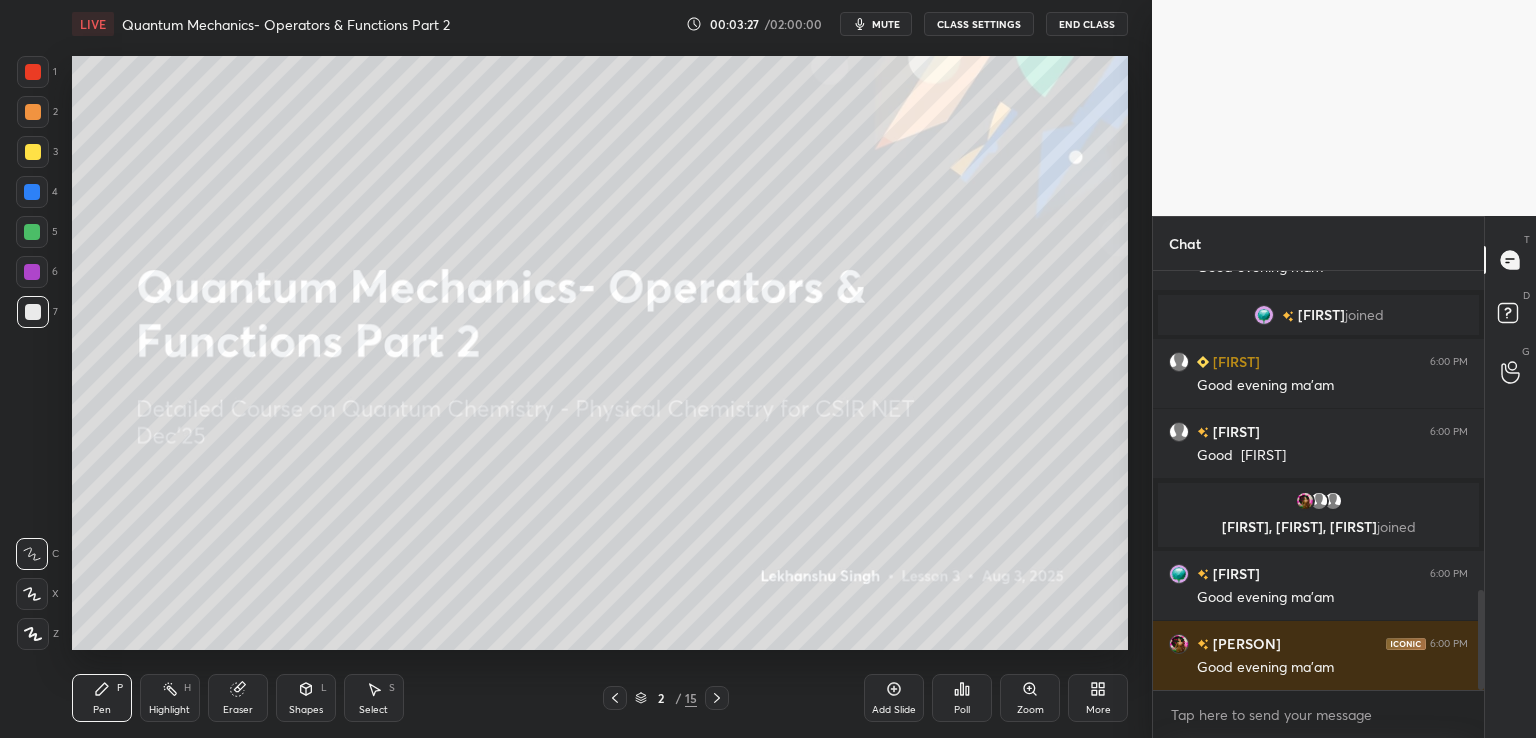 click 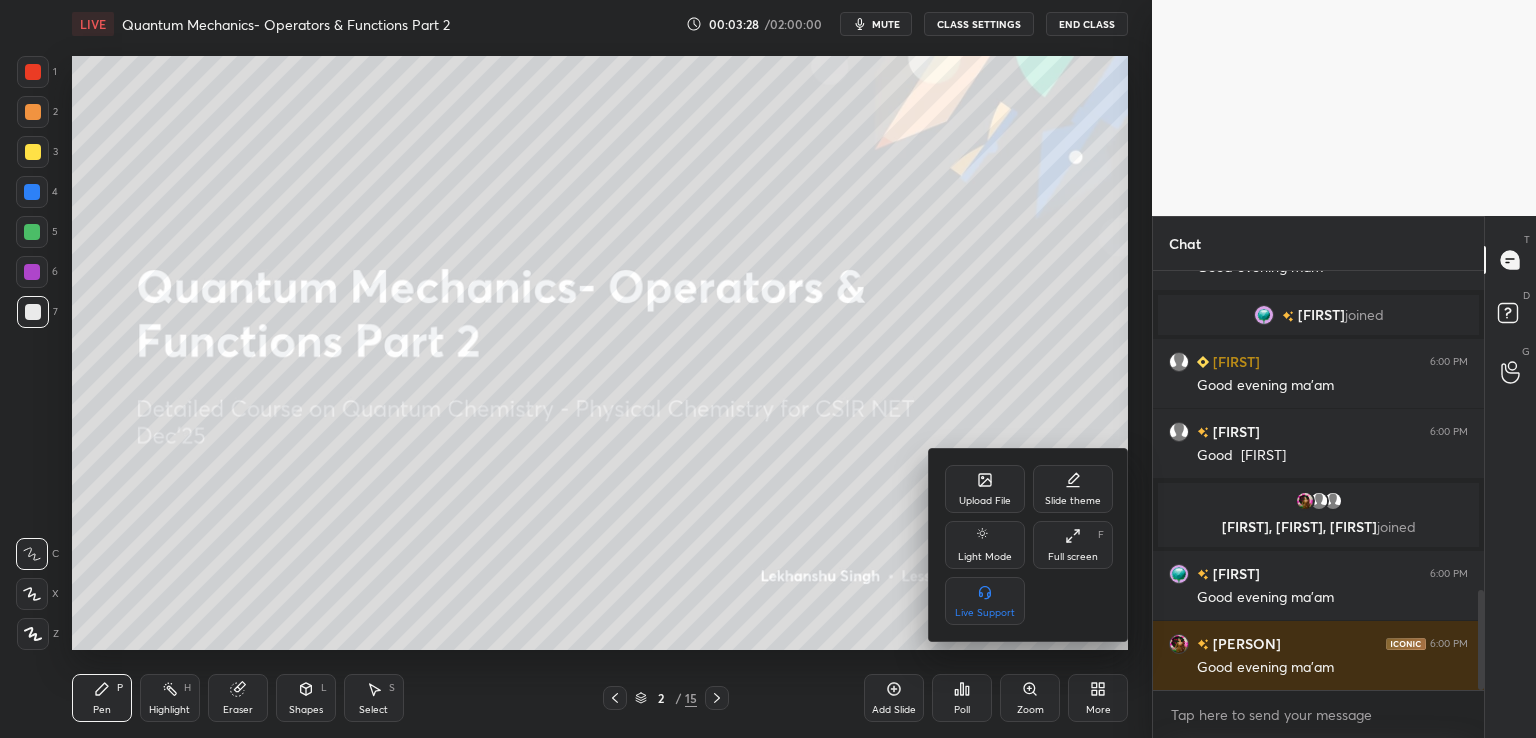 click on "Upload File" at bounding box center [985, 489] 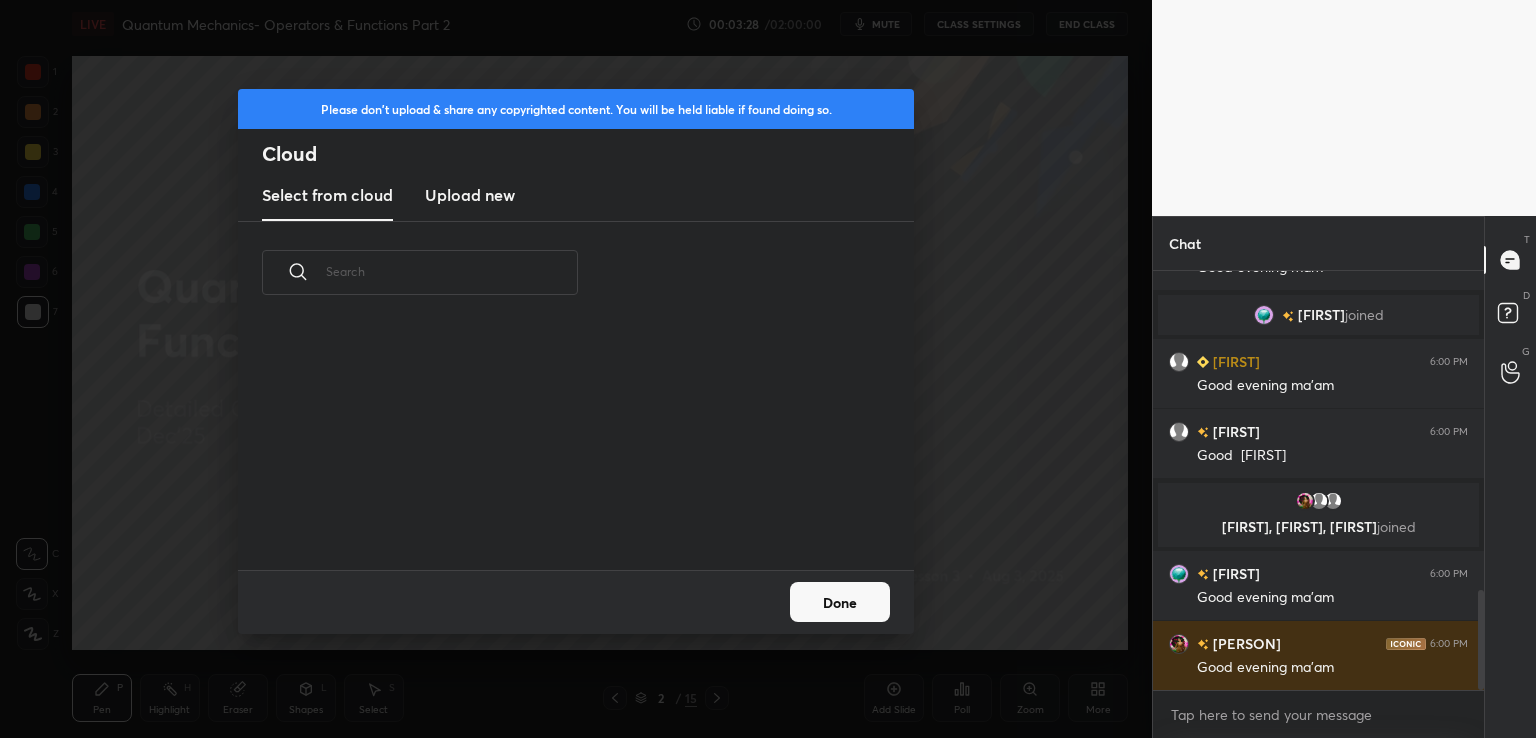 scroll, scrollTop: 5, scrollLeft: 10, axis: both 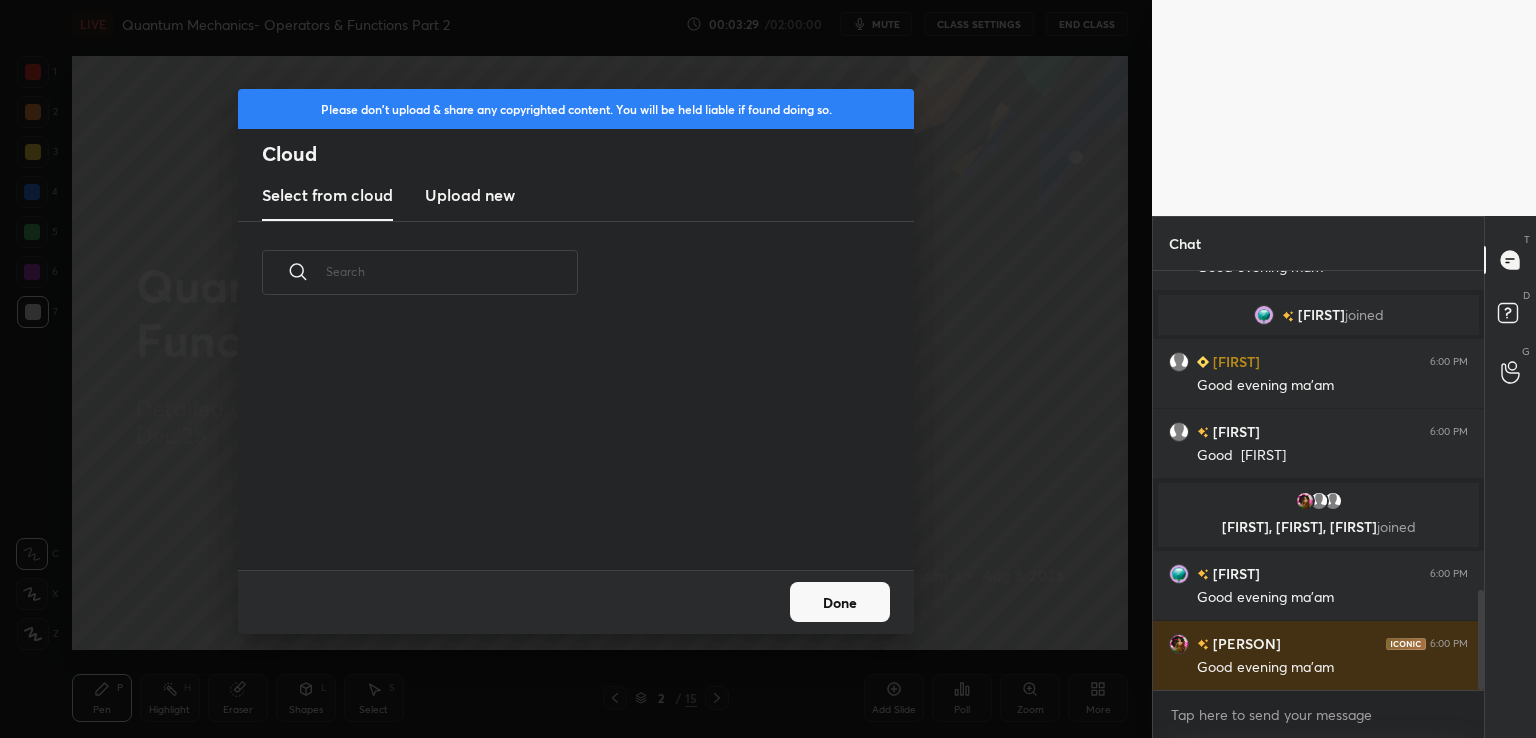 click on "Upload new" at bounding box center (470, 196) 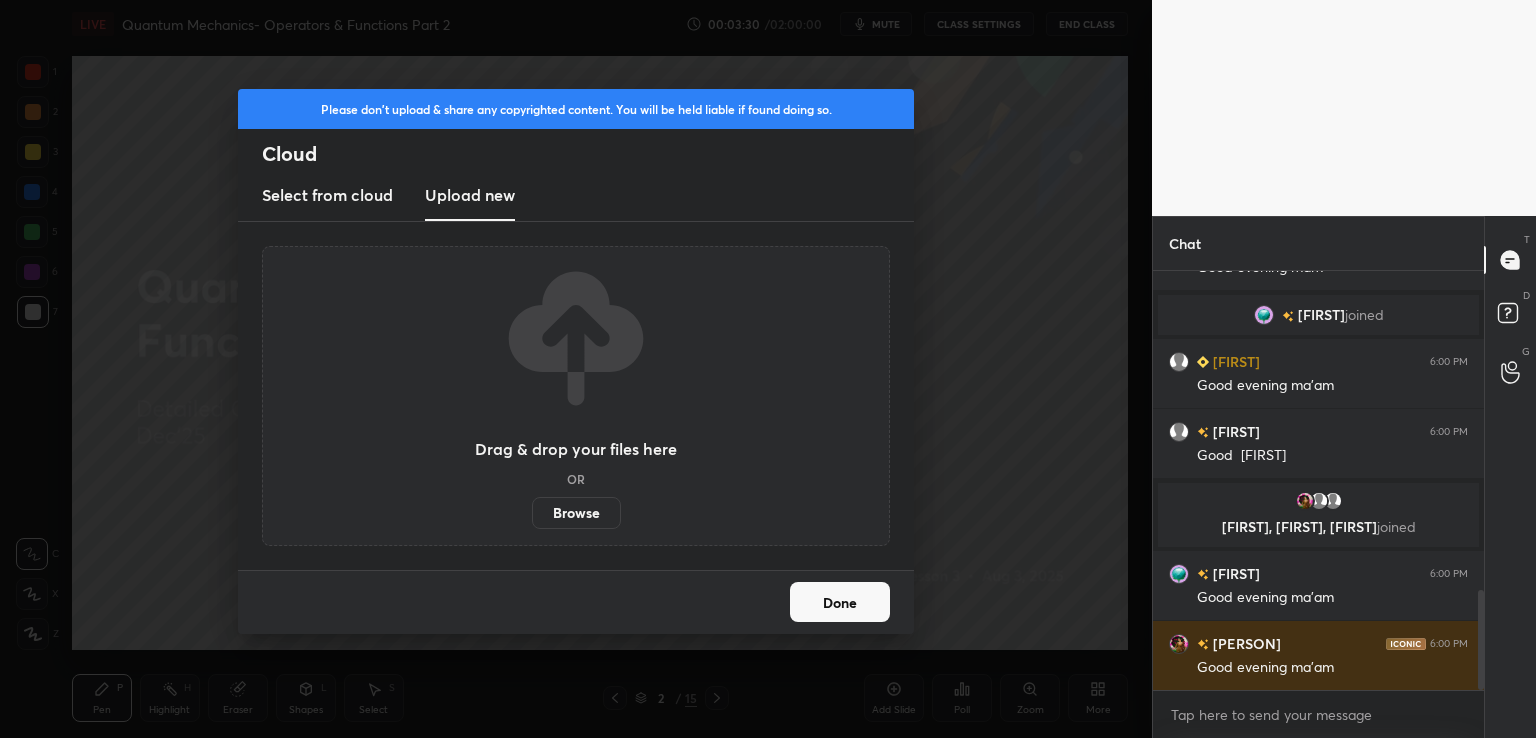 scroll, scrollTop: 1392, scrollLeft: 0, axis: vertical 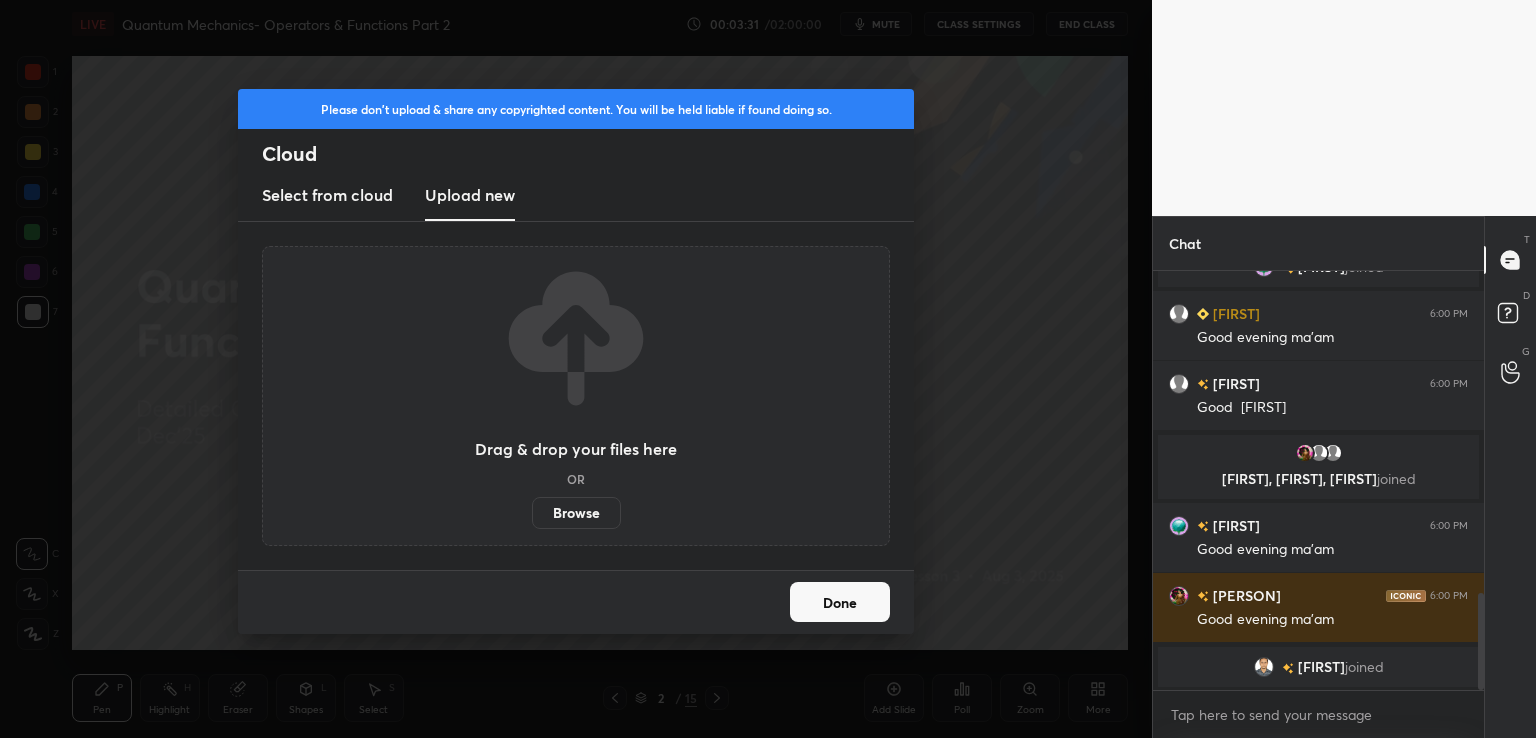 click on "Browse" at bounding box center (576, 513) 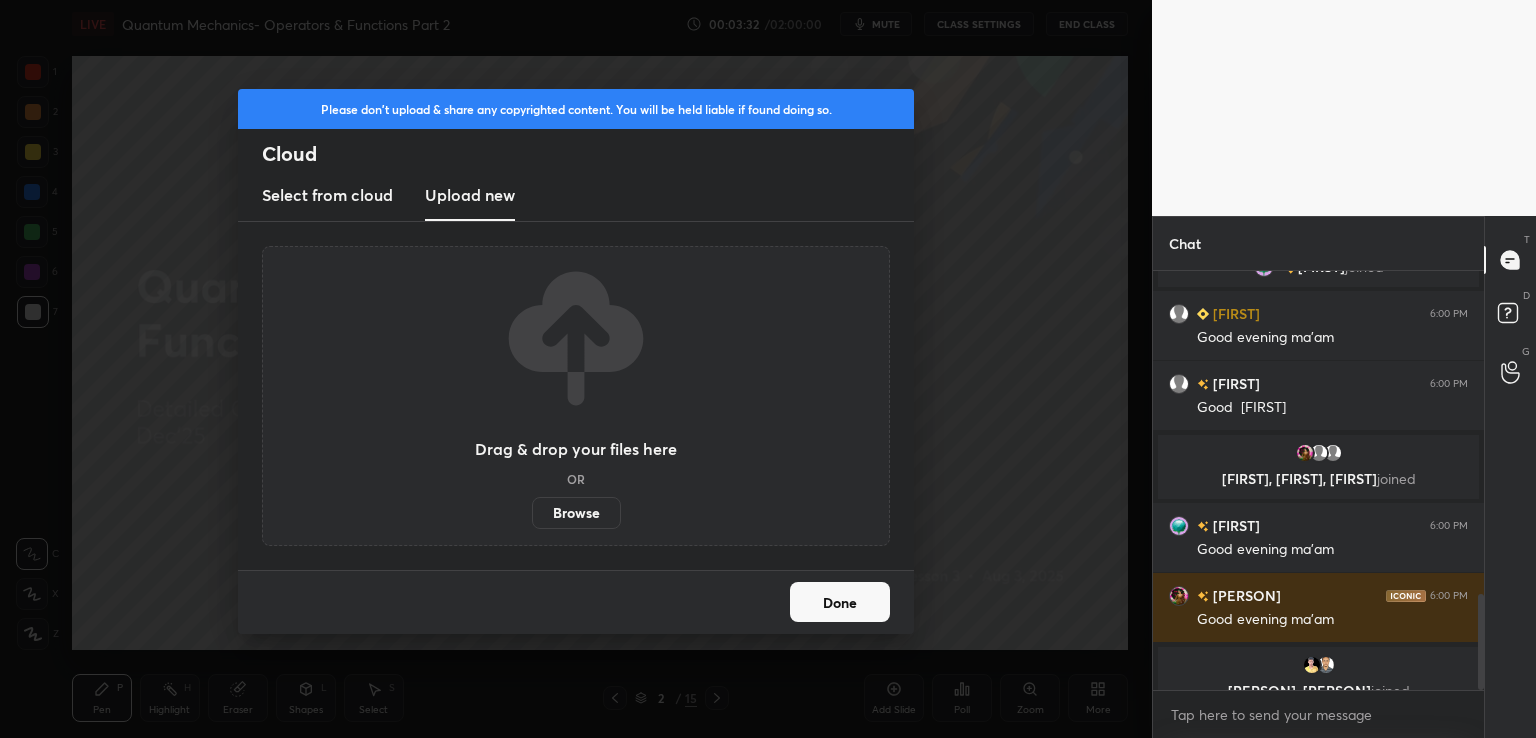 scroll, scrollTop: 1416, scrollLeft: 0, axis: vertical 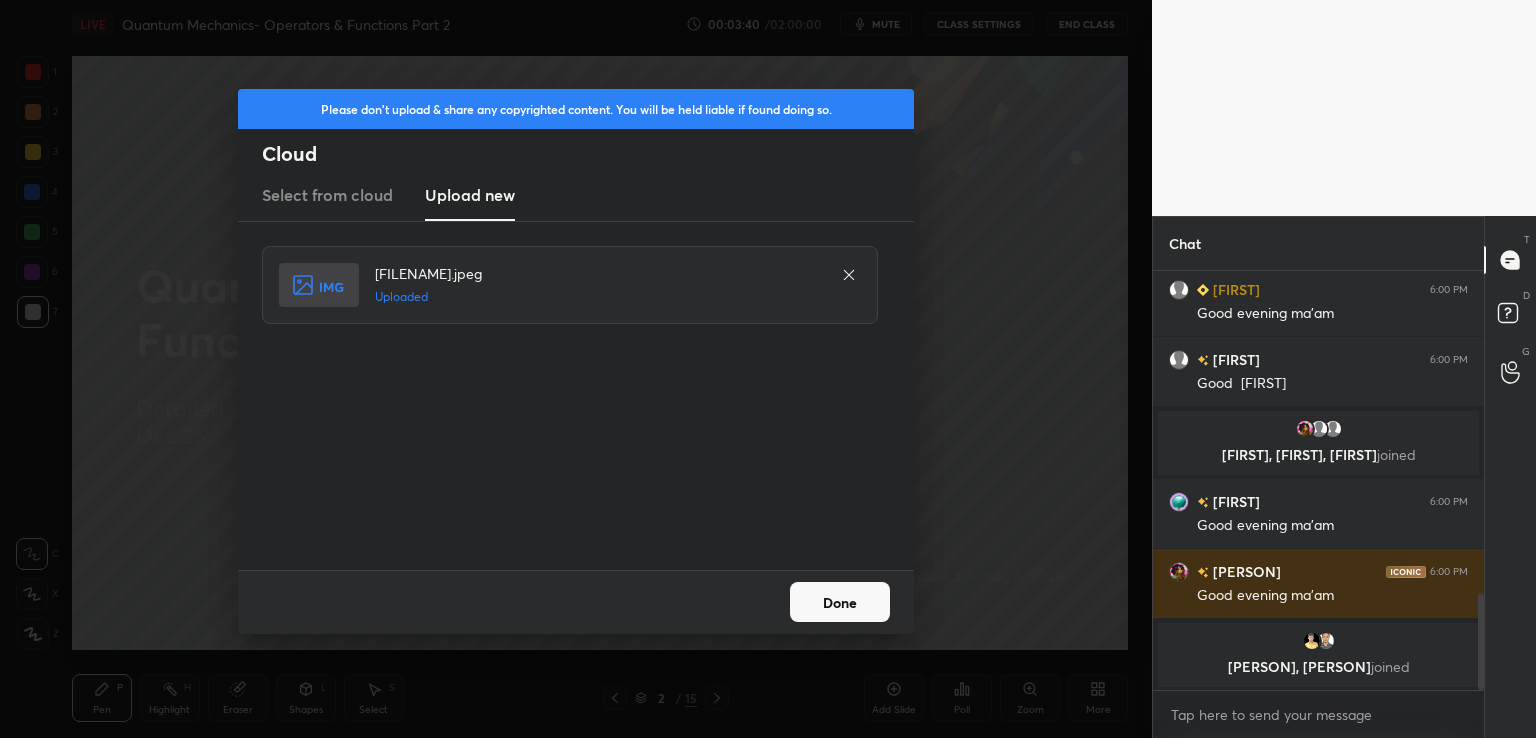 click on "Done" at bounding box center [840, 602] 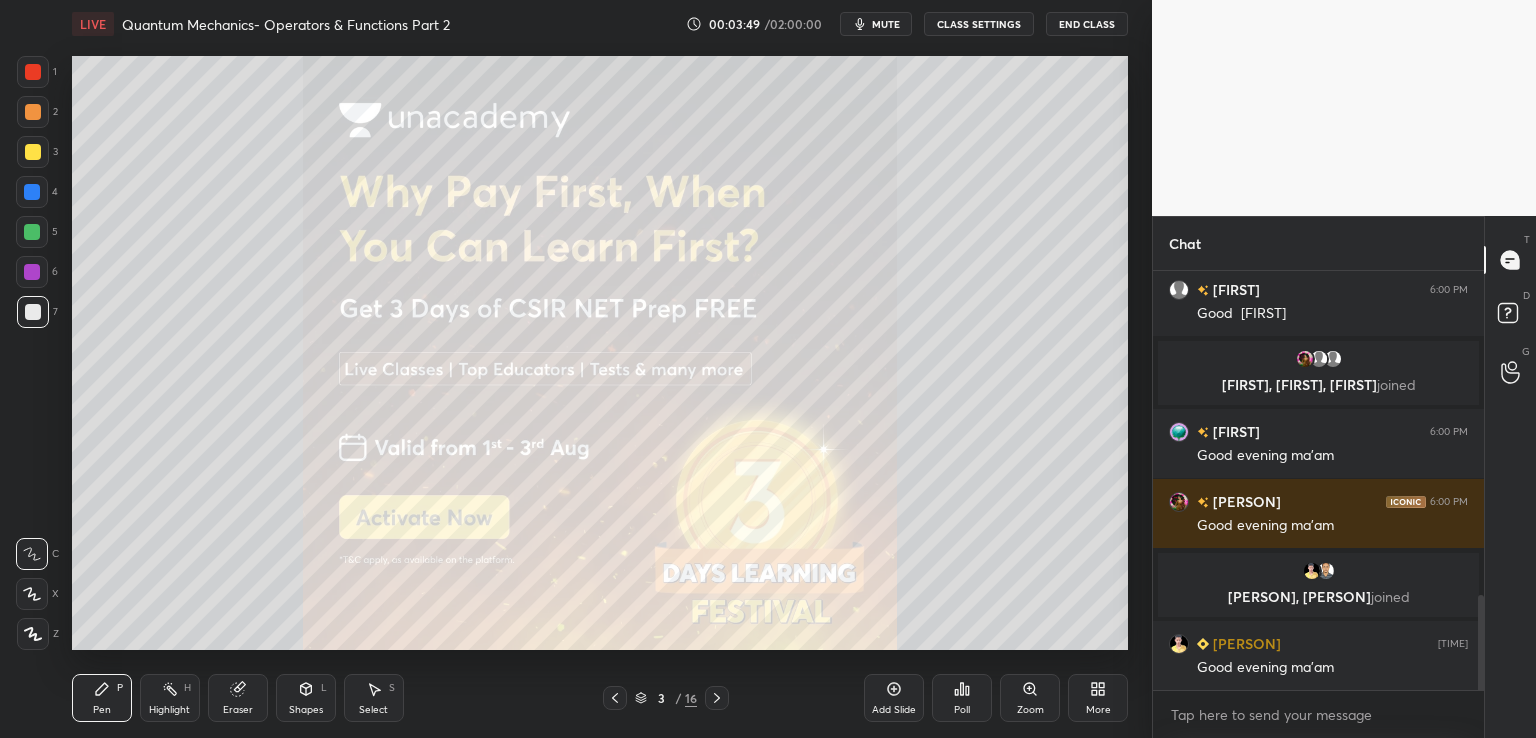 scroll, scrollTop: 1472, scrollLeft: 0, axis: vertical 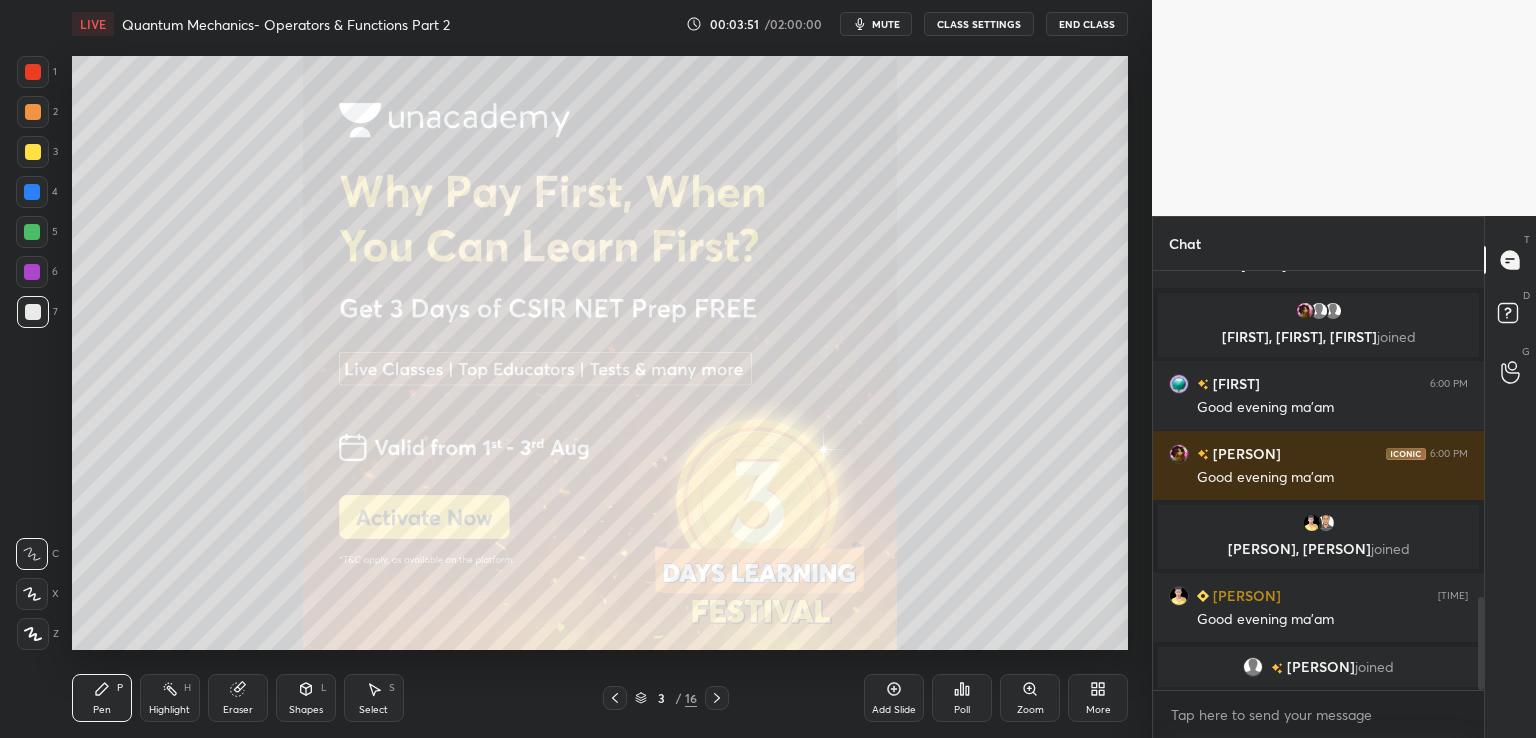 click on "More" at bounding box center [1098, 698] 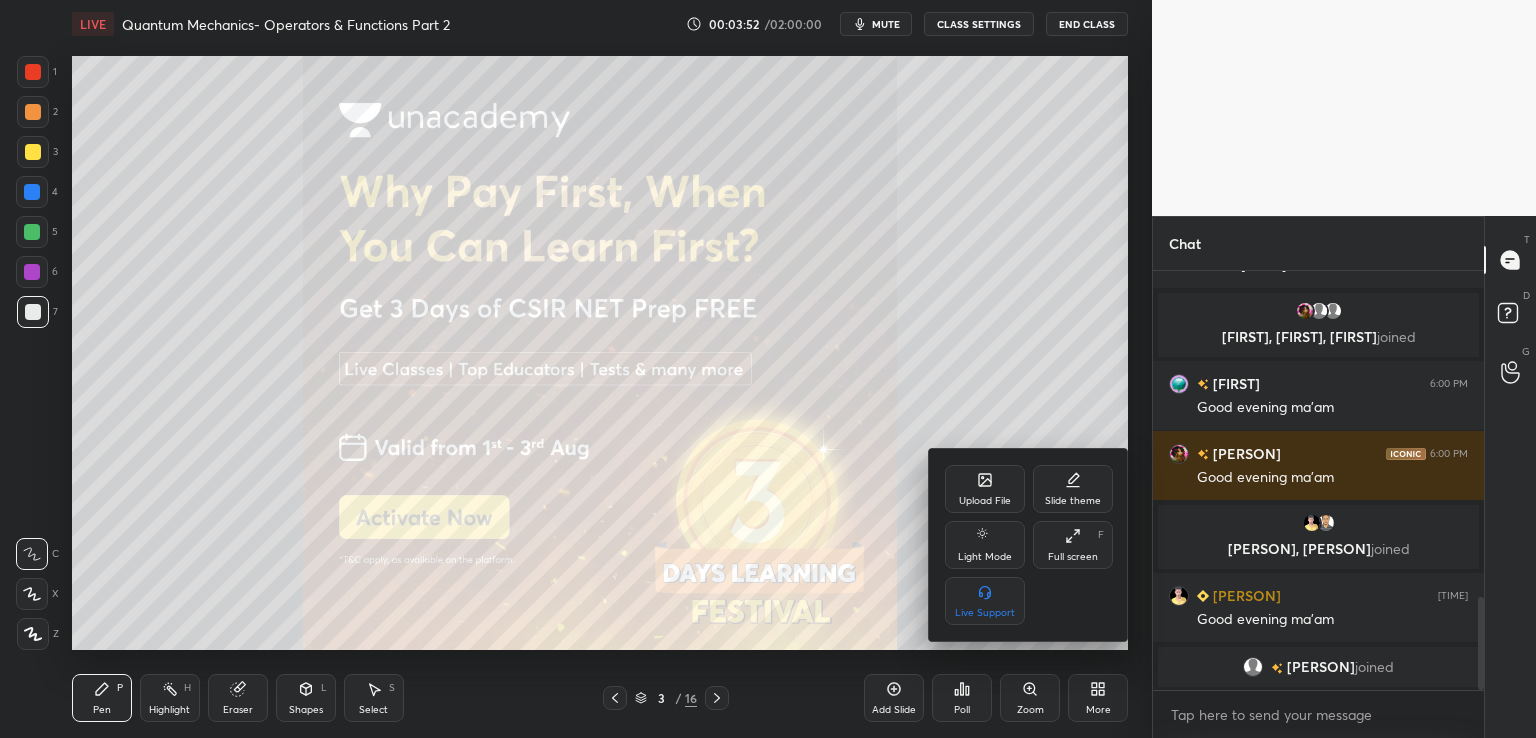 click on "Upload File" at bounding box center [985, 489] 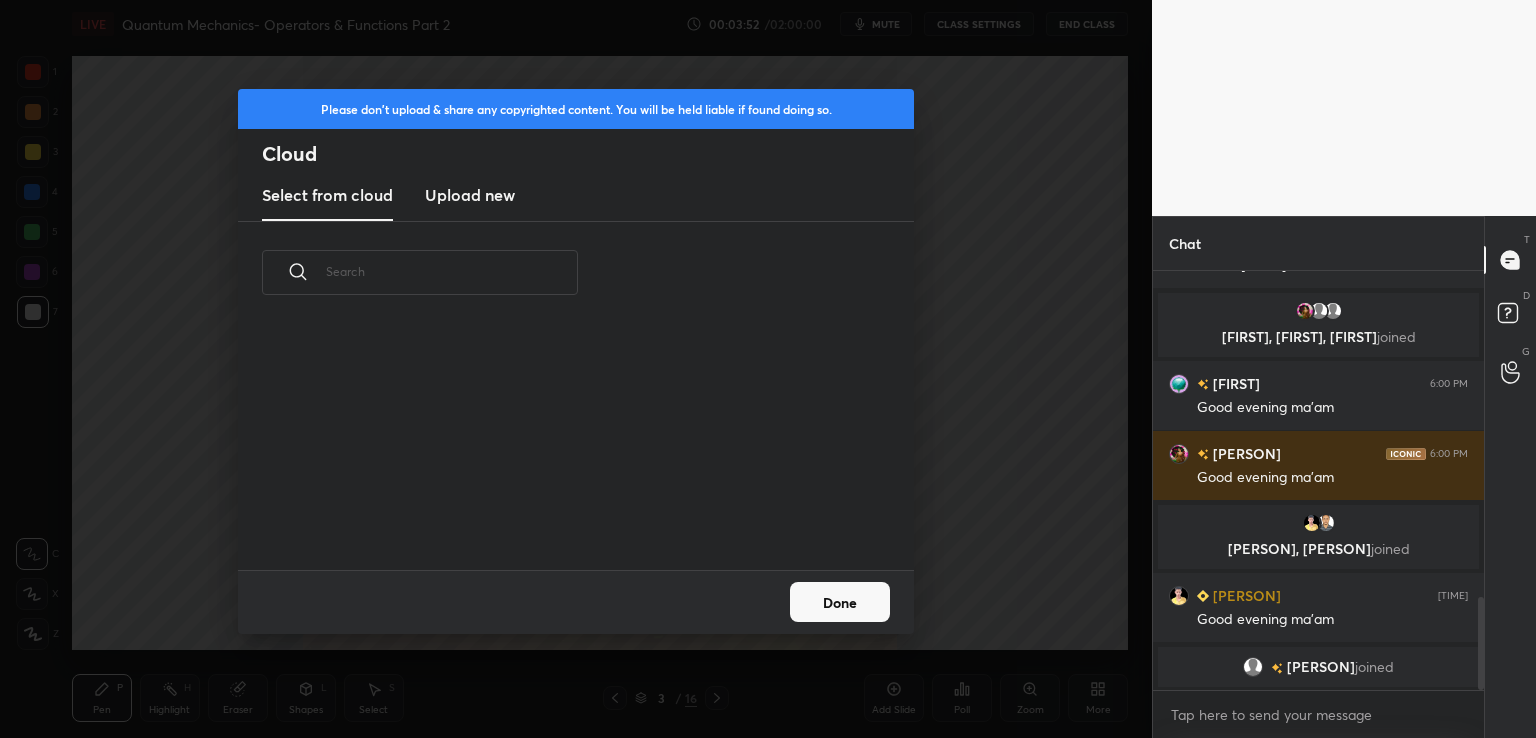 scroll, scrollTop: 246, scrollLeft: 642, axis: both 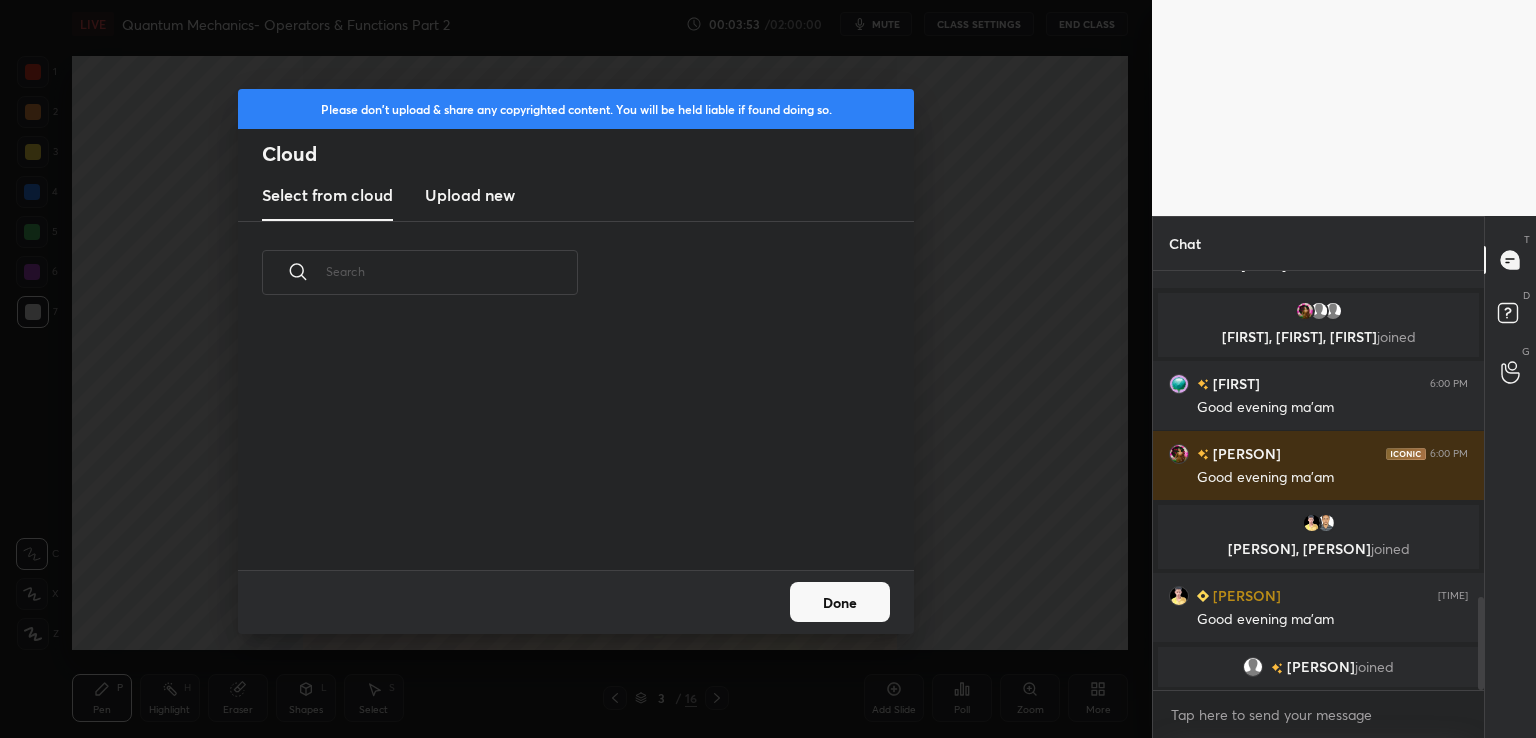 click on "Upload new" at bounding box center [470, 196] 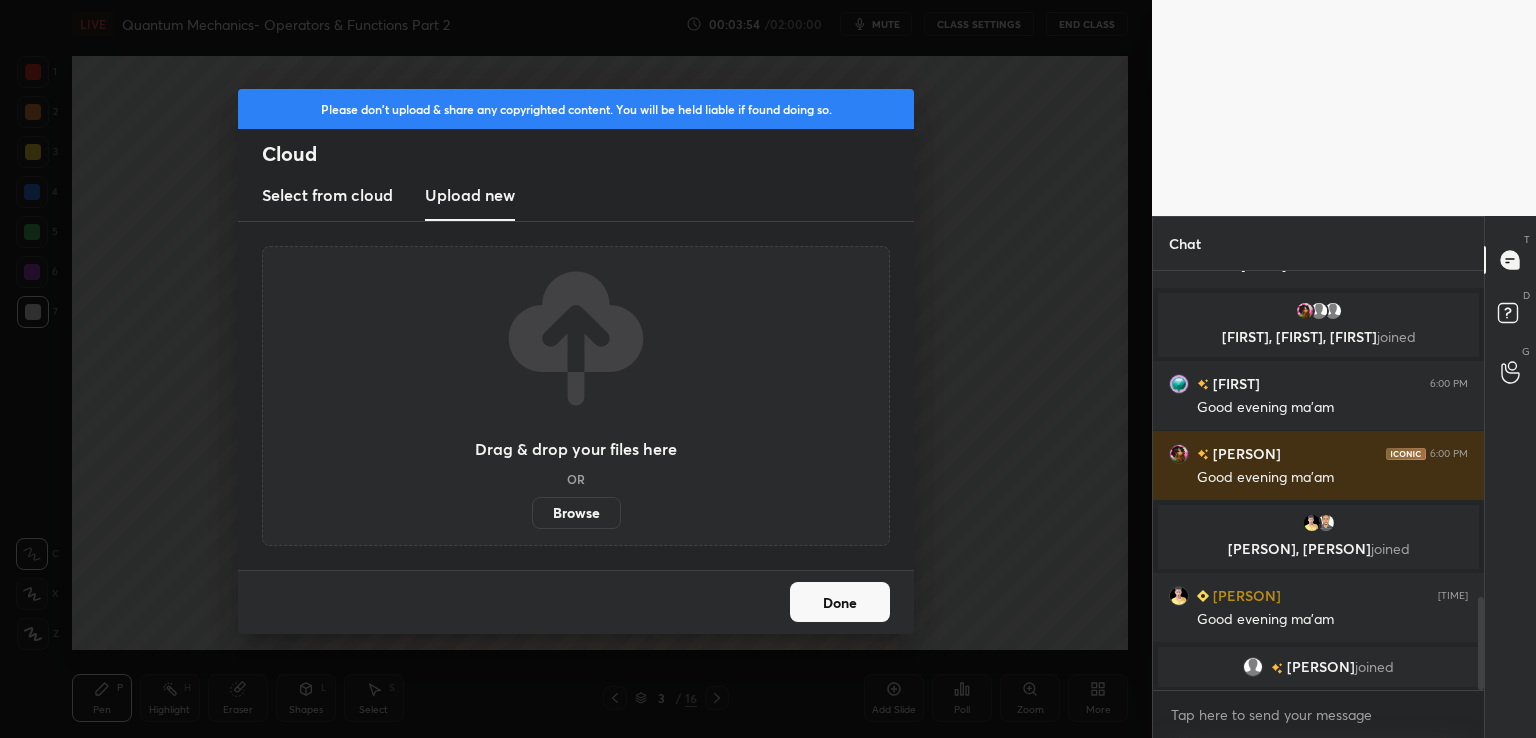 click on "Browse" at bounding box center [576, 513] 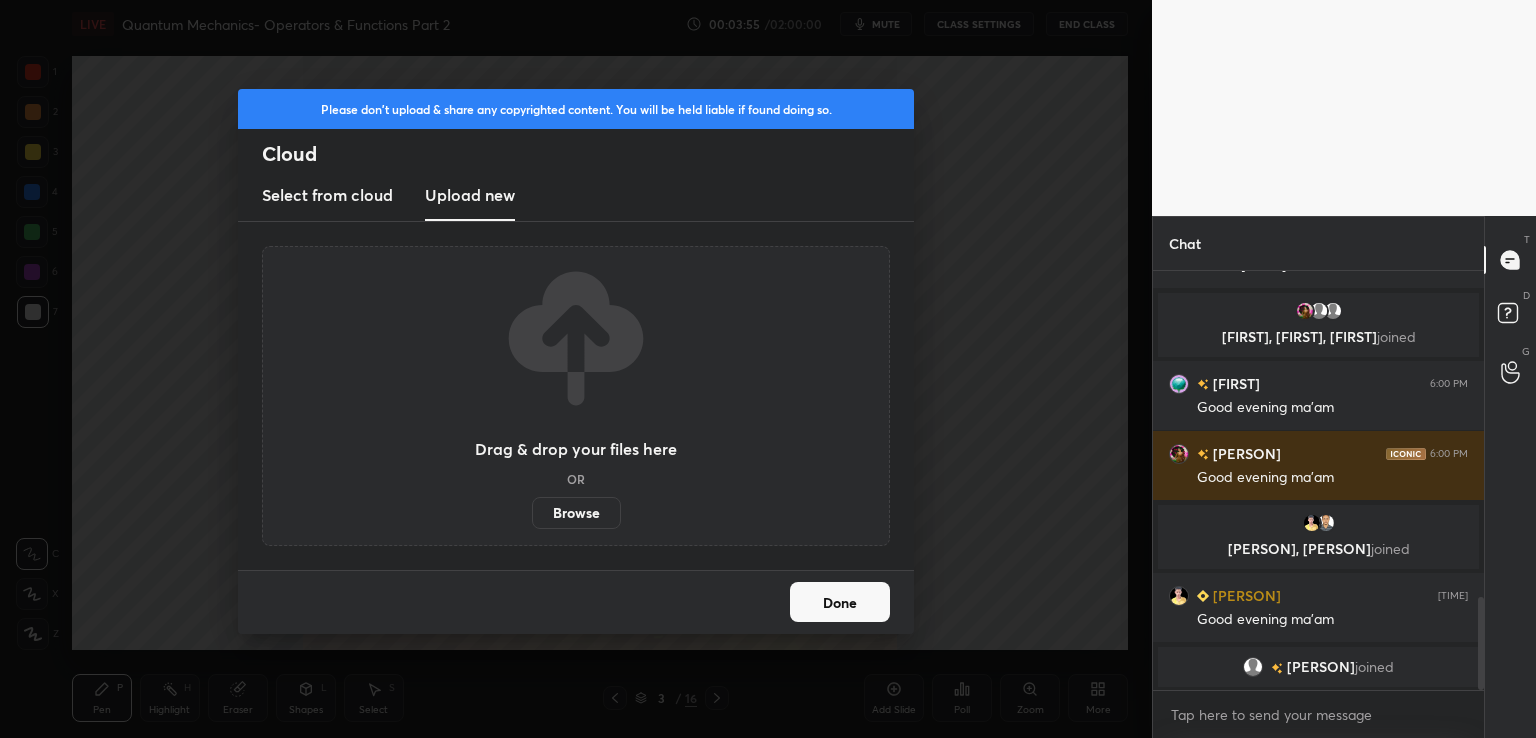 scroll, scrollTop: 1500, scrollLeft: 0, axis: vertical 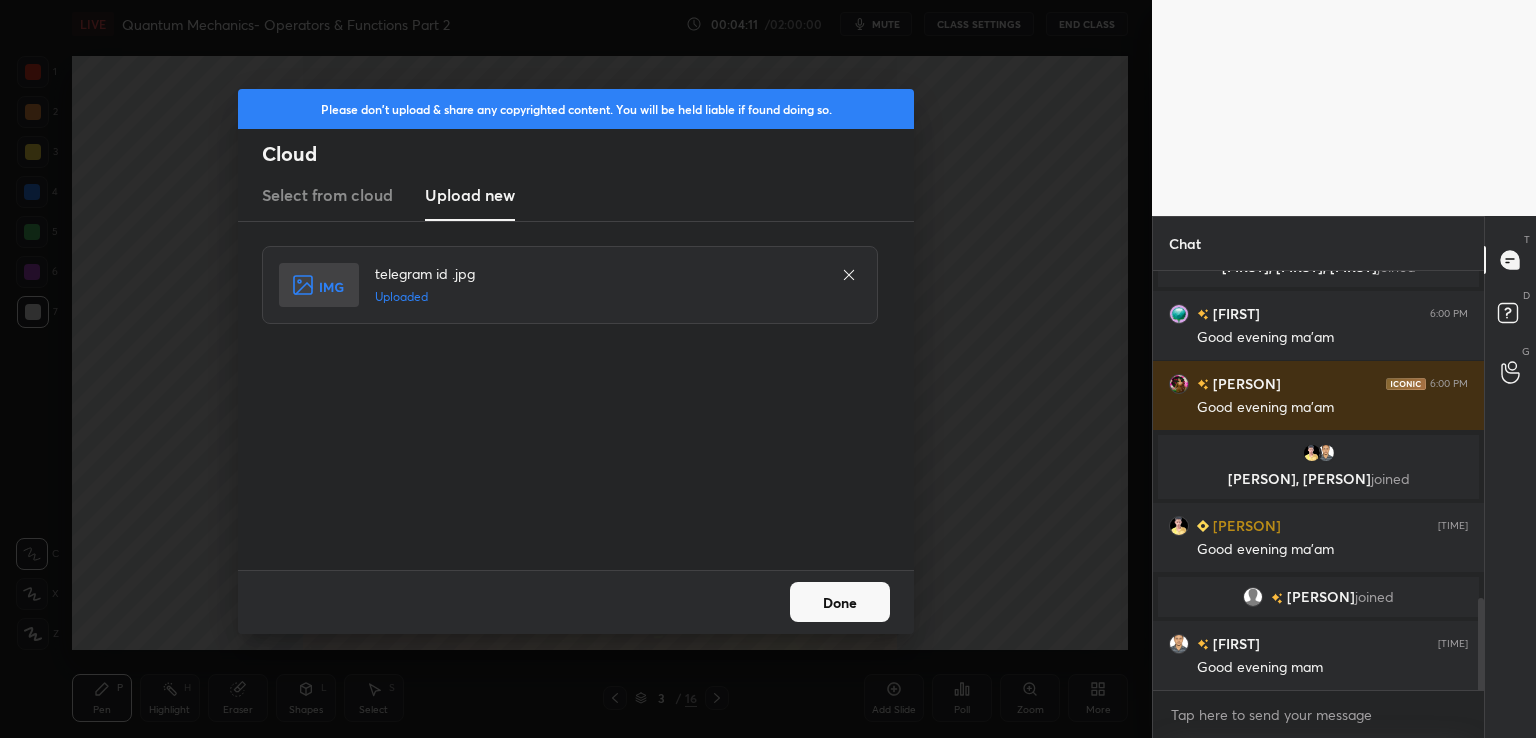 click on "Done" at bounding box center (840, 602) 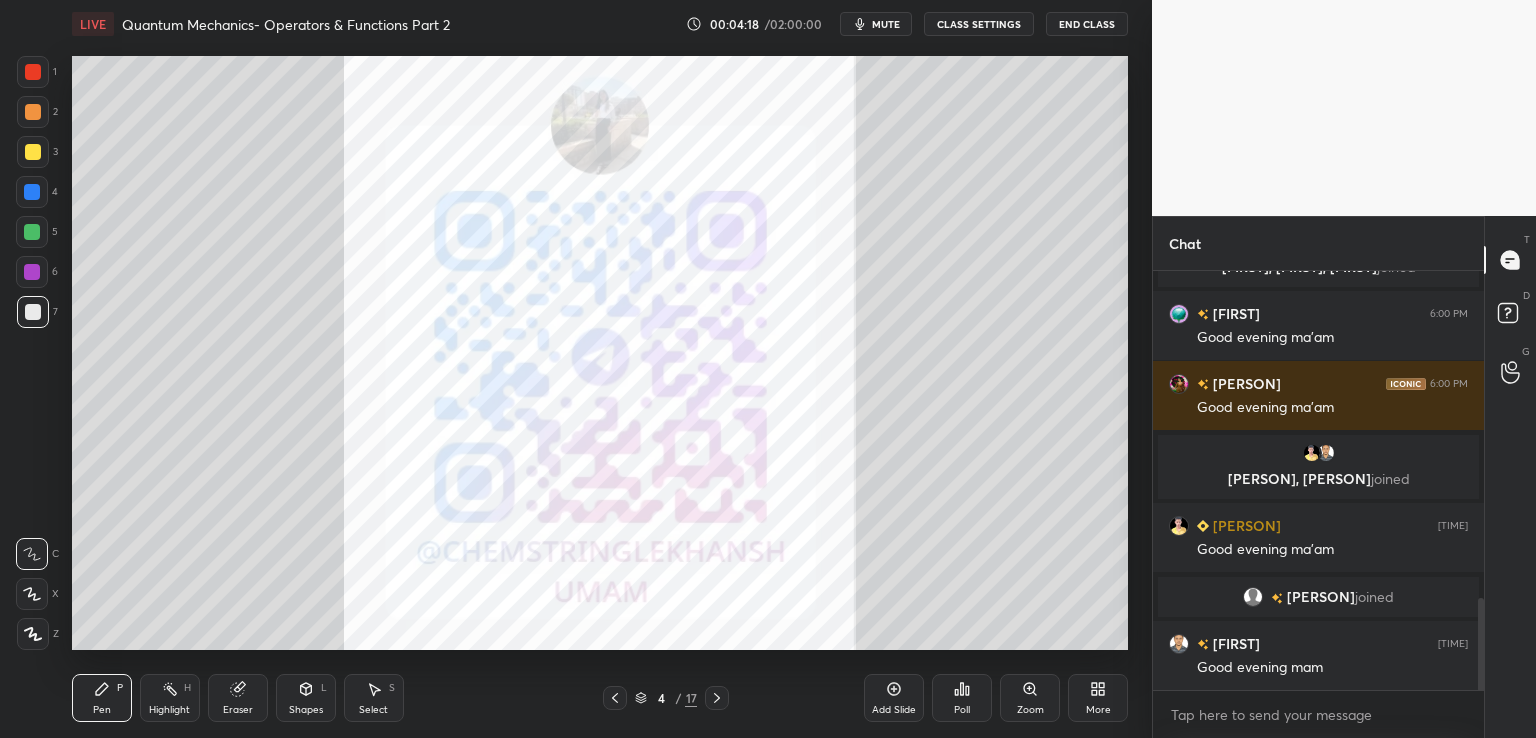 click 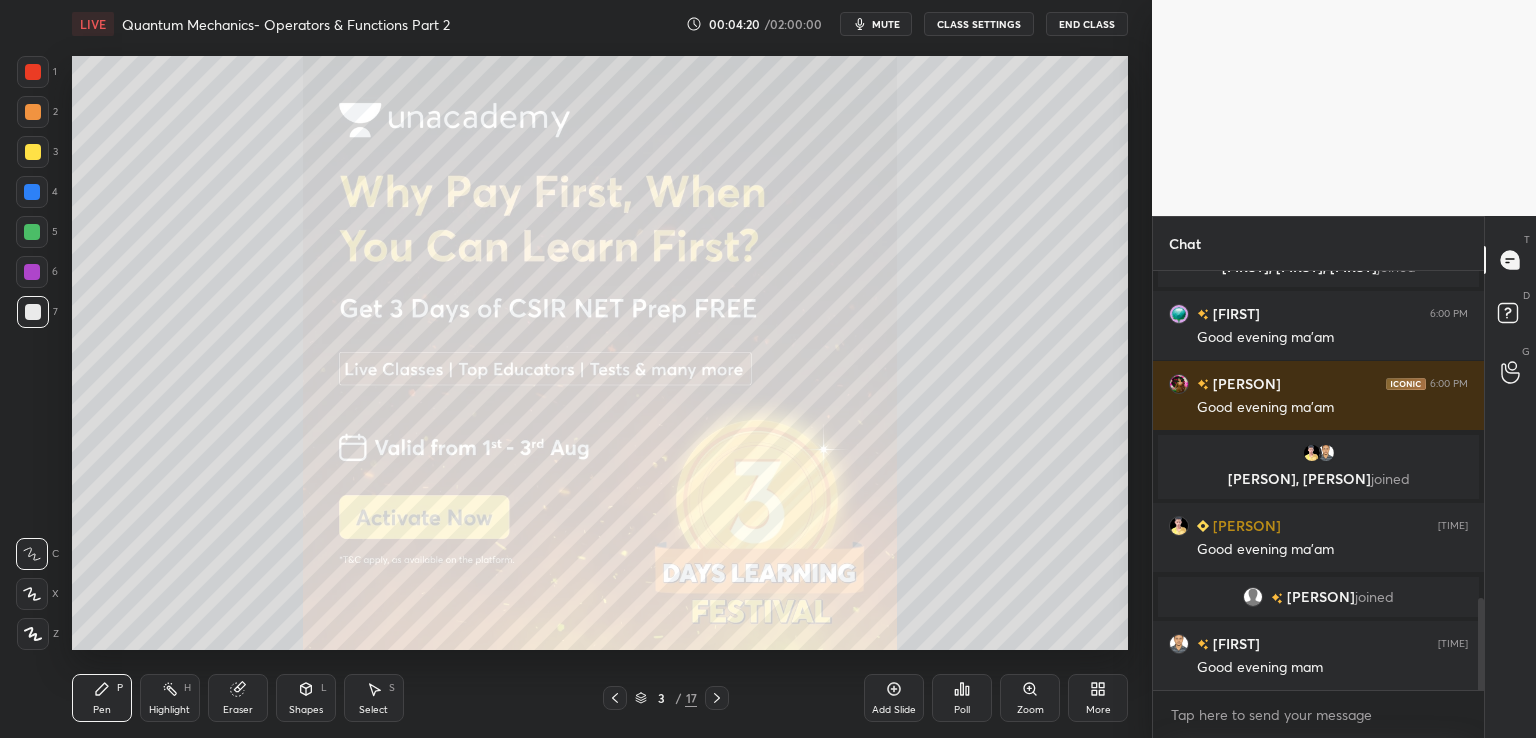 click 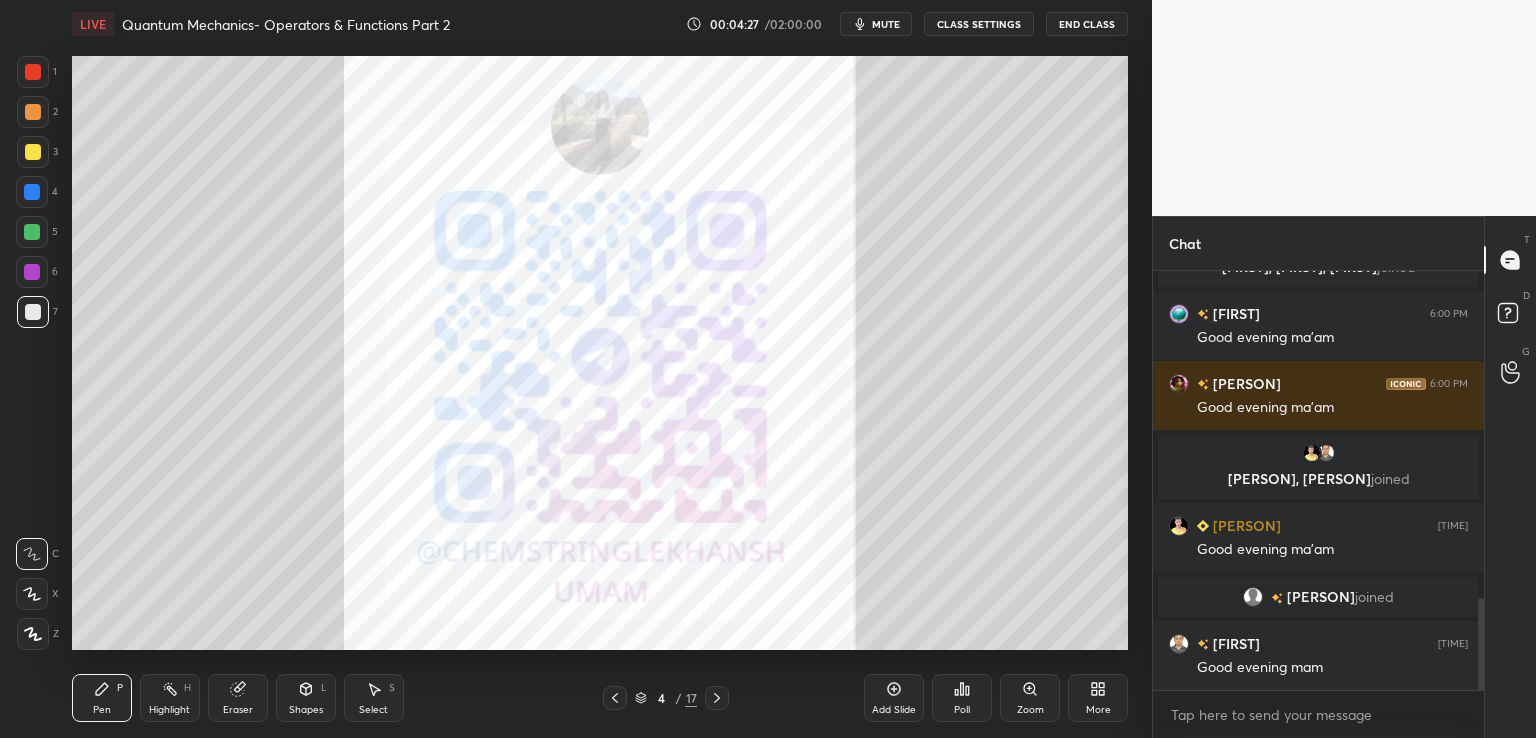 click on "More" at bounding box center [1098, 710] 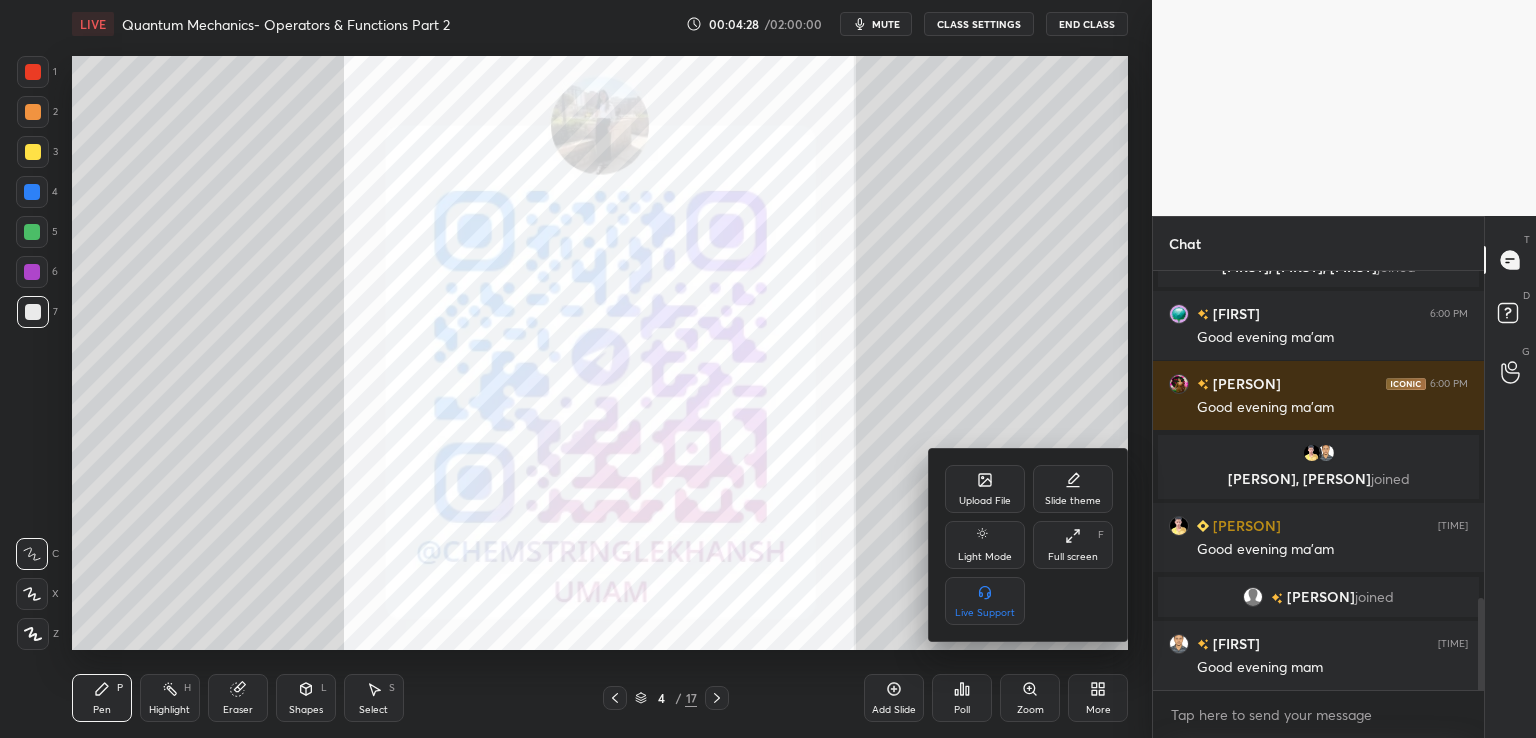 click on "Upload File" at bounding box center (985, 501) 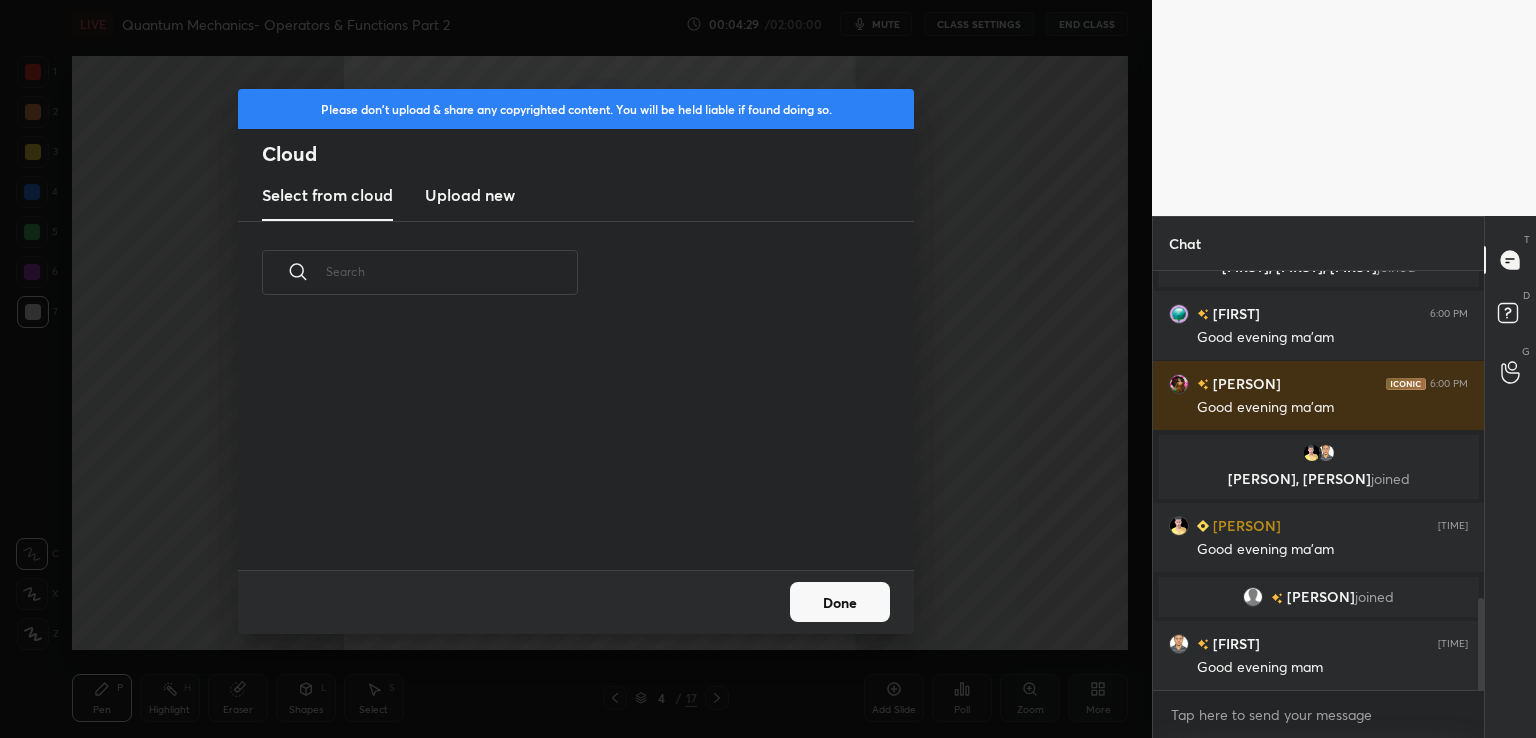 scroll, scrollTop: 5, scrollLeft: 10, axis: both 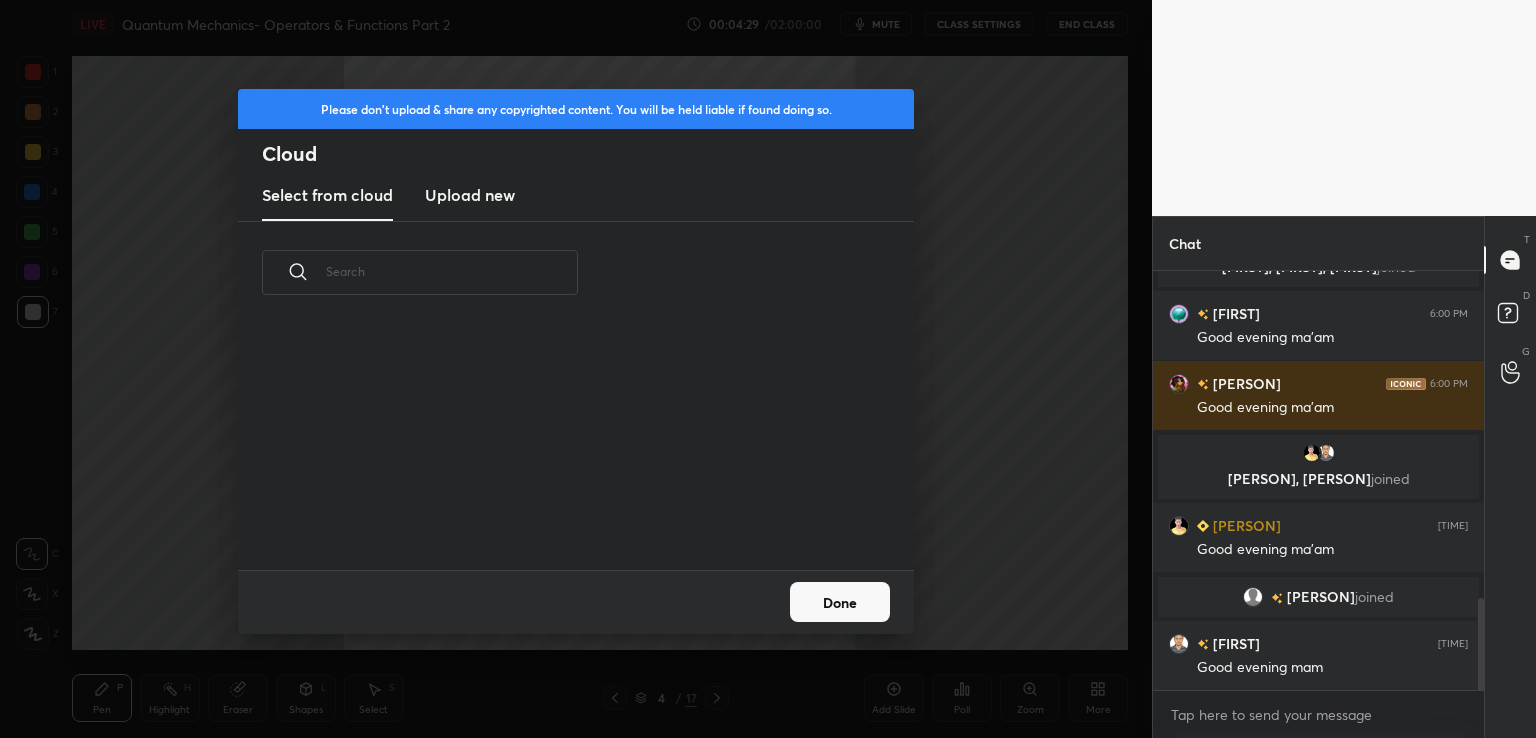 click on "Upload new" at bounding box center (470, 196) 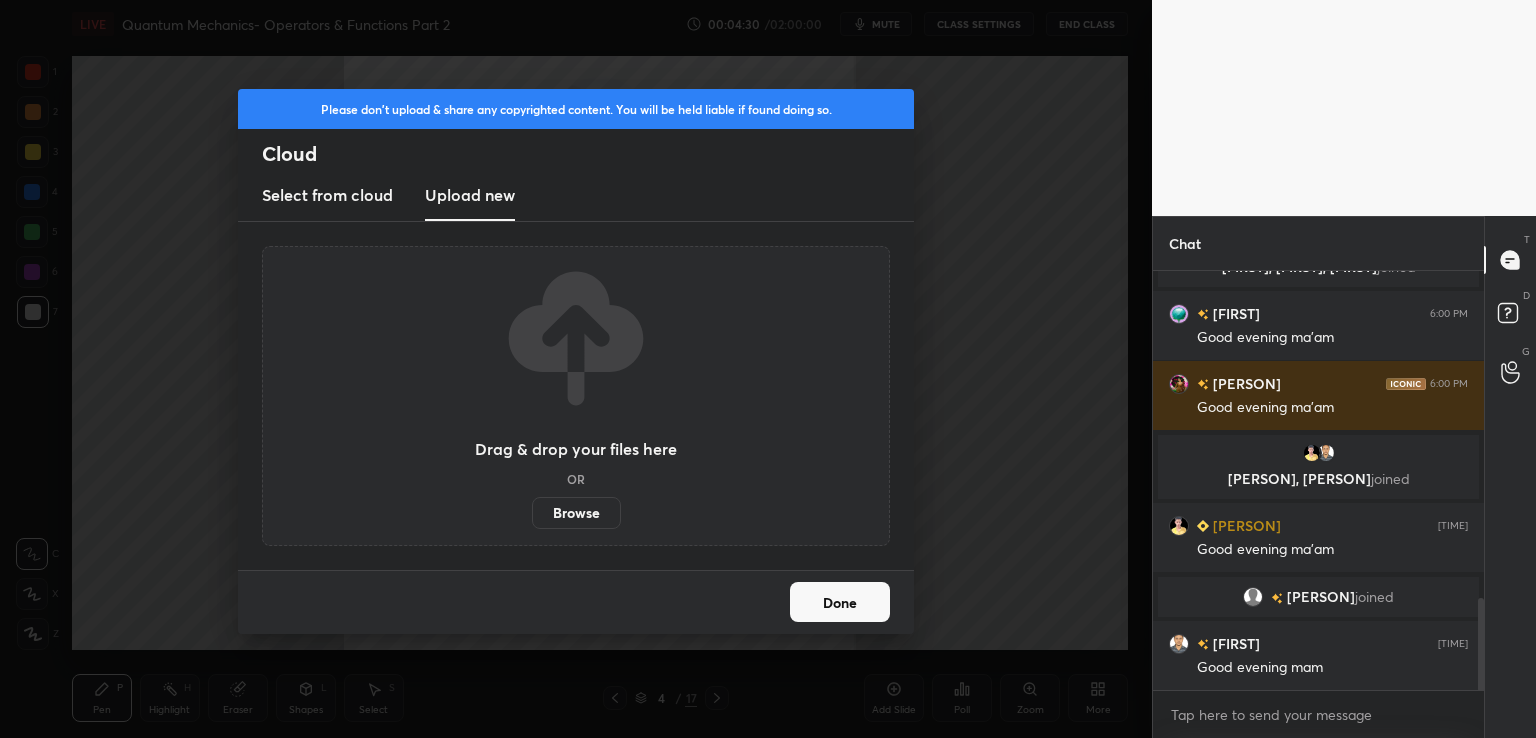 click on "Browse" at bounding box center [576, 513] 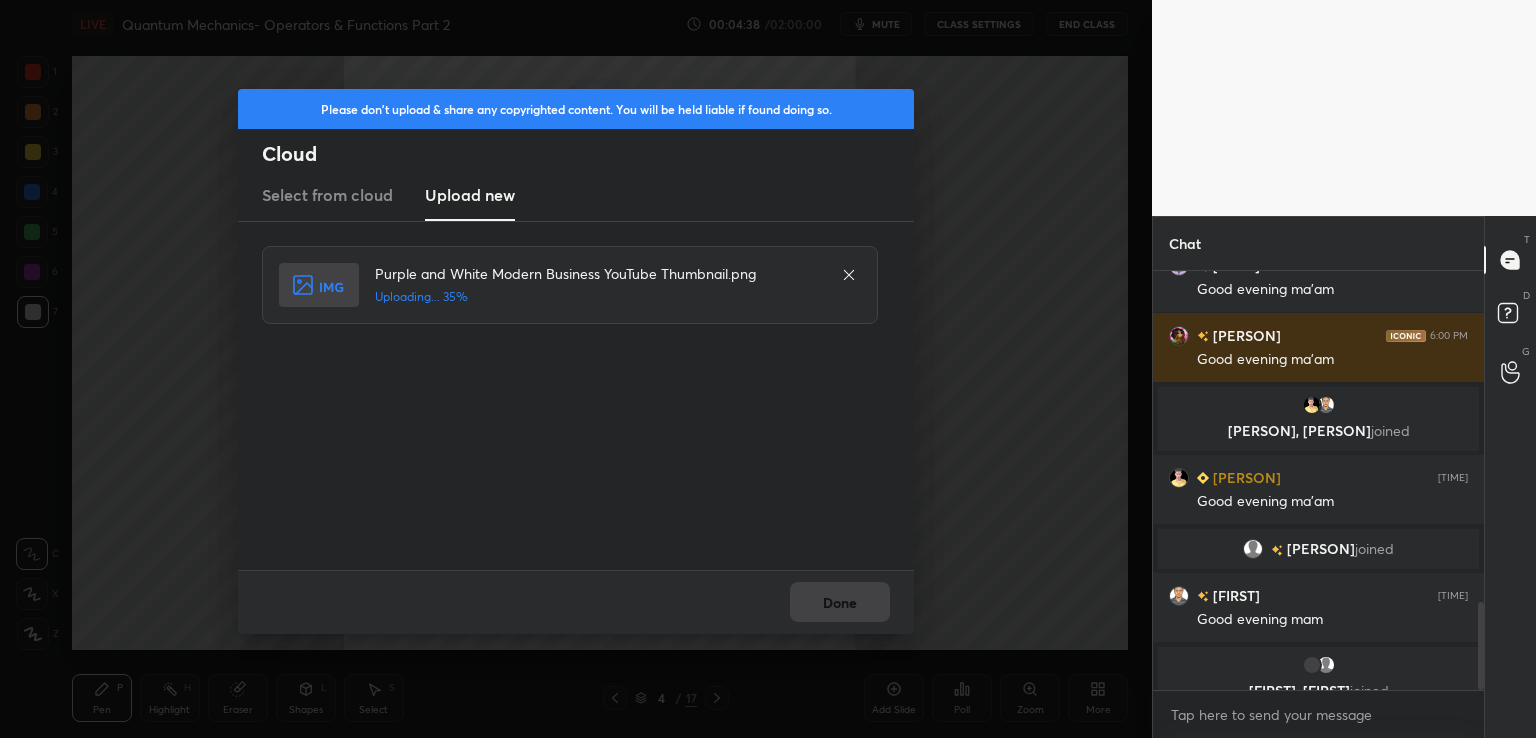 scroll, scrollTop: 1572, scrollLeft: 0, axis: vertical 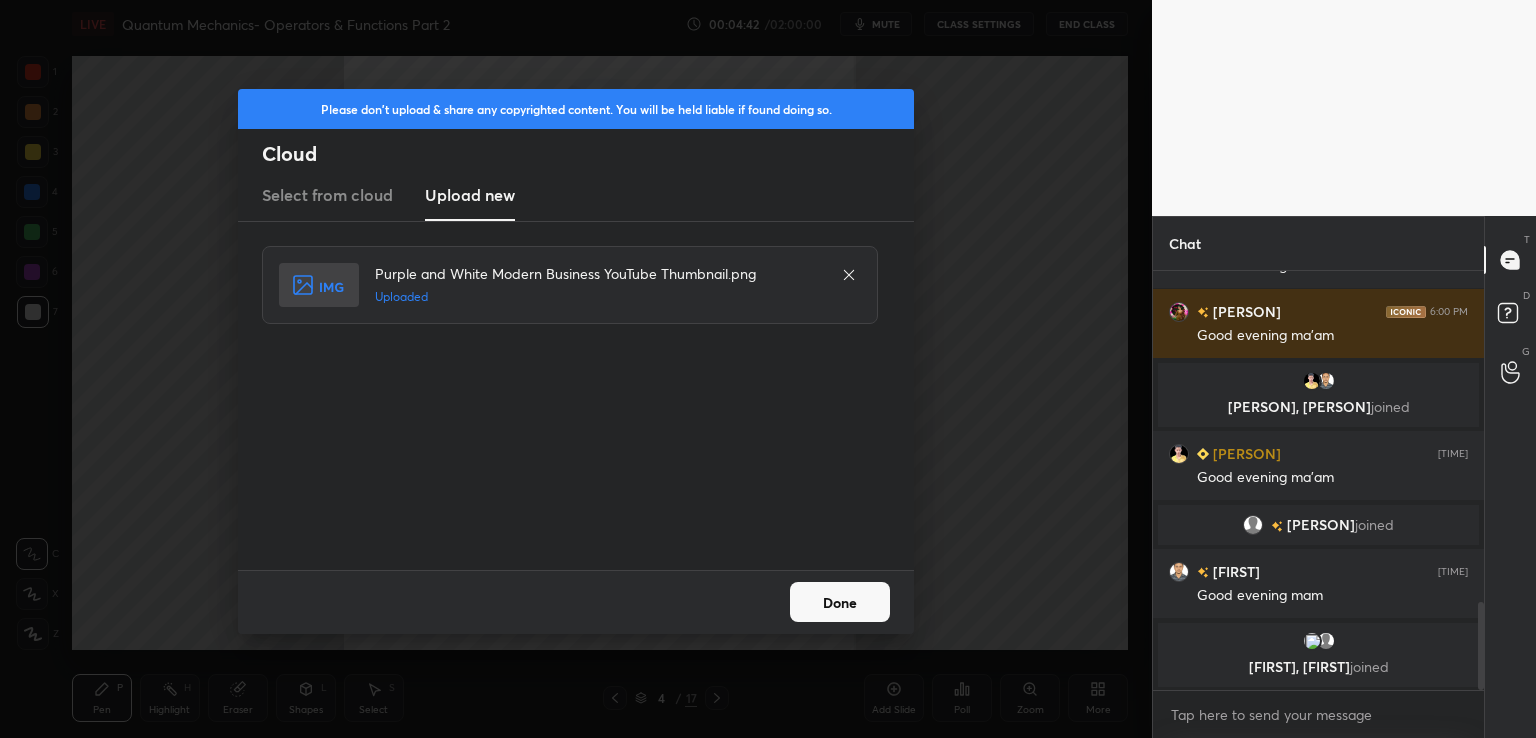 click on "Done" at bounding box center [840, 602] 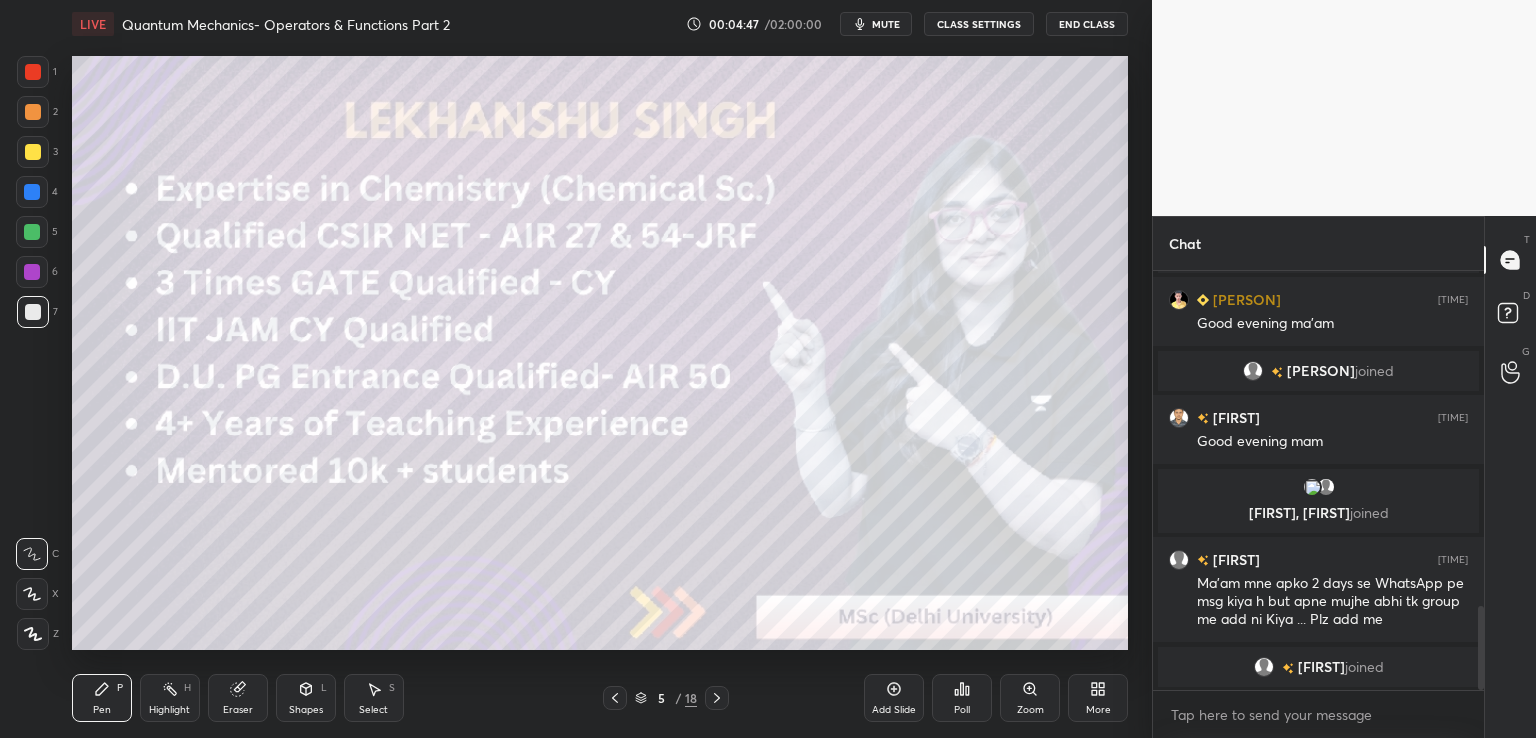 scroll, scrollTop: 1736, scrollLeft: 0, axis: vertical 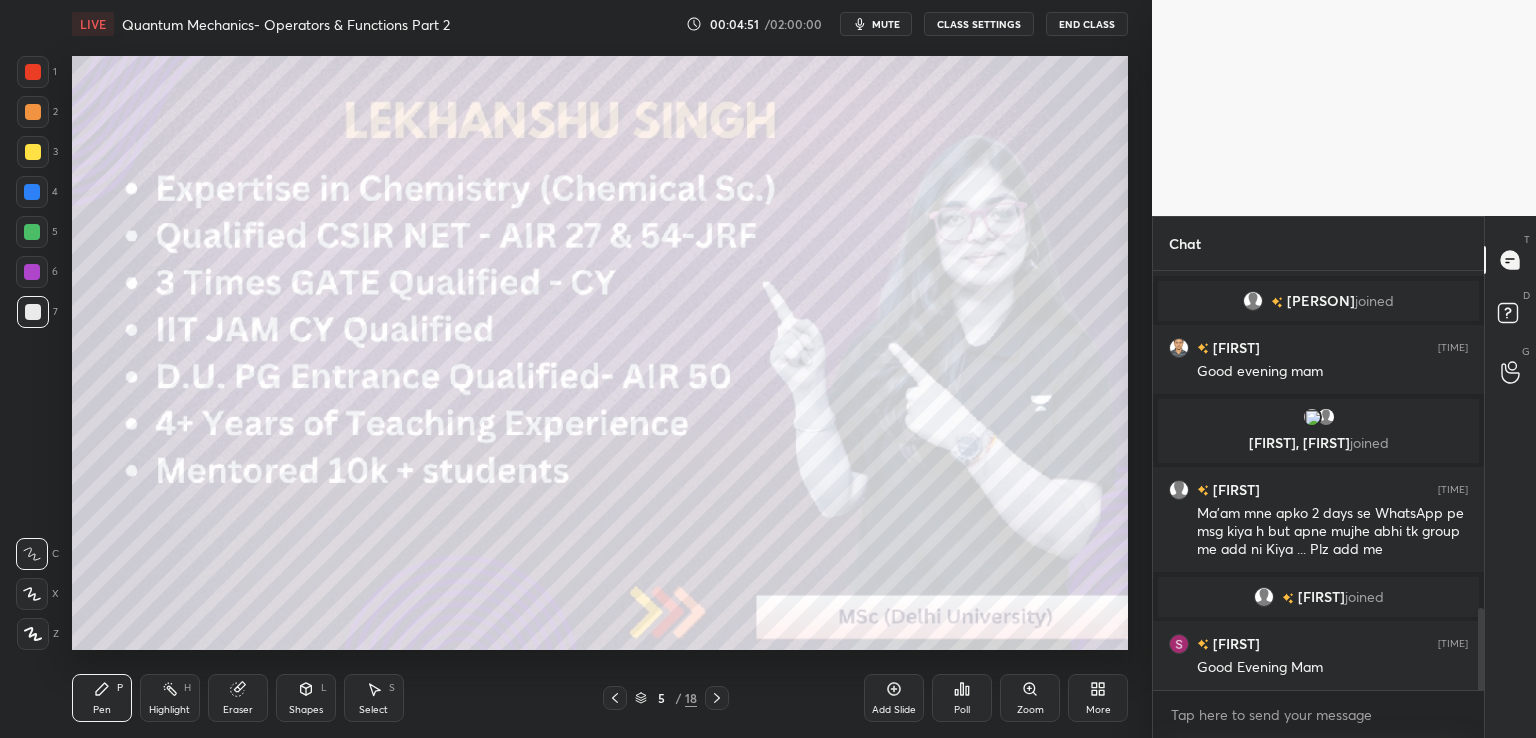 click 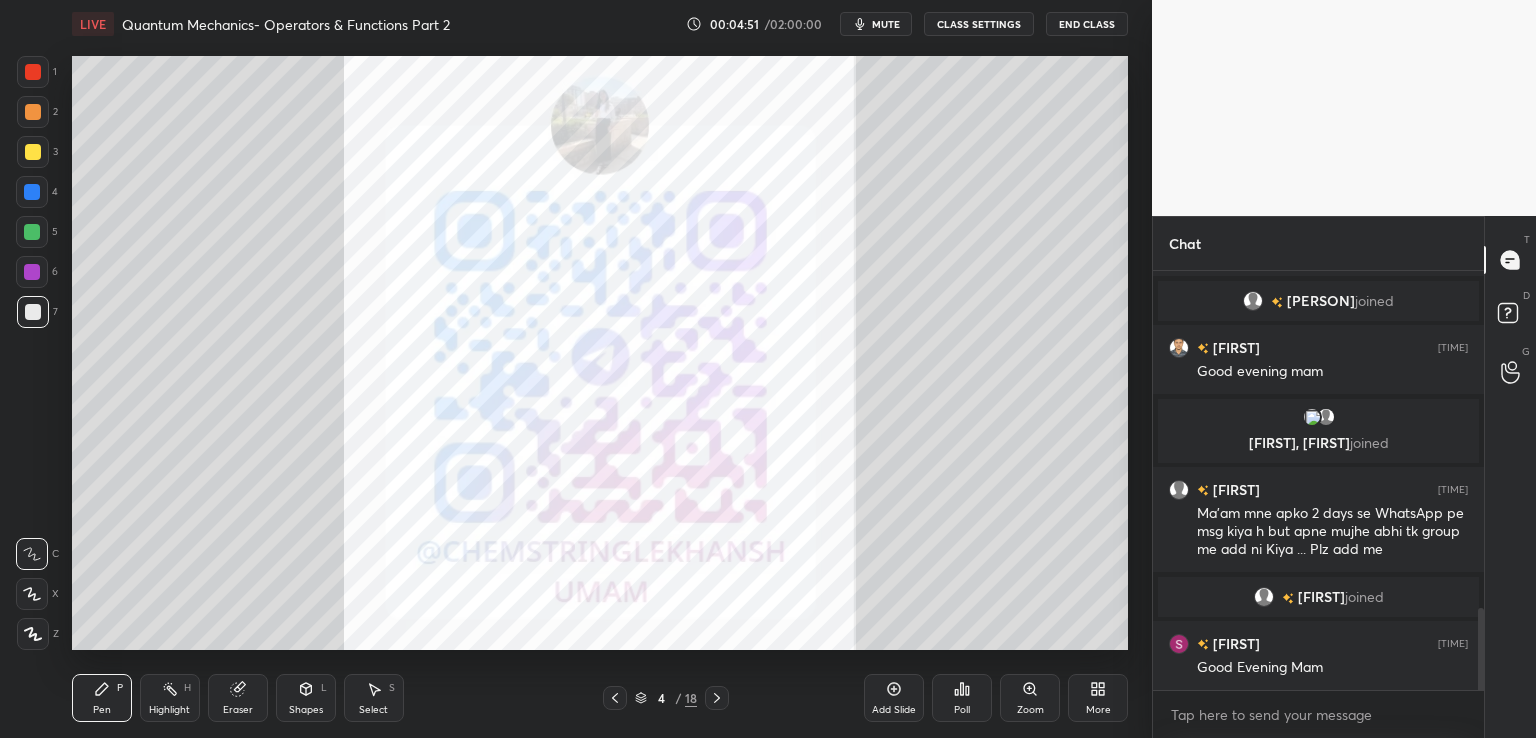 click 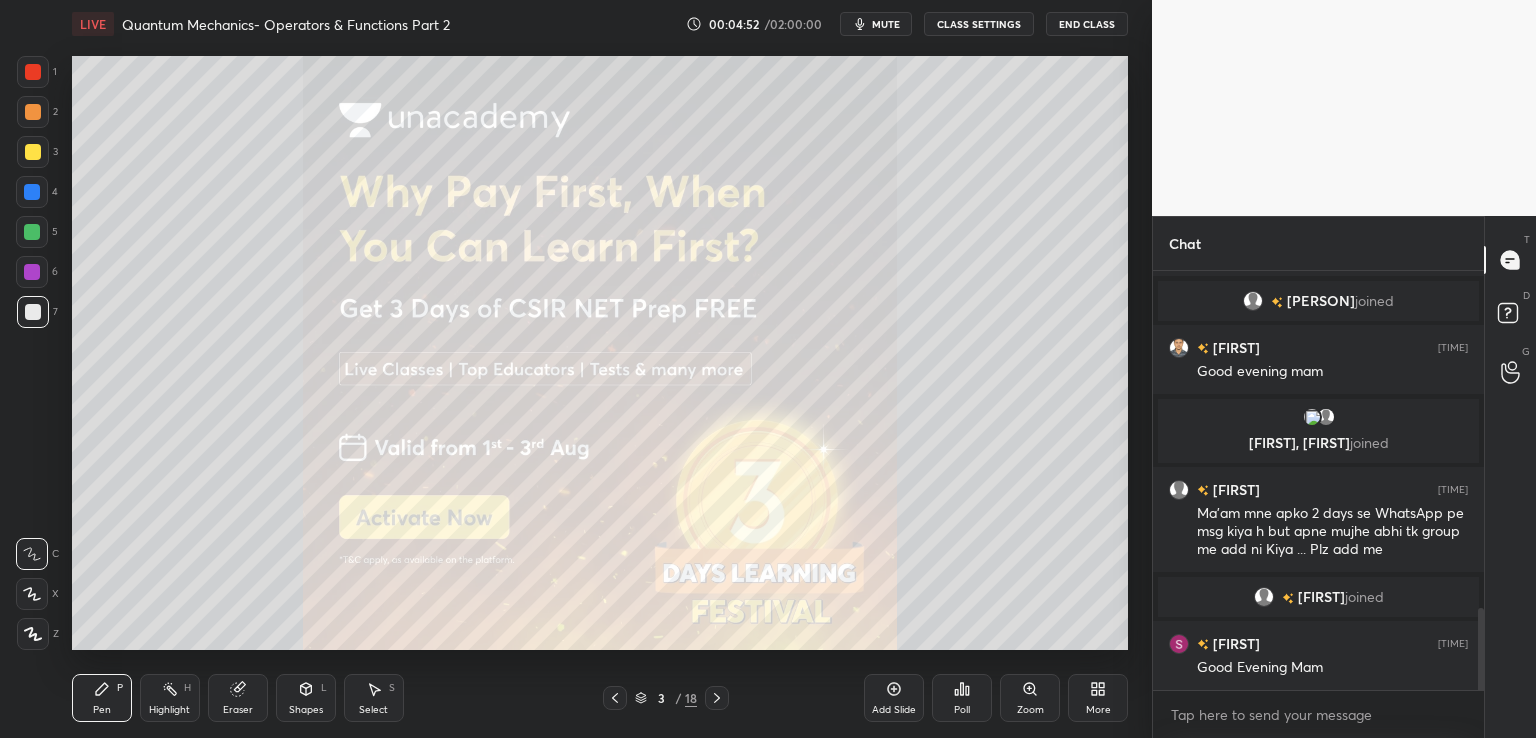 click 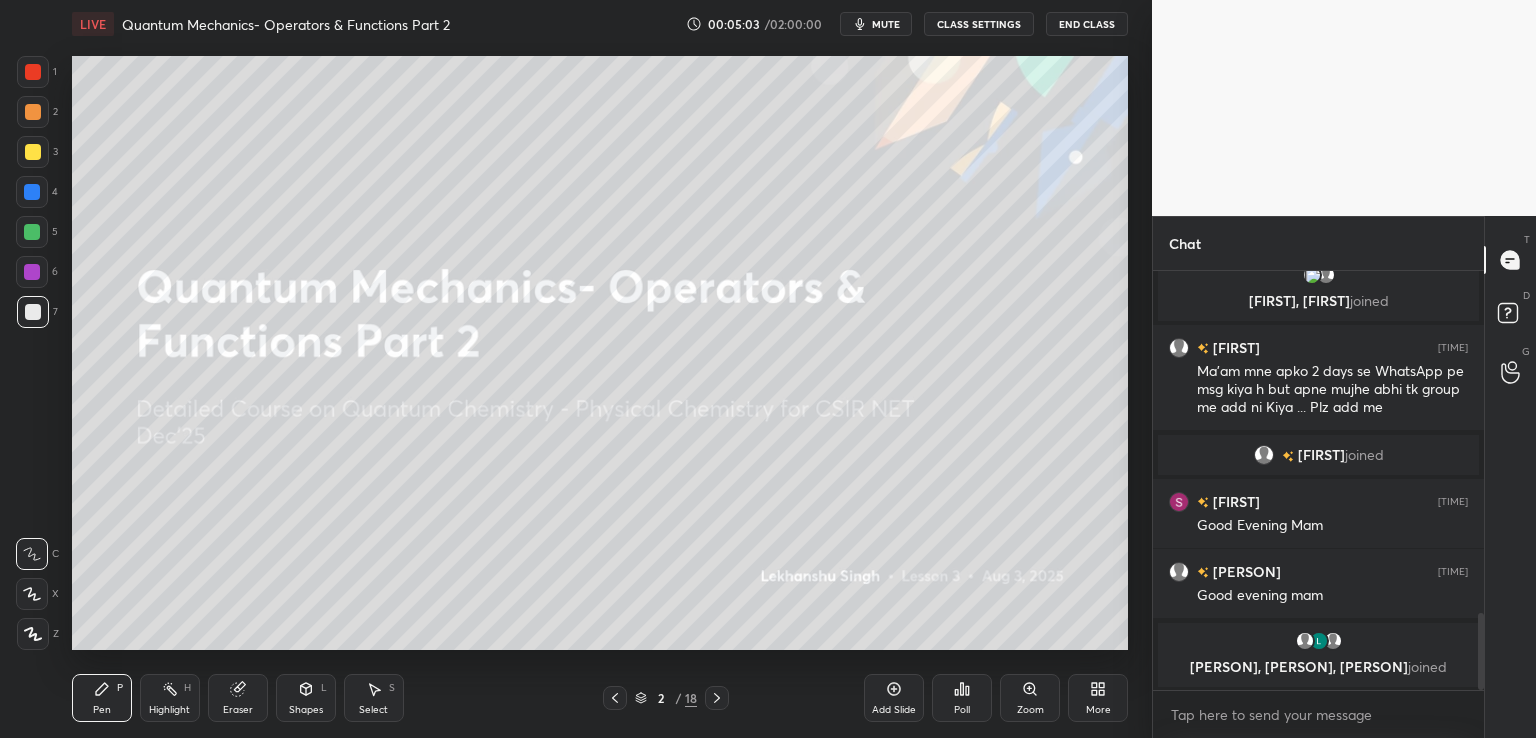 scroll, scrollTop: 1888, scrollLeft: 0, axis: vertical 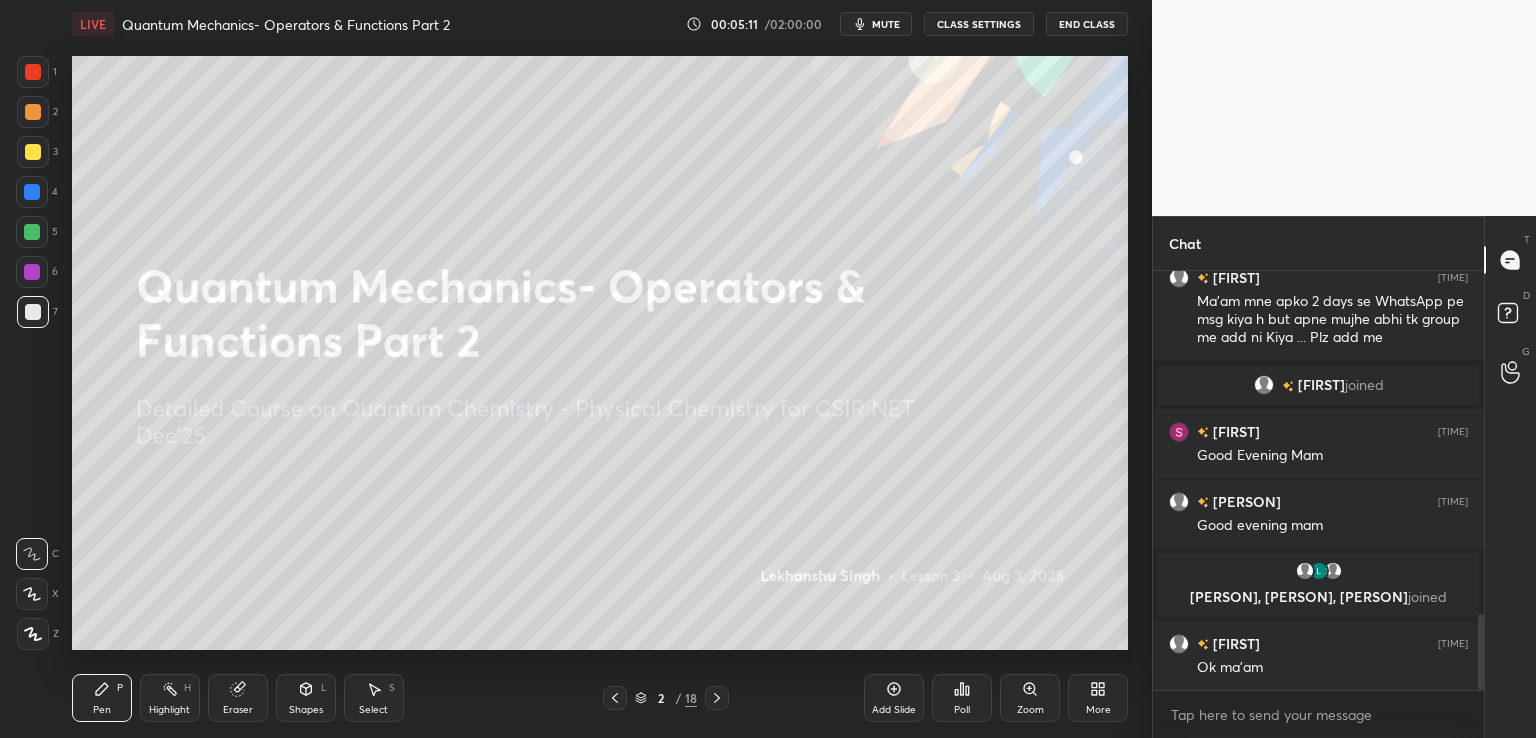 click 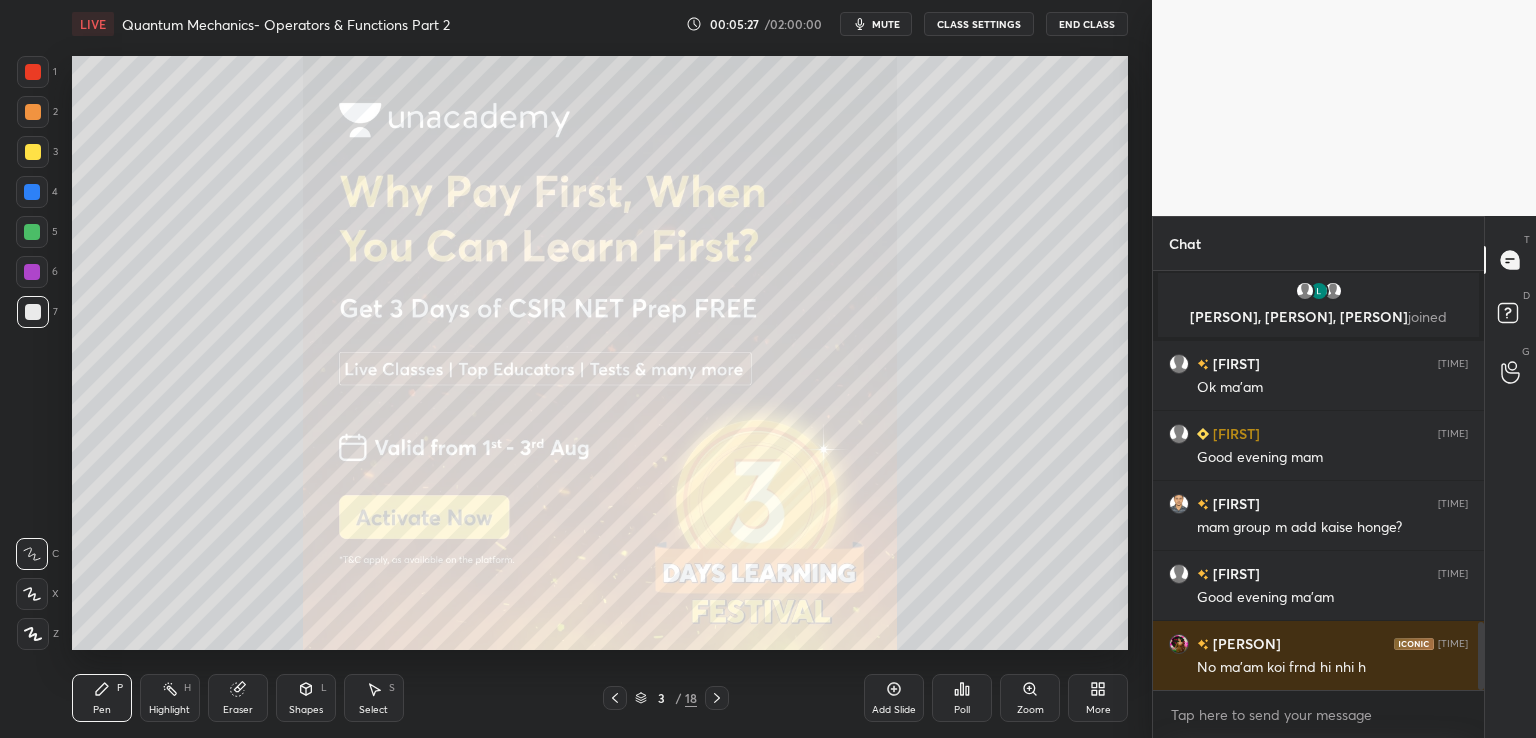 scroll, scrollTop: 2216, scrollLeft: 0, axis: vertical 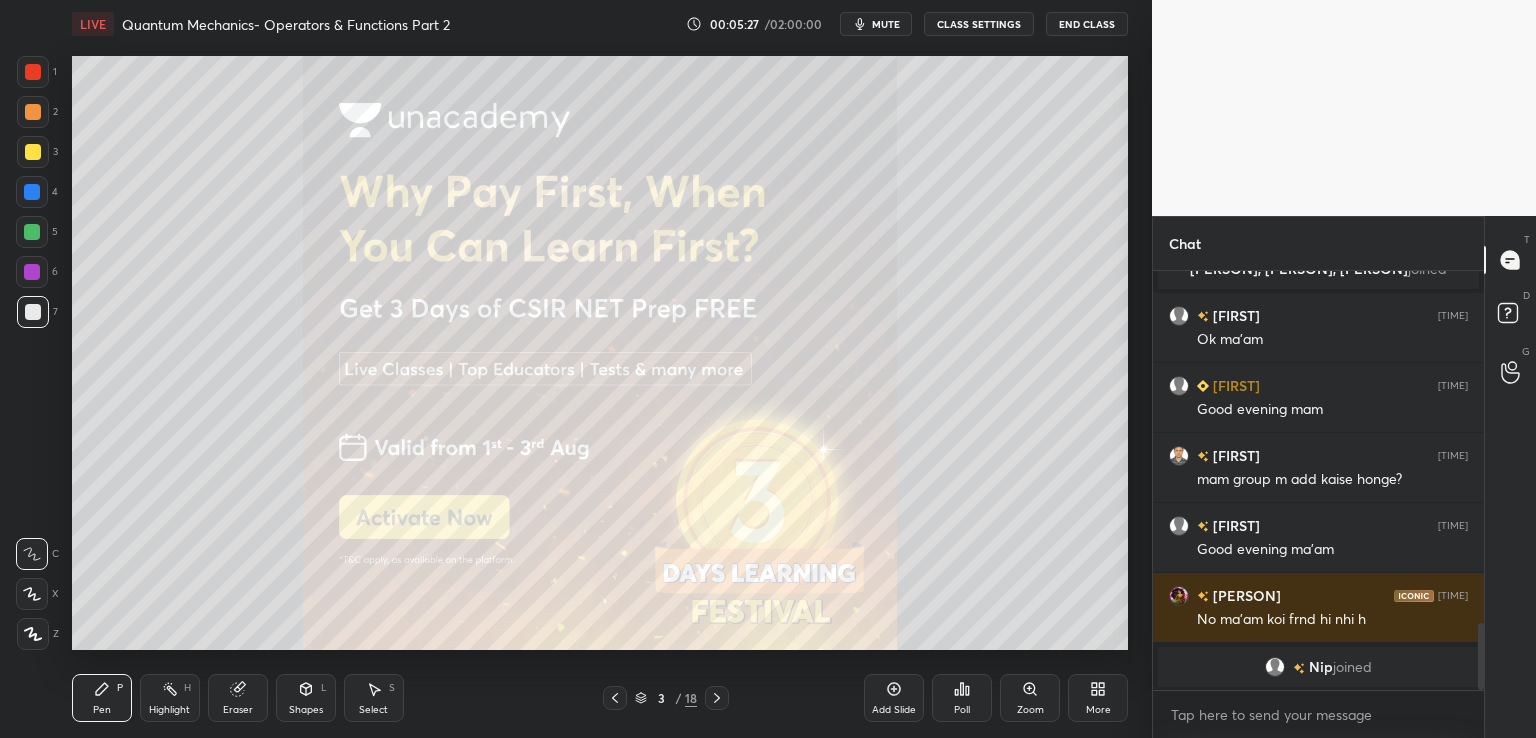 click 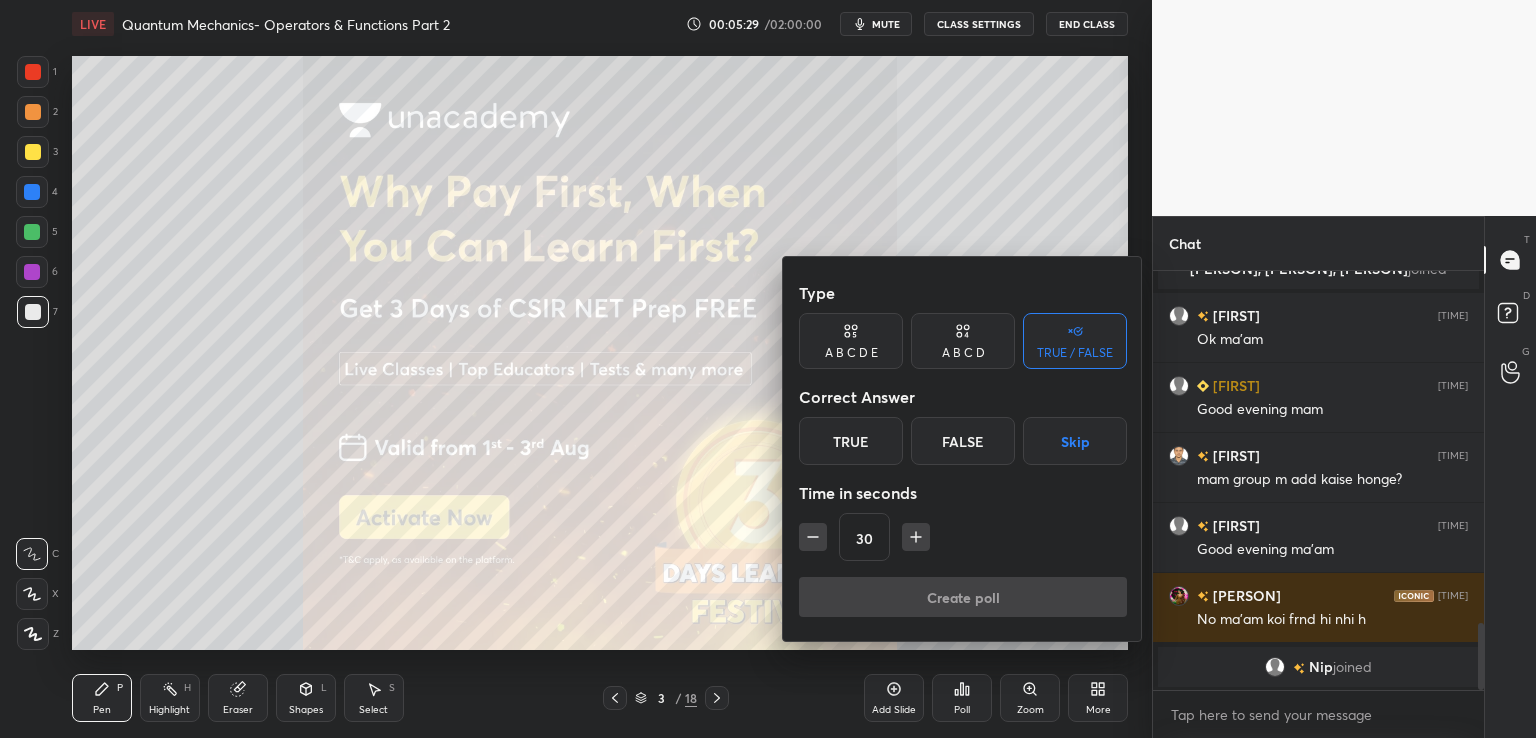 click 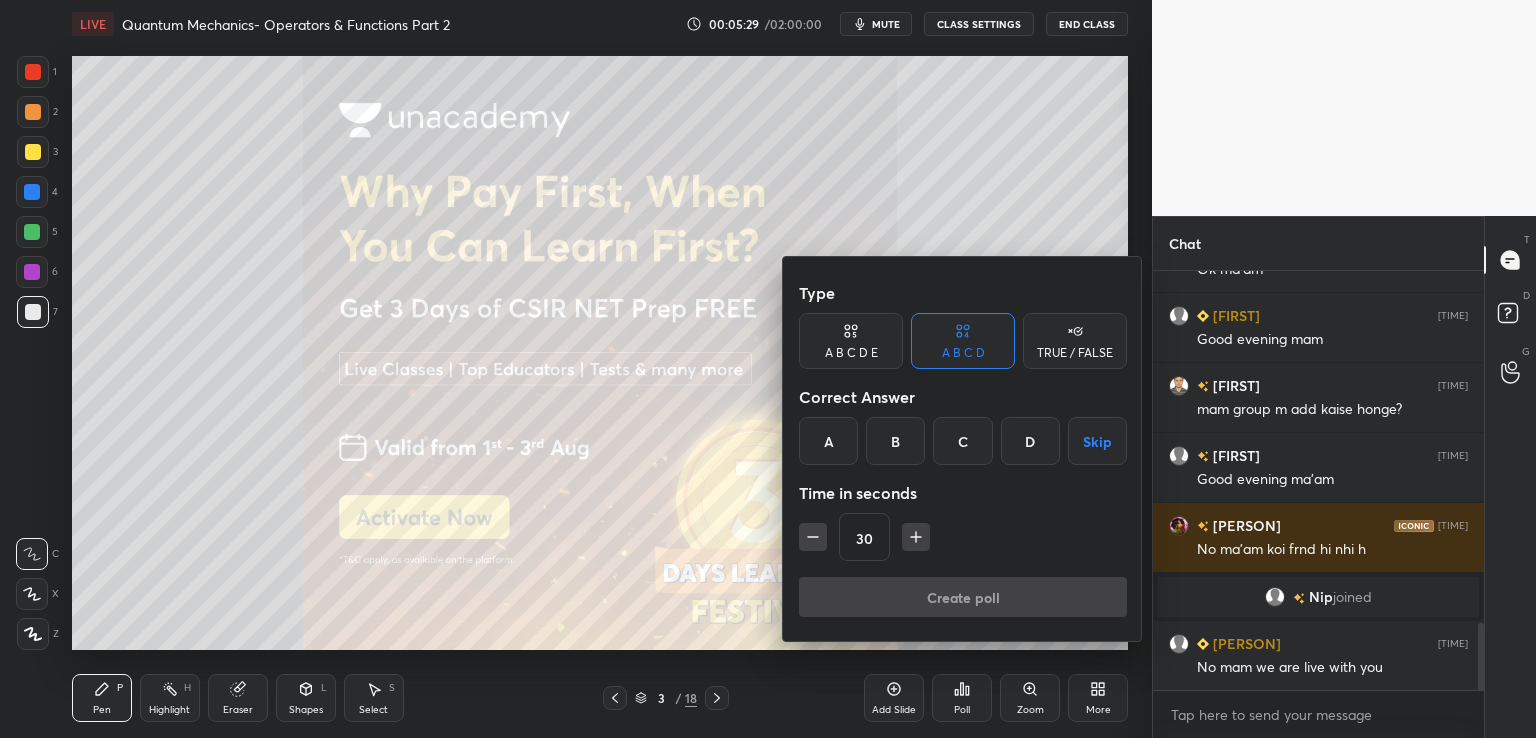 scroll, scrollTop: 2208, scrollLeft: 0, axis: vertical 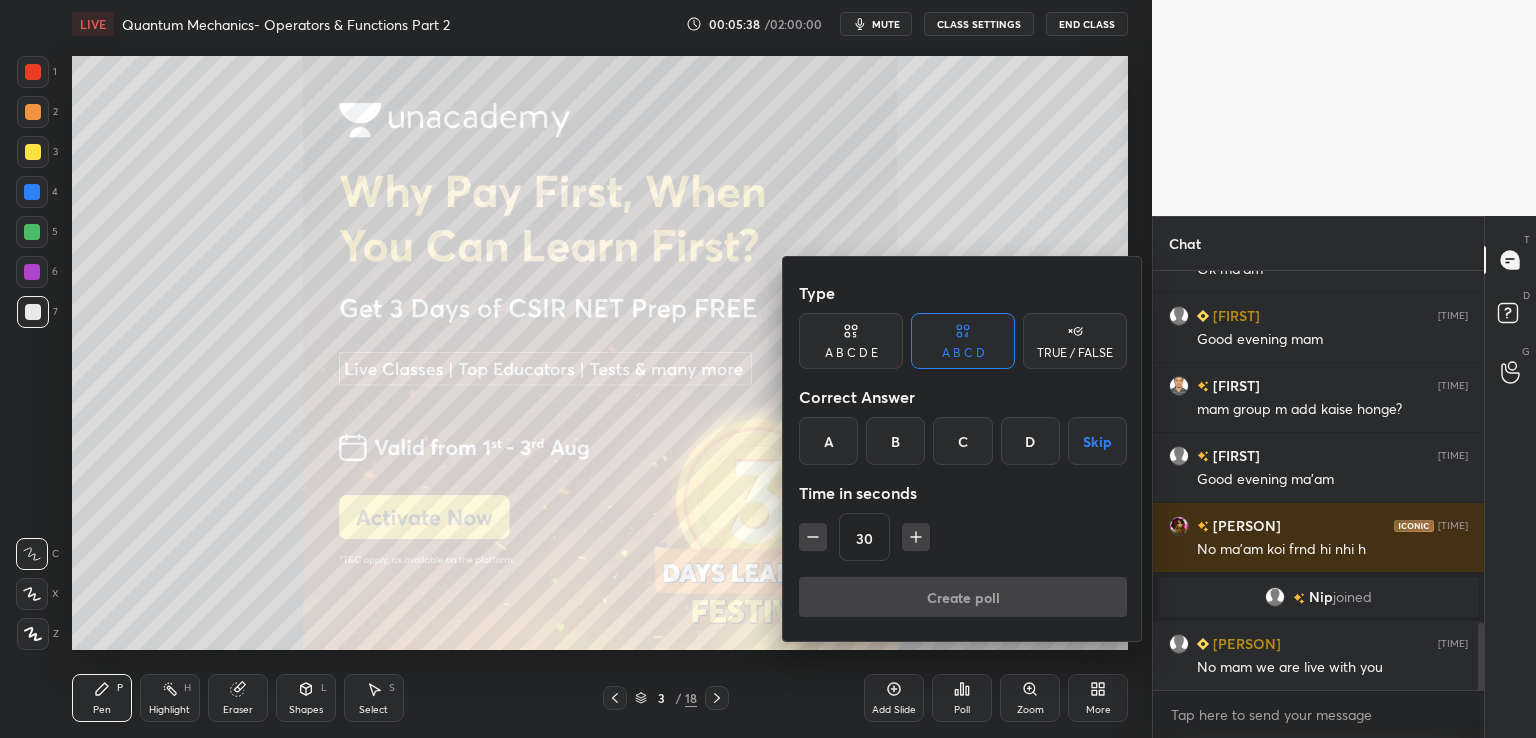 click on "TRUE / FALSE" at bounding box center [1075, 341] 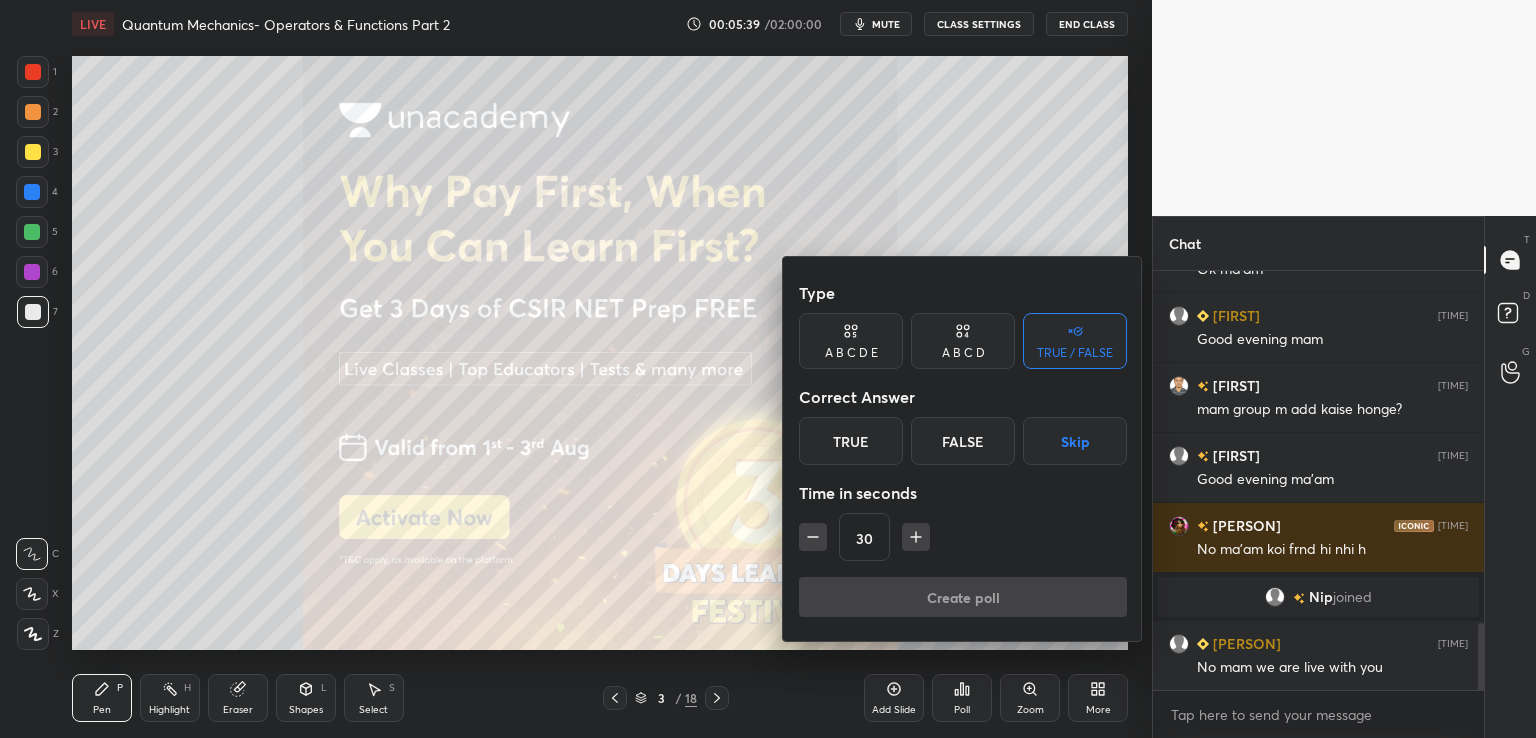 click on "True" at bounding box center (851, 441) 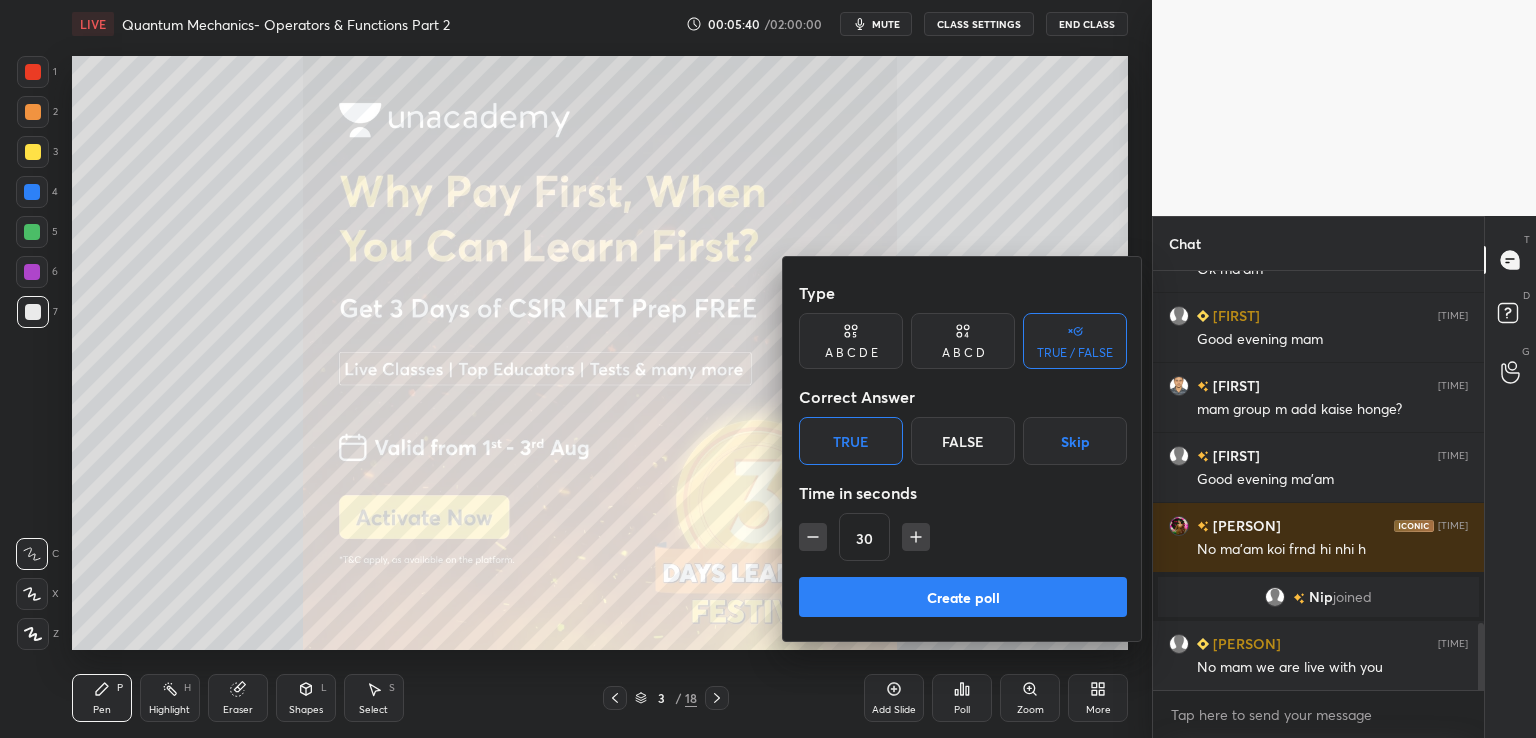 scroll, scrollTop: 2256, scrollLeft: 0, axis: vertical 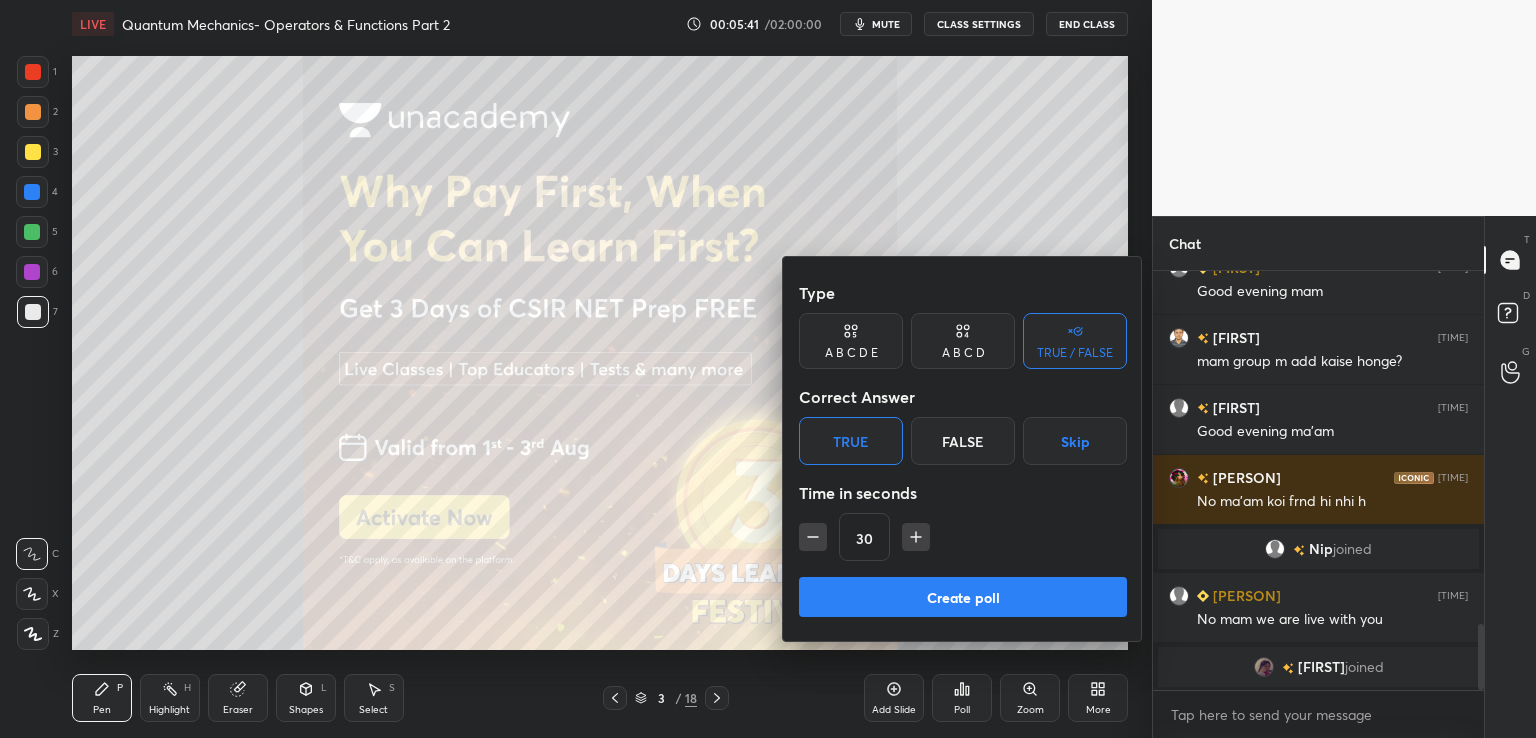 click on "Create poll" at bounding box center (963, 597) 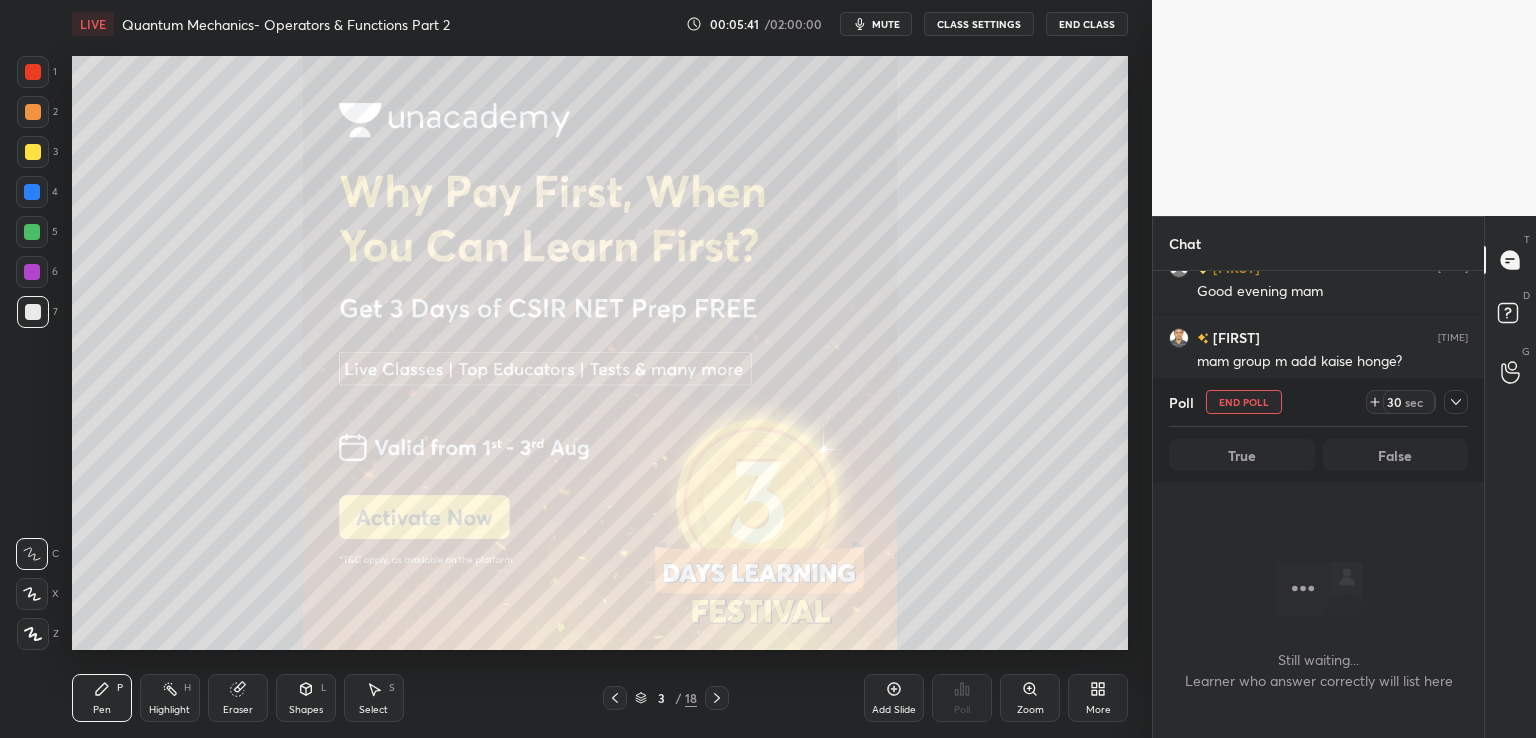 scroll, scrollTop: 210, scrollLeft: 325, axis: both 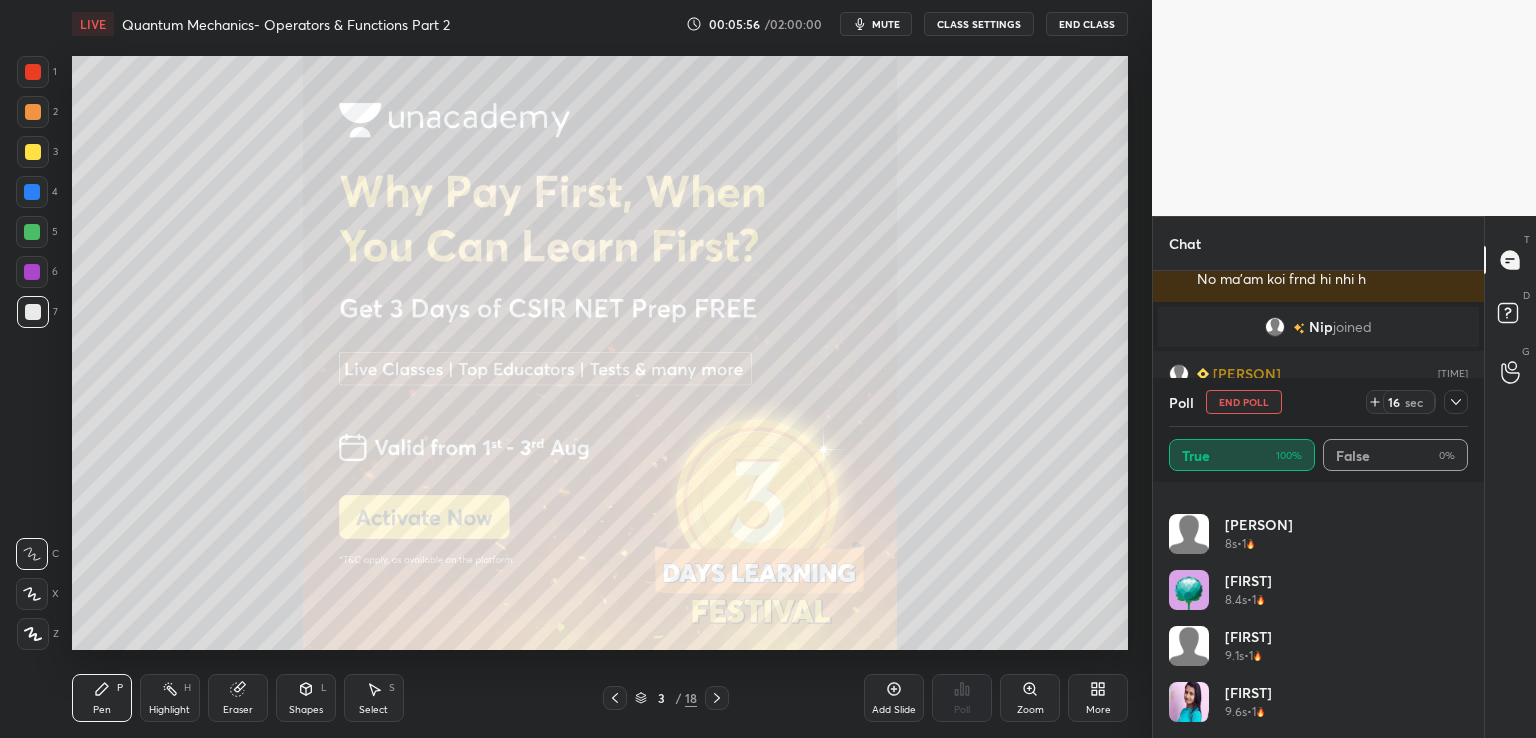 click on "[FIRST]" at bounding box center [1248, 692] 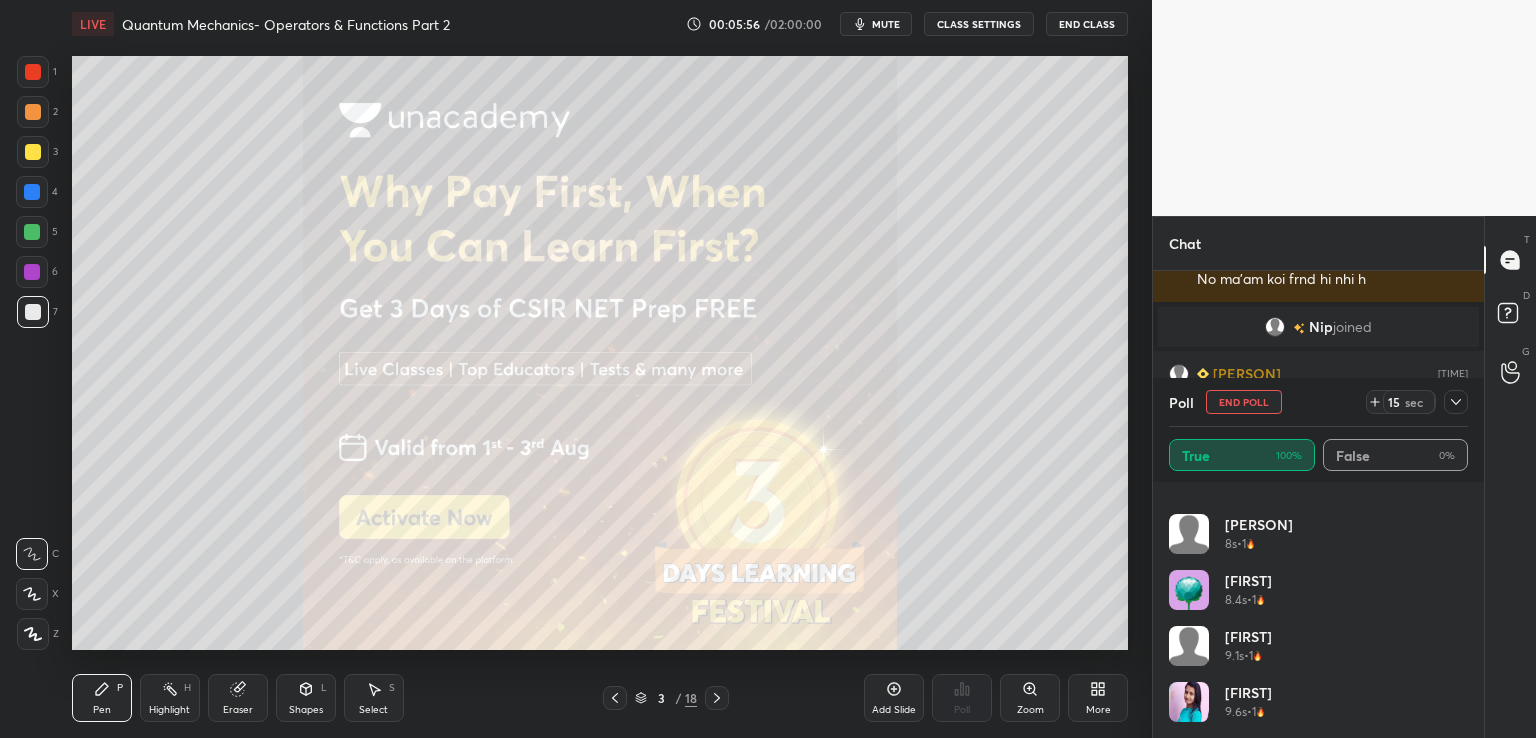click at bounding box center (1189, 702) 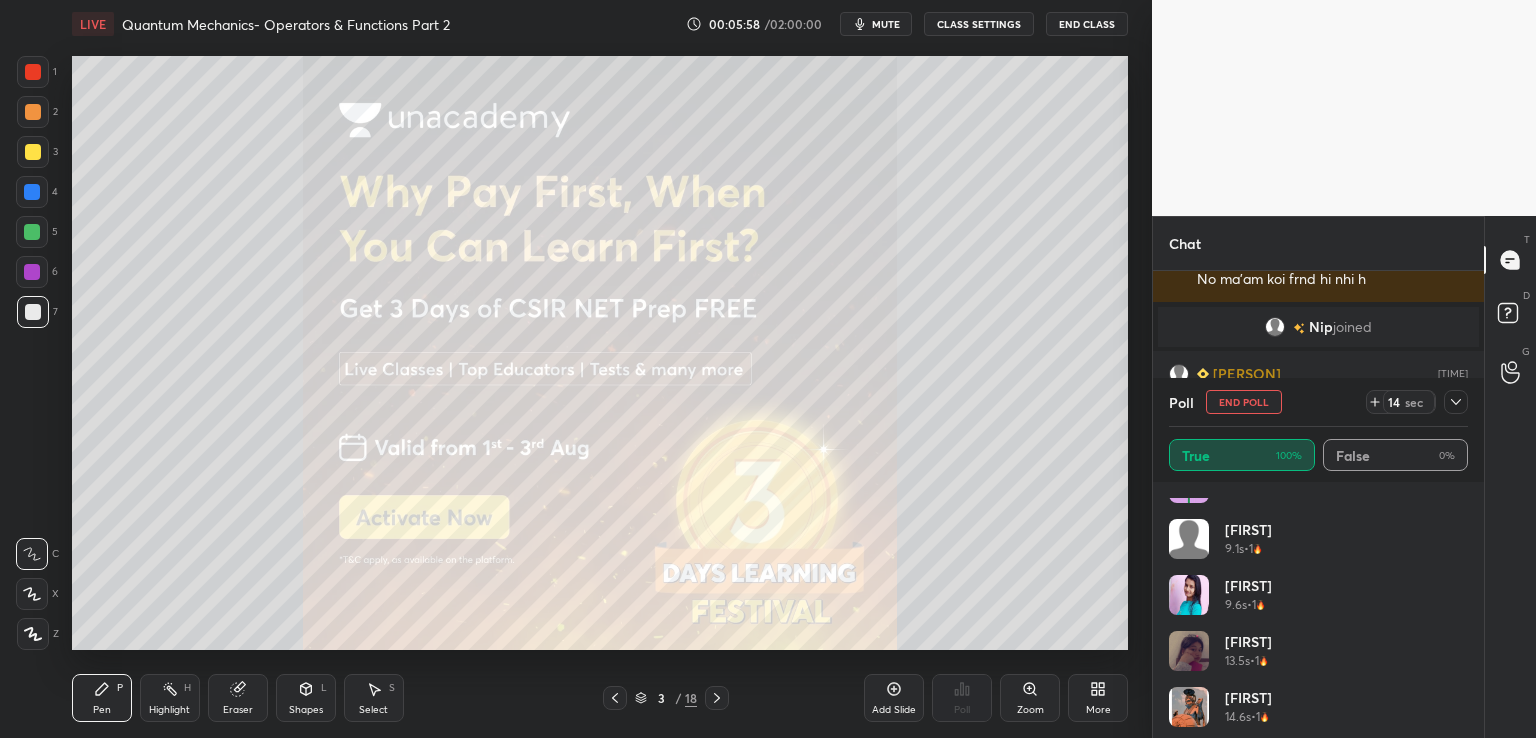 scroll, scrollTop: 992, scrollLeft: 0, axis: vertical 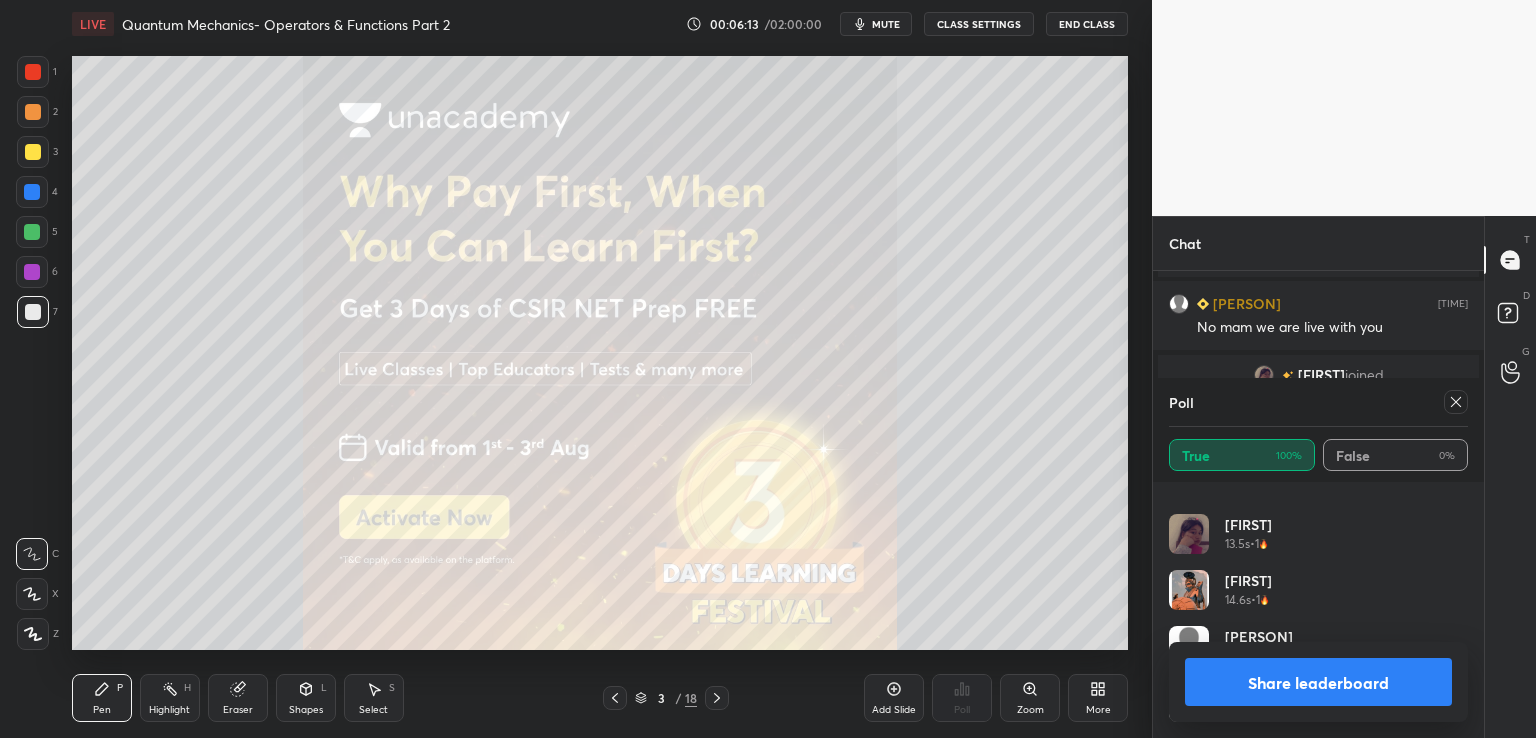 click 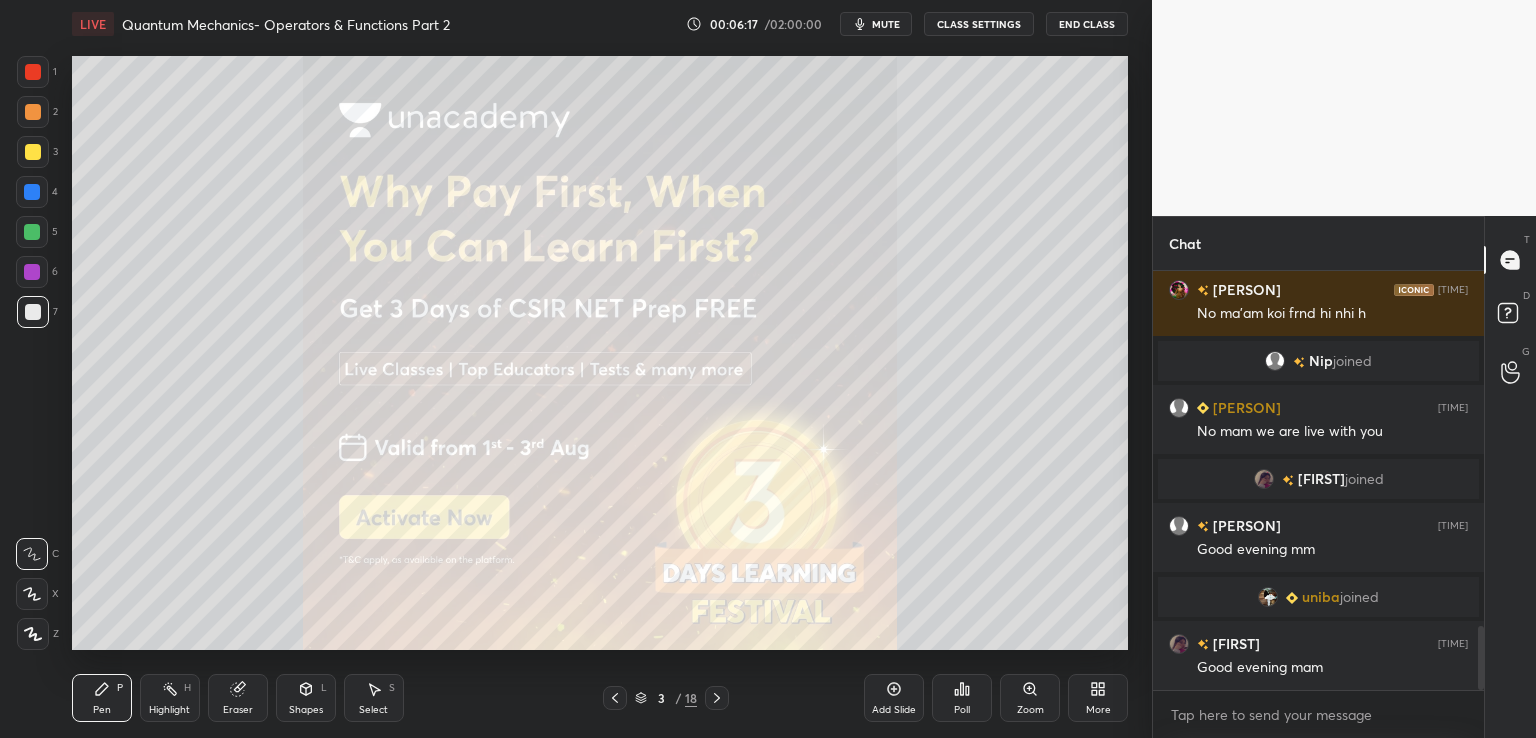 click 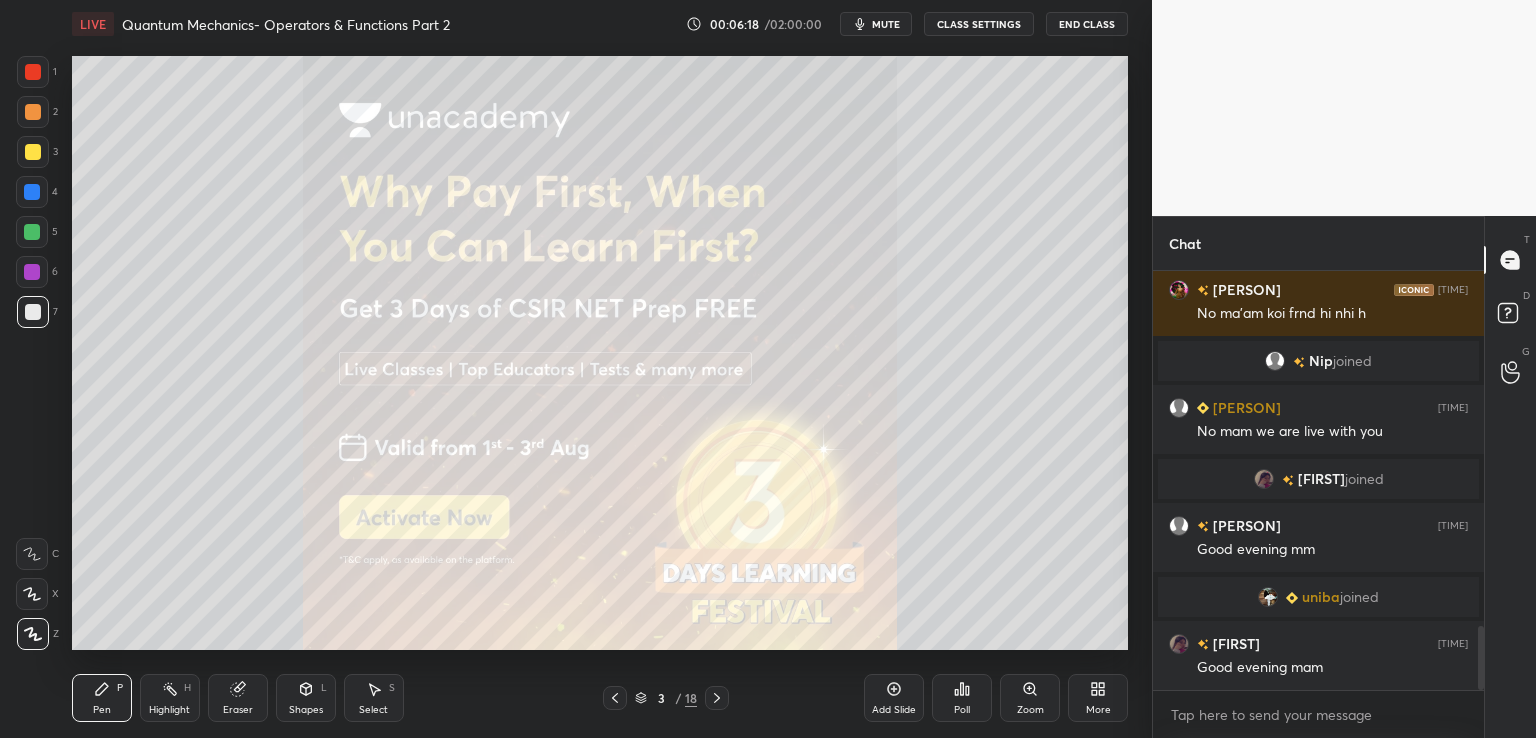 click 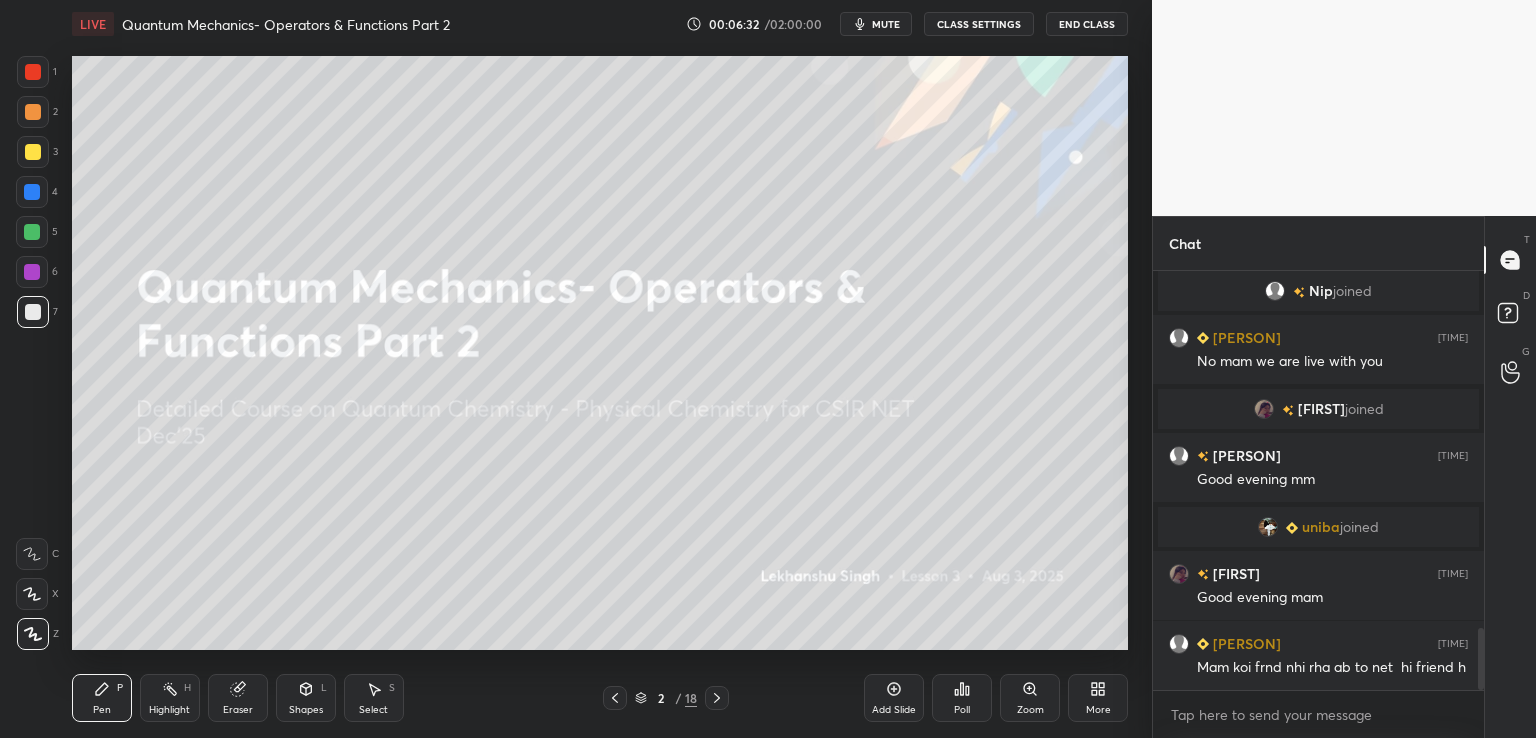 click 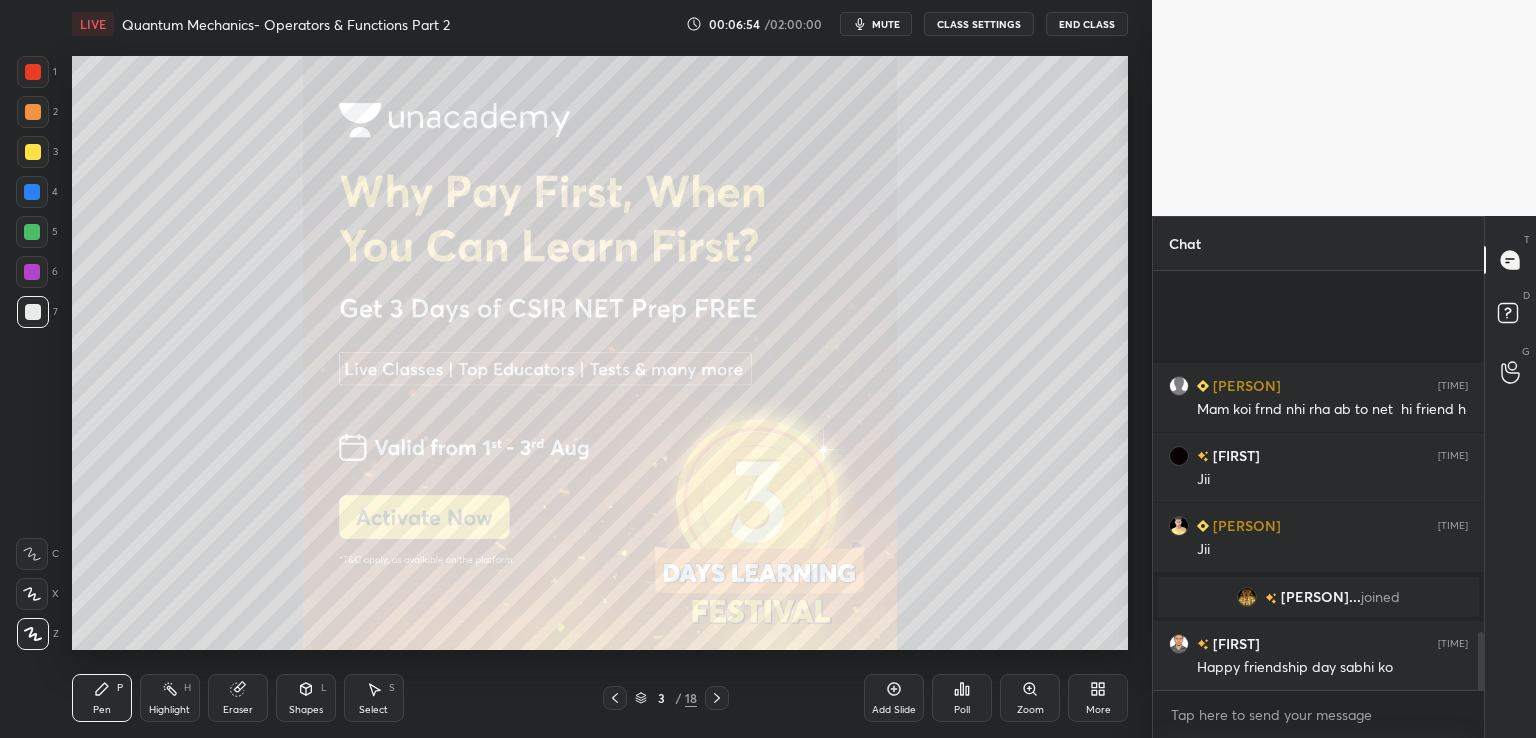 click 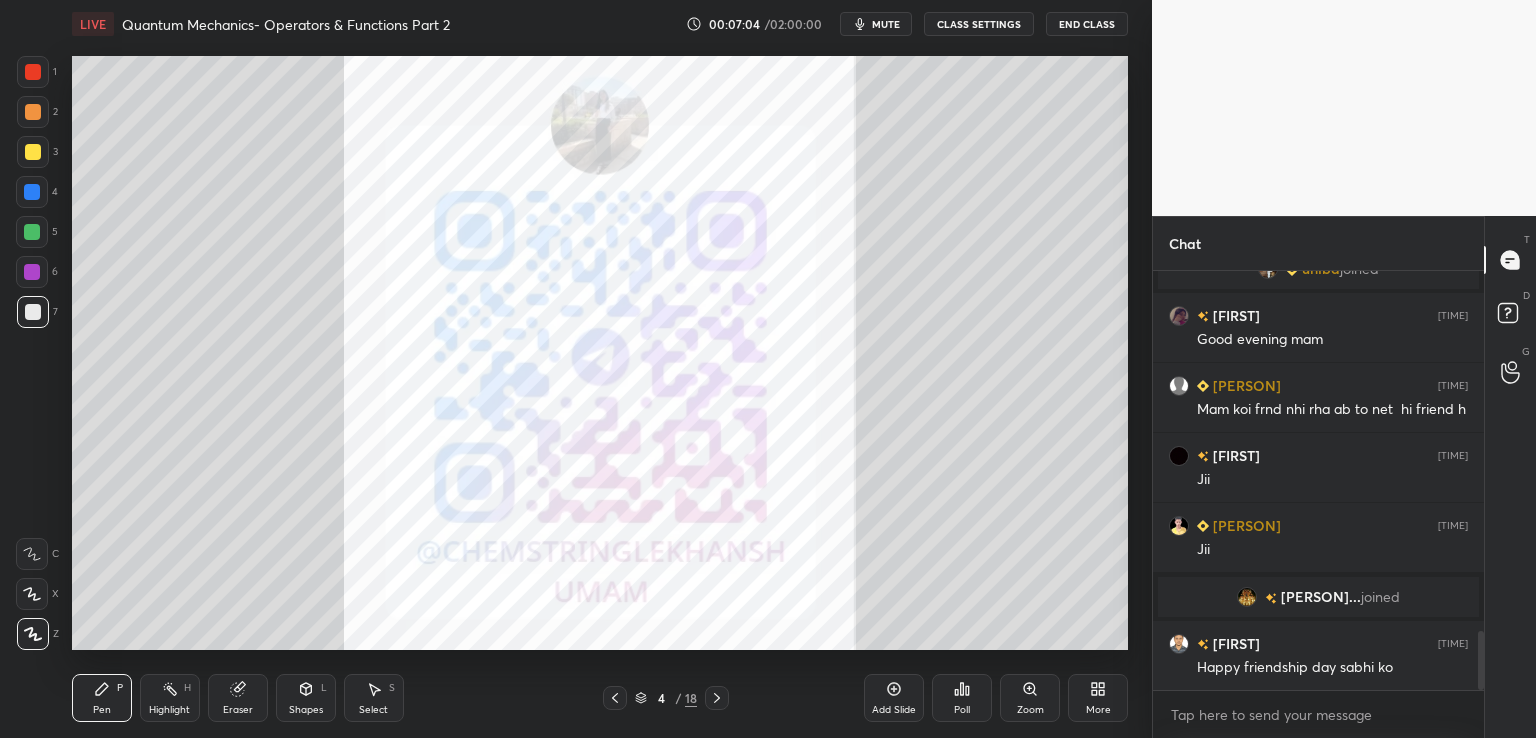 click at bounding box center (33, 152) 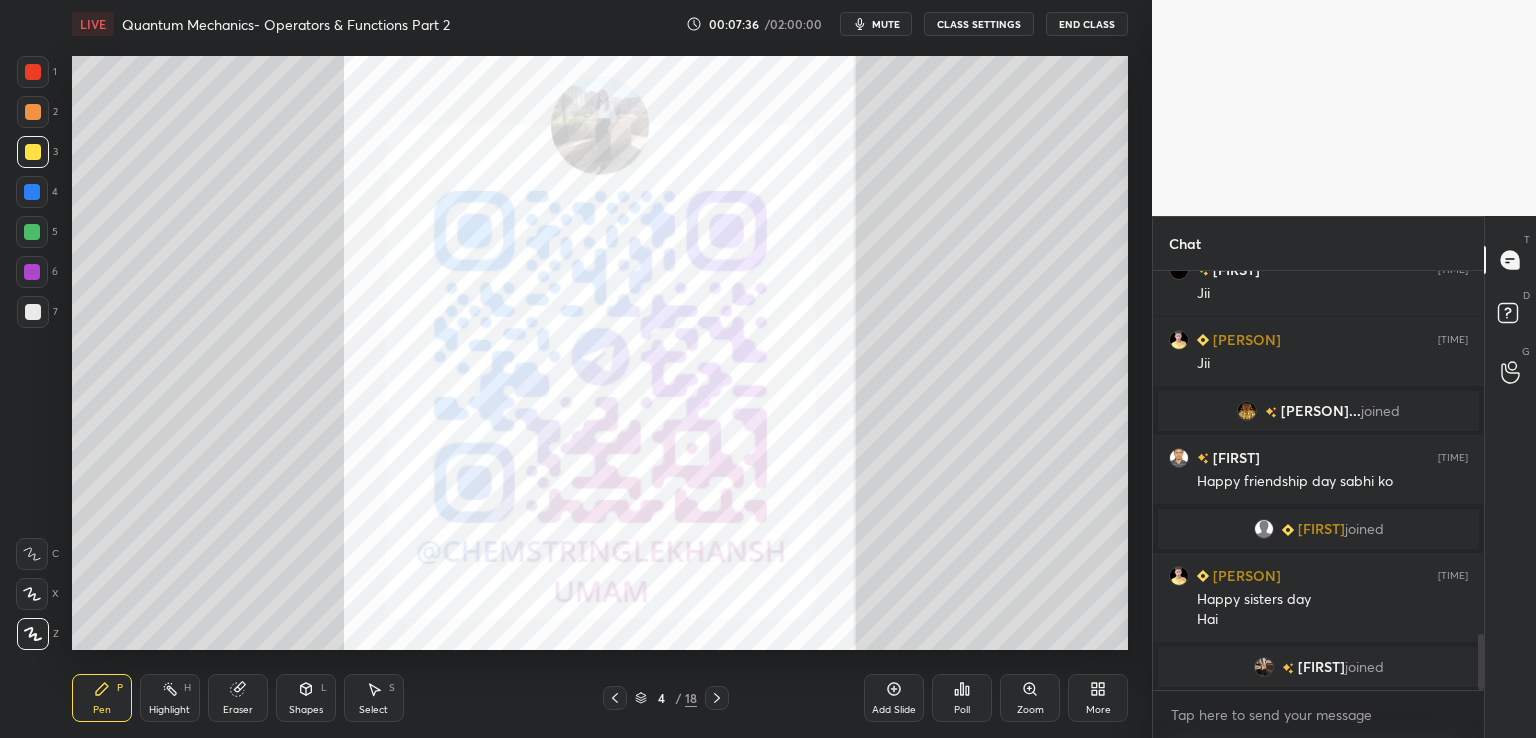 scroll, scrollTop: 2728, scrollLeft: 0, axis: vertical 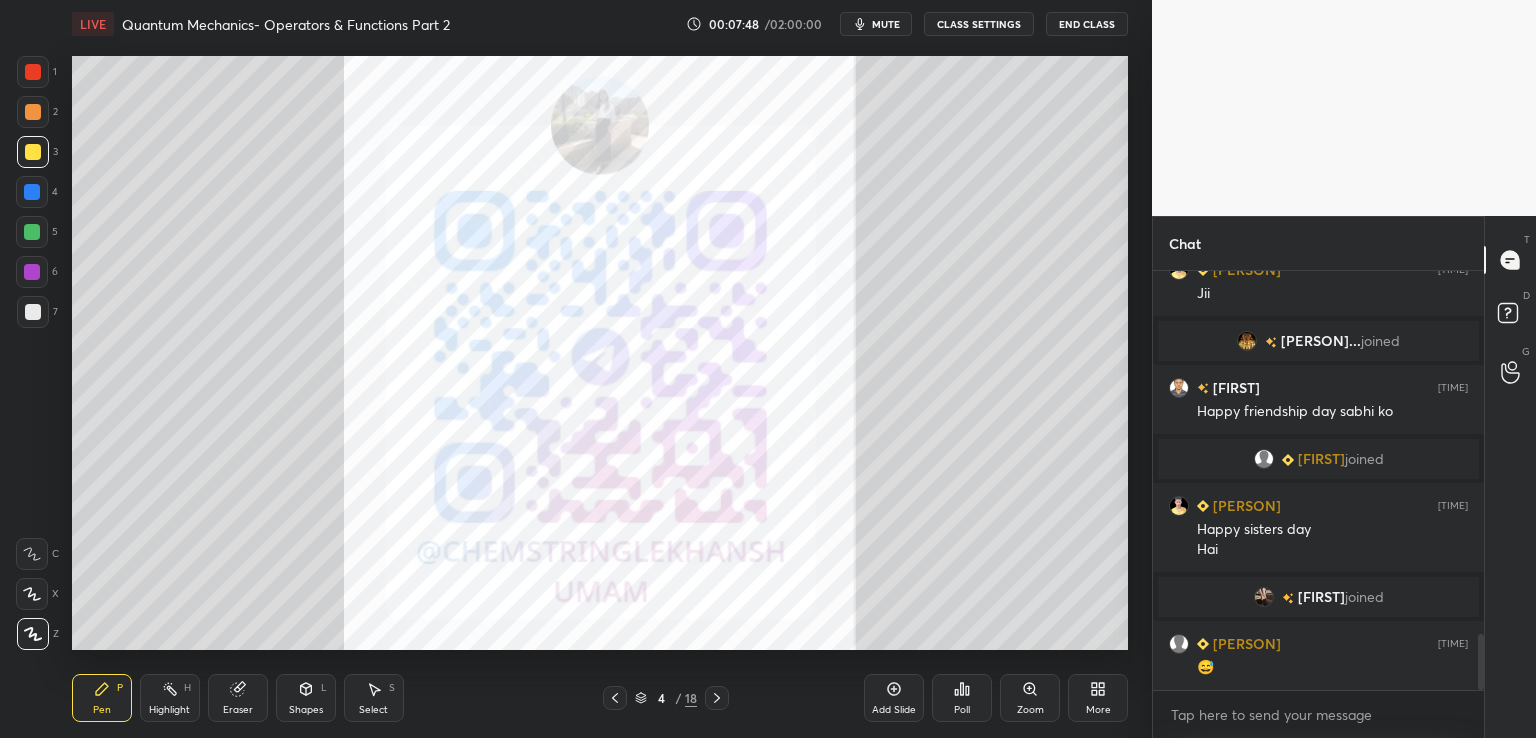 click 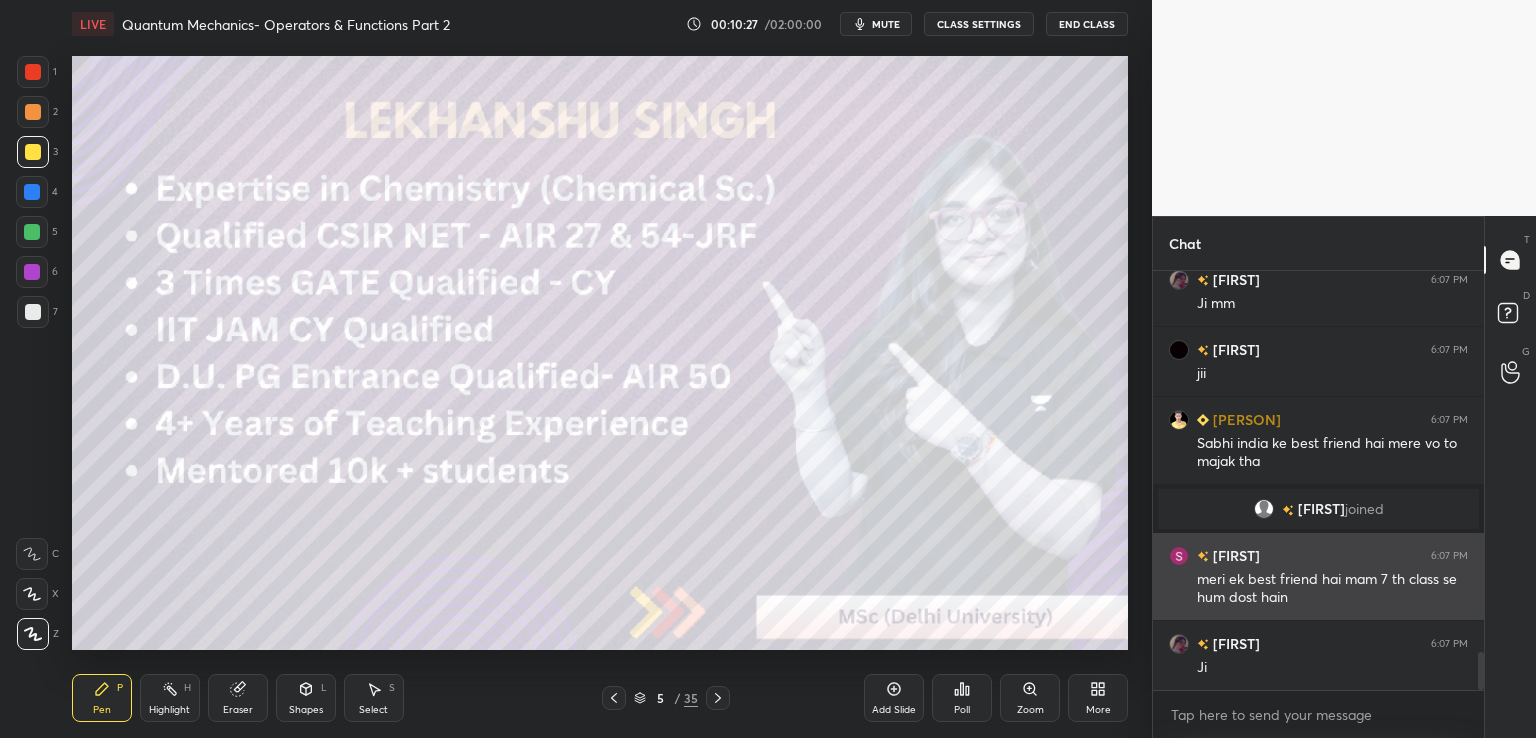 scroll, scrollTop: 4332, scrollLeft: 0, axis: vertical 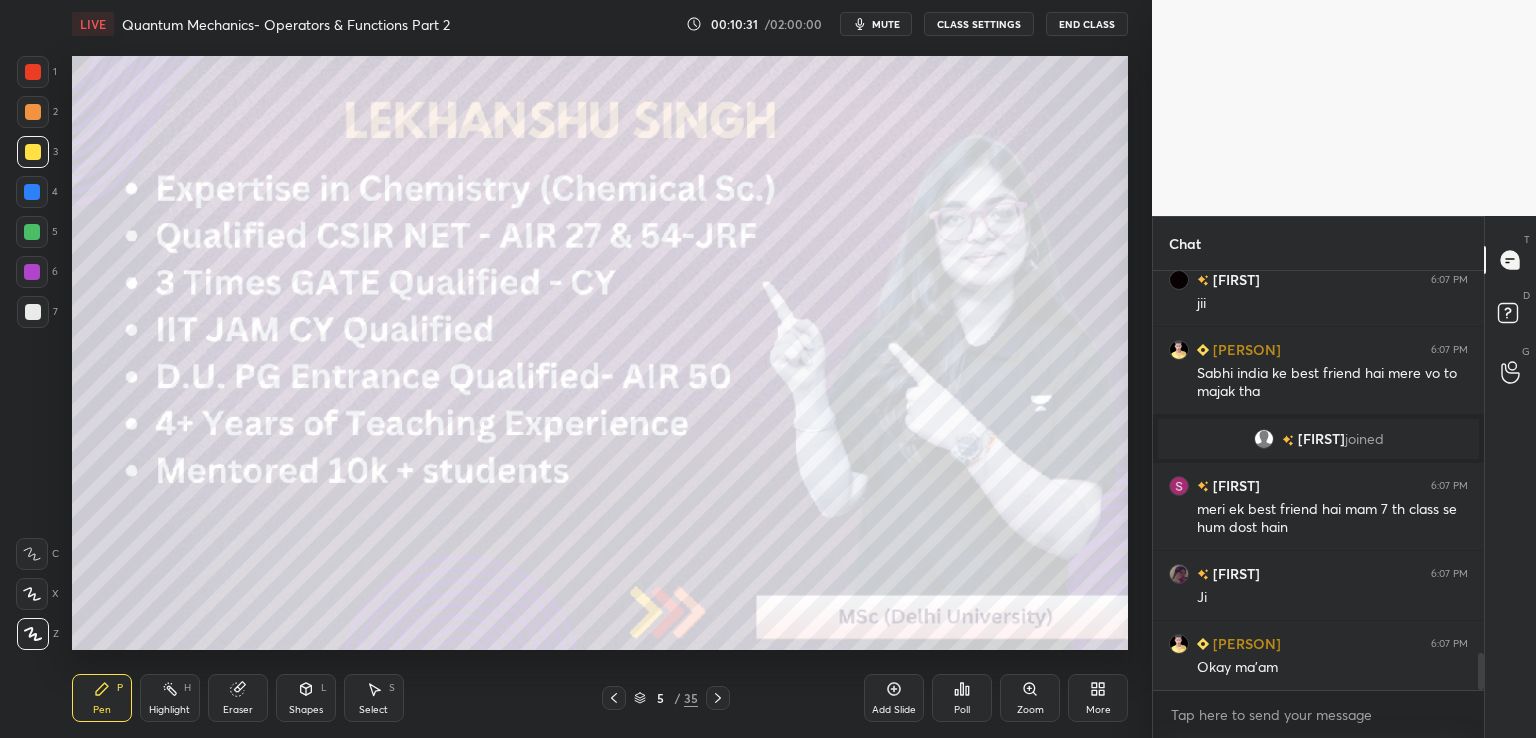 click 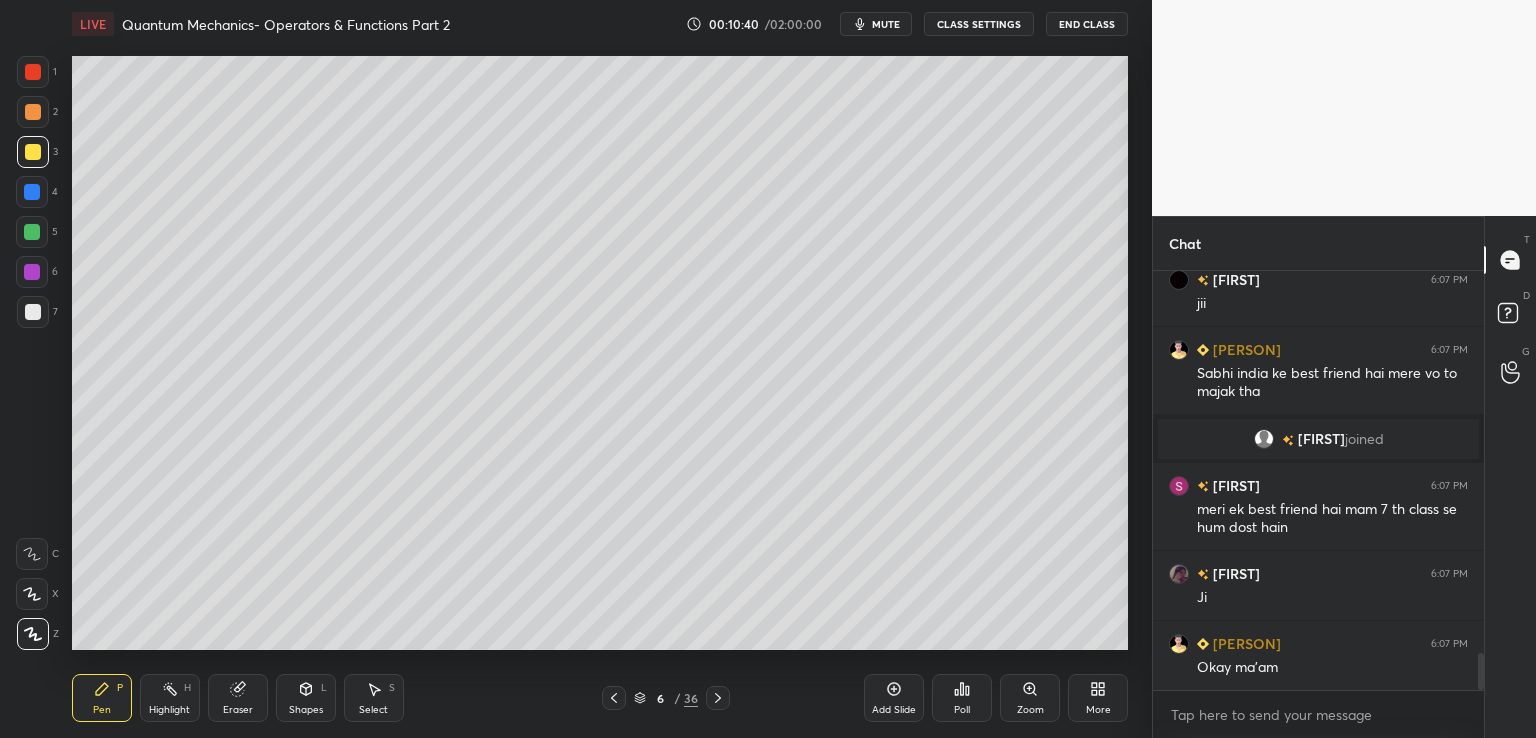 click at bounding box center [33, 312] 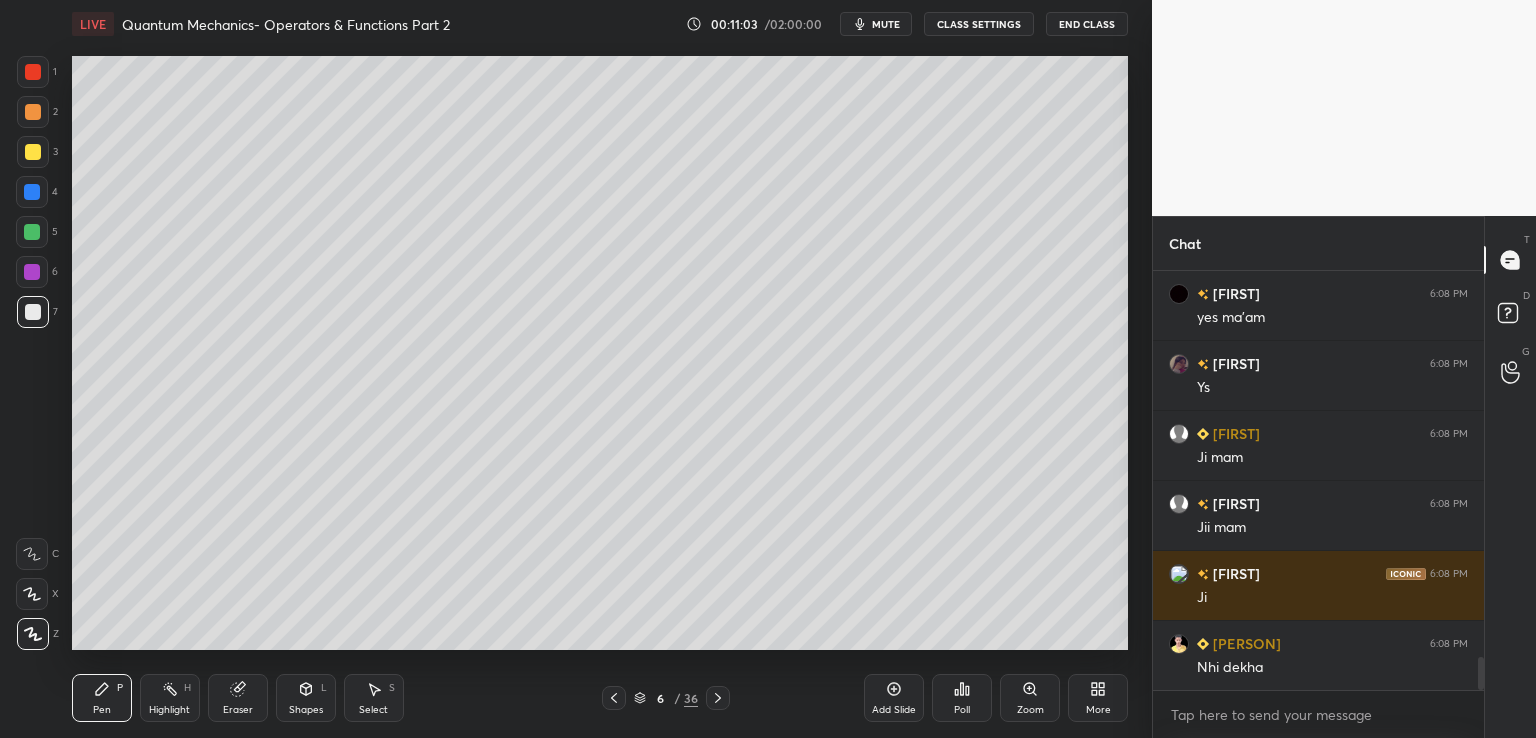 scroll, scrollTop: 4940, scrollLeft: 0, axis: vertical 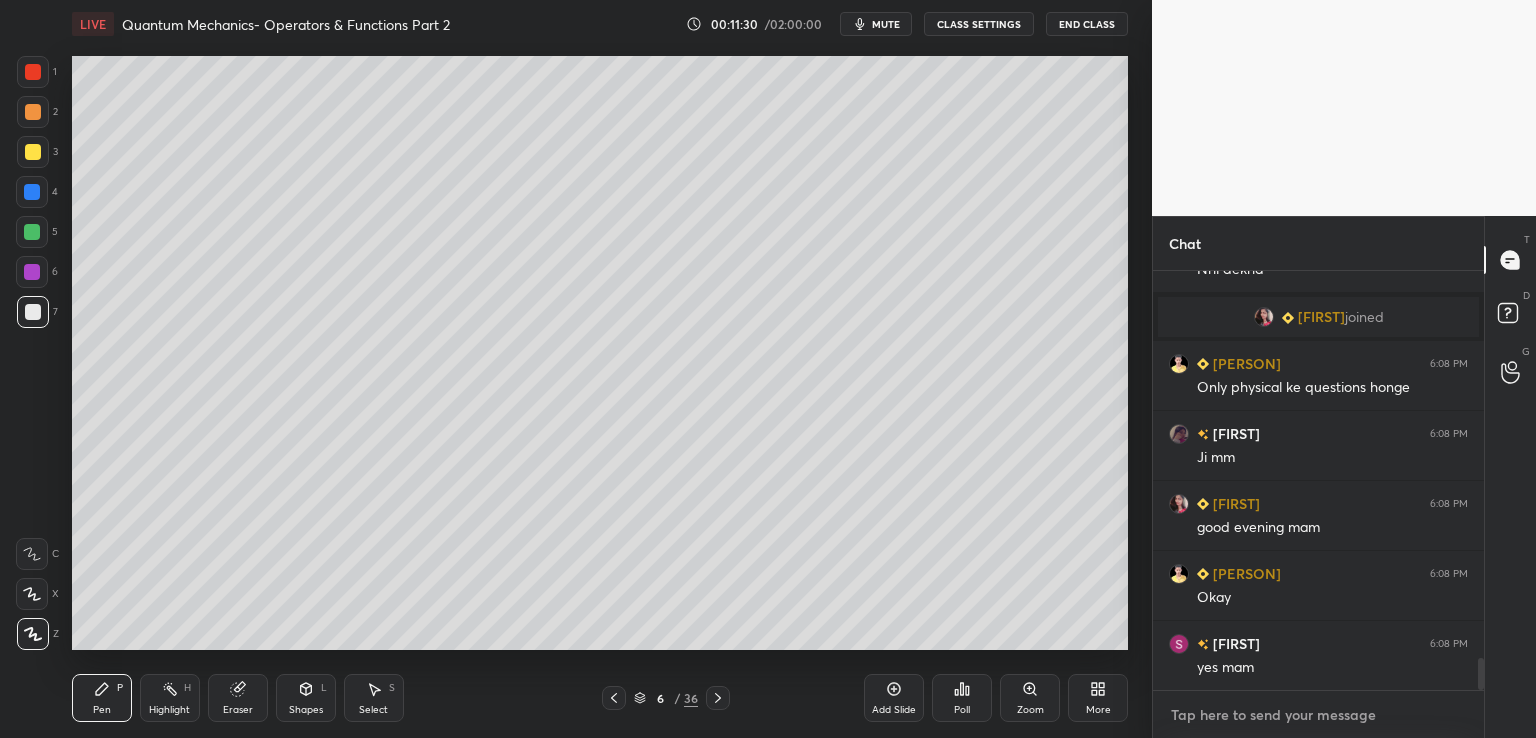 type on "x" 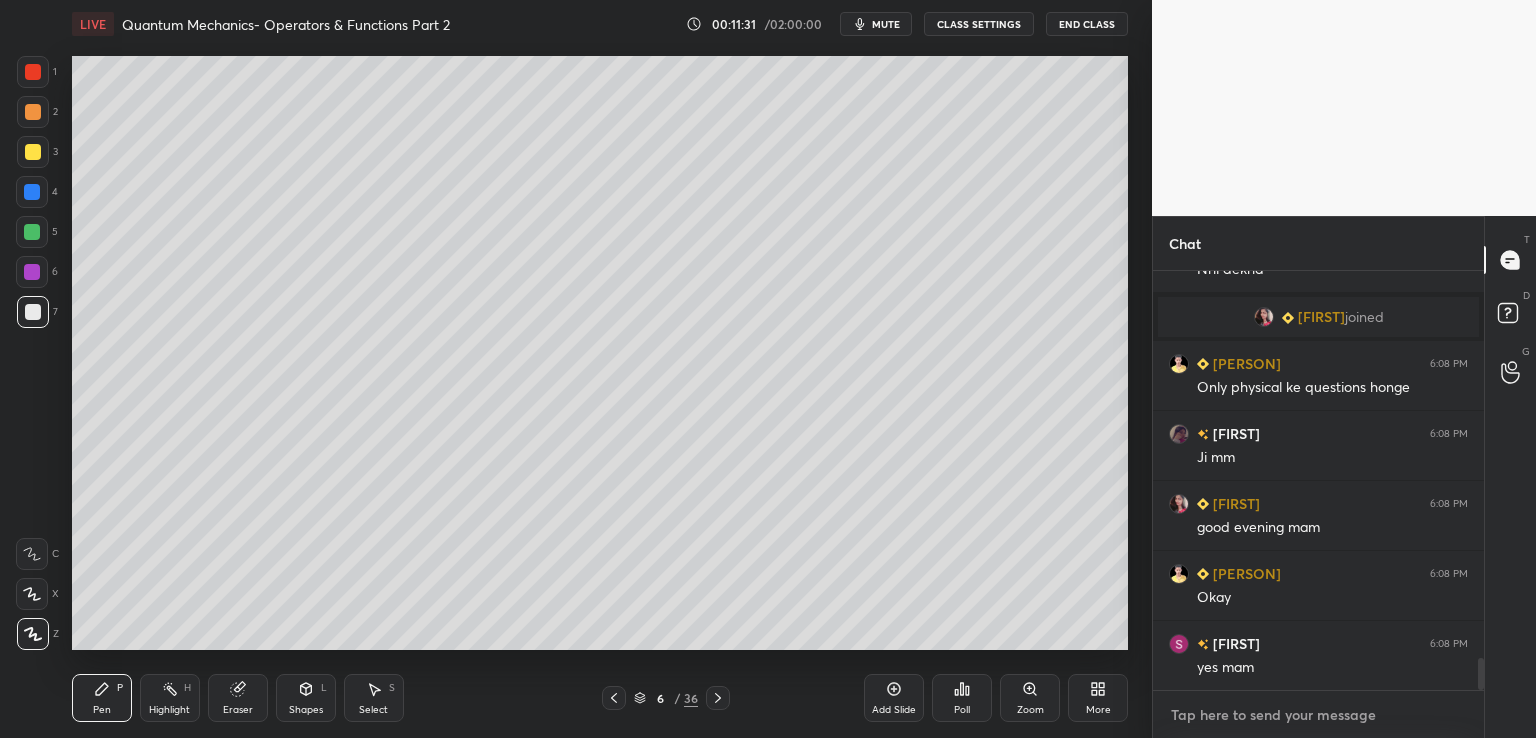 paste on "https://www.youtube.com/live/ndHscCRRQz8?si=oBwEJRbprX5EPut9" 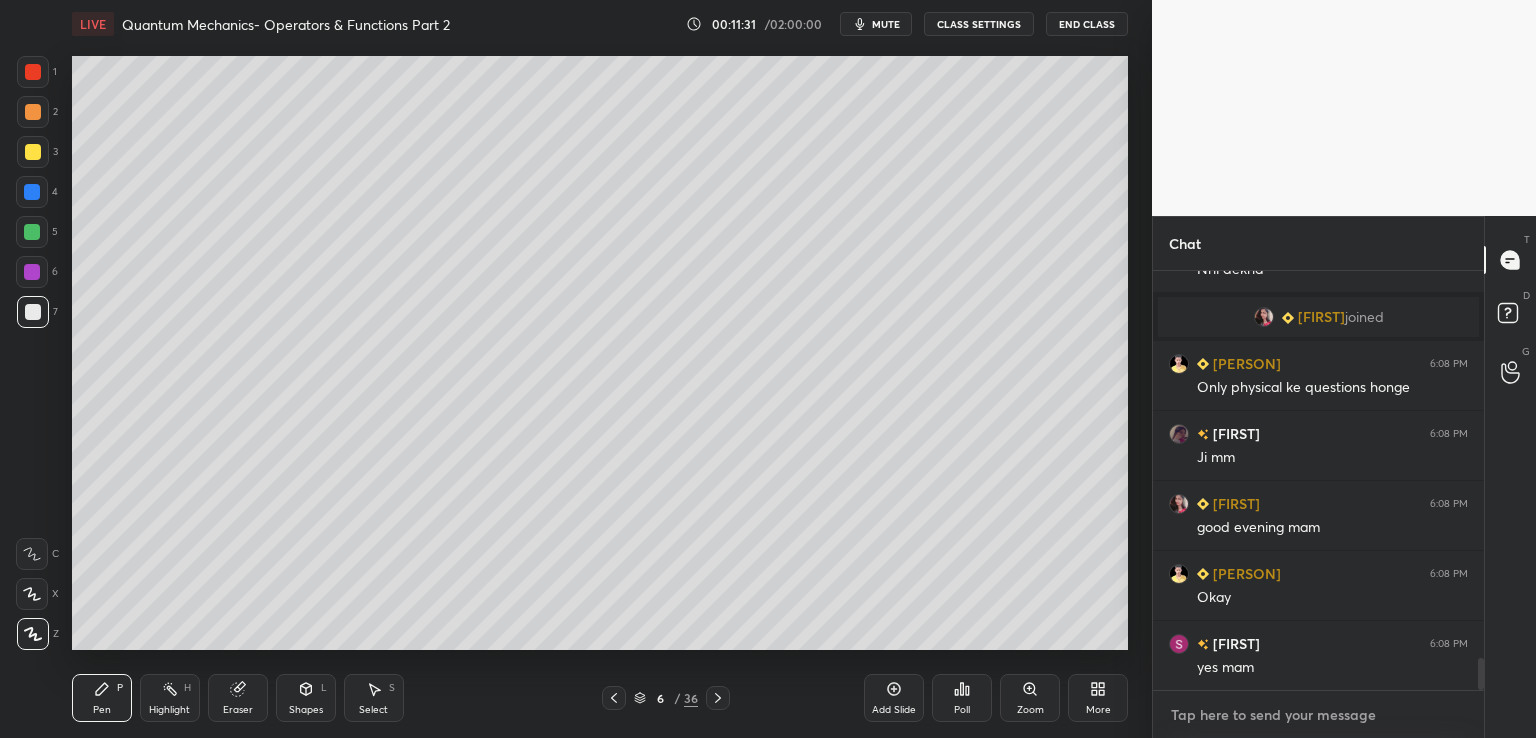 type on "https://www.youtube.com/live/ndHscCRRQz8?si=oBwEJRbprX5EPut9" 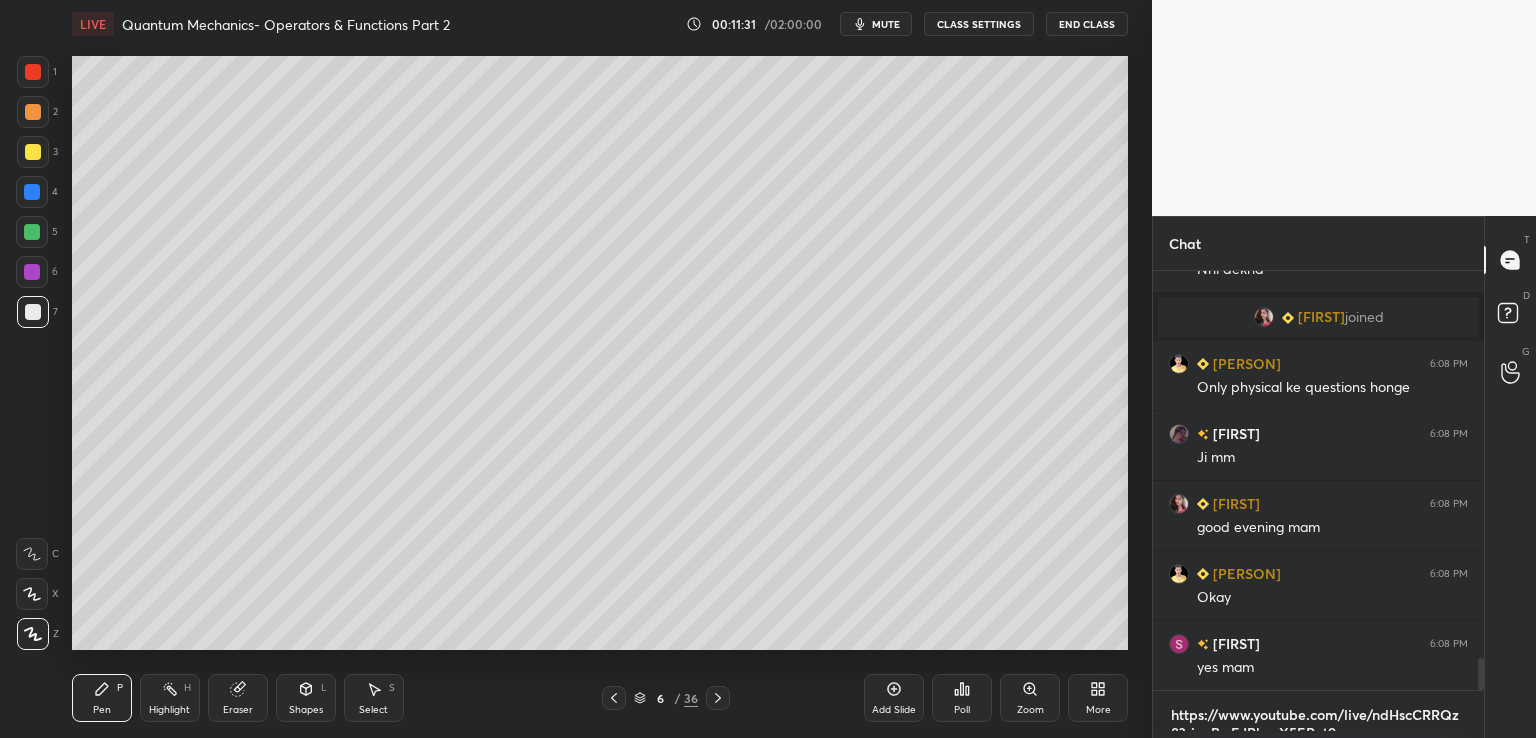 scroll, scrollTop: 0, scrollLeft: 0, axis: both 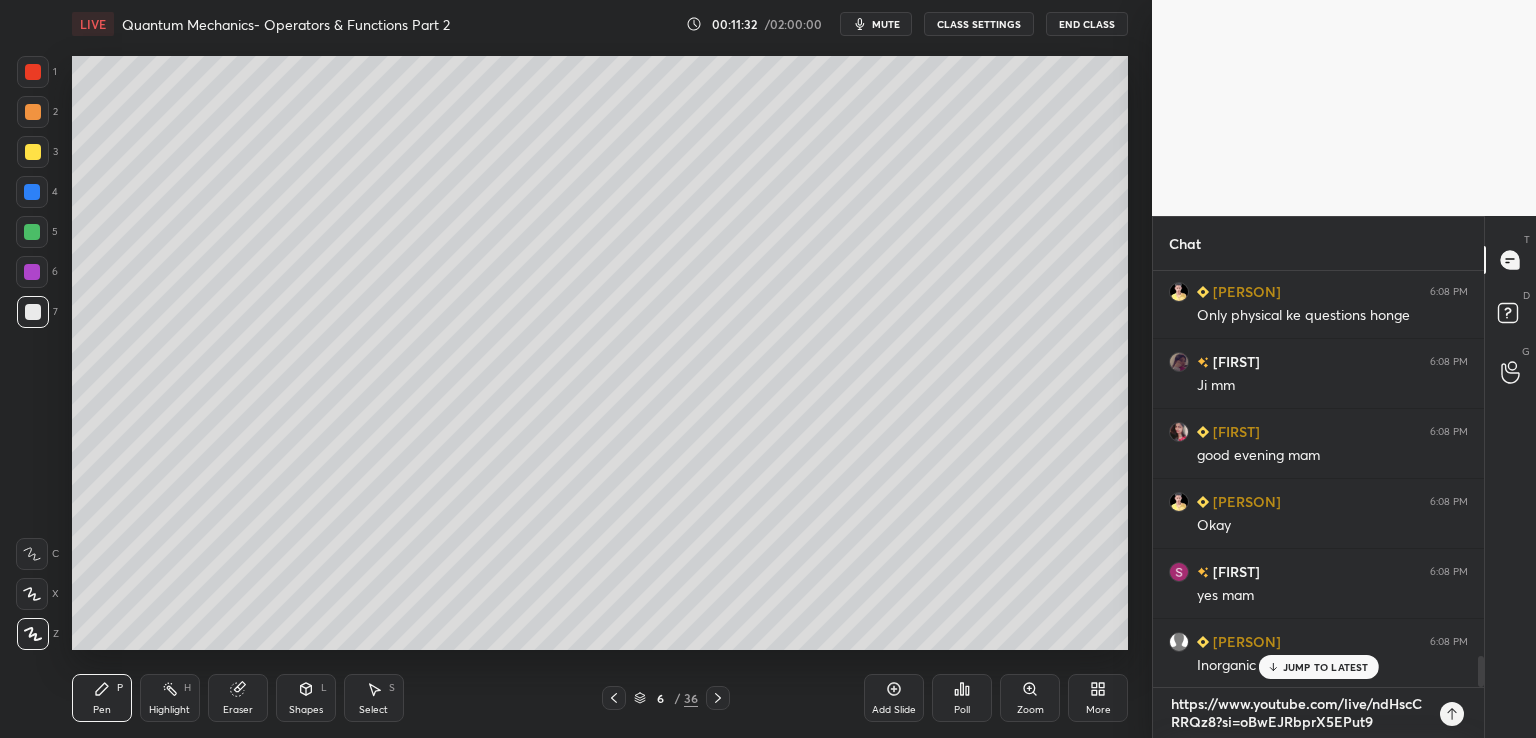 type 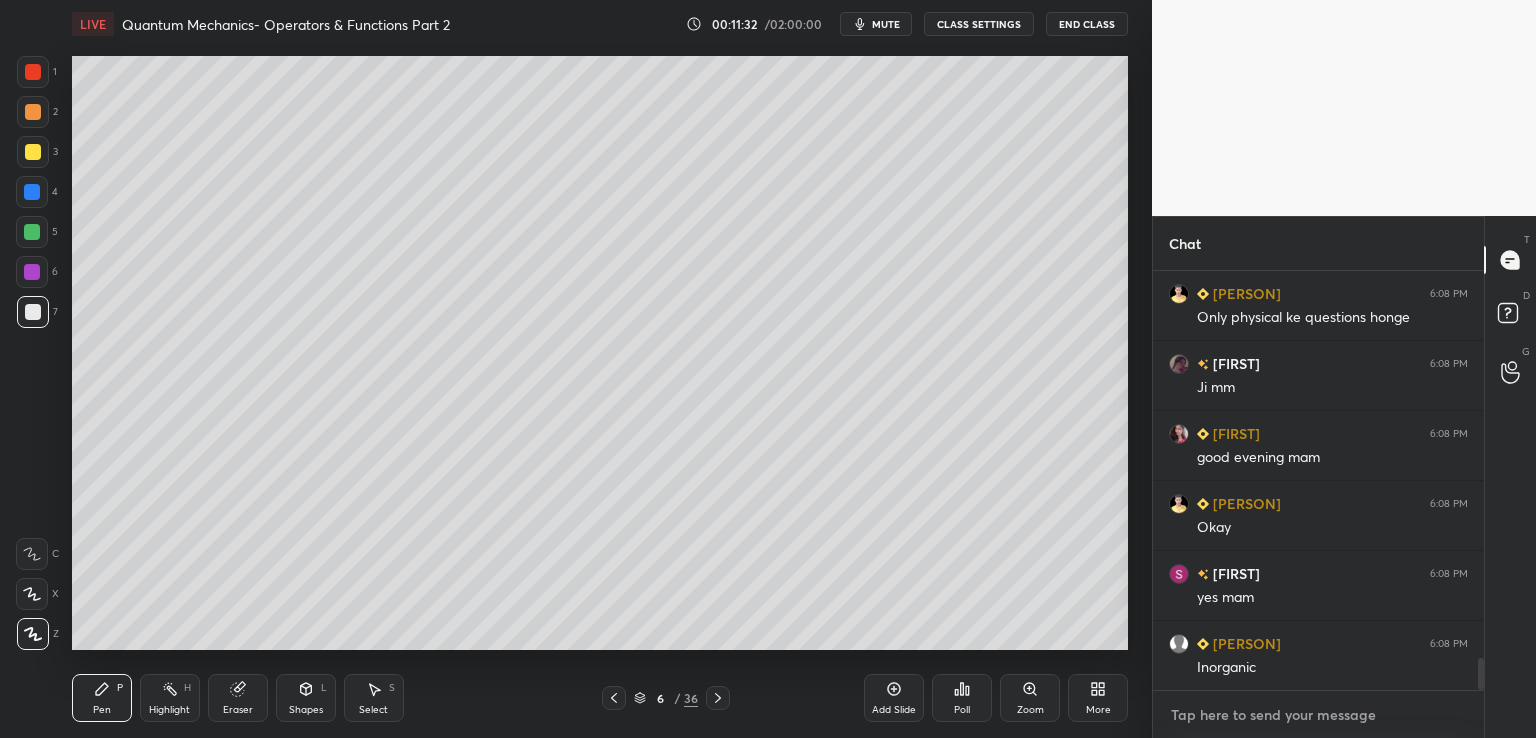 scroll, scrollTop: 5252, scrollLeft: 0, axis: vertical 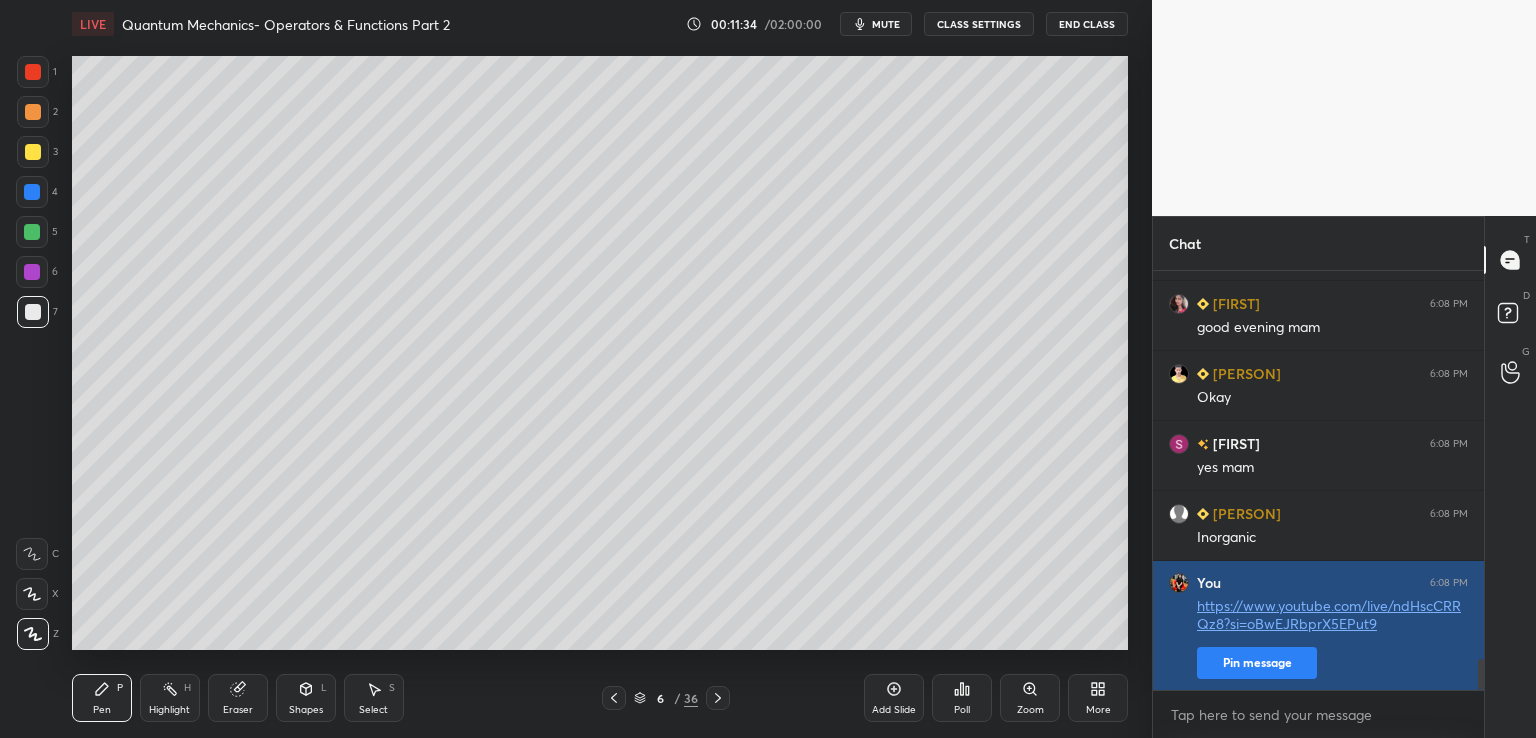 click on "Pin message" at bounding box center (1257, 663) 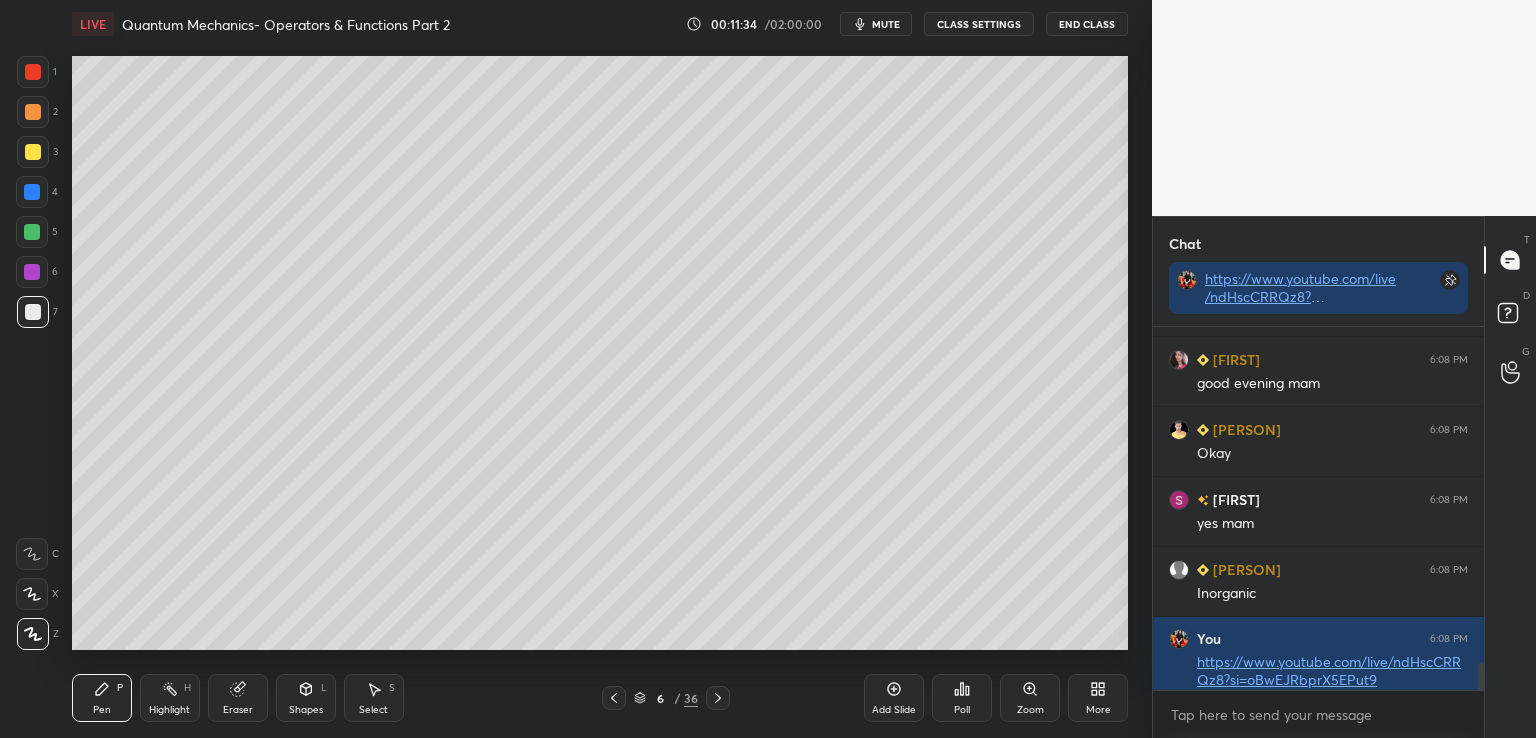 scroll, scrollTop: 357, scrollLeft: 325, axis: both 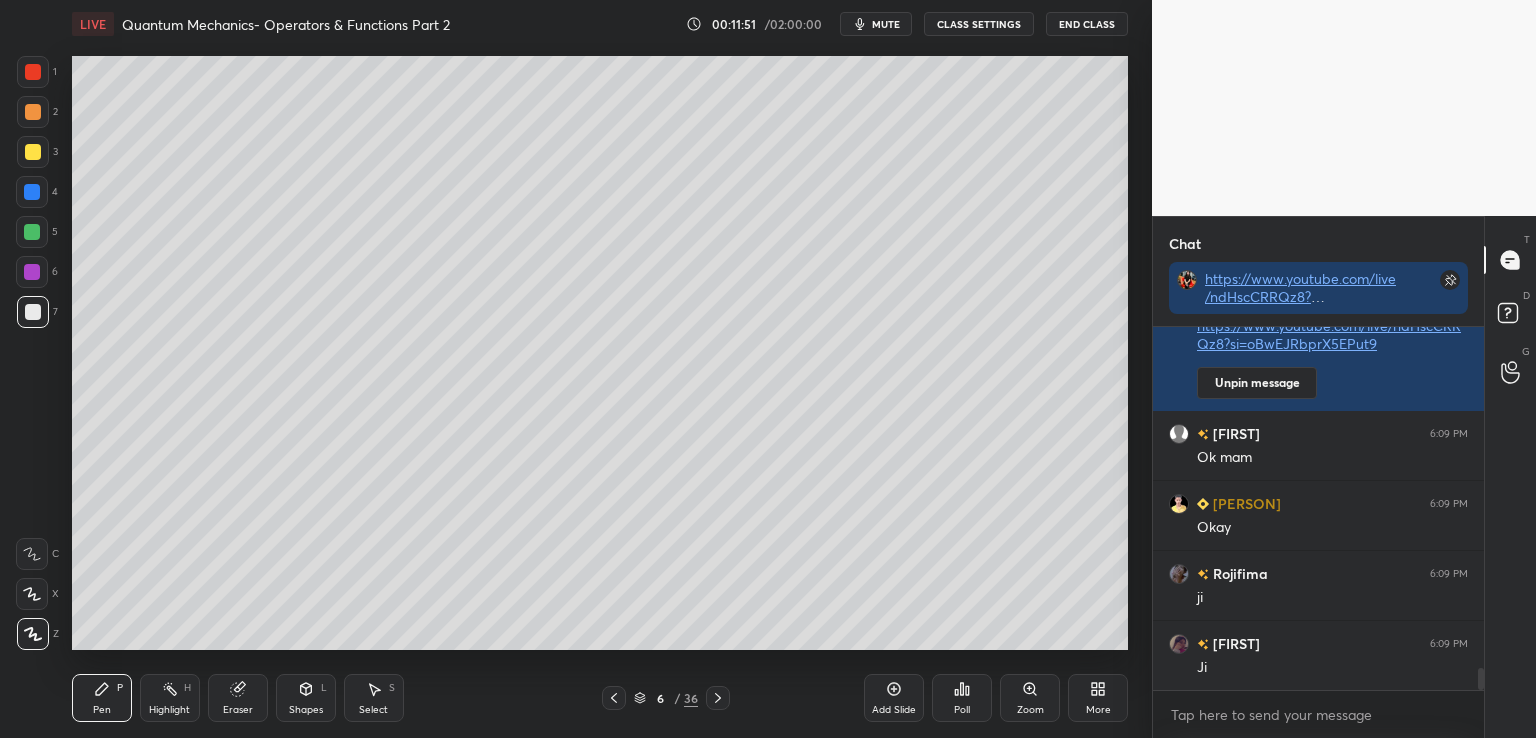 click on "Eraser" at bounding box center (238, 698) 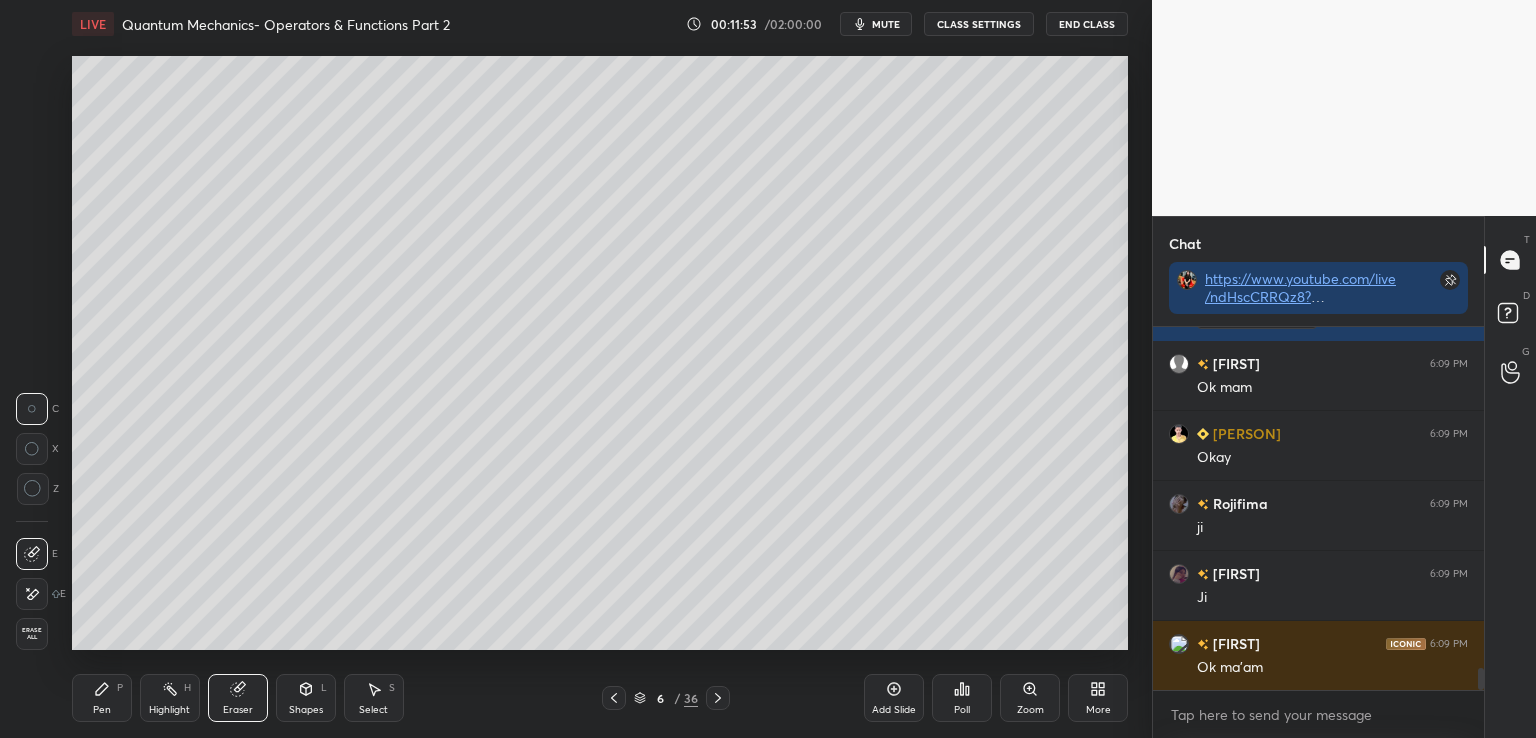 scroll, scrollTop: 5728, scrollLeft: 0, axis: vertical 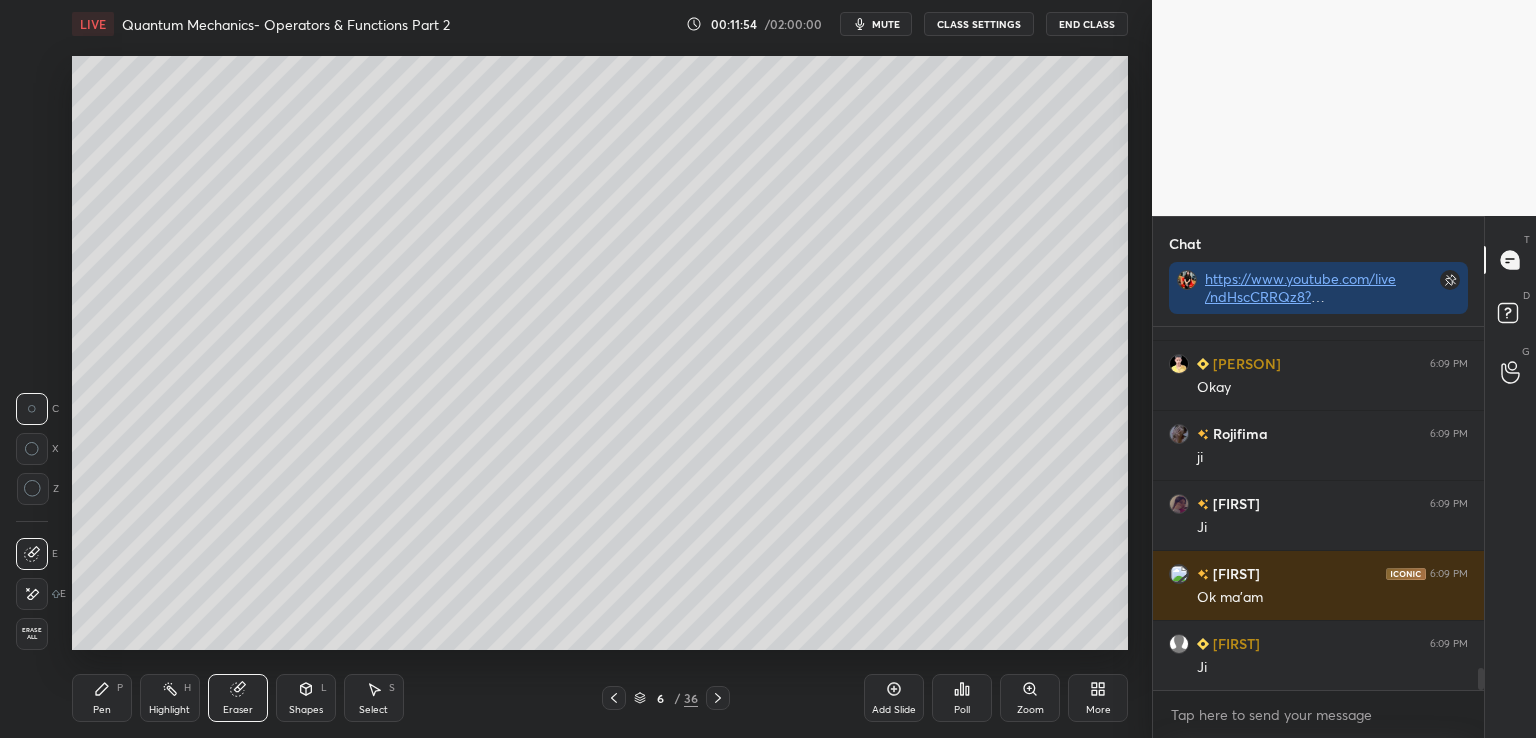 click on "Pen P" at bounding box center (102, 698) 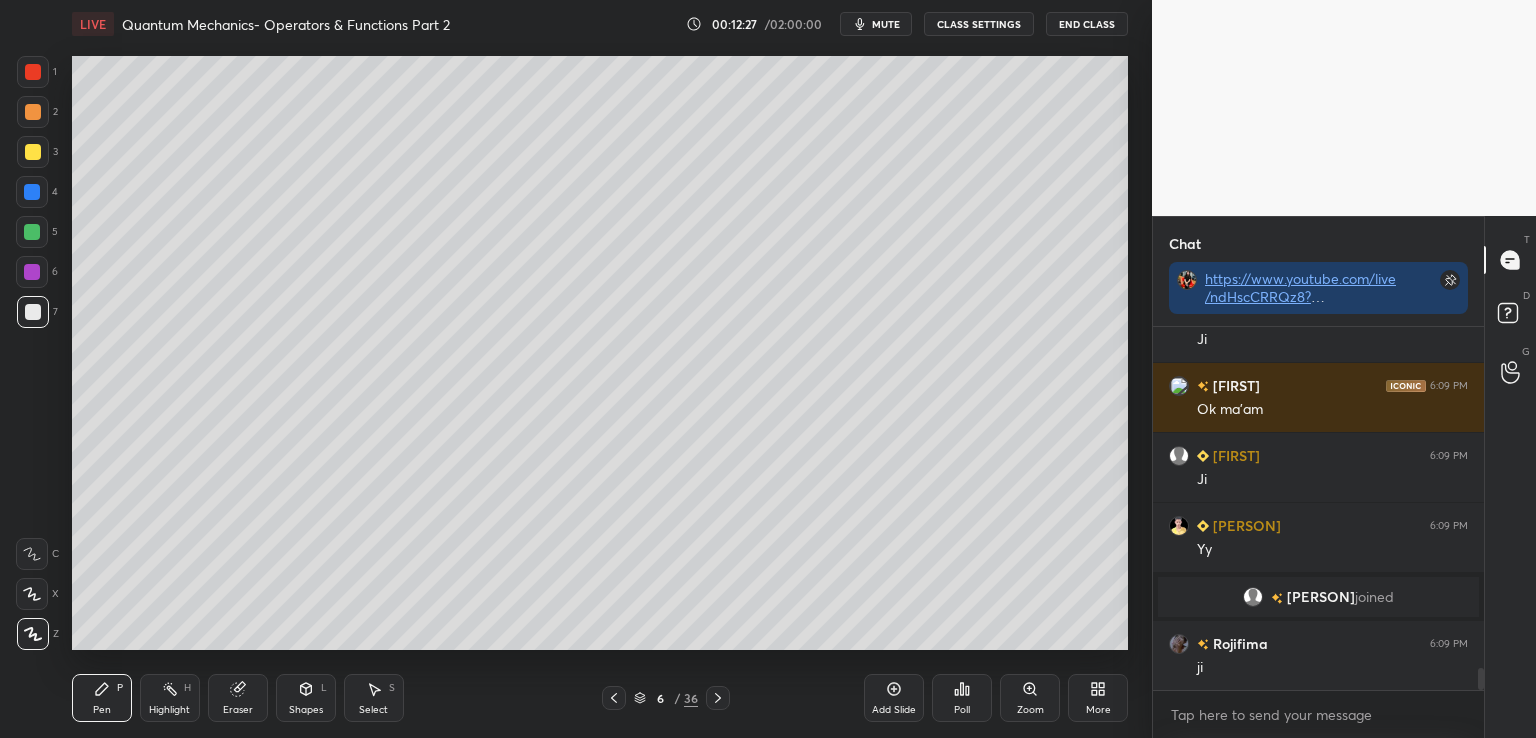 scroll, scrollTop: 5672, scrollLeft: 0, axis: vertical 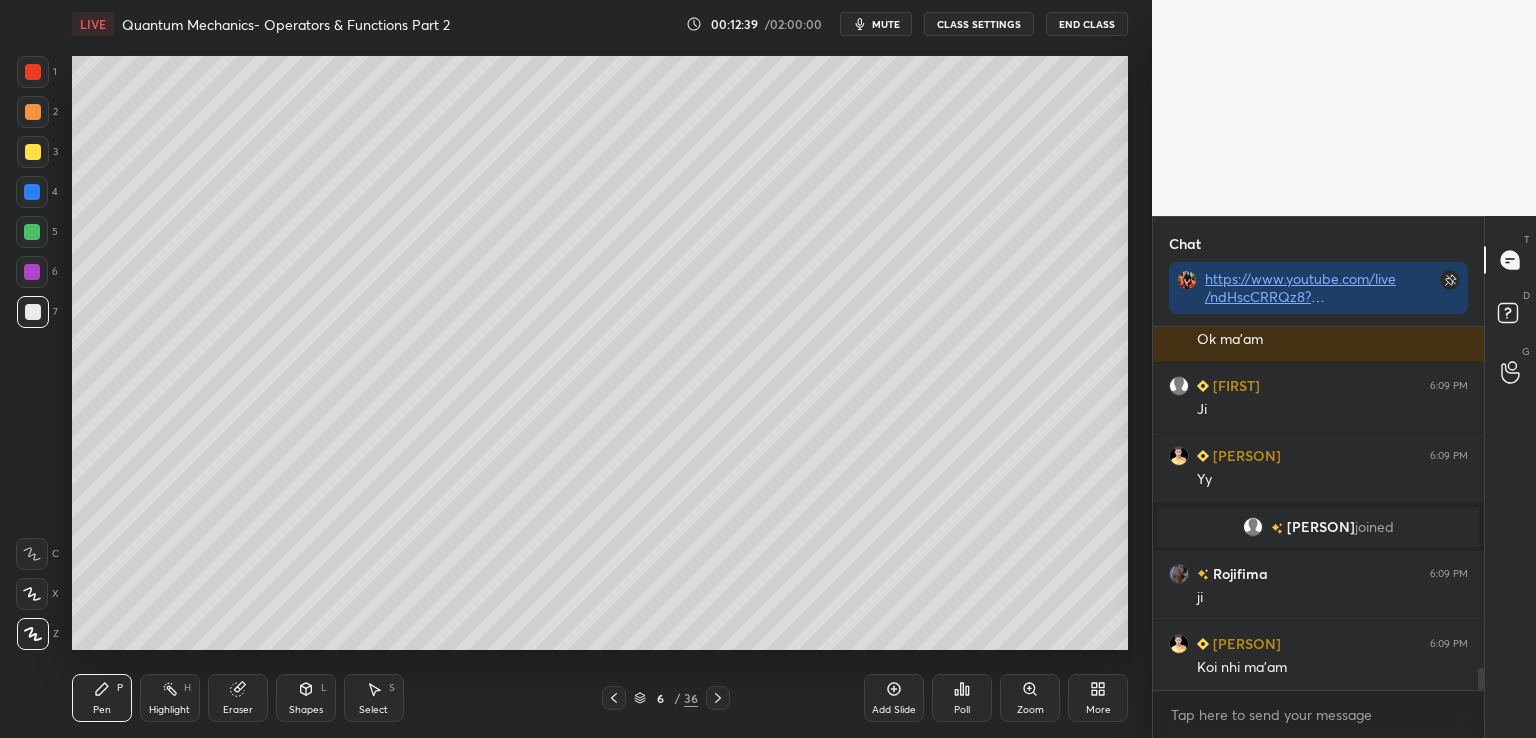 click 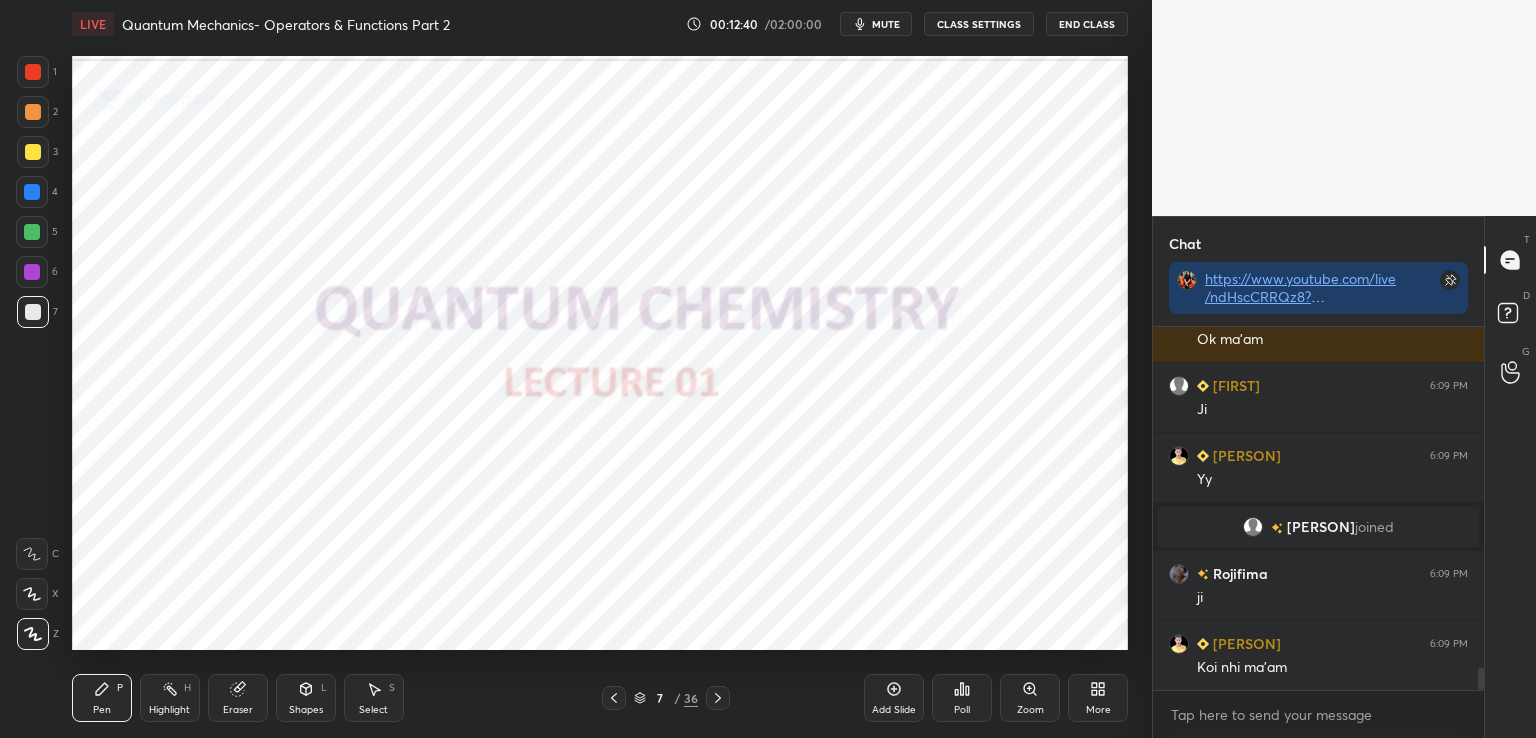 click 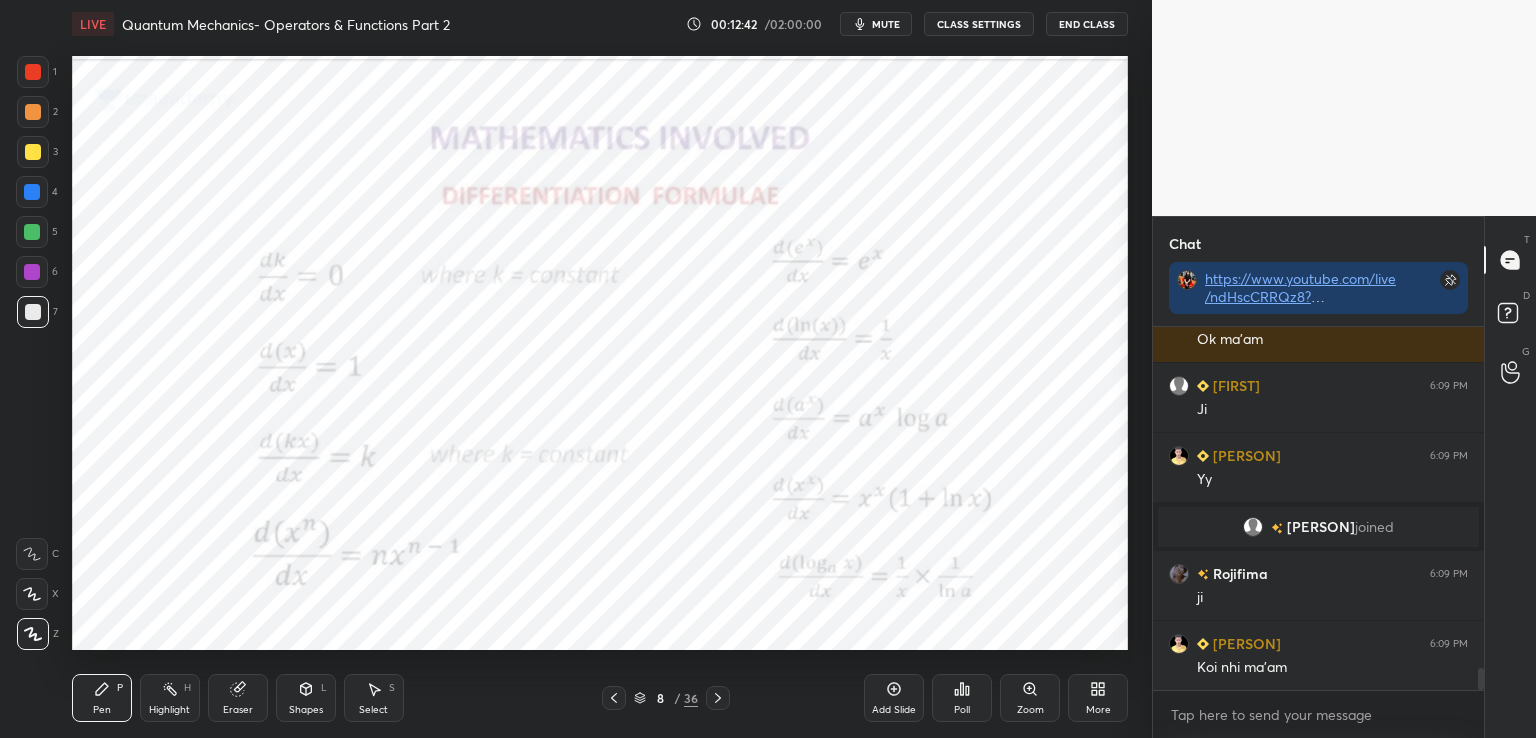 click 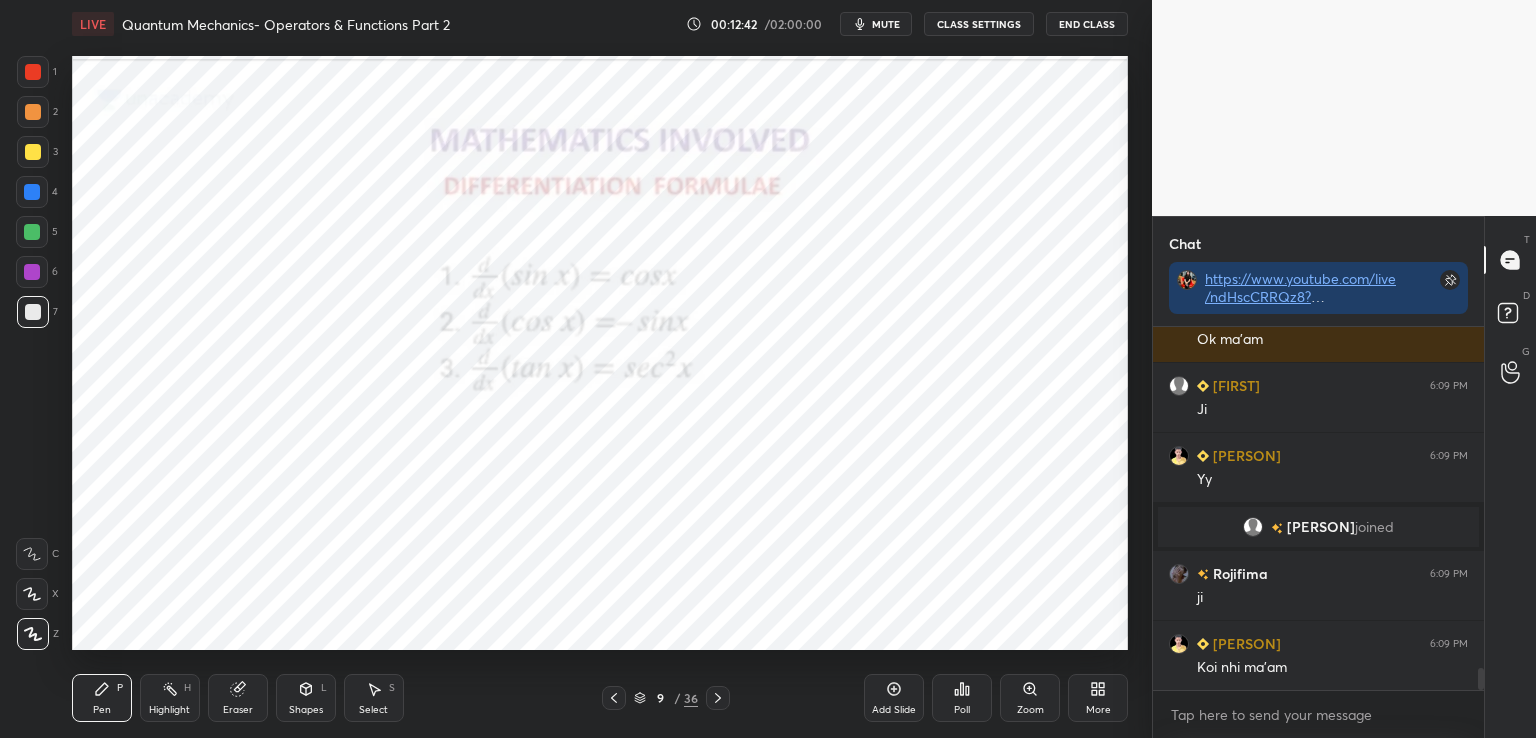 click 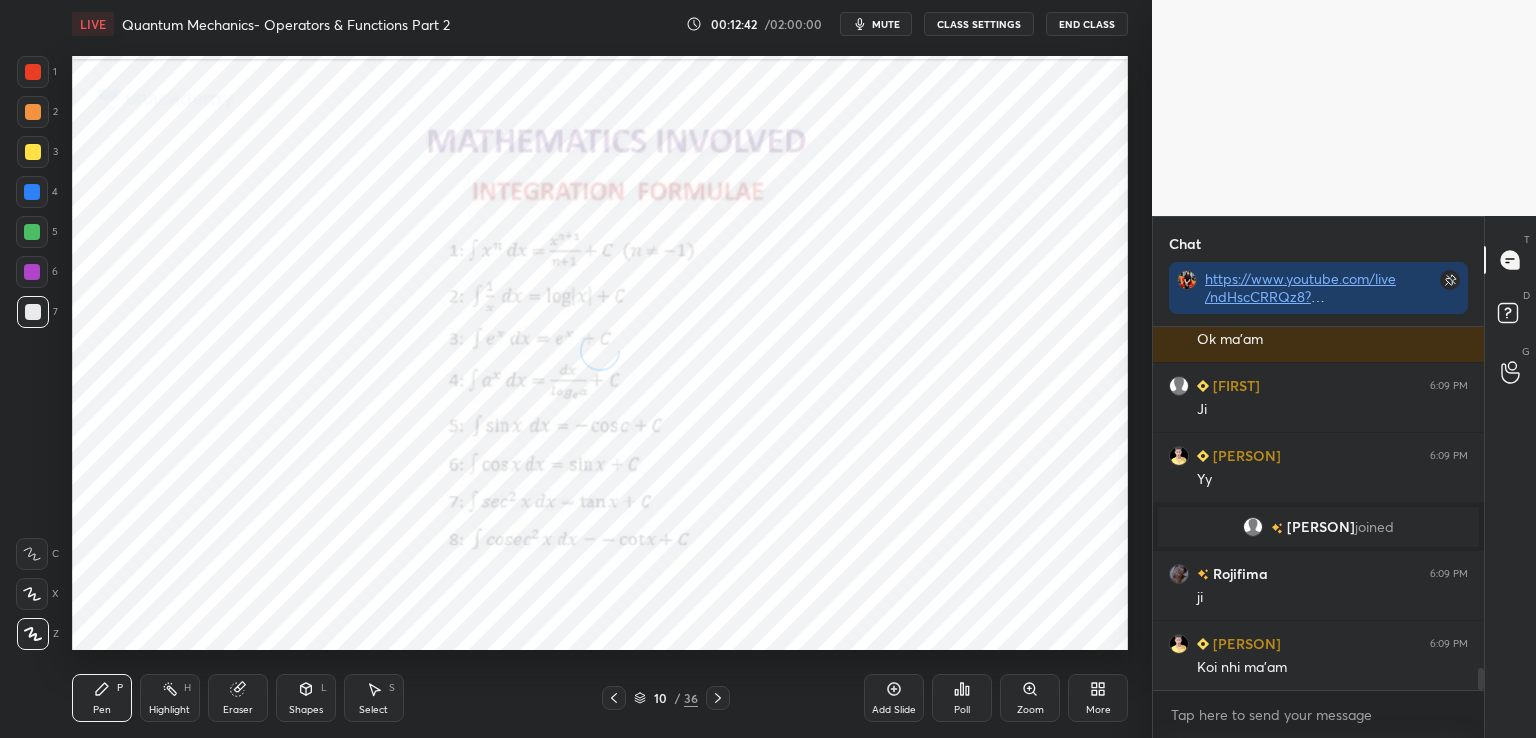 click 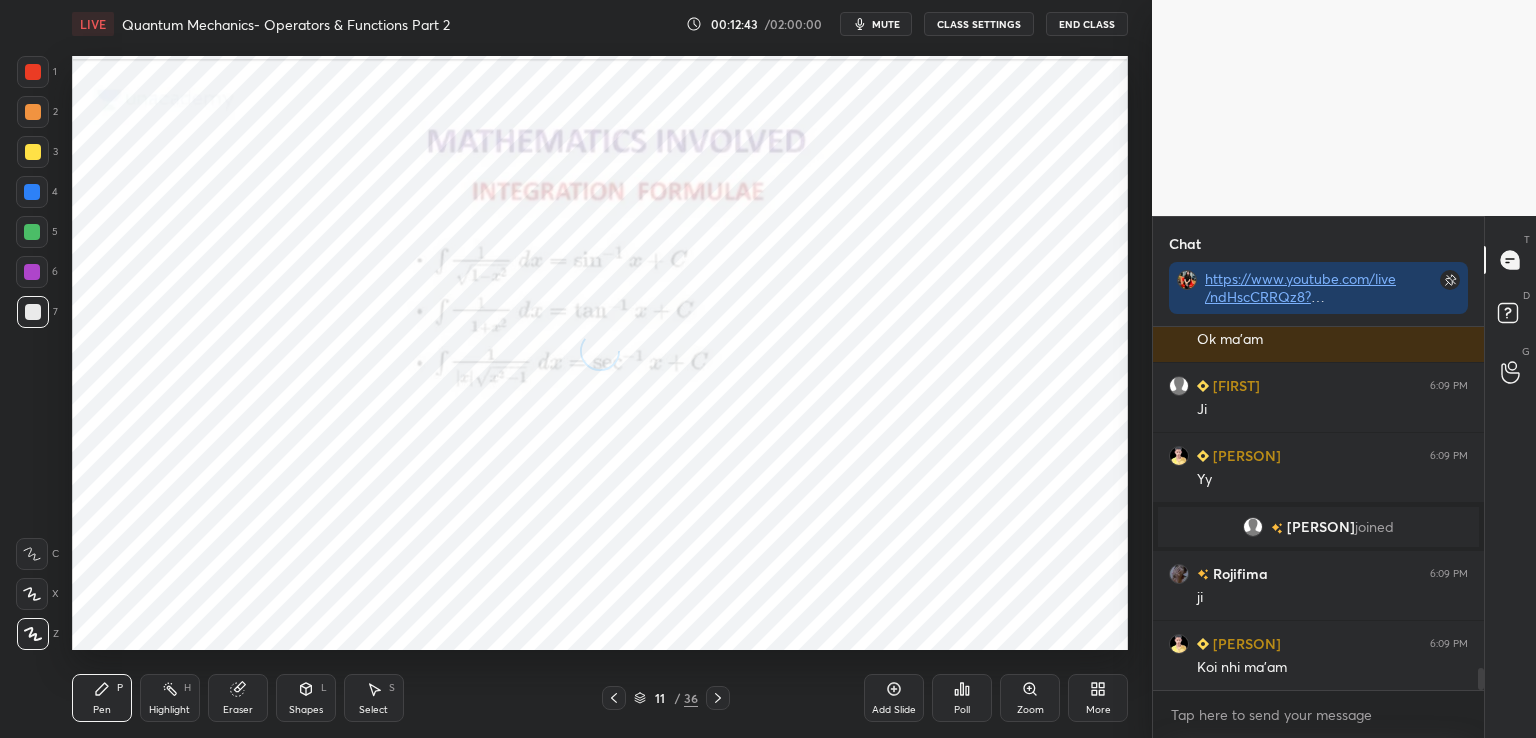 click 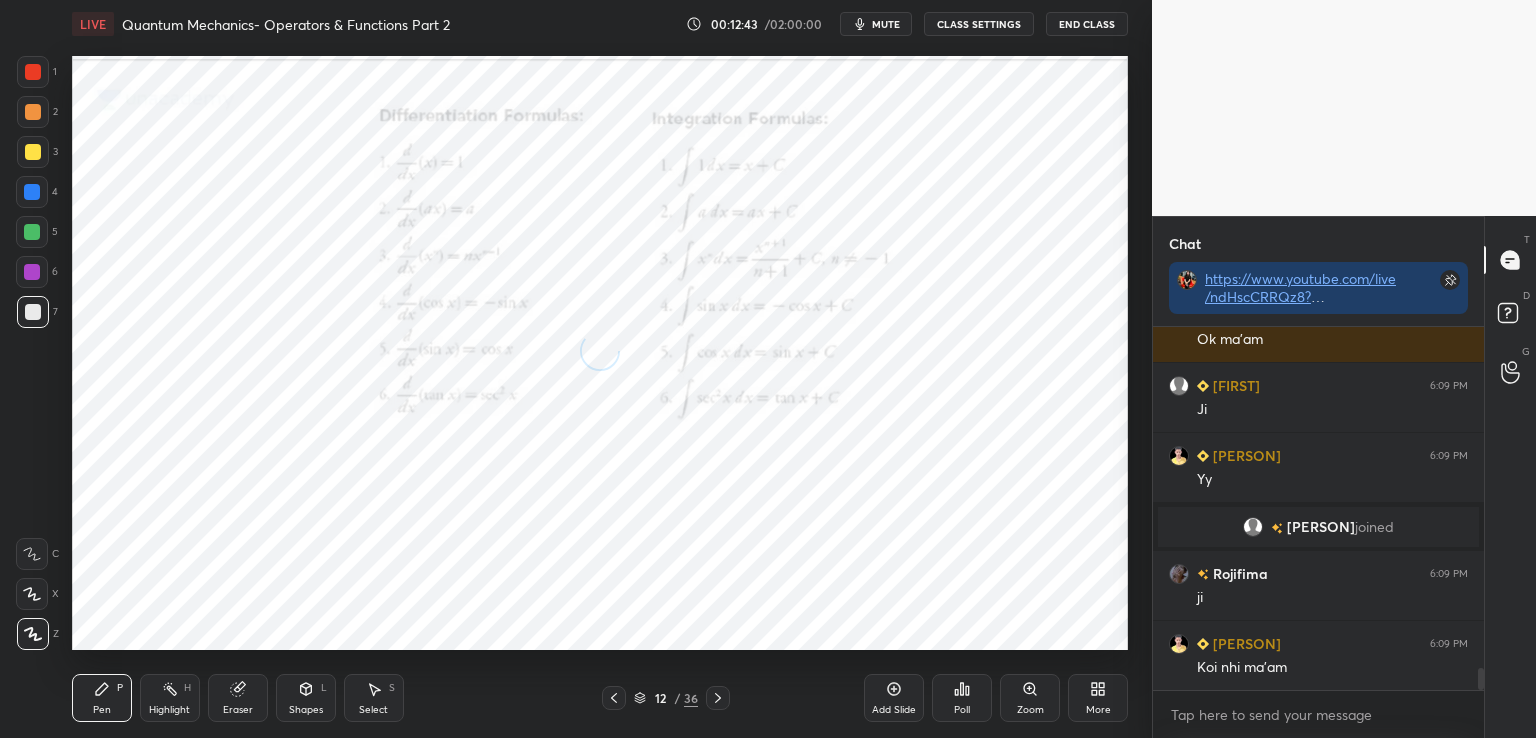 click 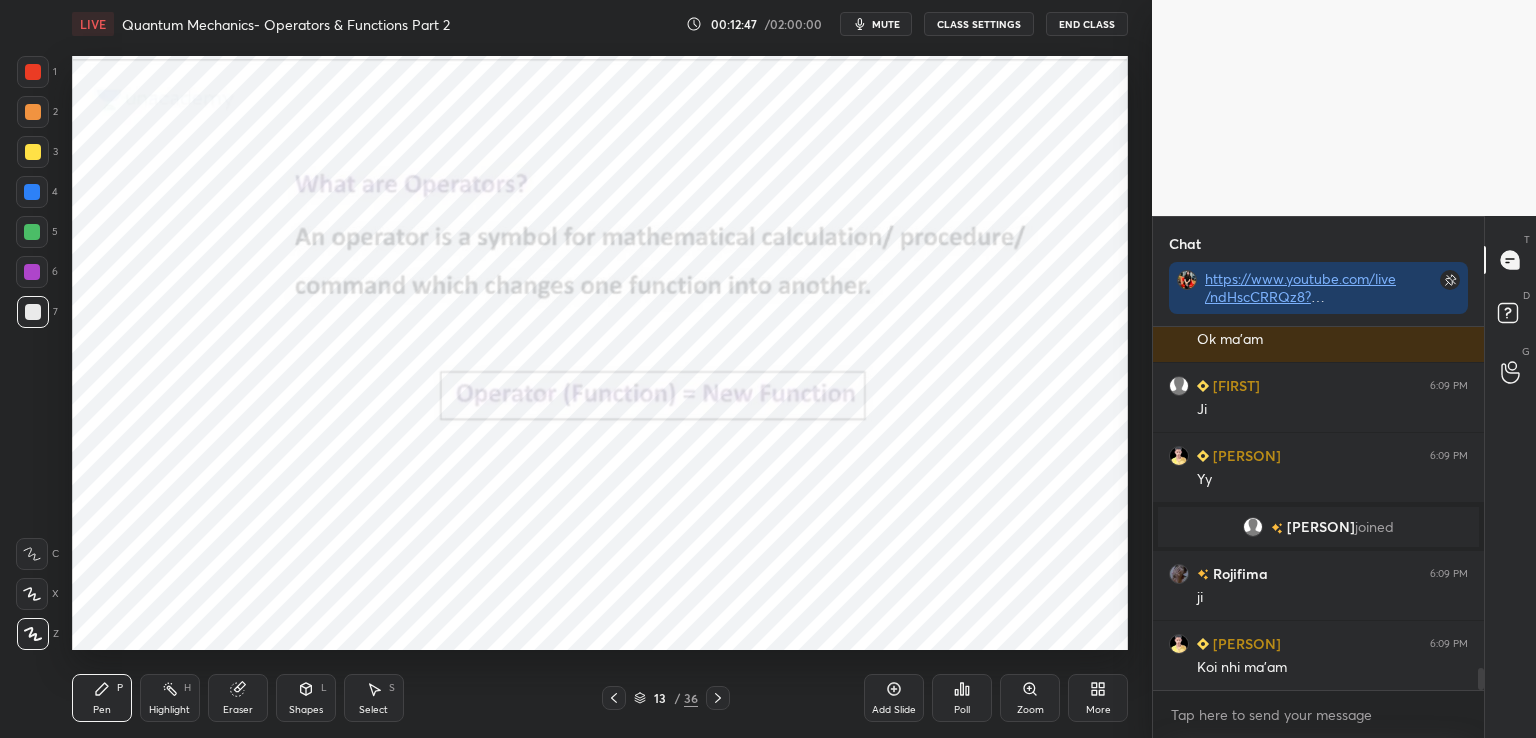 click at bounding box center (33, 72) 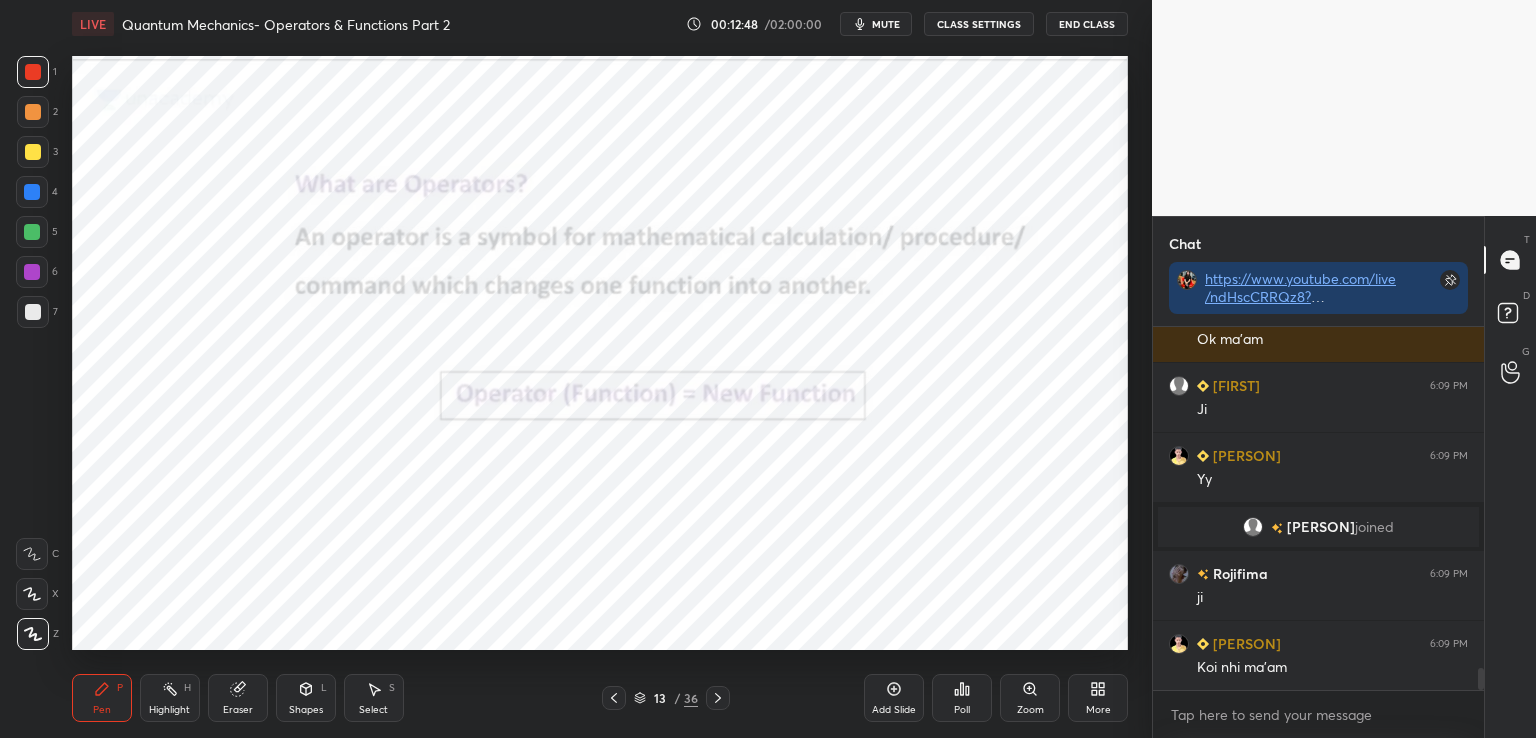 scroll, scrollTop: 5742, scrollLeft: 0, axis: vertical 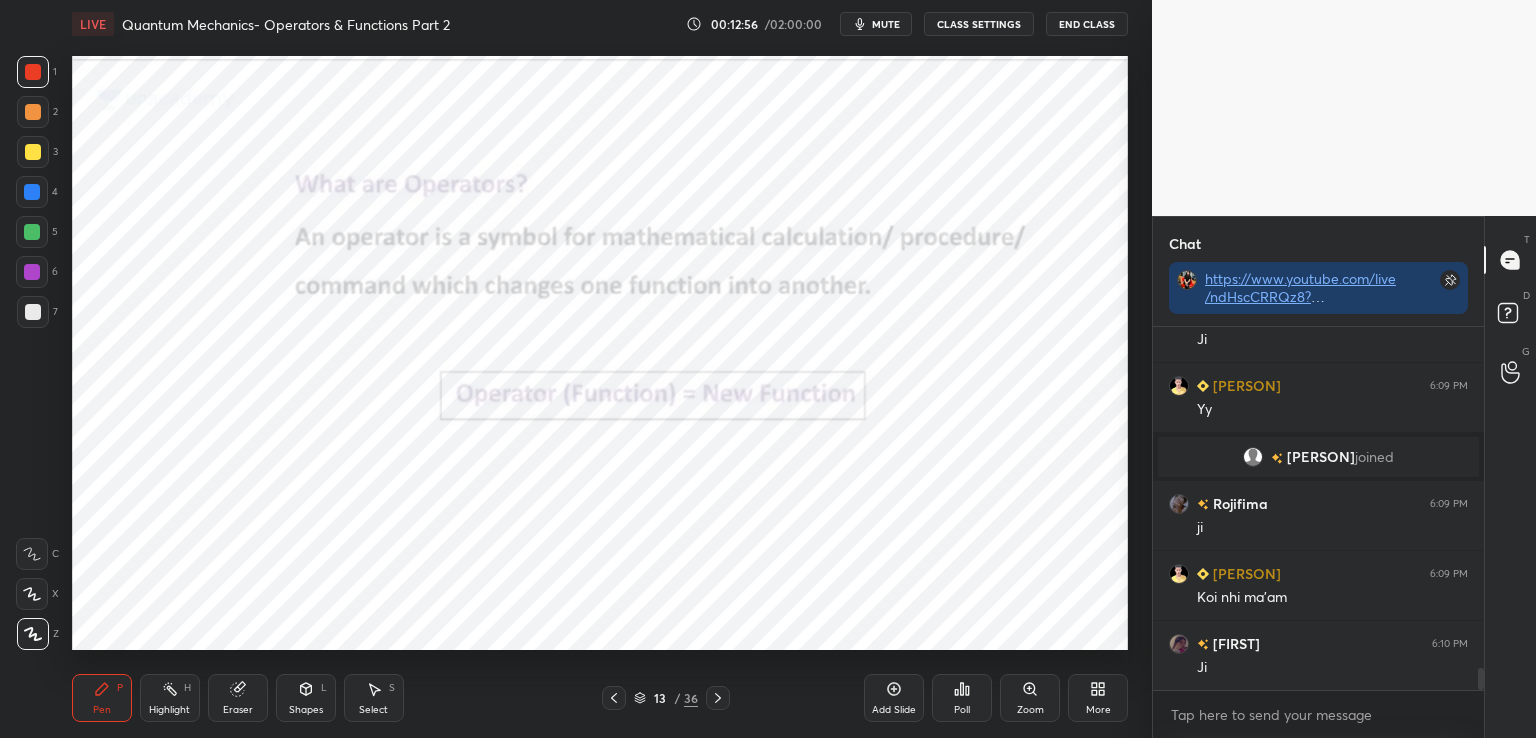 click 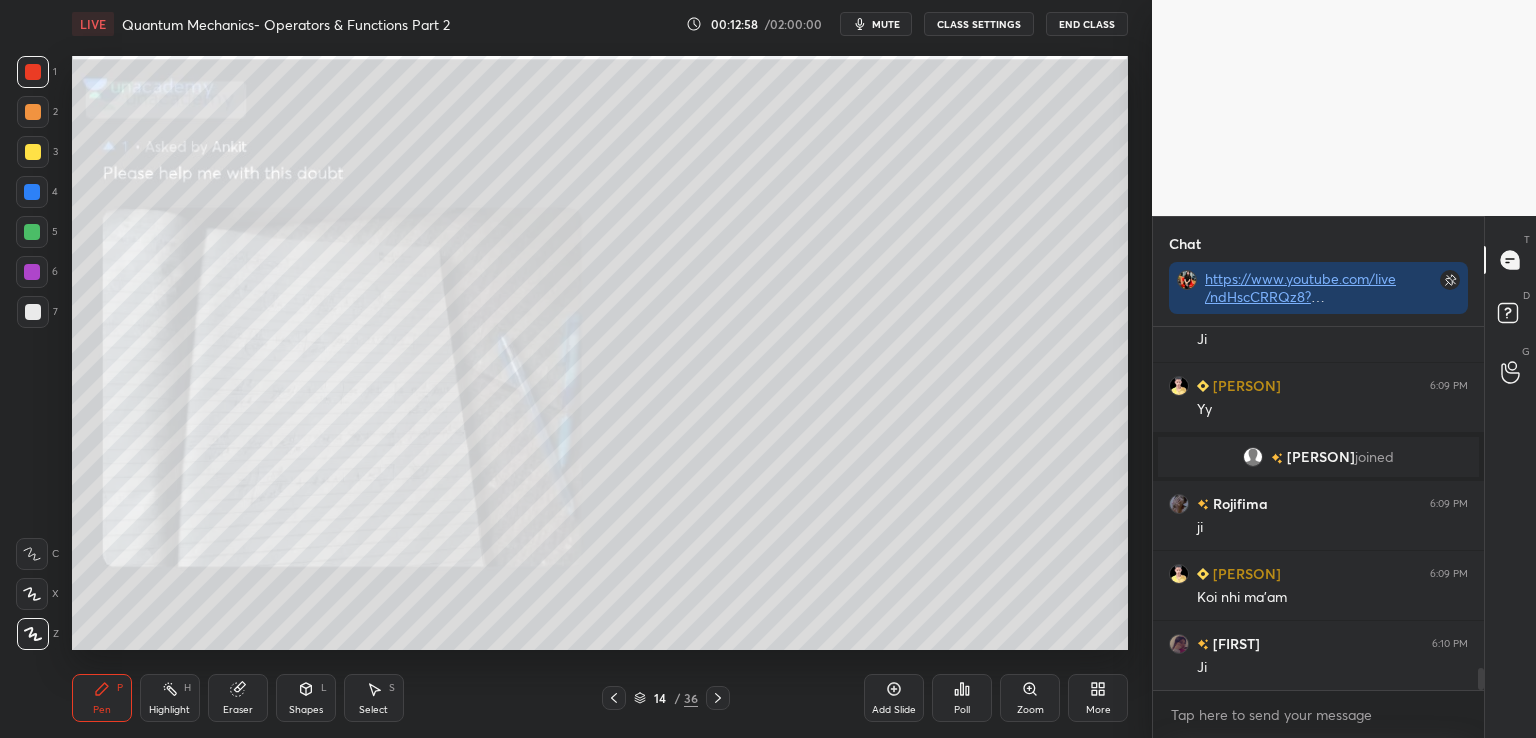 click 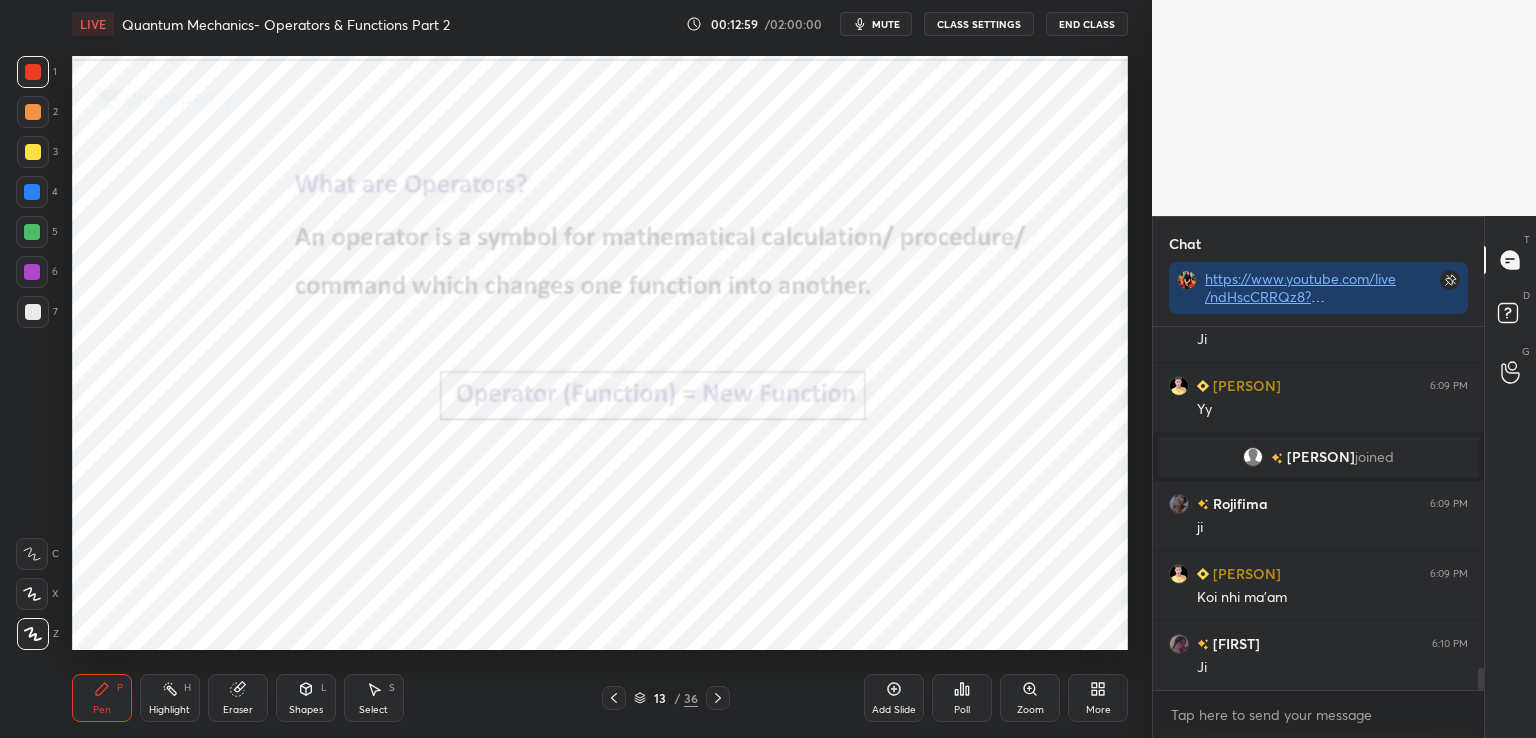 click at bounding box center [33, 152] 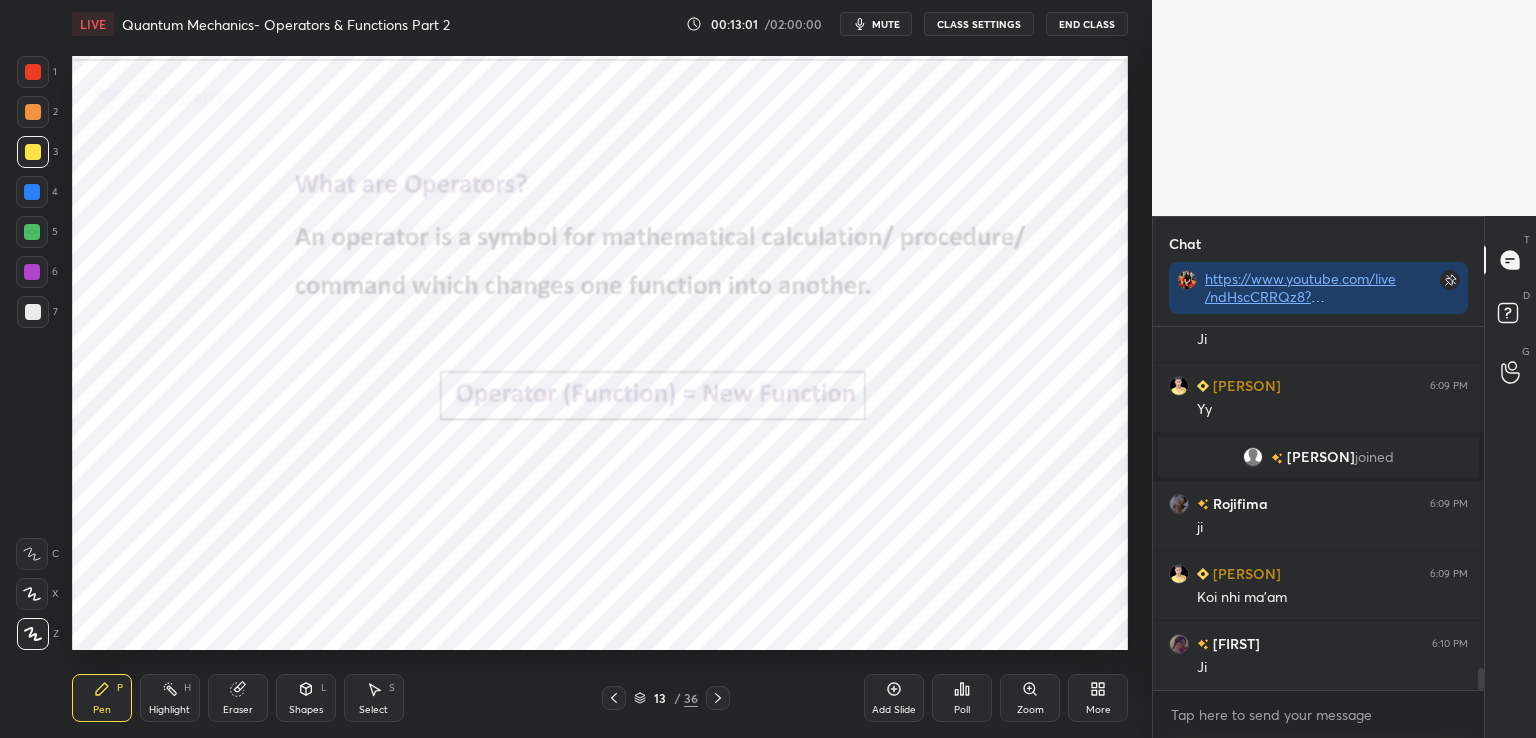click at bounding box center (33, 72) 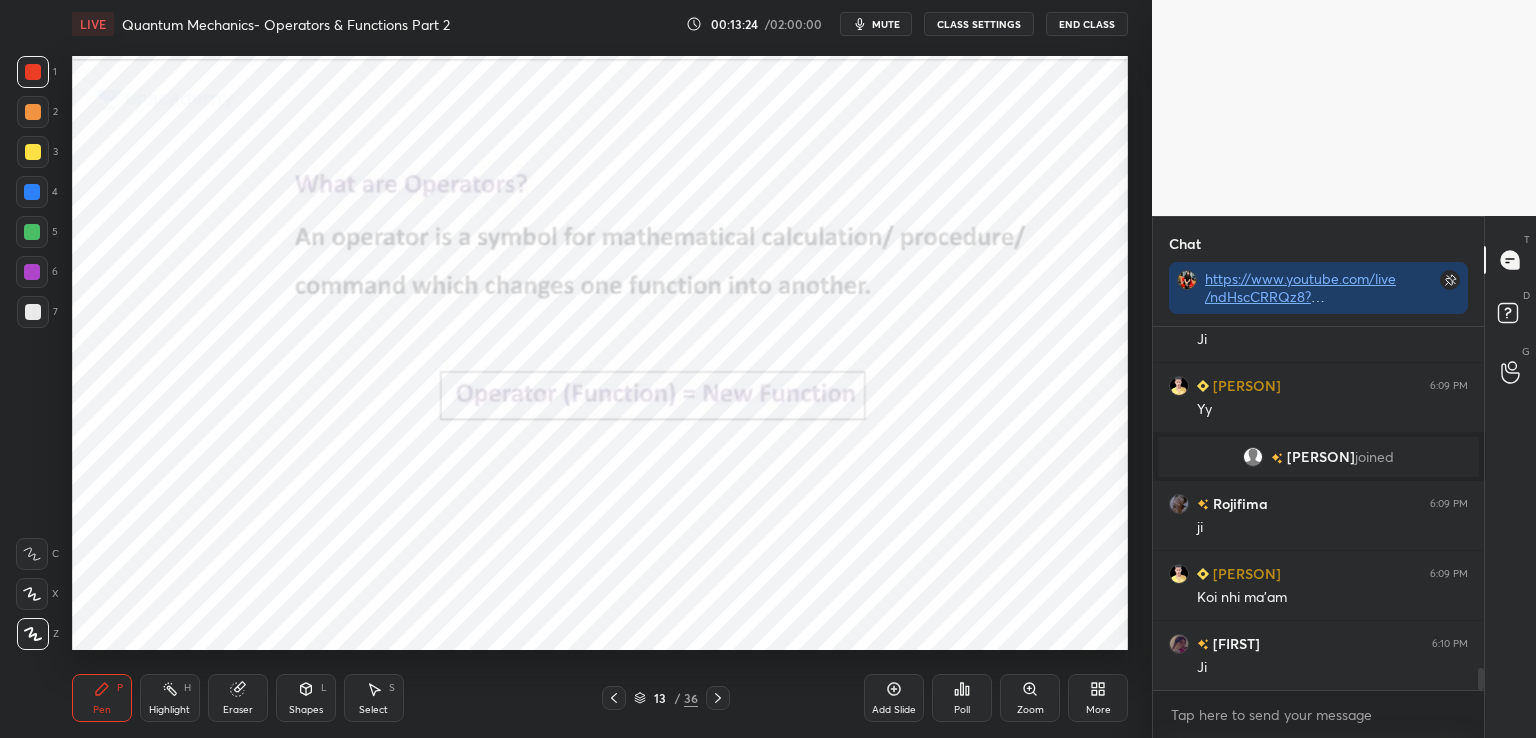 click 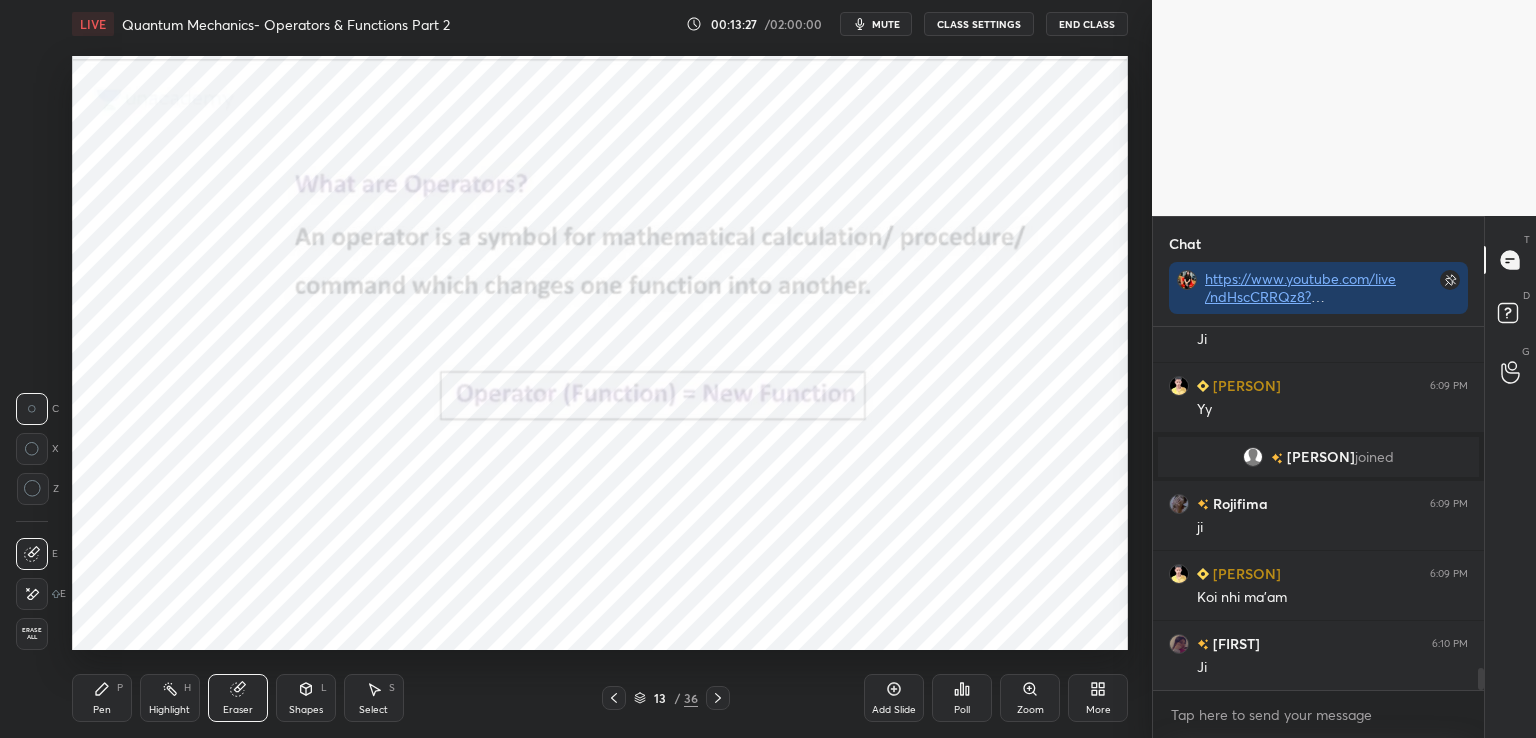 click at bounding box center (32, 594) 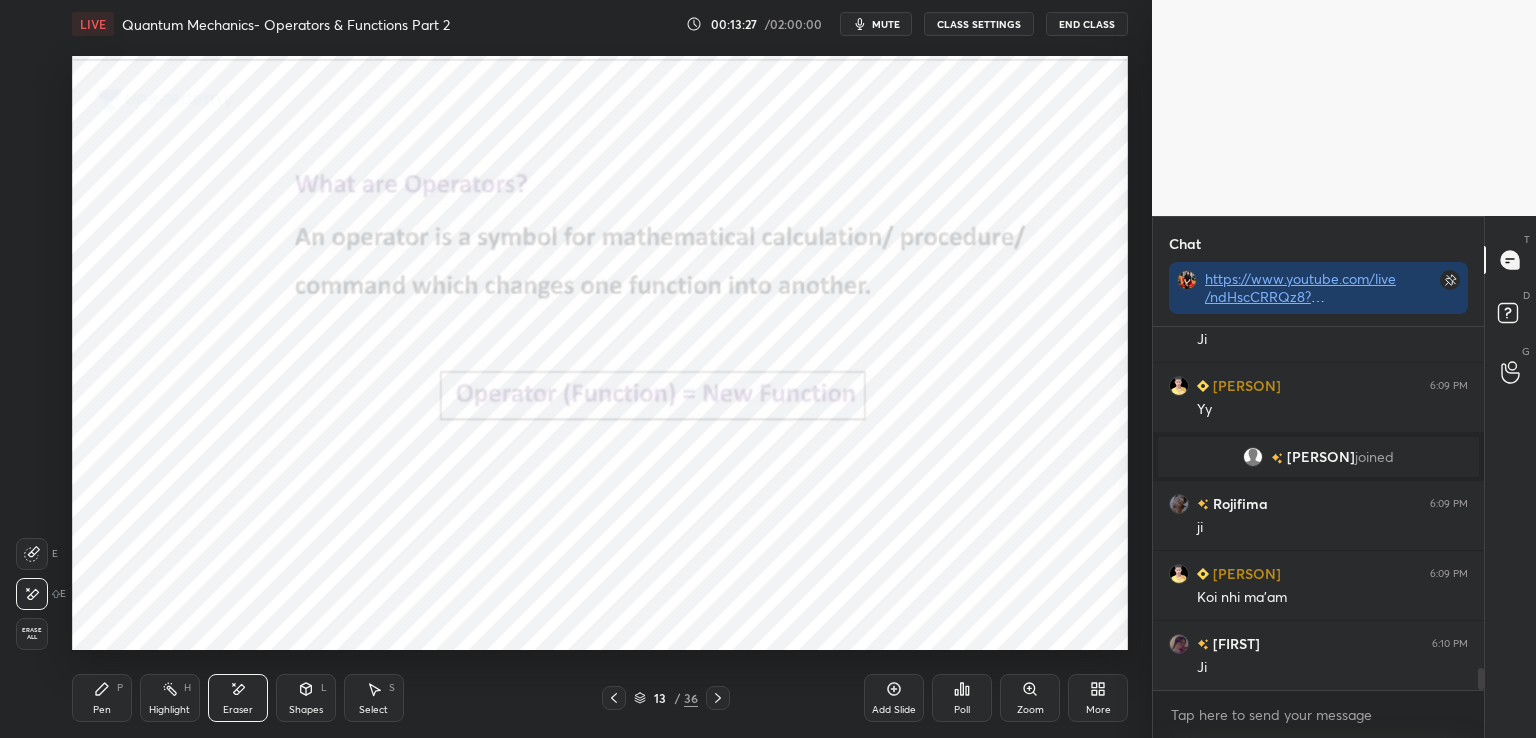 click on "Pen P" at bounding box center (102, 698) 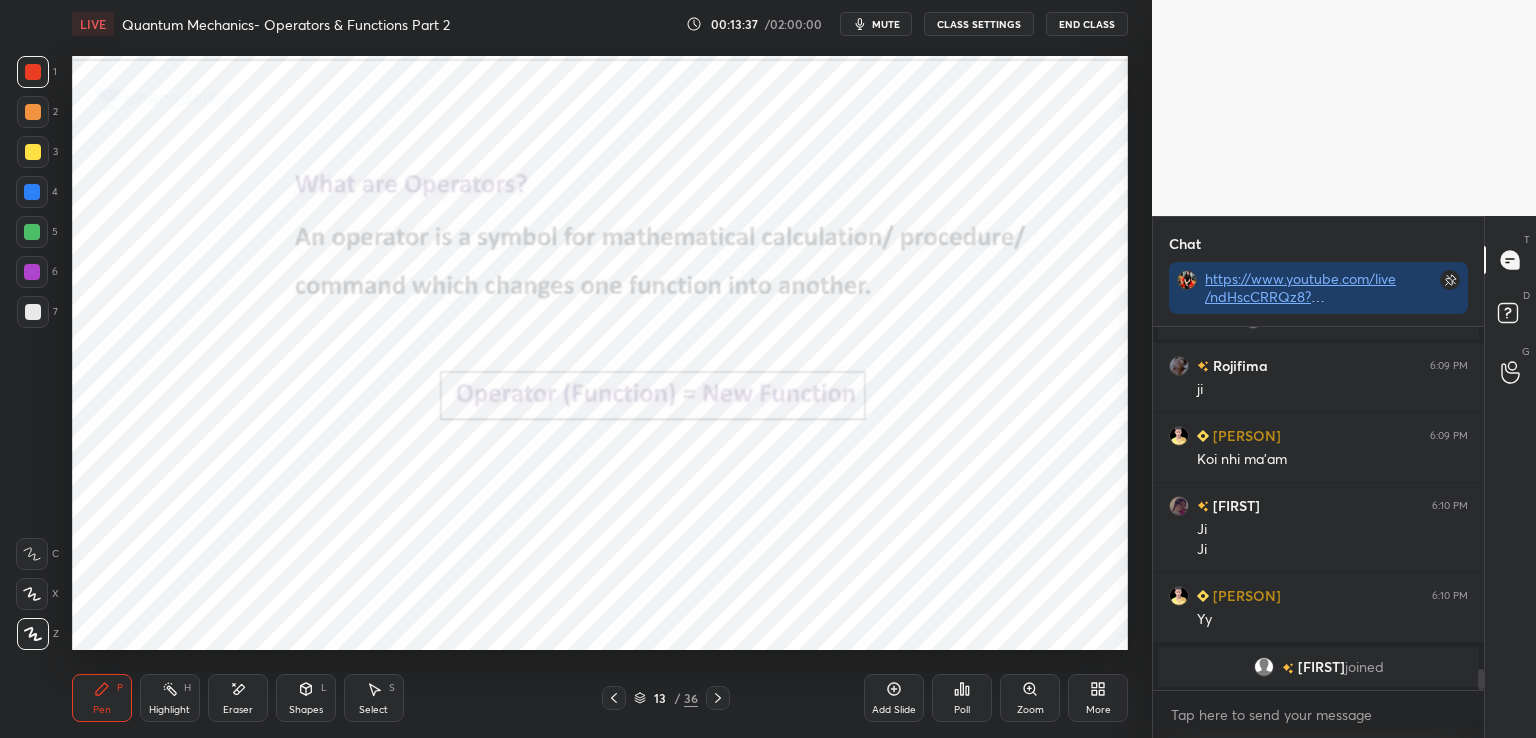 scroll, scrollTop: 5872, scrollLeft: 0, axis: vertical 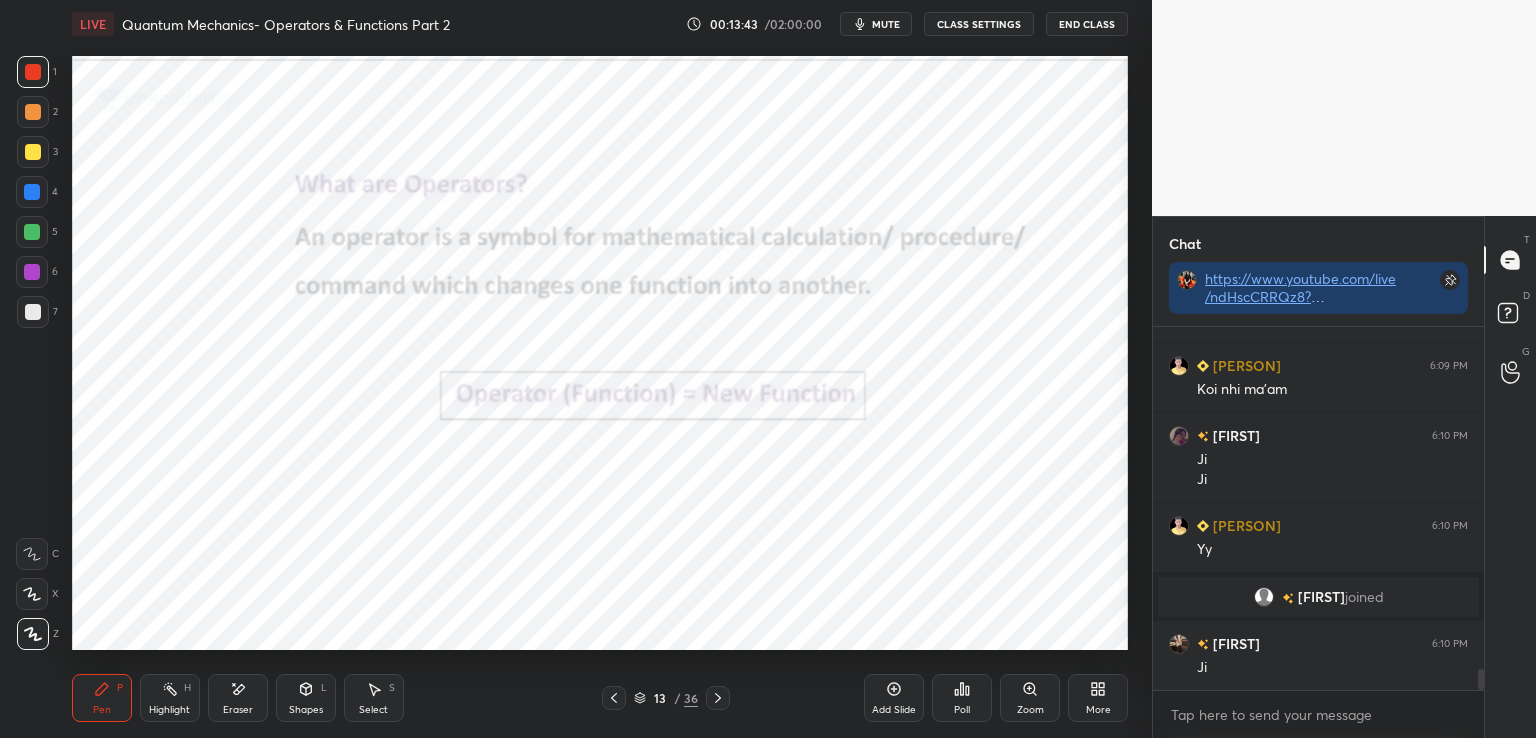 click 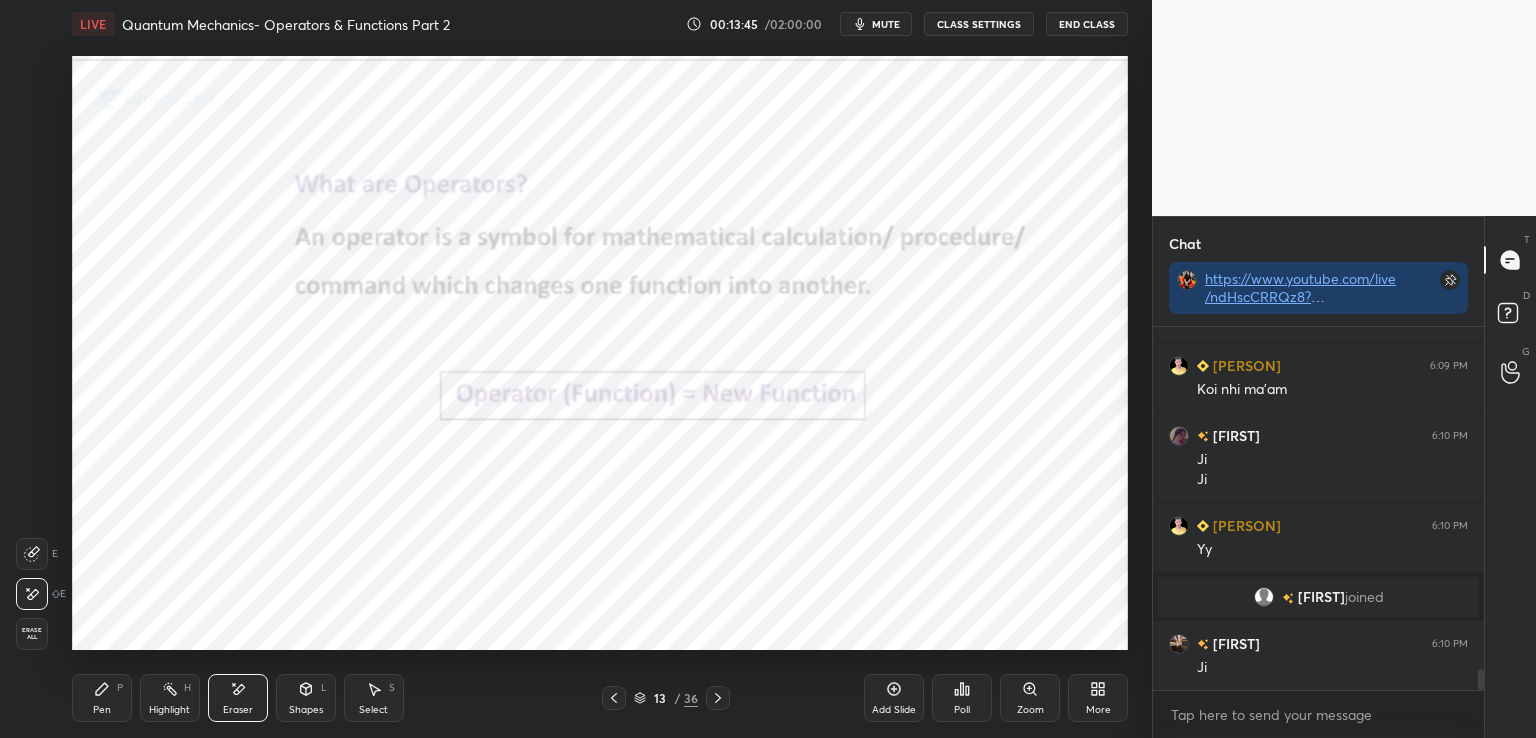 click 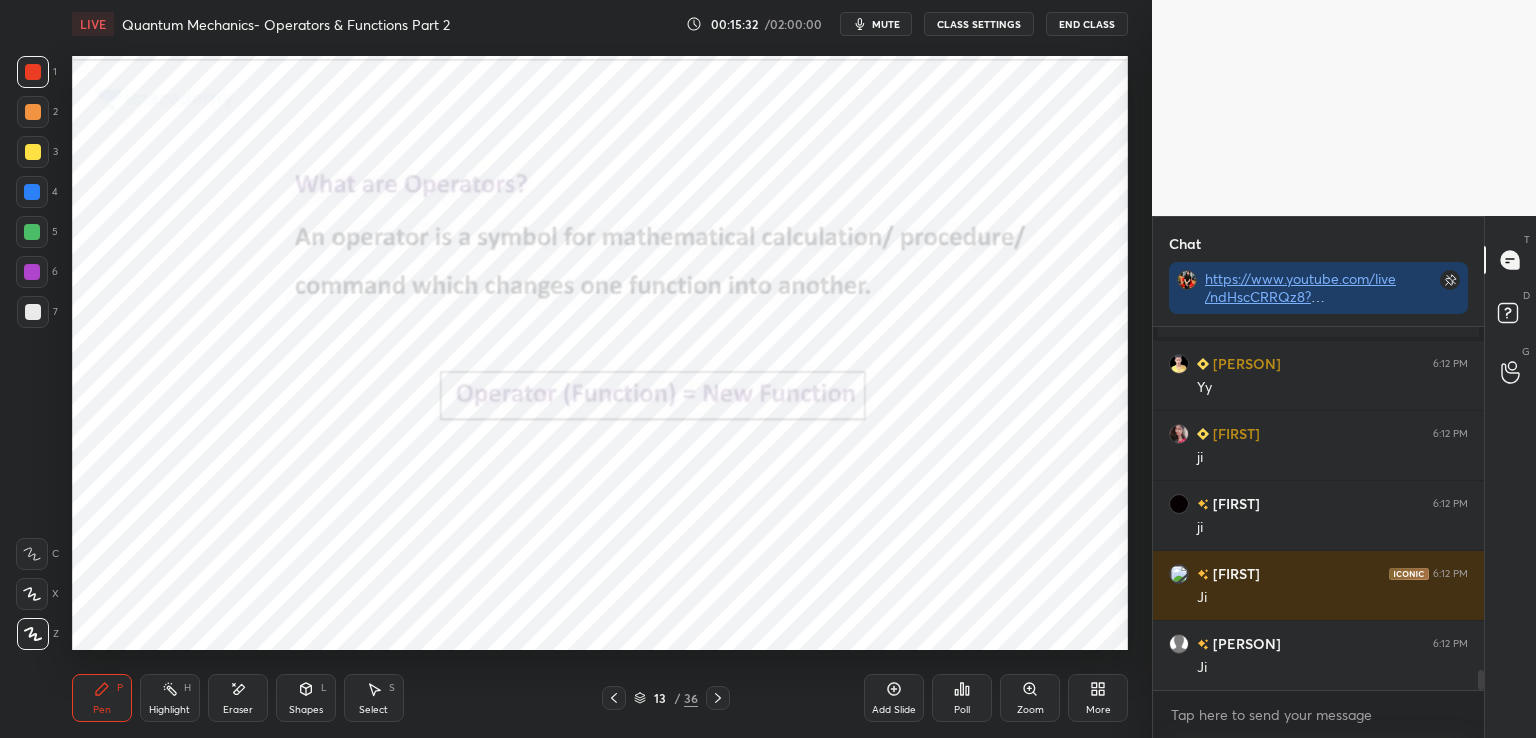scroll, scrollTop: 6300, scrollLeft: 0, axis: vertical 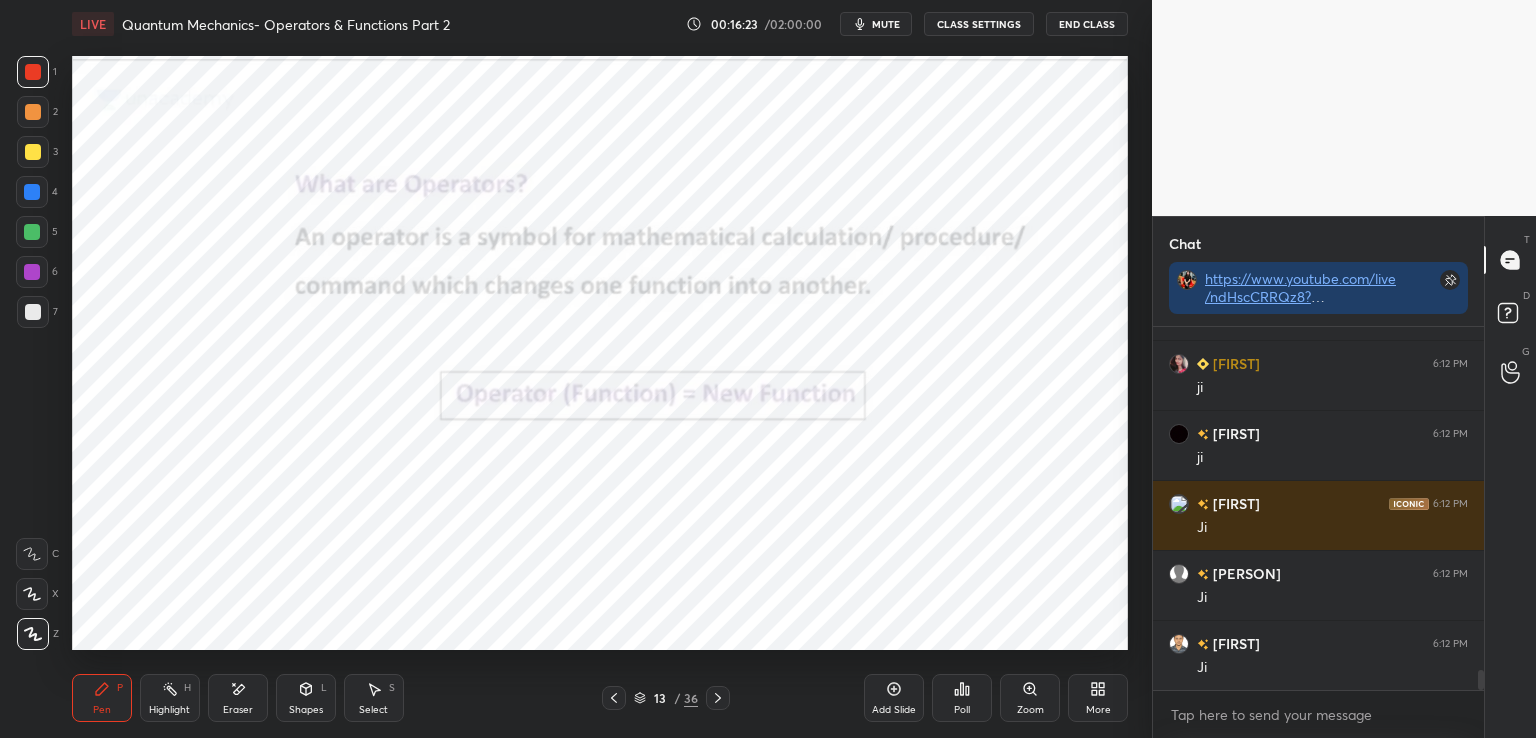 click 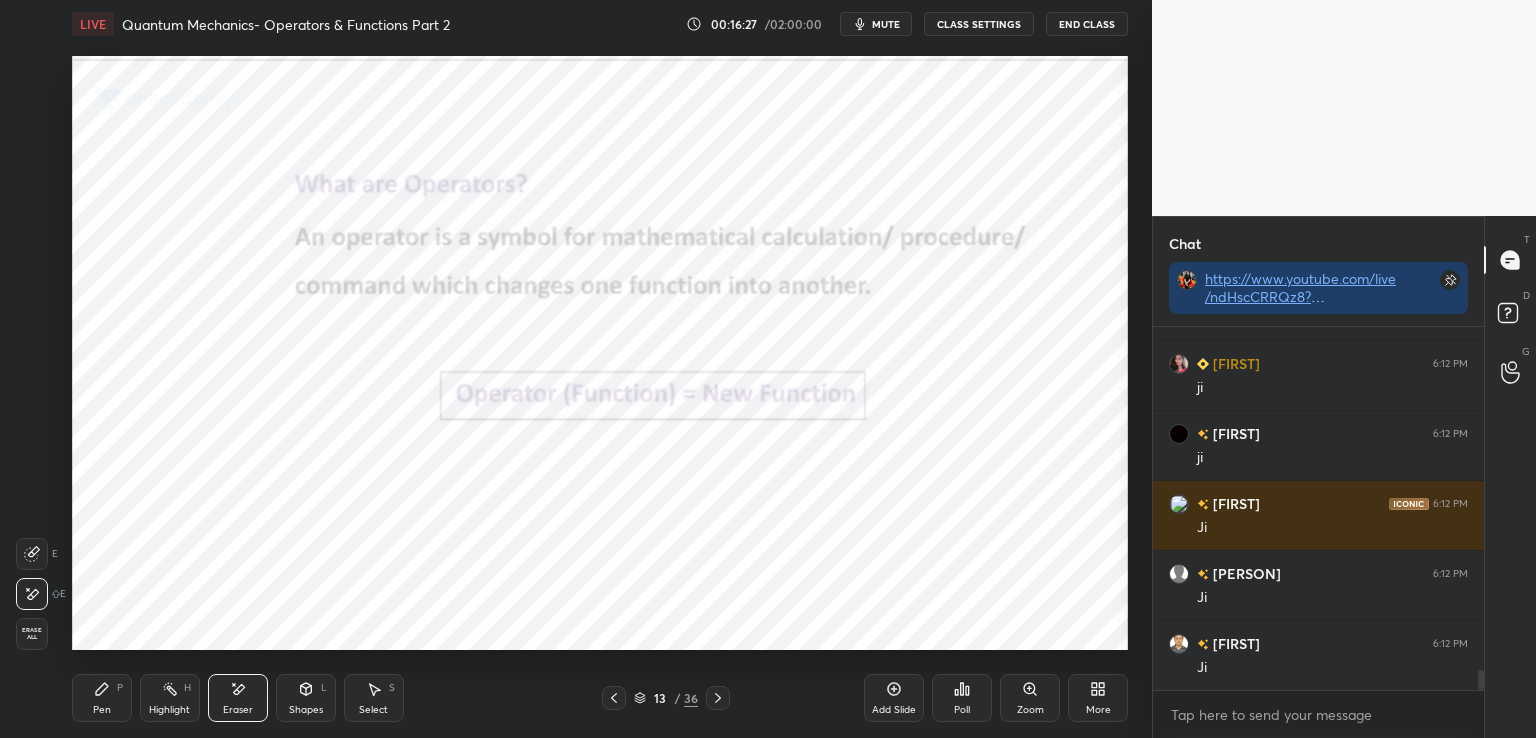 click on "Pen P" at bounding box center [102, 698] 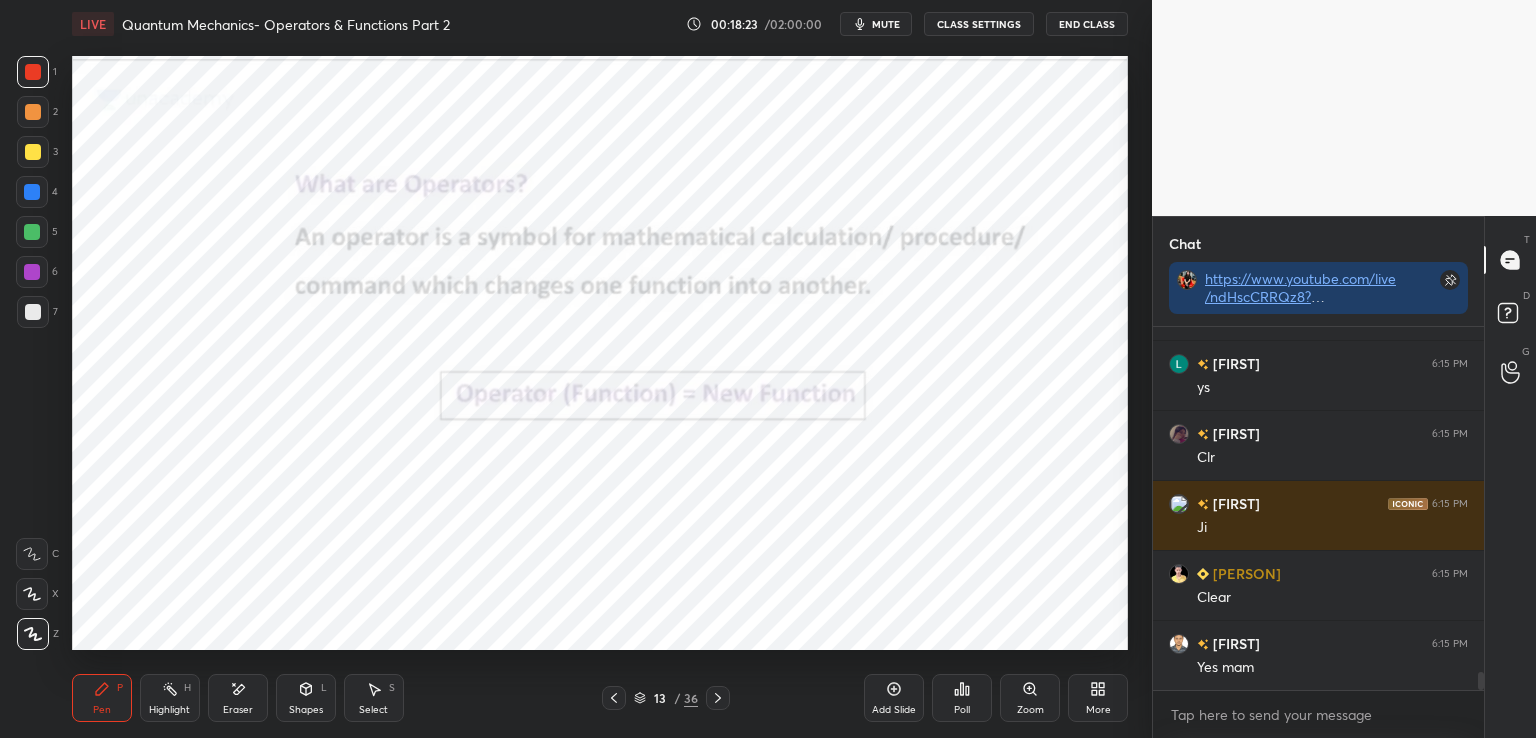 scroll, scrollTop: 6890, scrollLeft: 0, axis: vertical 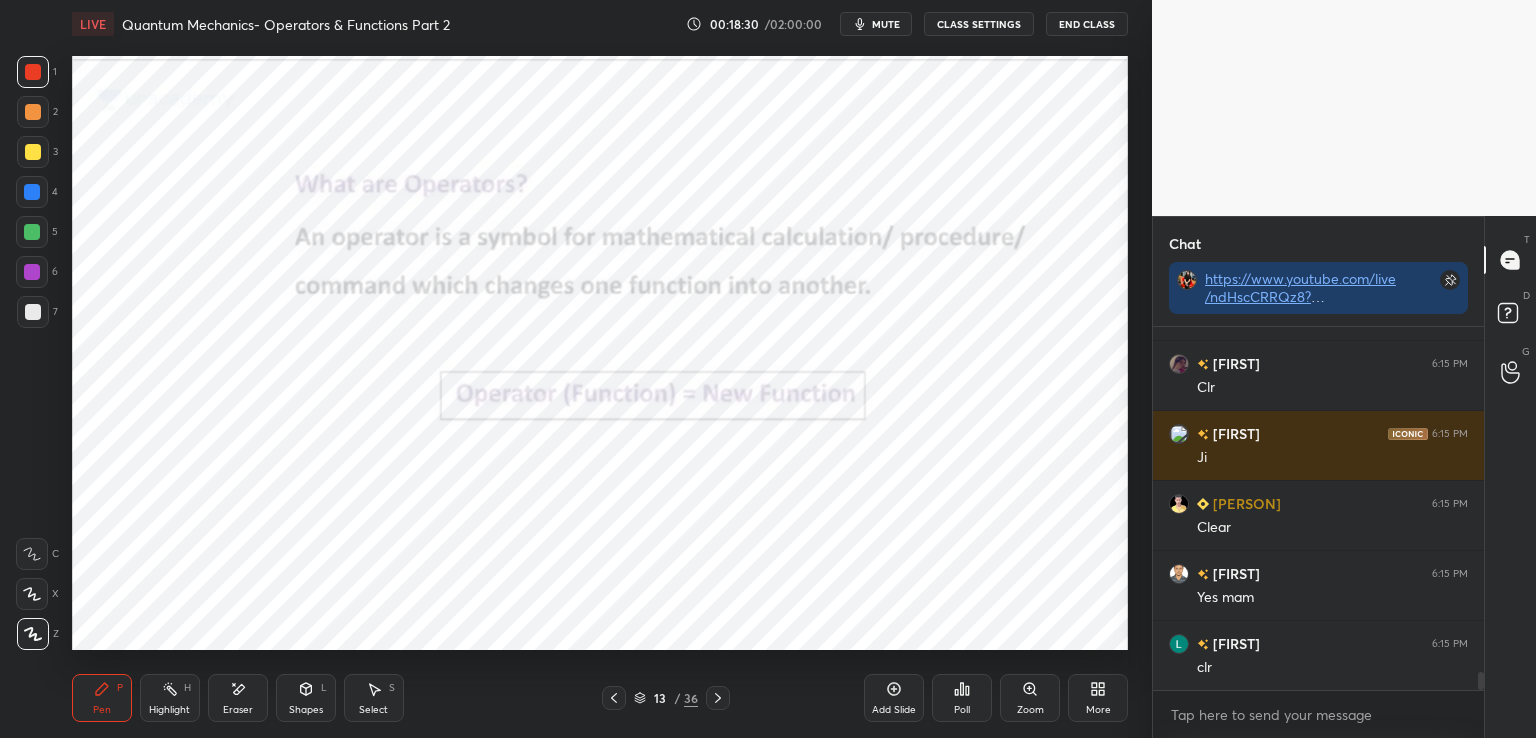 click 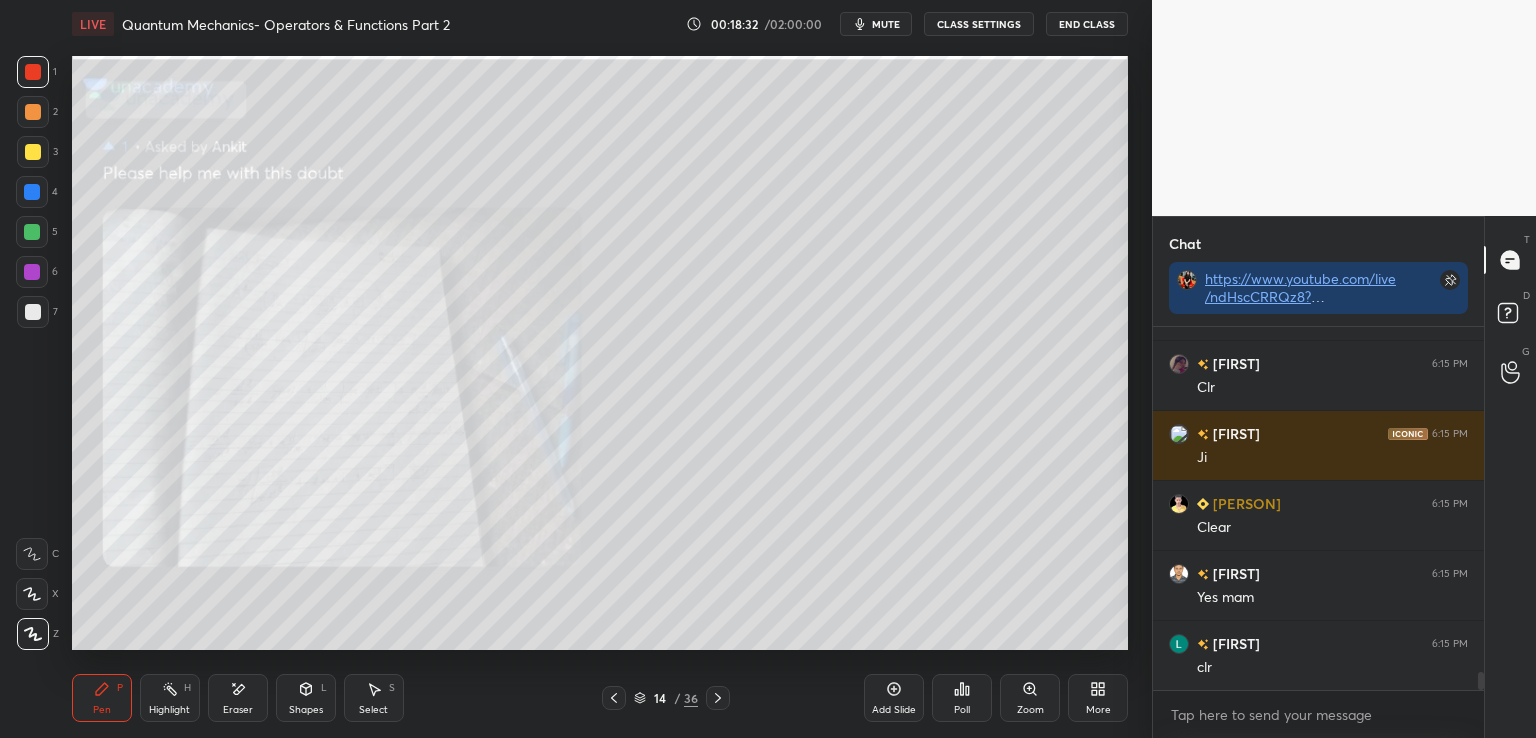 click 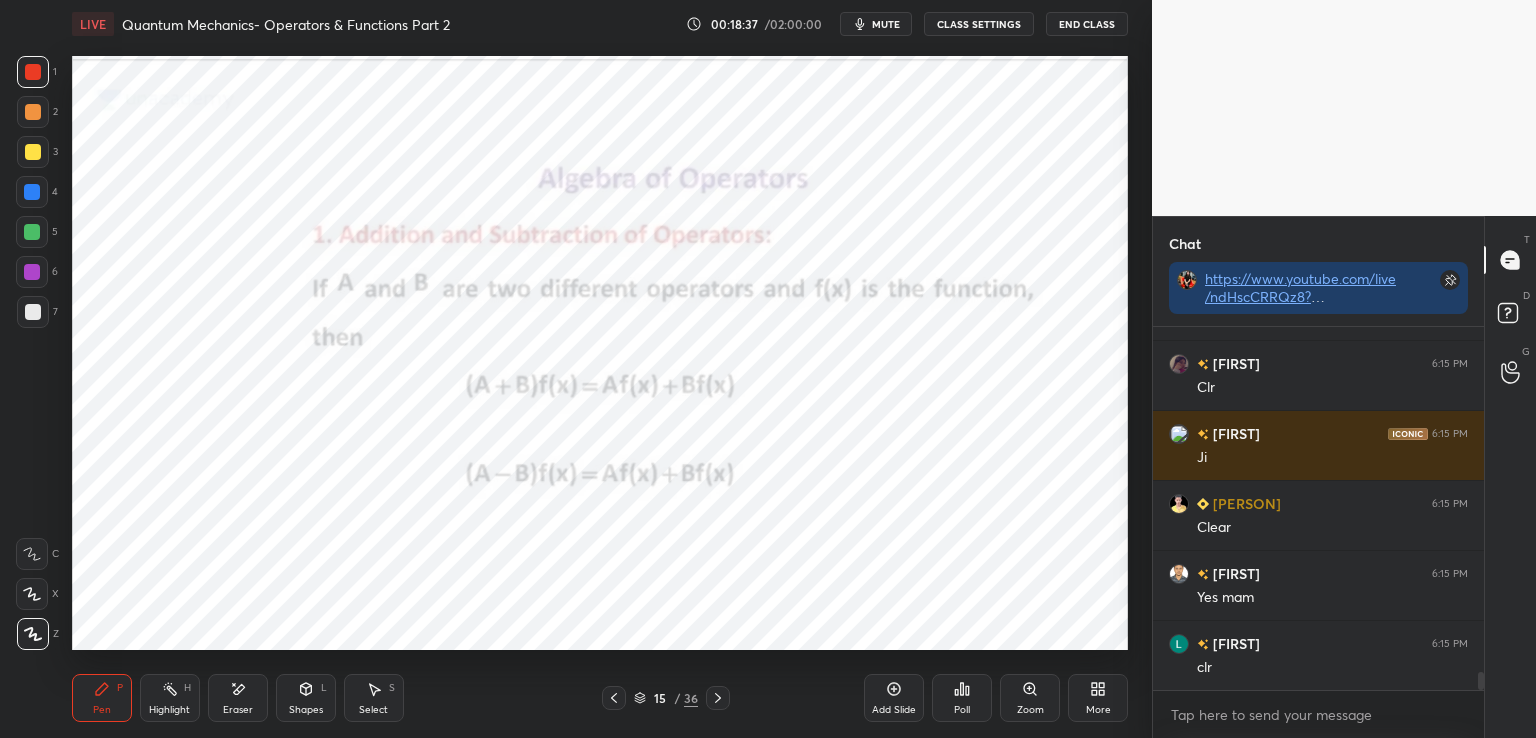 click 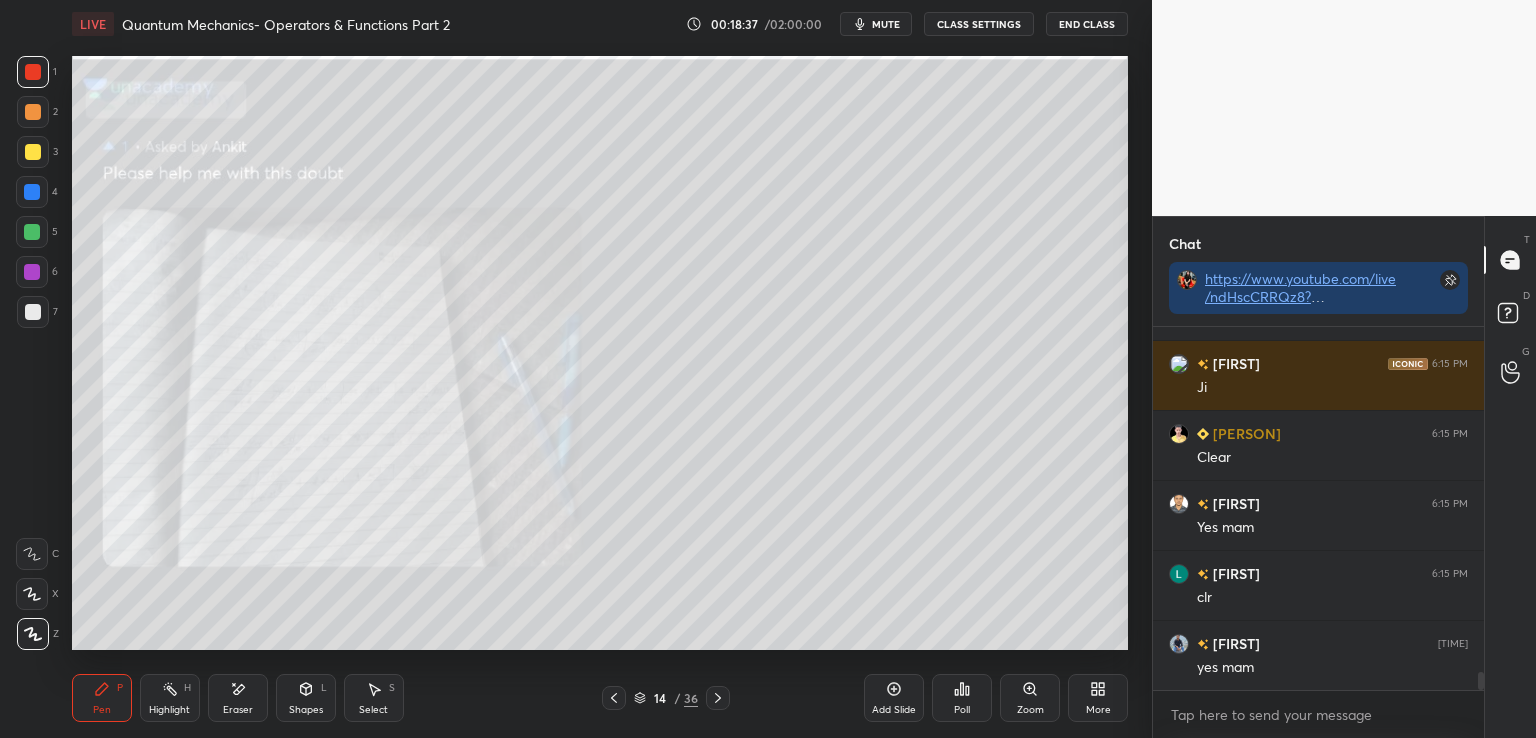 click 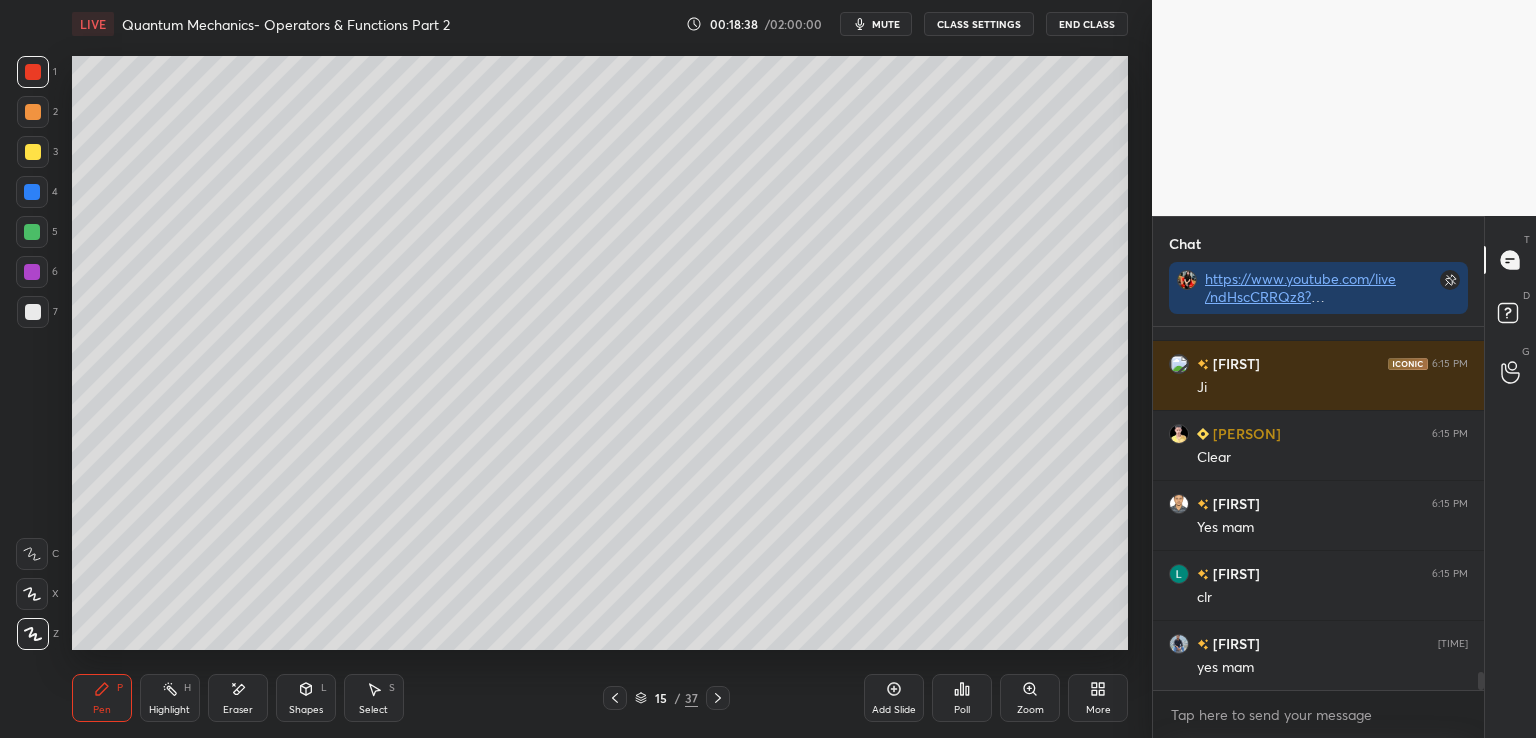 scroll, scrollTop: 7100, scrollLeft: 0, axis: vertical 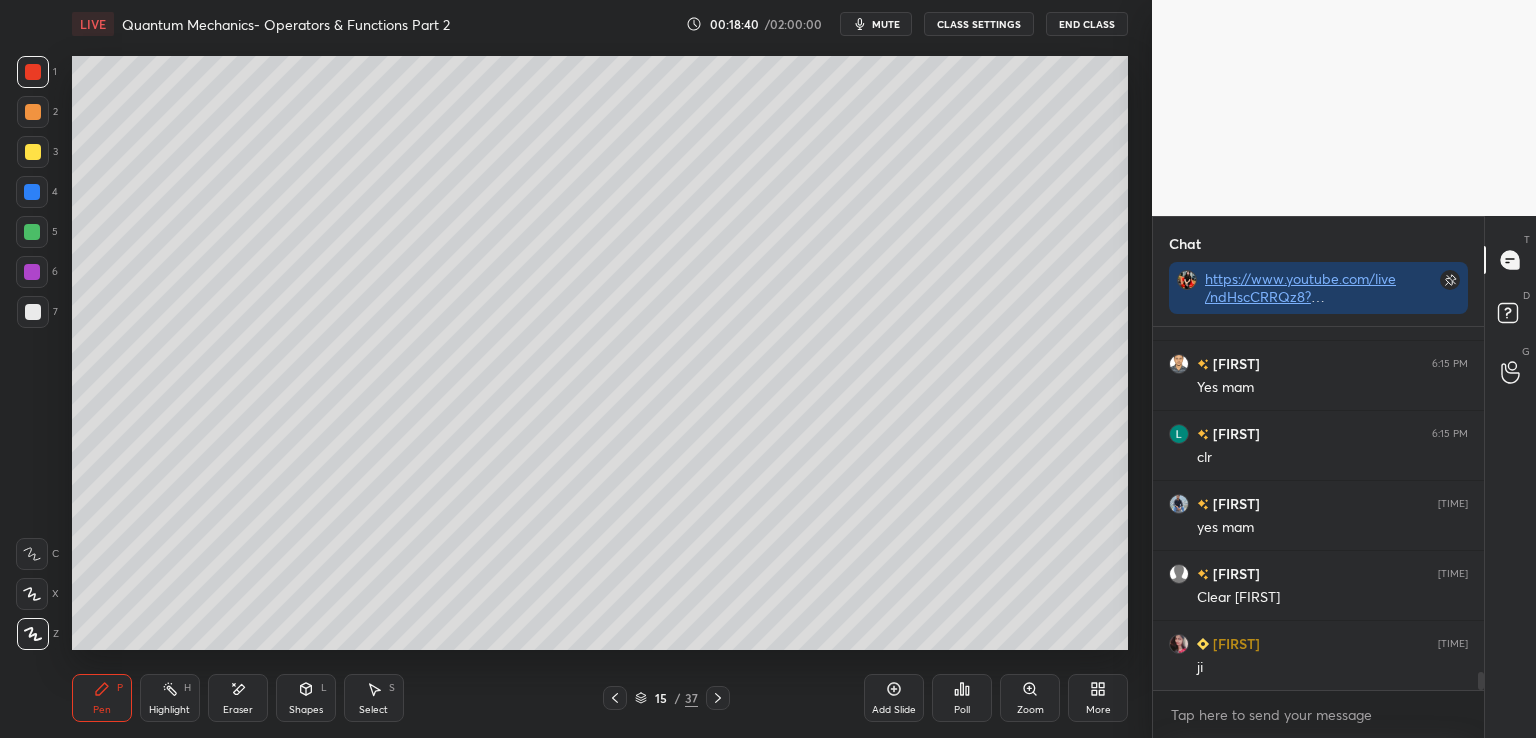 click at bounding box center [33, 152] 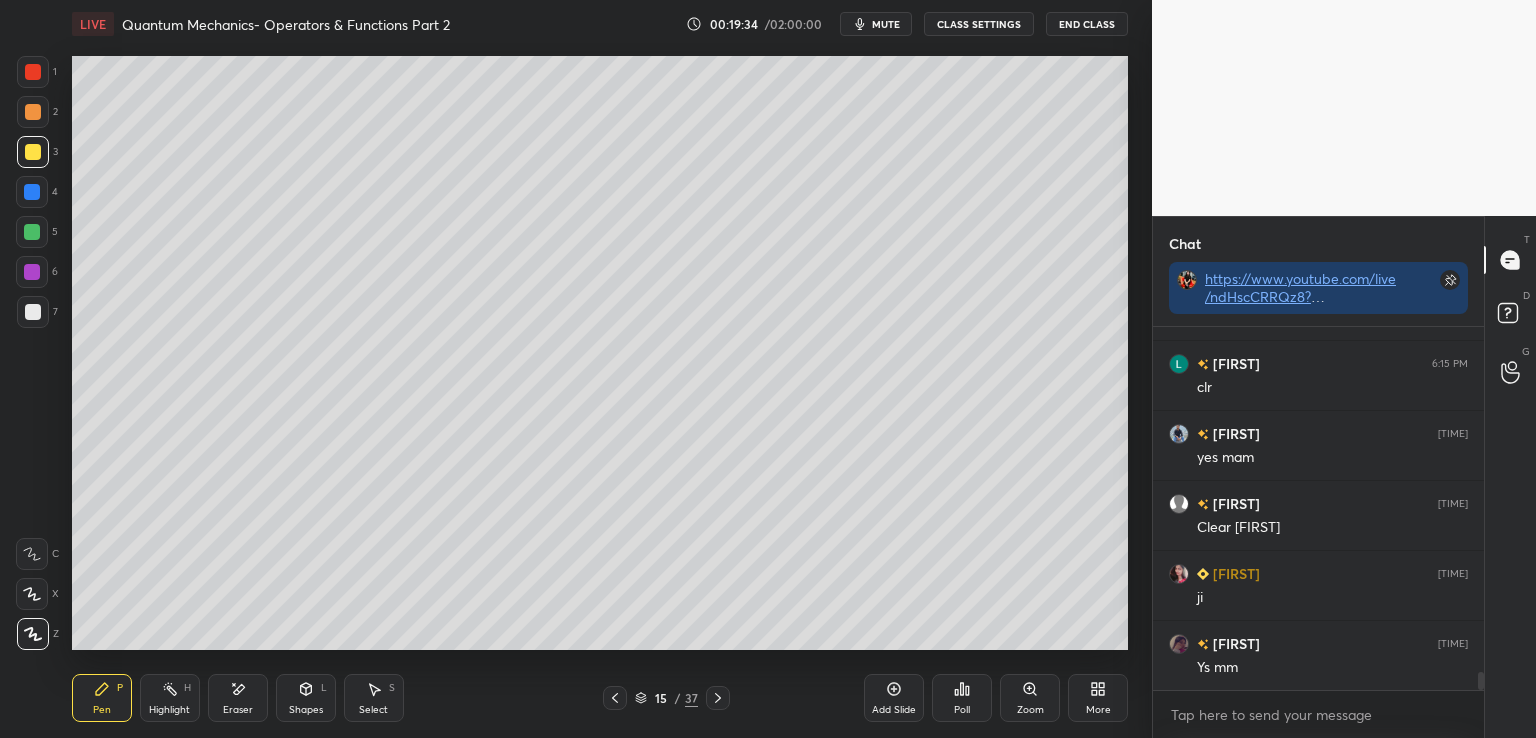 scroll, scrollTop: 7240, scrollLeft: 0, axis: vertical 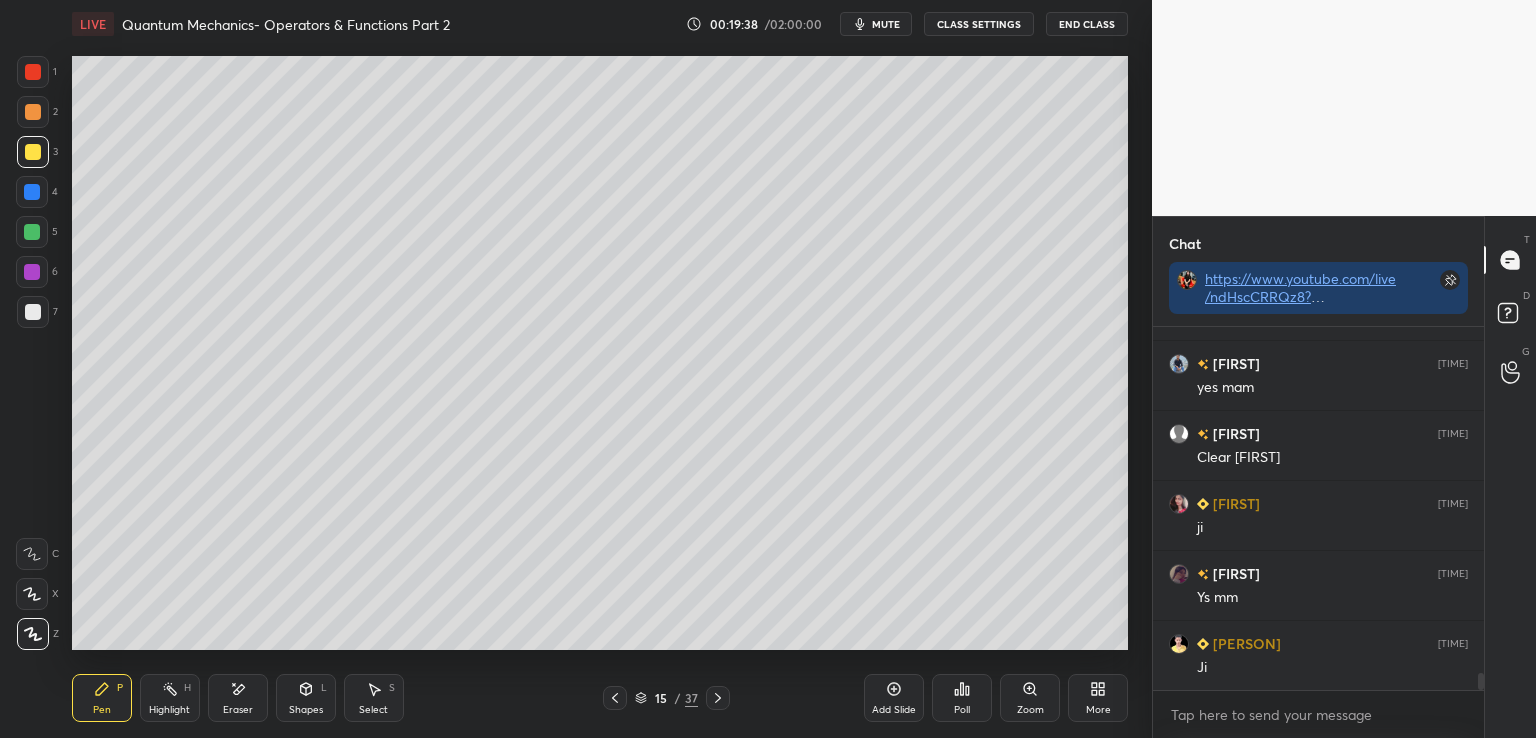 click at bounding box center (33, 312) 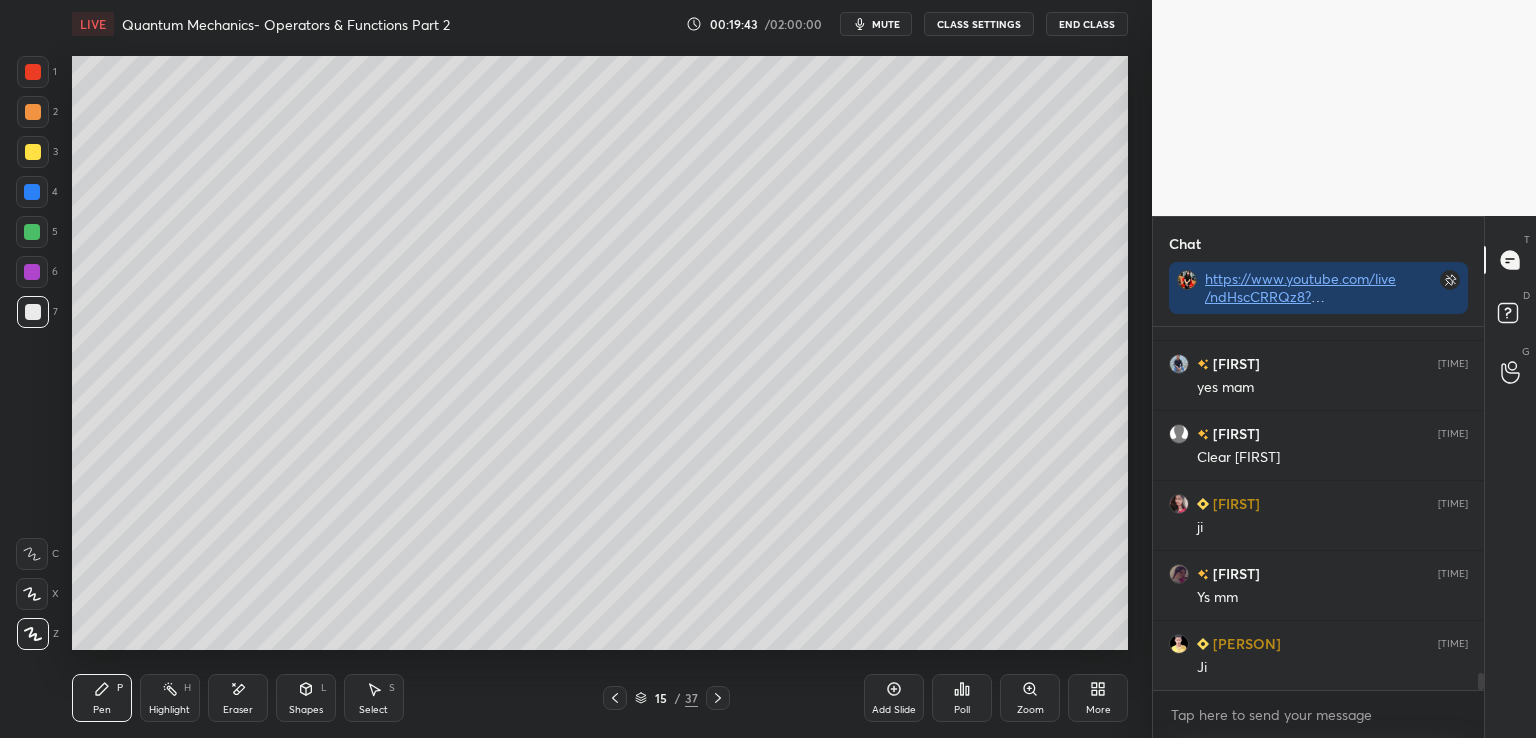 scroll, scrollTop: 7310, scrollLeft: 0, axis: vertical 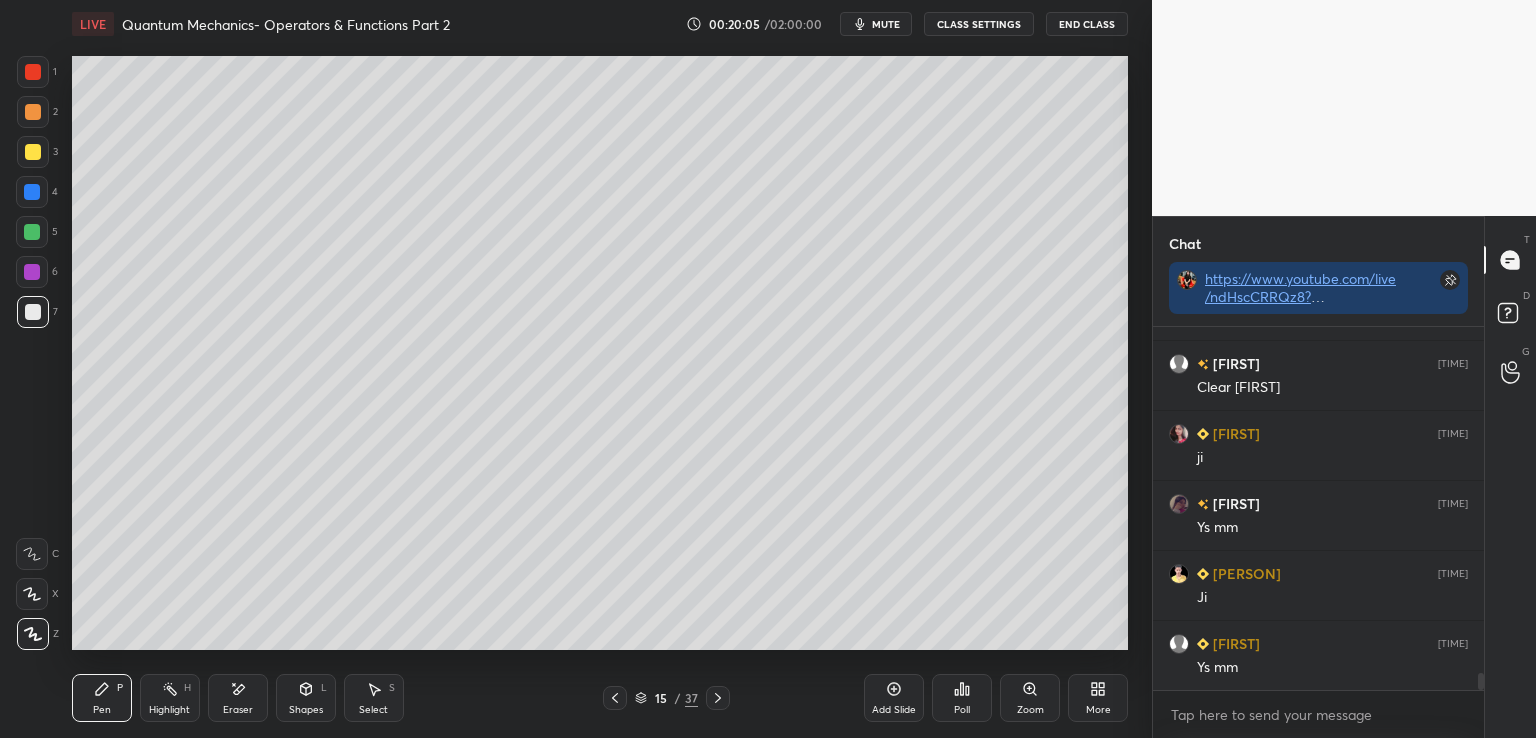 click at bounding box center (33, 152) 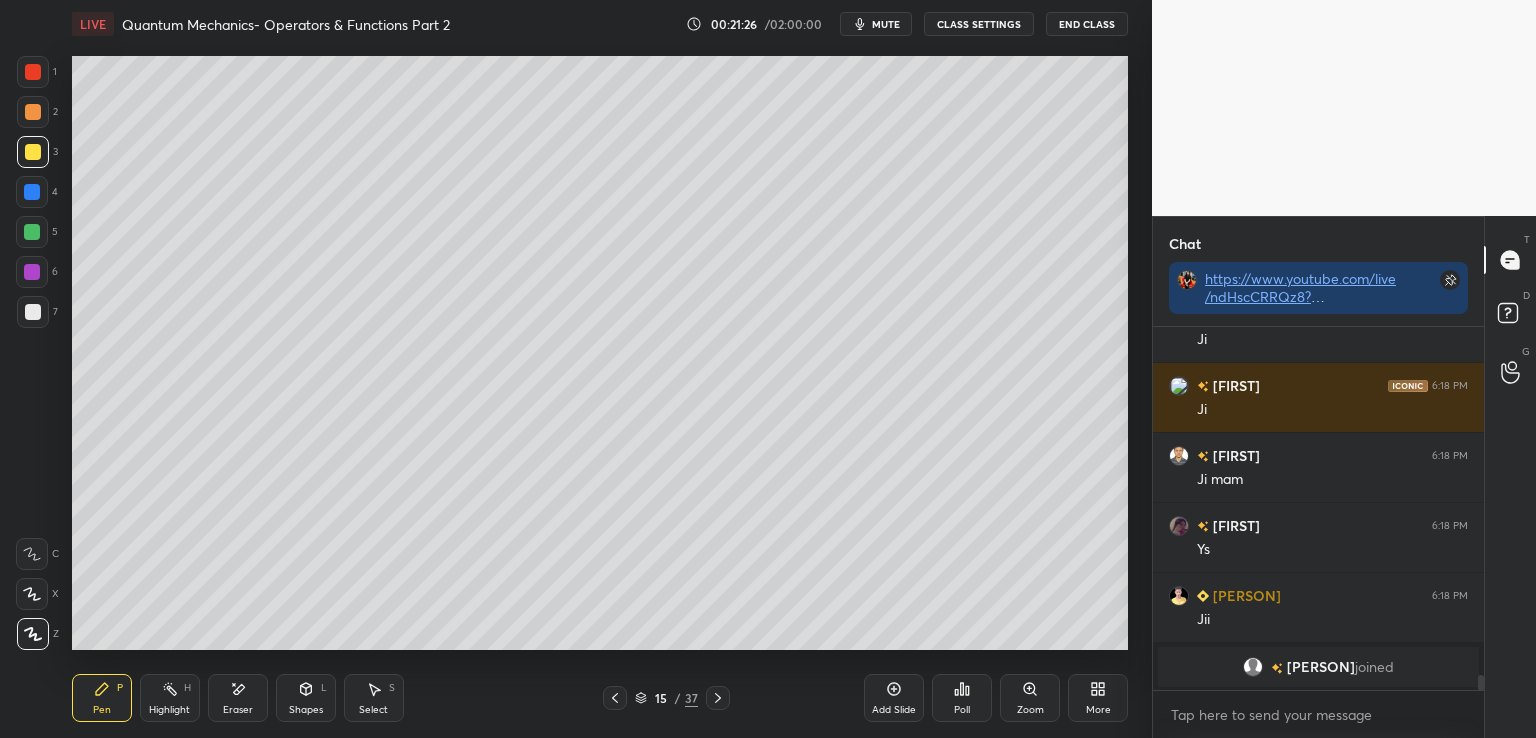 scroll, scrollTop: 7754, scrollLeft: 0, axis: vertical 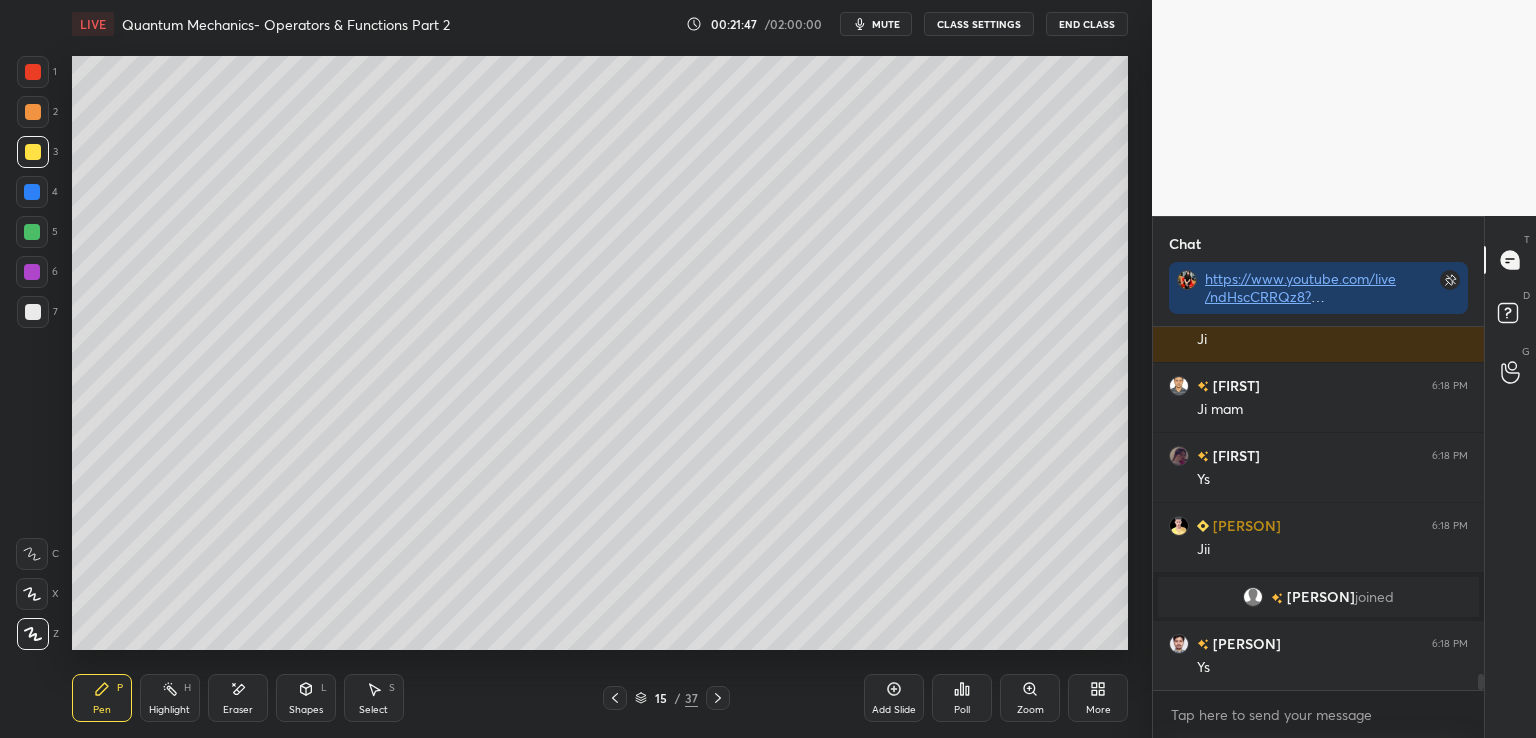 click at bounding box center [33, 312] 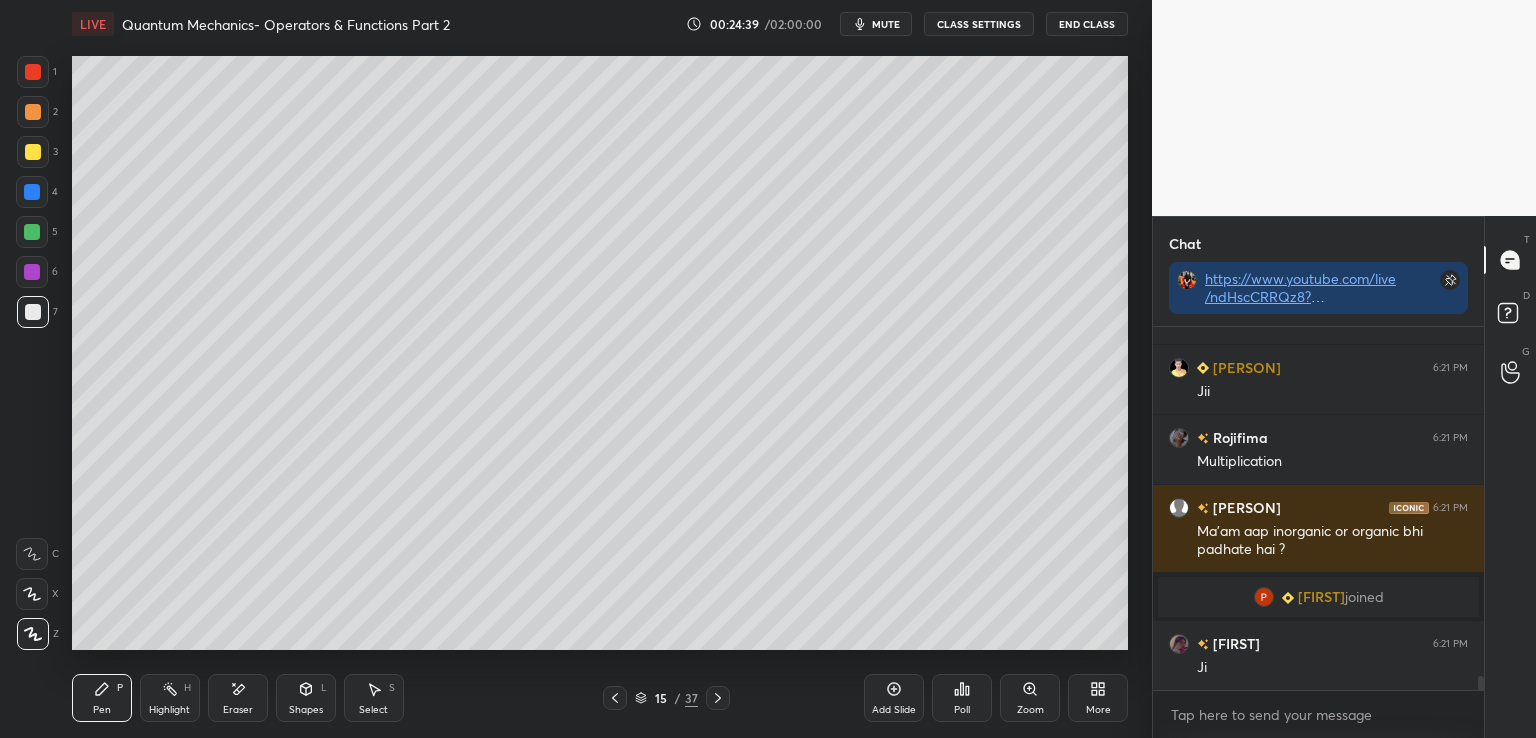 scroll, scrollTop: 9132, scrollLeft: 0, axis: vertical 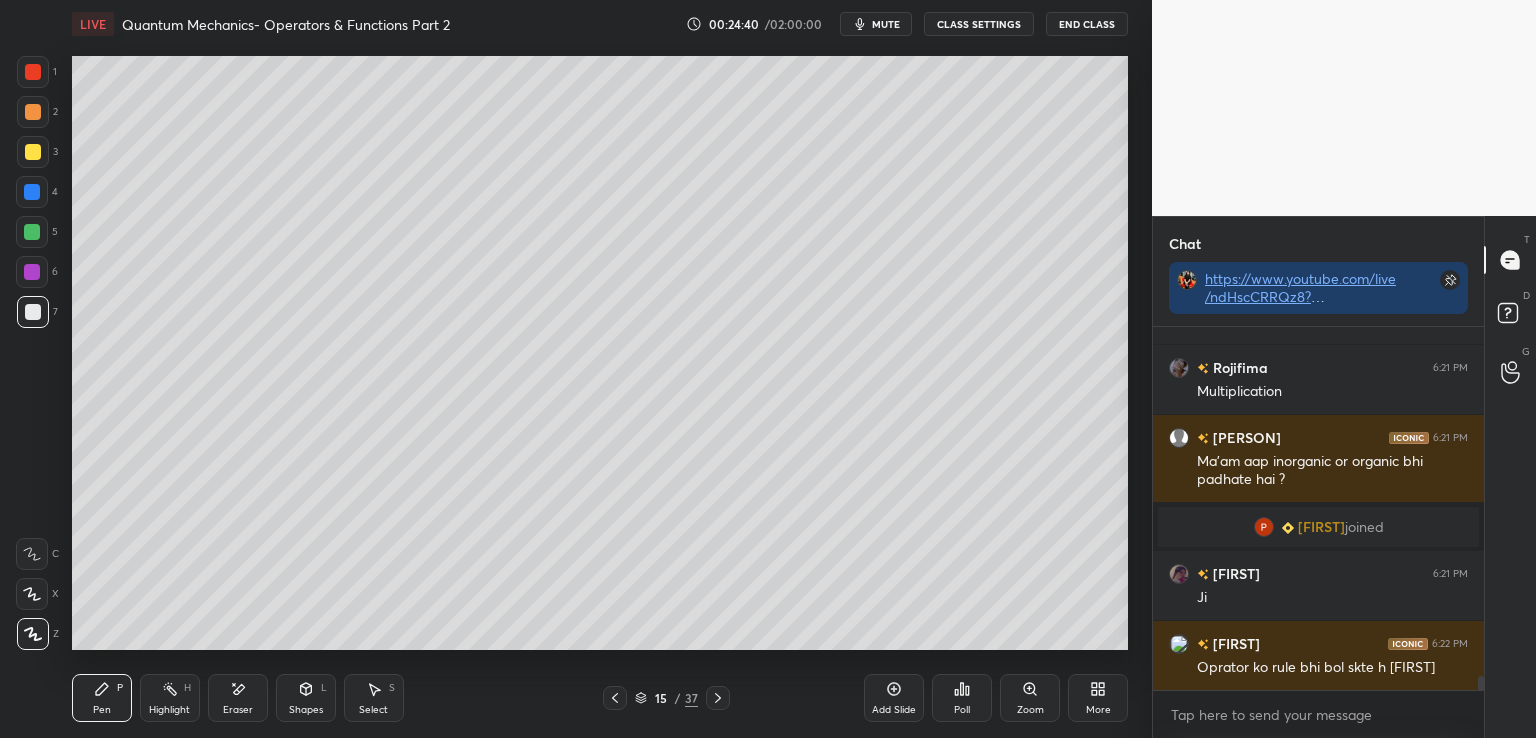 click on "Eraser" at bounding box center (238, 698) 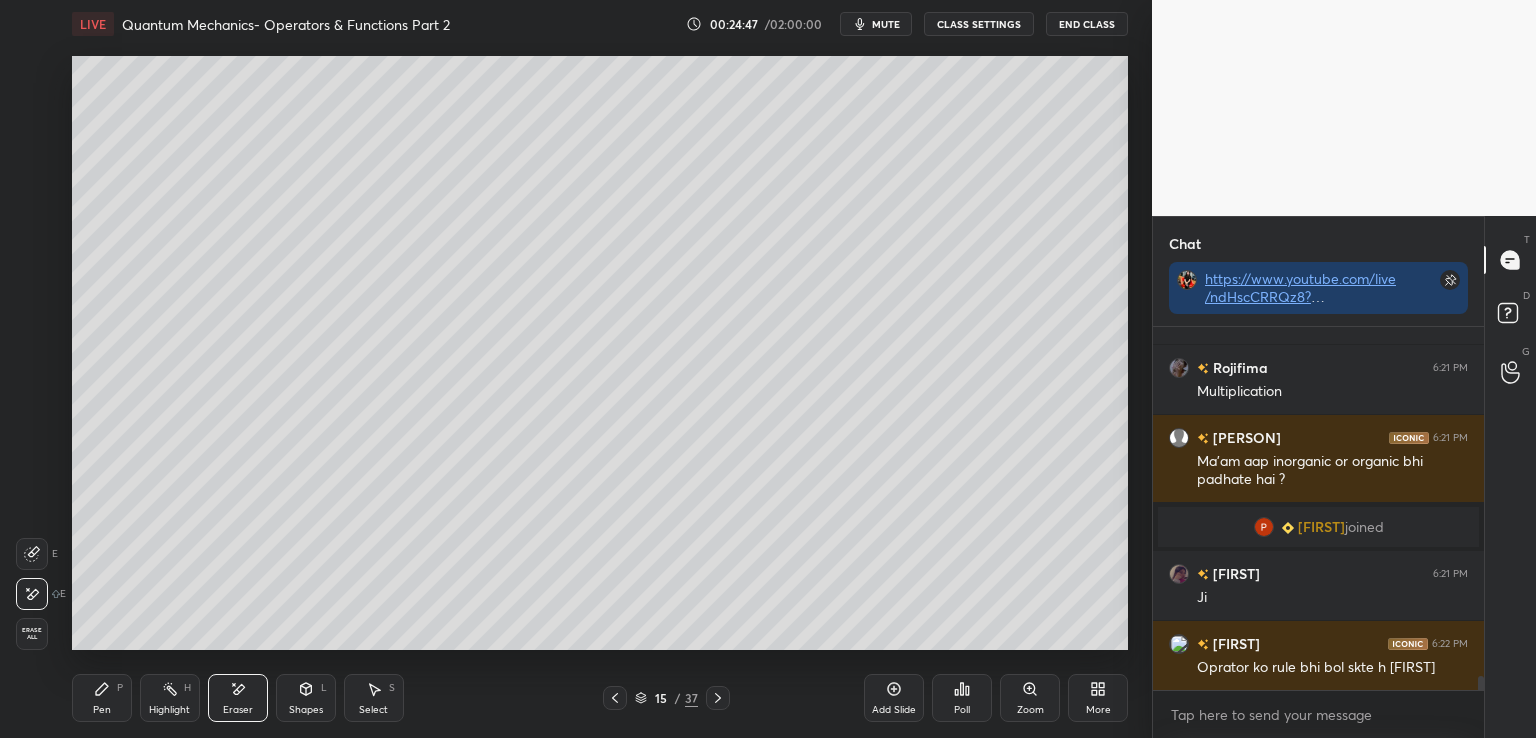 click 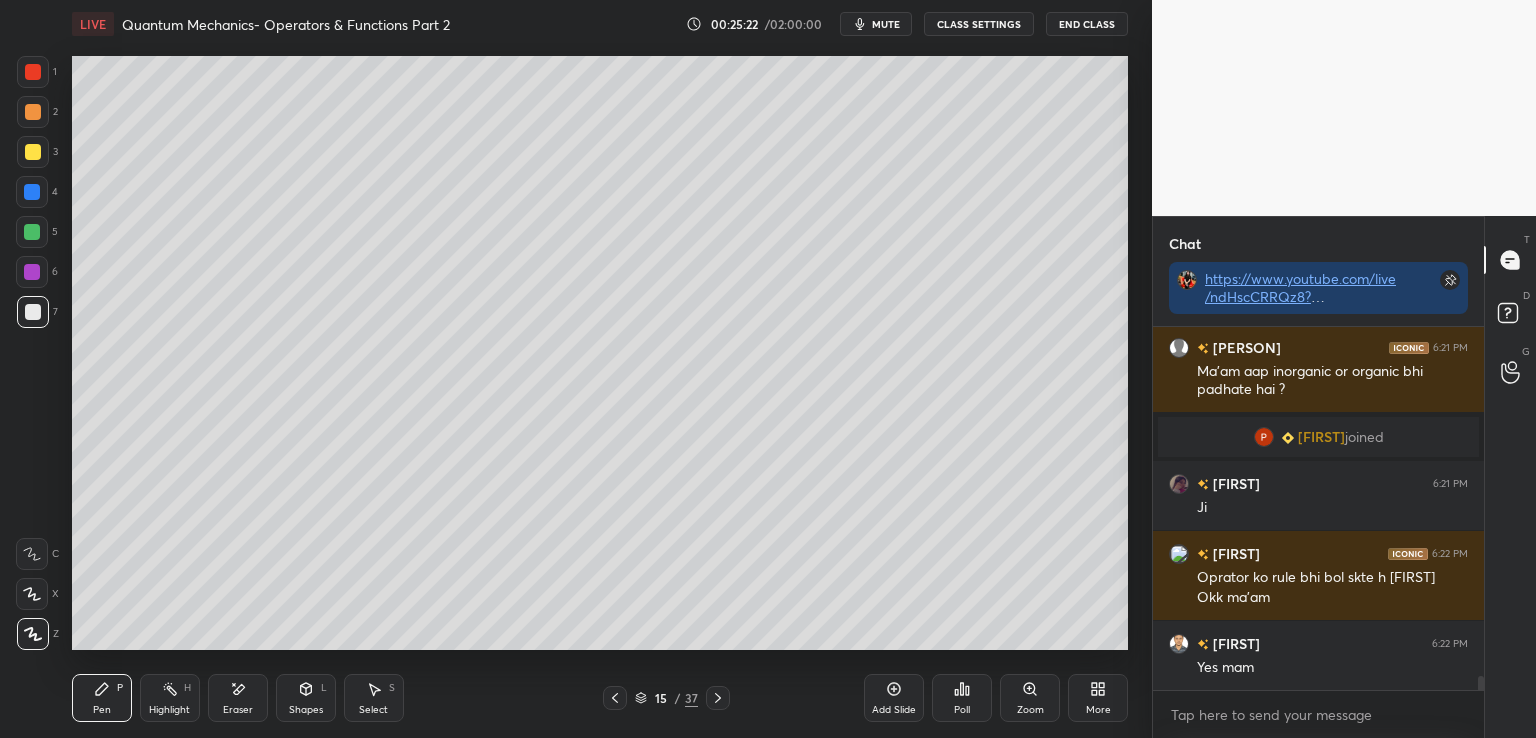 scroll, scrollTop: 9292, scrollLeft: 0, axis: vertical 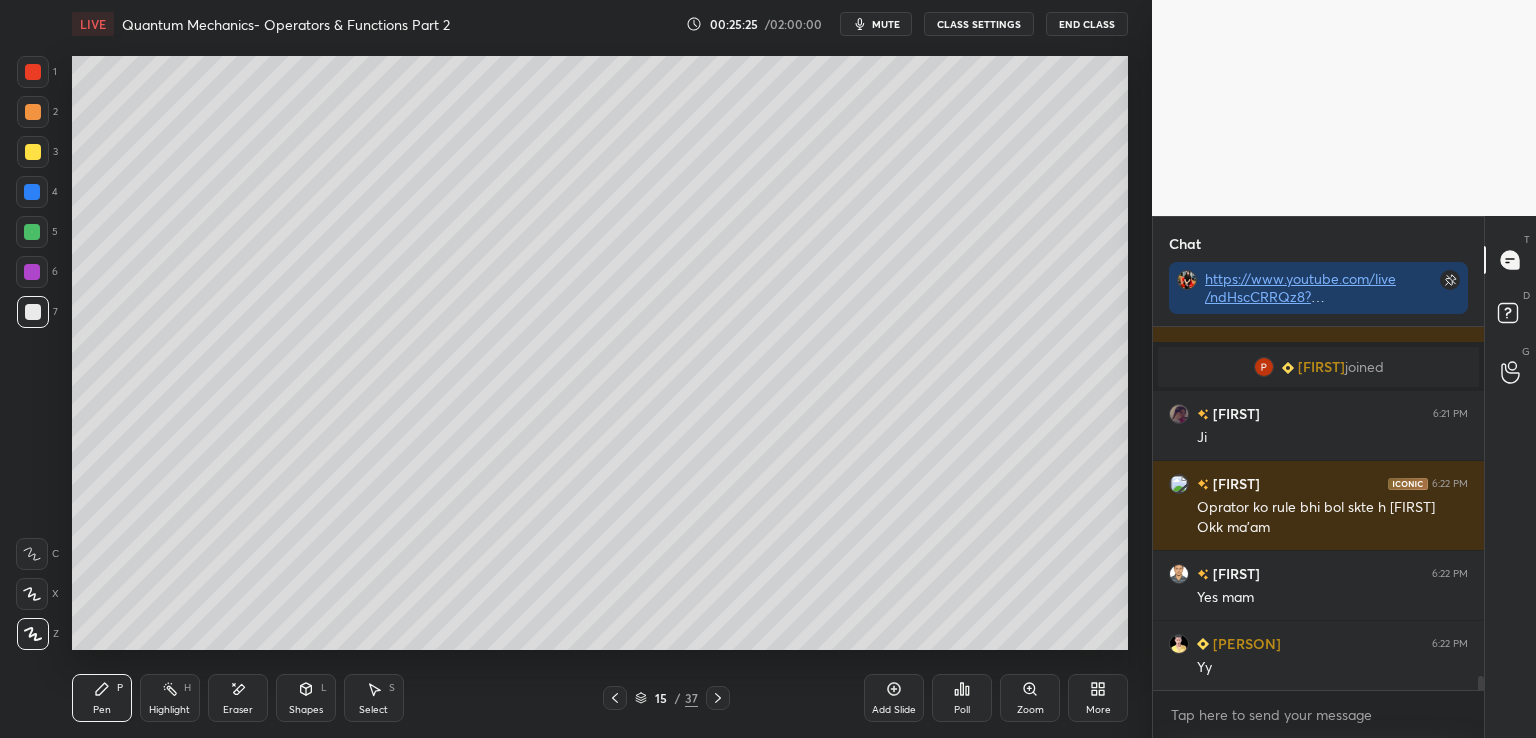 click 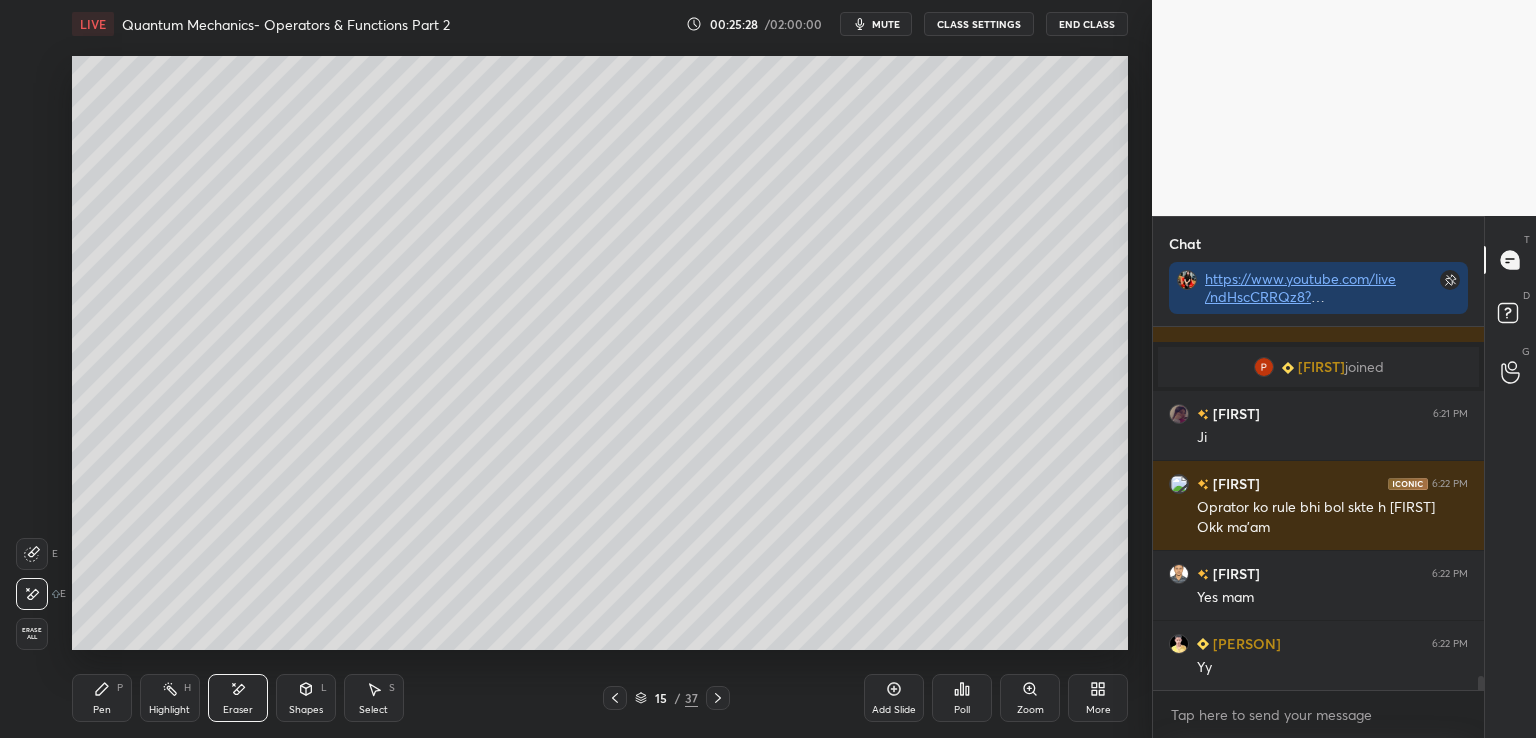 click on "Pen P" at bounding box center [102, 698] 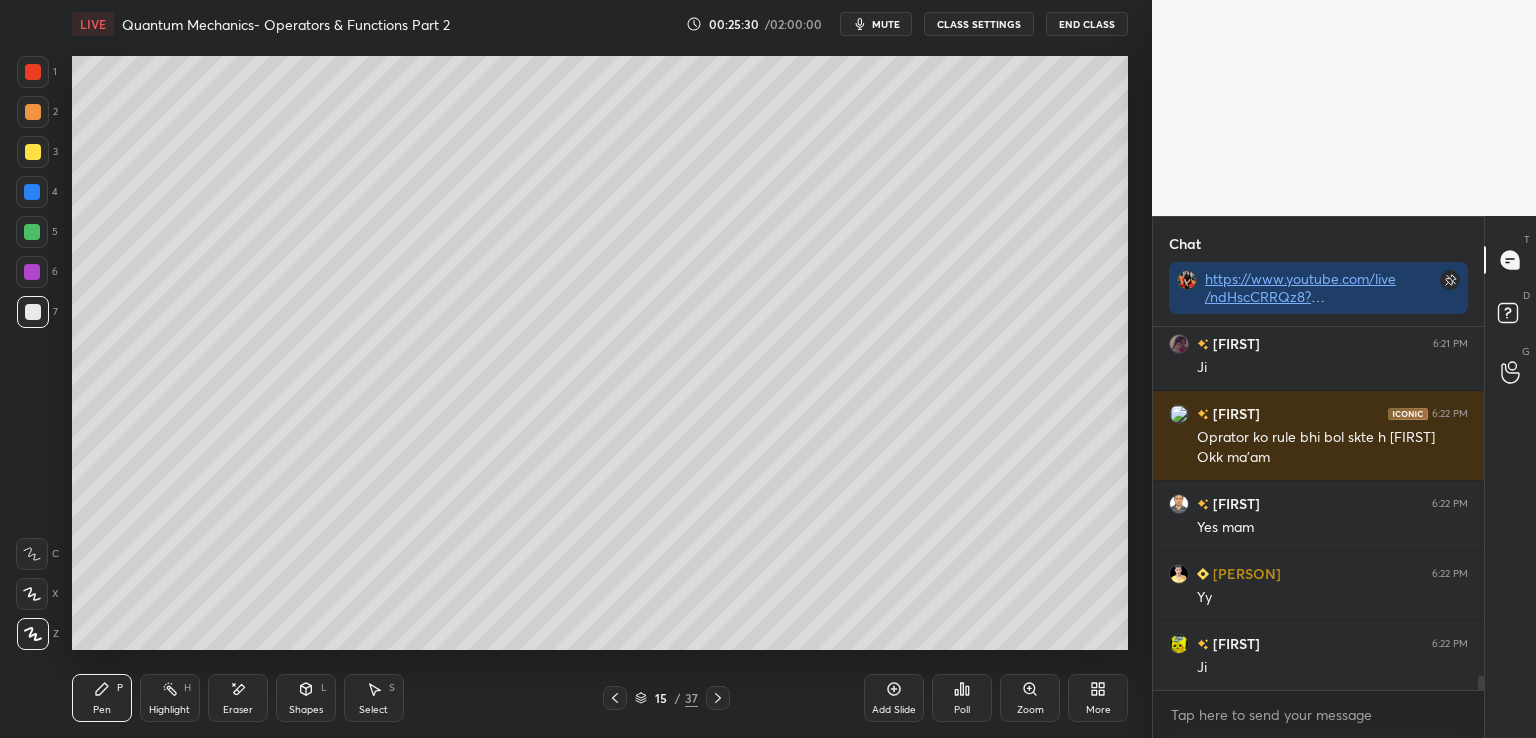 scroll, scrollTop: 9432, scrollLeft: 0, axis: vertical 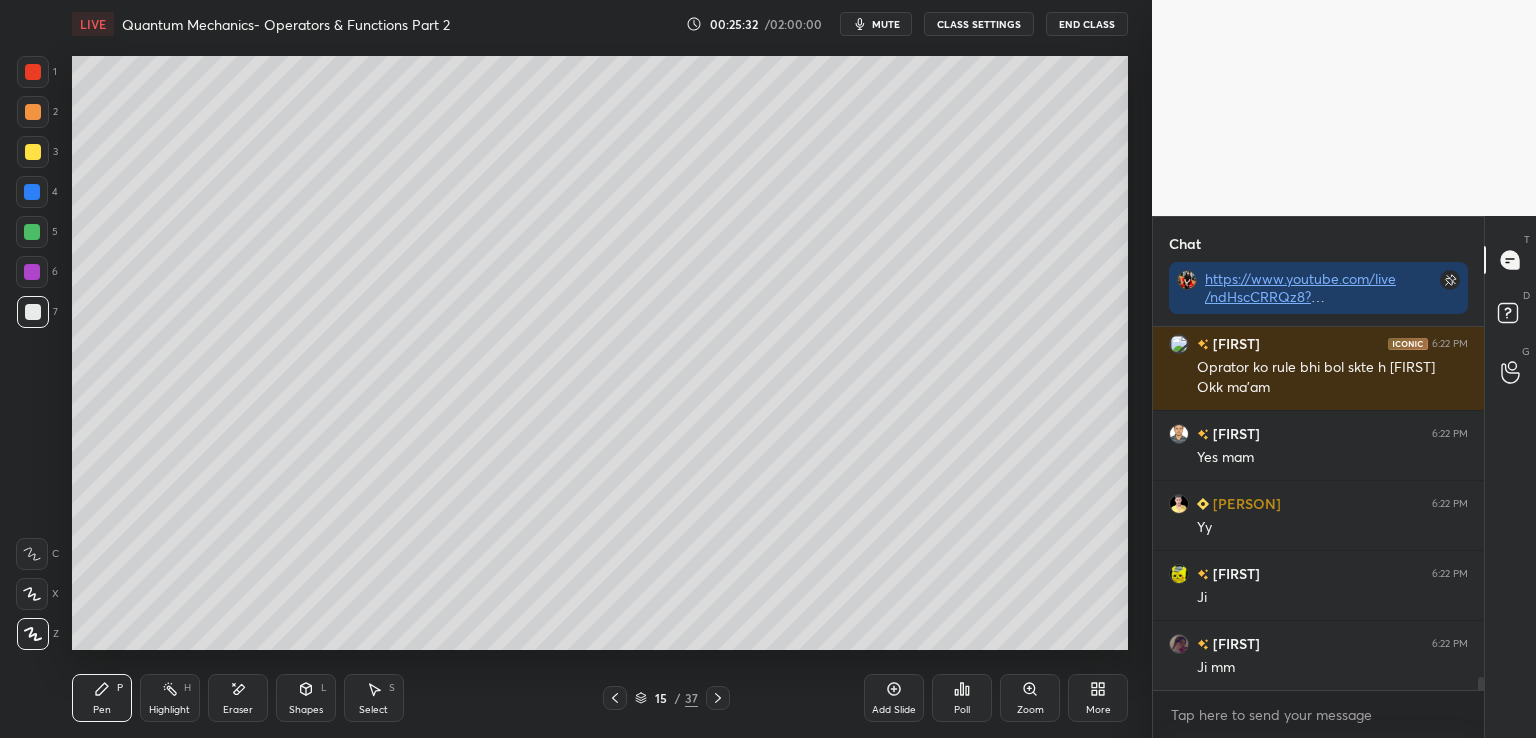 click 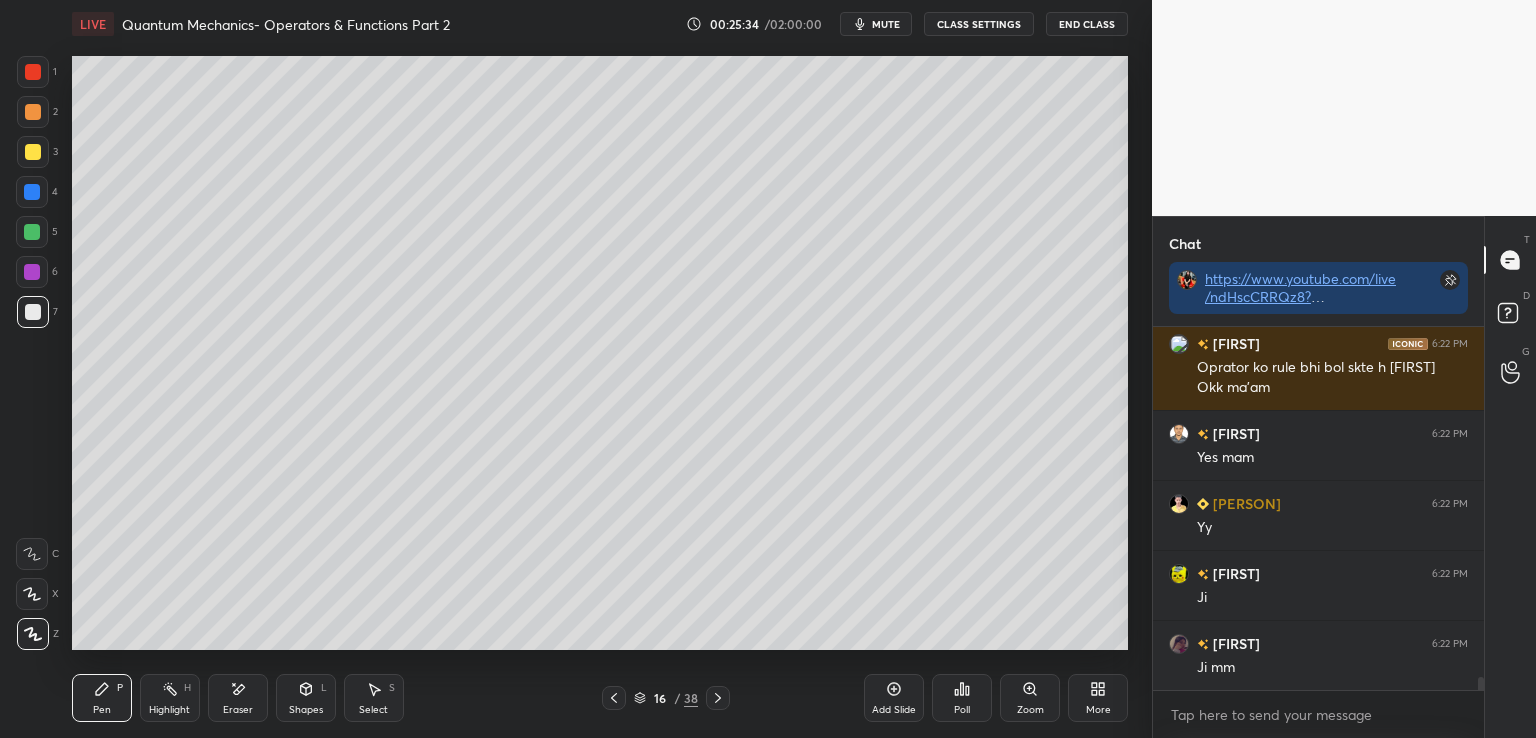 scroll, scrollTop: 9502, scrollLeft: 0, axis: vertical 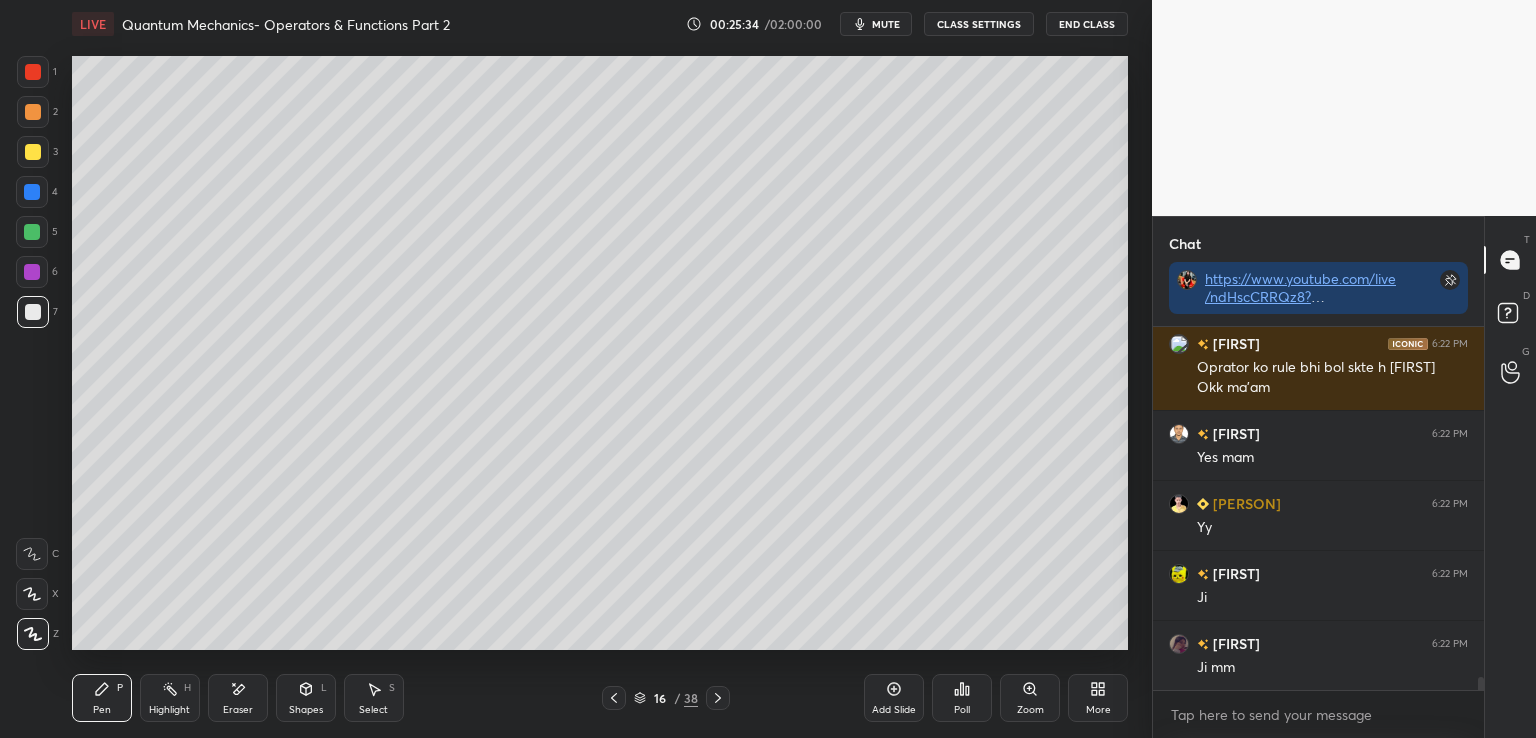 click at bounding box center (33, 152) 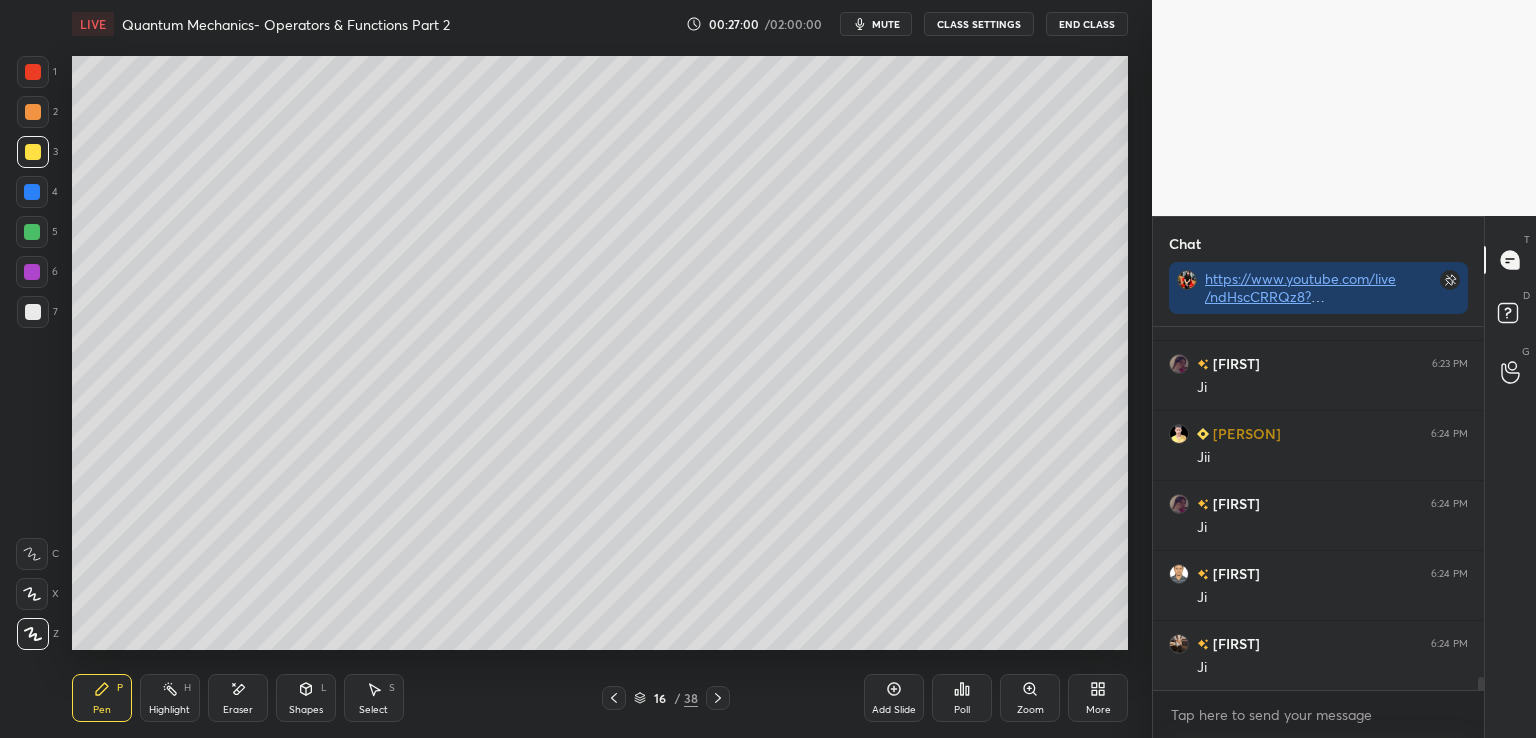scroll, scrollTop: 9922, scrollLeft: 0, axis: vertical 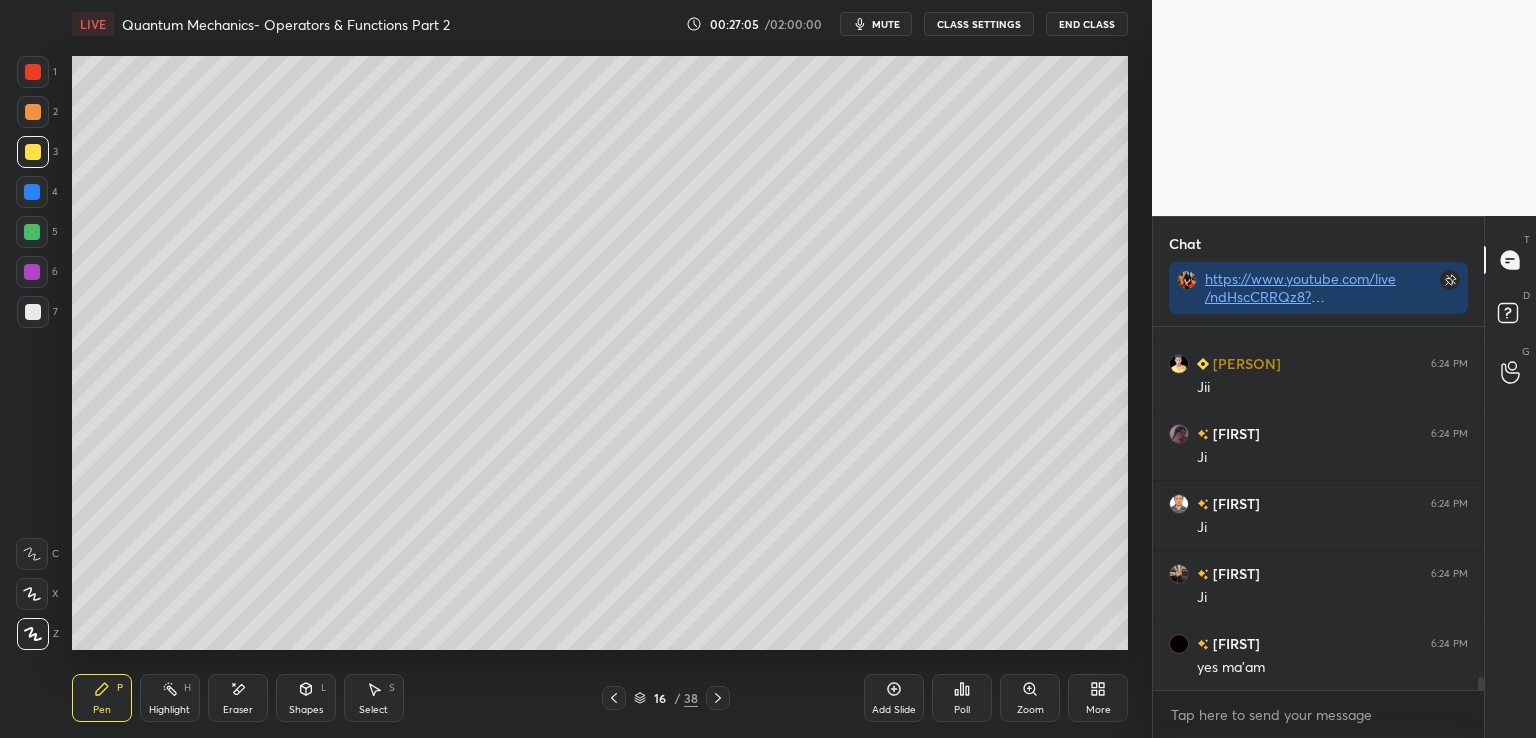 click at bounding box center [33, 312] 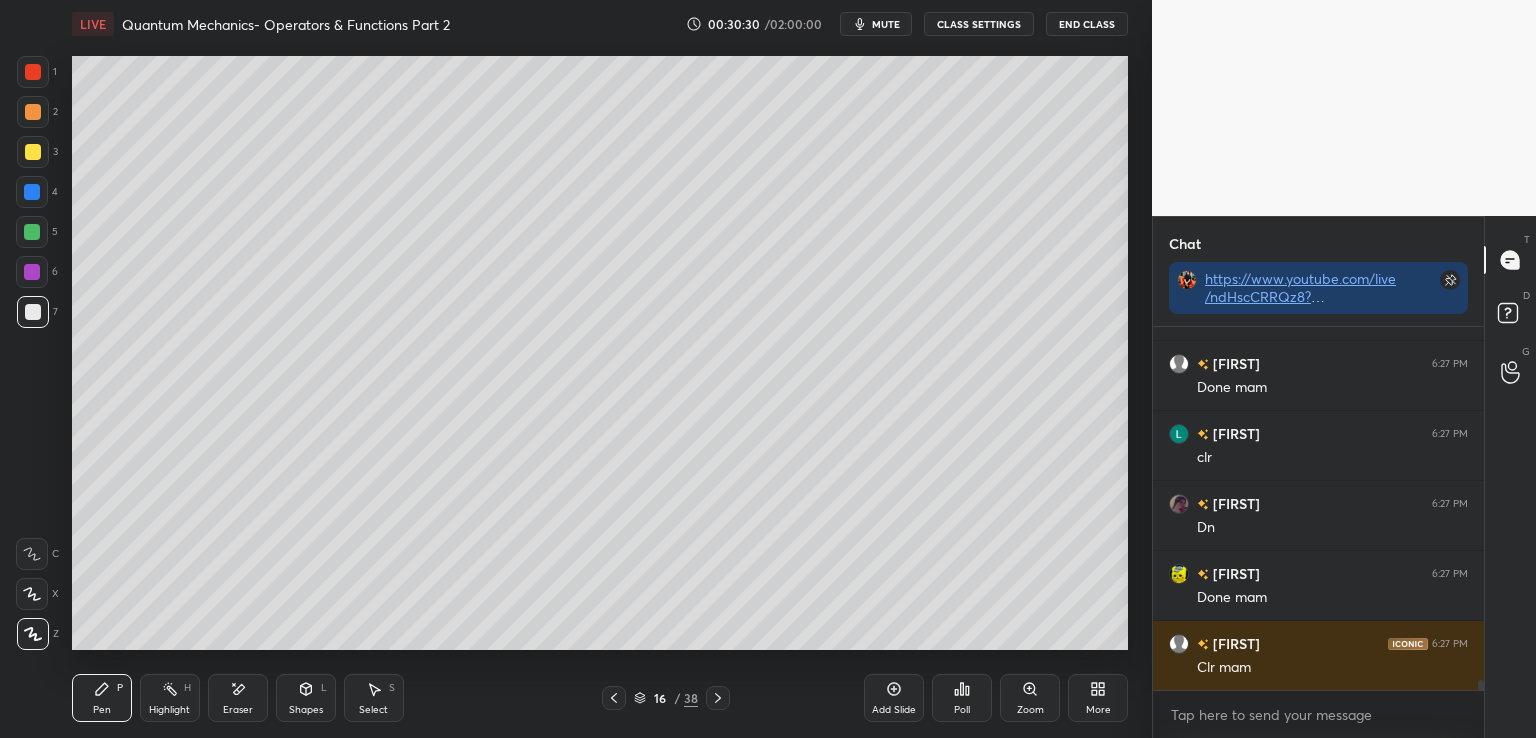 scroll, scrollTop: 12672, scrollLeft: 0, axis: vertical 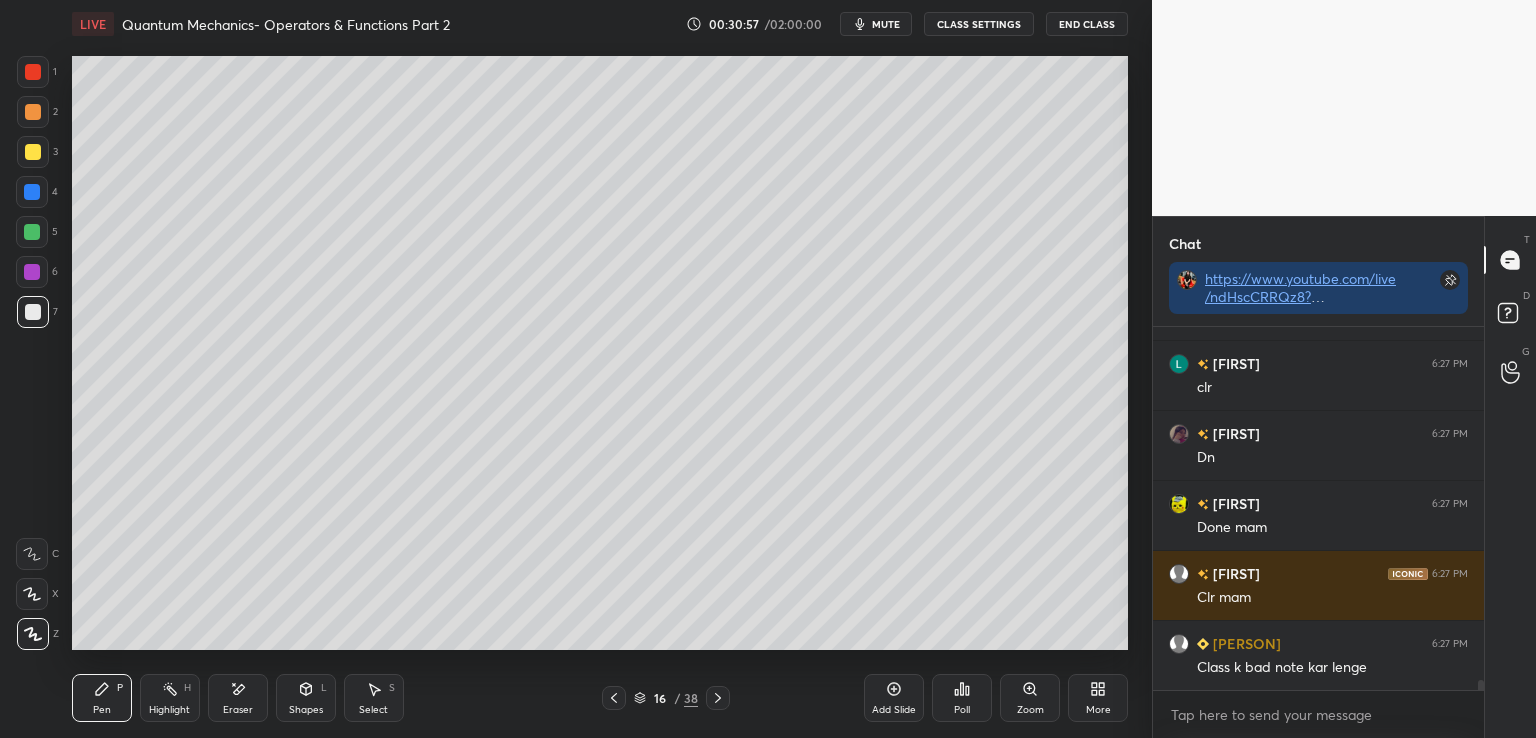 click 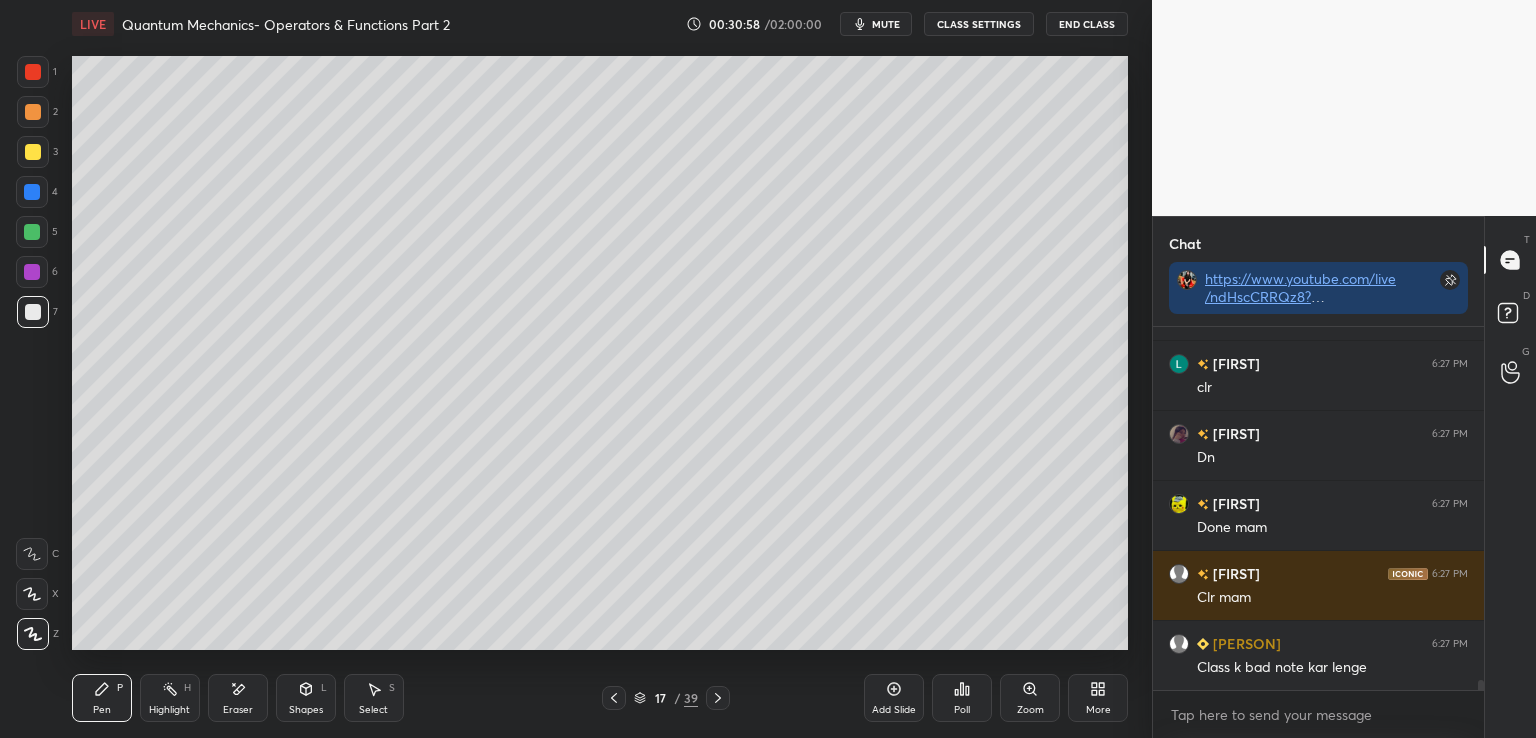 click at bounding box center (33, 152) 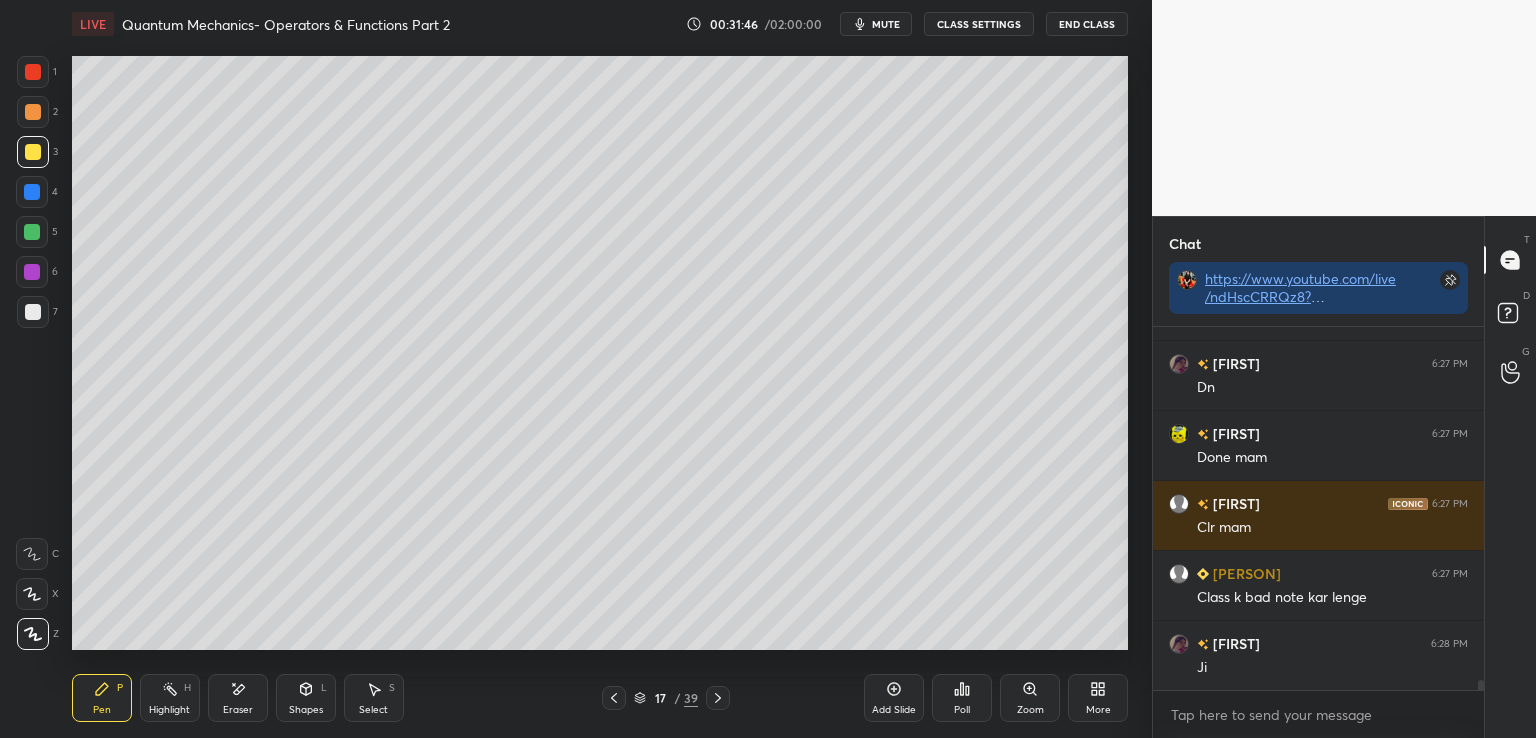 scroll, scrollTop: 12790, scrollLeft: 0, axis: vertical 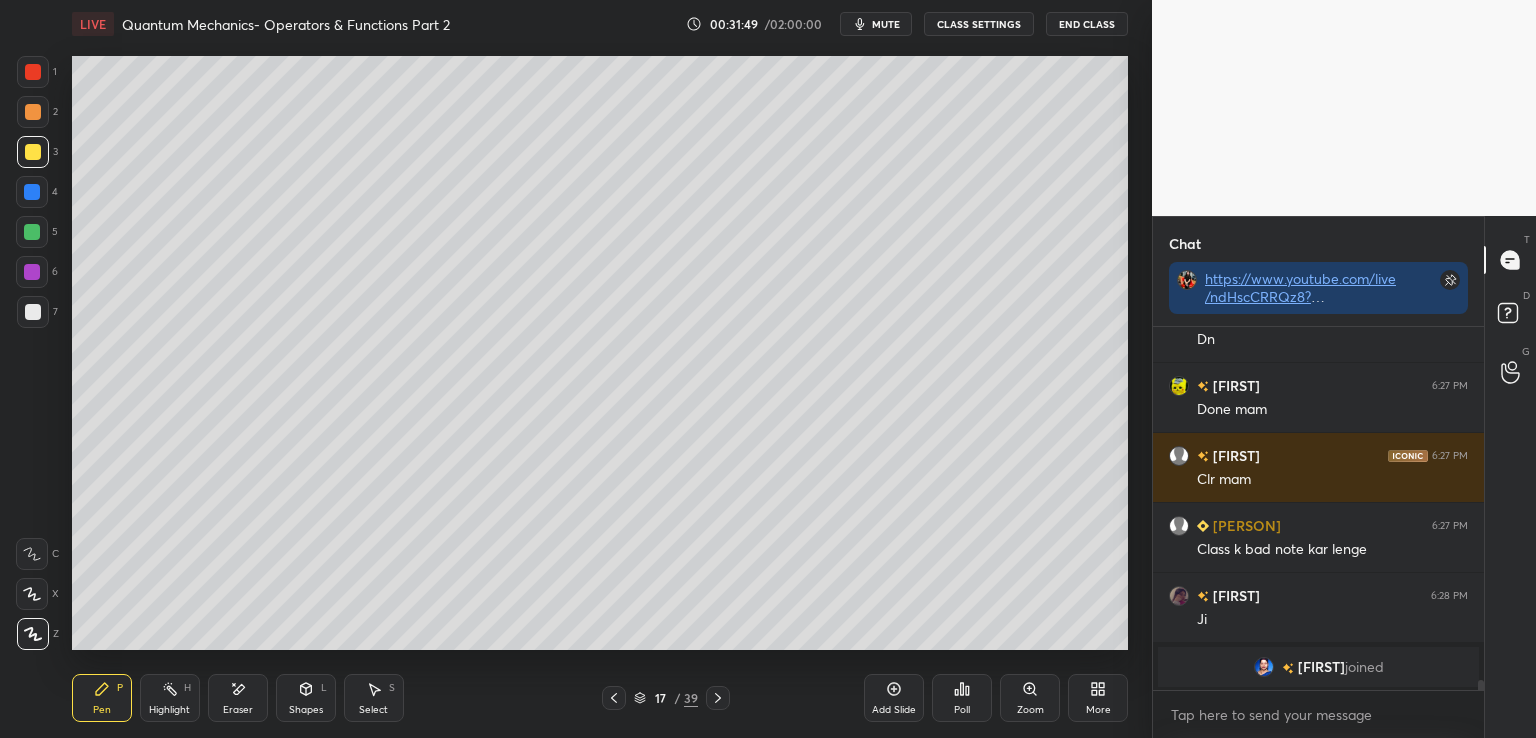 click on "End Class" at bounding box center [1087, 24] 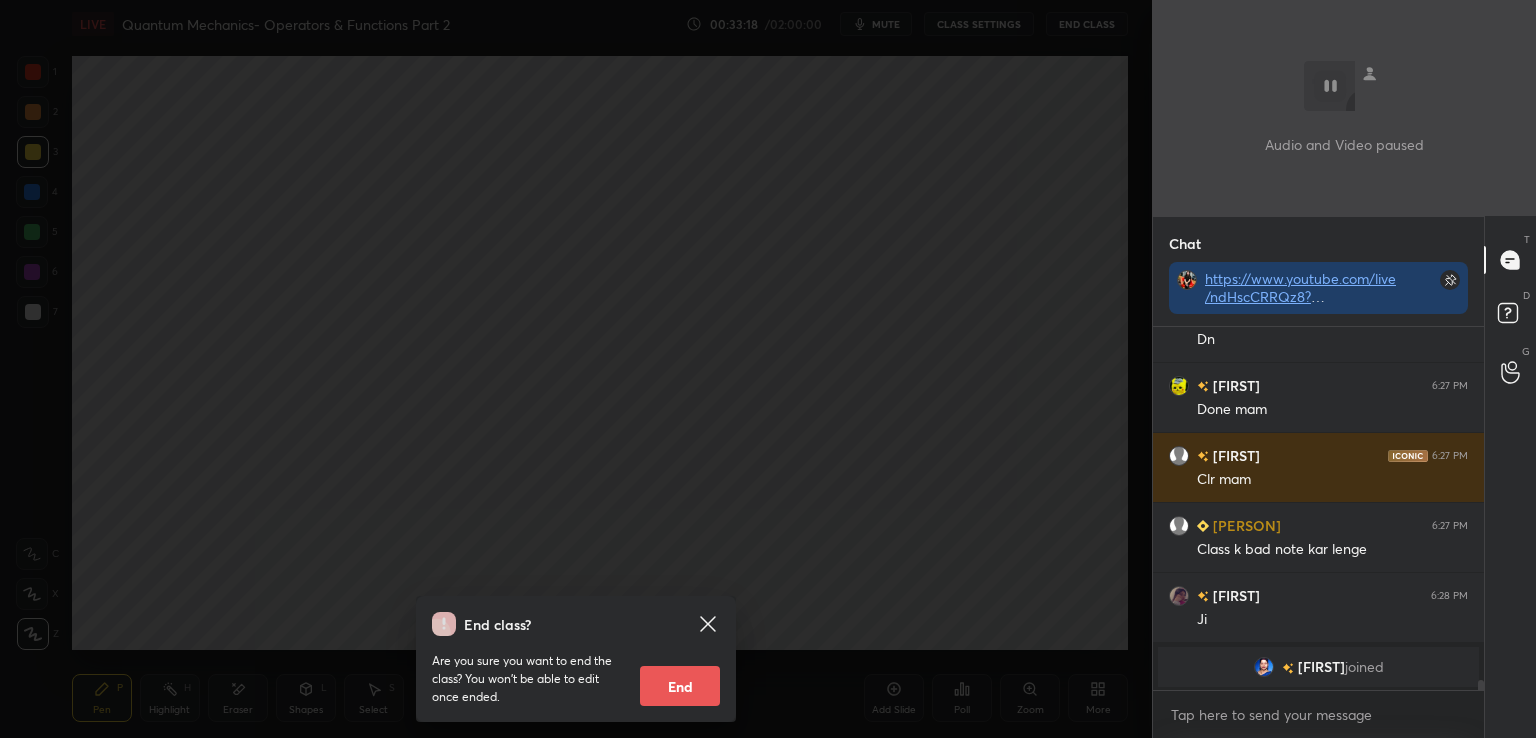 scroll, scrollTop: 12814, scrollLeft: 0, axis: vertical 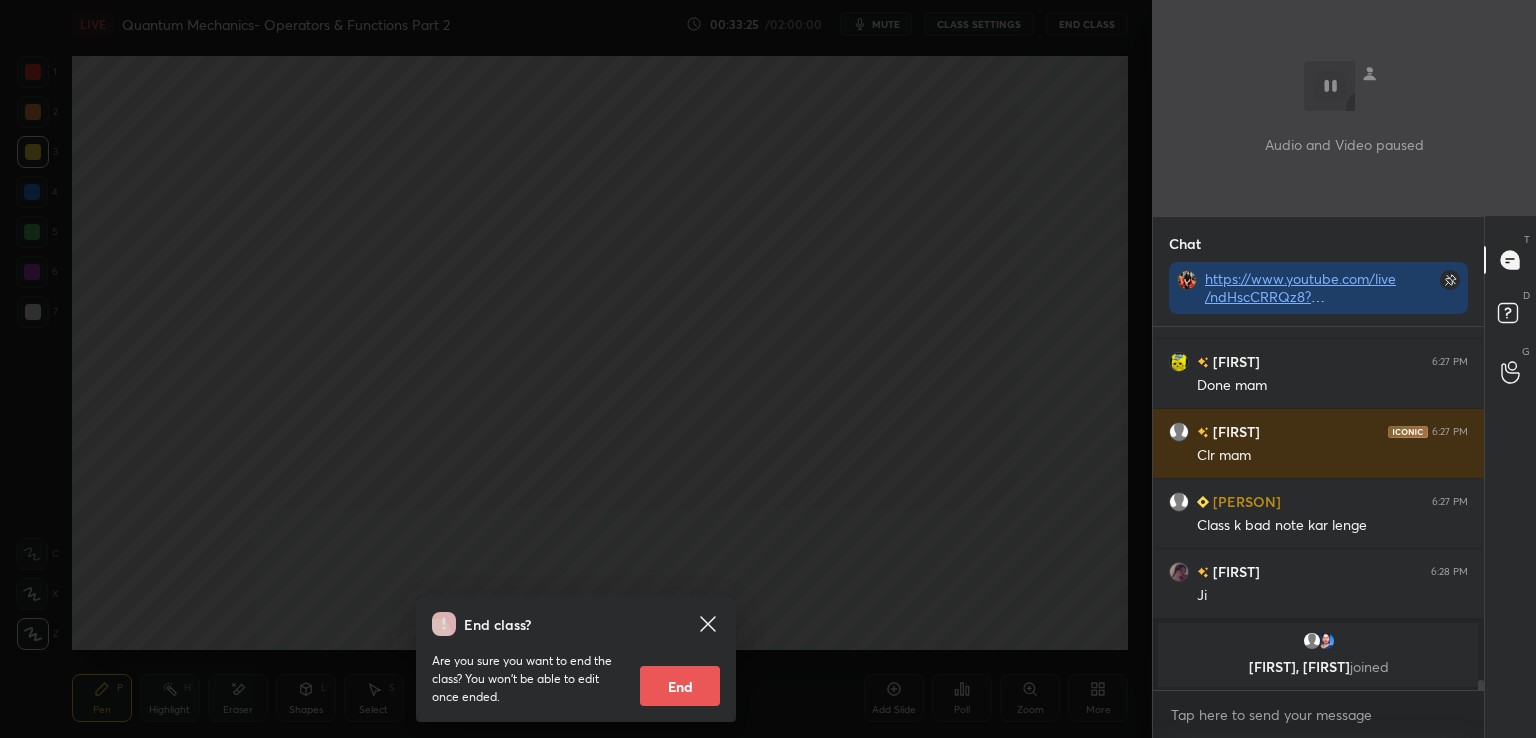 drag, startPoint x: 692, startPoint y: 620, endPoint x: 720, endPoint y: 601, distance: 33.83785 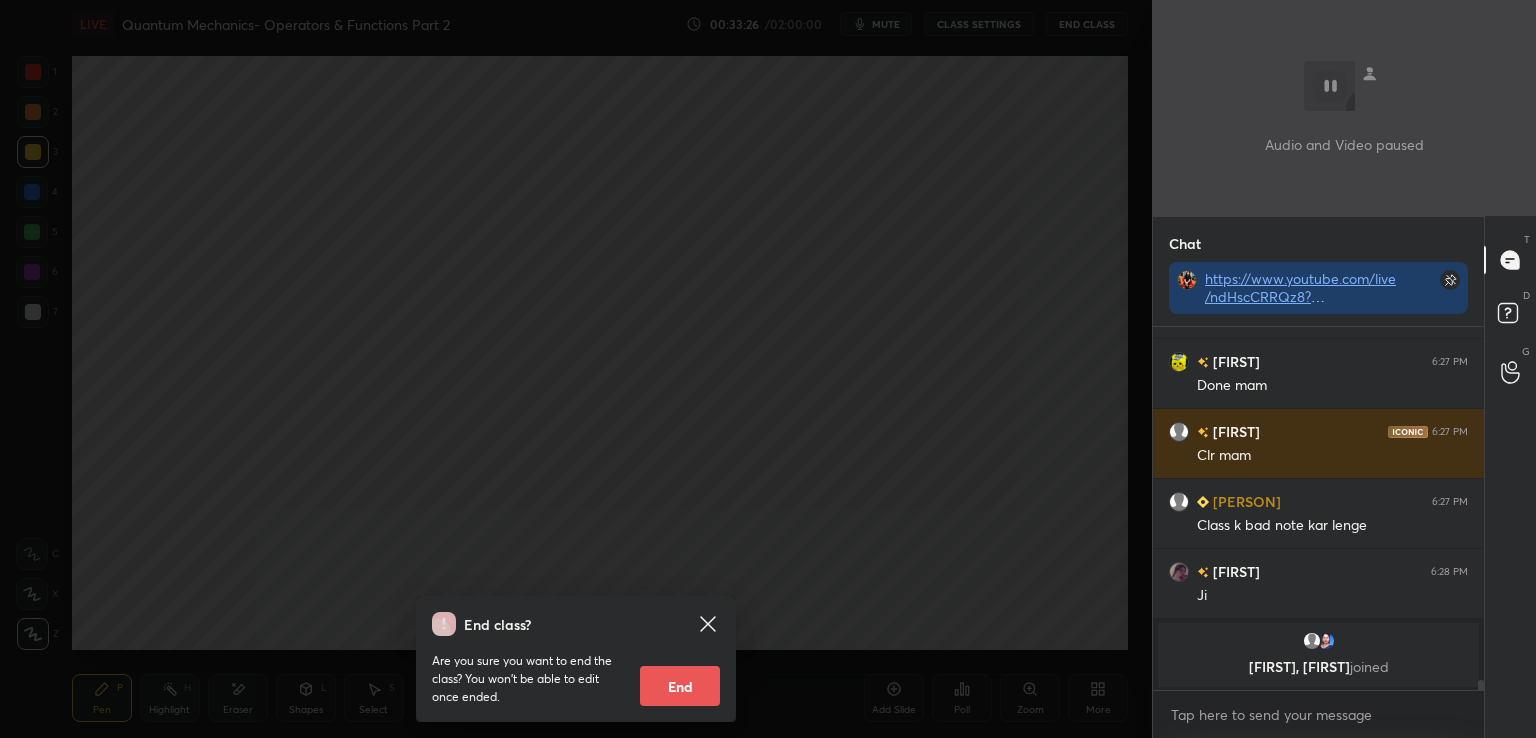 click 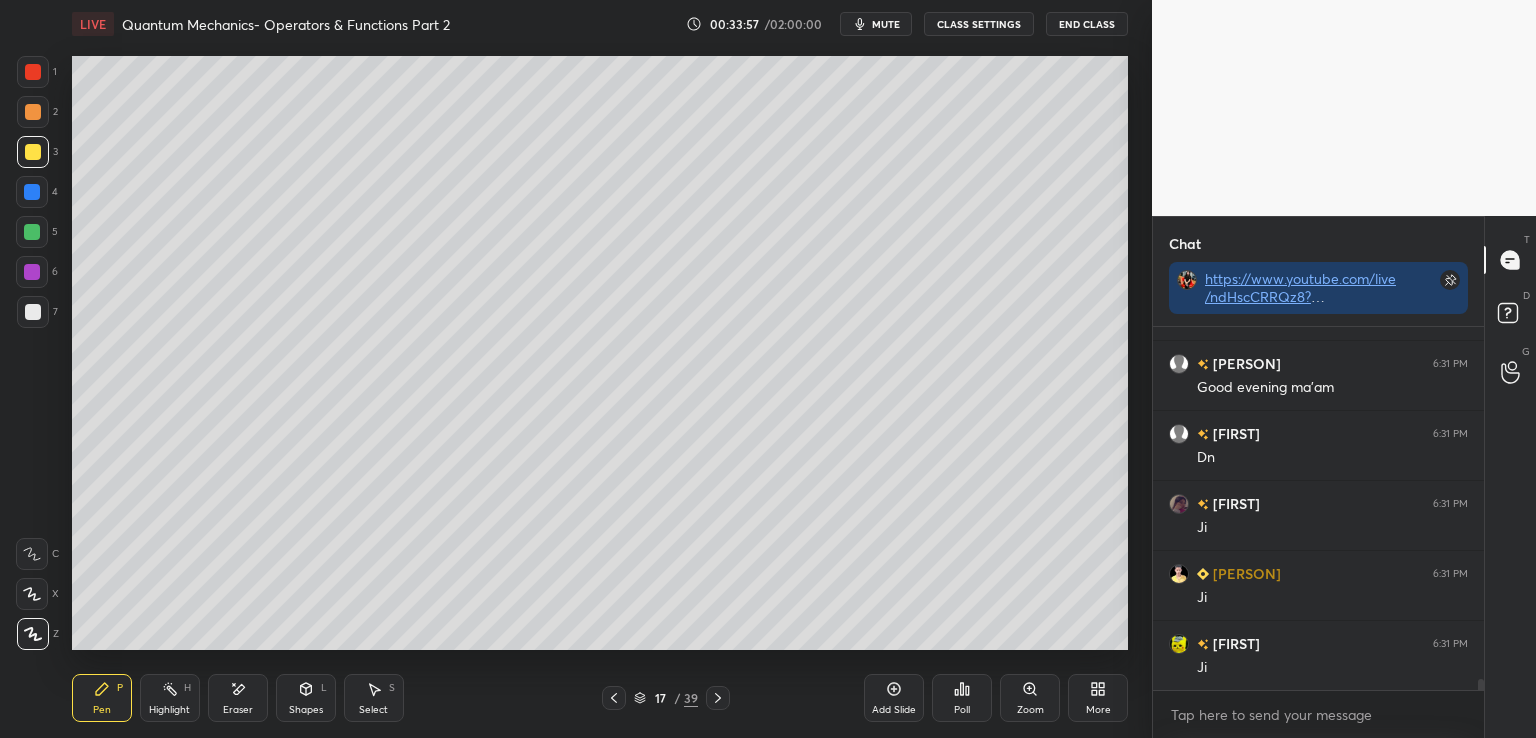 scroll, scrollTop: 12208, scrollLeft: 0, axis: vertical 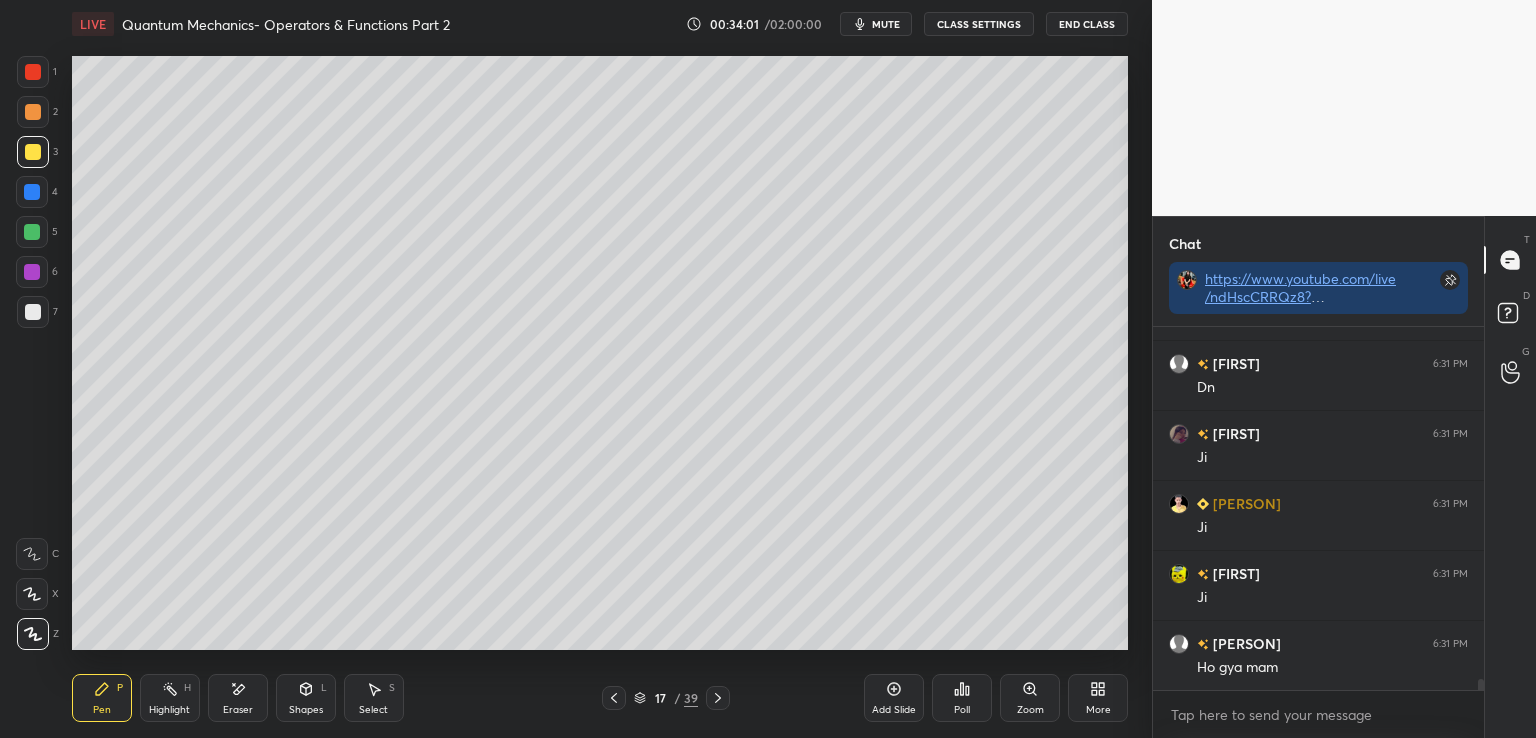 click at bounding box center [33, 312] 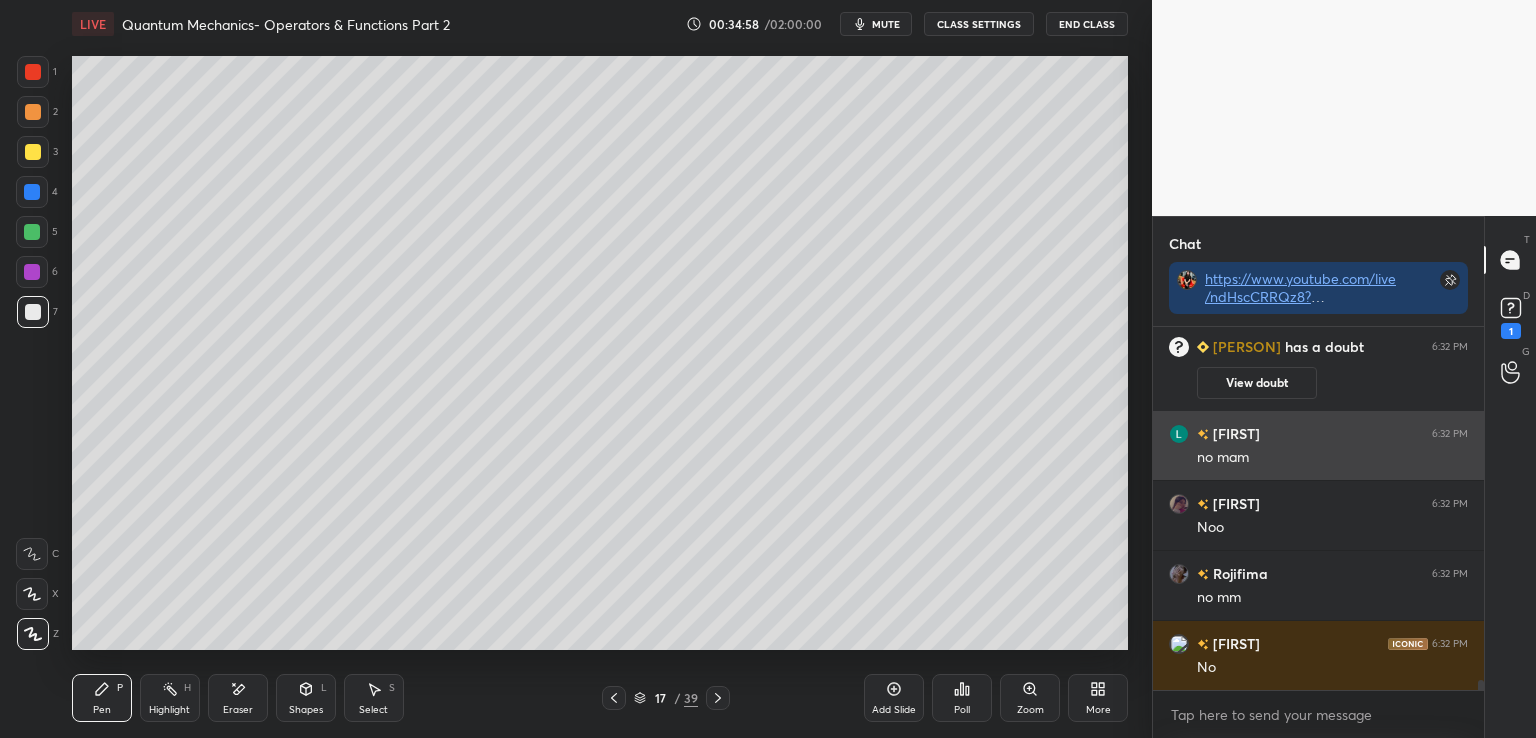 scroll, scrollTop: 12494, scrollLeft: 0, axis: vertical 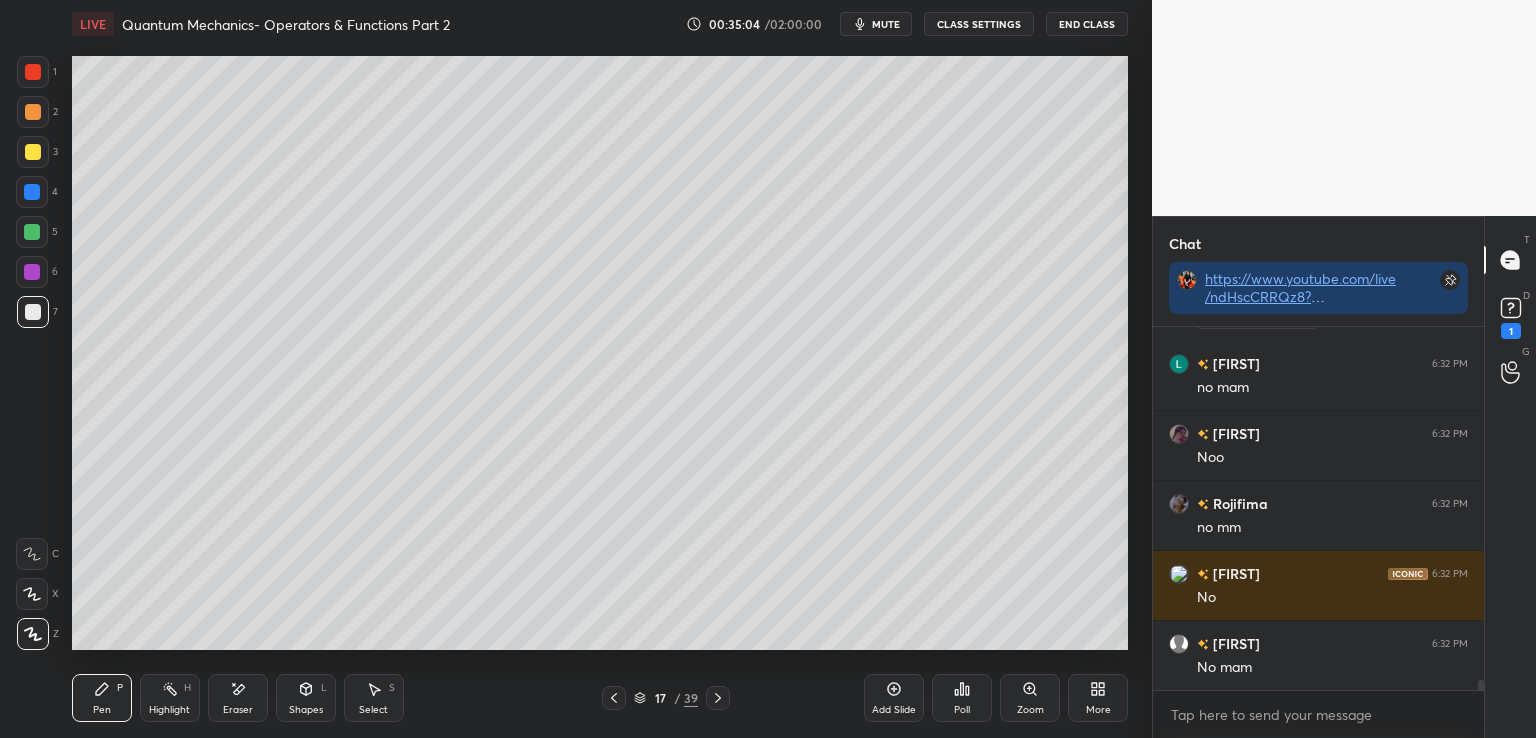 click 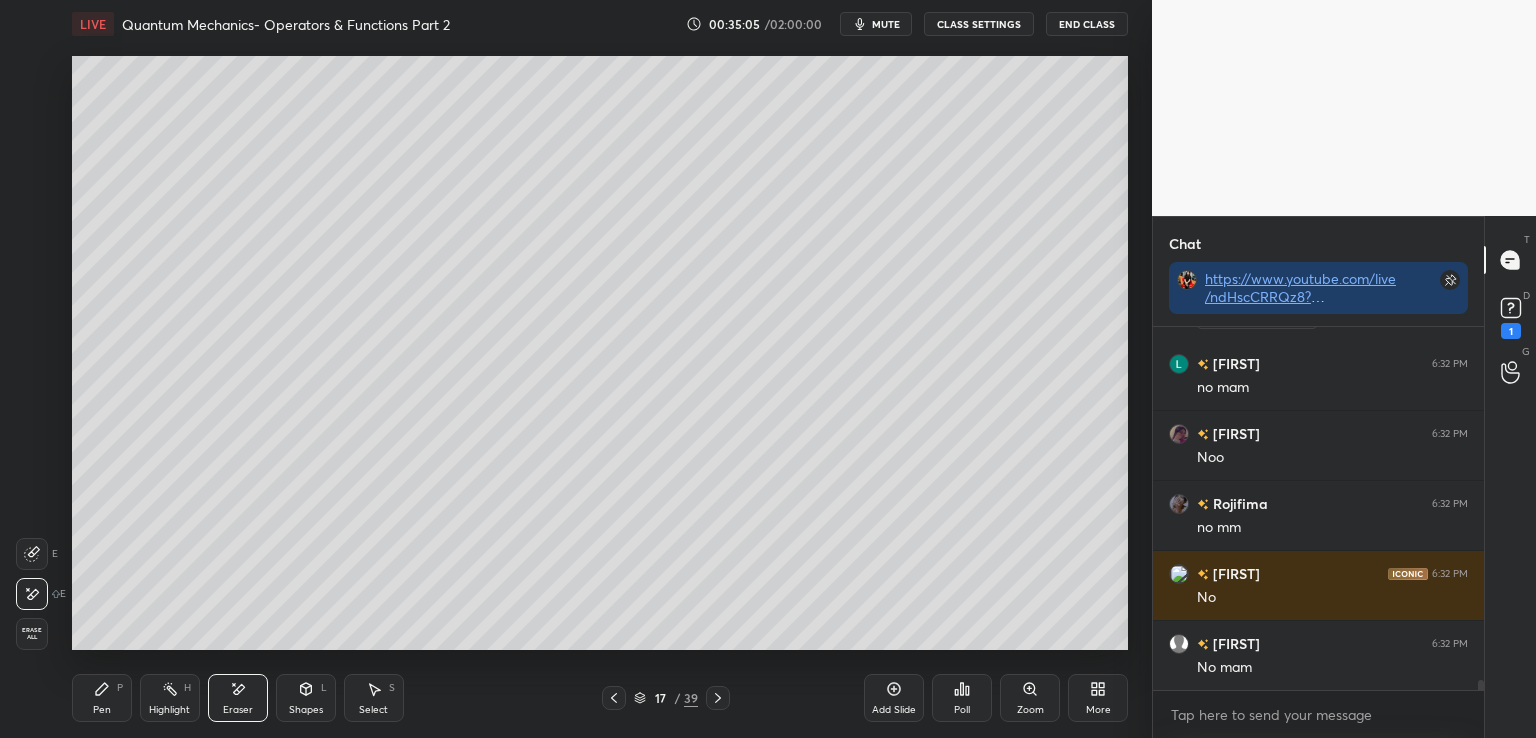 scroll, scrollTop: 12564, scrollLeft: 0, axis: vertical 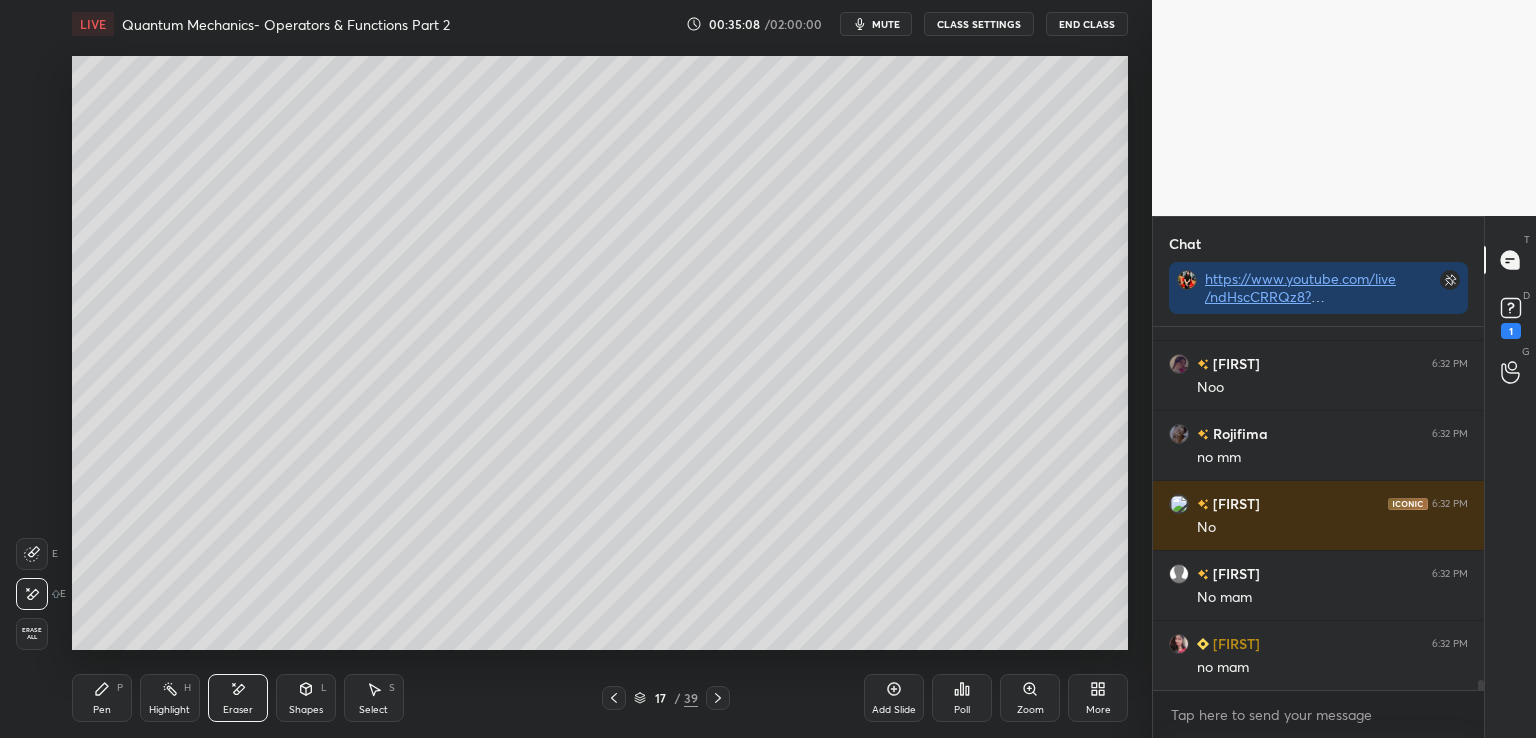 click 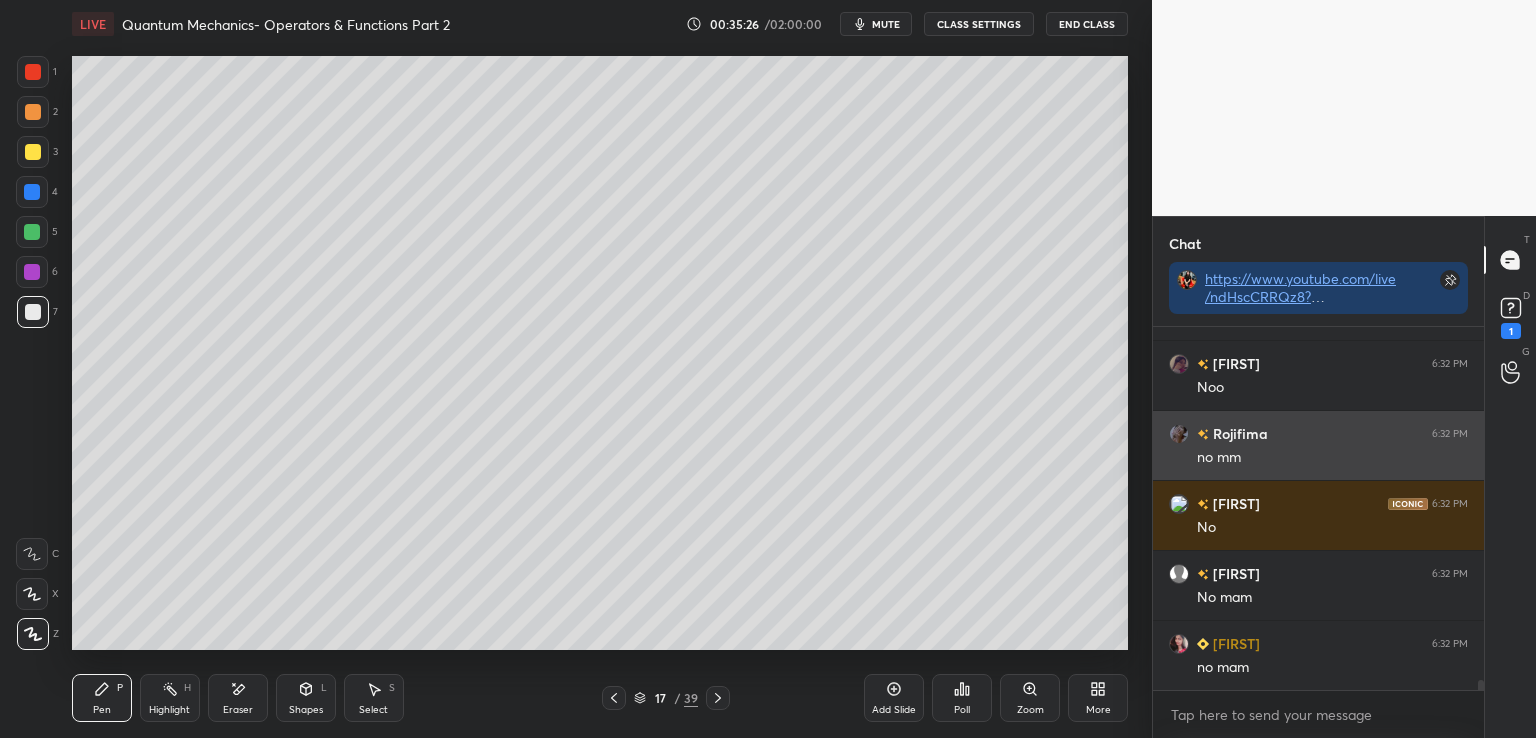 scroll, scrollTop: 12634, scrollLeft: 0, axis: vertical 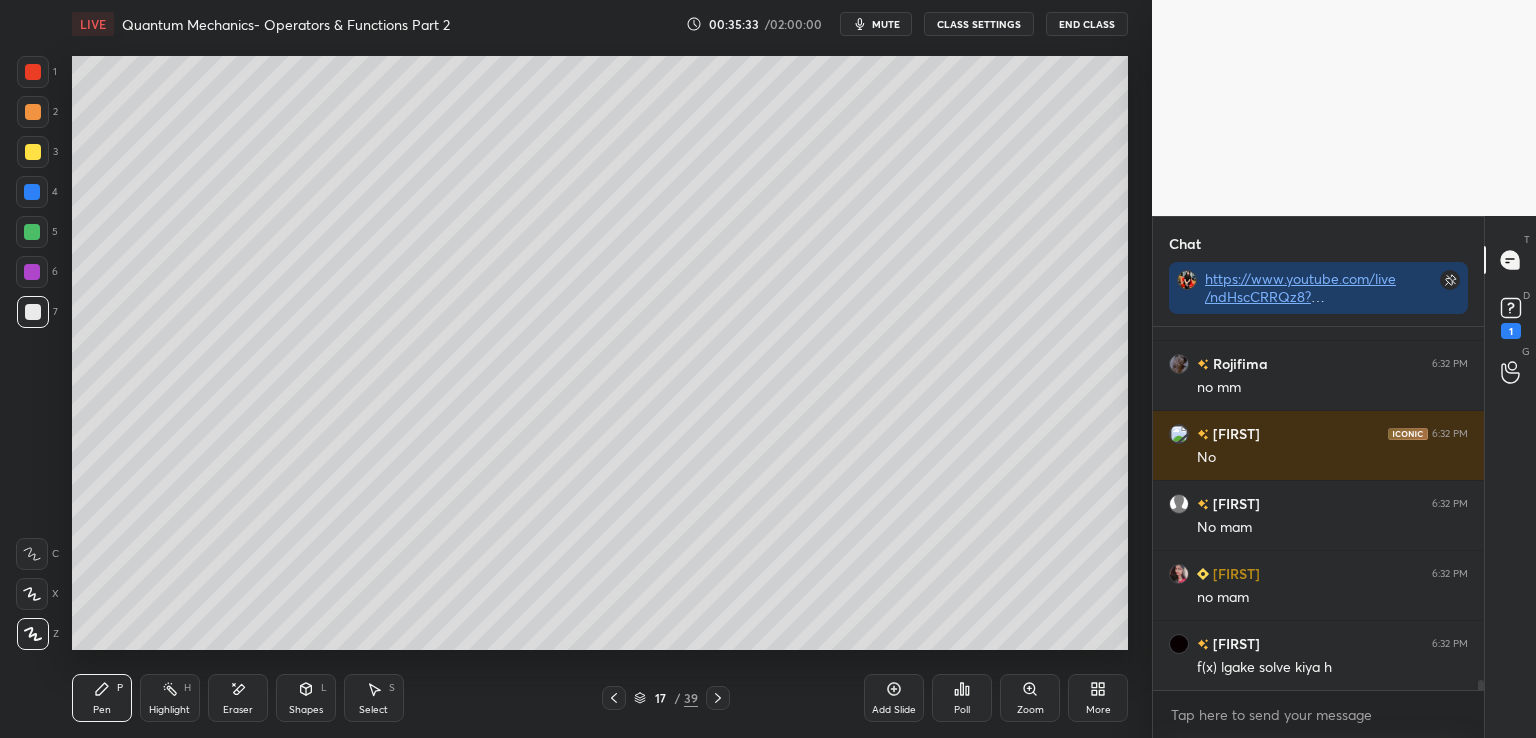 click at bounding box center (33, 152) 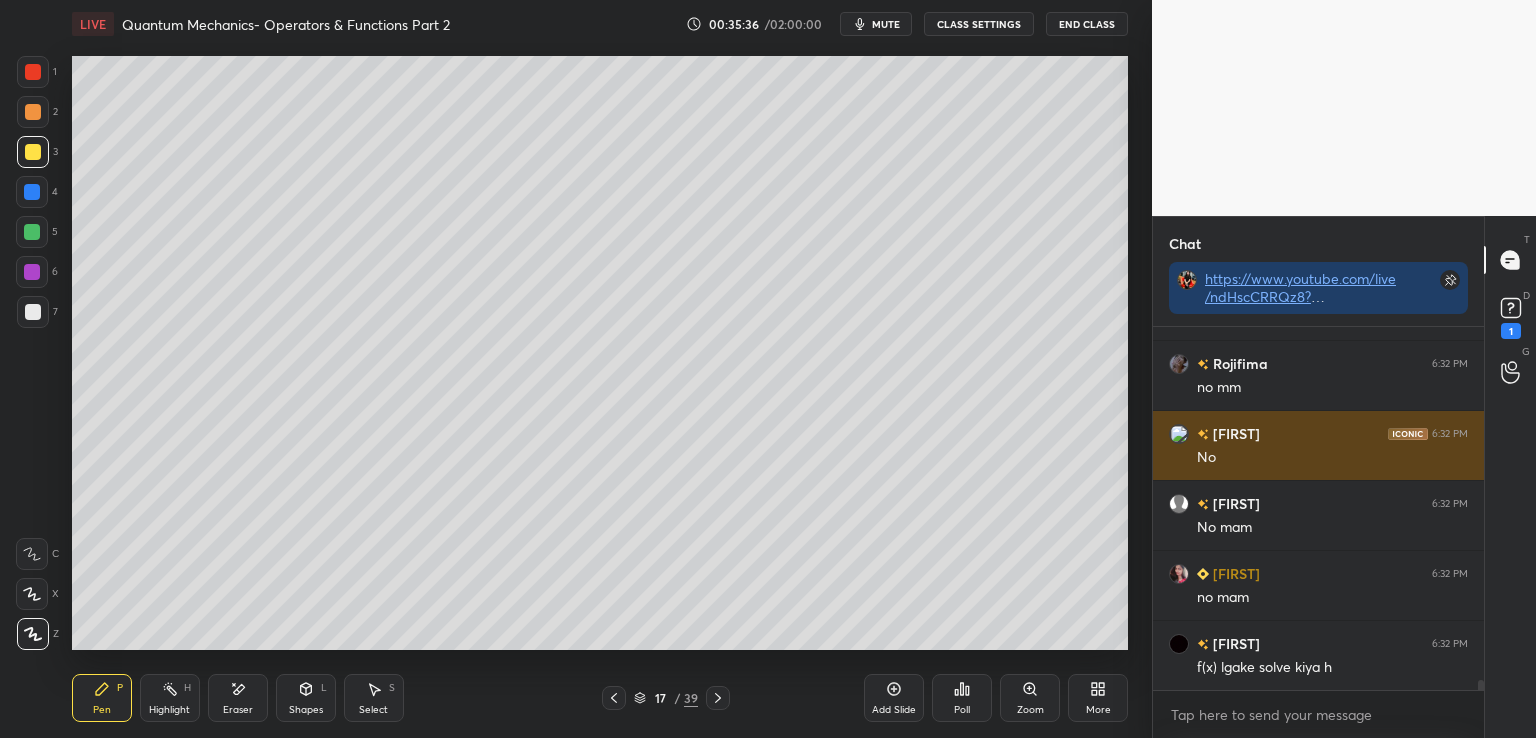scroll, scrollTop: 12704, scrollLeft: 0, axis: vertical 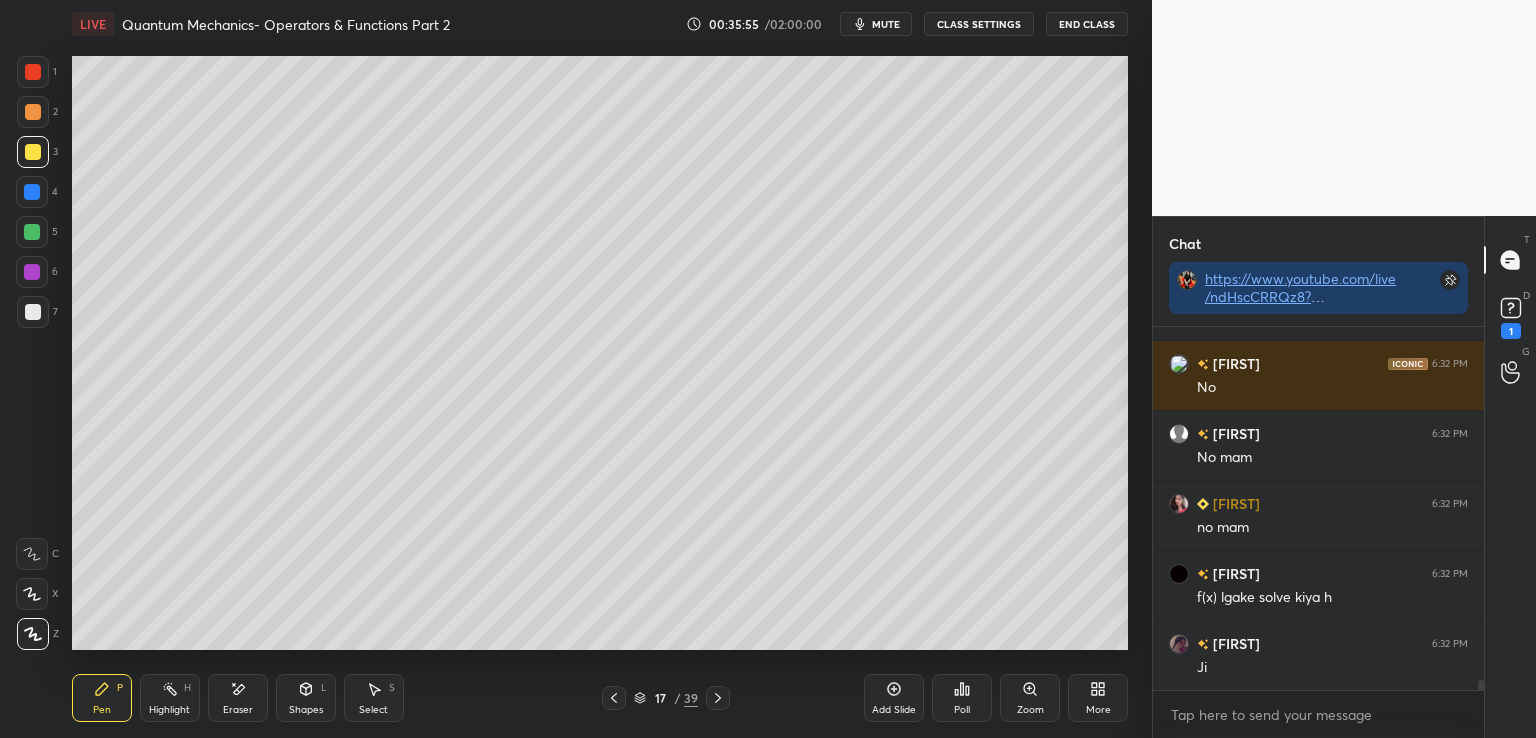 click 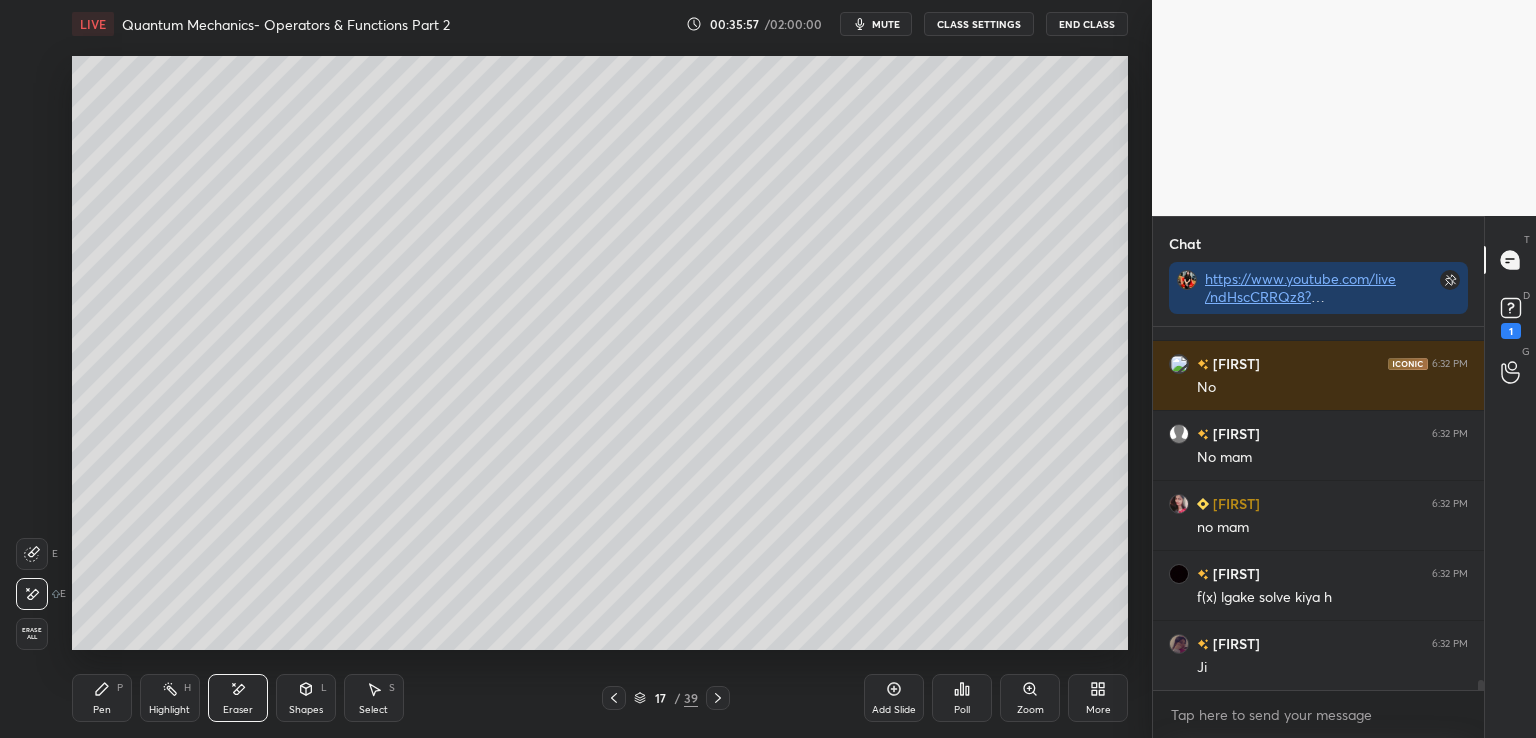 click 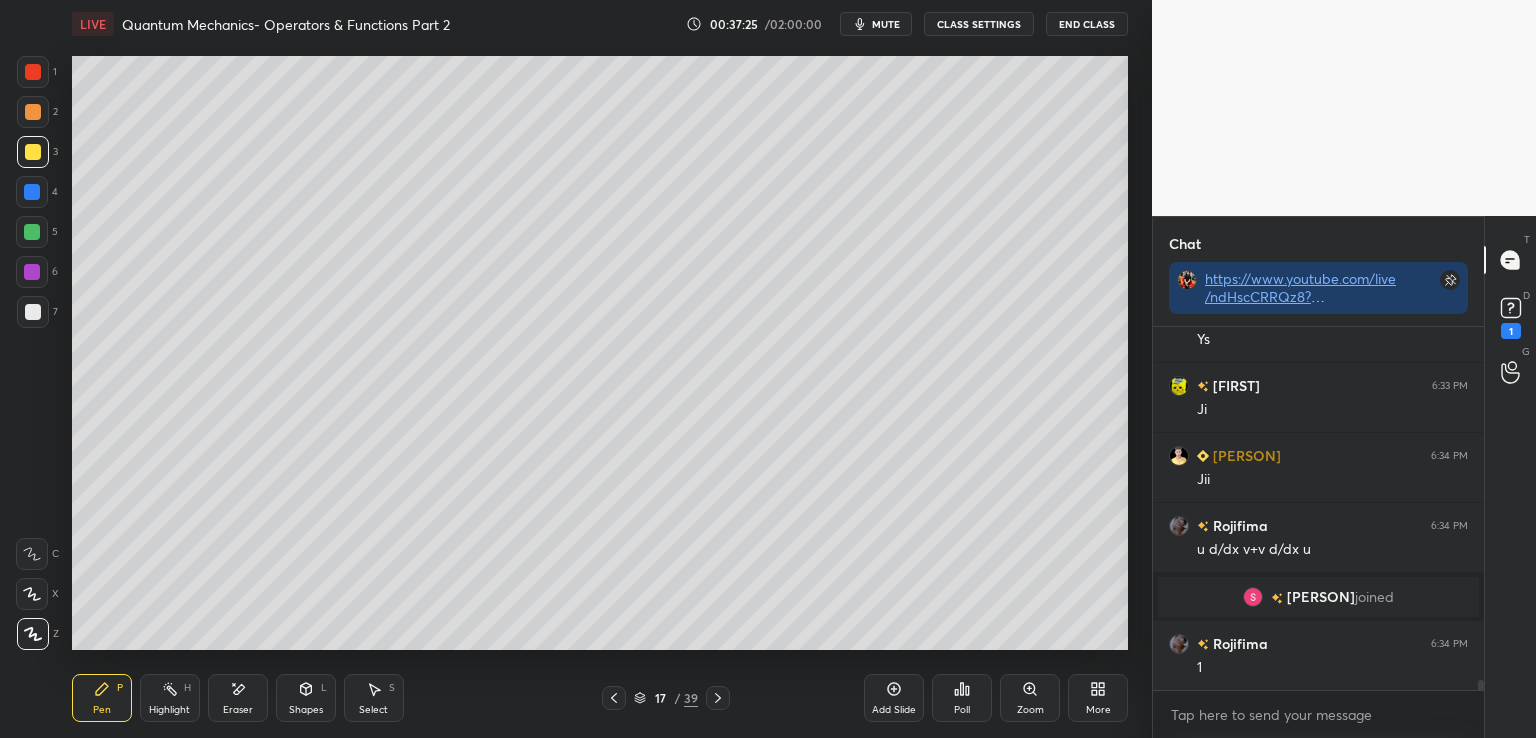 scroll, scrollTop: 12940, scrollLeft: 0, axis: vertical 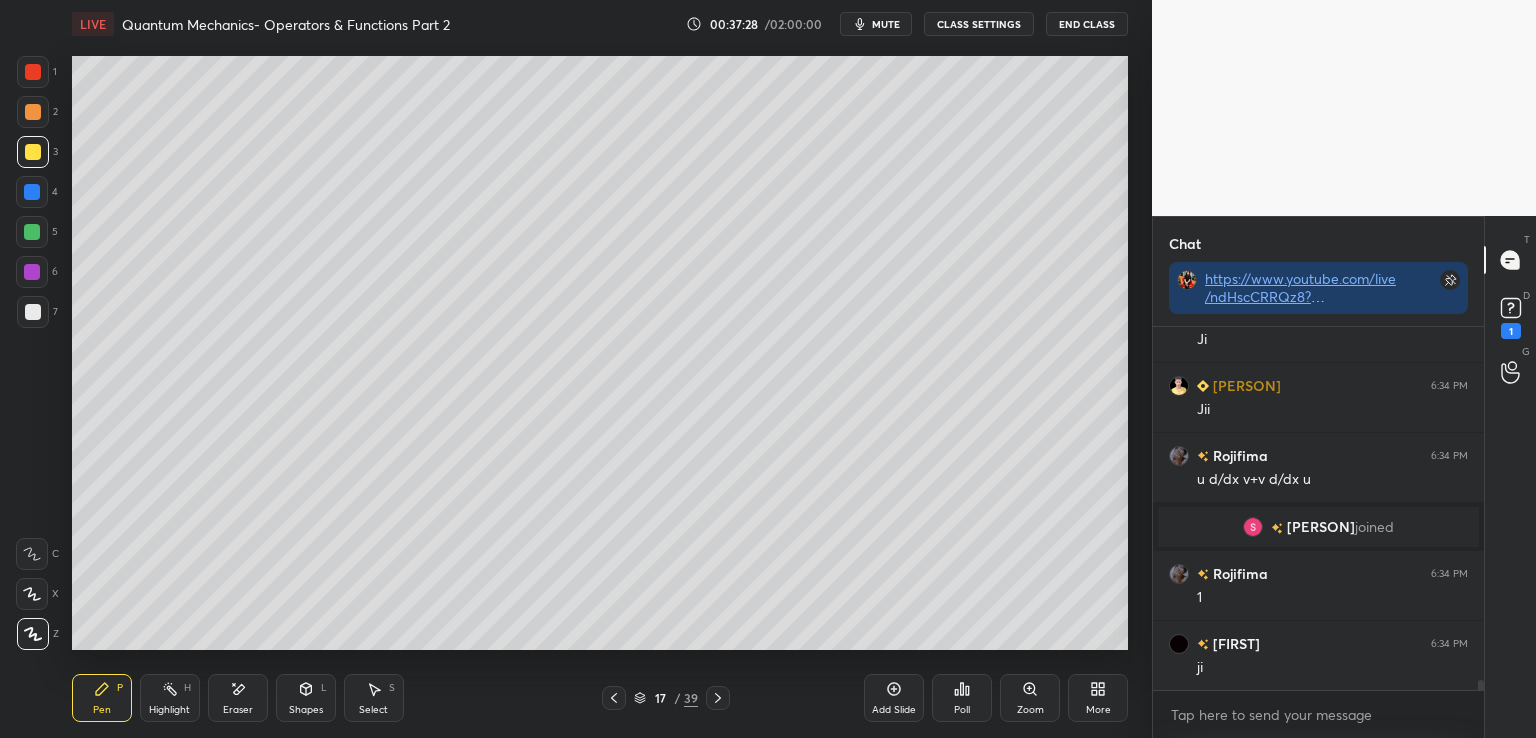 click 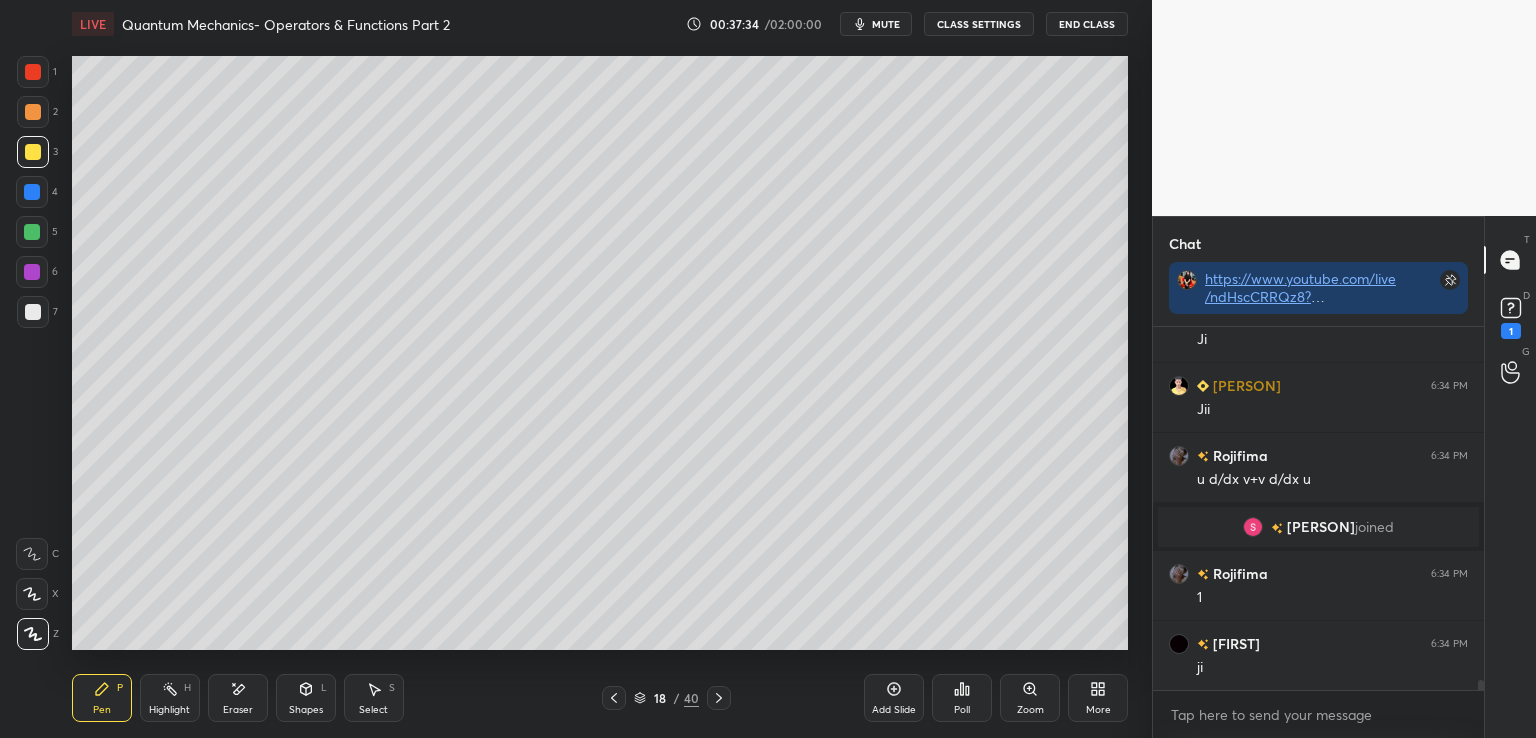 scroll, scrollTop: 13010, scrollLeft: 0, axis: vertical 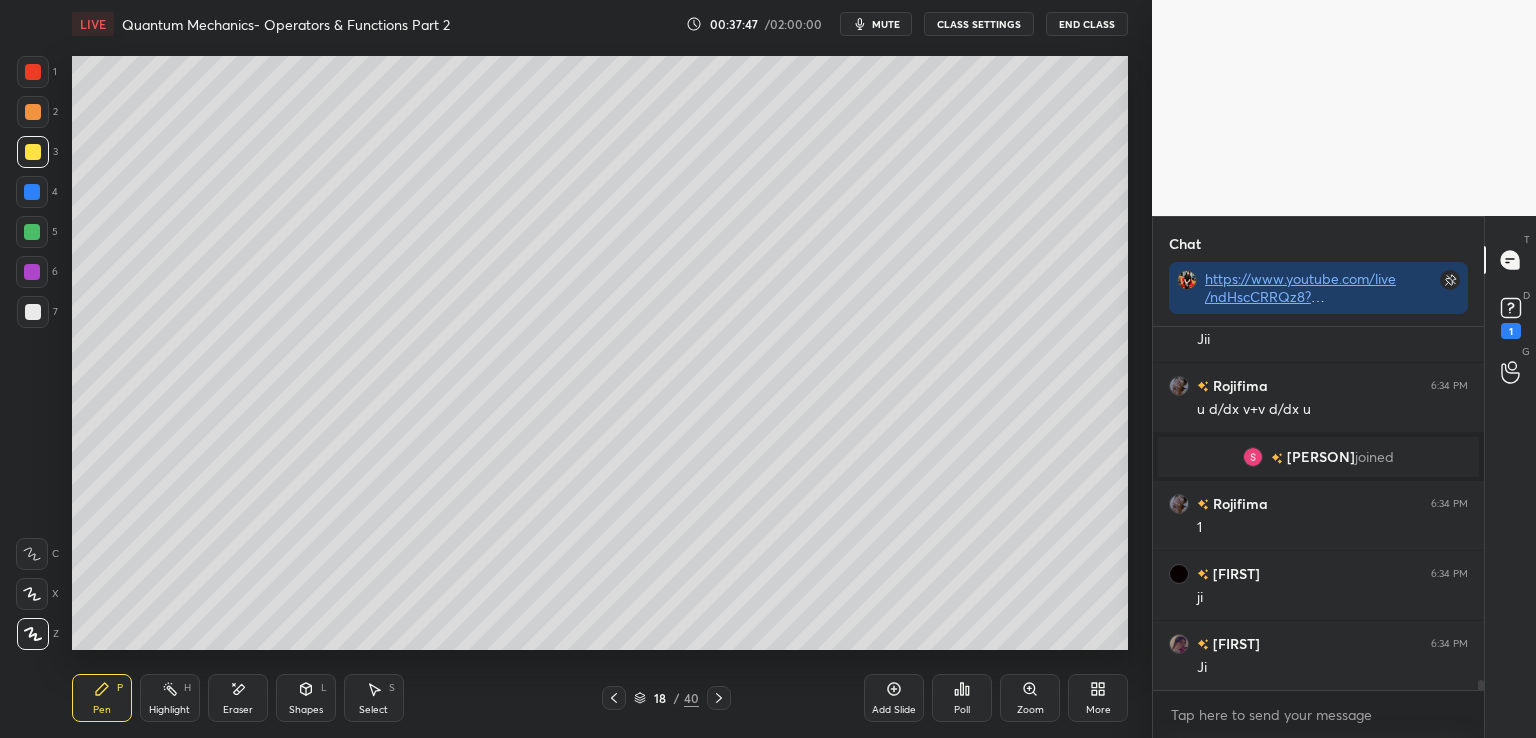 click 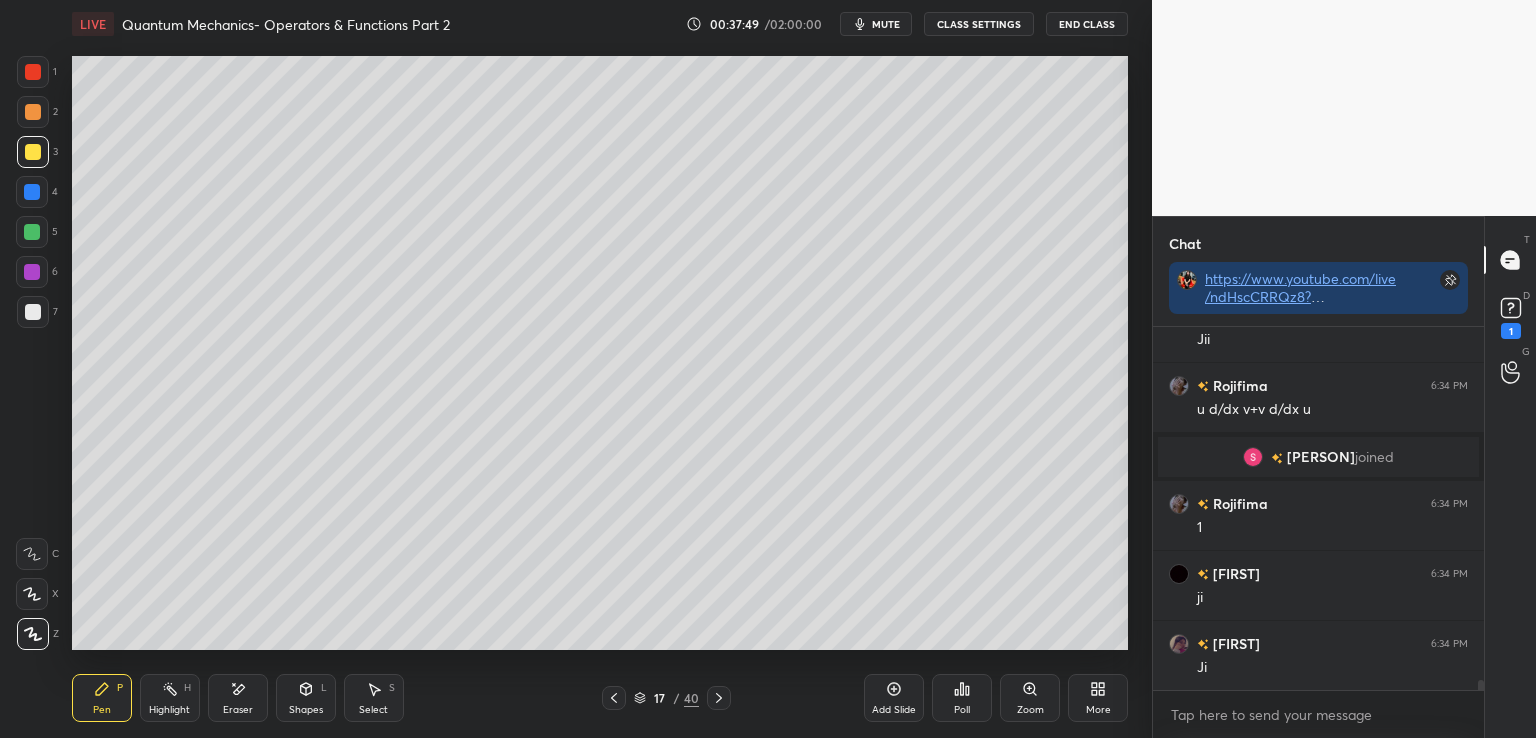 click 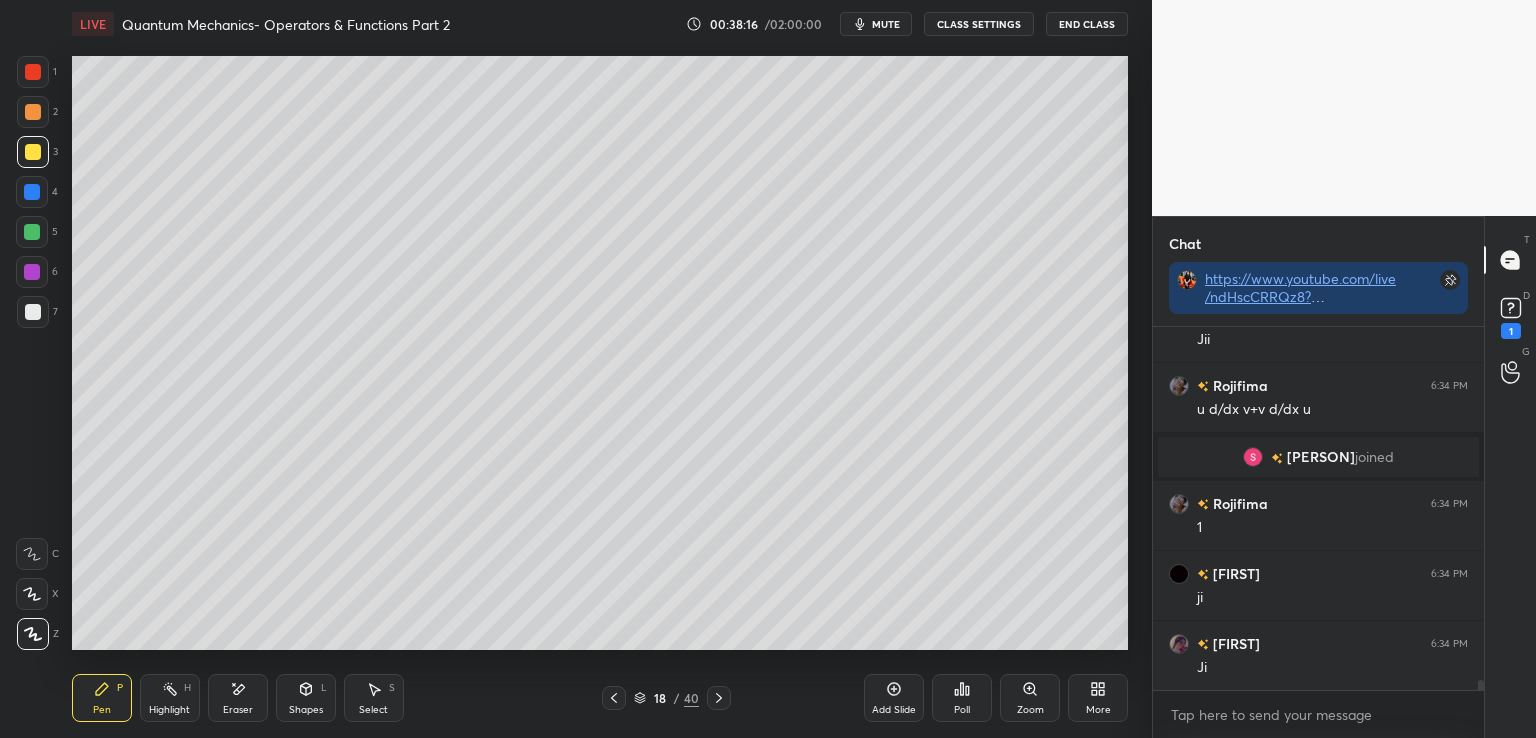 click 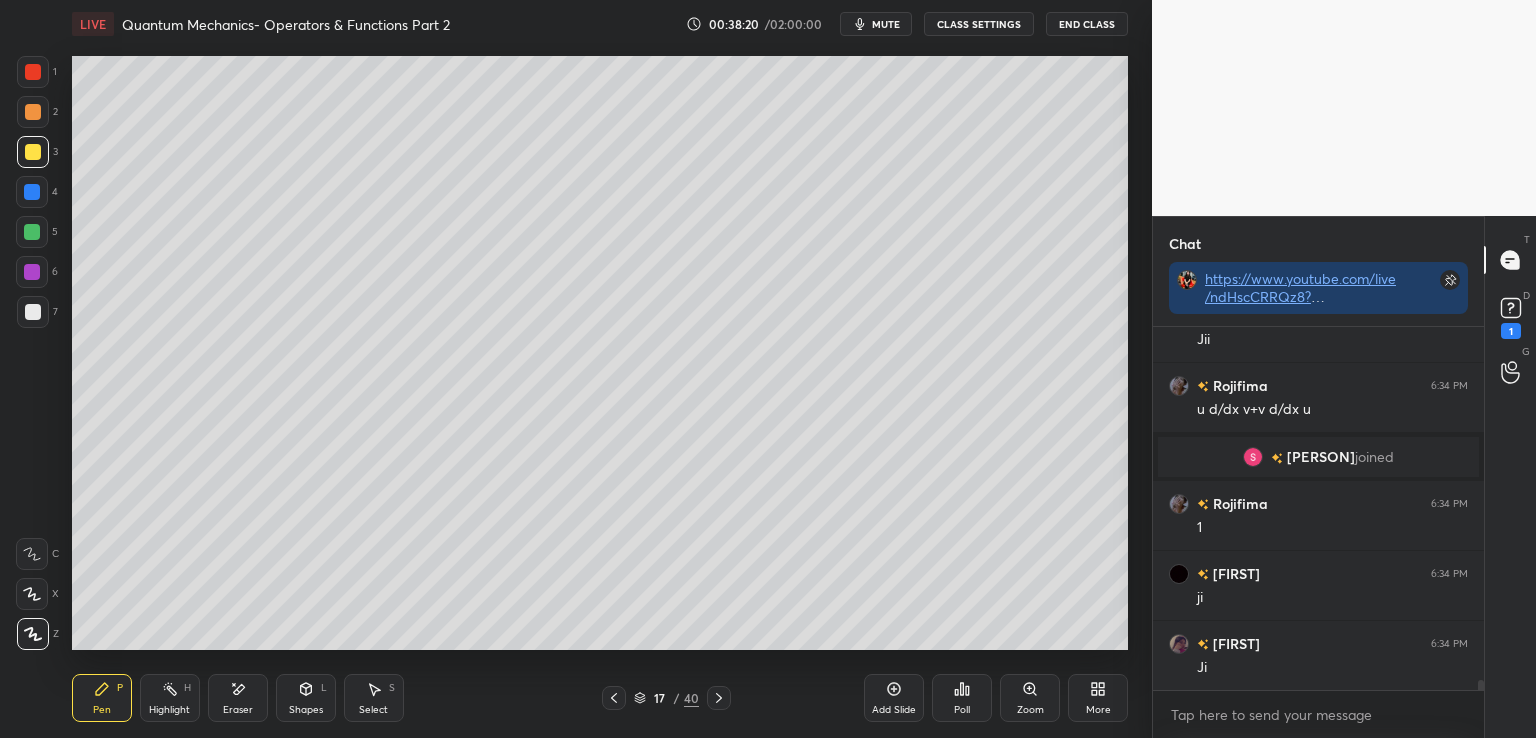 click 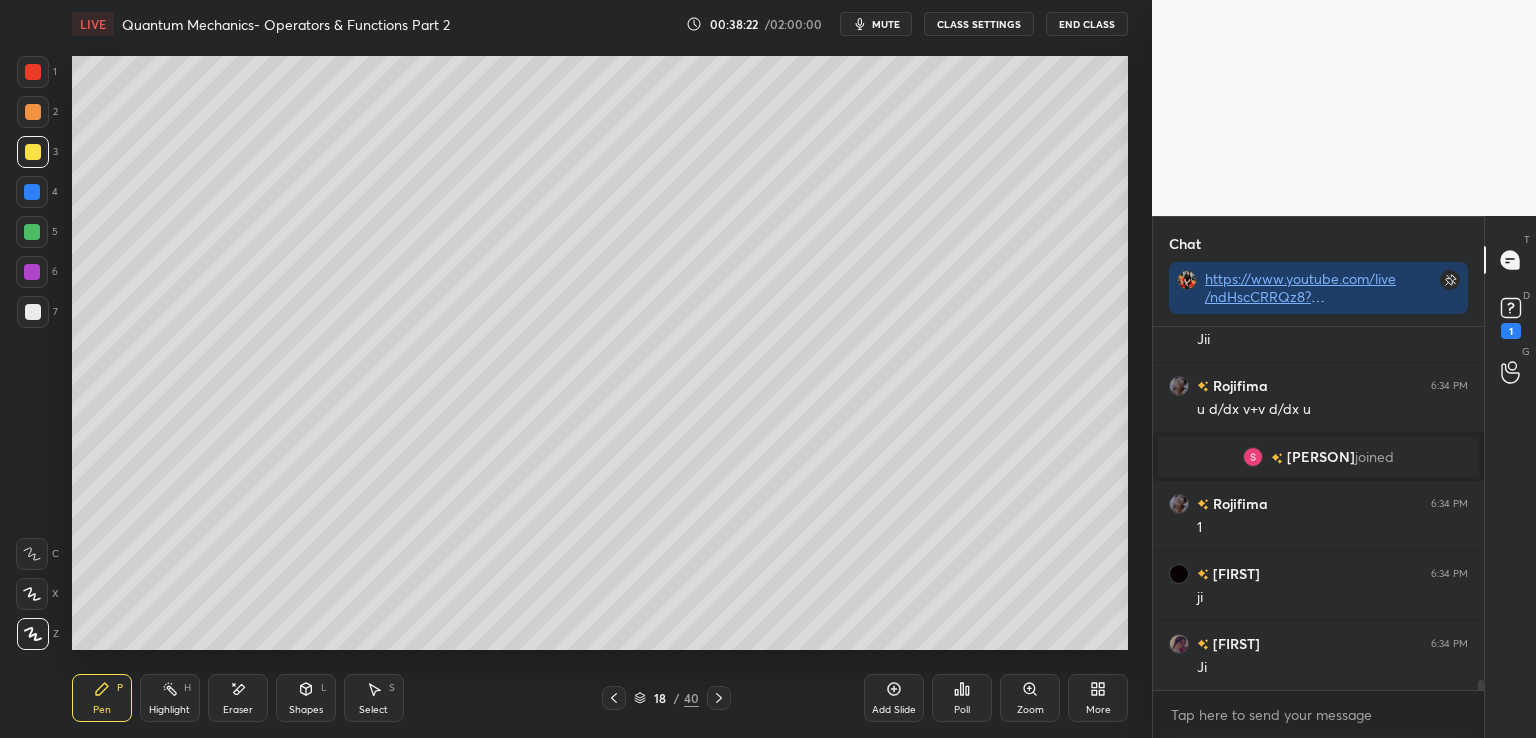 scroll, scrollTop: 13080, scrollLeft: 0, axis: vertical 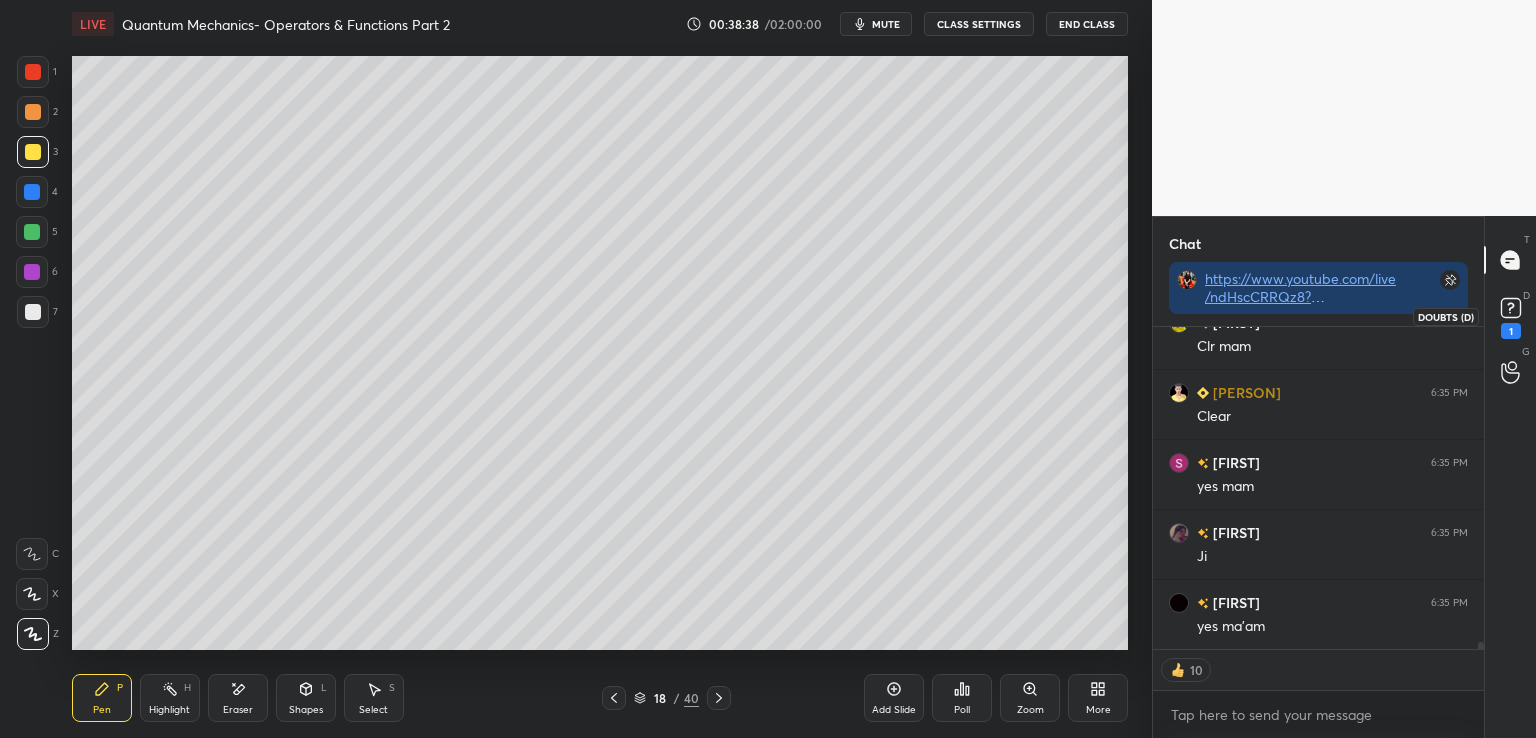 click 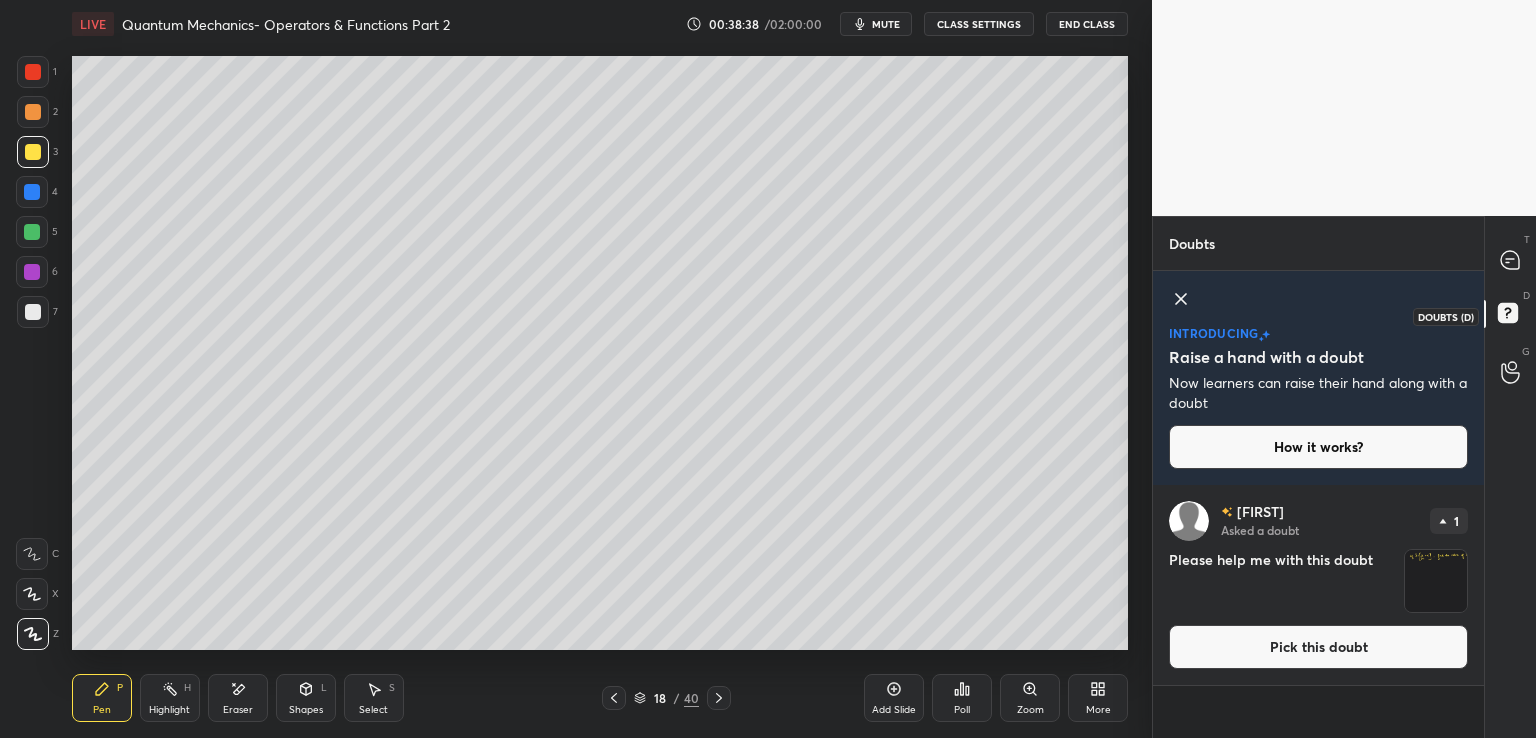 scroll, scrollTop: 0, scrollLeft: 0, axis: both 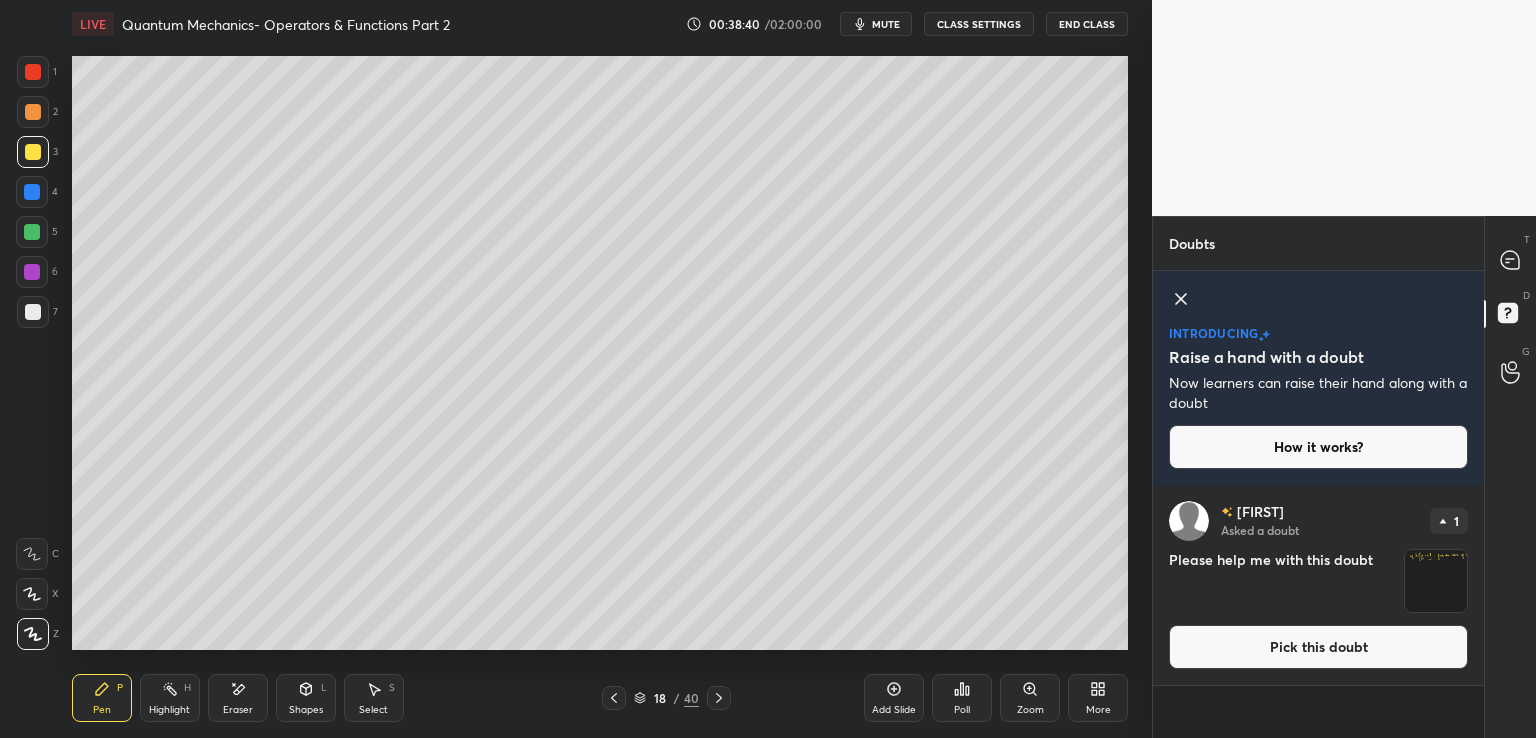 click at bounding box center [1436, 581] 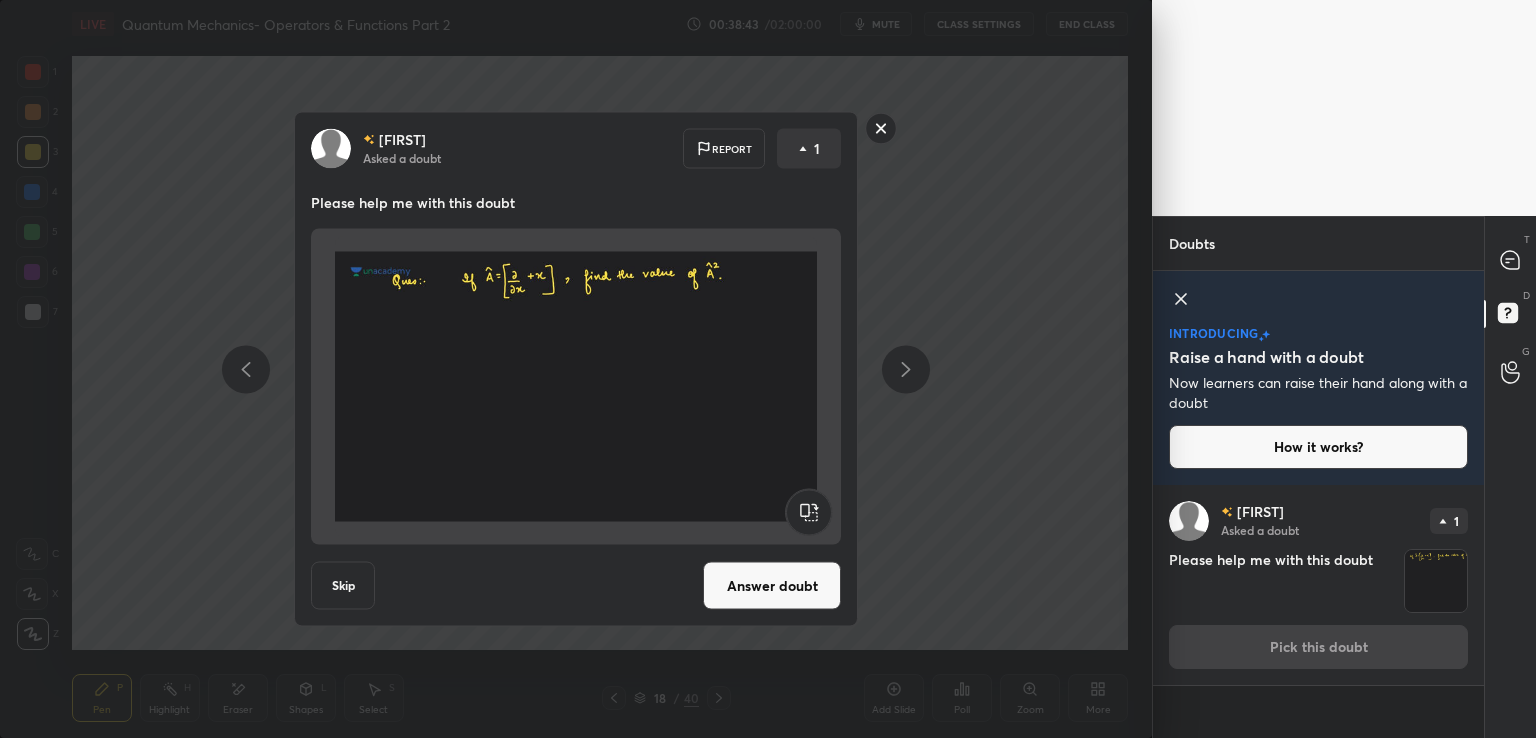 click 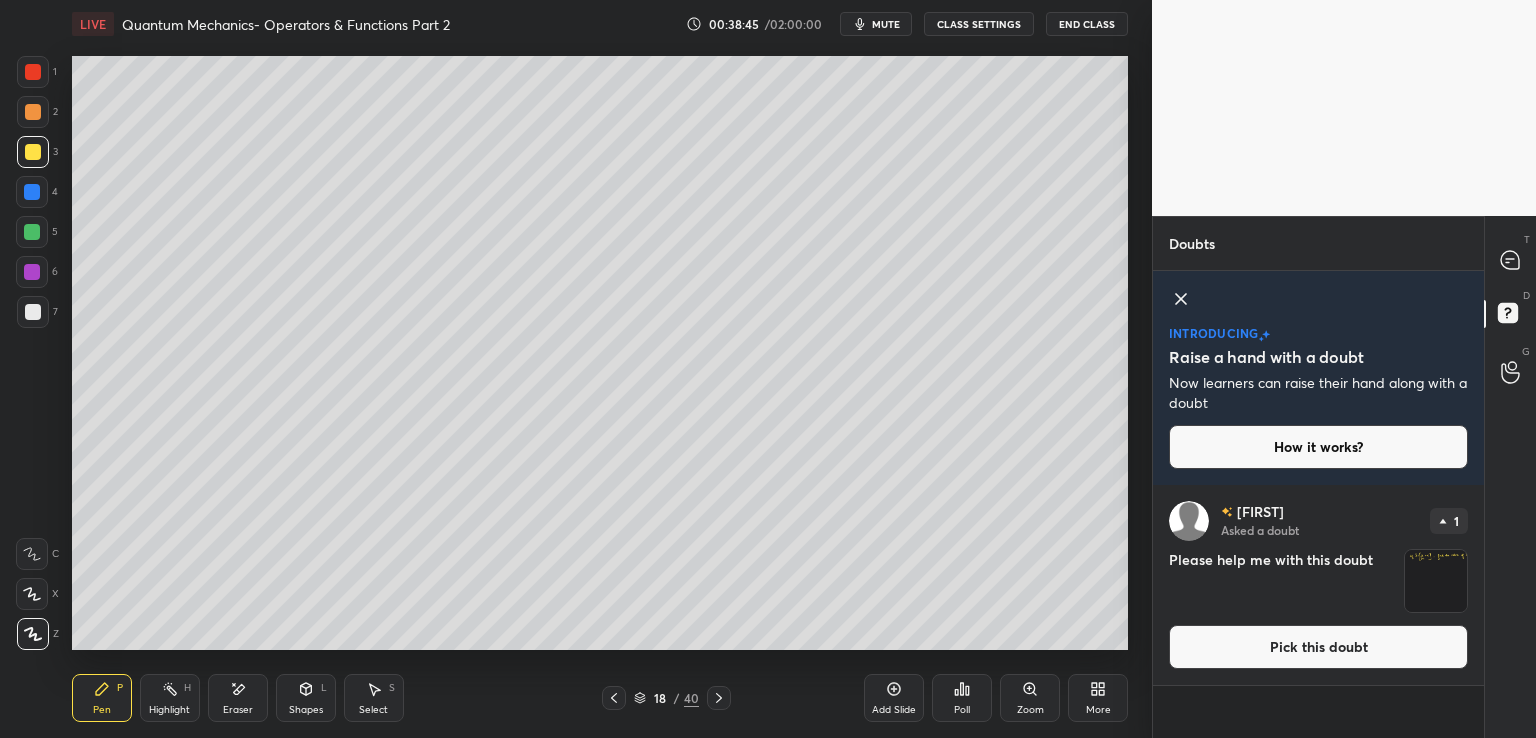 click 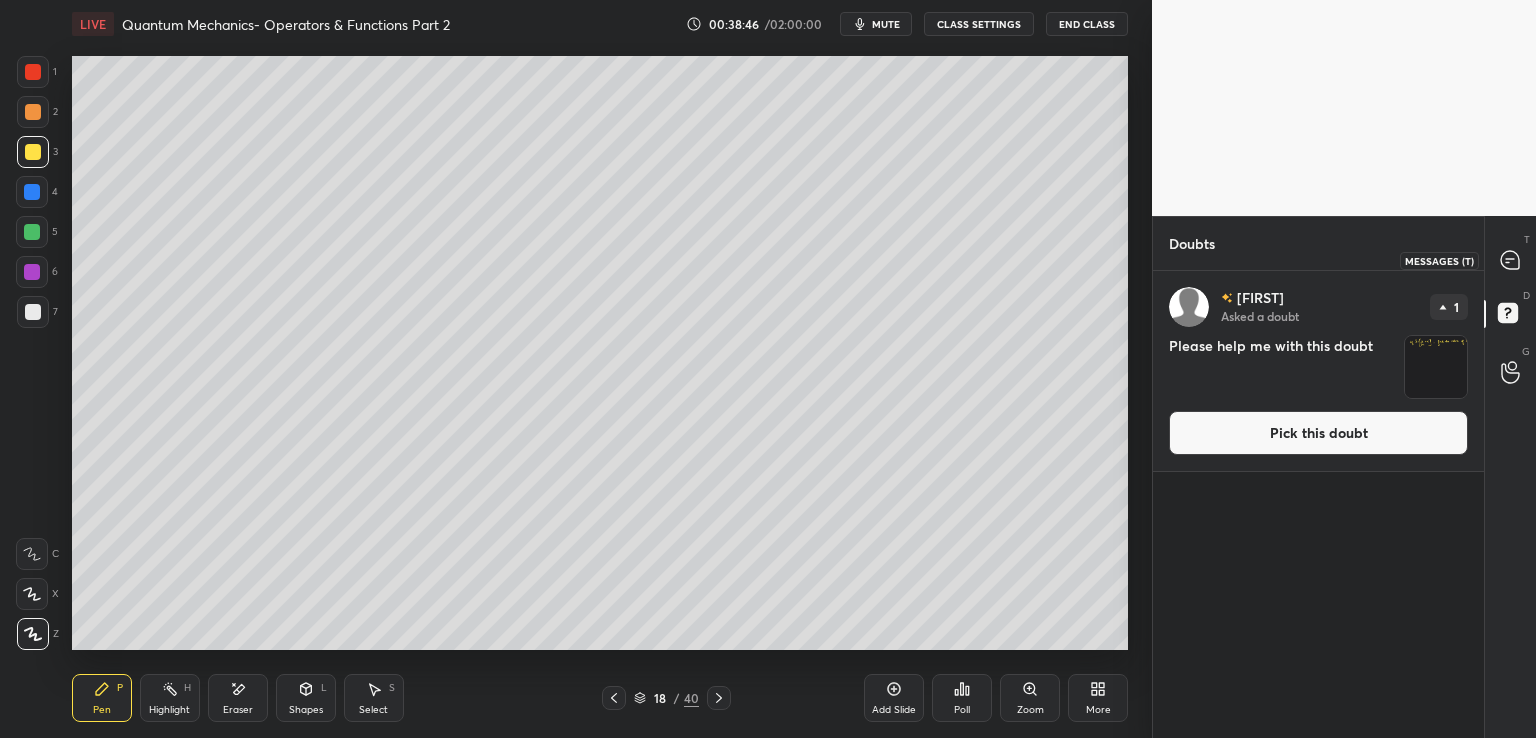 click 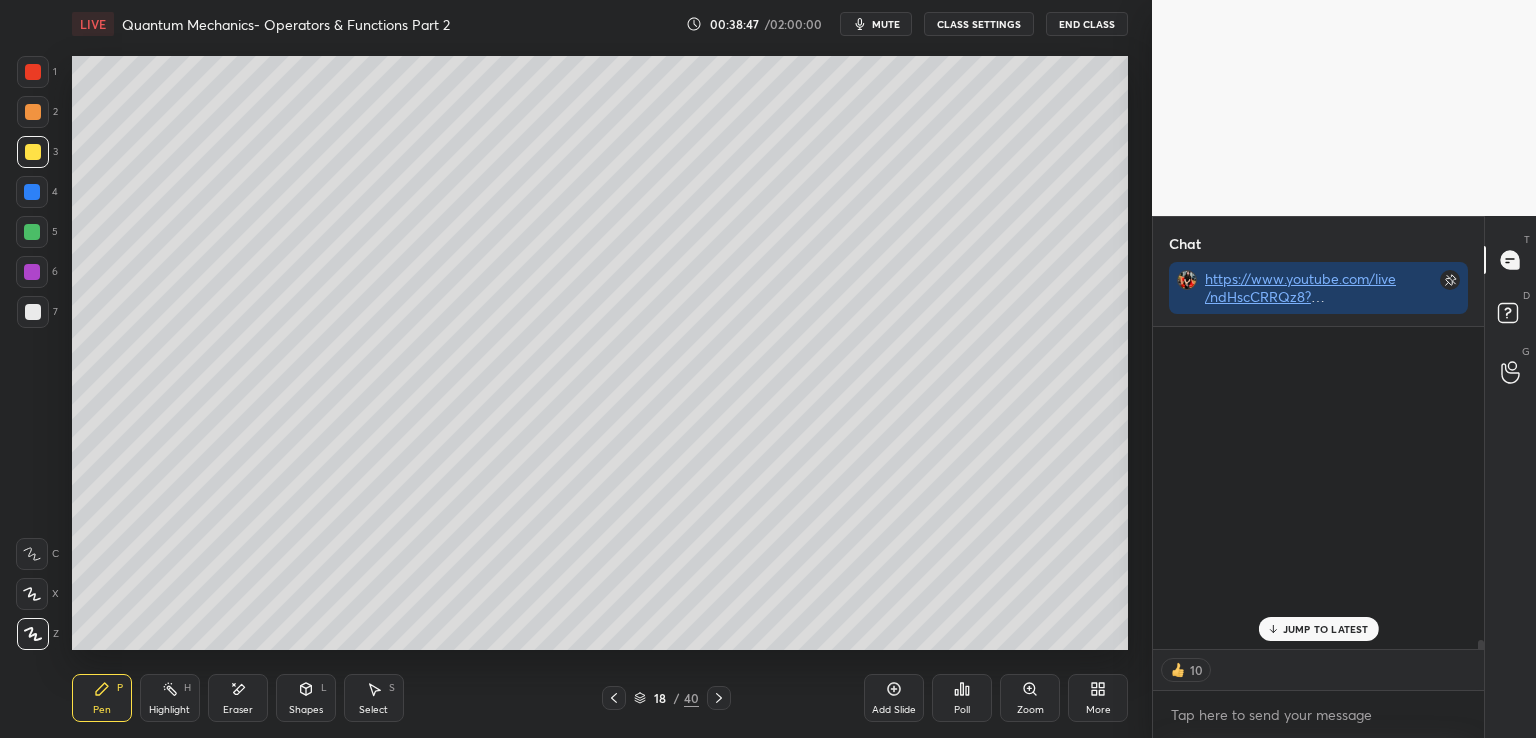 scroll, scrollTop: 14060, scrollLeft: 0, axis: vertical 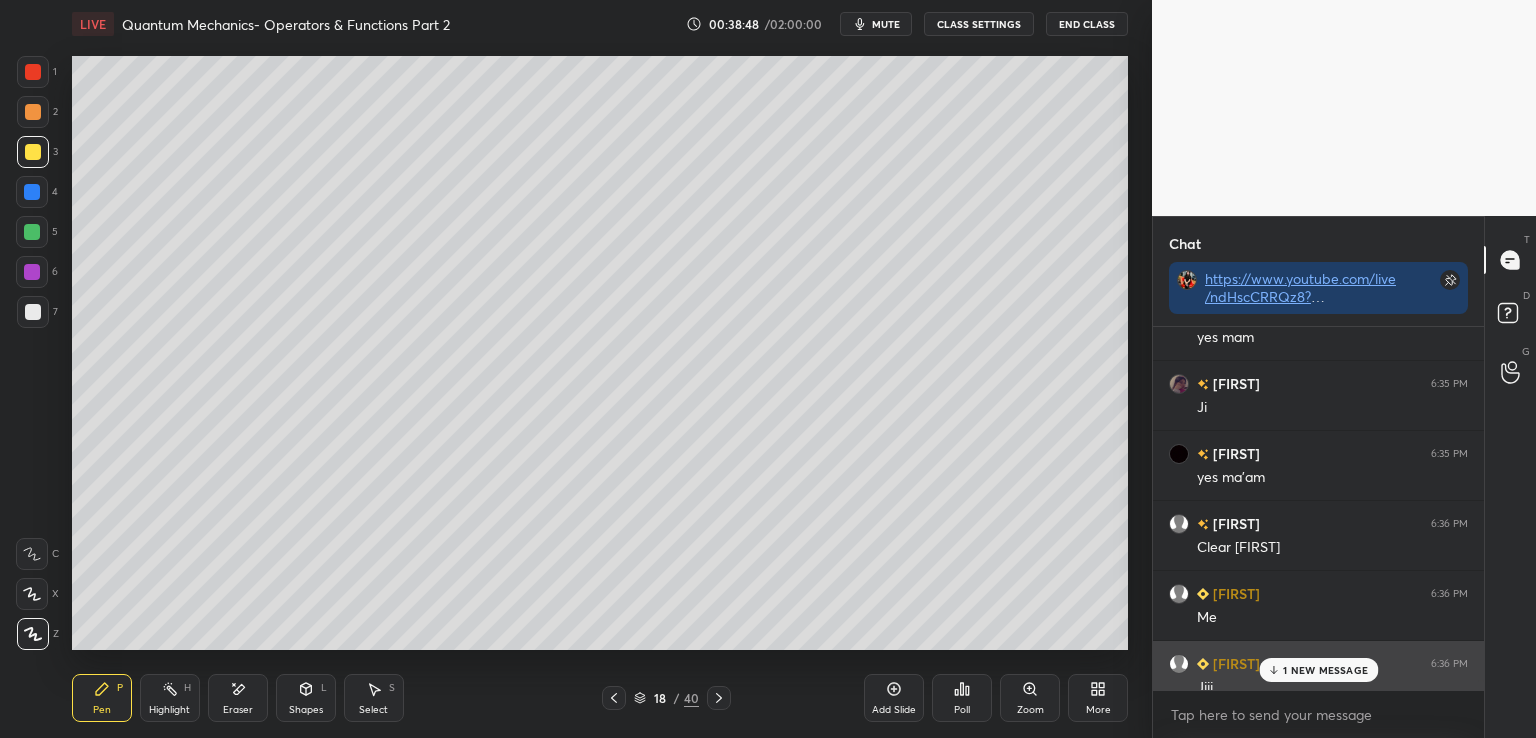 click on "1 NEW MESSAGE" at bounding box center [1318, 670] 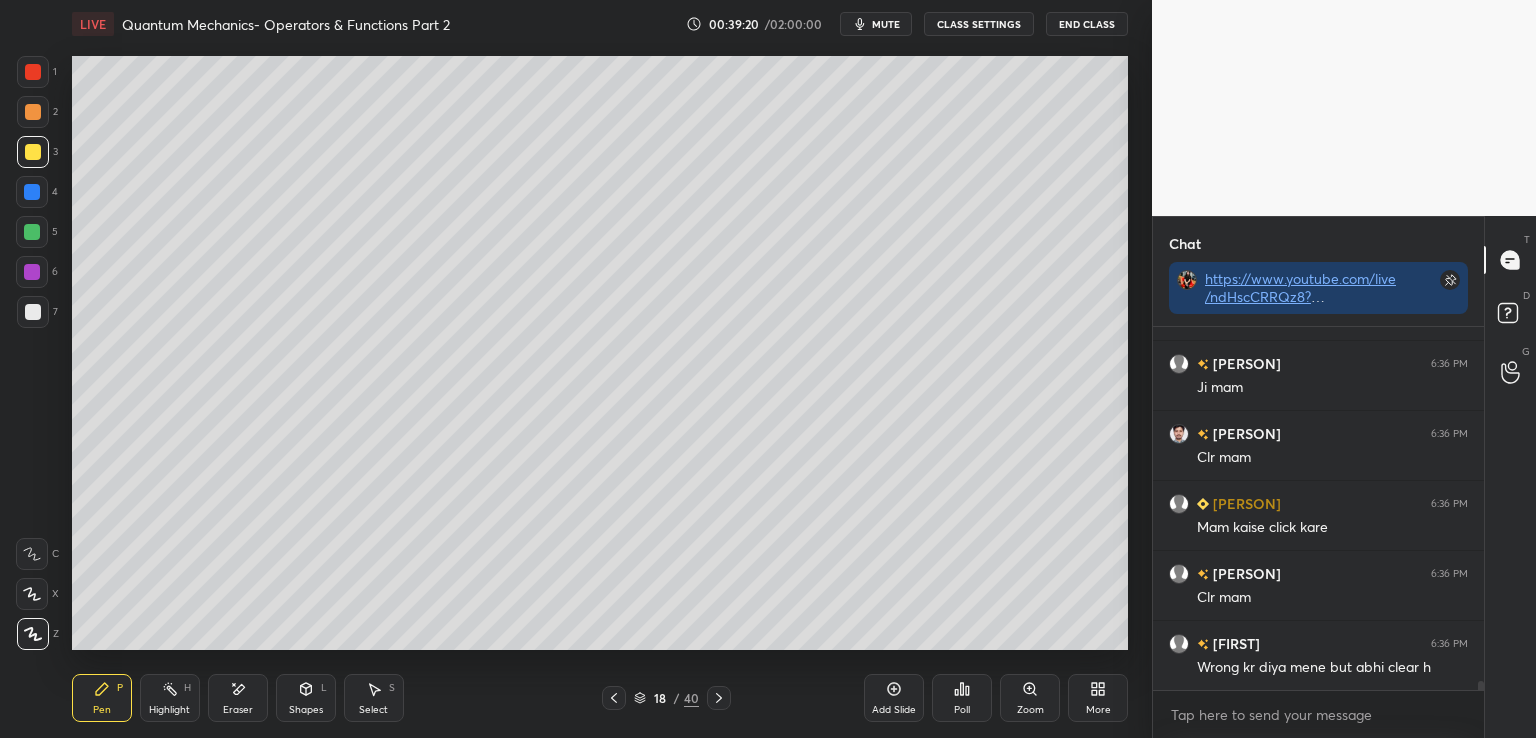 scroll, scrollTop: 14660, scrollLeft: 0, axis: vertical 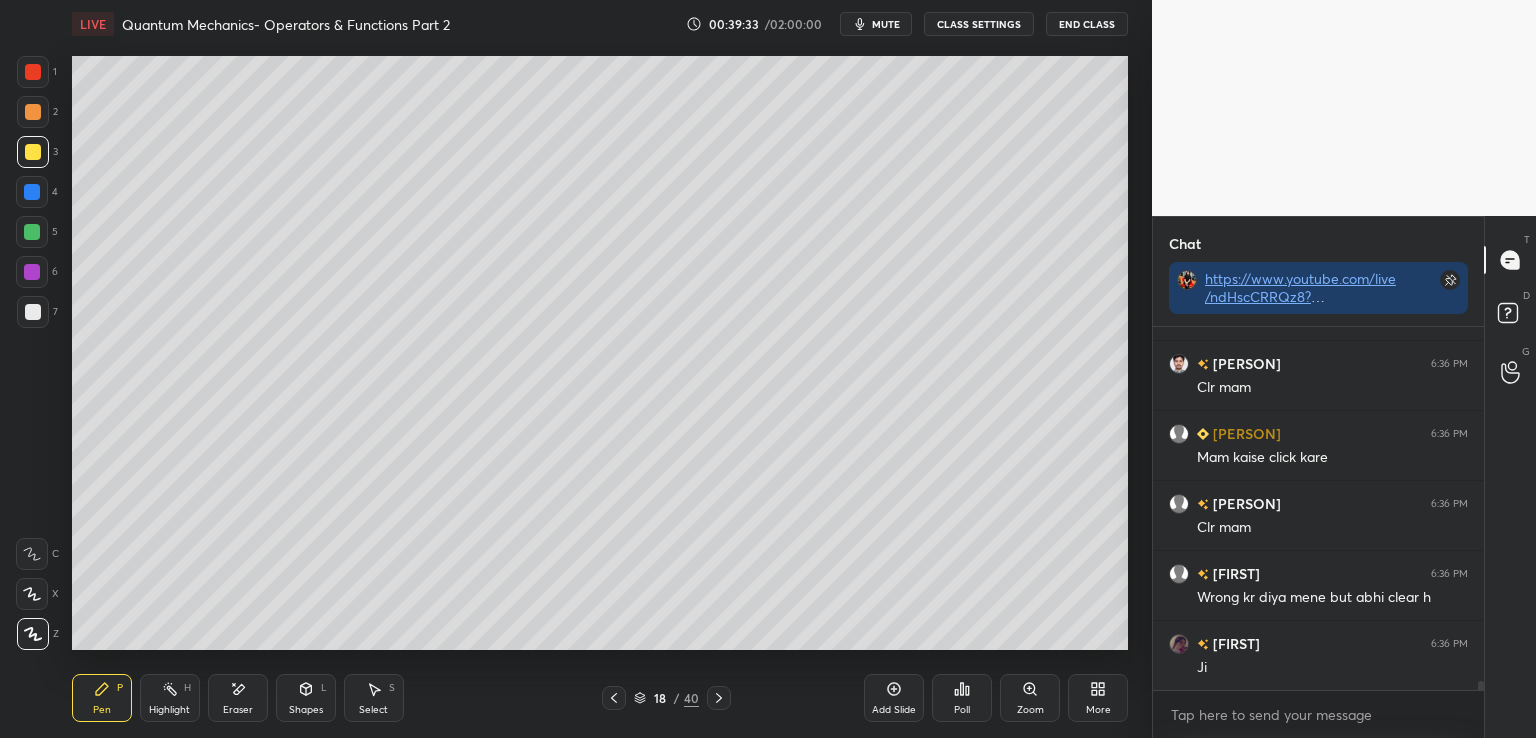 click 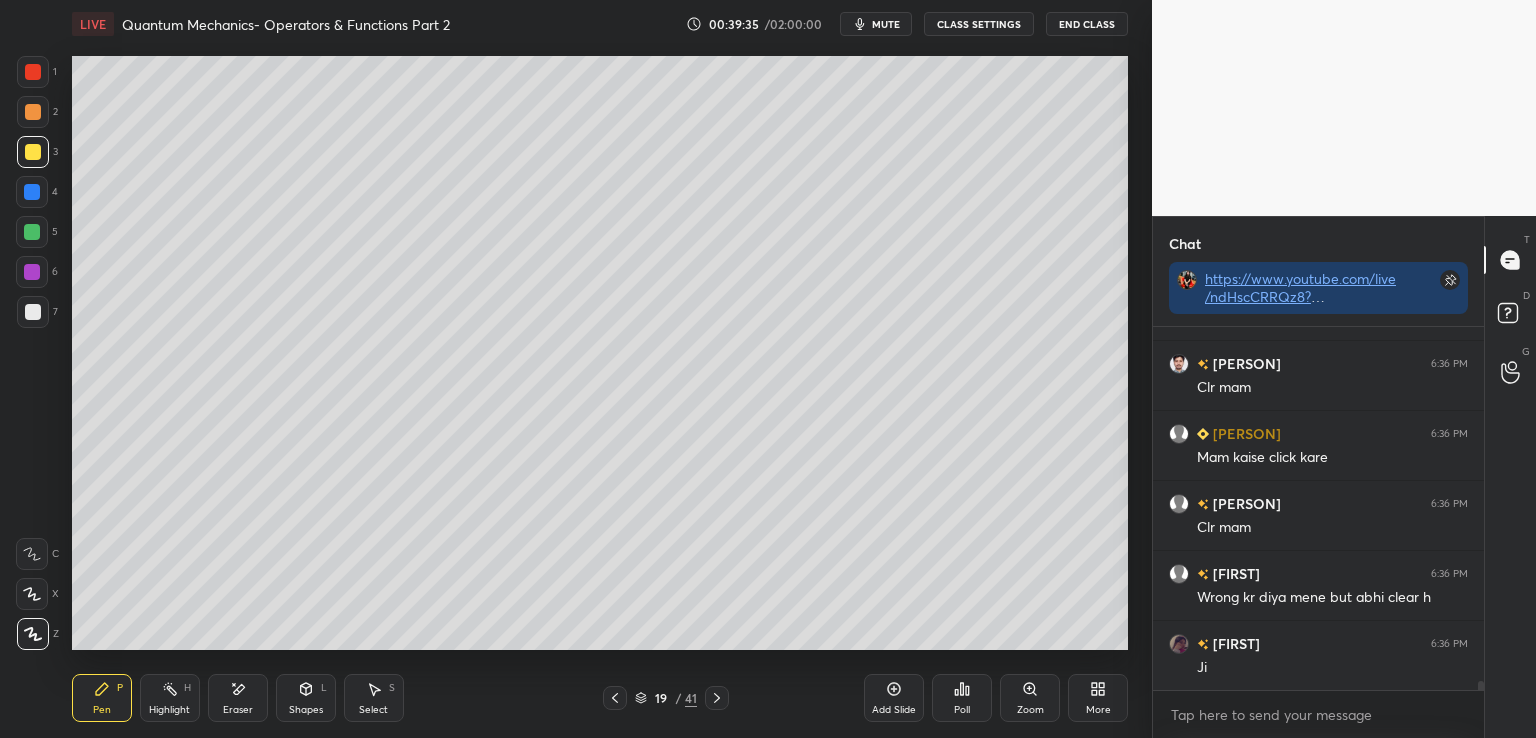click at bounding box center (33, 112) 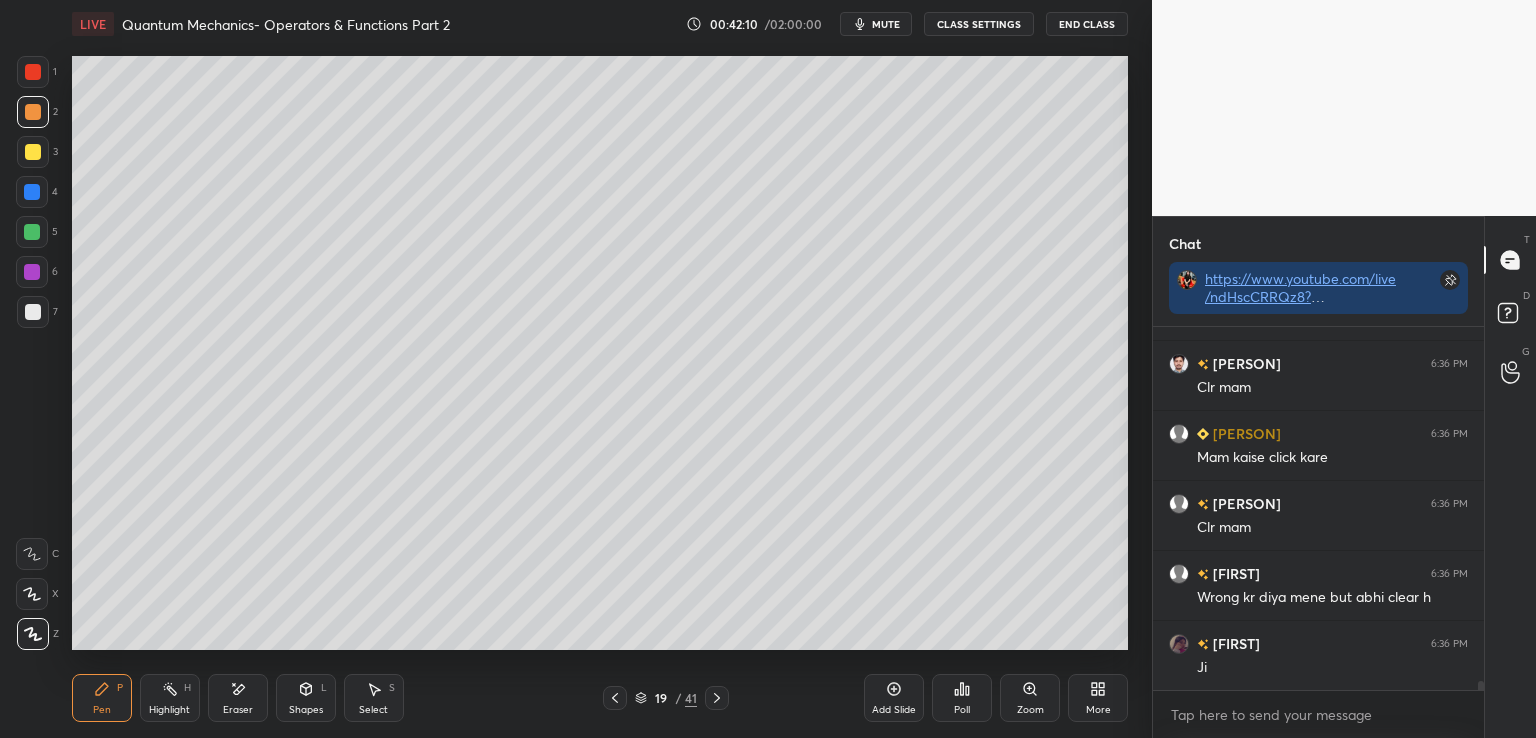 scroll, scrollTop: 323, scrollLeft: 325, axis: both 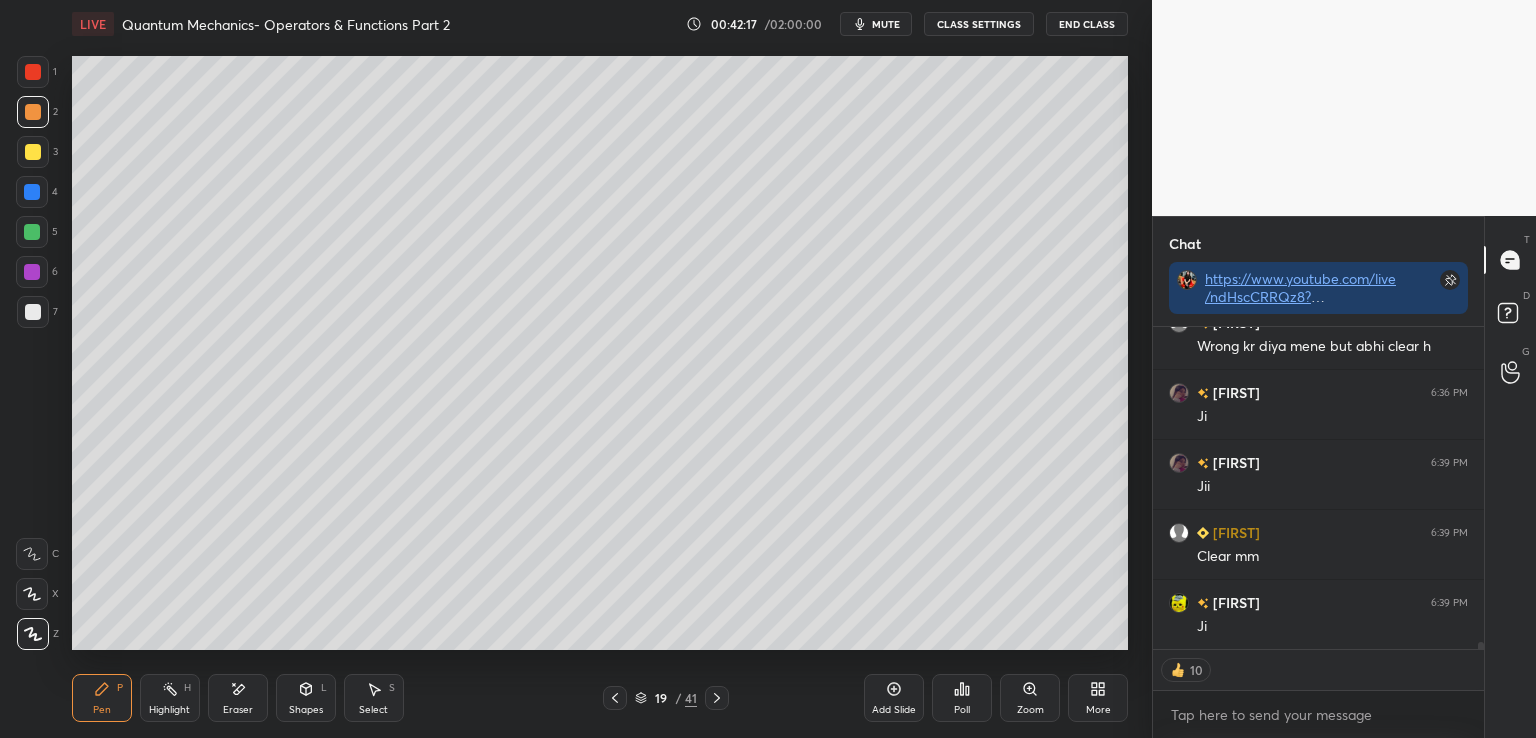 click at bounding box center [33, 312] 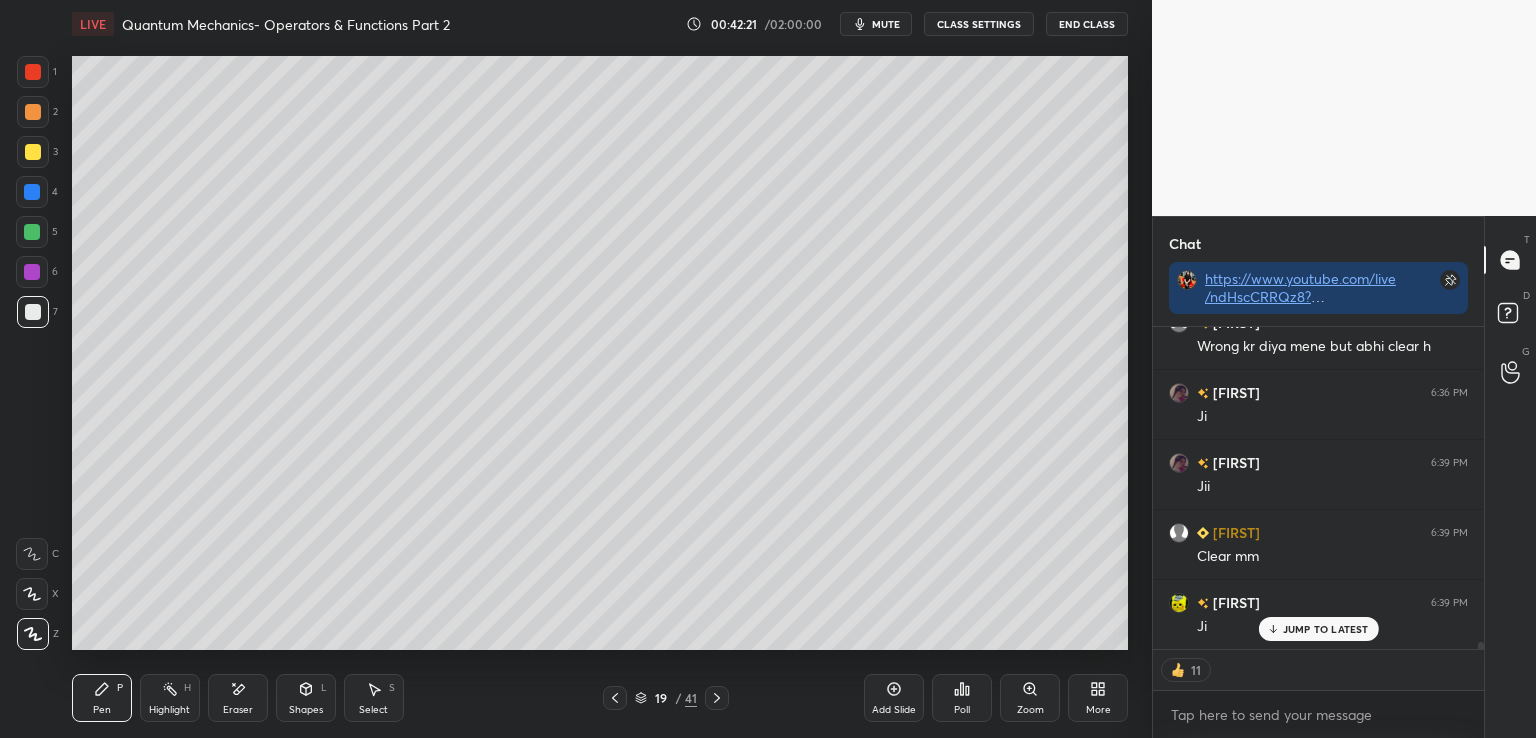 scroll, scrollTop: 14980, scrollLeft: 0, axis: vertical 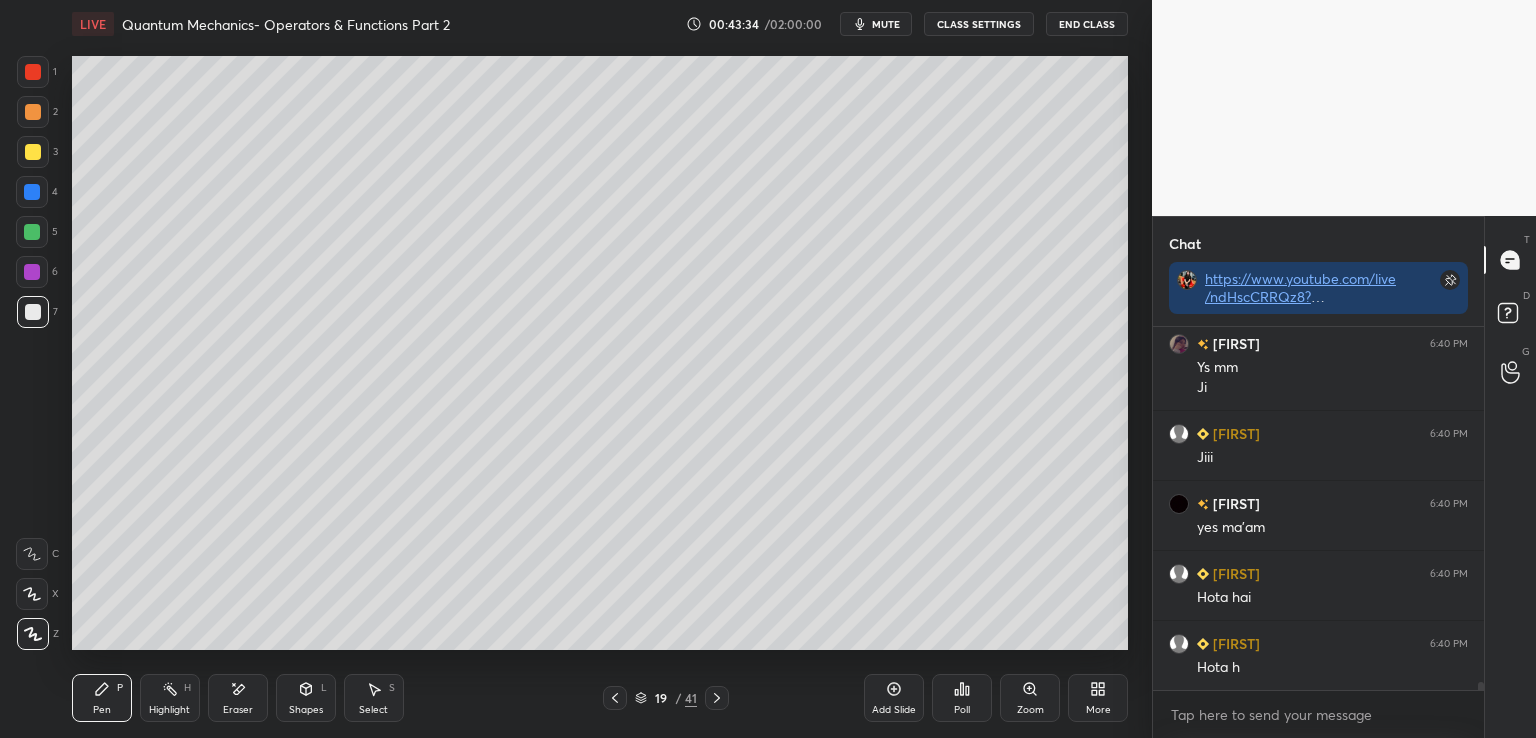 click 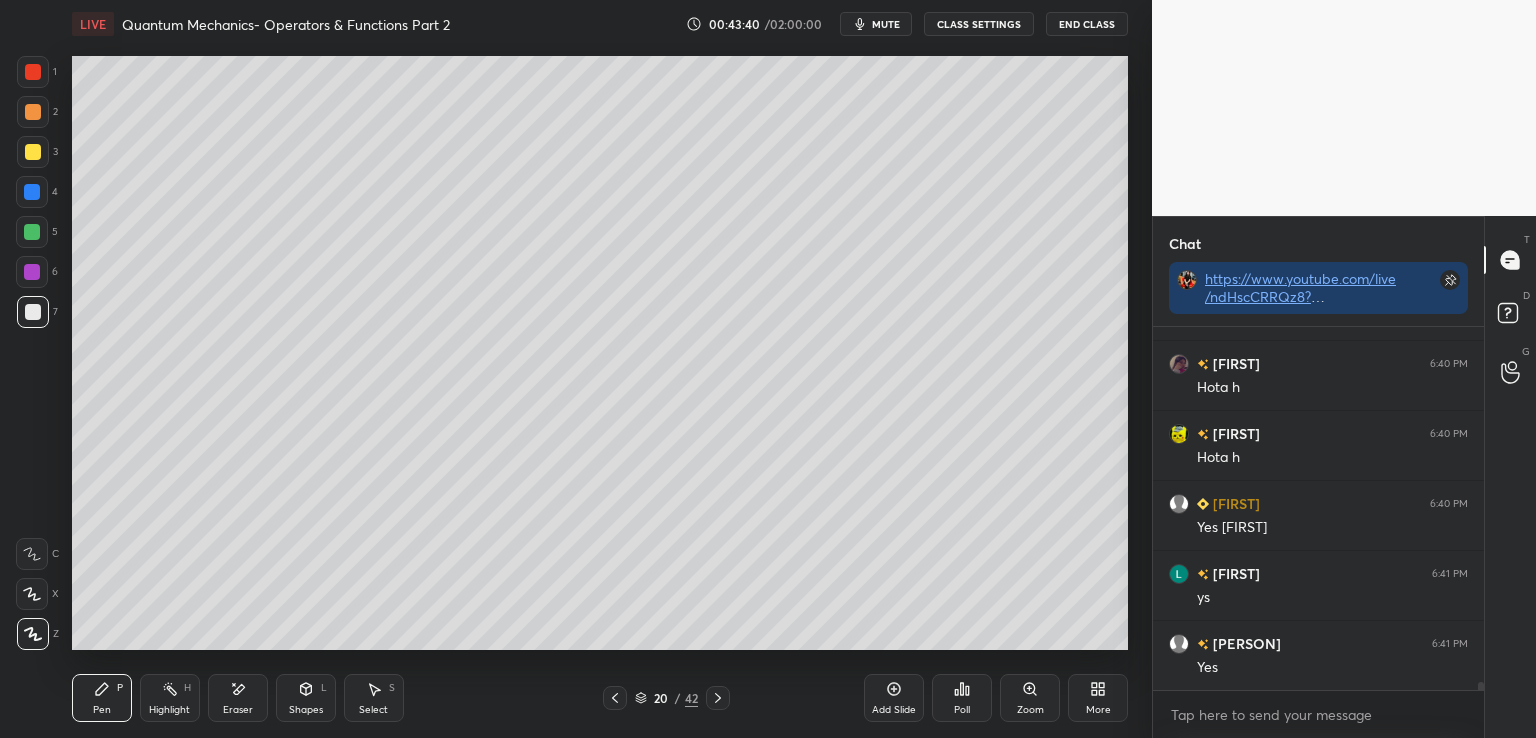 scroll, scrollTop: 16290, scrollLeft: 0, axis: vertical 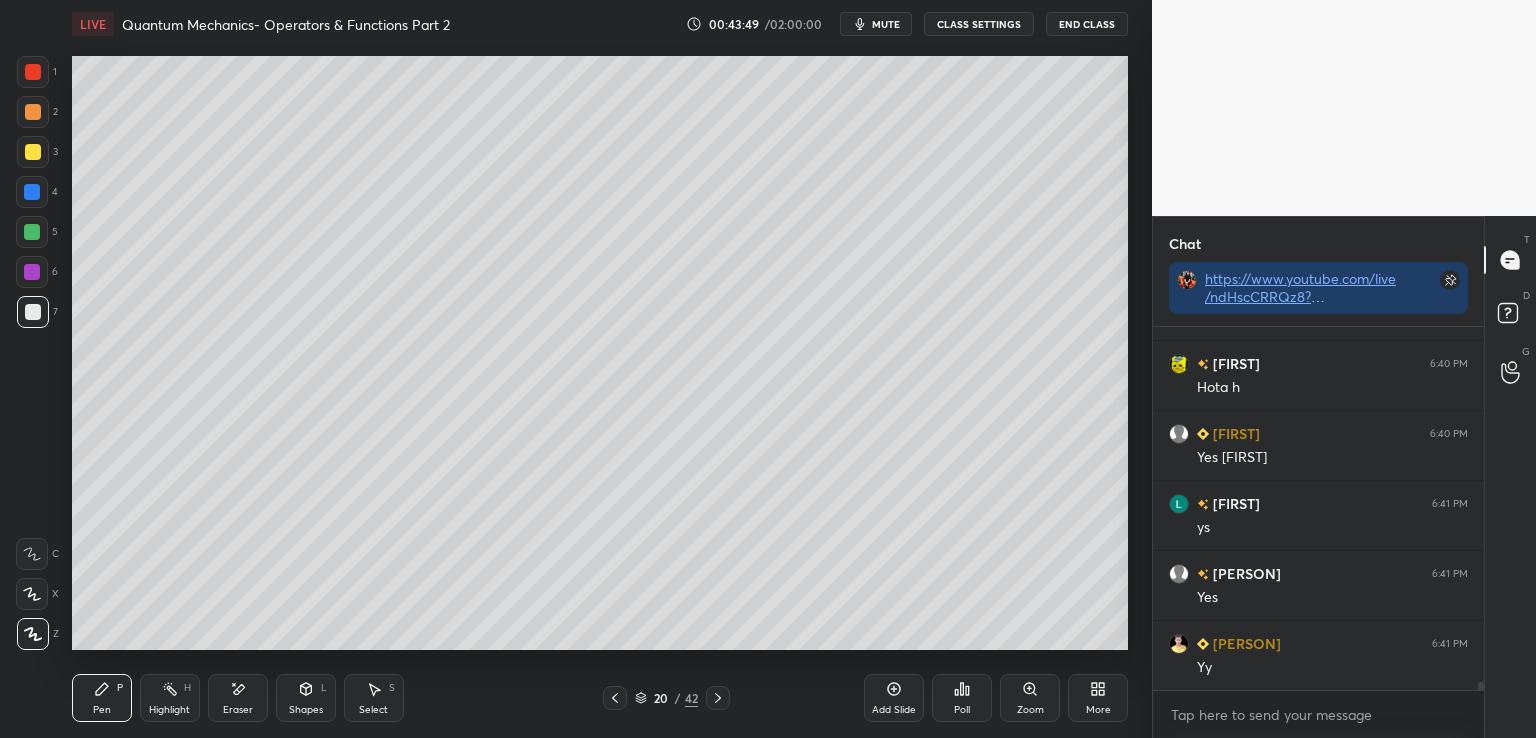 click 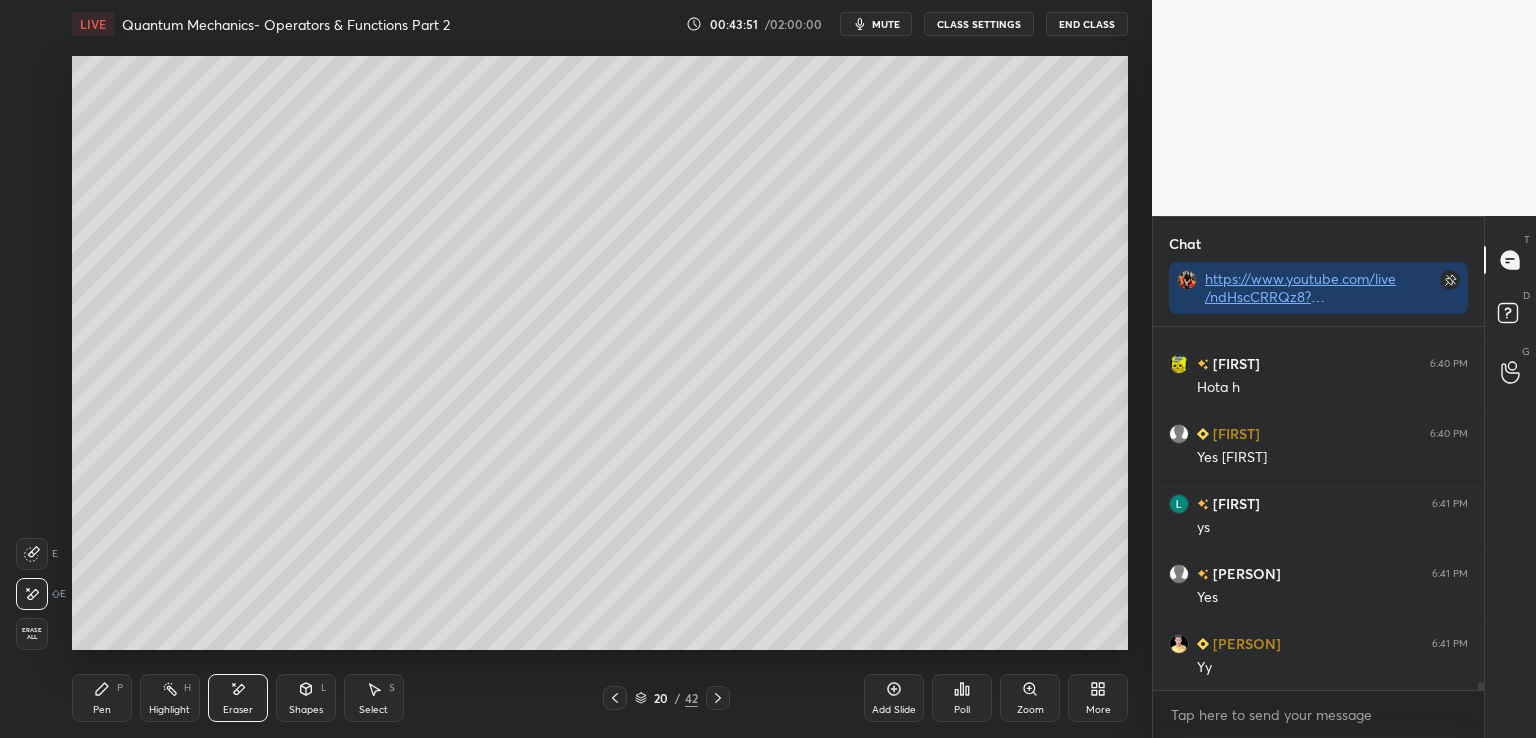 click 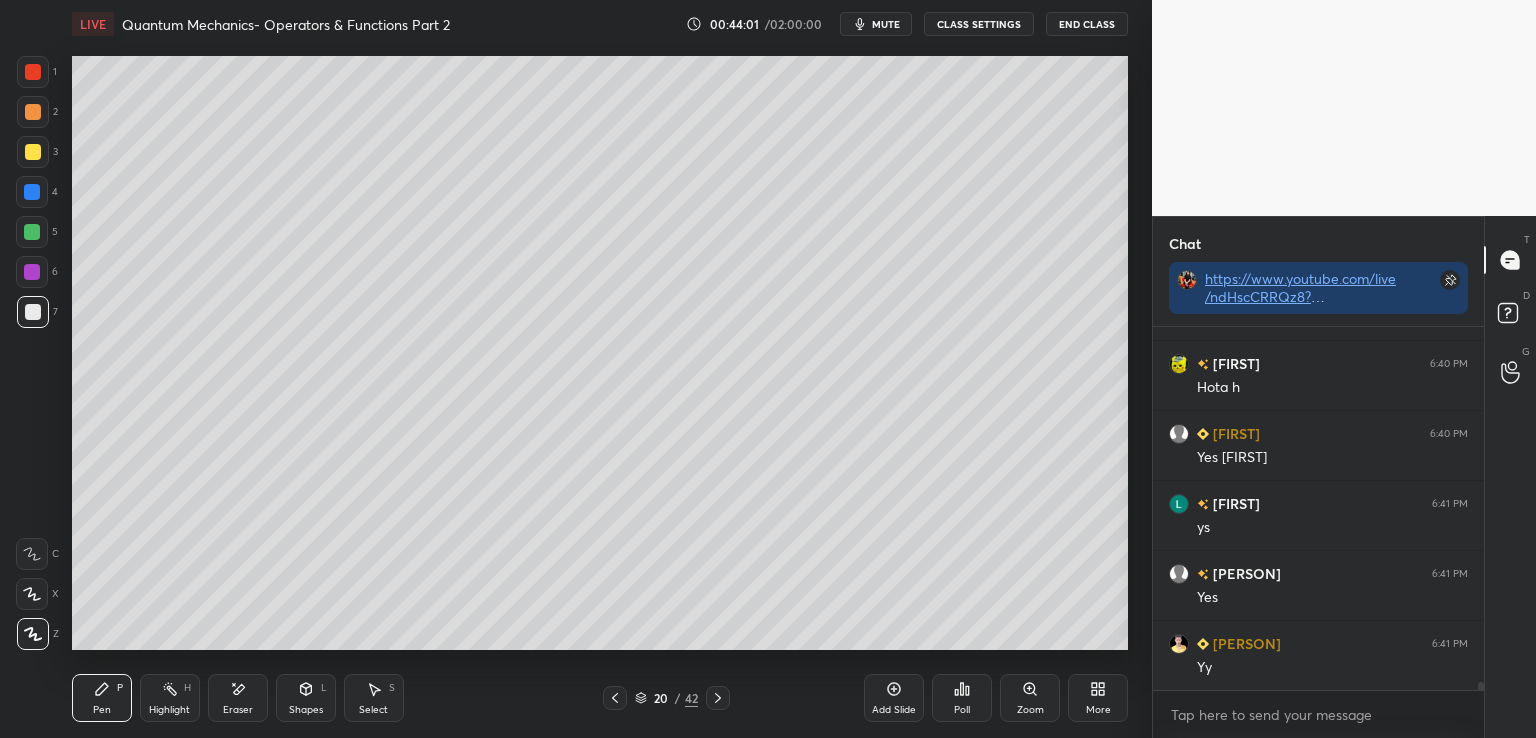 scroll, scrollTop: 16360, scrollLeft: 0, axis: vertical 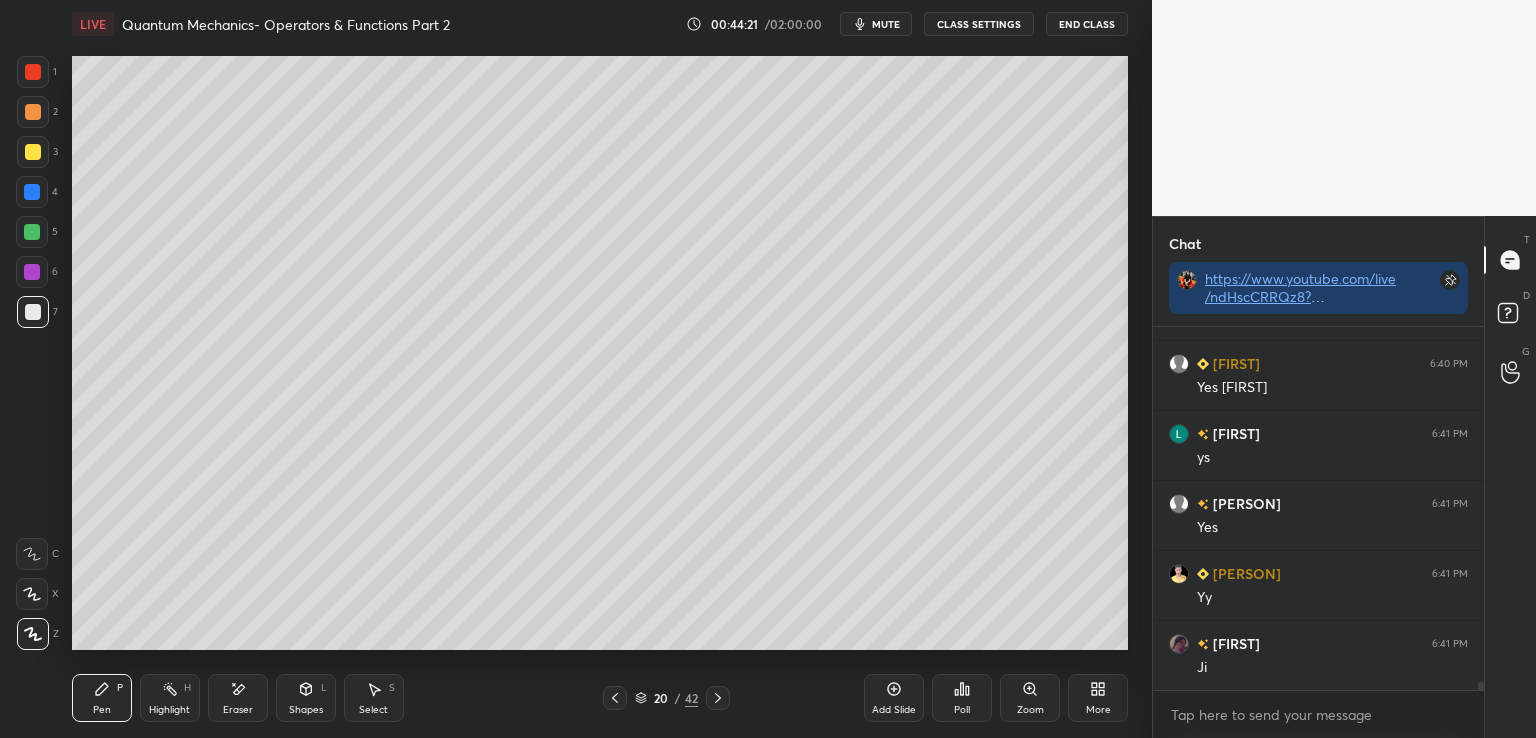 click on "Setting up your live class Poll for   secs No correct answer Start poll" at bounding box center (600, 353) 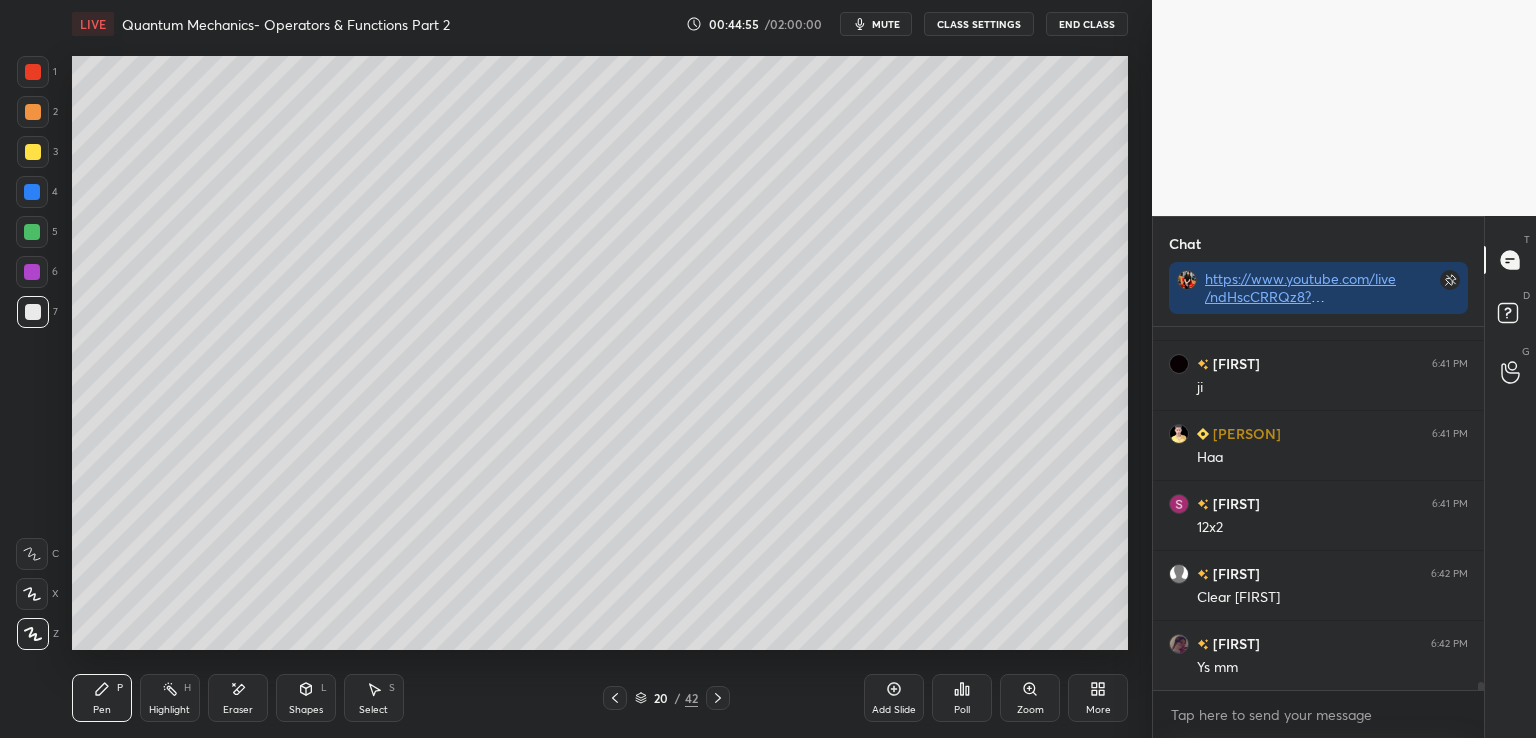 scroll, scrollTop: 16920, scrollLeft: 0, axis: vertical 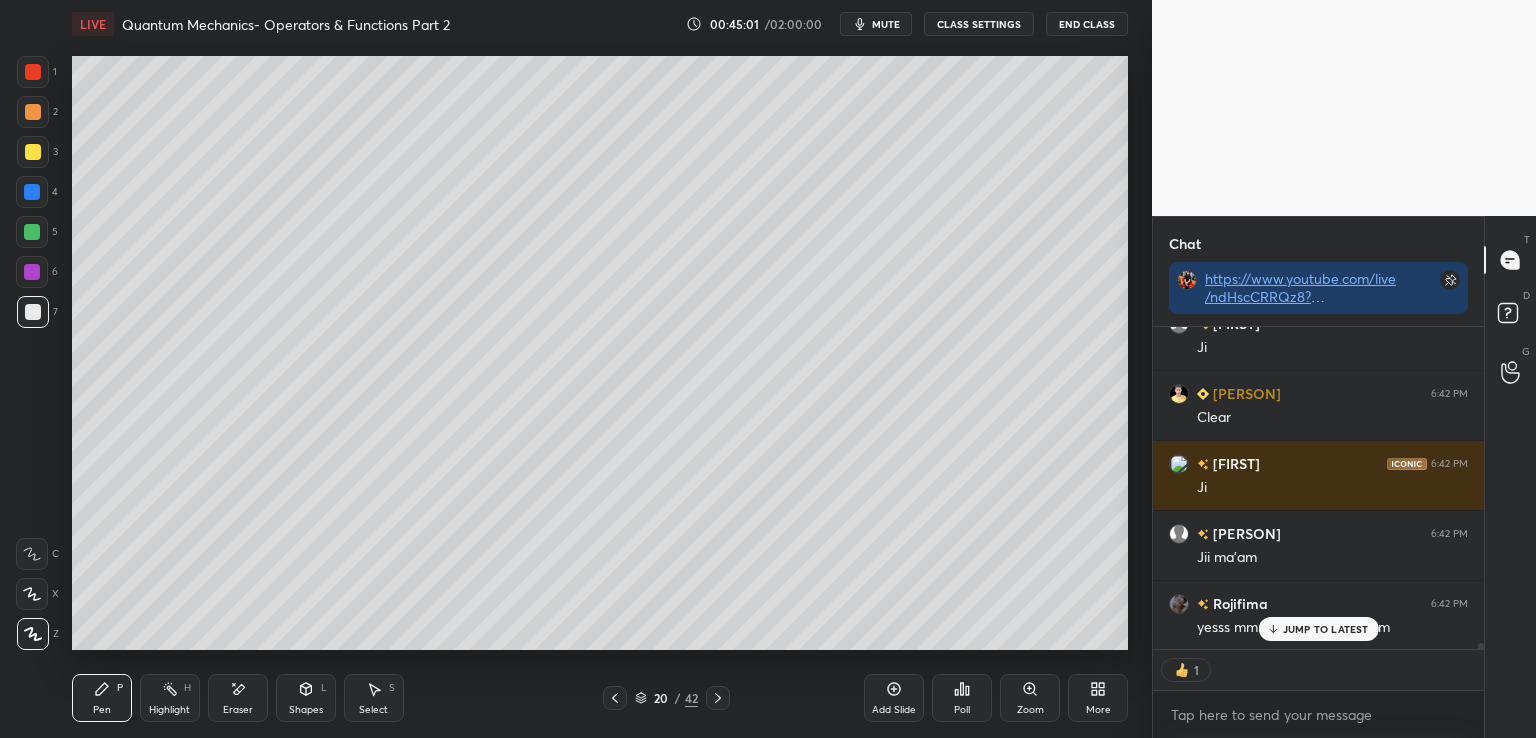 click at bounding box center [32, 232] 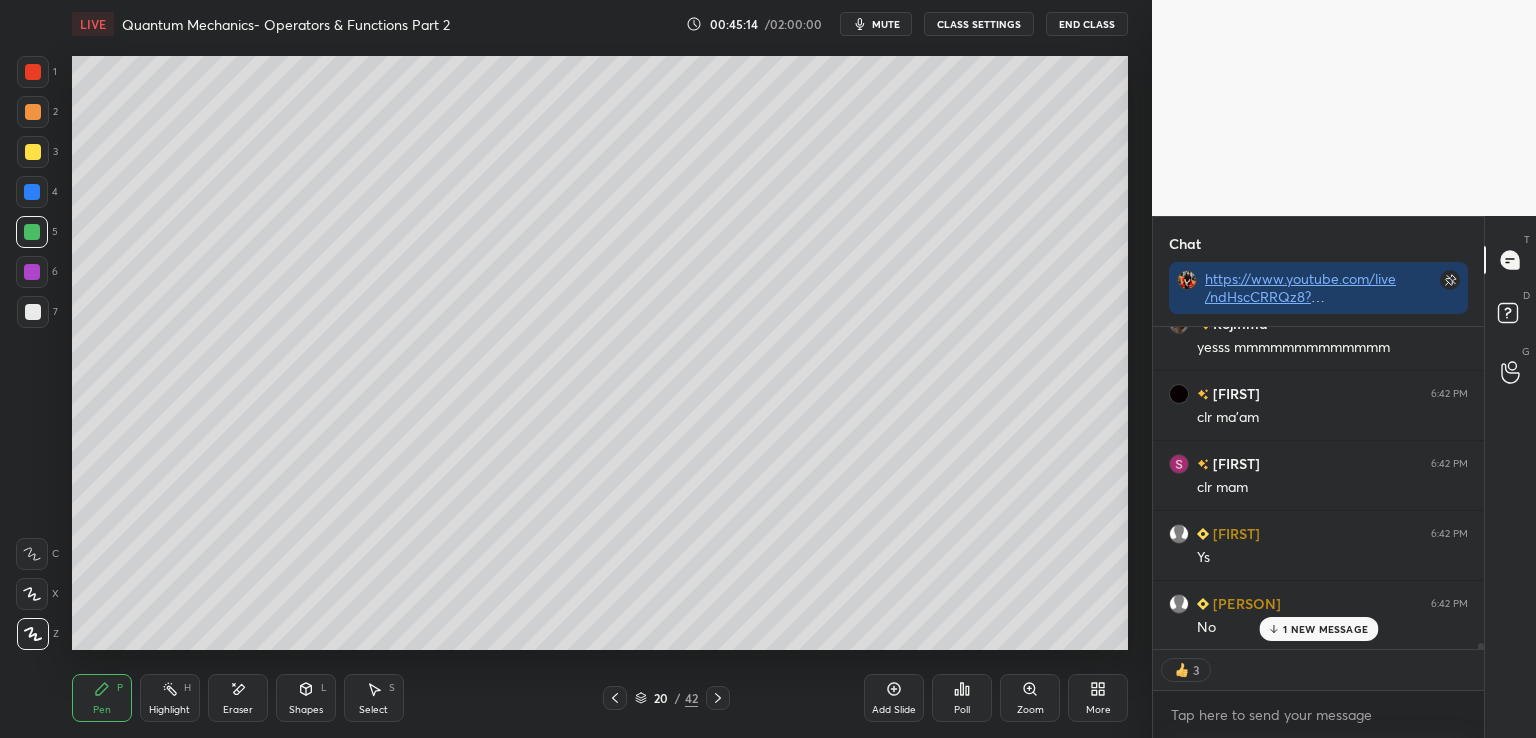 scroll, scrollTop: 17731, scrollLeft: 0, axis: vertical 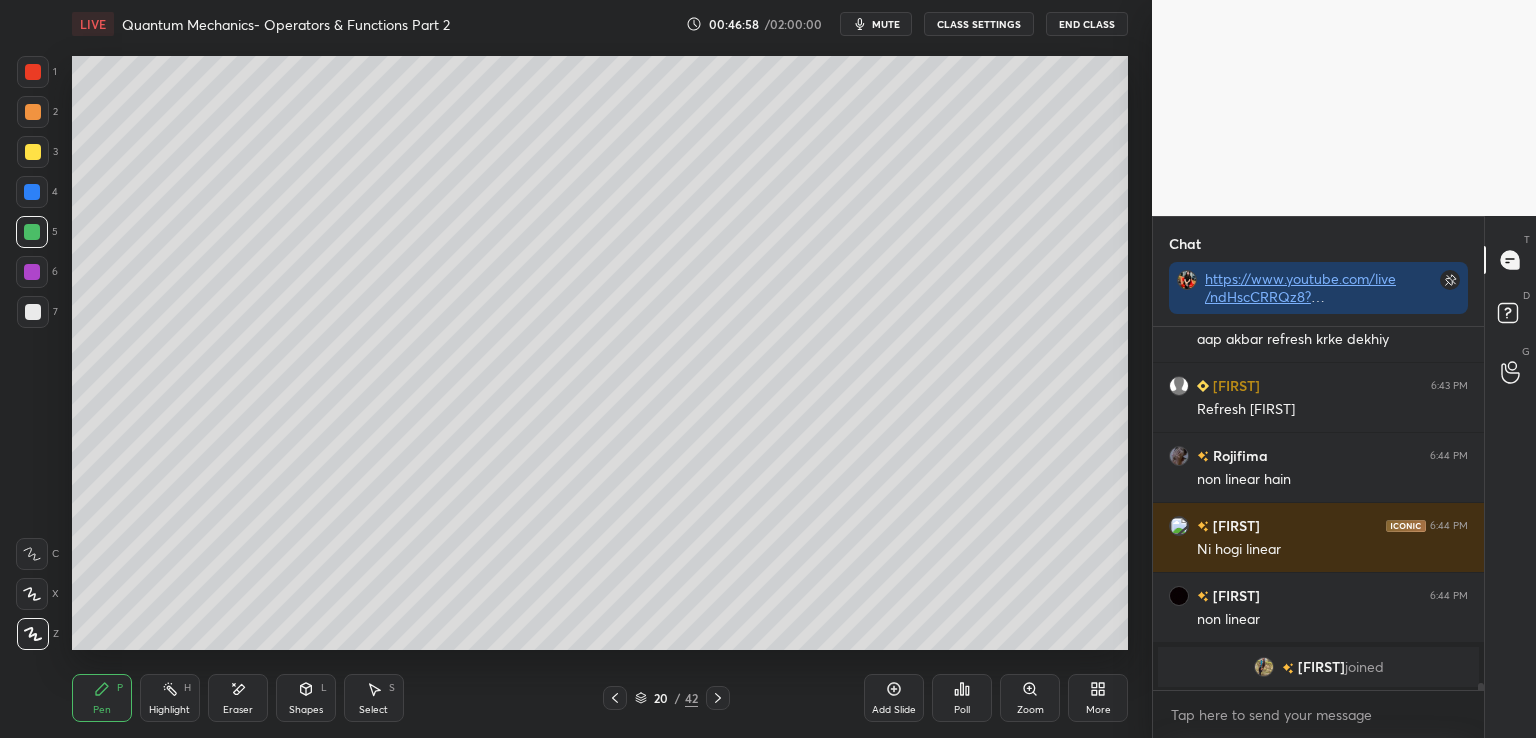 click at bounding box center (33, 312) 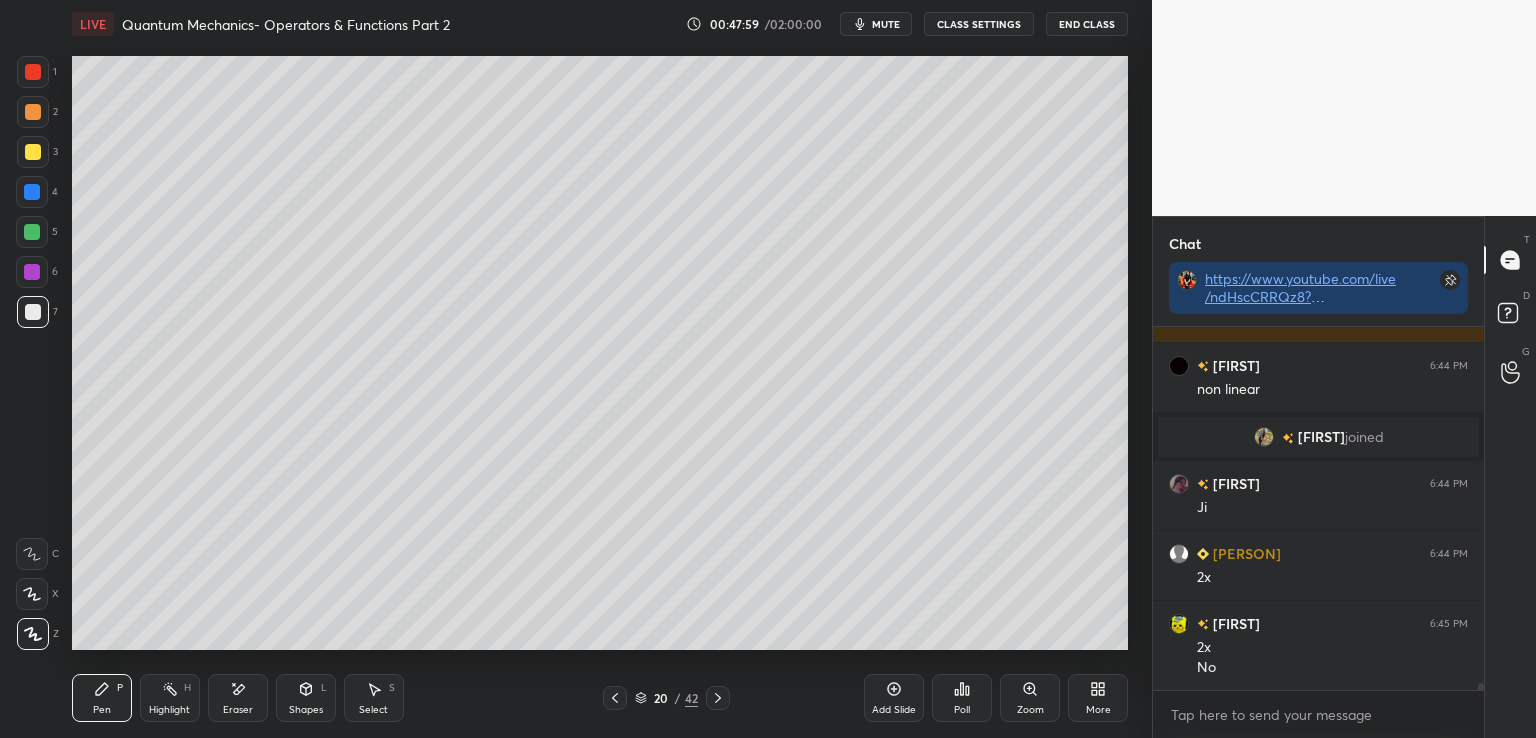 scroll, scrollTop: 17724, scrollLeft: 0, axis: vertical 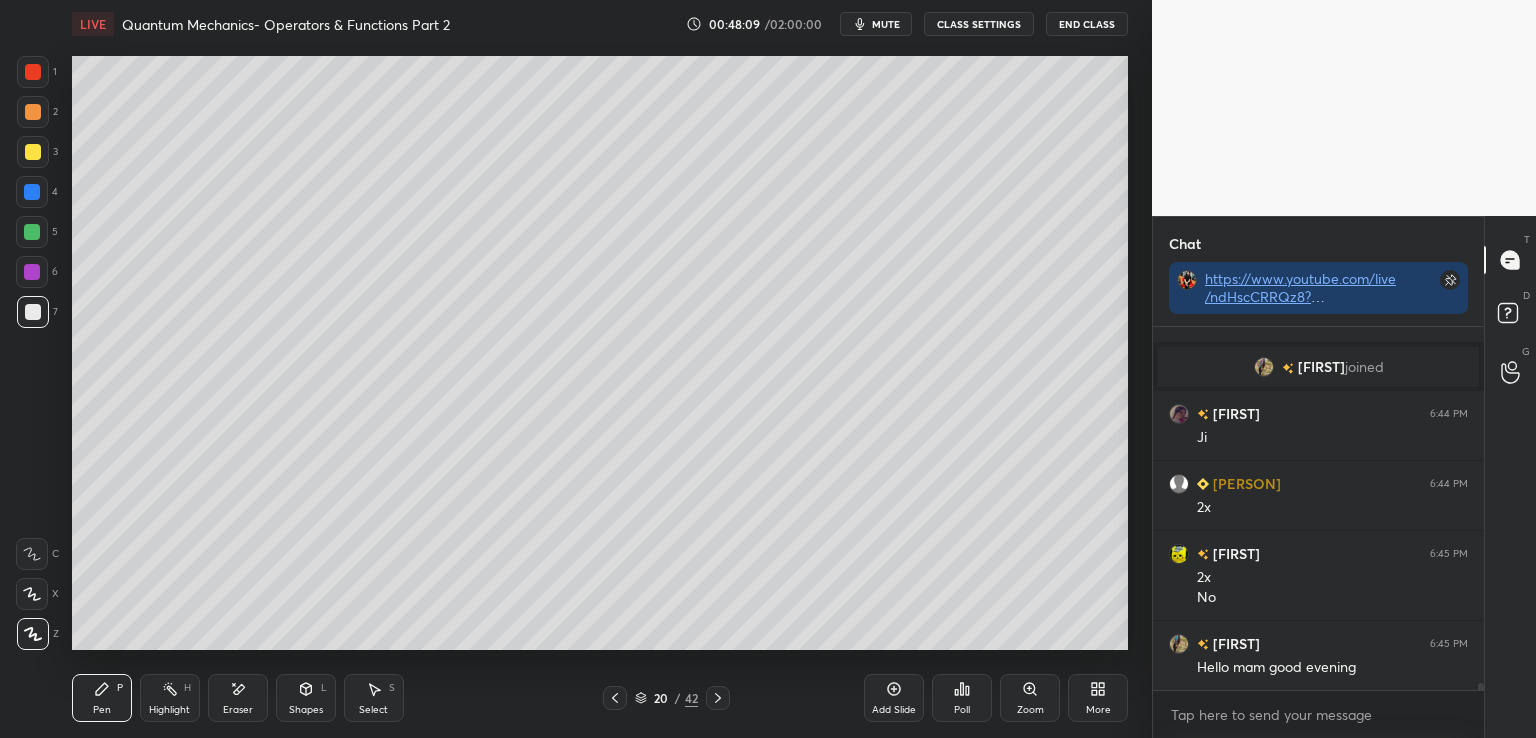 click 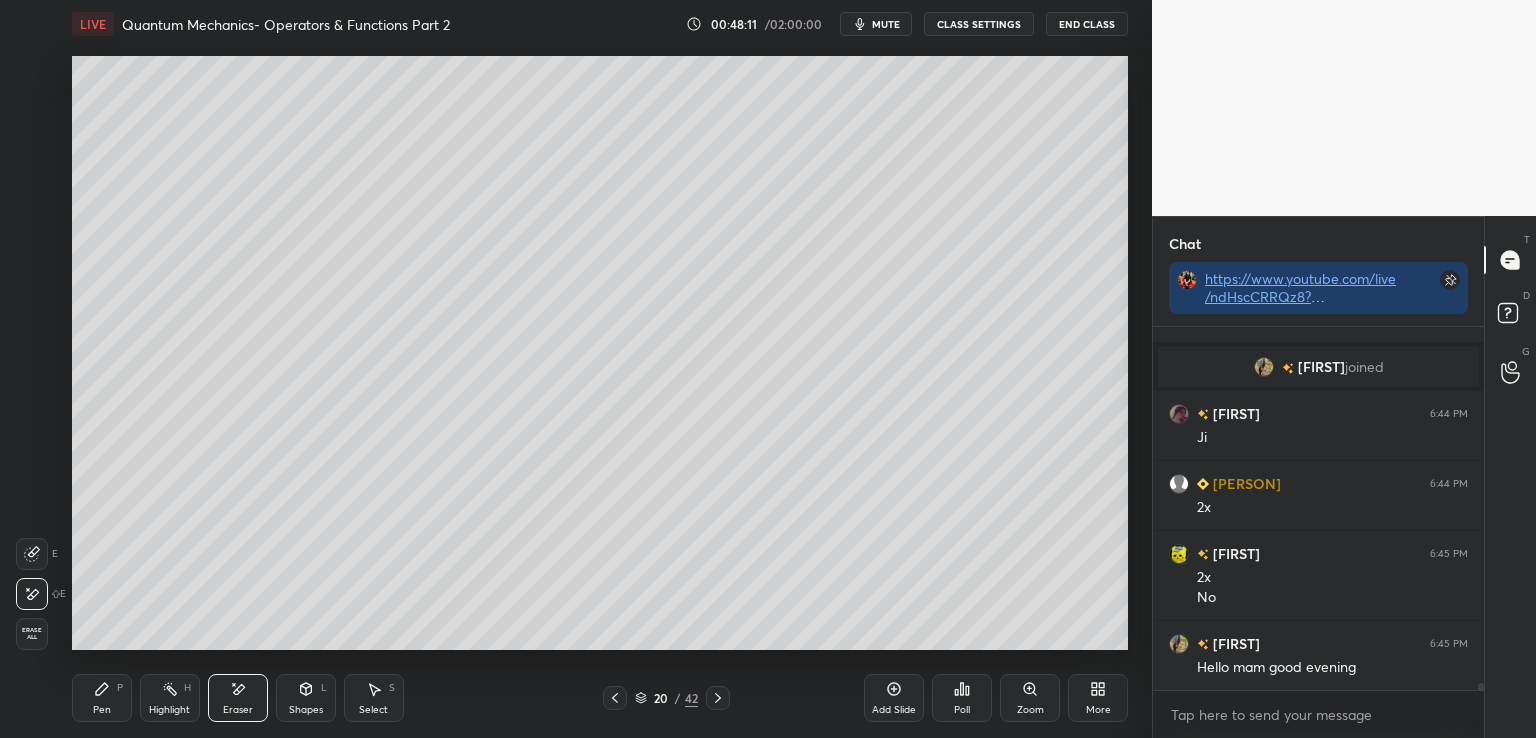 click 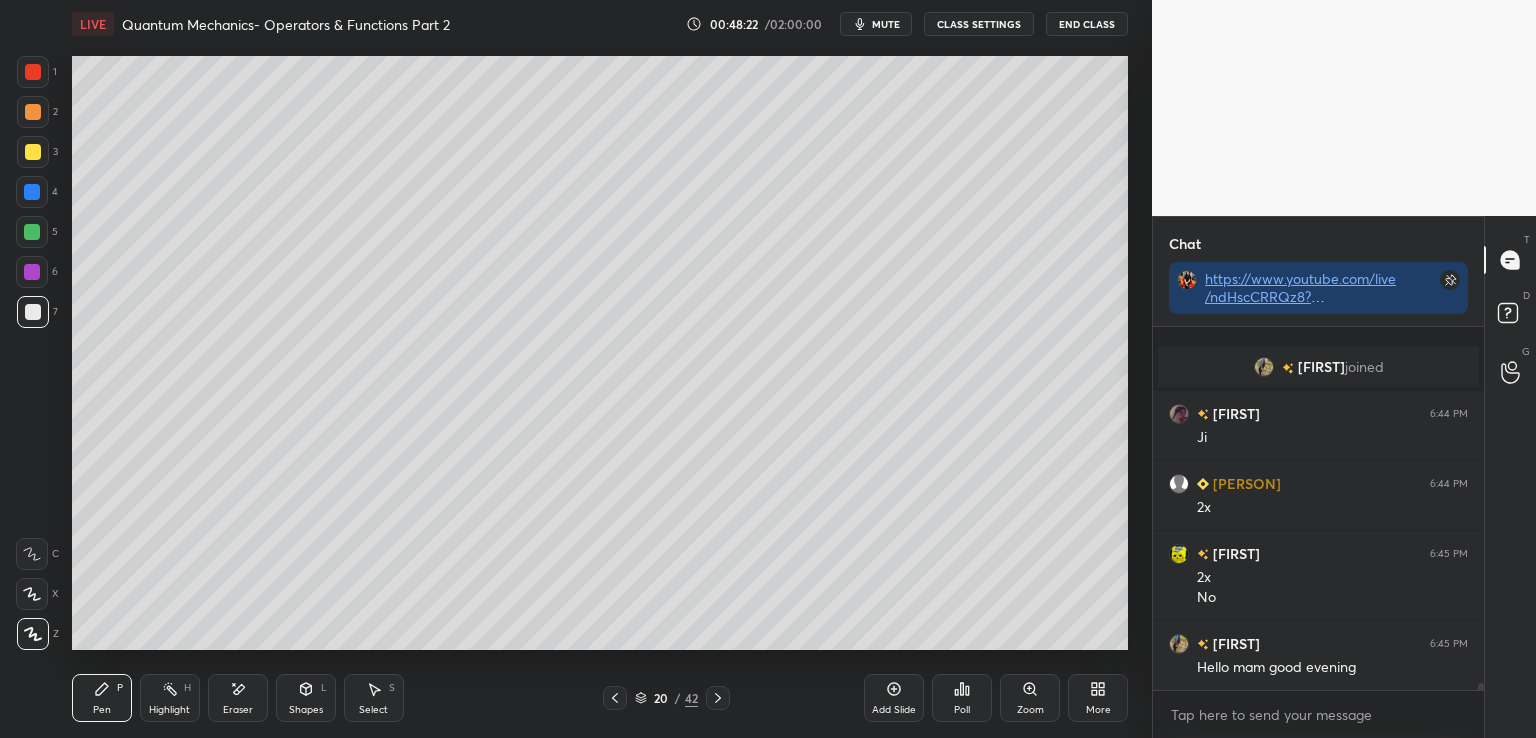 scroll, scrollTop: 17794, scrollLeft: 0, axis: vertical 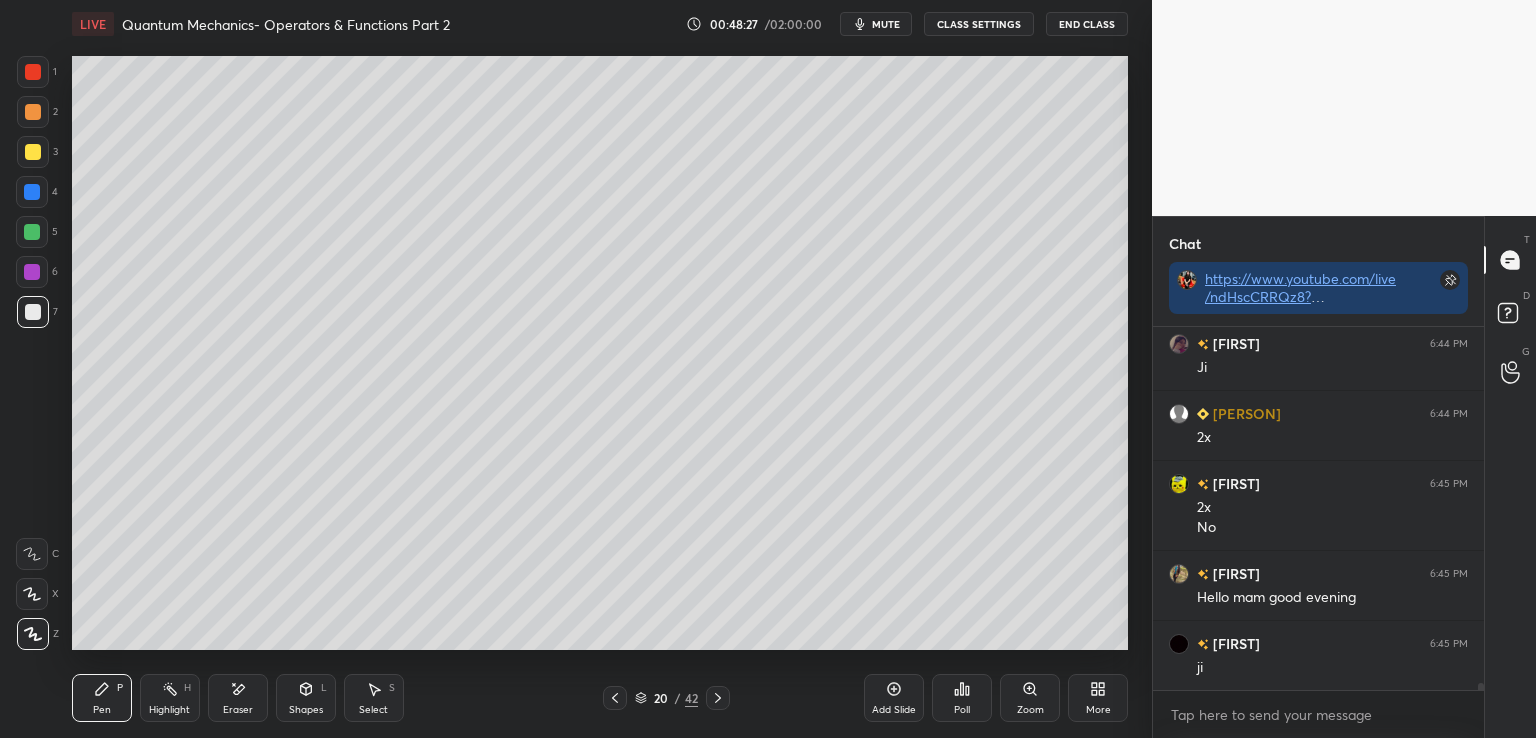click on "Eraser" at bounding box center [238, 698] 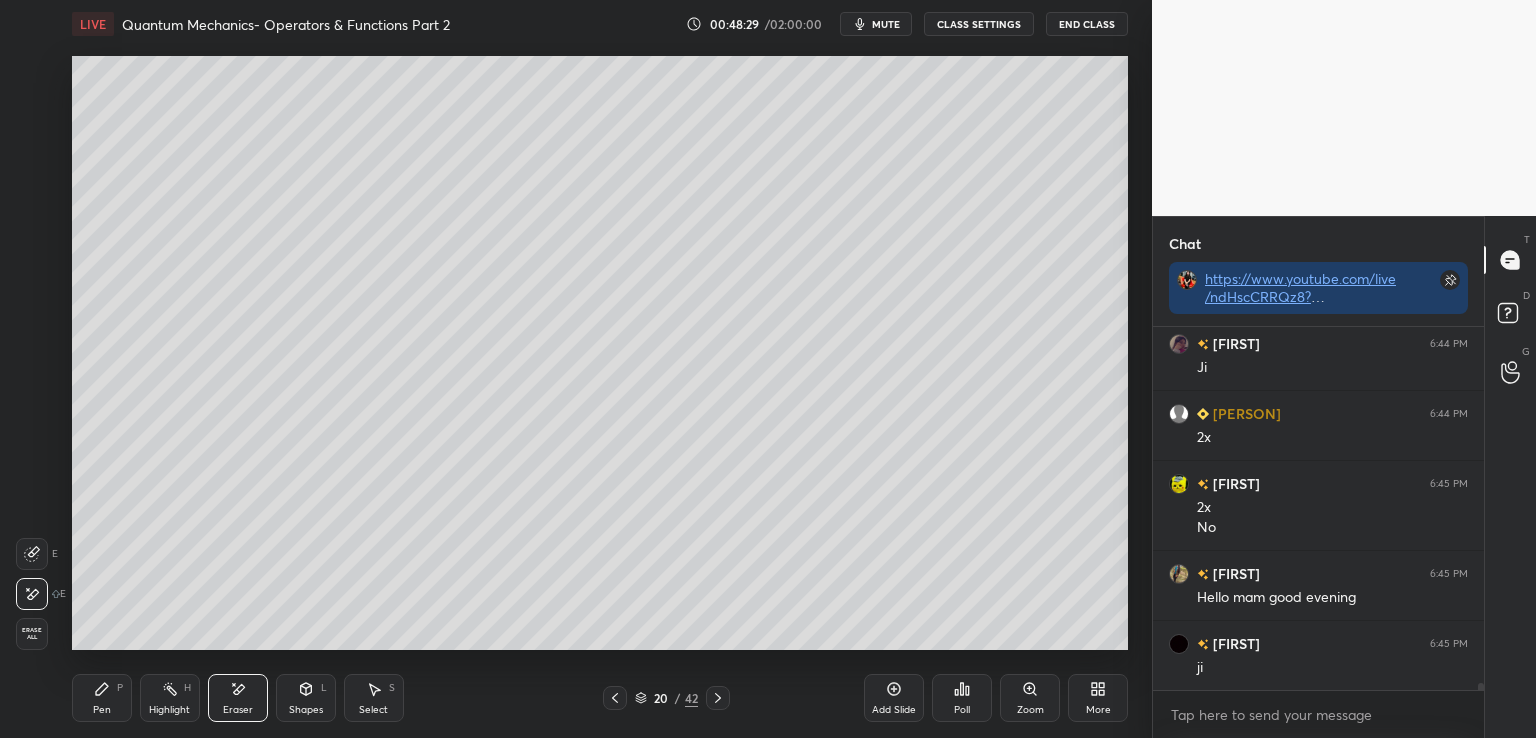 click on "Pen P" at bounding box center (102, 698) 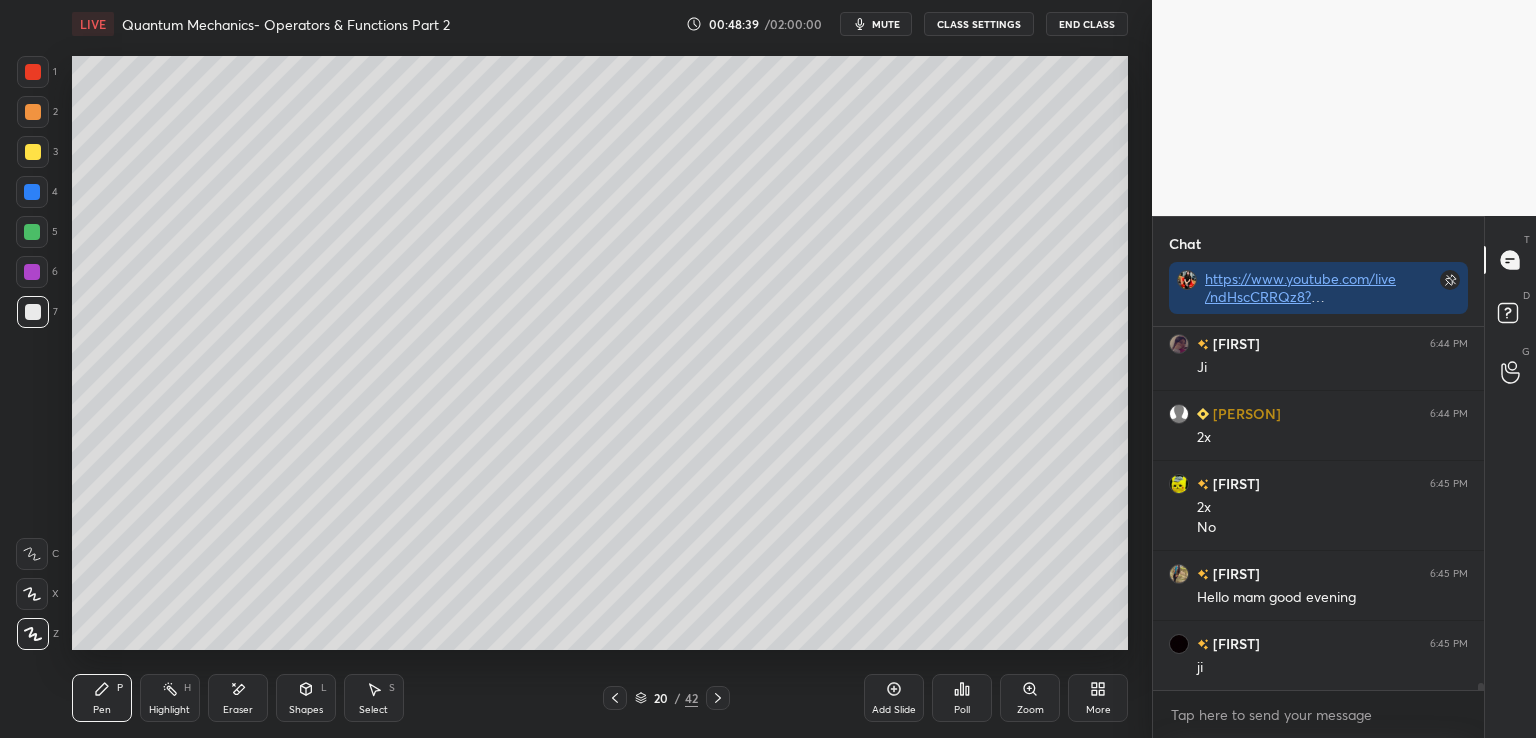 click on "Add Slide" at bounding box center (894, 710) 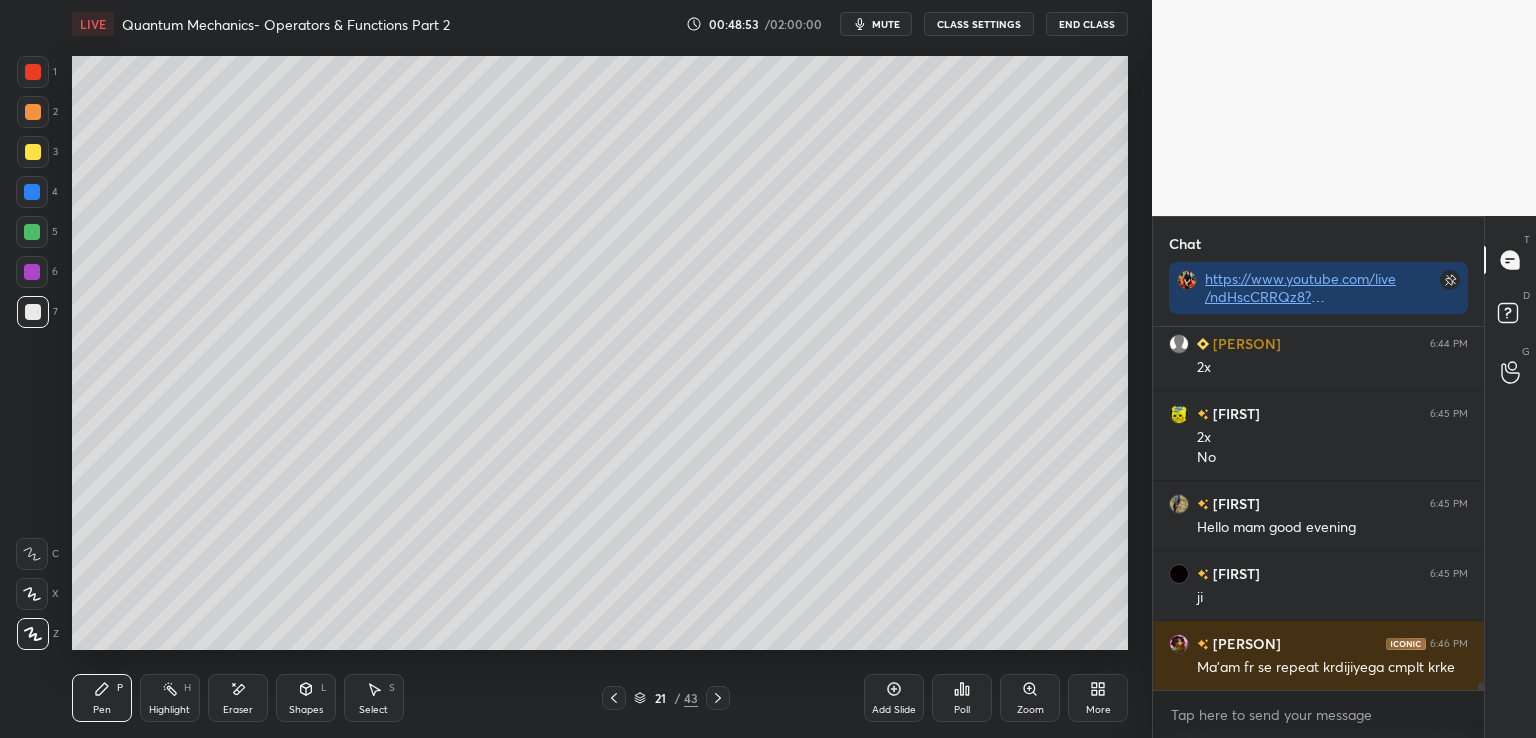 scroll, scrollTop: 17884, scrollLeft: 0, axis: vertical 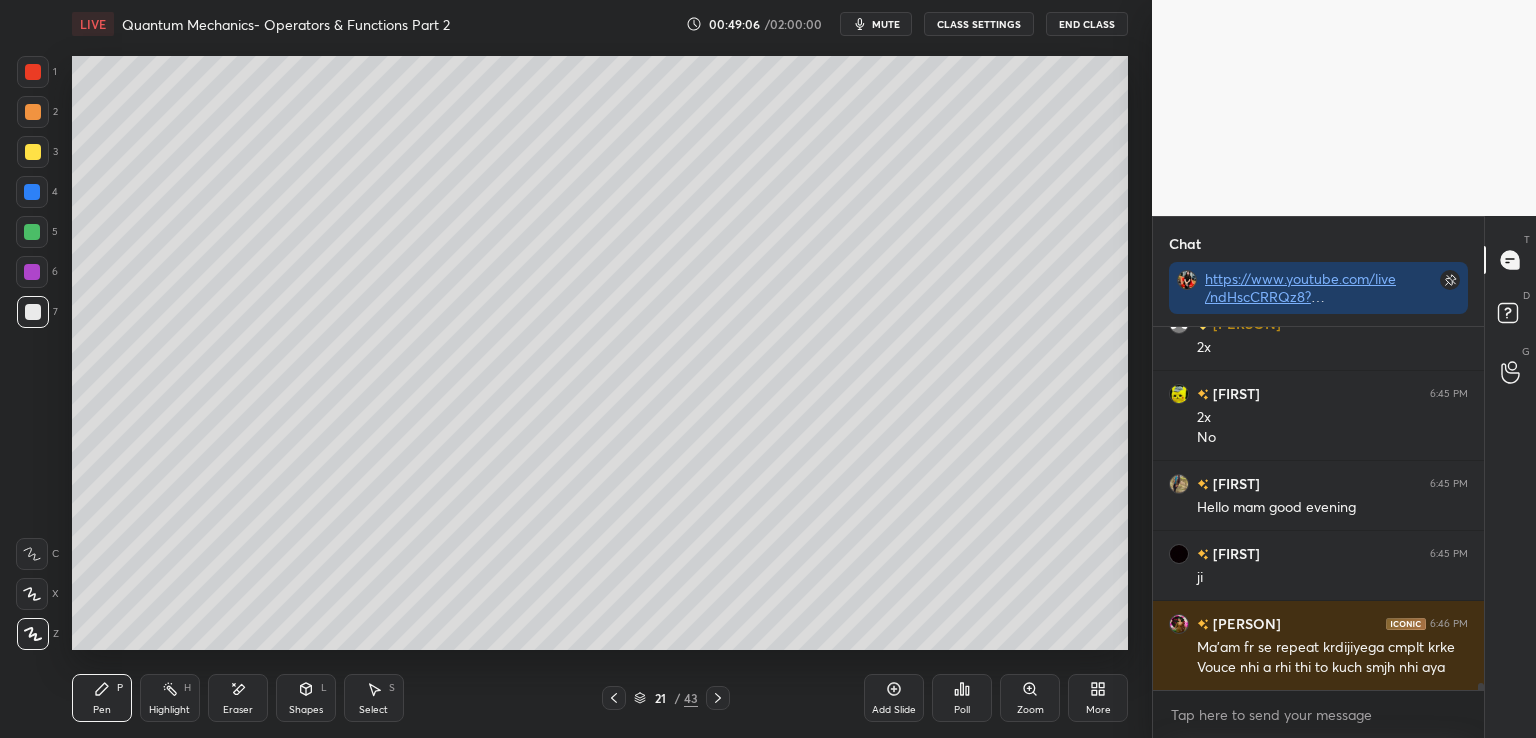 click 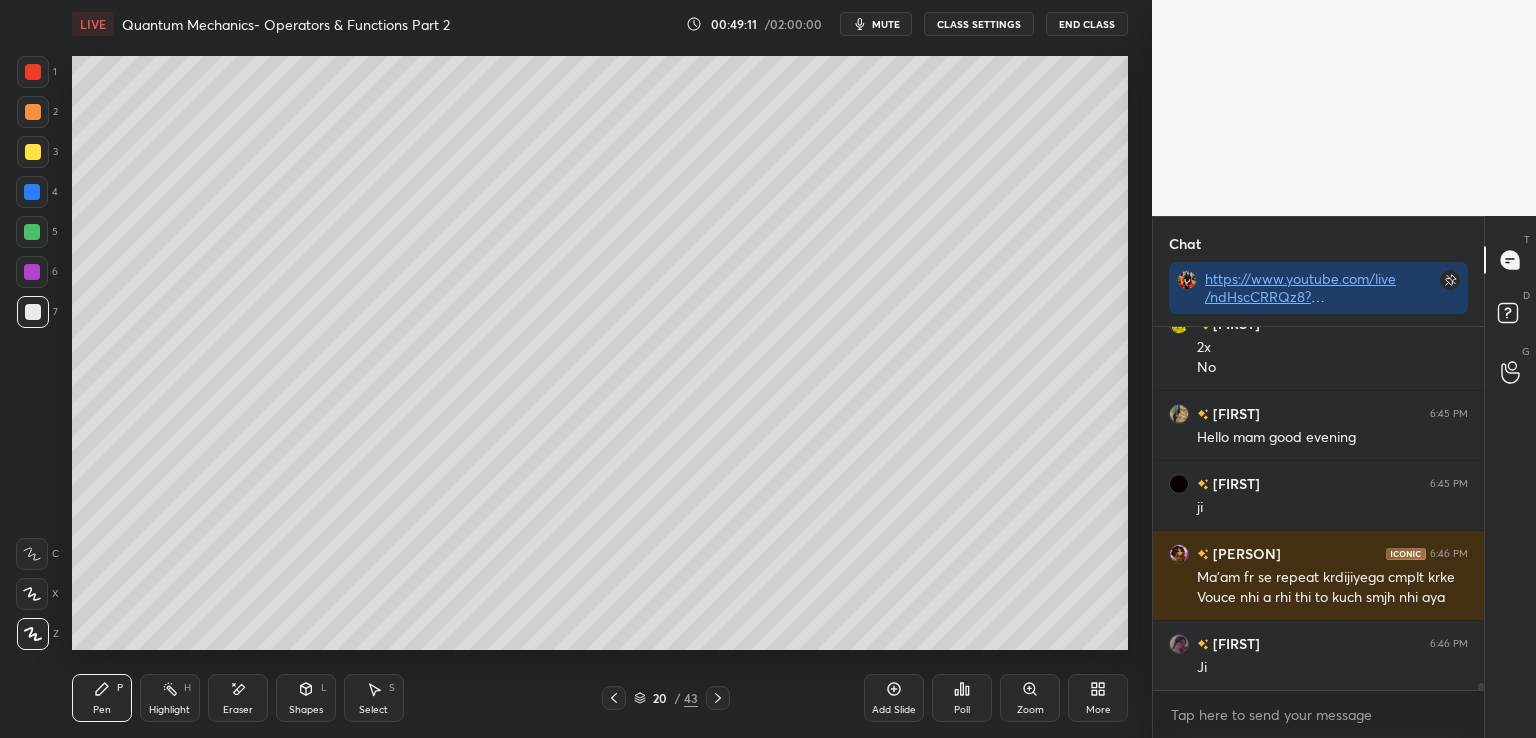 scroll, scrollTop: 18024, scrollLeft: 0, axis: vertical 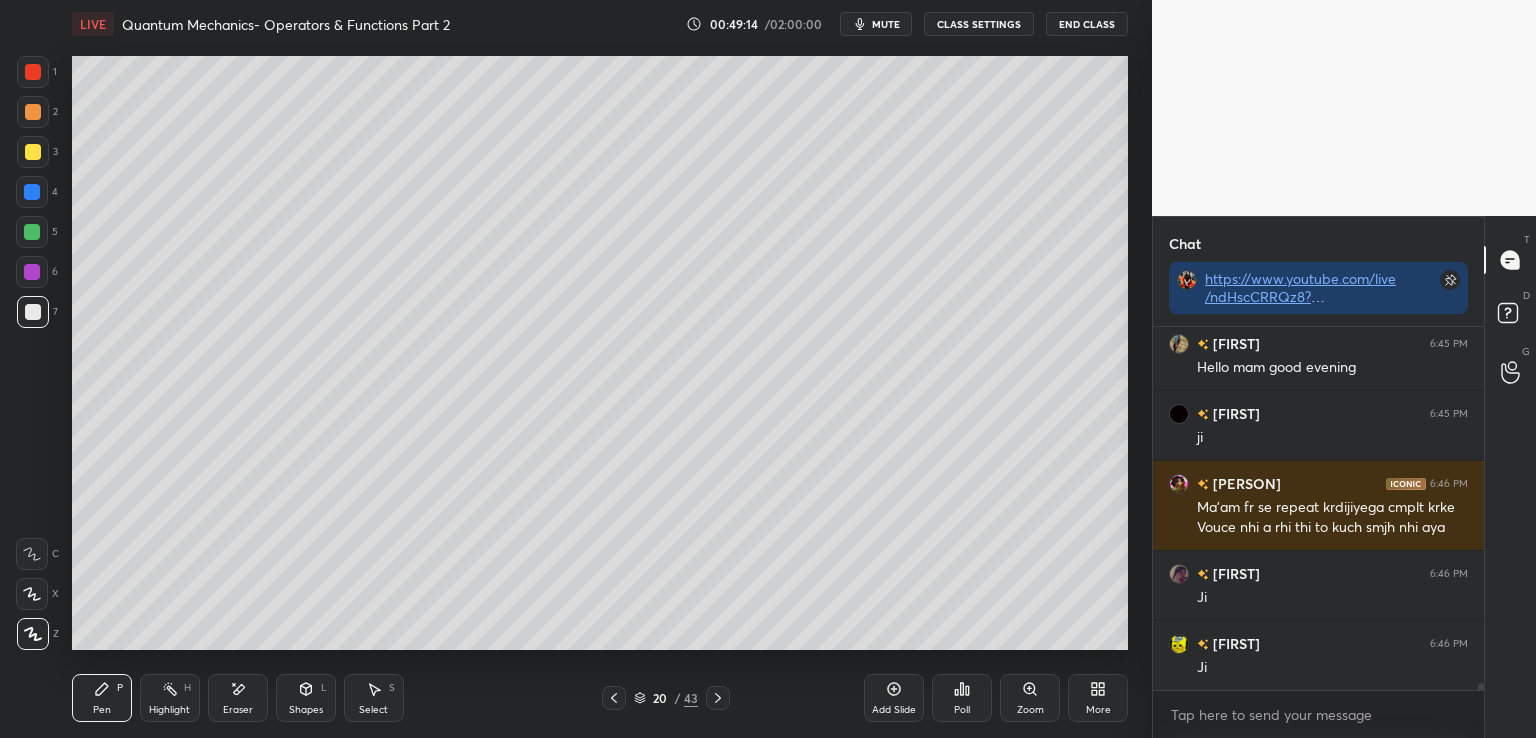 click 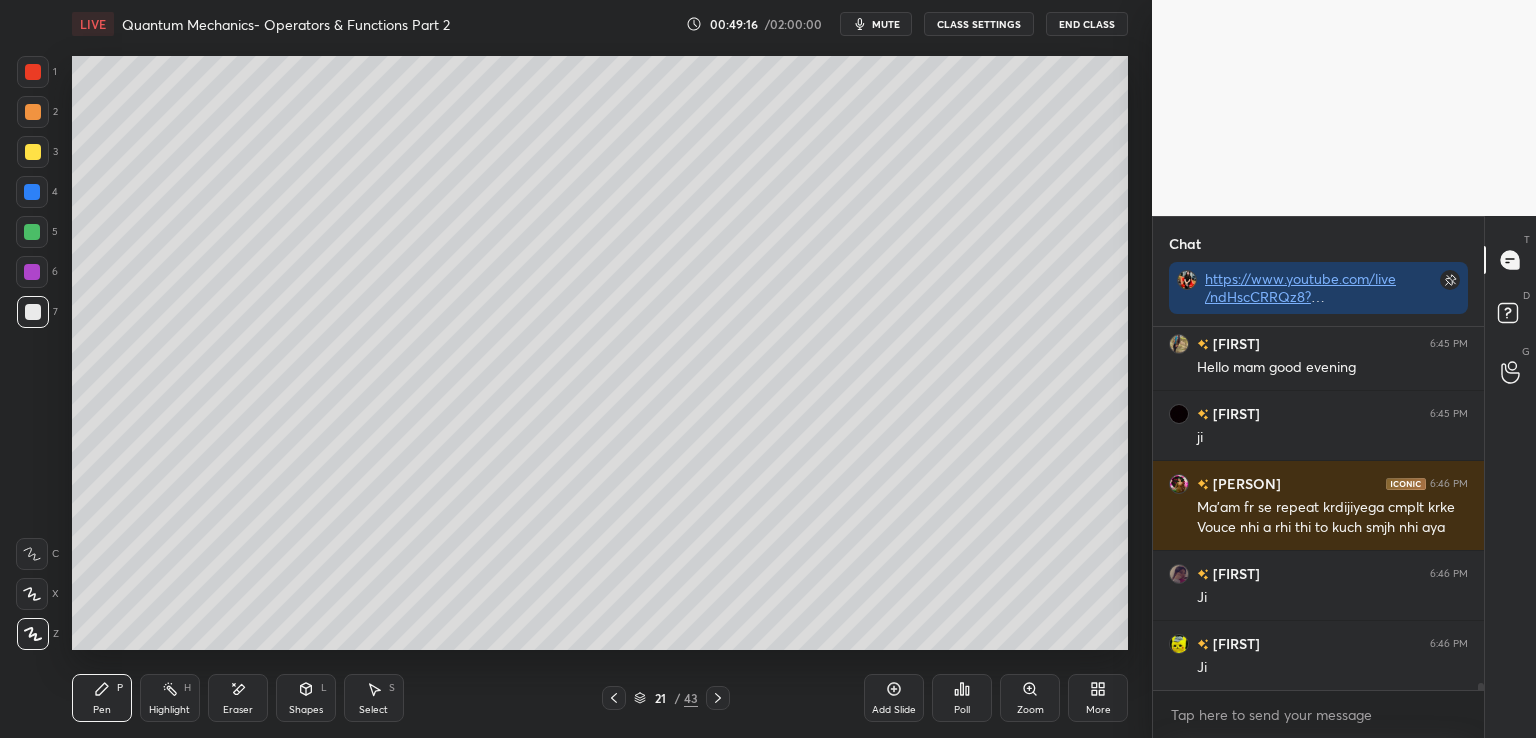 click at bounding box center [33, 152] 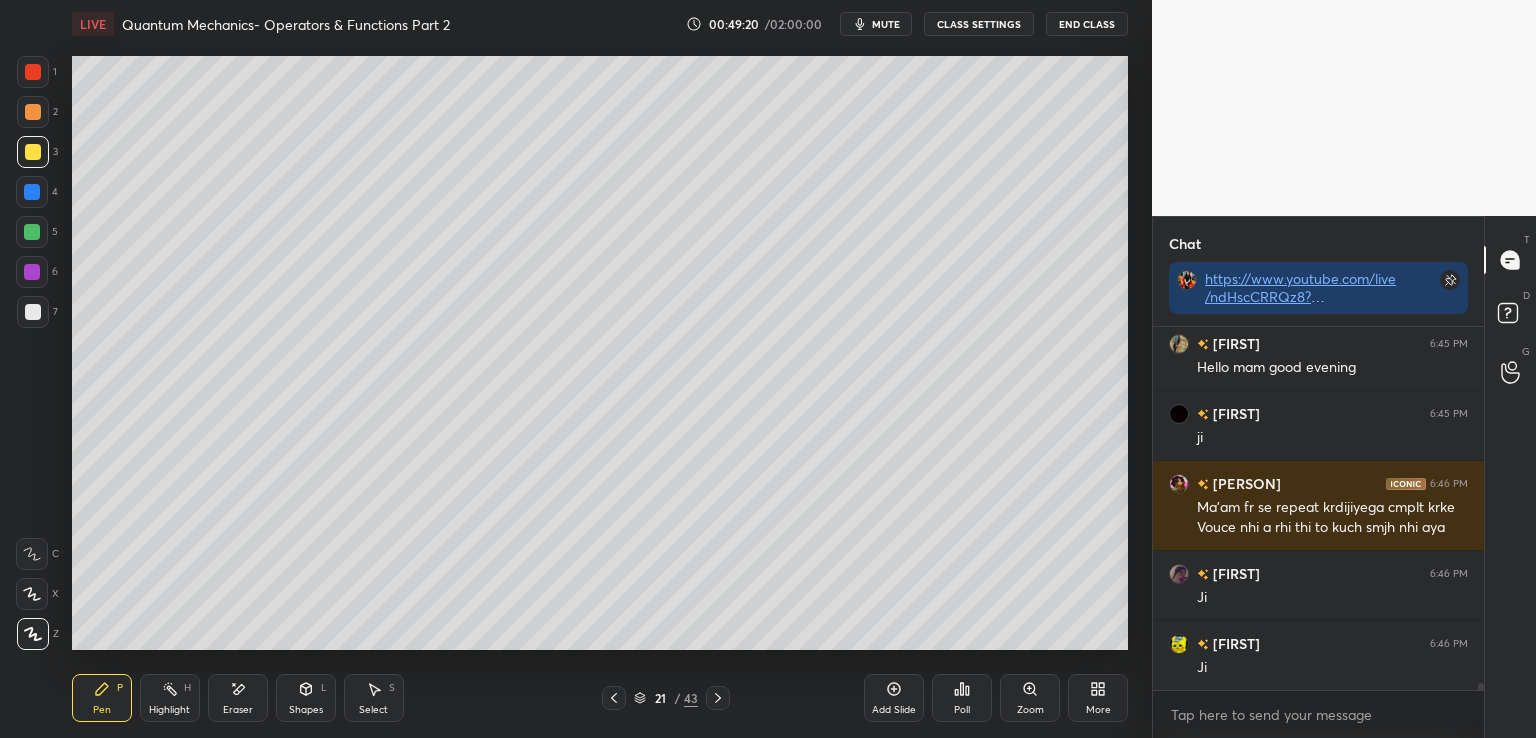 click 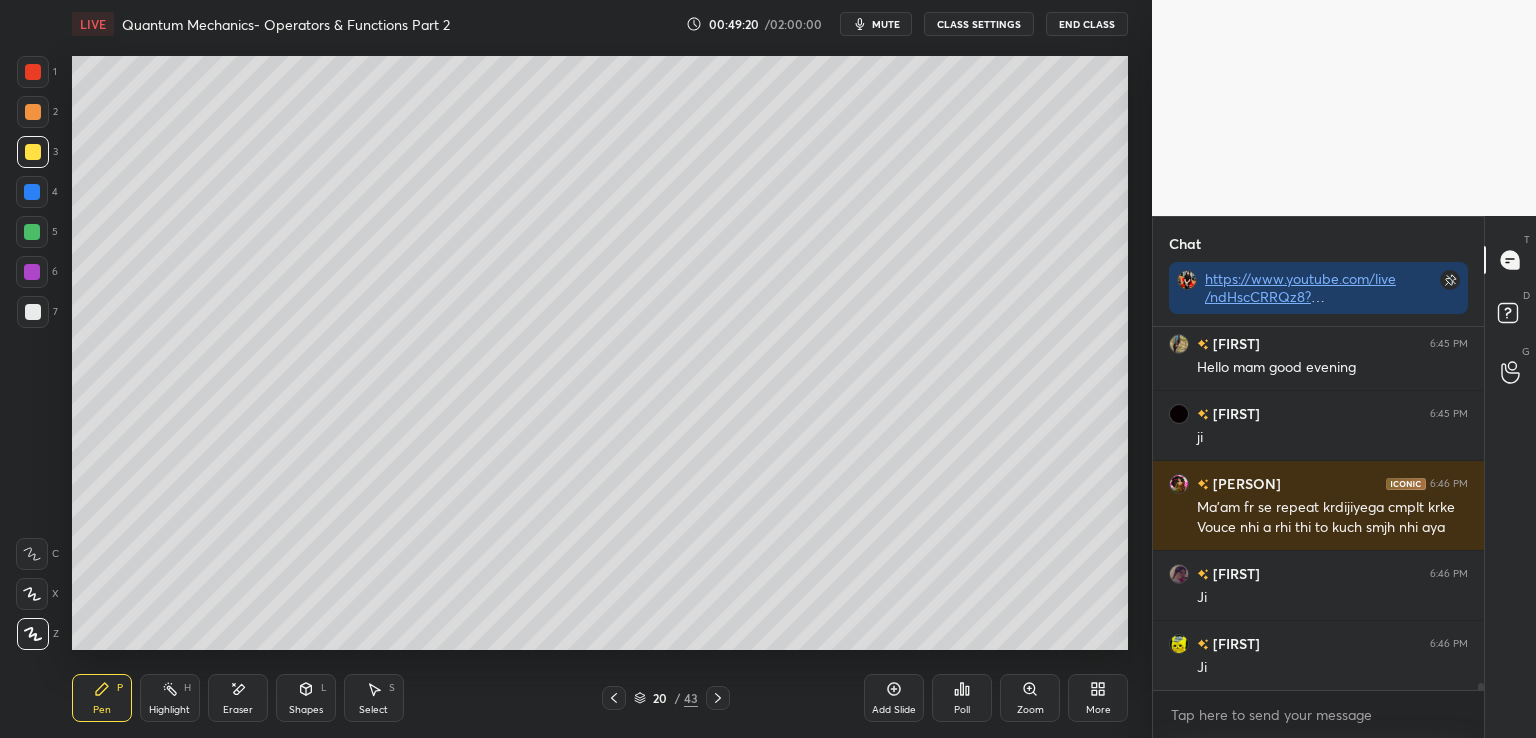 click 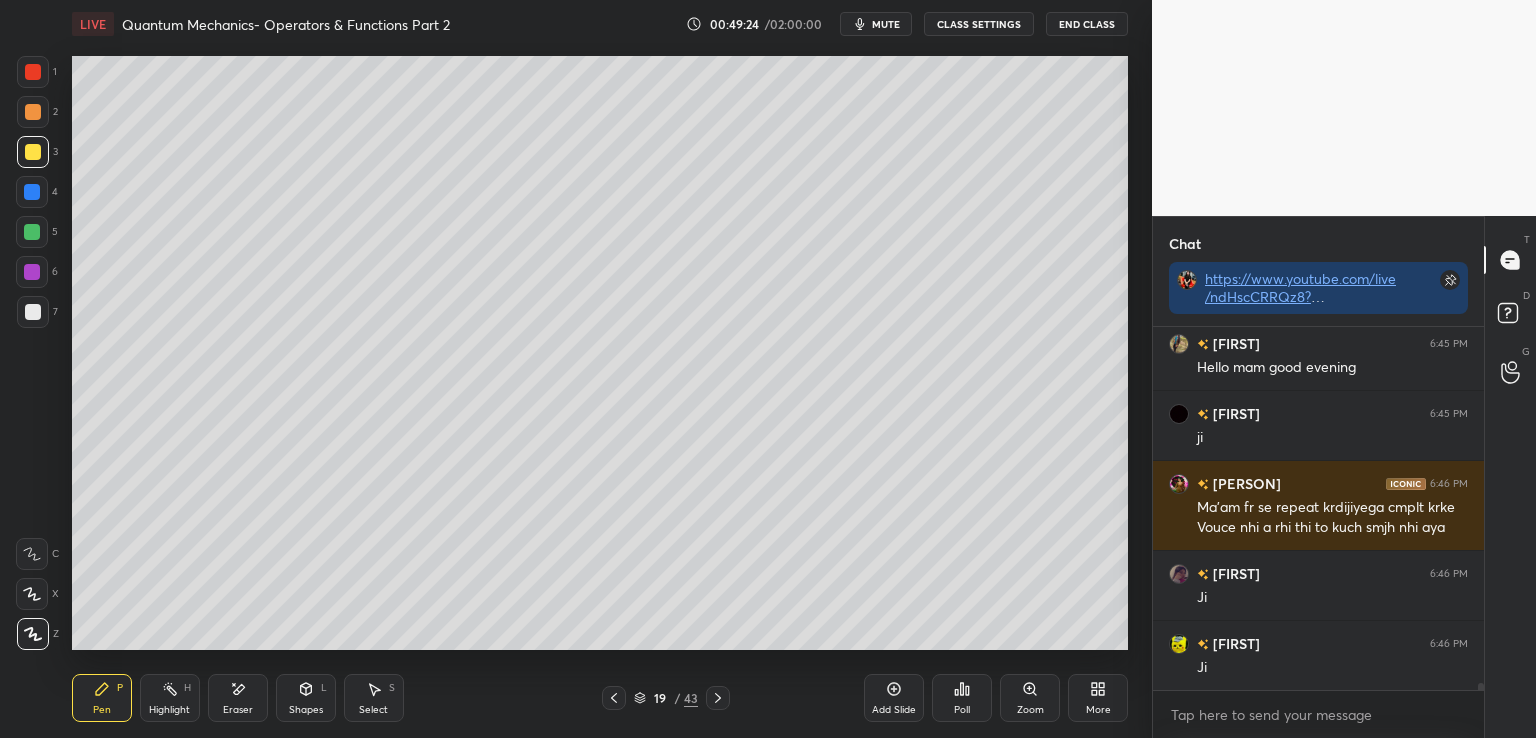 click 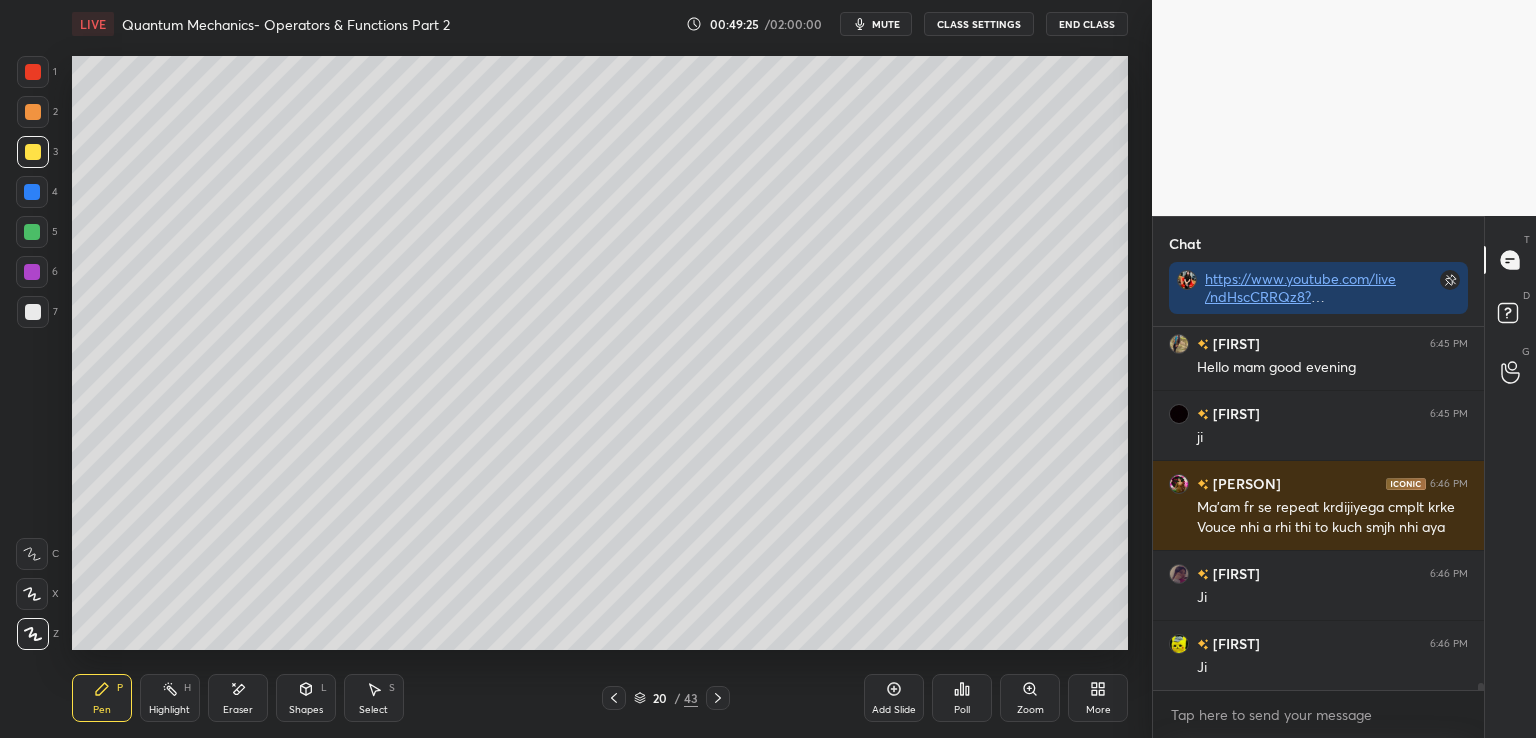 click 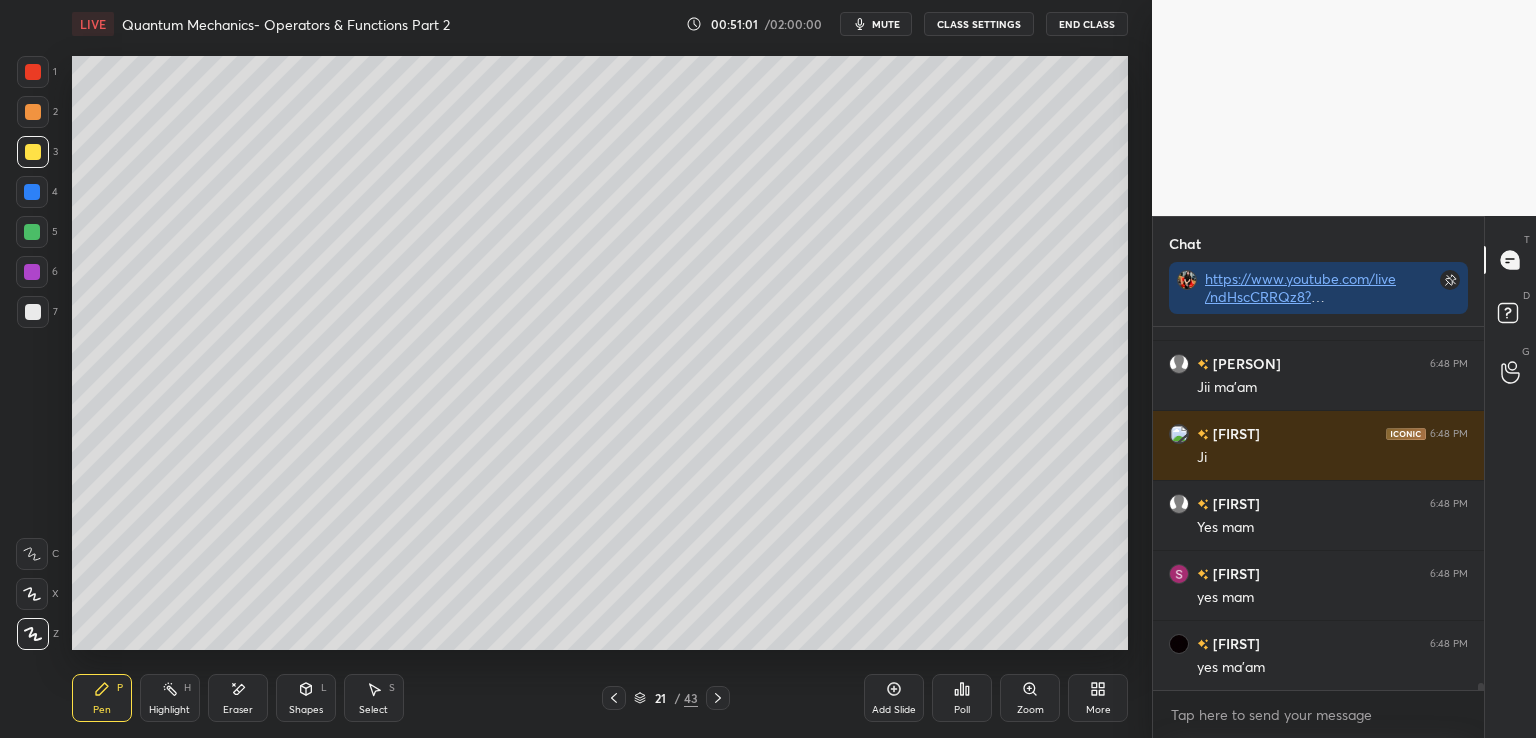 scroll, scrollTop: 18724, scrollLeft: 0, axis: vertical 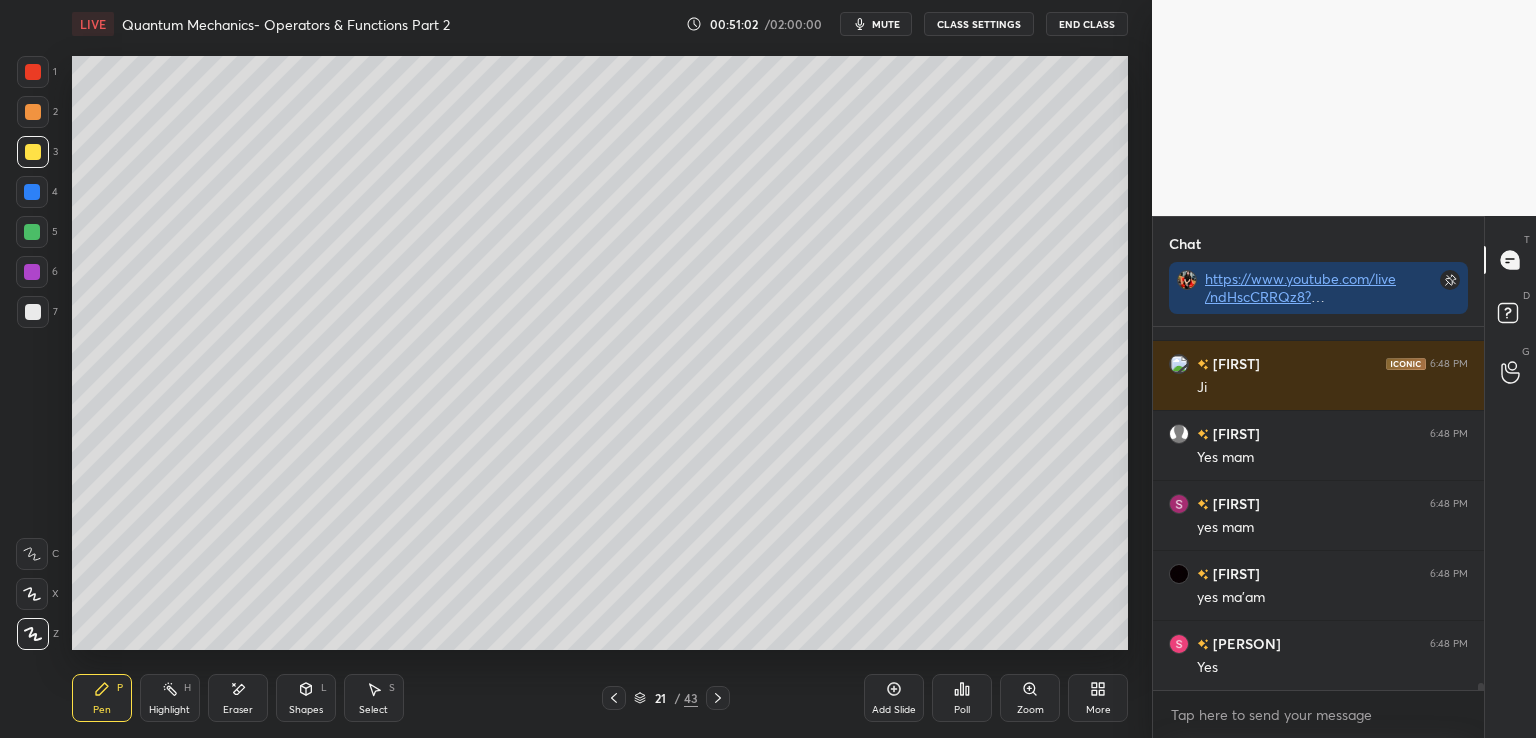 click 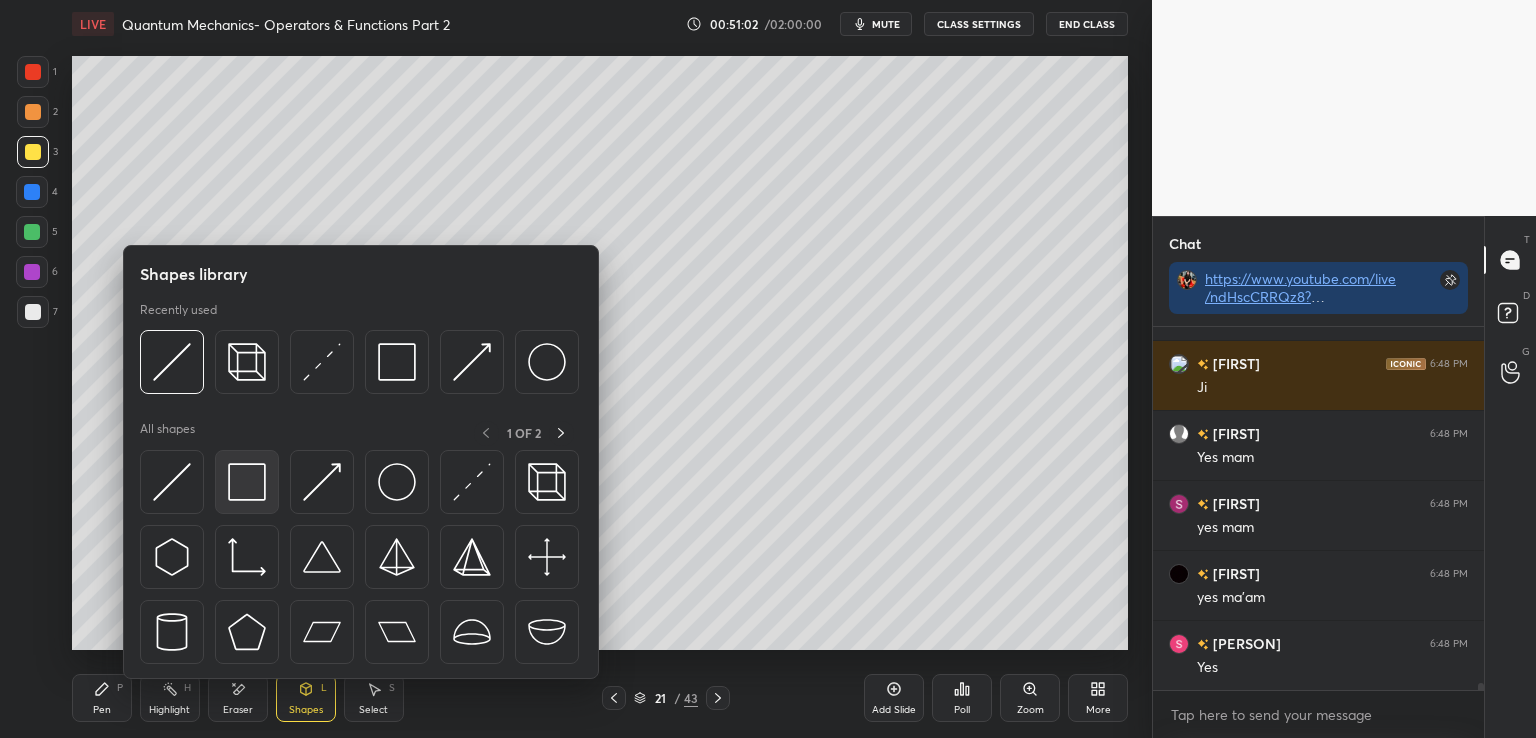 click at bounding box center (247, 482) 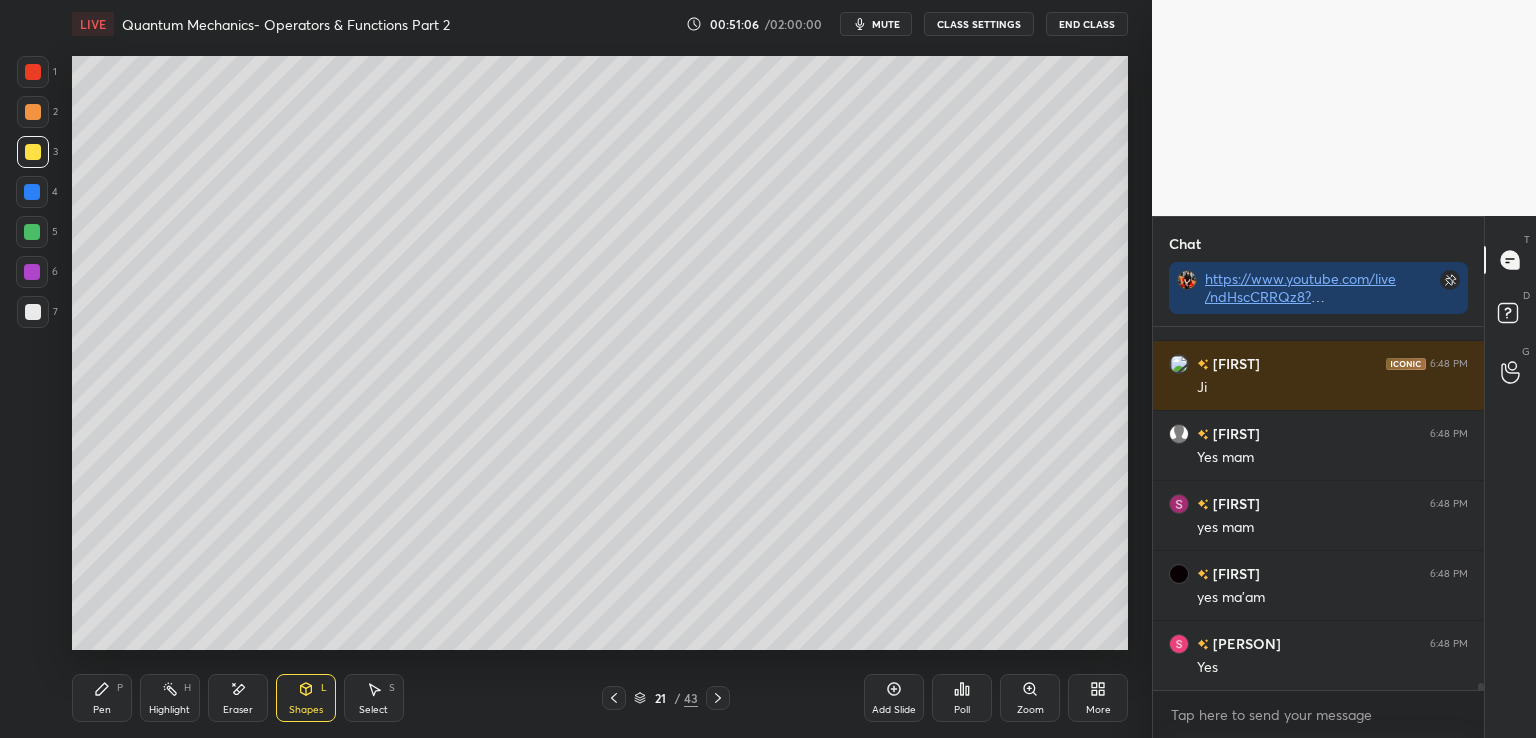 click 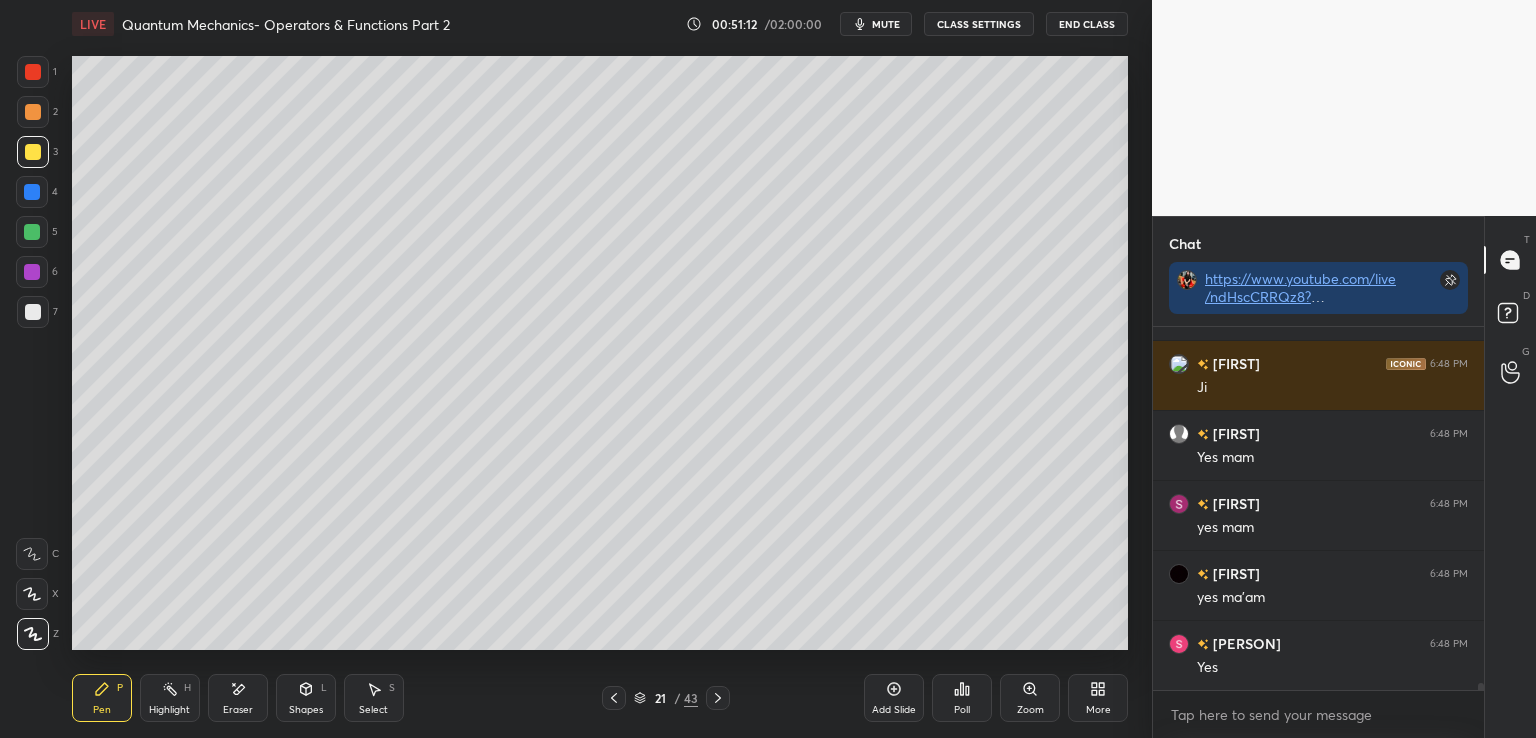 scroll, scrollTop: 18794, scrollLeft: 0, axis: vertical 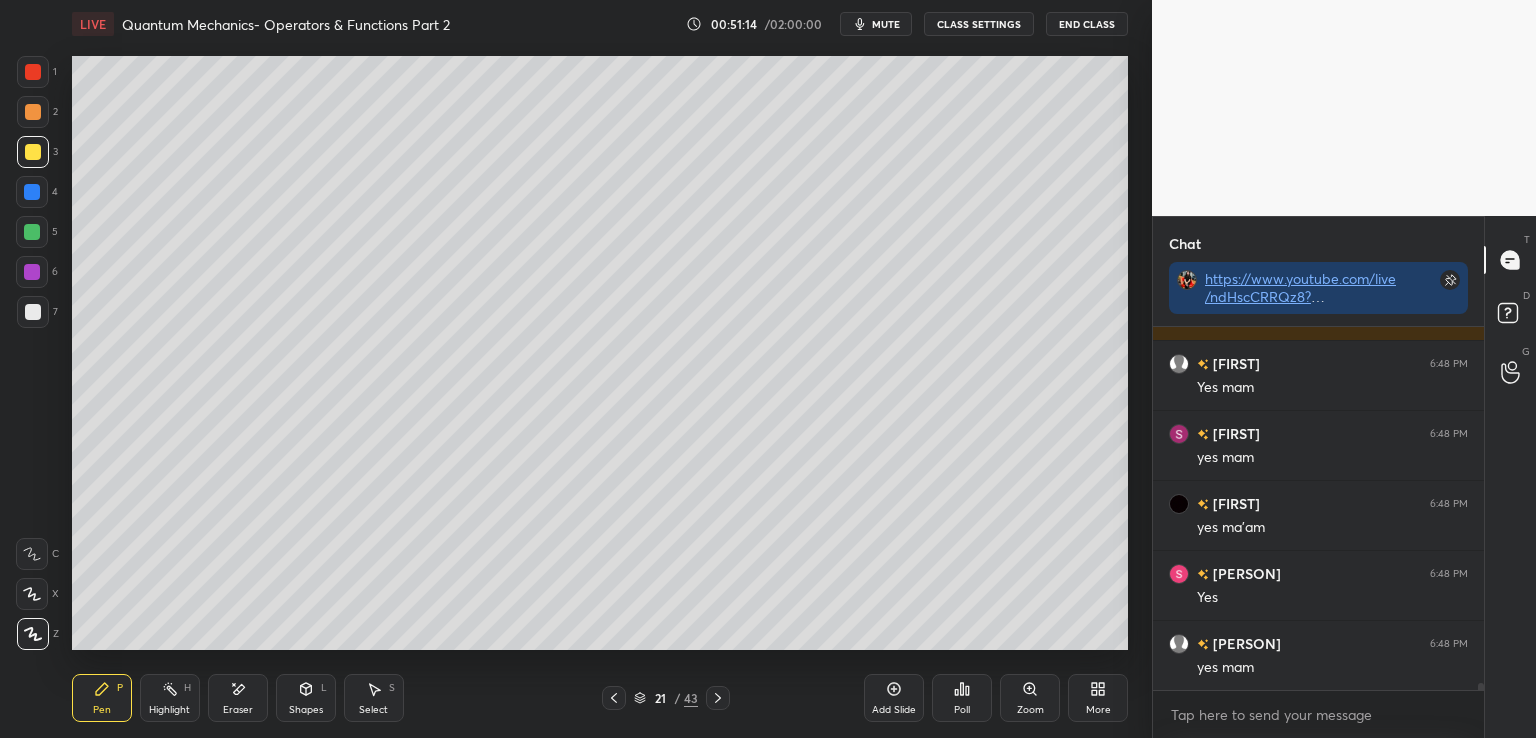 click at bounding box center (33, 312) 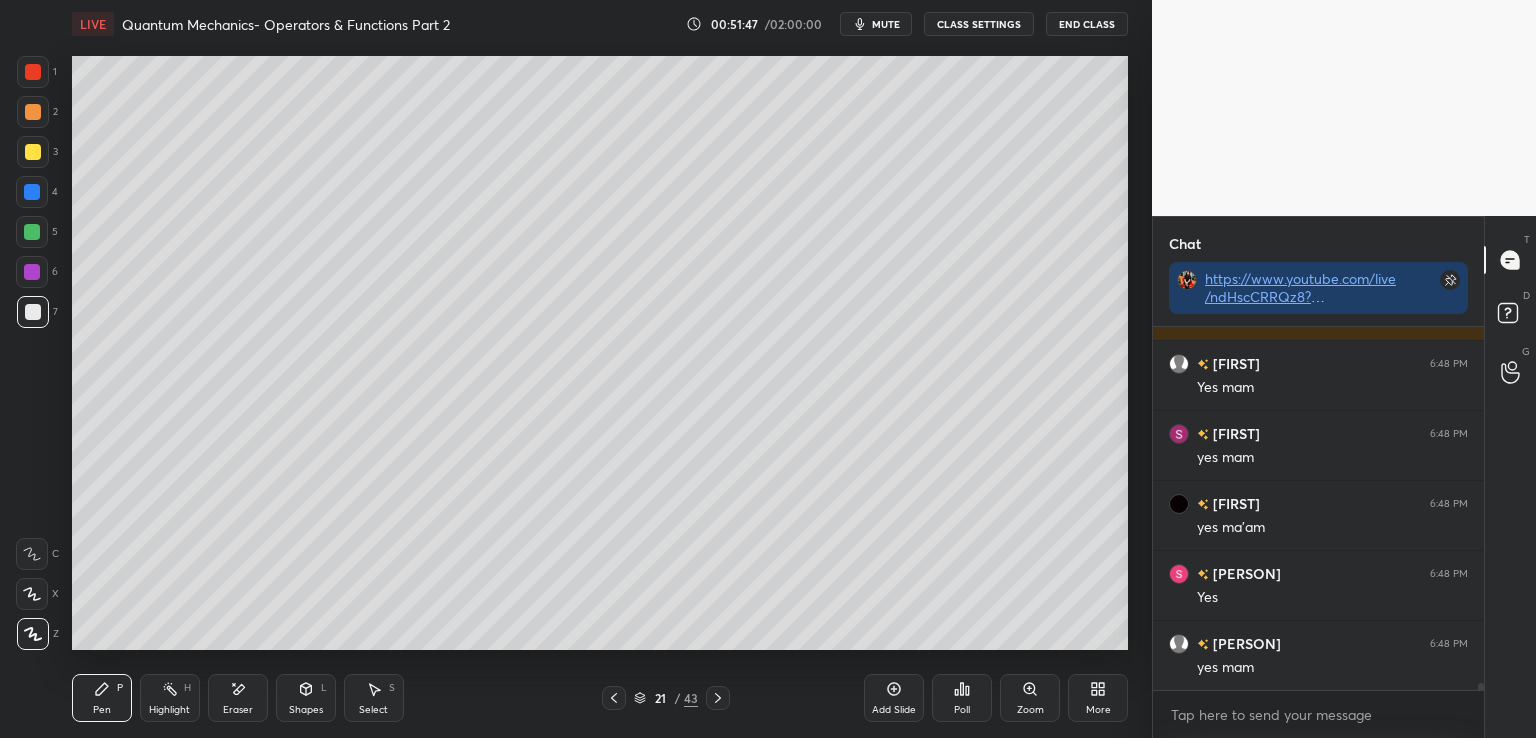 click 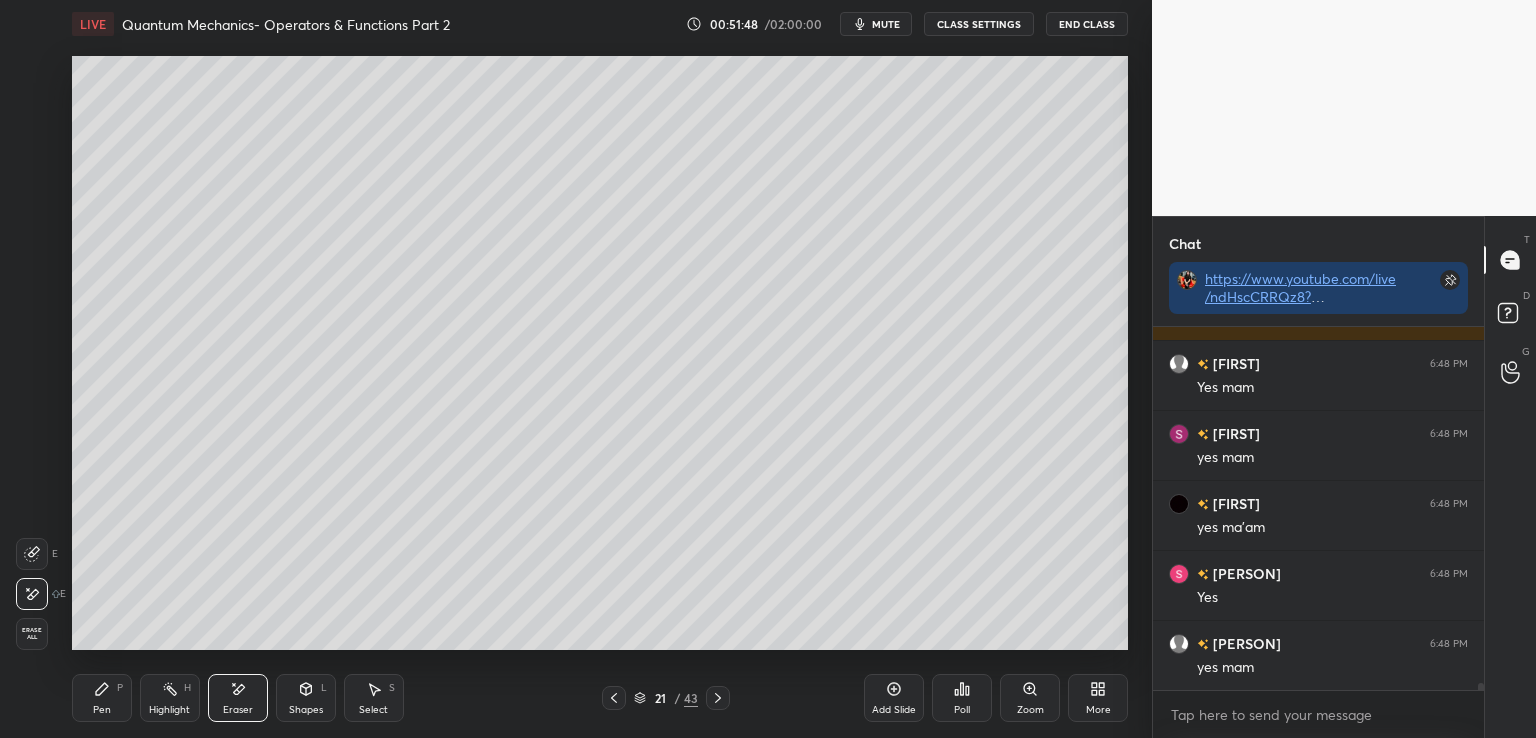 click on "Pen P" at bounding box center [102, 698] 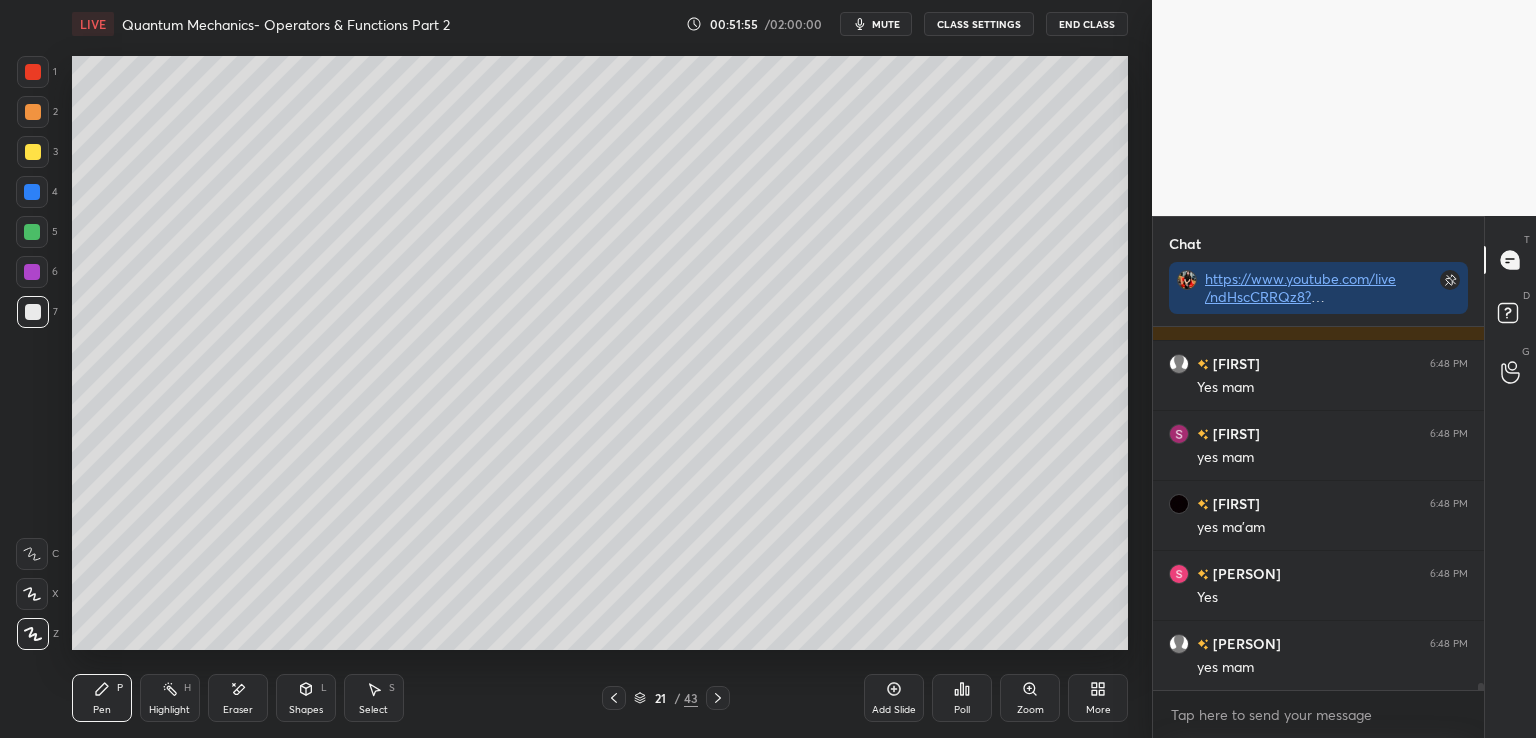 scroll, scrollTop: 18864, scrollLeft: 0, axis: vertical 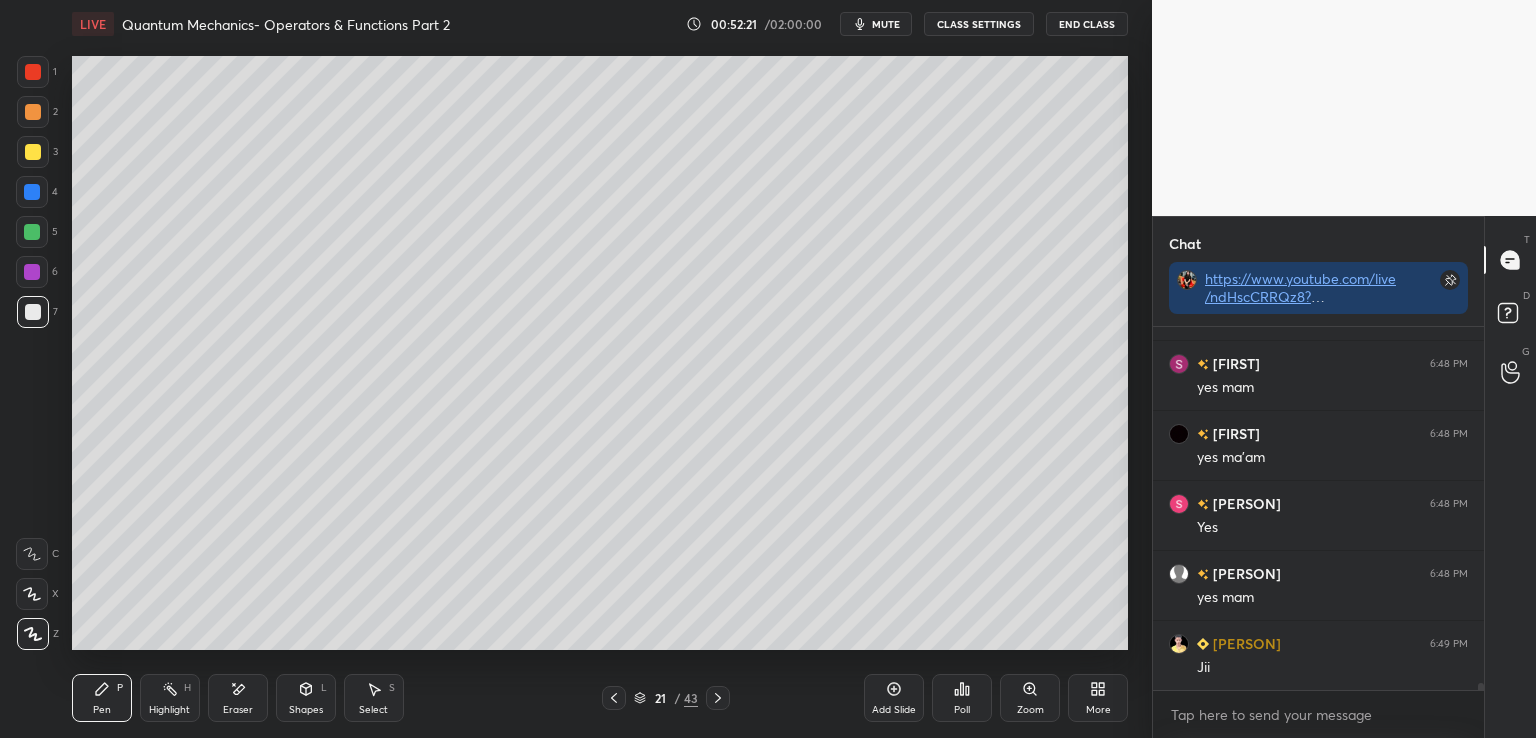 click on "Shapes L" at bounding box center (306, 698) 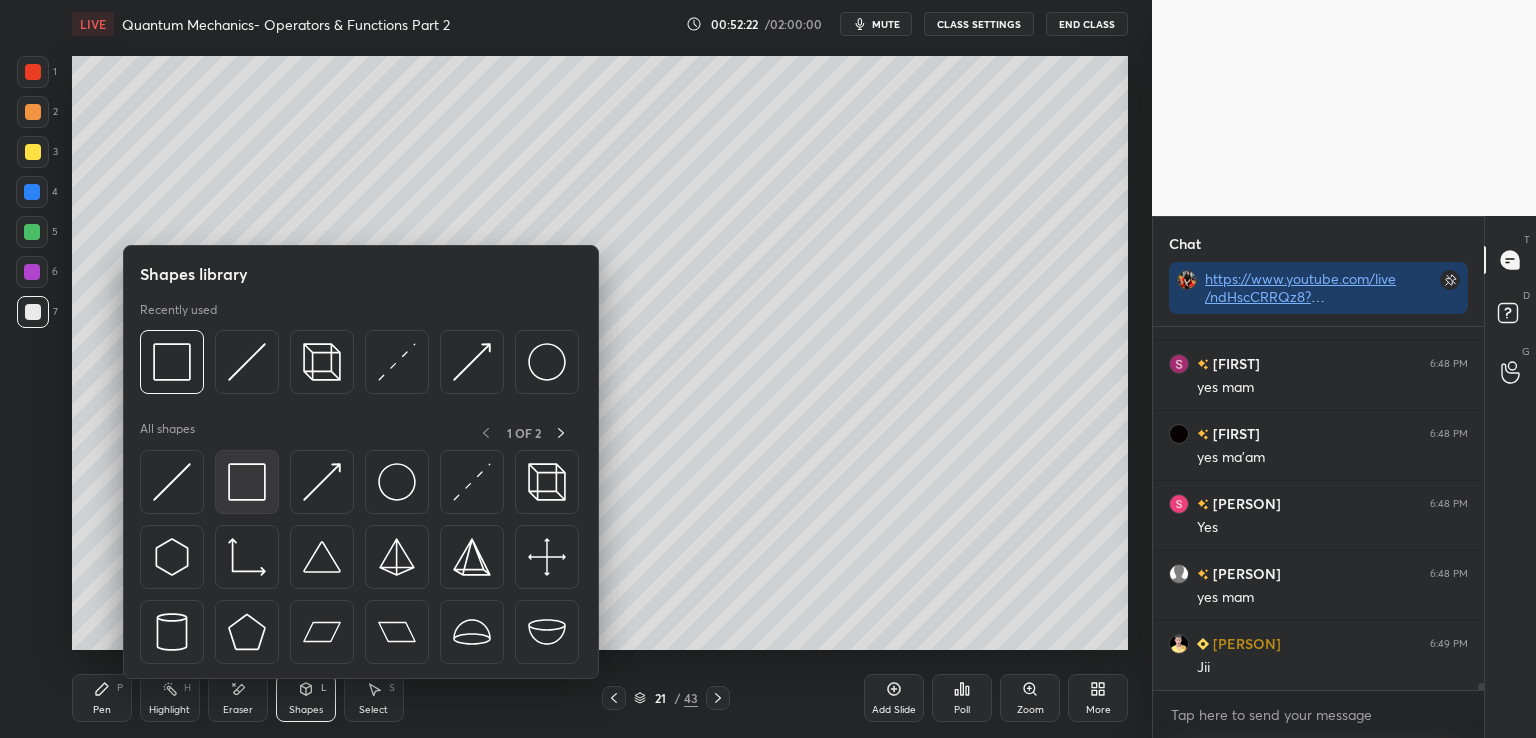 click at bounding box center [247, 482] 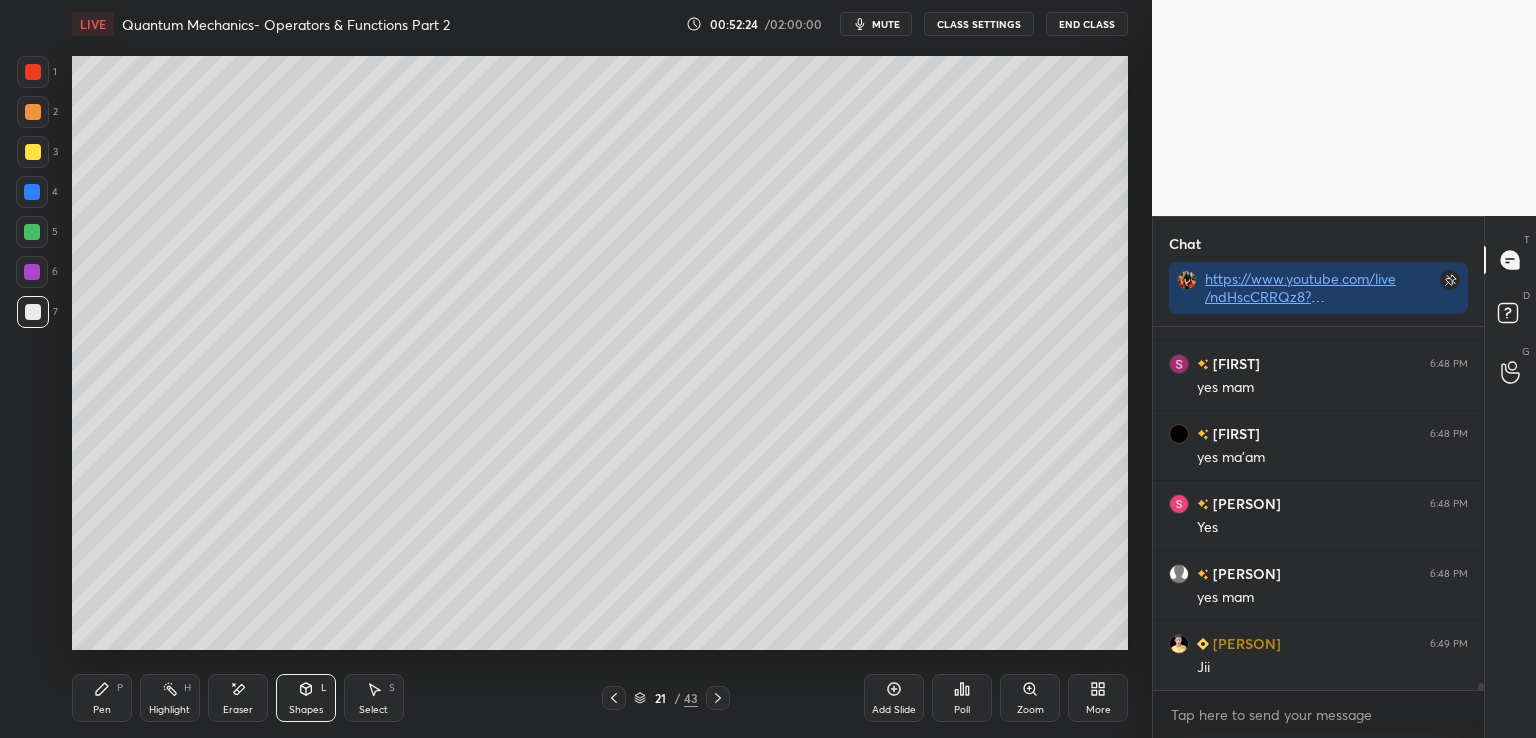 scroll, scrollTop: 18934, scrollLeft: 0, axis: vertical 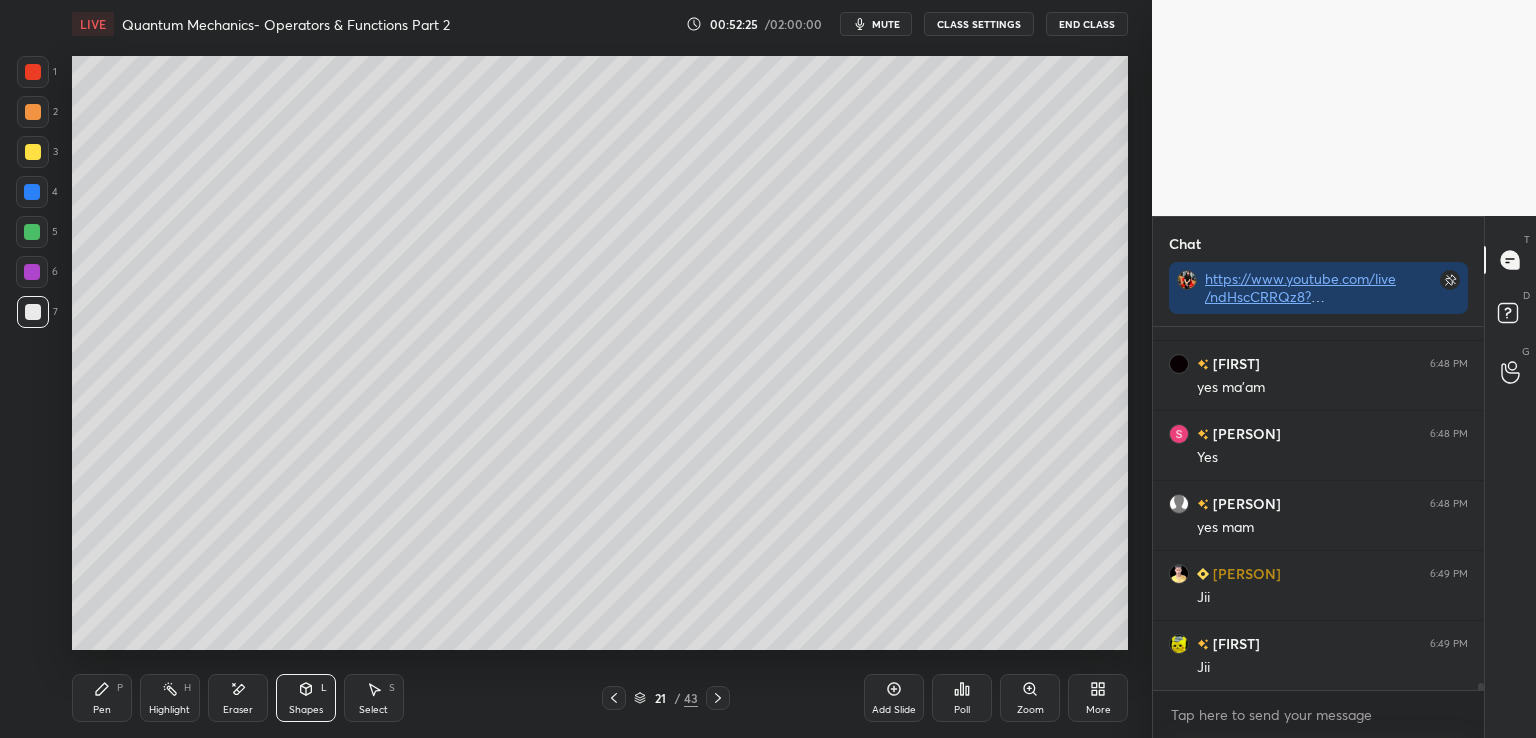 click on "Pen P" at bounding box center (102, 698) 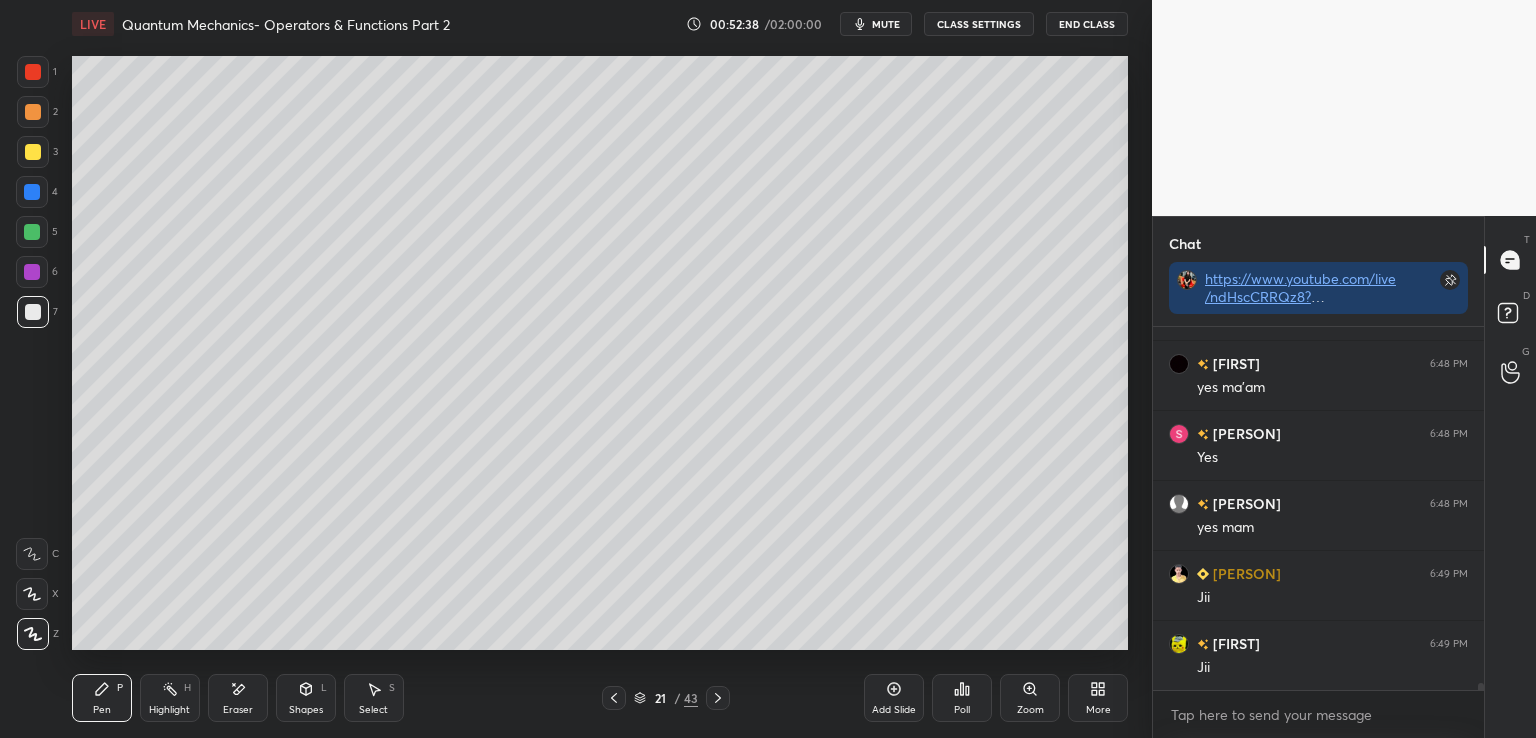 scroll, scrollTop: 19004, scrollLeft: 0, axis: vertical 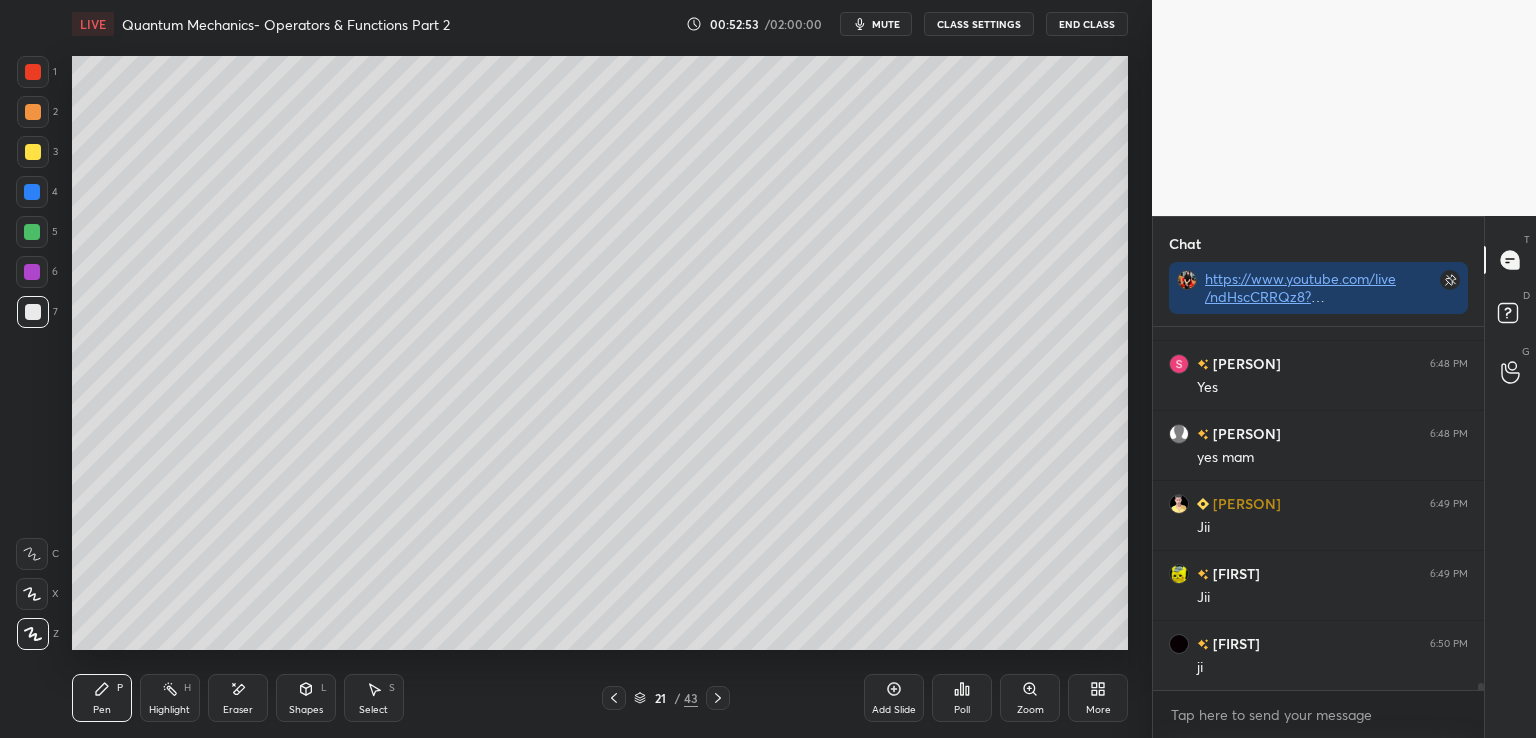 click 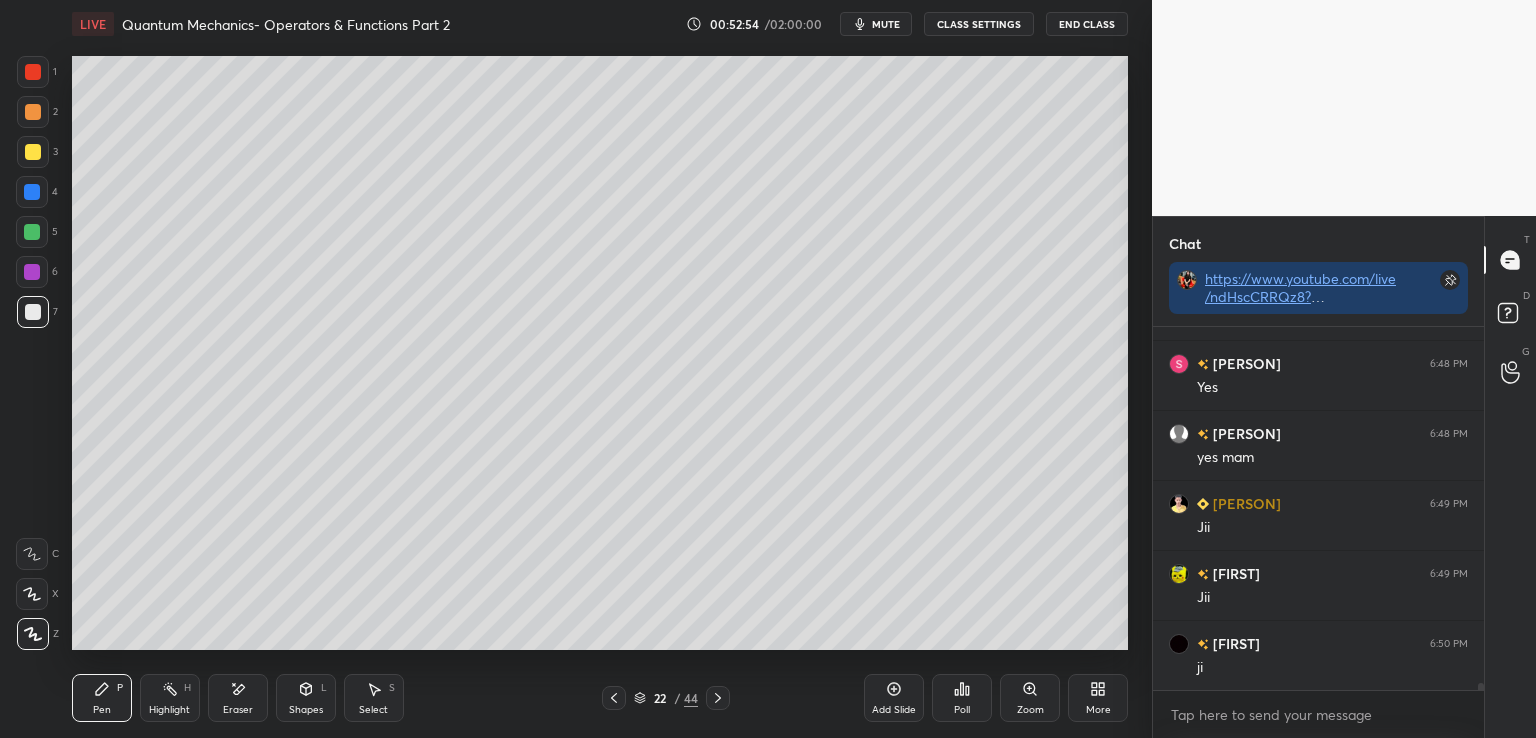 click at bounding box center (32, 232) 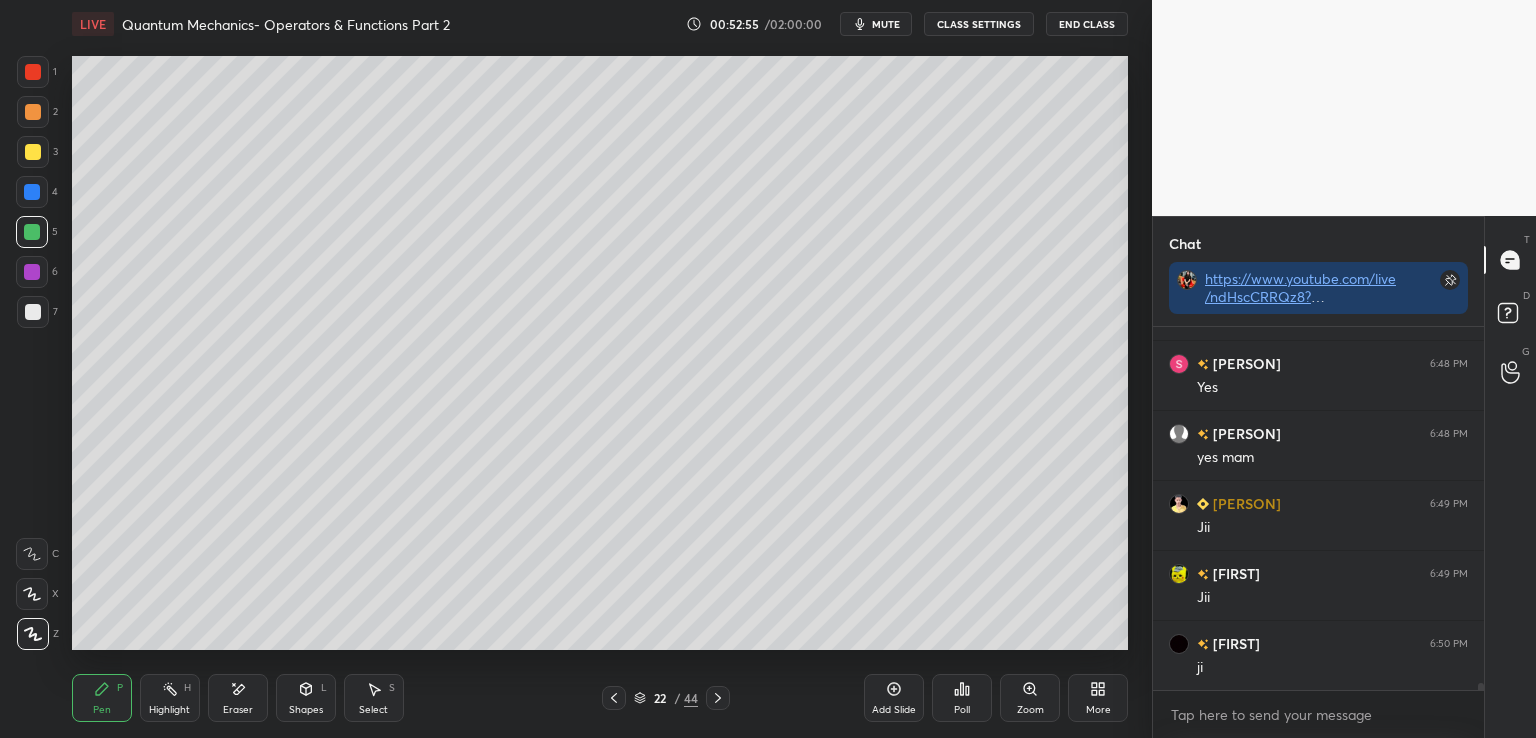 click at bounding box center (33, 152) 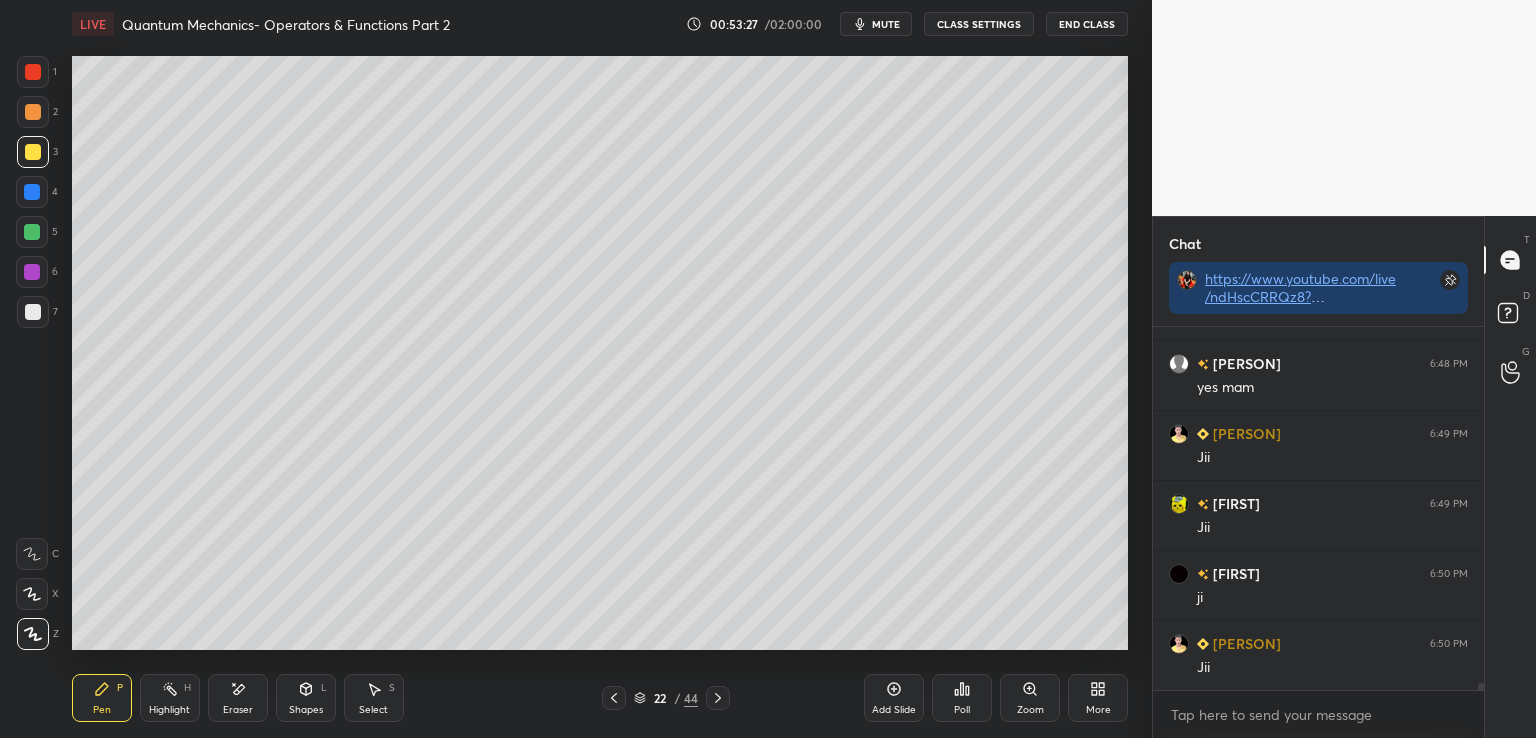 scroll, scrollTop: 19144, scrollLeft: 0, axis: vertical 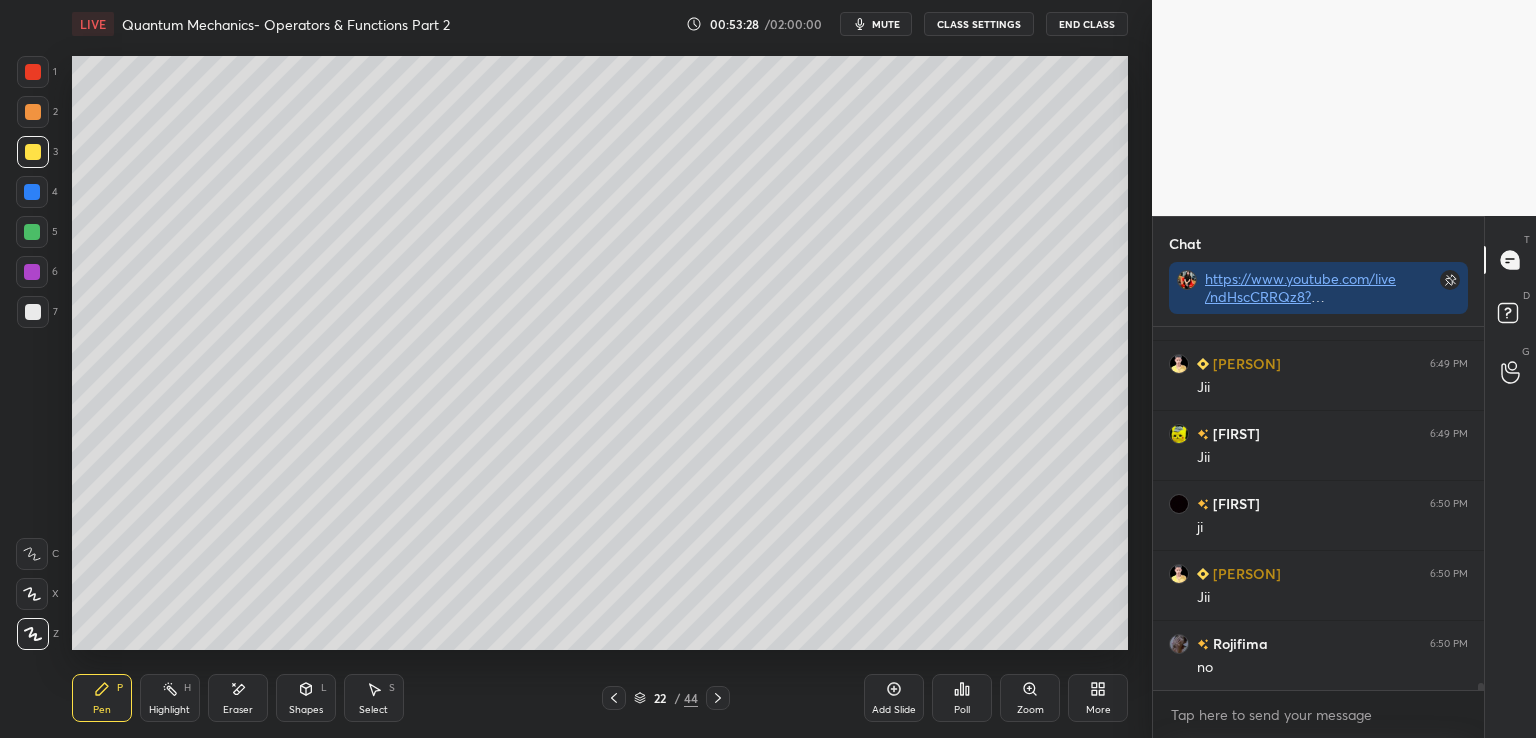 click 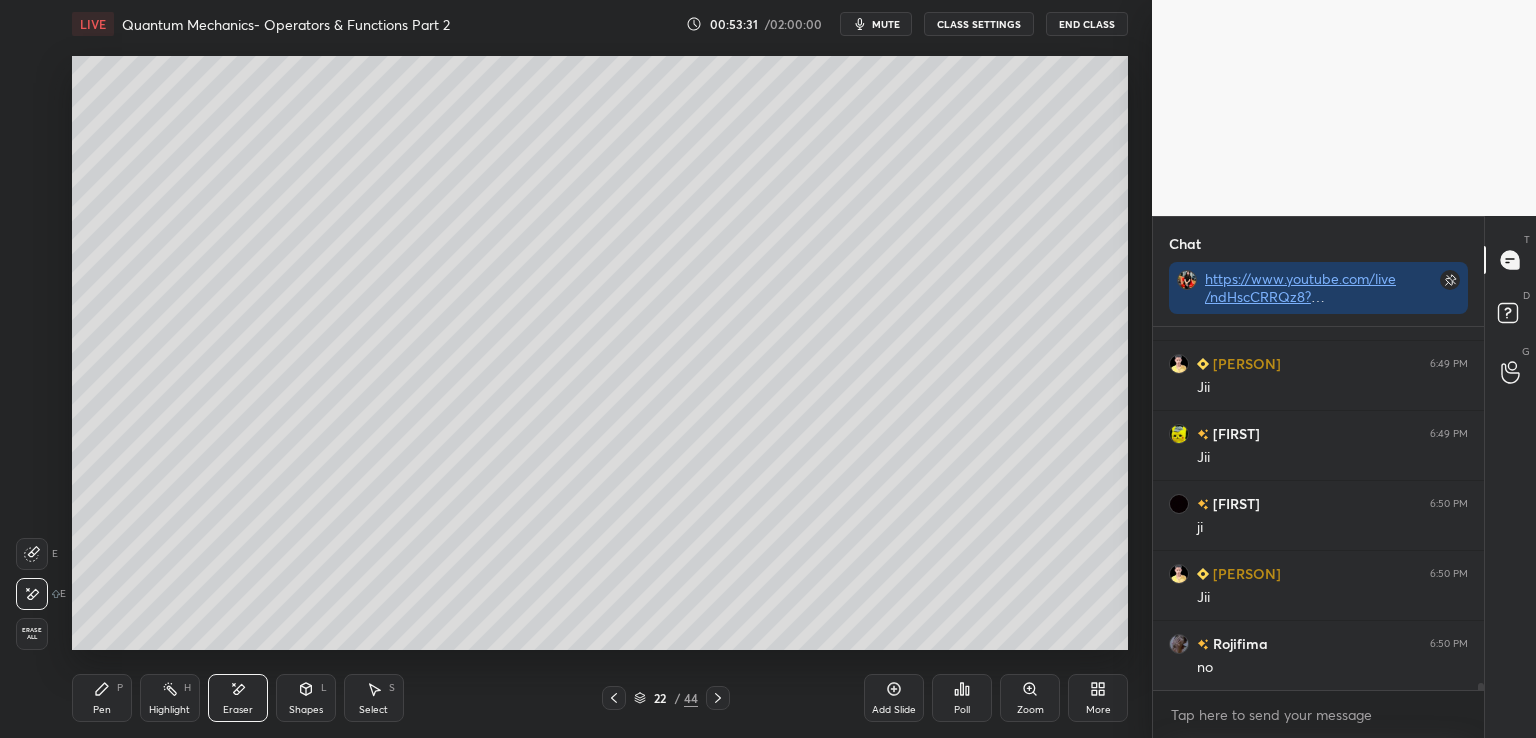 click 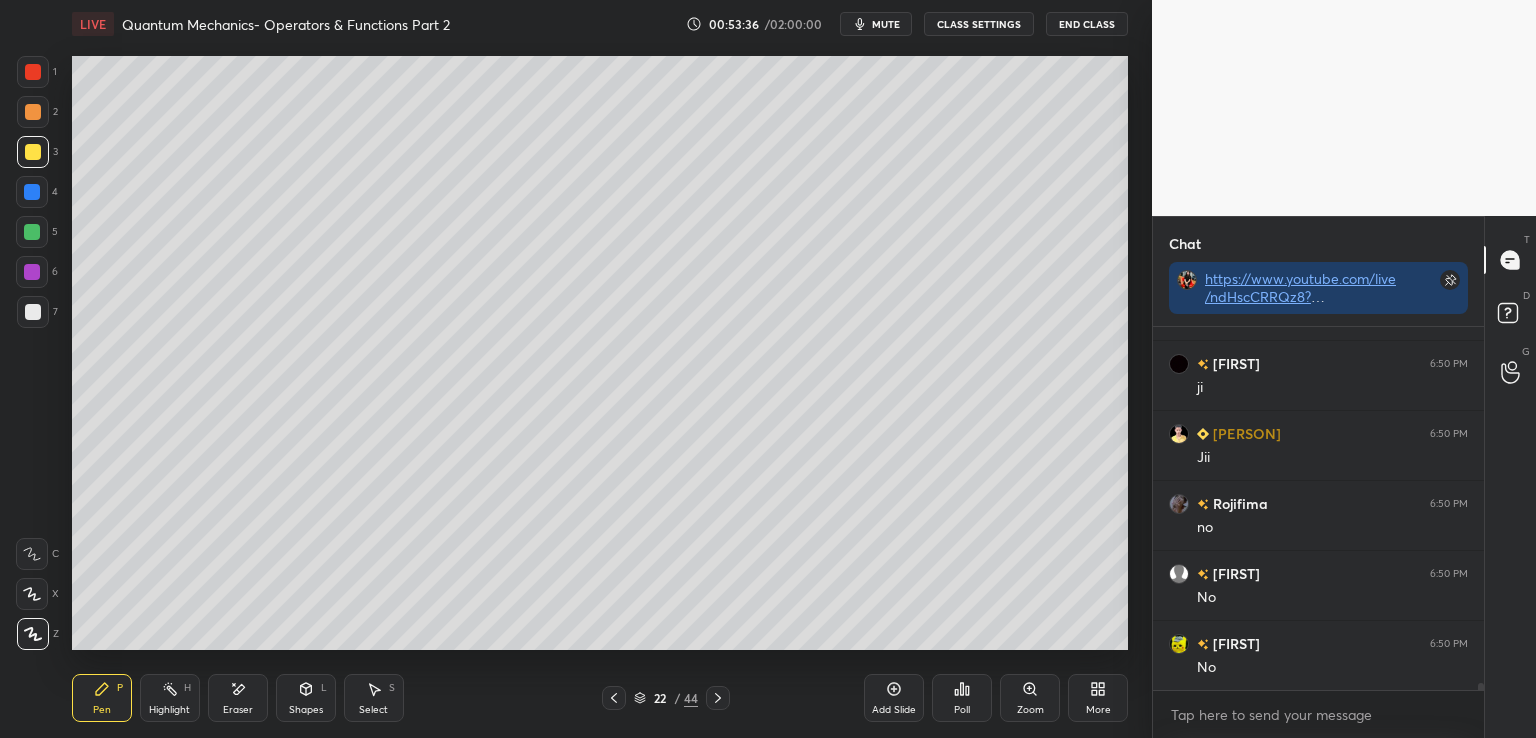 scroll, scrollTop: 19354, scrollLeft: 0, axis: vertical 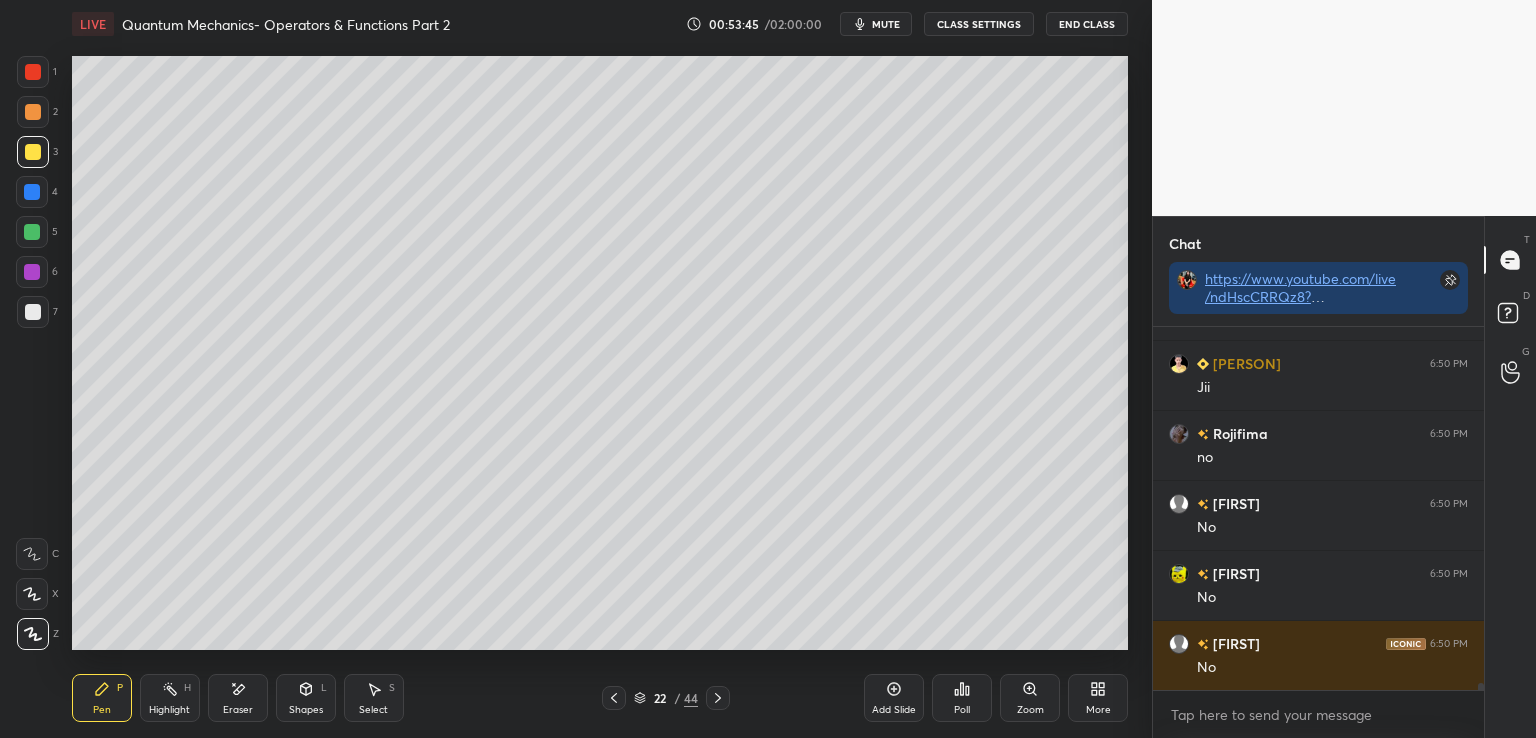 click at bounding box center (33, 312) 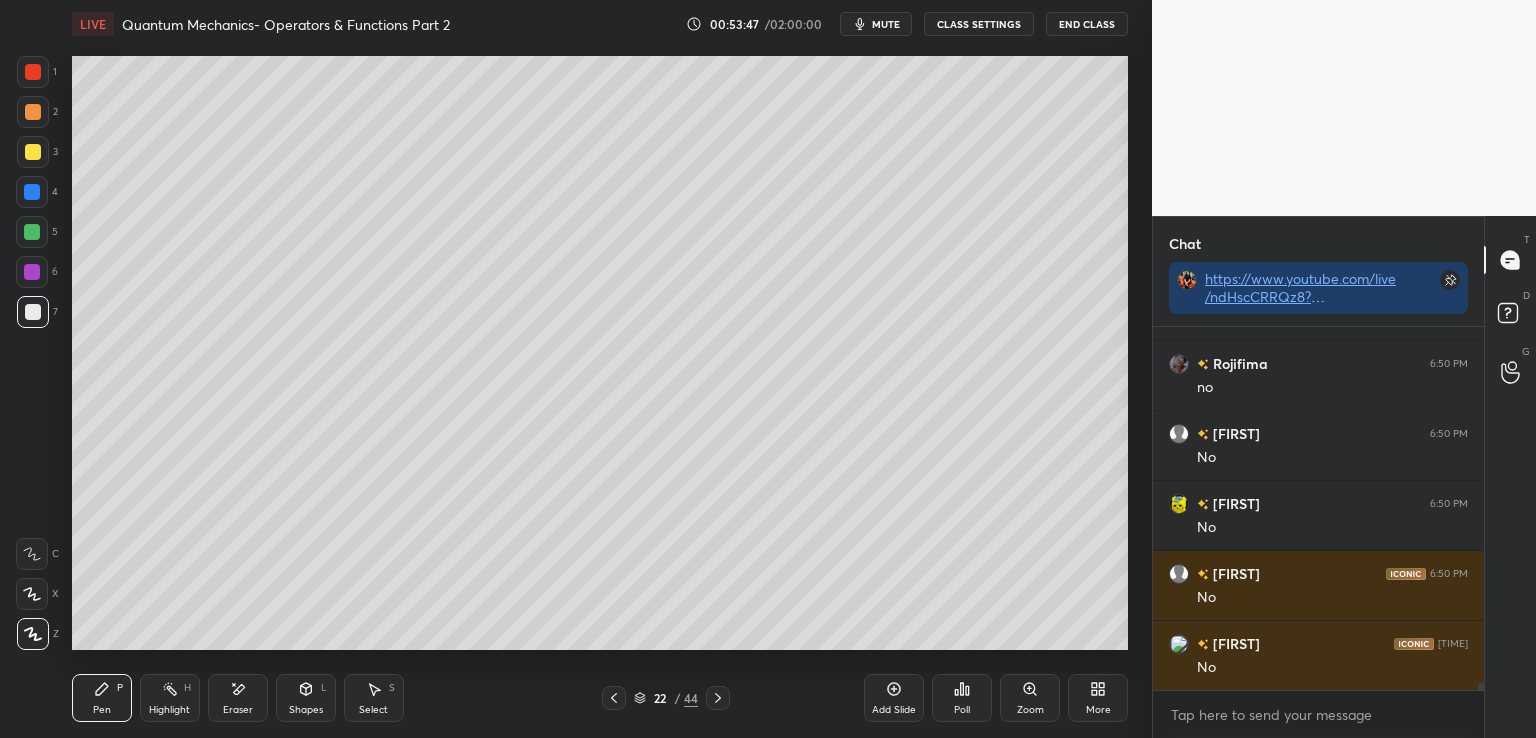 scroll, scrollTop: 19494, scrollLeft: 0, axis: vertical 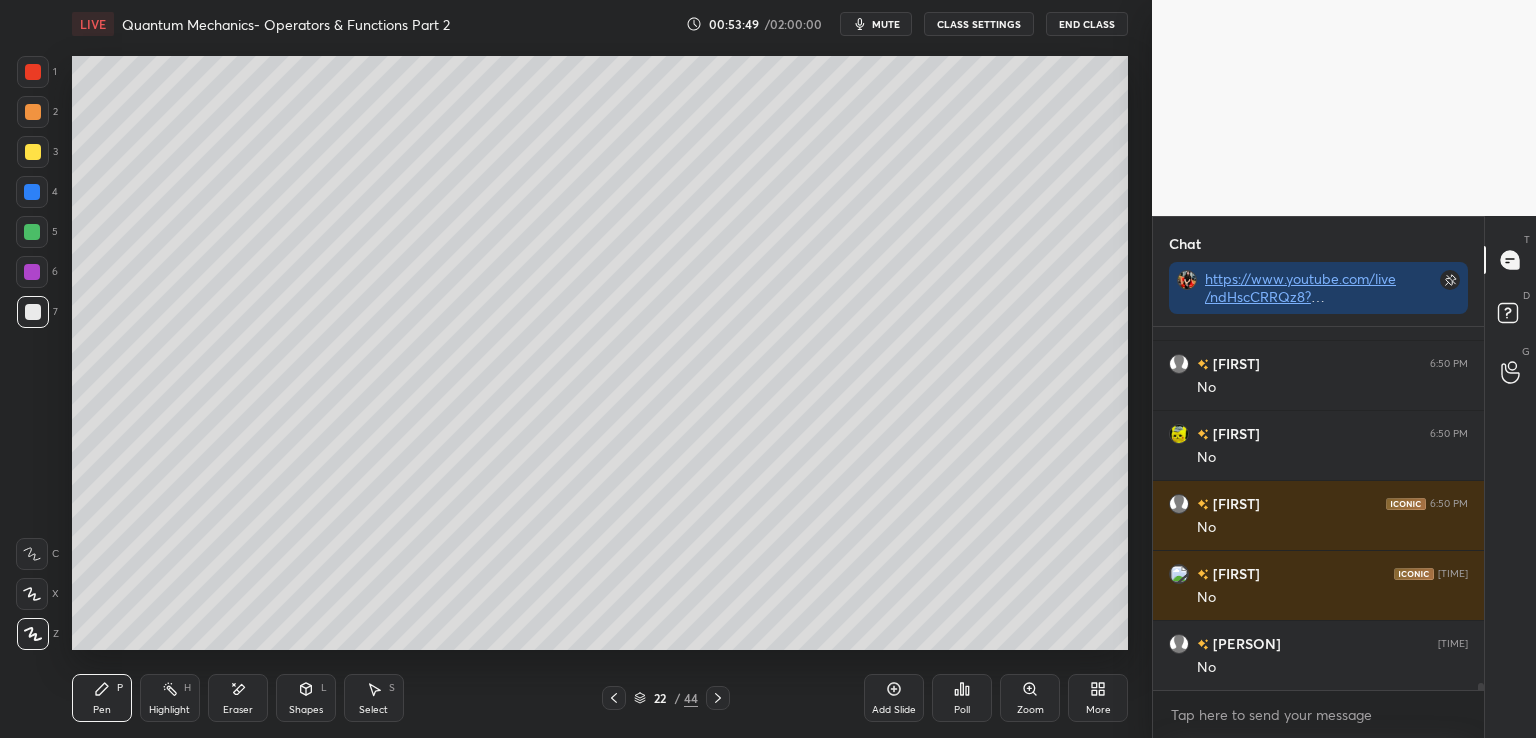 click 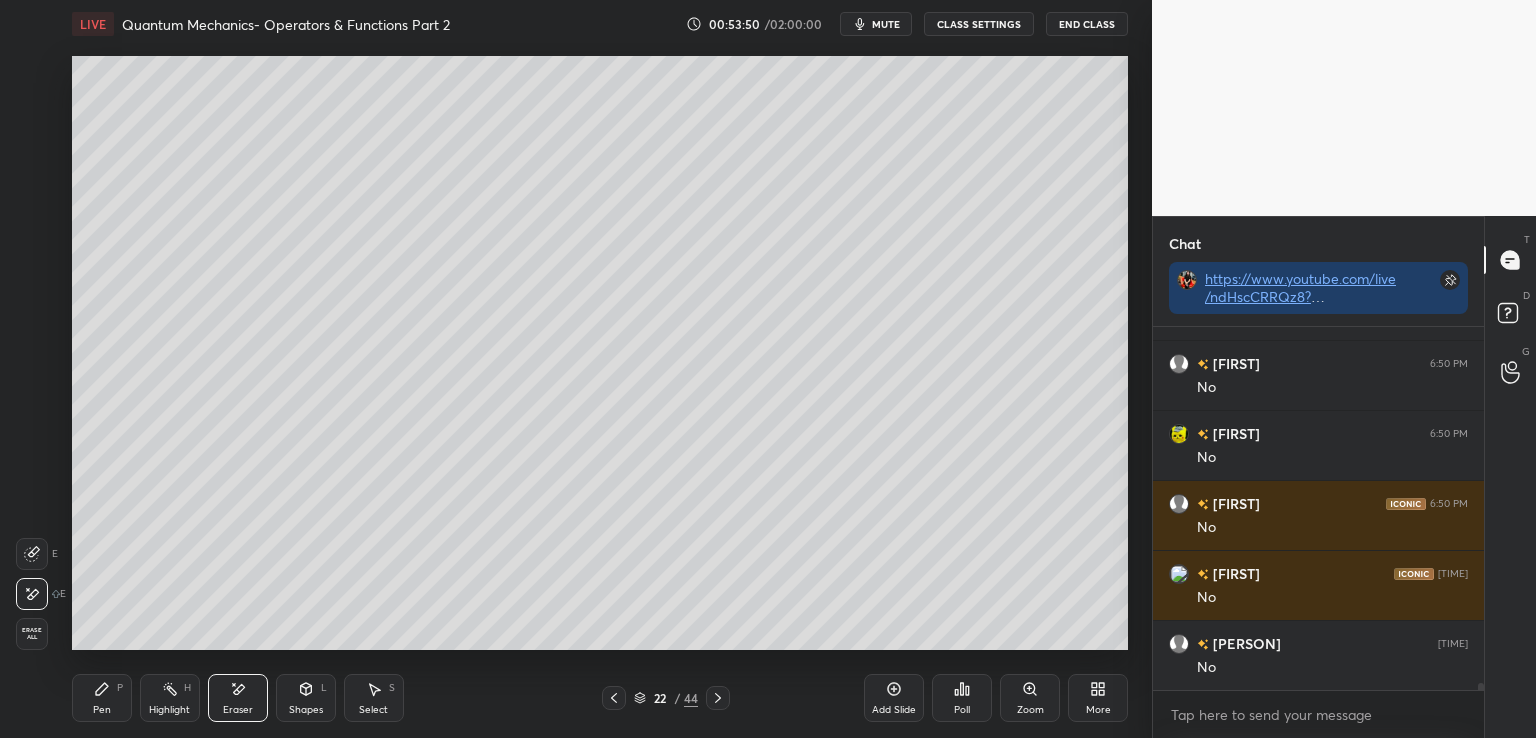 scroll, scrollTop: 19564, scrollLeft: 0, axis: vertical 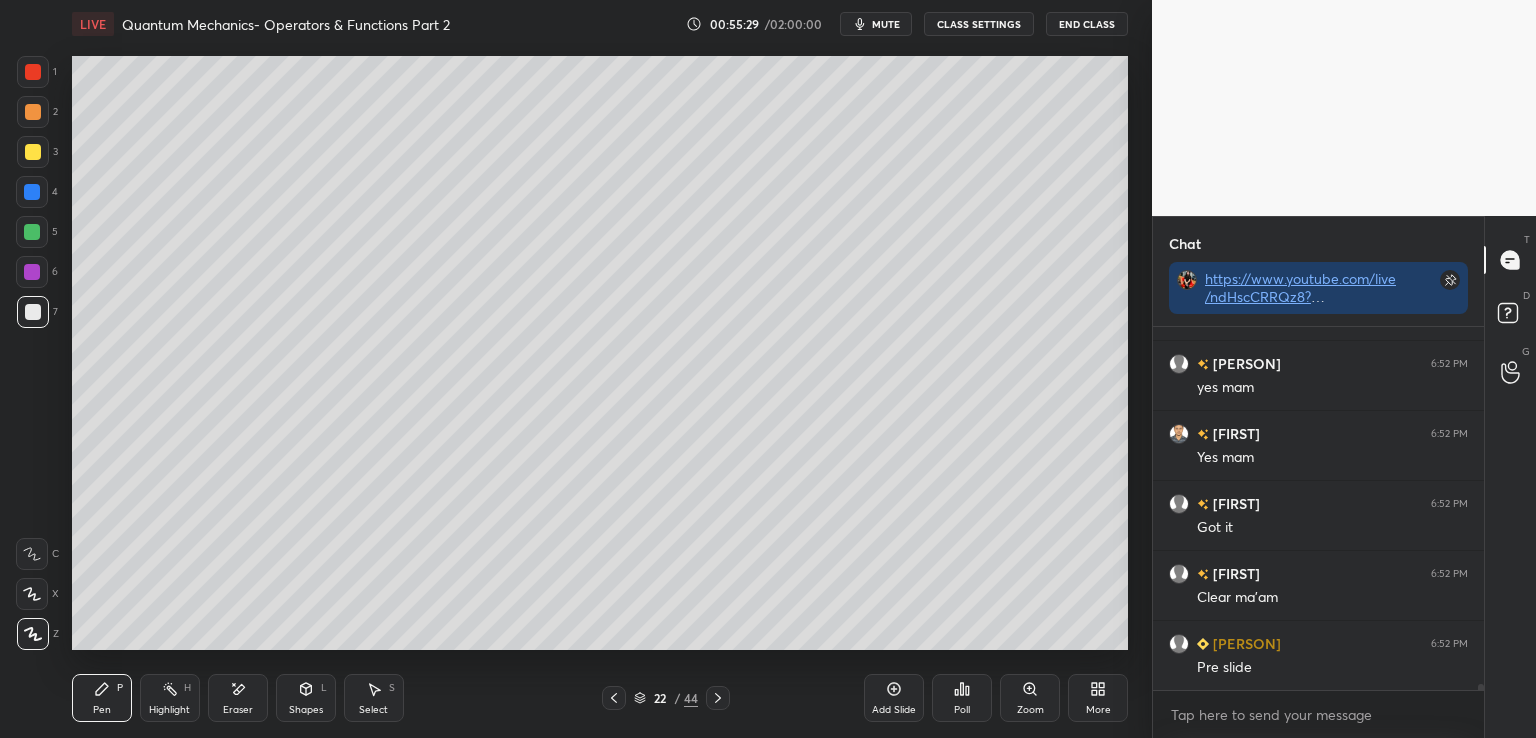 click at bounding box center (614, 698) 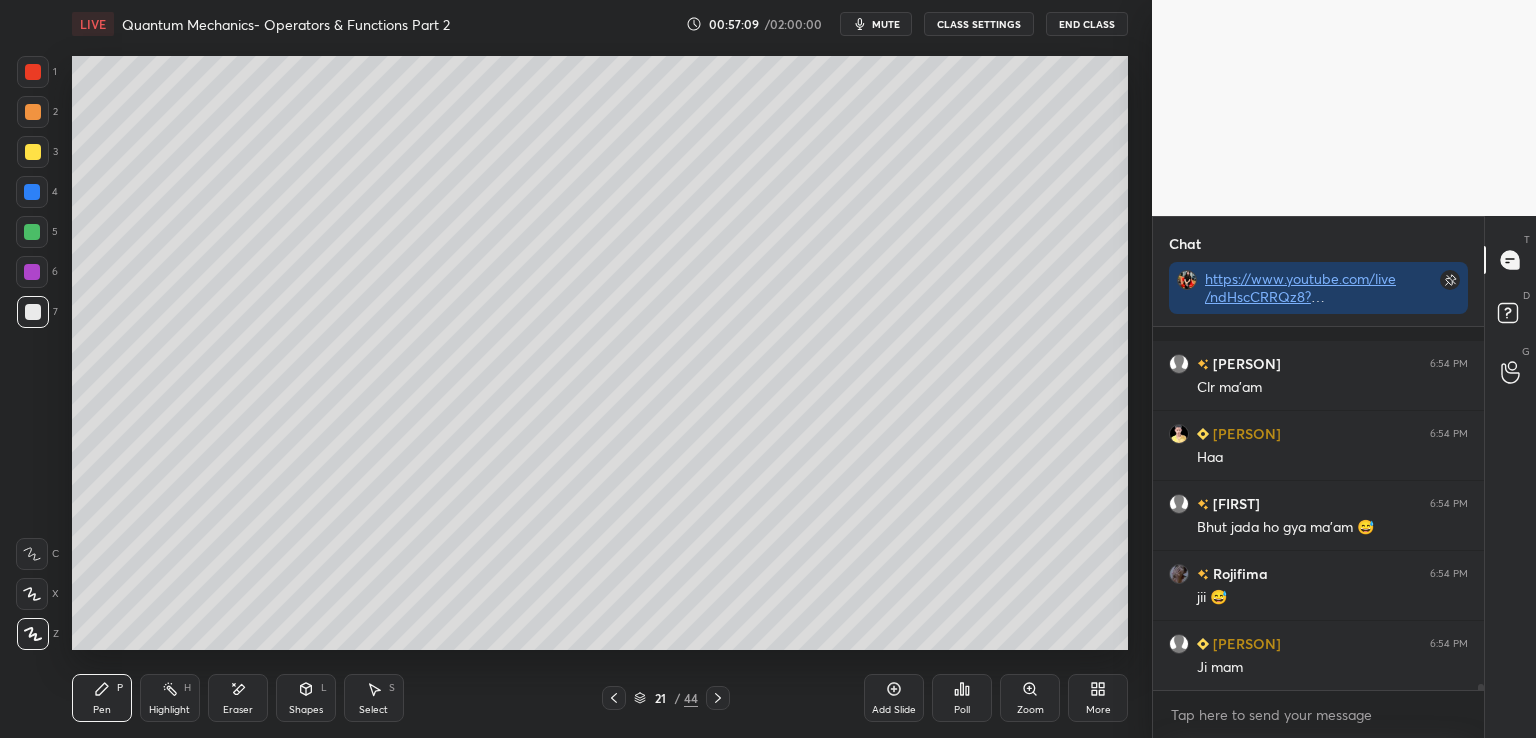 scroll, scrollTop: 21402, scrollLeft: 0, axis: vertical 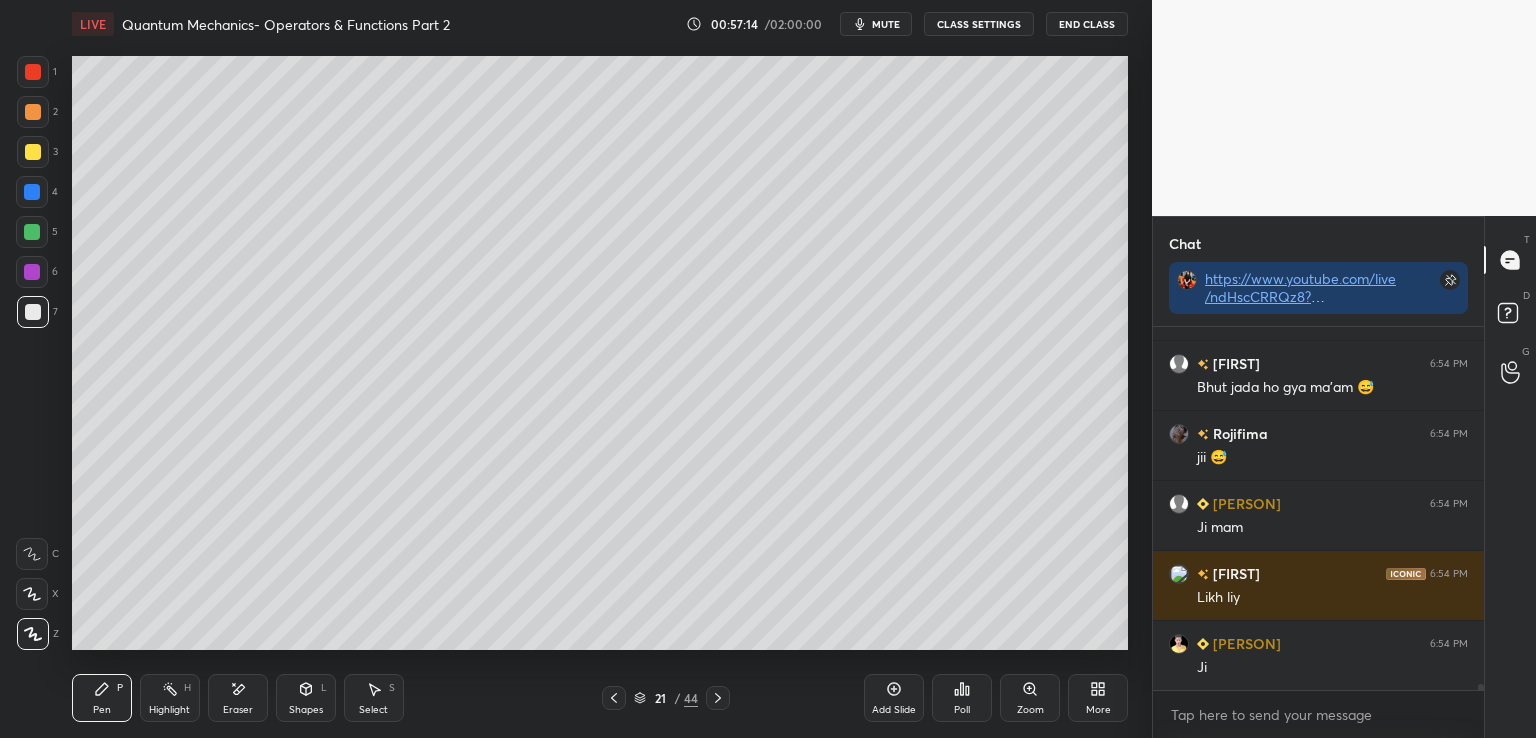 click 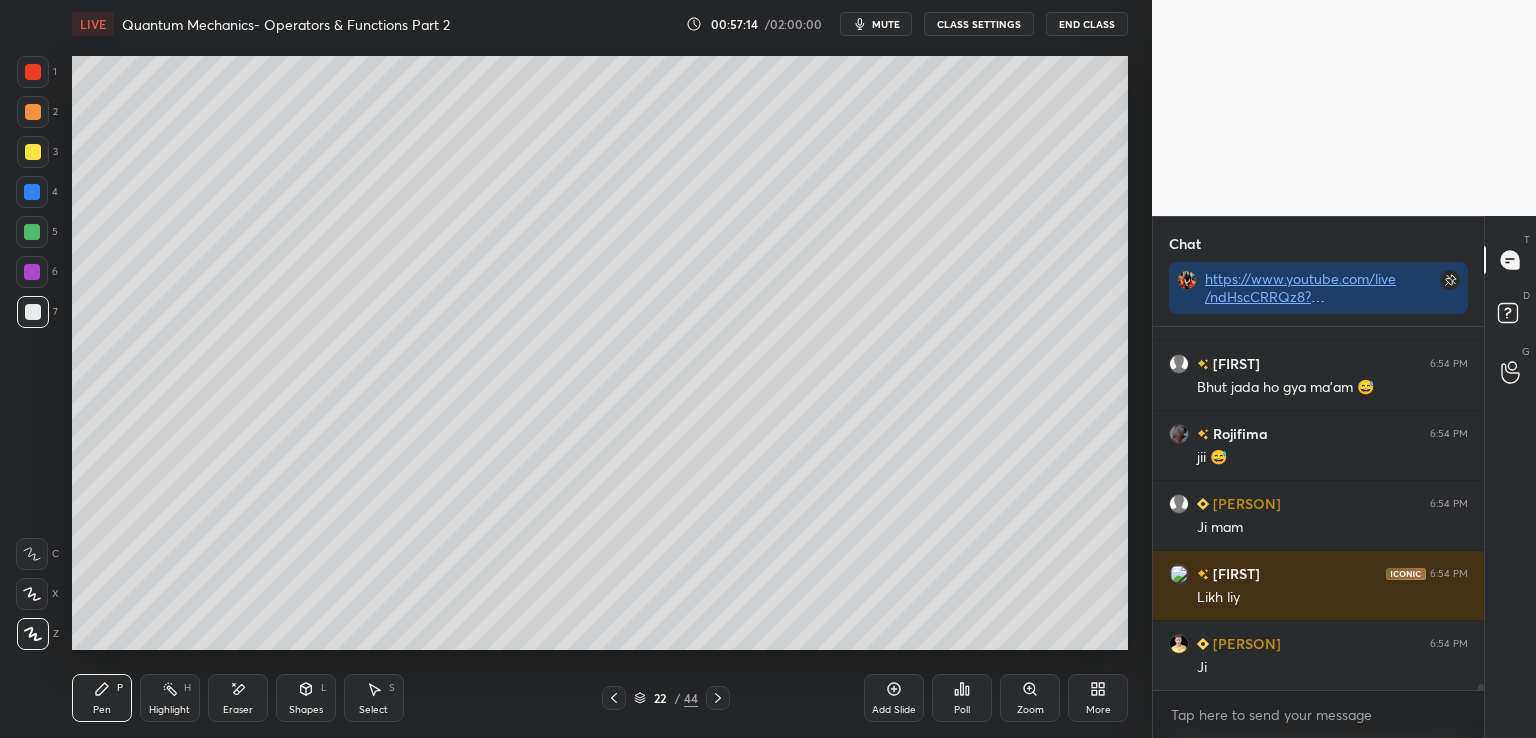 click 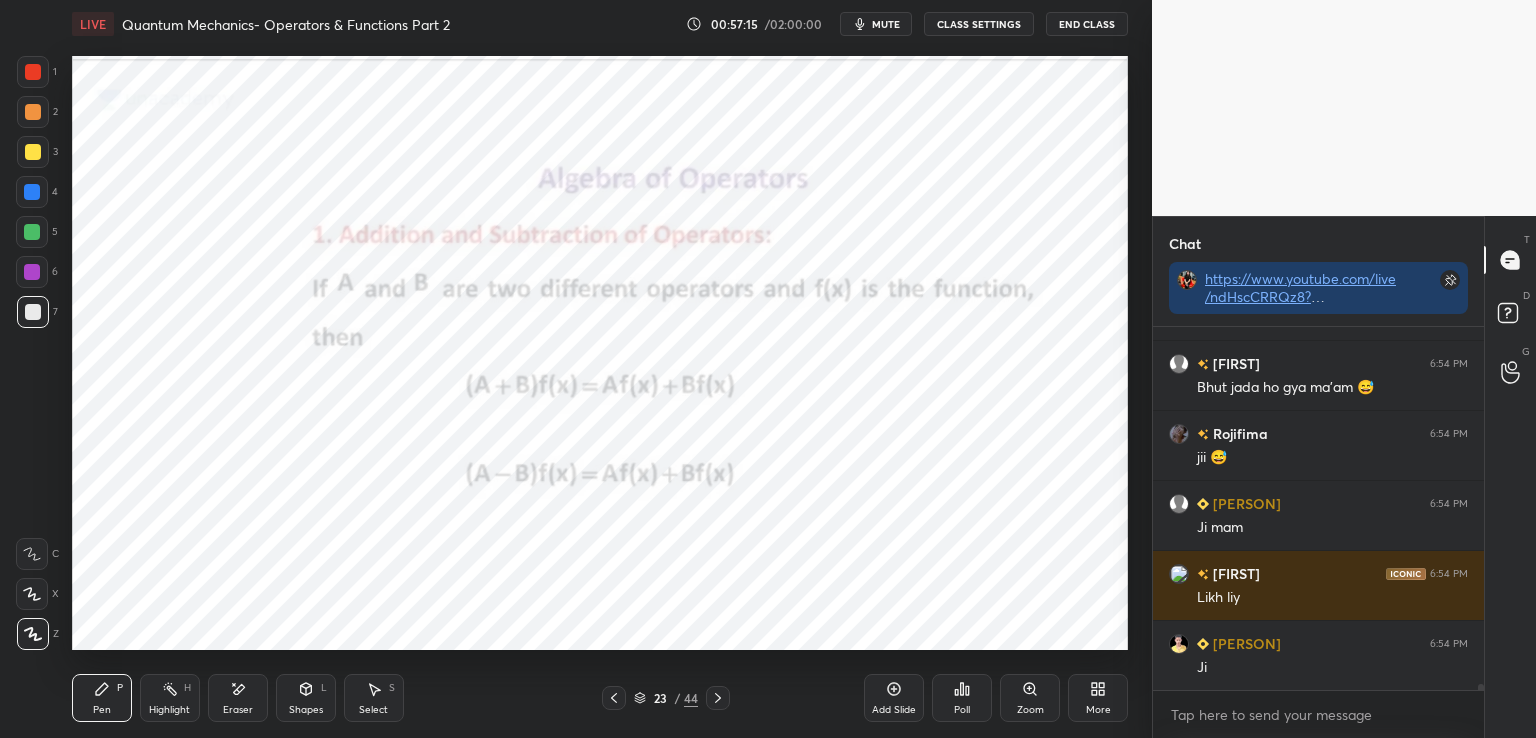 scroll, scrollTop: 21472, scrollLeft: 0, axis: vertical 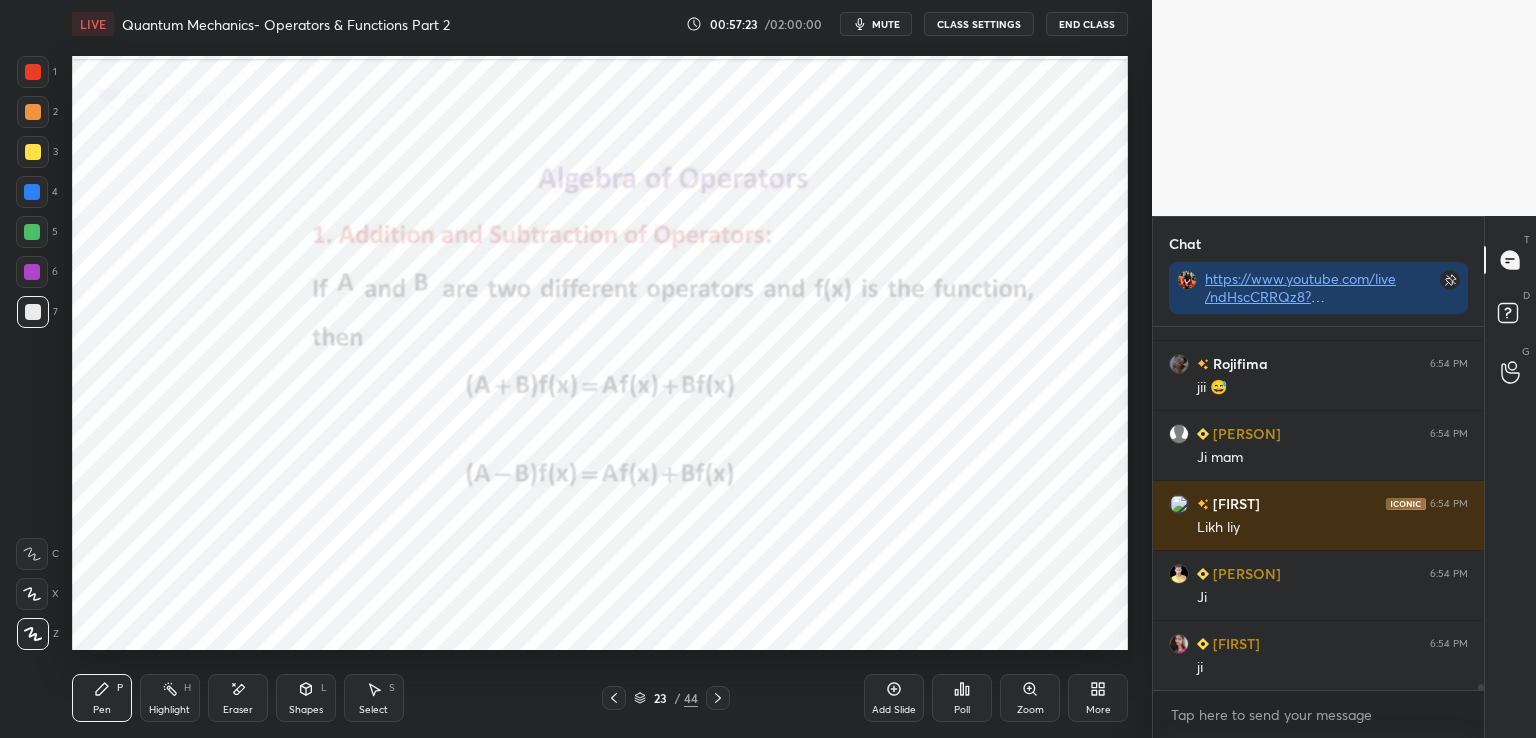 click at bounding box center (33, 72) 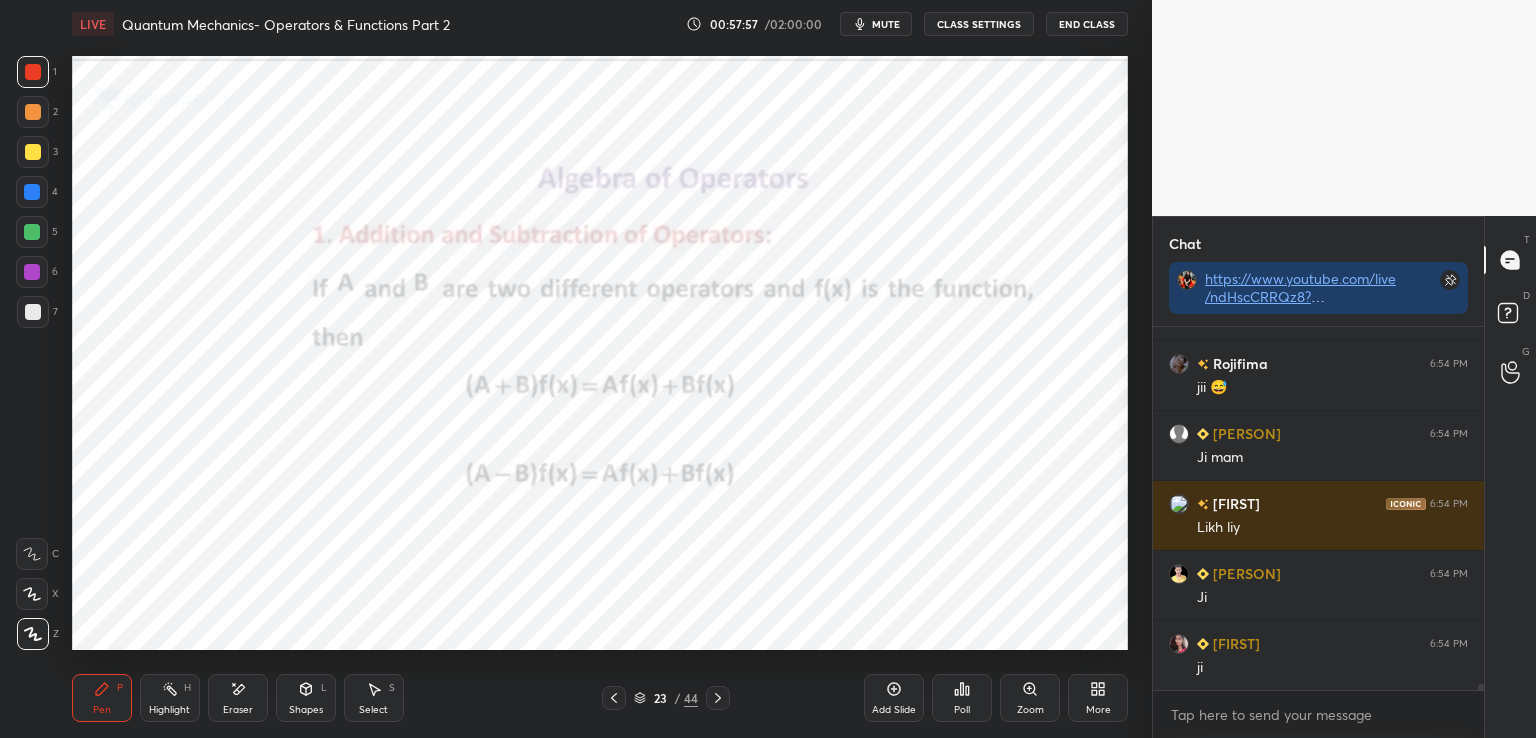 click at bounding box center [33, 312] 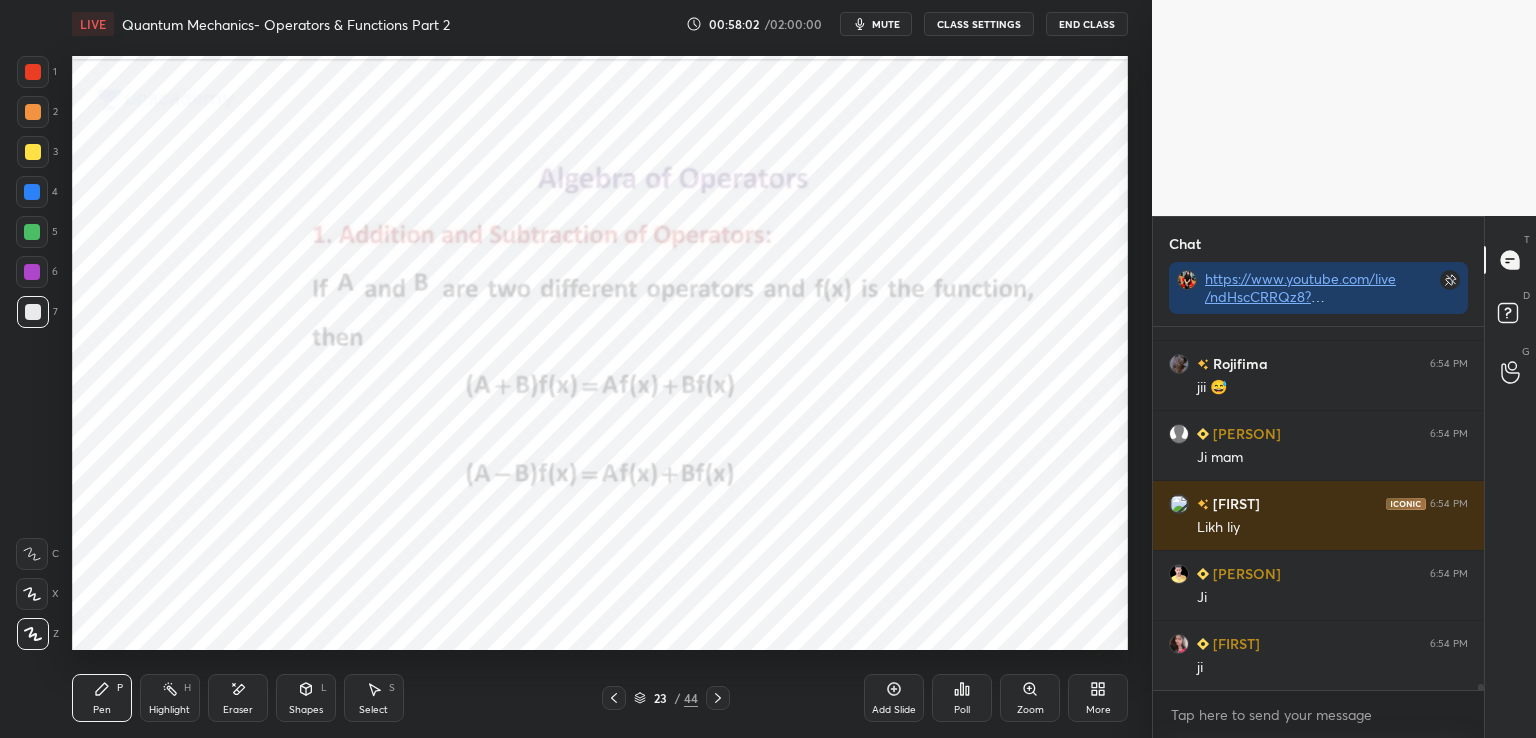 click at bounding box center [33, 112] 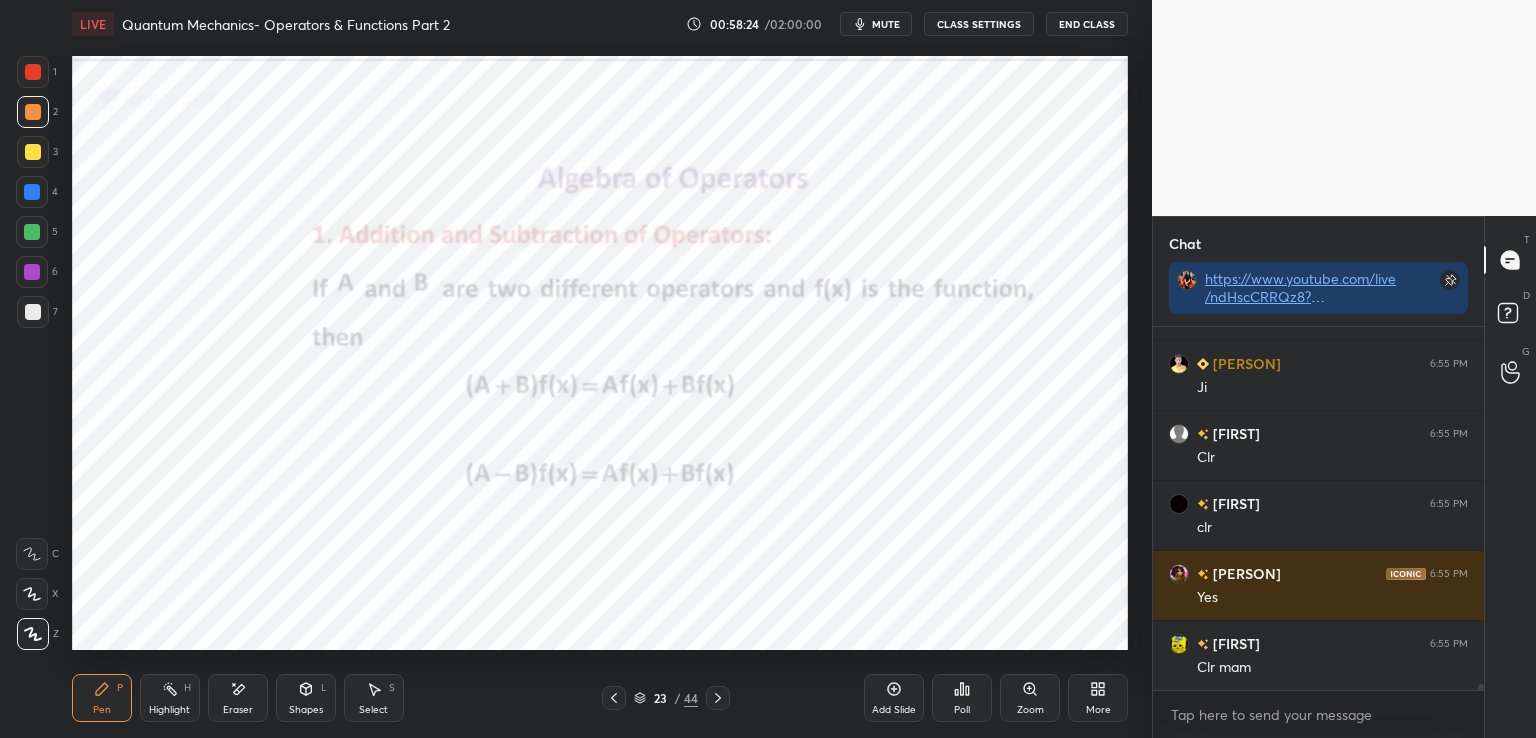 scroll, scrollTop: 21962, scrollLeft: 0, axis: vertical 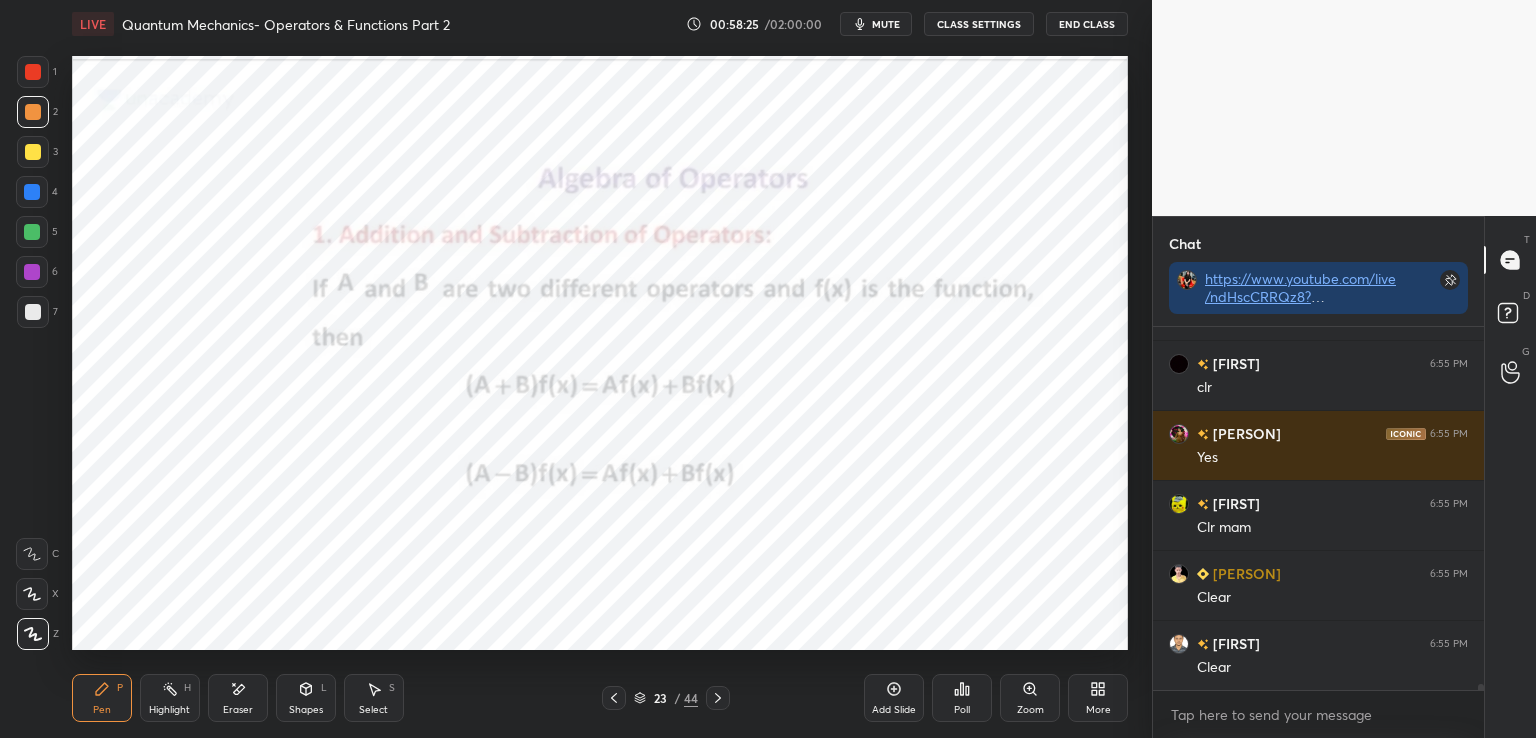 click 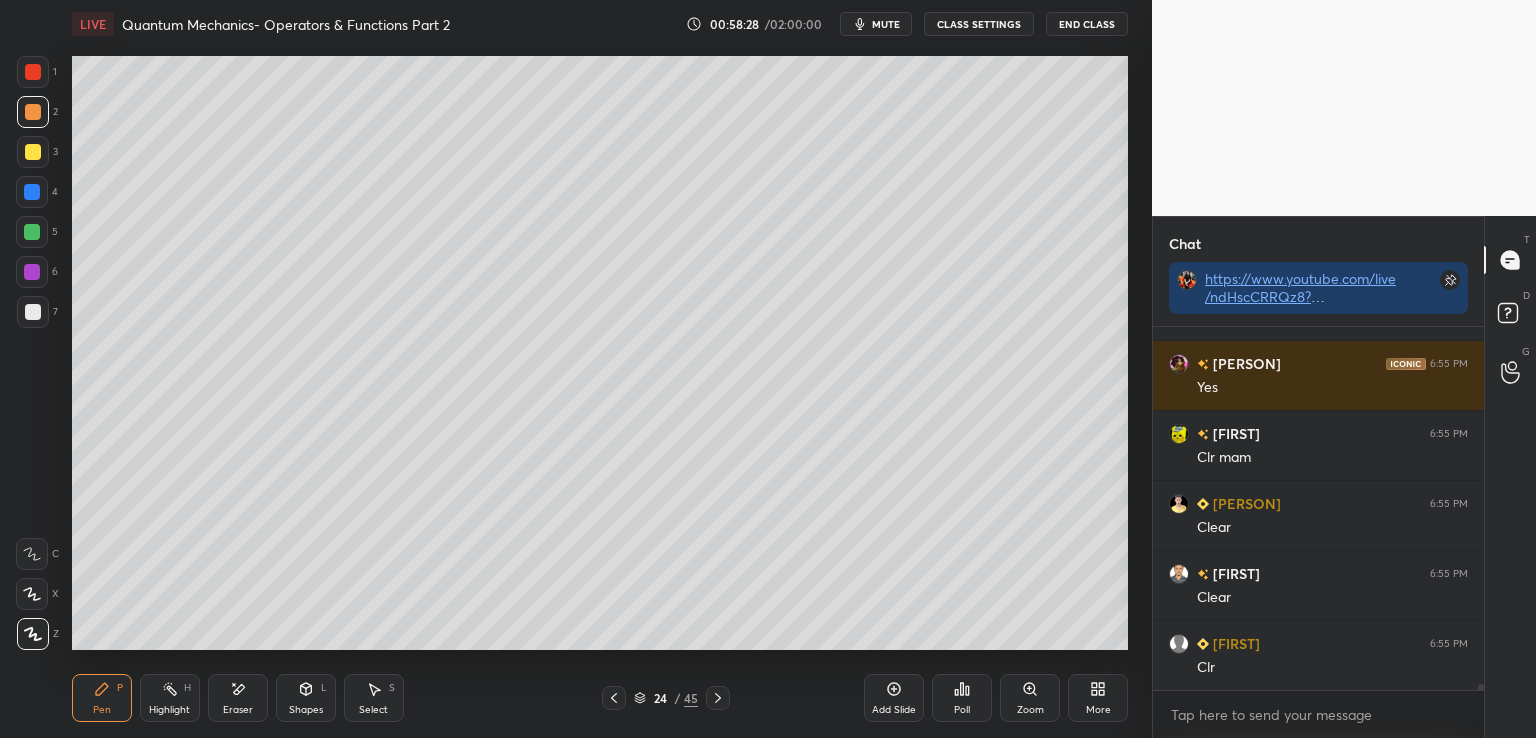 scroll, scrollTop: 22102, scrollLeft: 0, axis: vertical 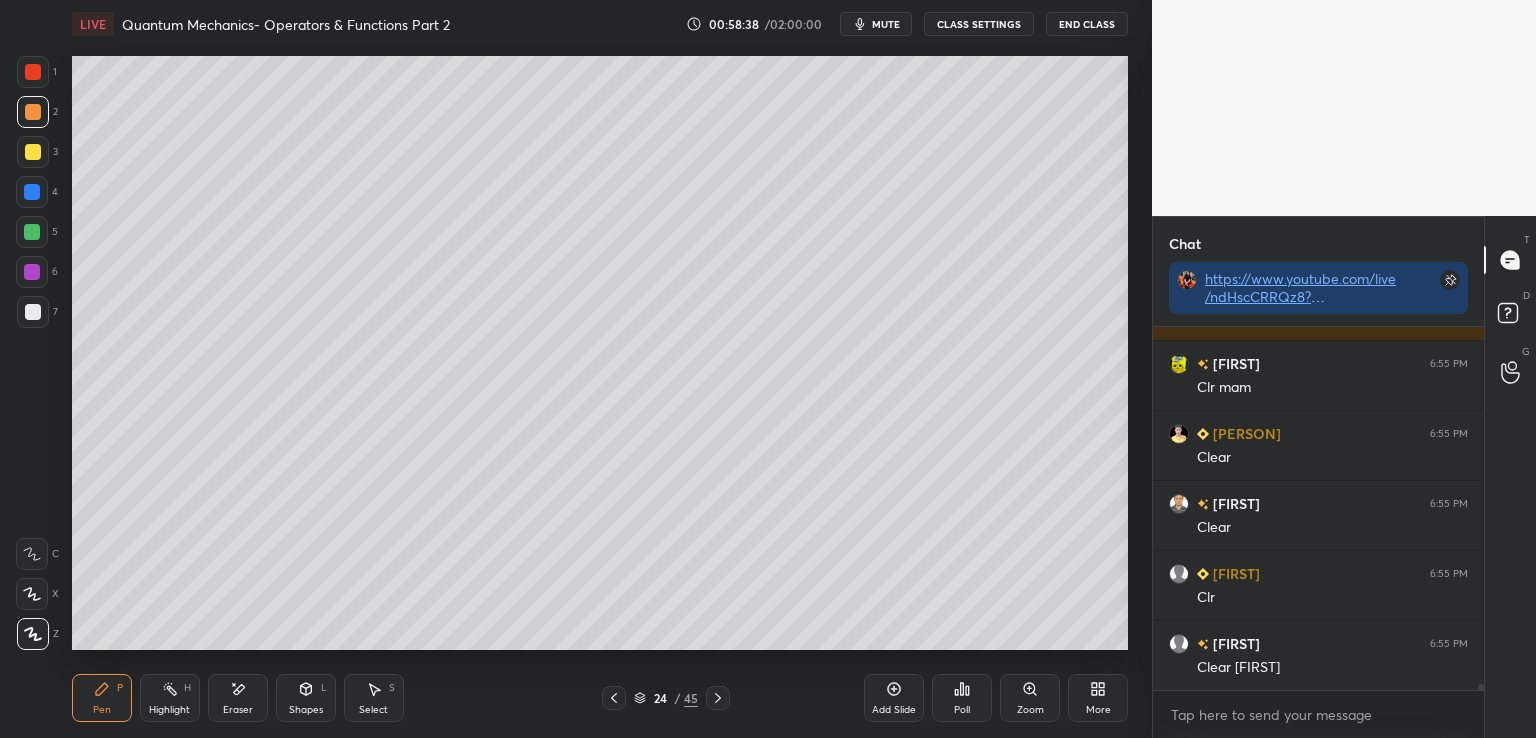 click at bounding box center [33, 312] 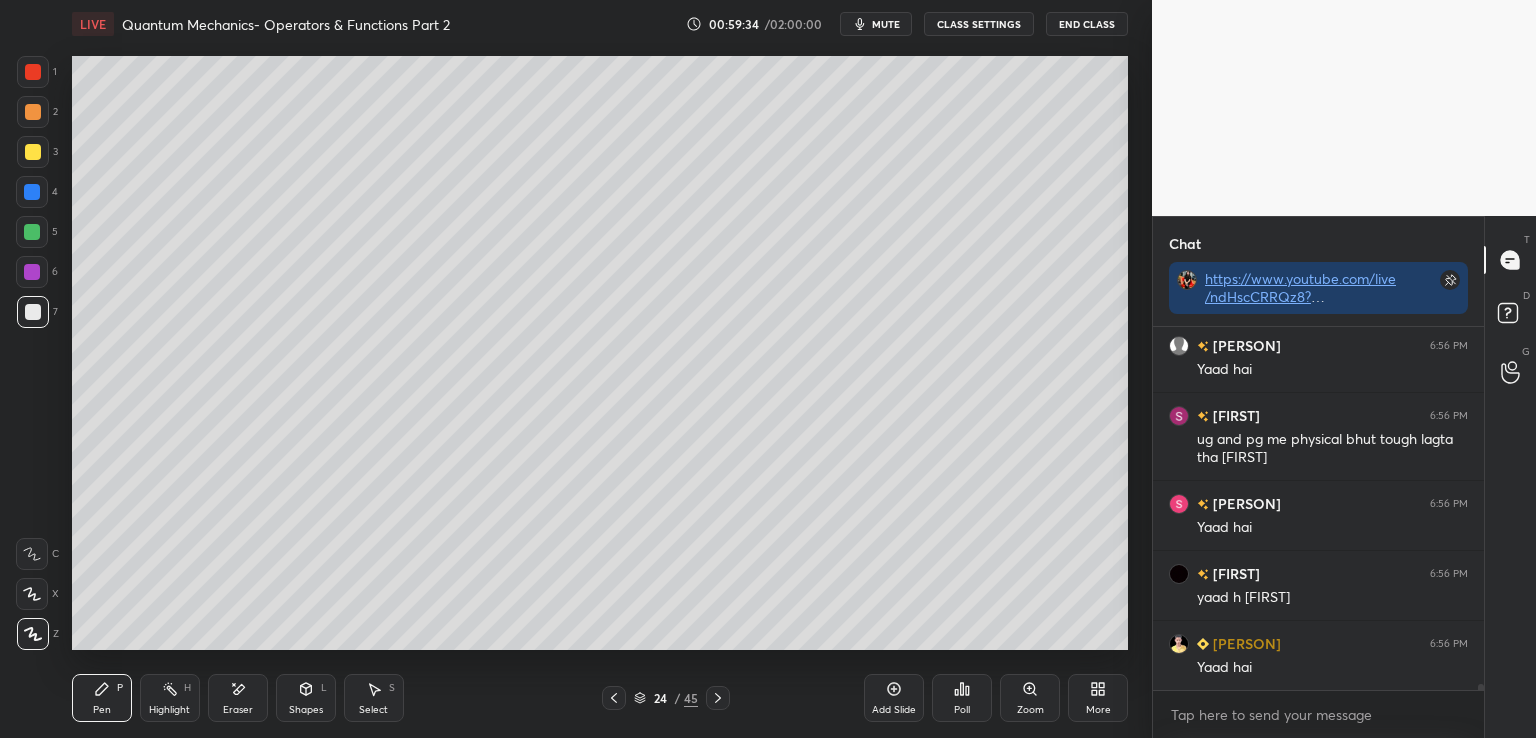 scroll, scrollTop: 23310, scrollLeft: 0, axis: vertical 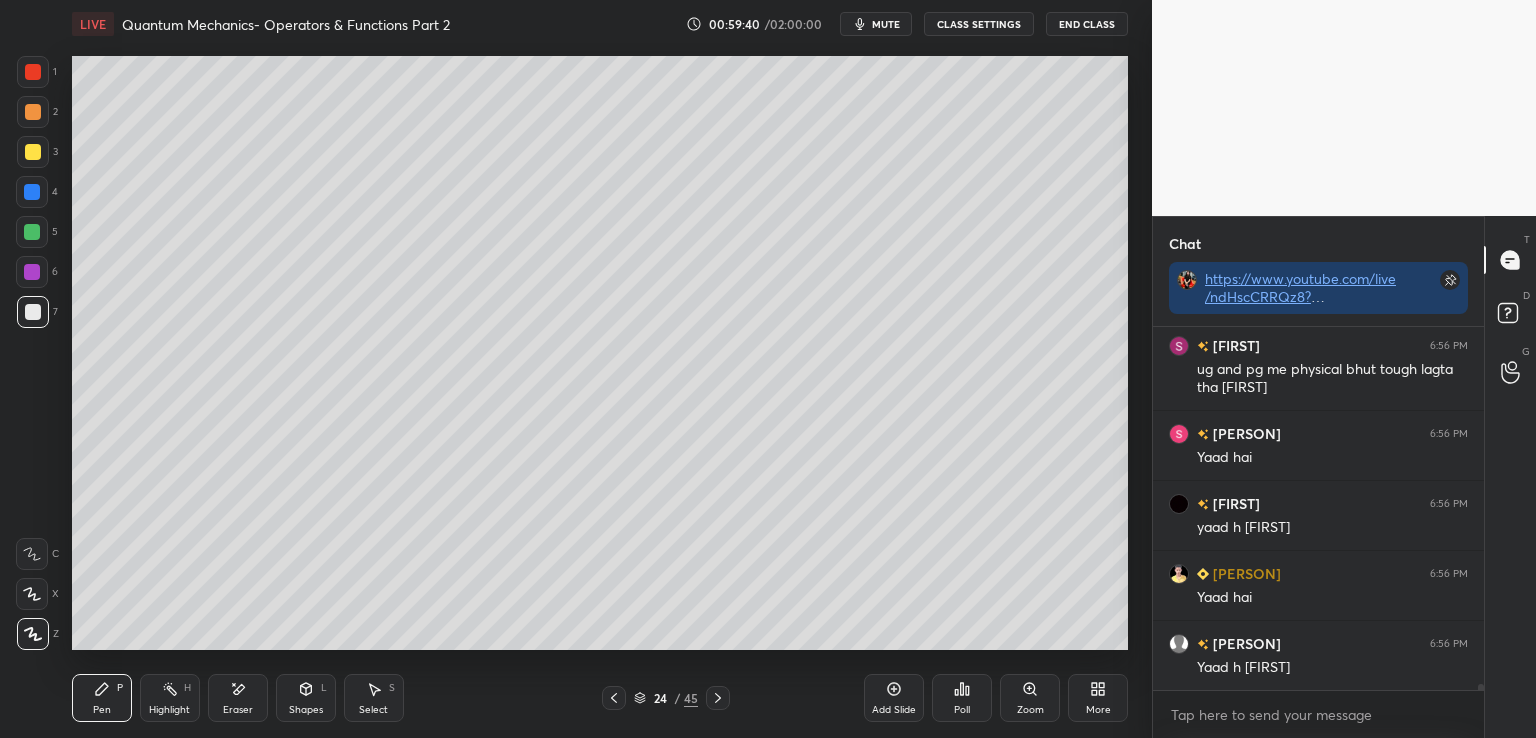 click at bounding box center [33, 152] 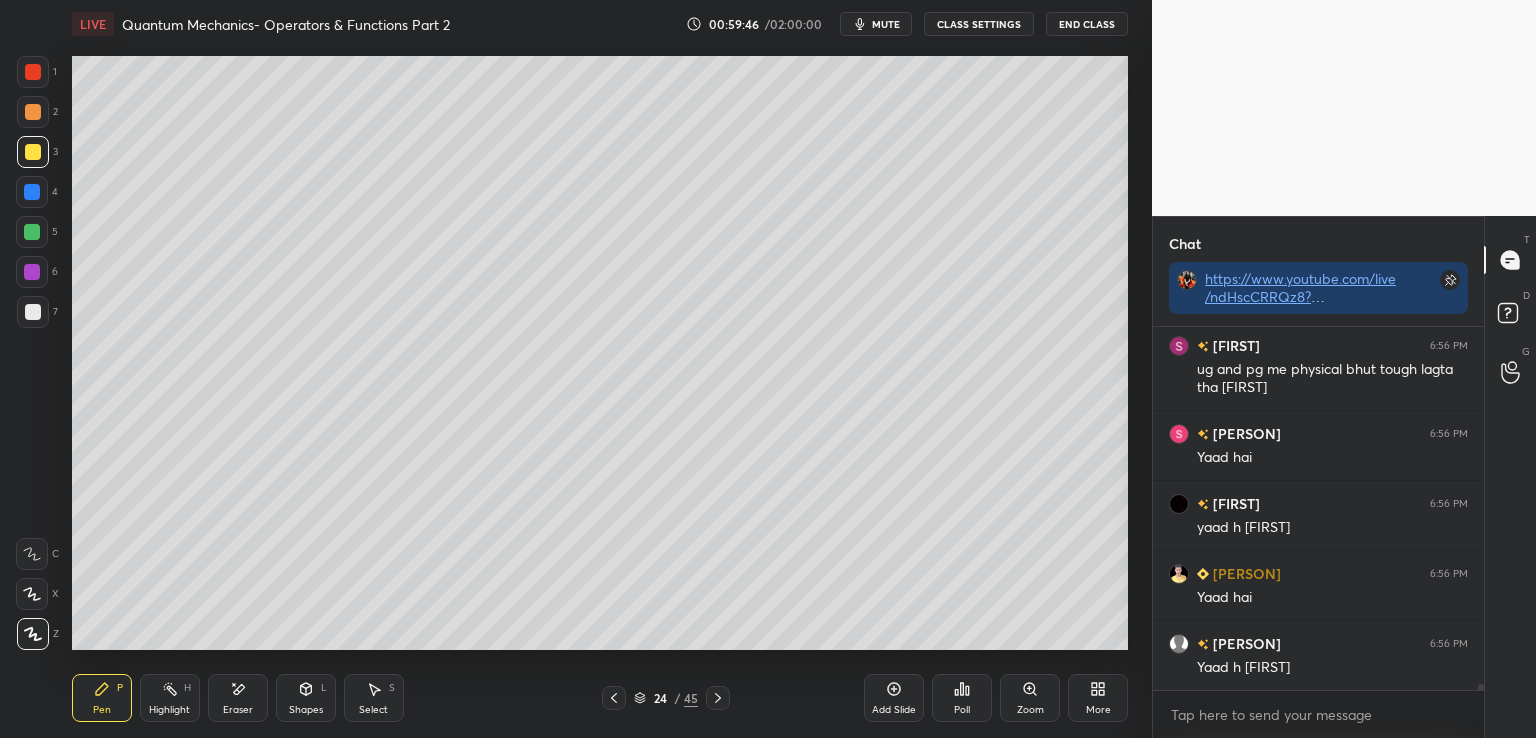 scroll, scrollTop: 23398, scrollLeft: 0, axis: vertical 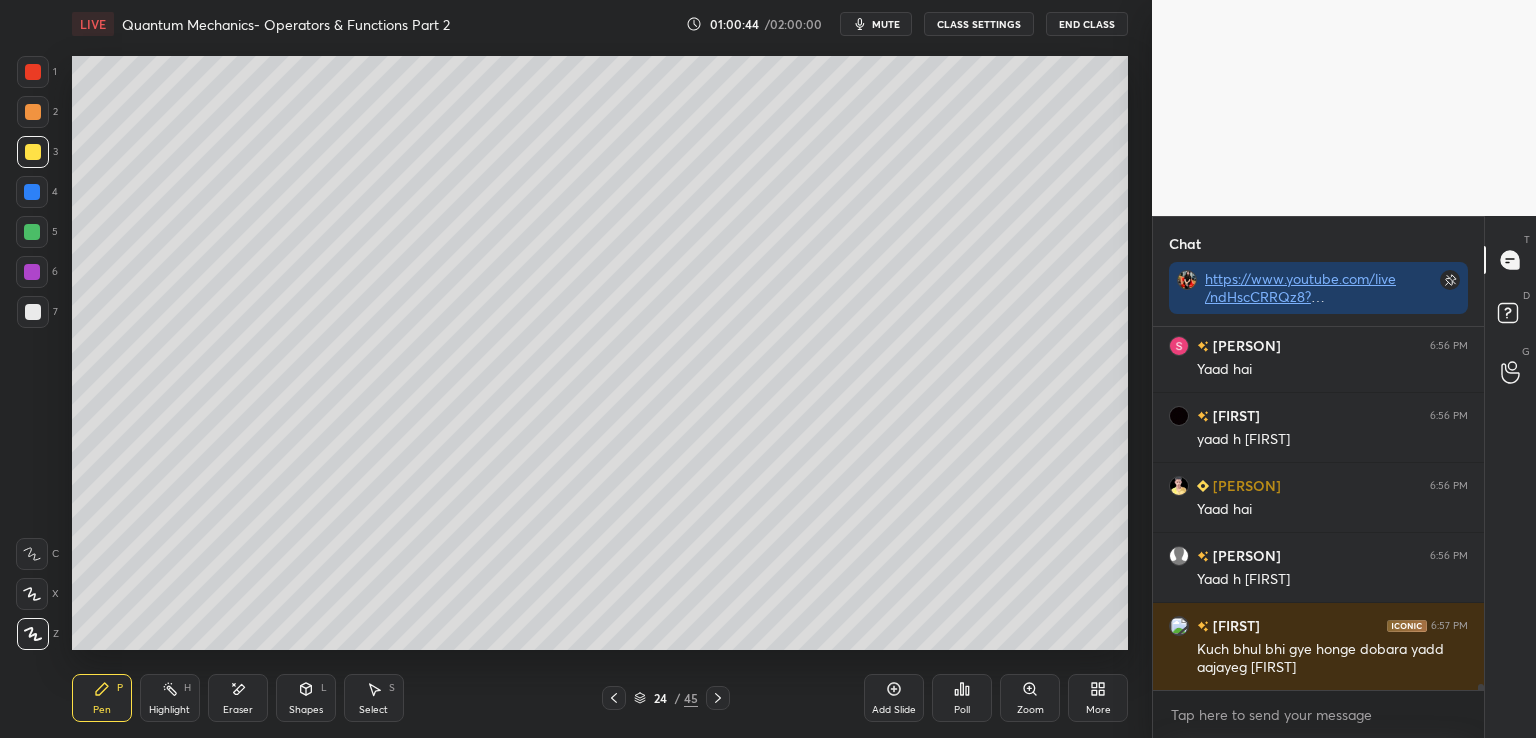 click at bounding box center [33, 312] 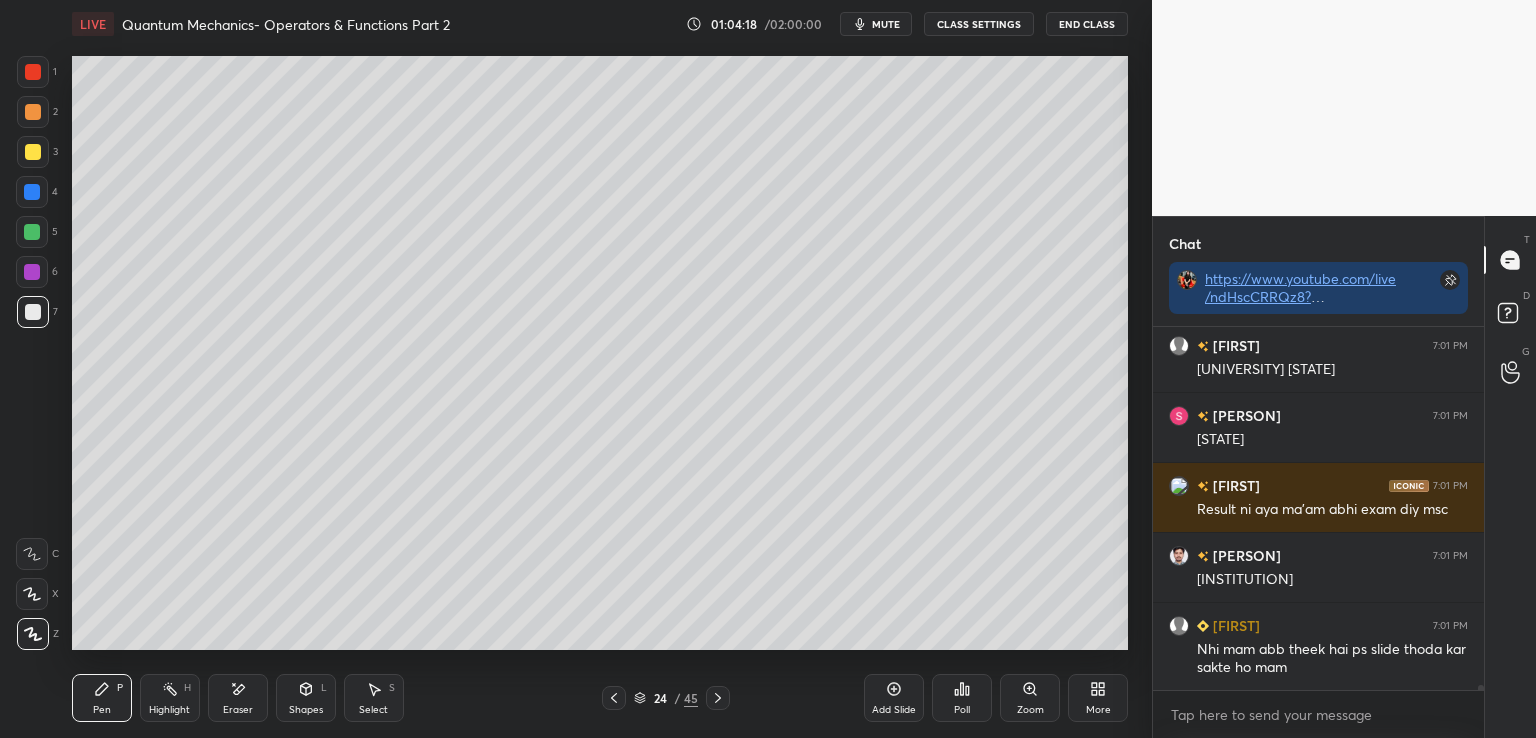 scroll, scrollTop: 25342, scrollLeft: 0, axis: vertical 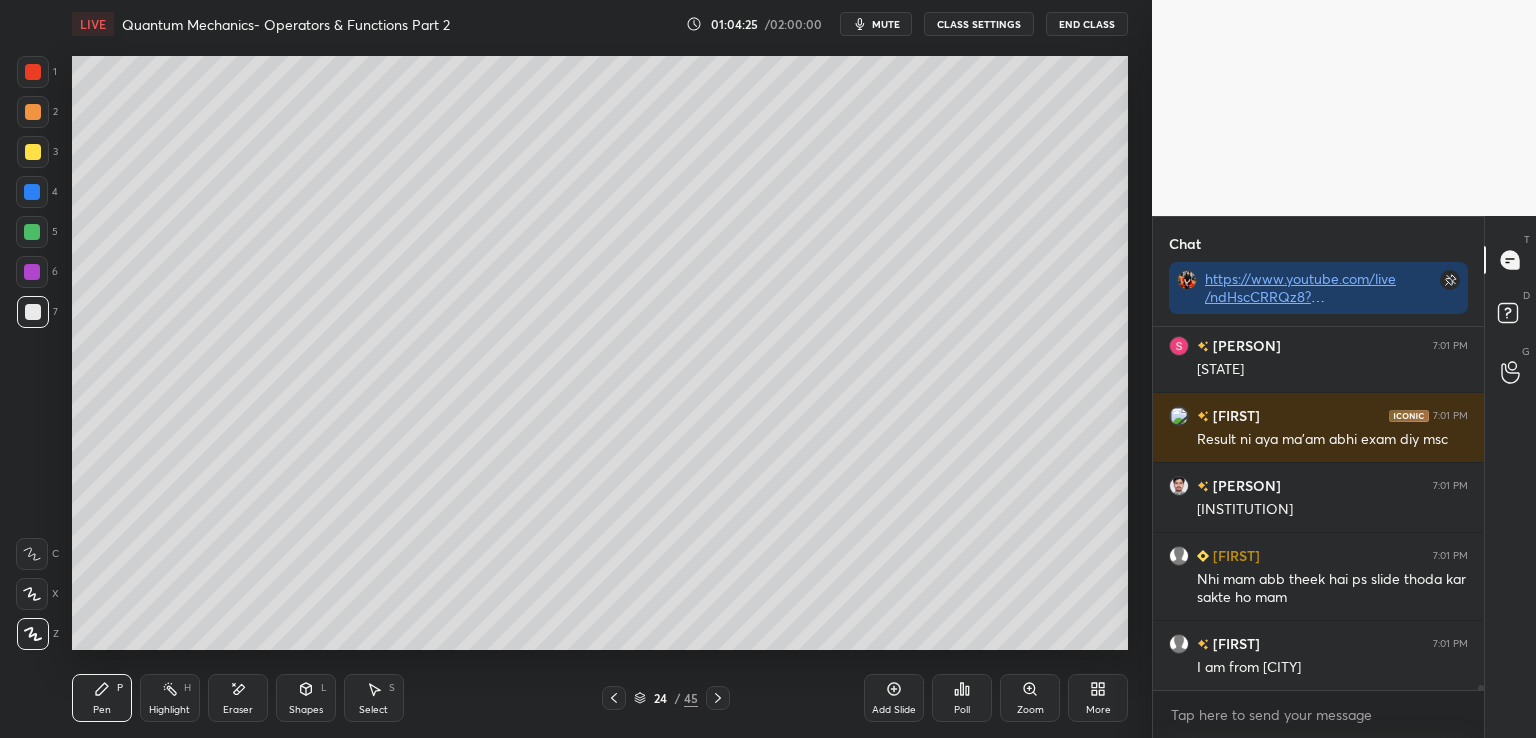 click 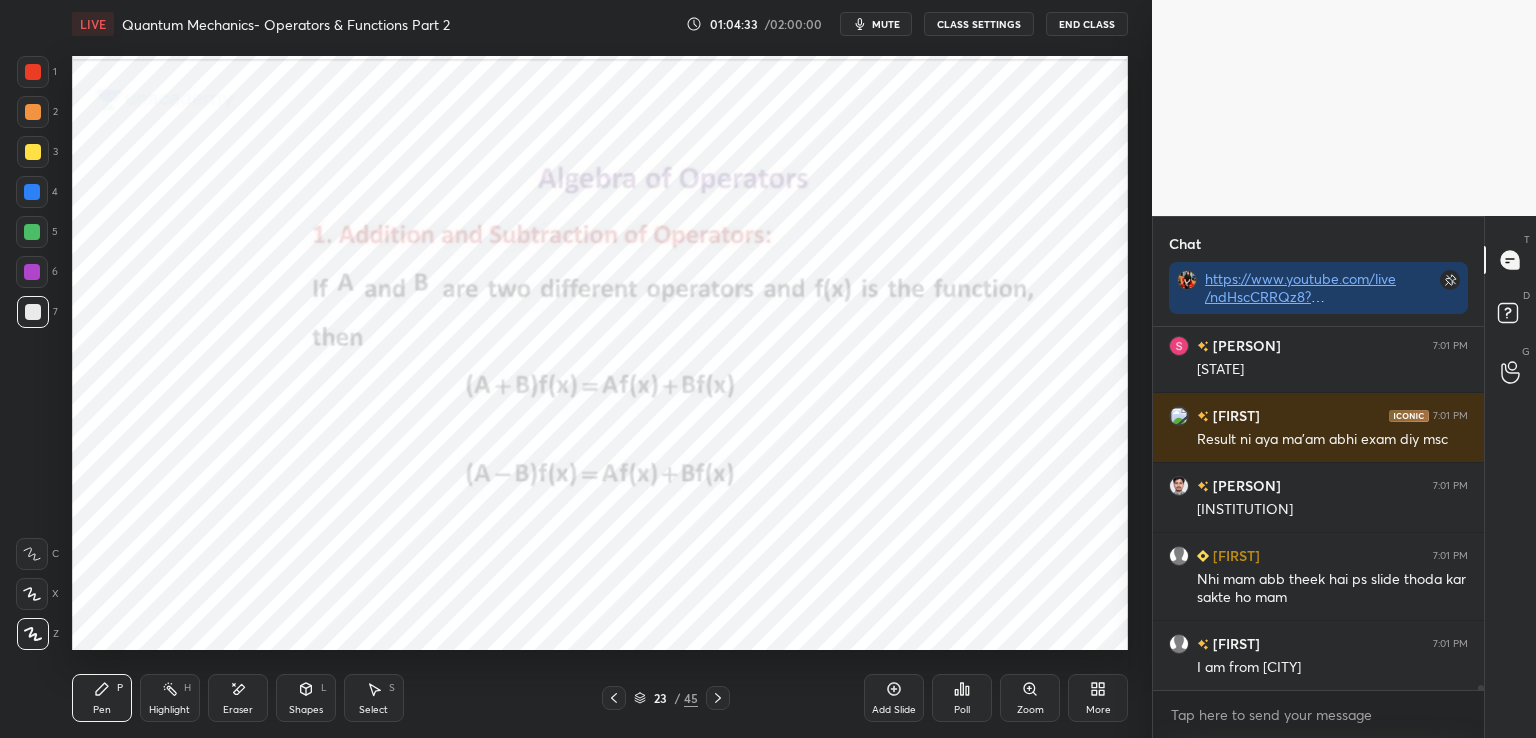 scroll, scrollTop: 25362, scrollLeft: 0, axis: vertical 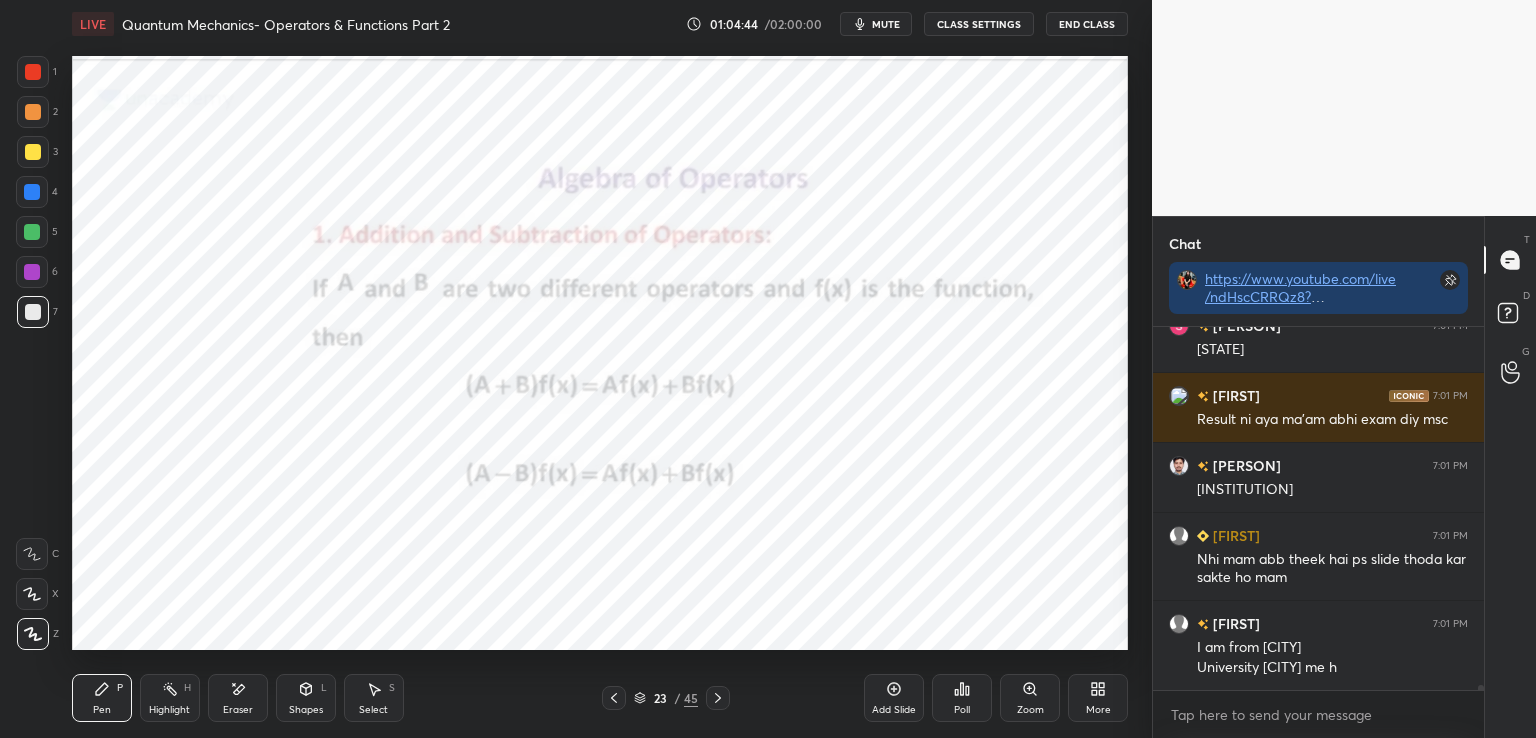click 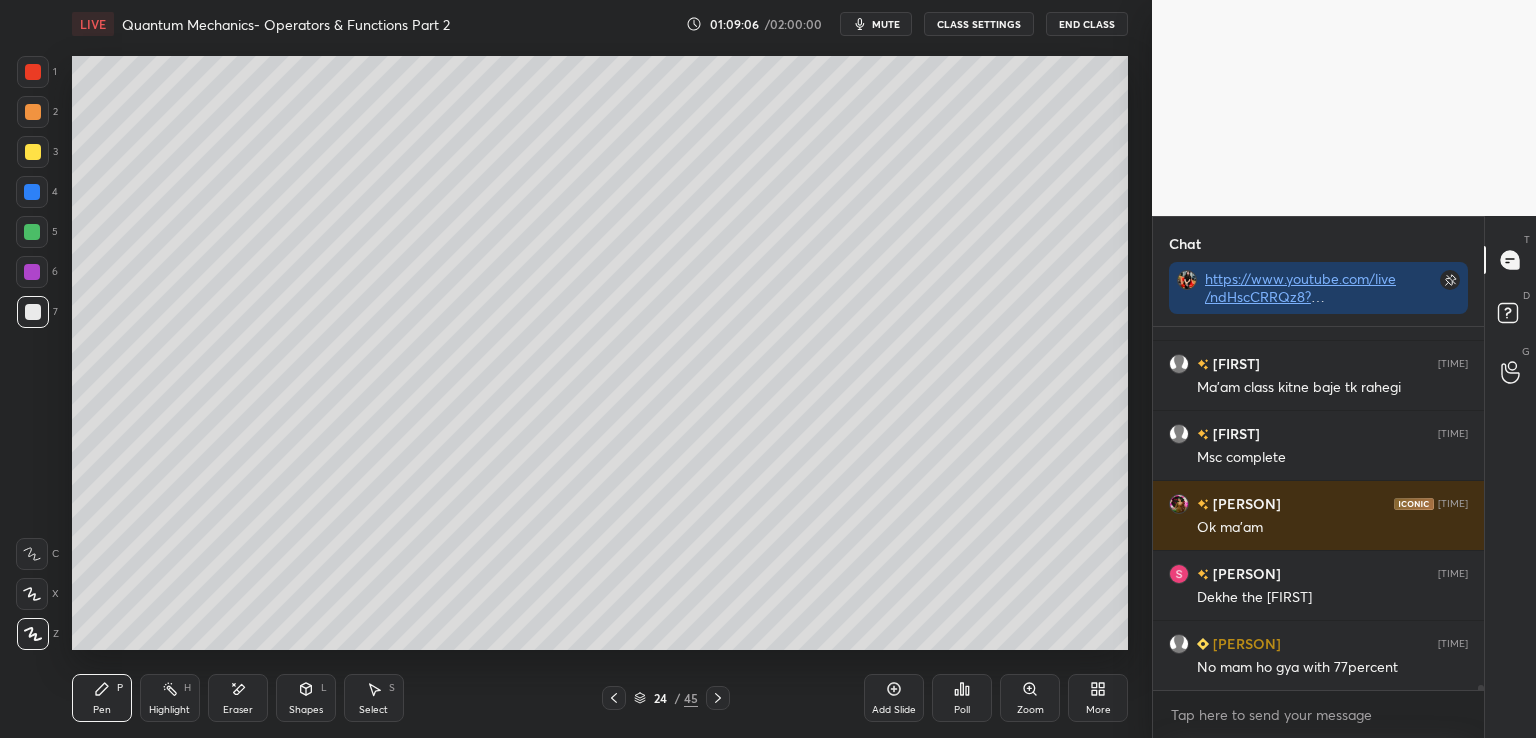 scroll, scrollTop: 27682, scrollLeft: 0, axis: vertical 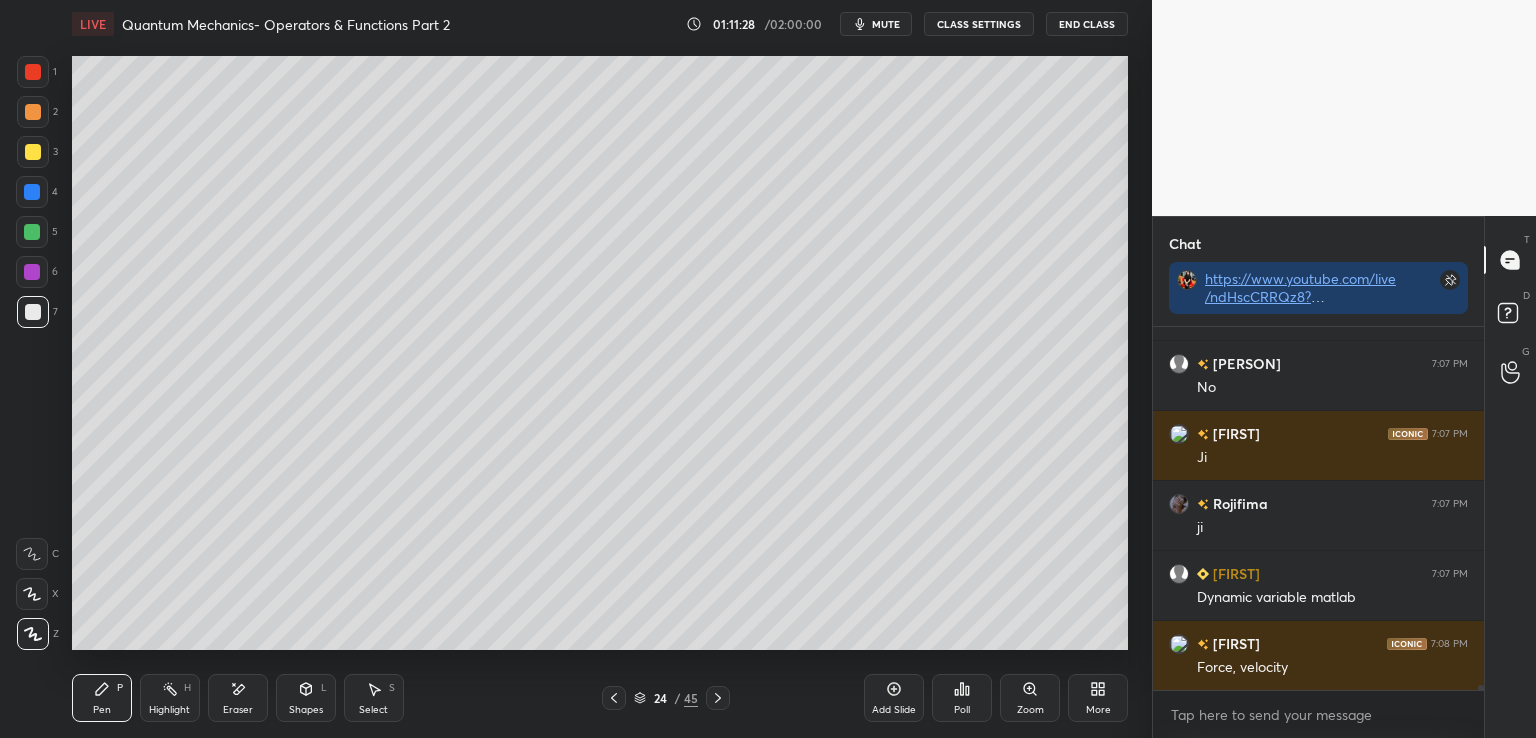 click 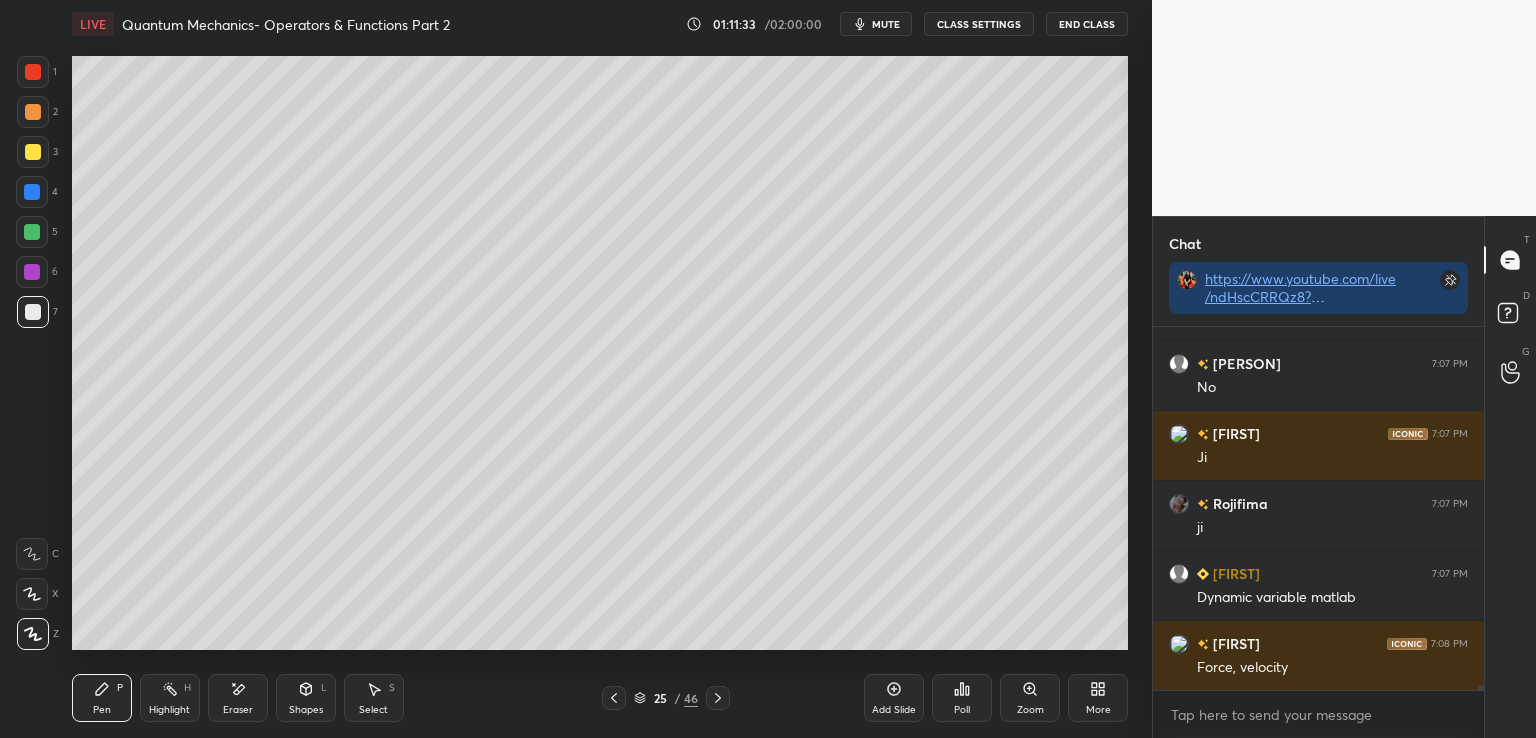 click at bounding box center [33, 152] 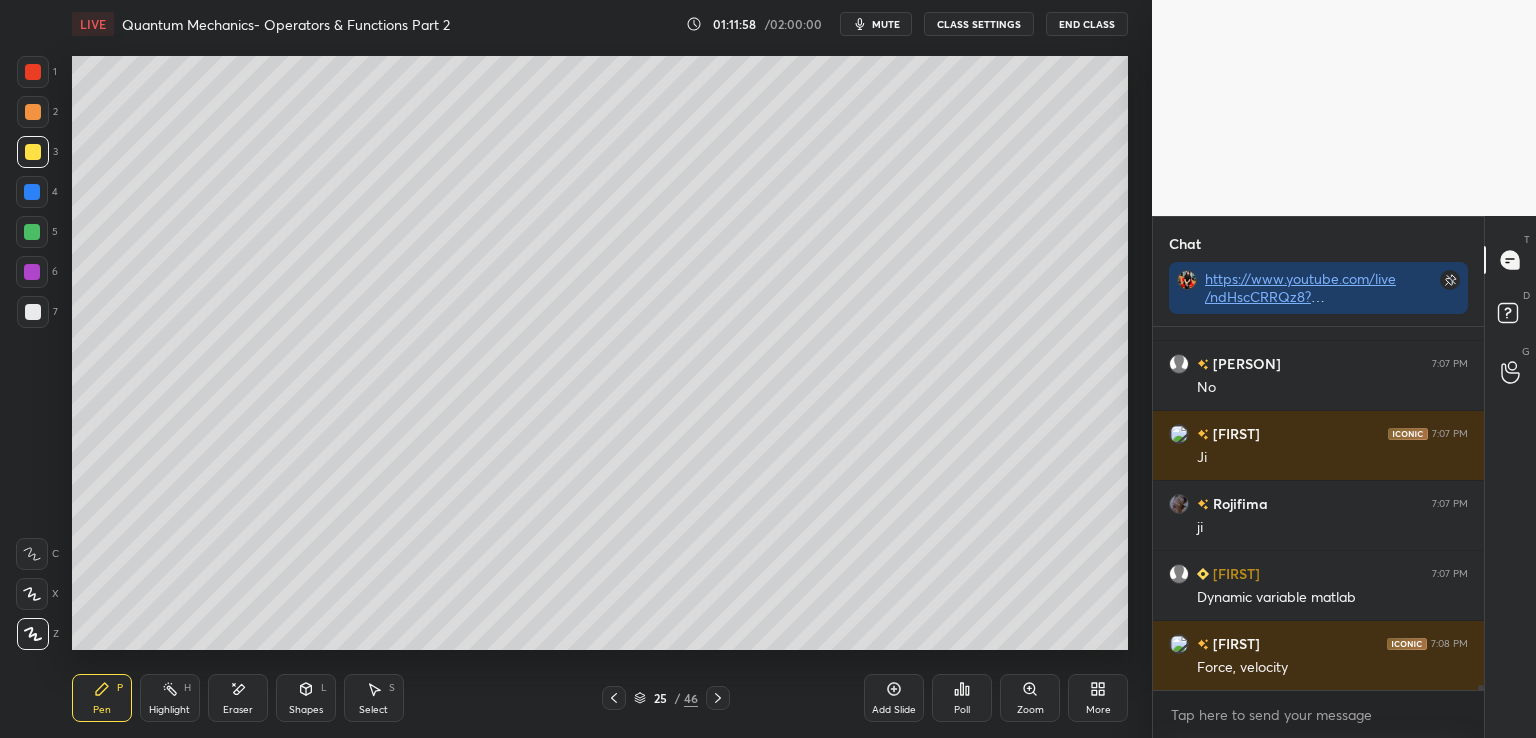 click 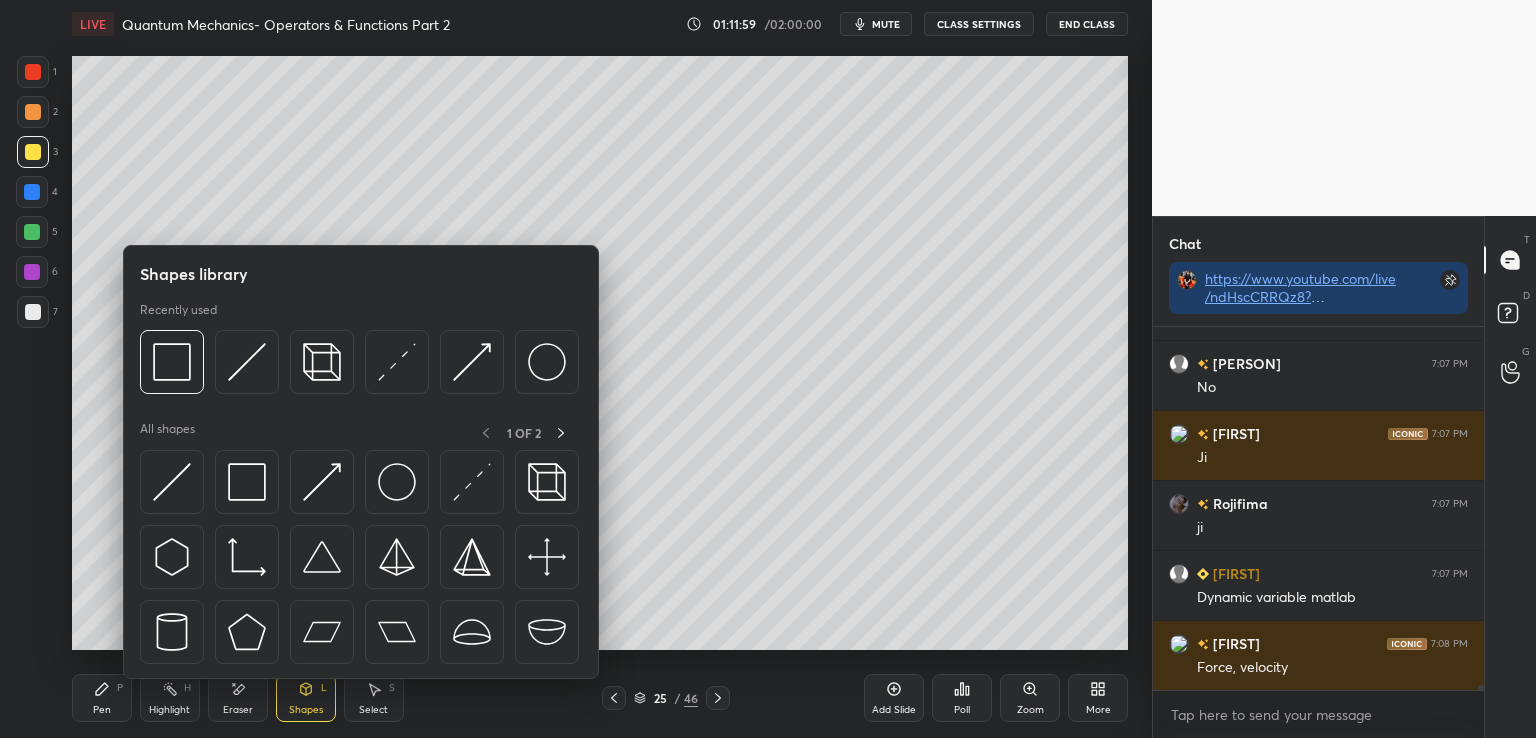 click at bounding box center (247, 362) 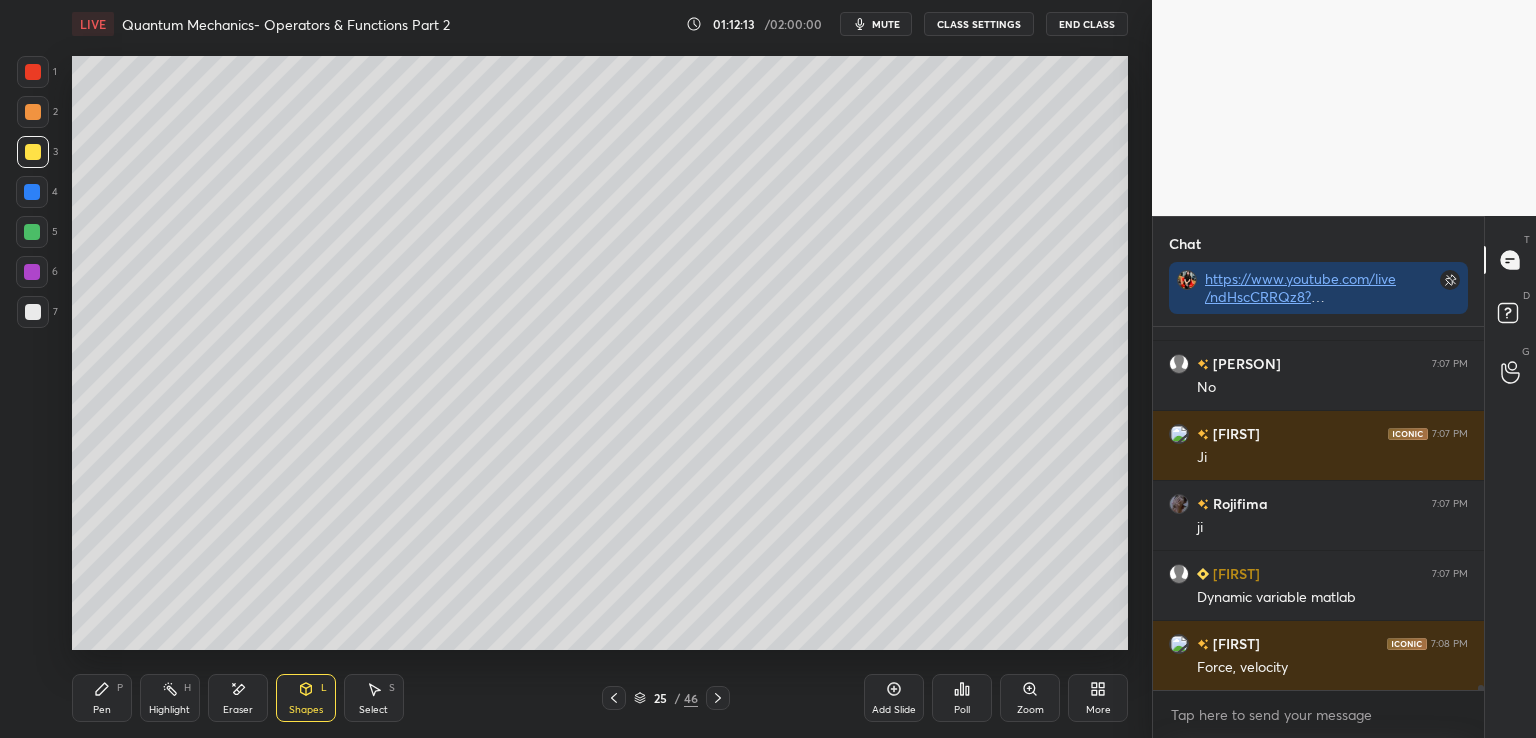 click 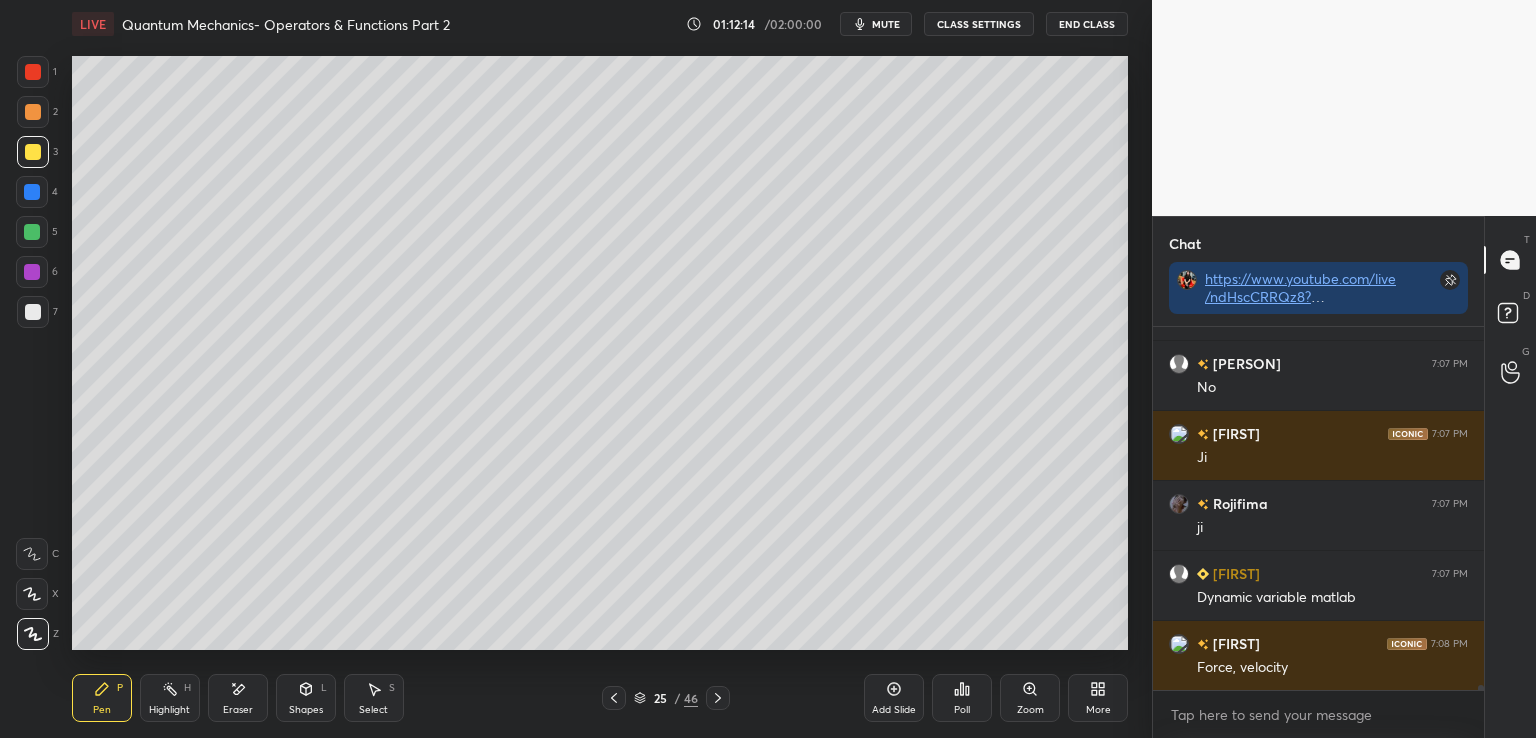 click at bounding box center [33, 312] 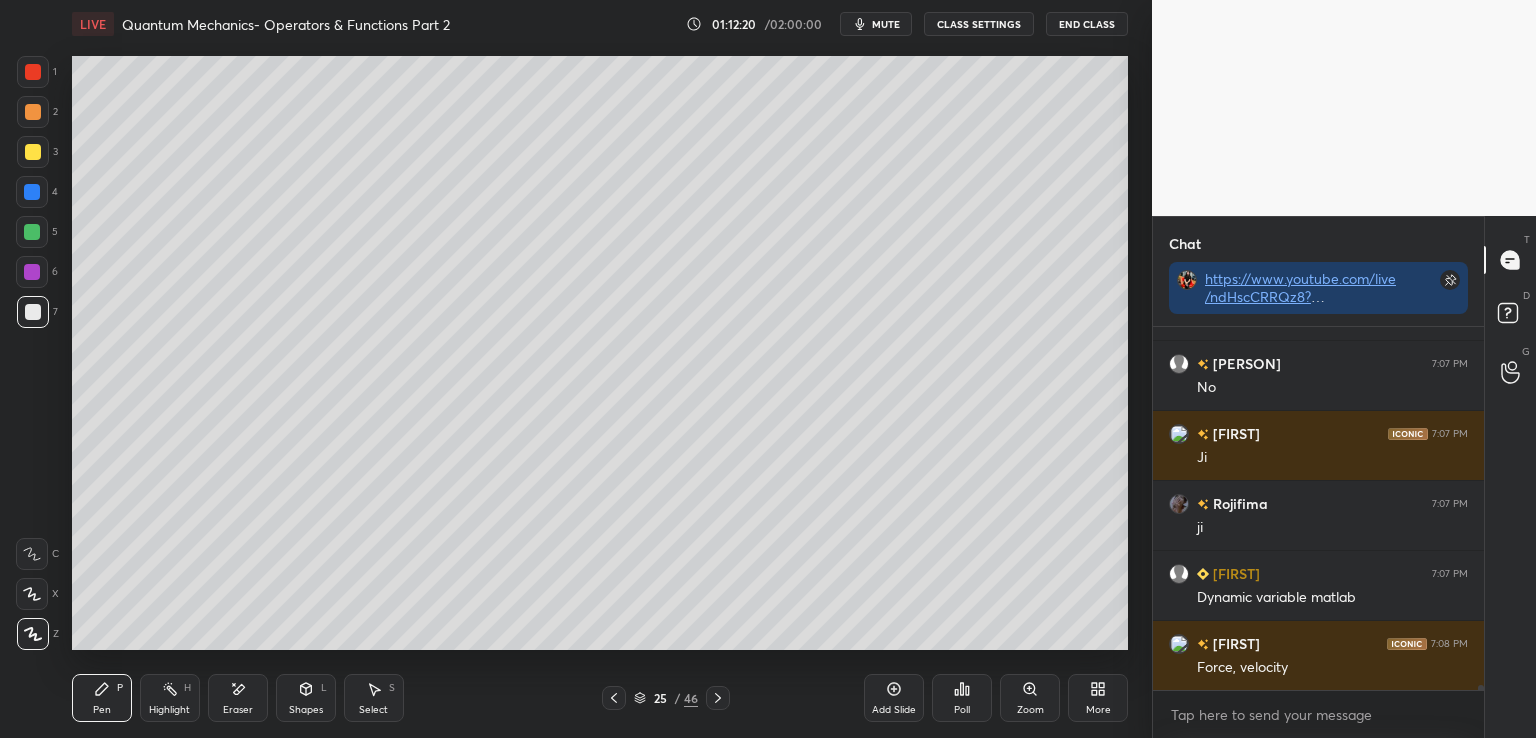 scroll, scrollTop: 28172, scrollLeft: 0, axis: vertical 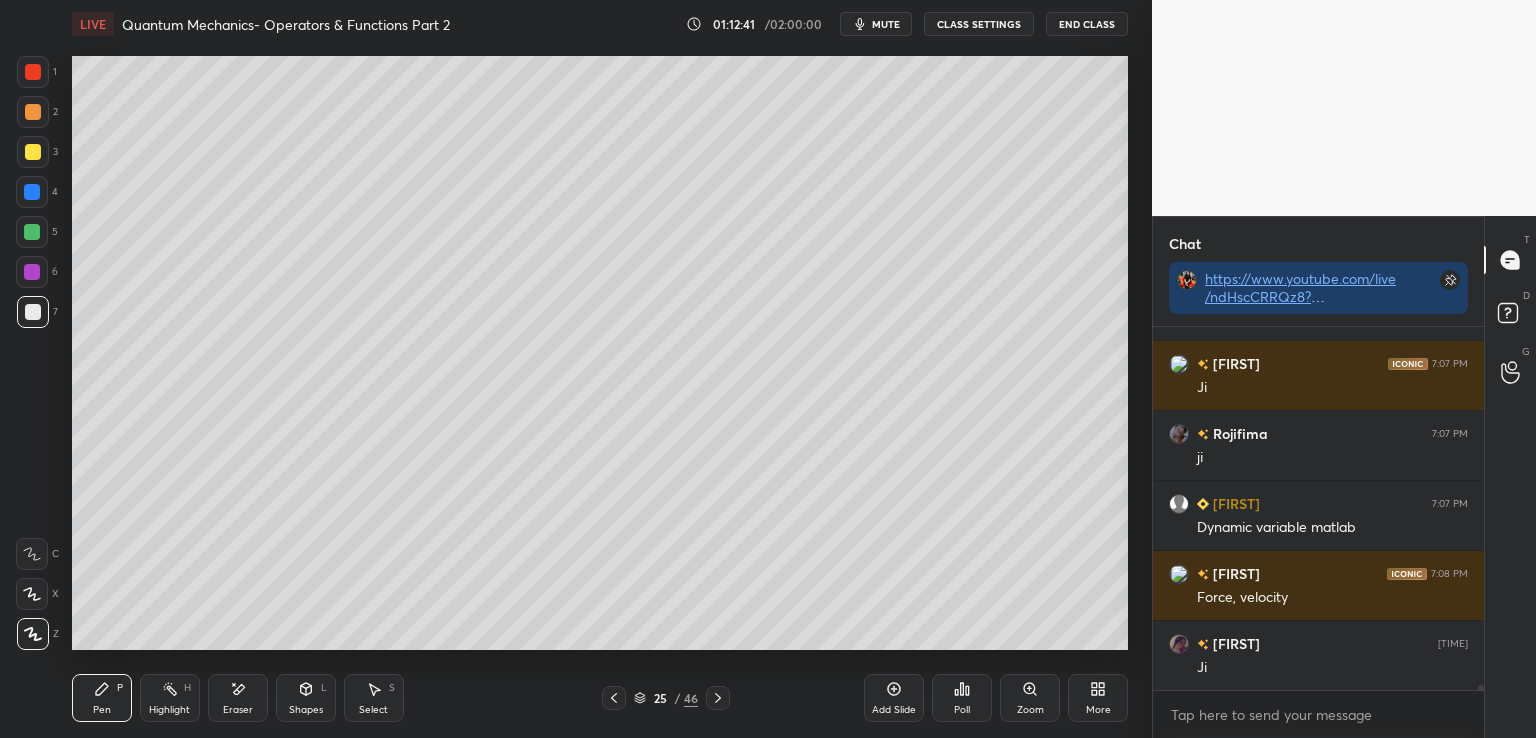 click 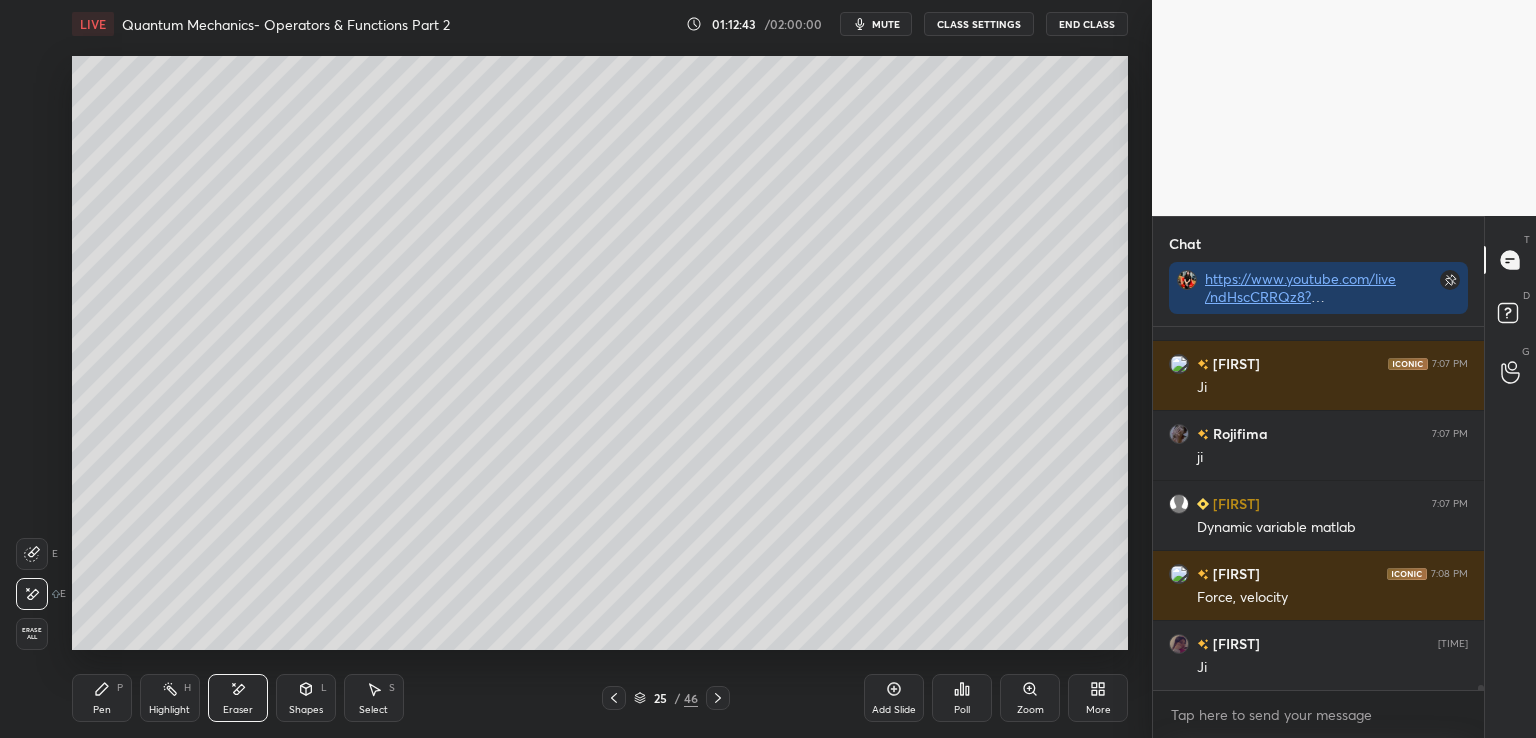 click 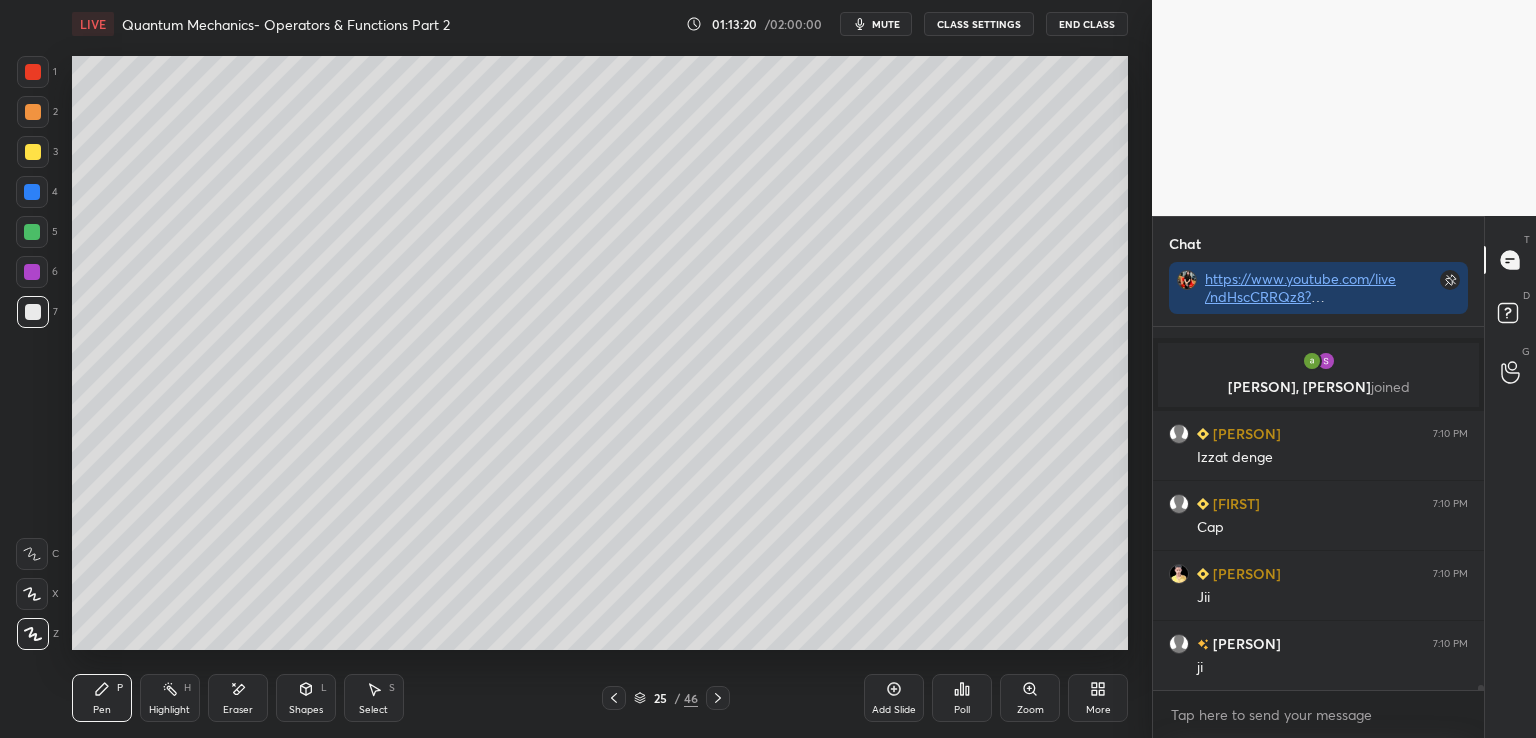 scroll, scrollTop: 25408, scrollLeft: 0, axis: vertical 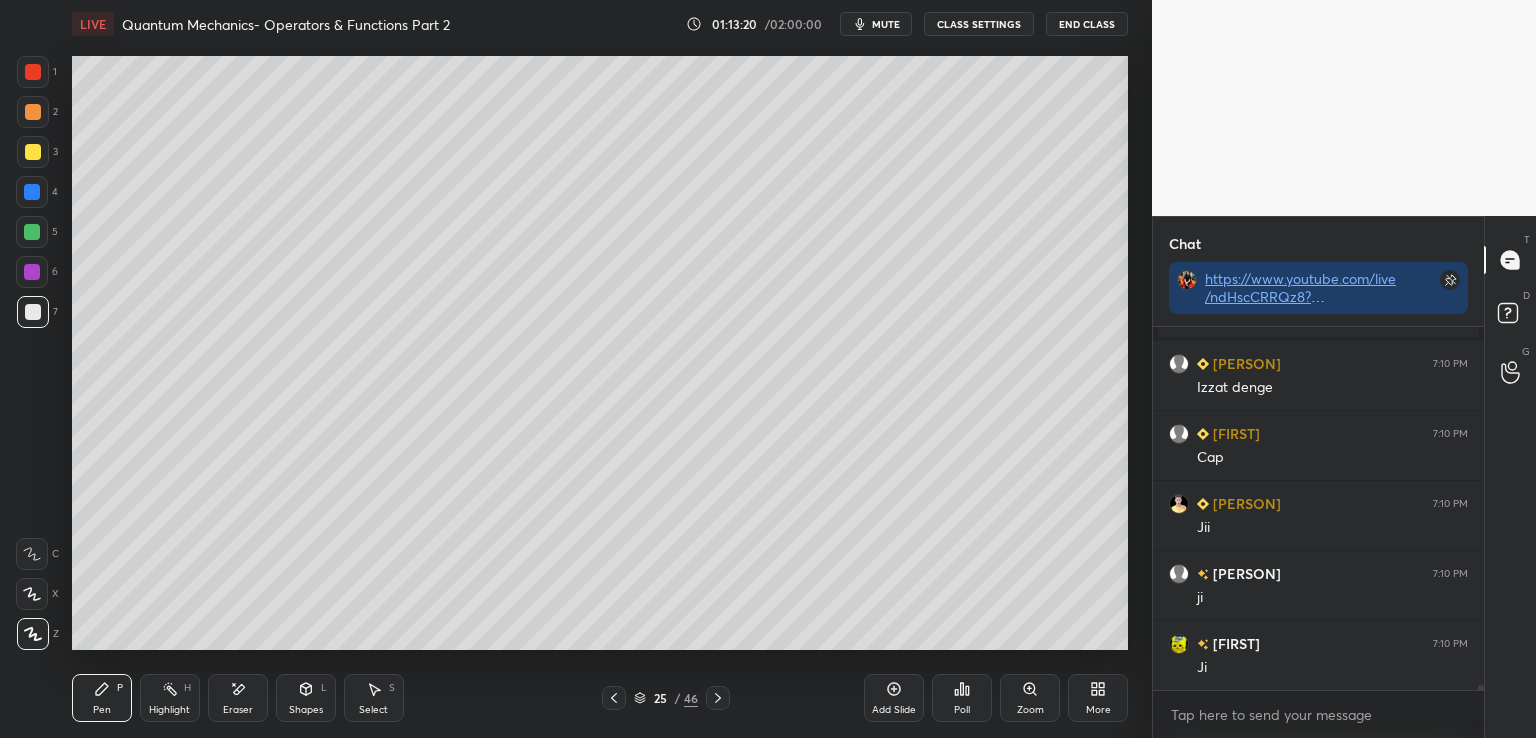 click 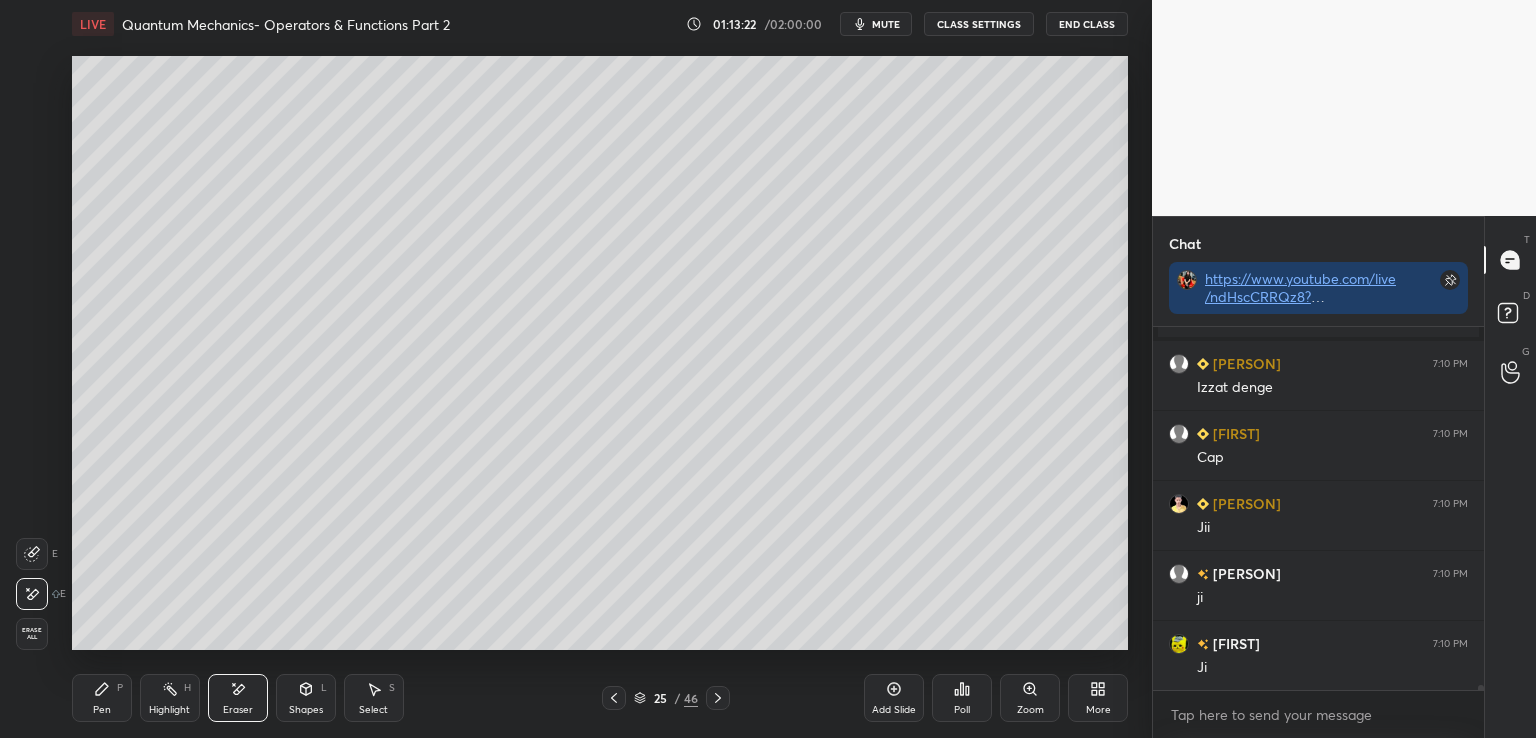 click 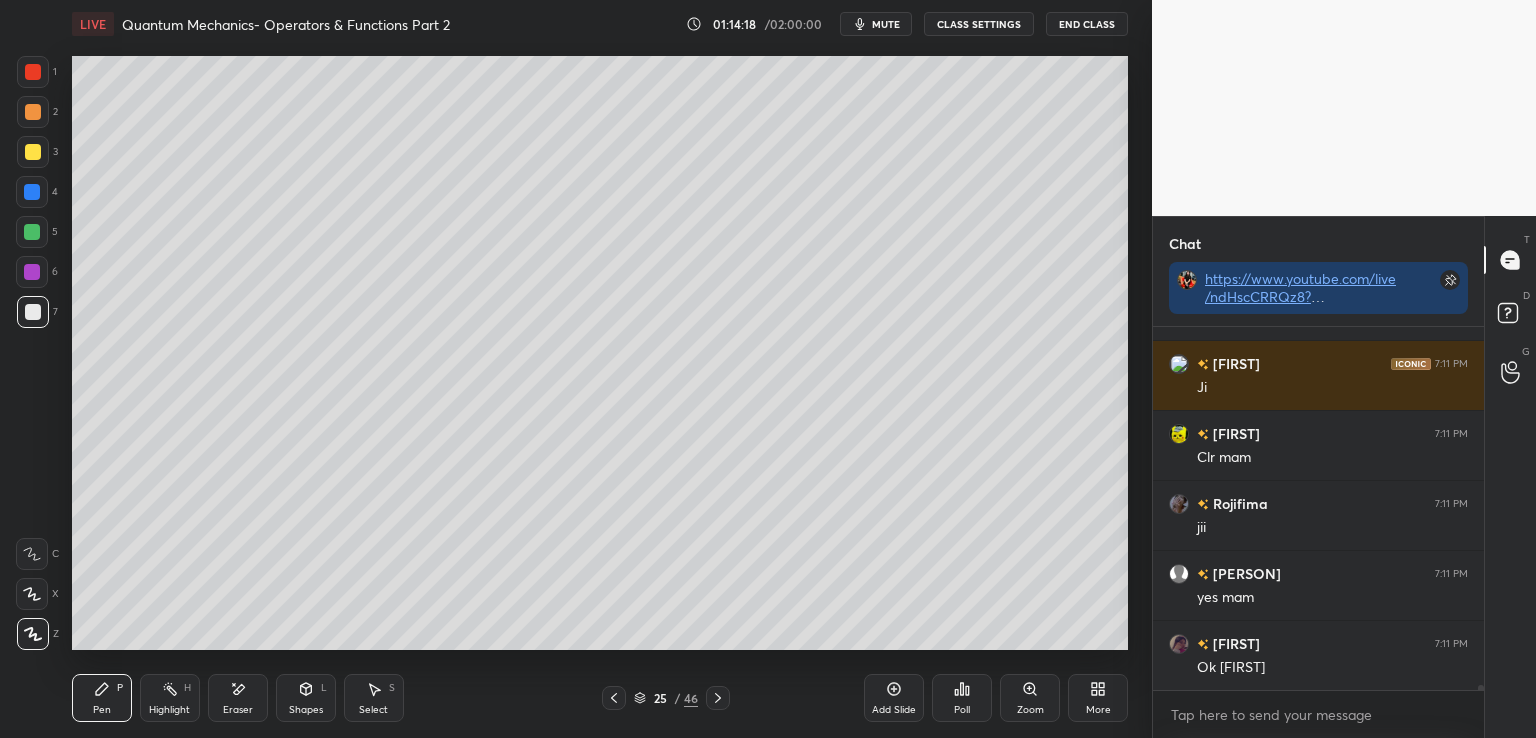 scroll, scrollTop: 25898, scrollLeft: 0, axis: vertical 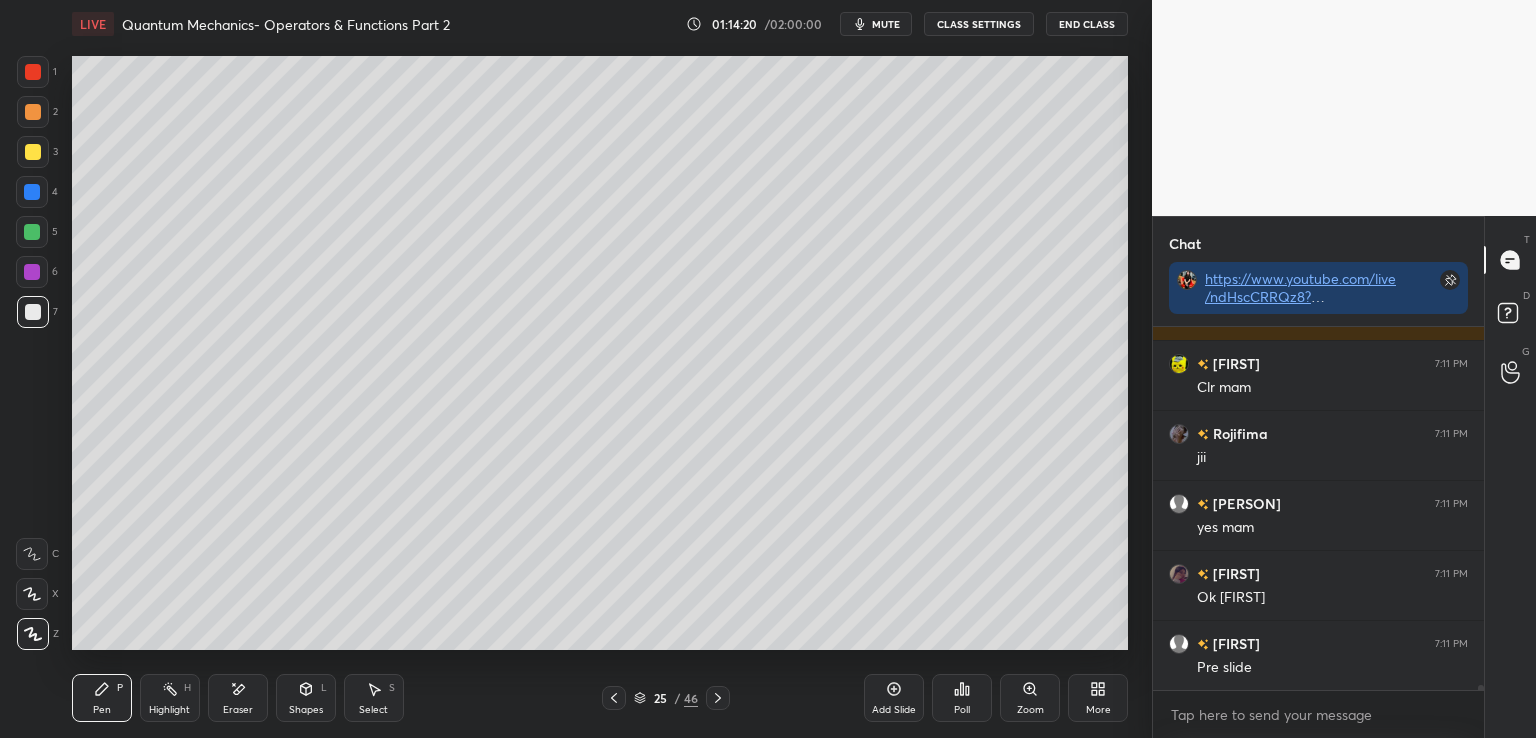 click 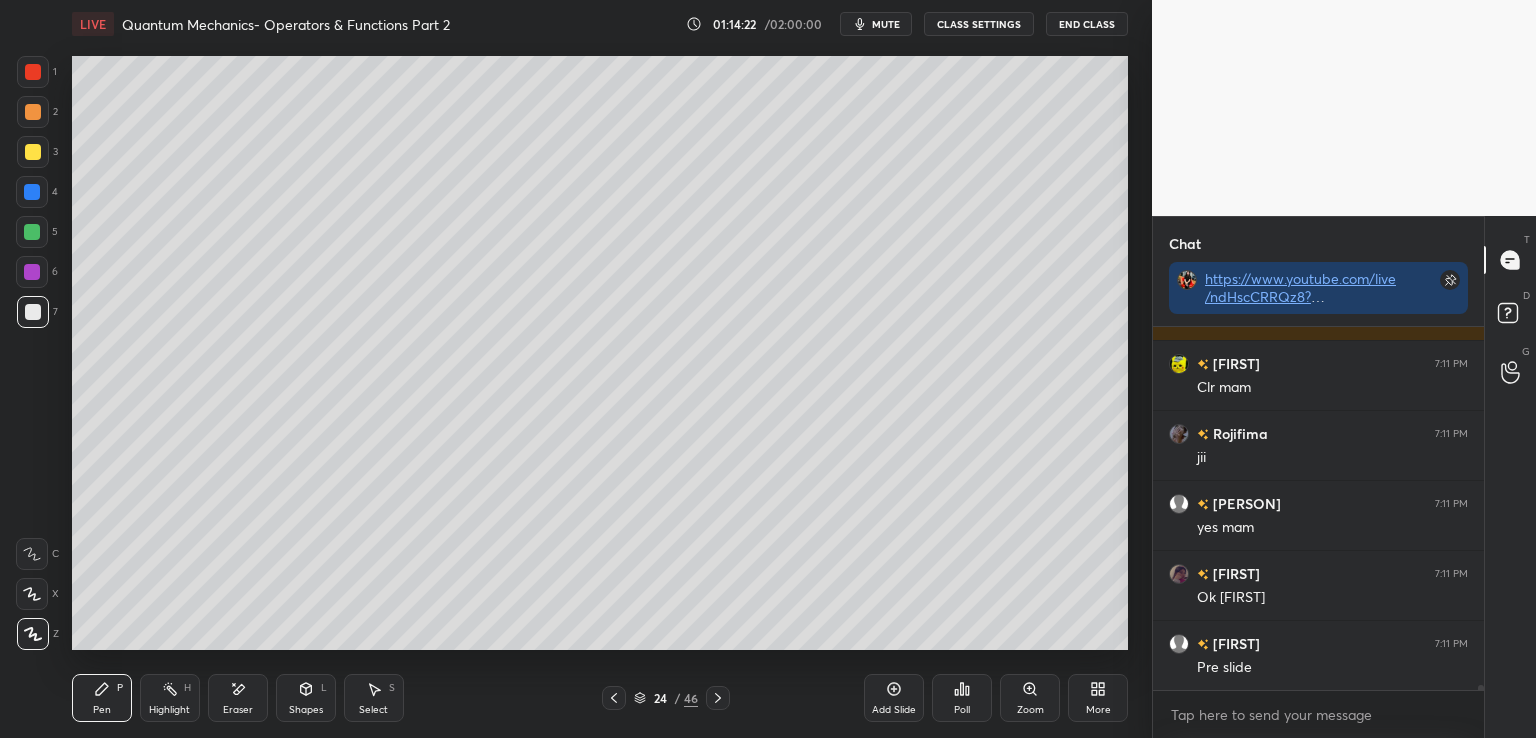 click on "End Class" at bounding box center (1087, 24) 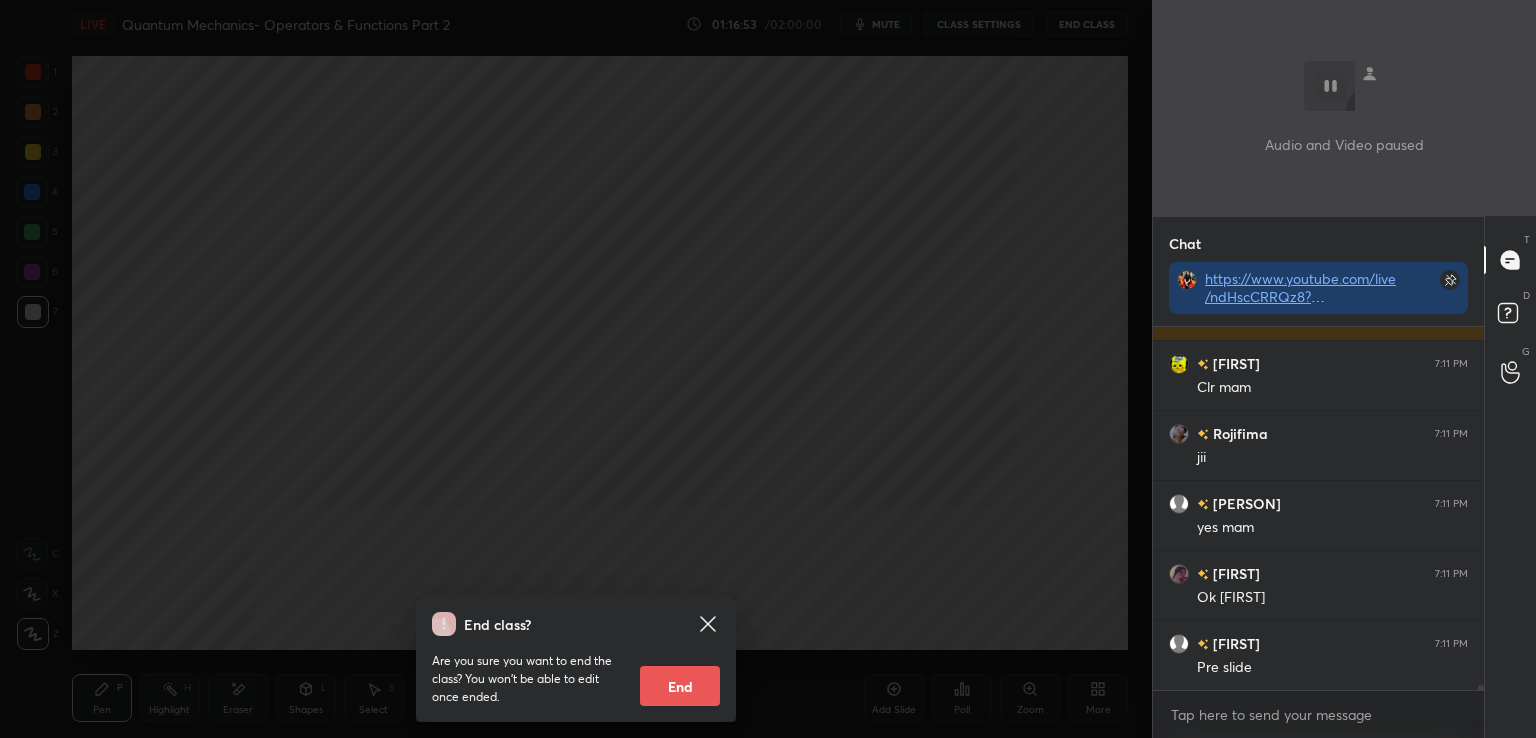 click 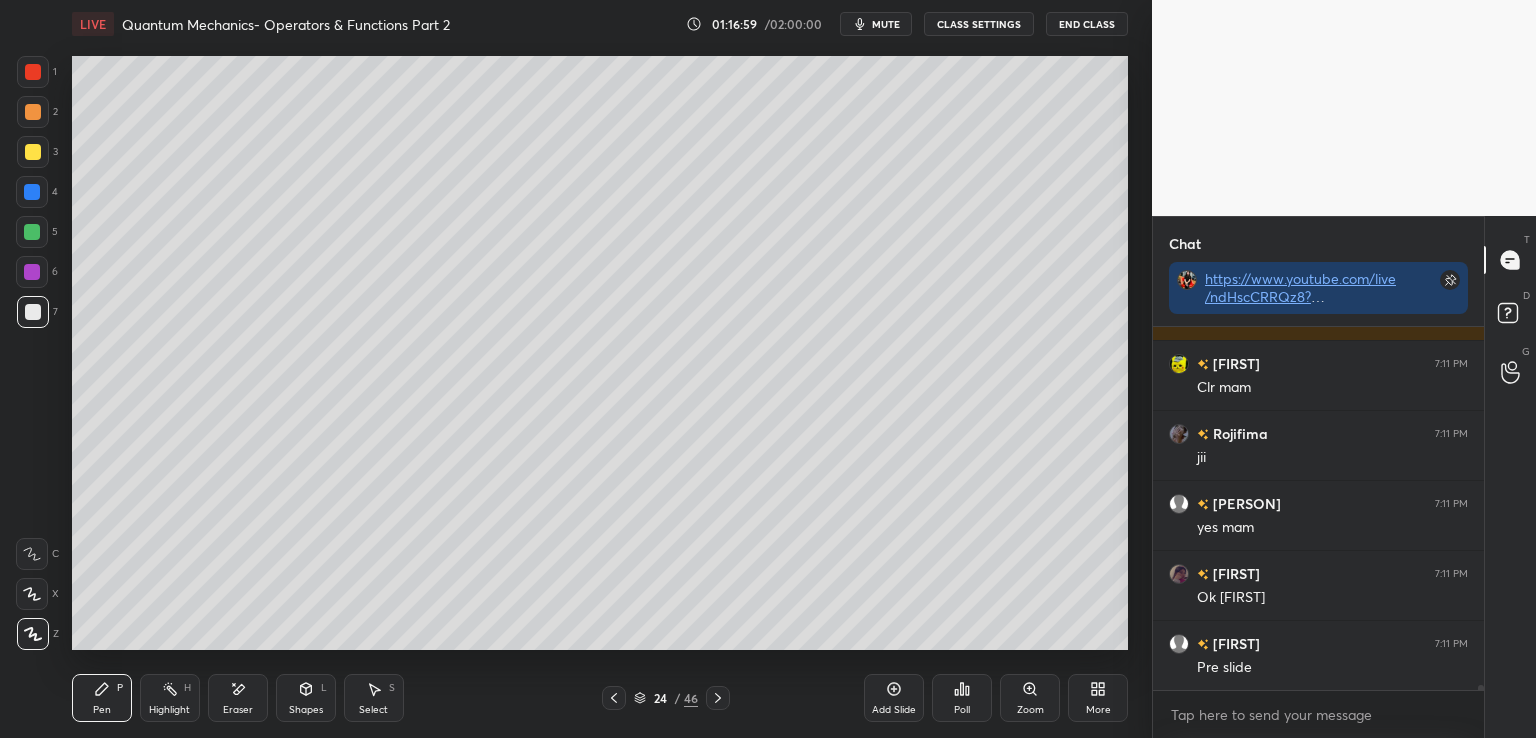 click 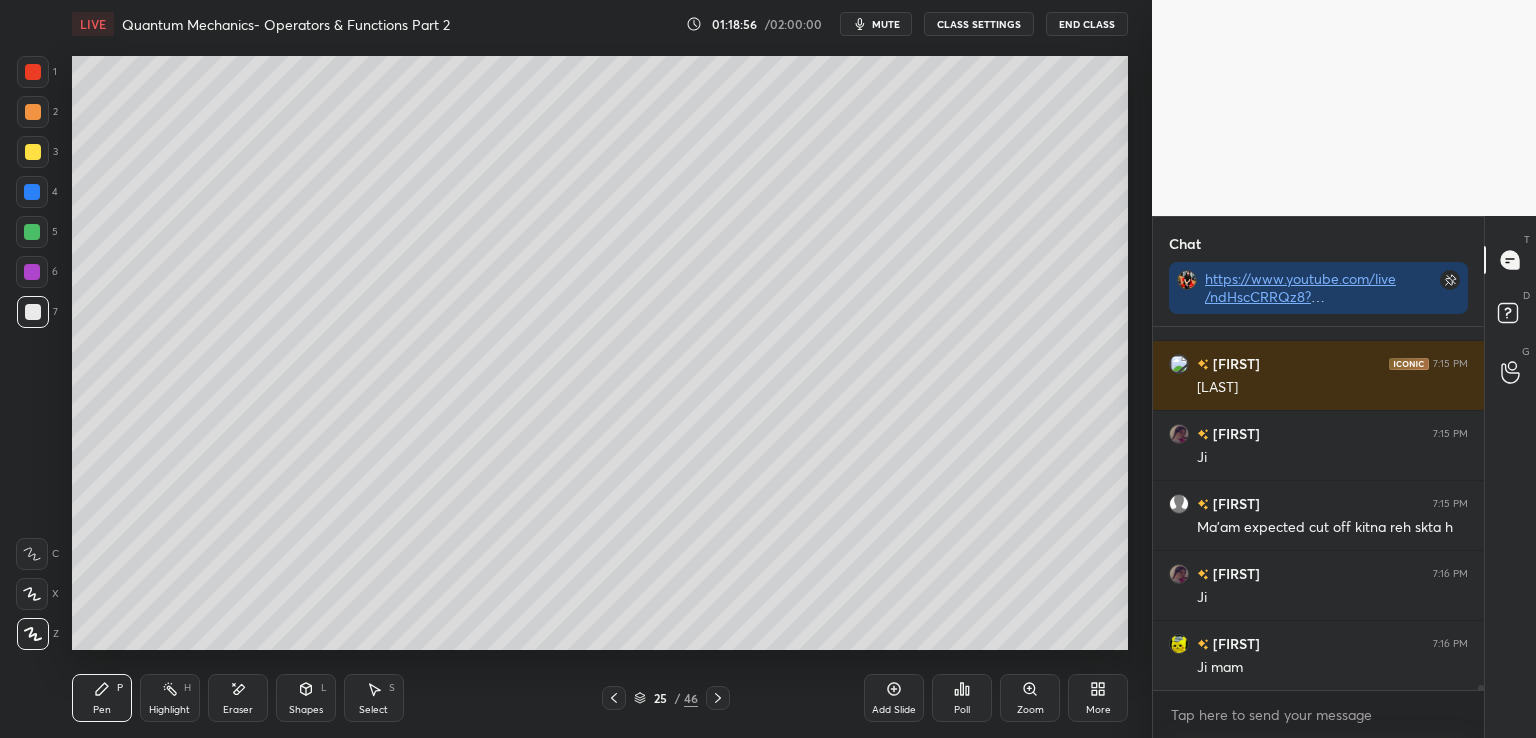 scroll, scrollTop: 27318, scrollLeft: 0, axis: vertical 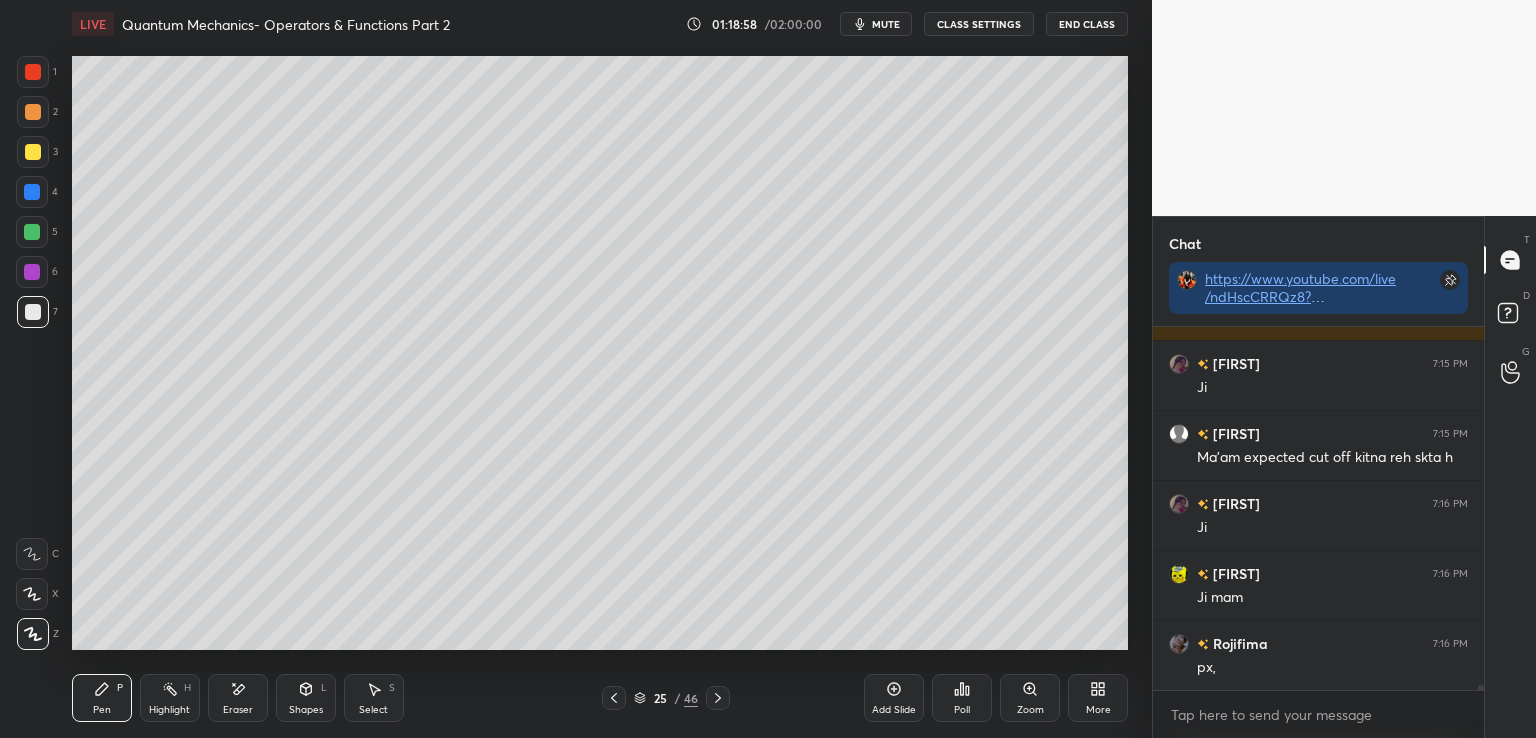 click on "Eraser" at bounding box center [238, 698] 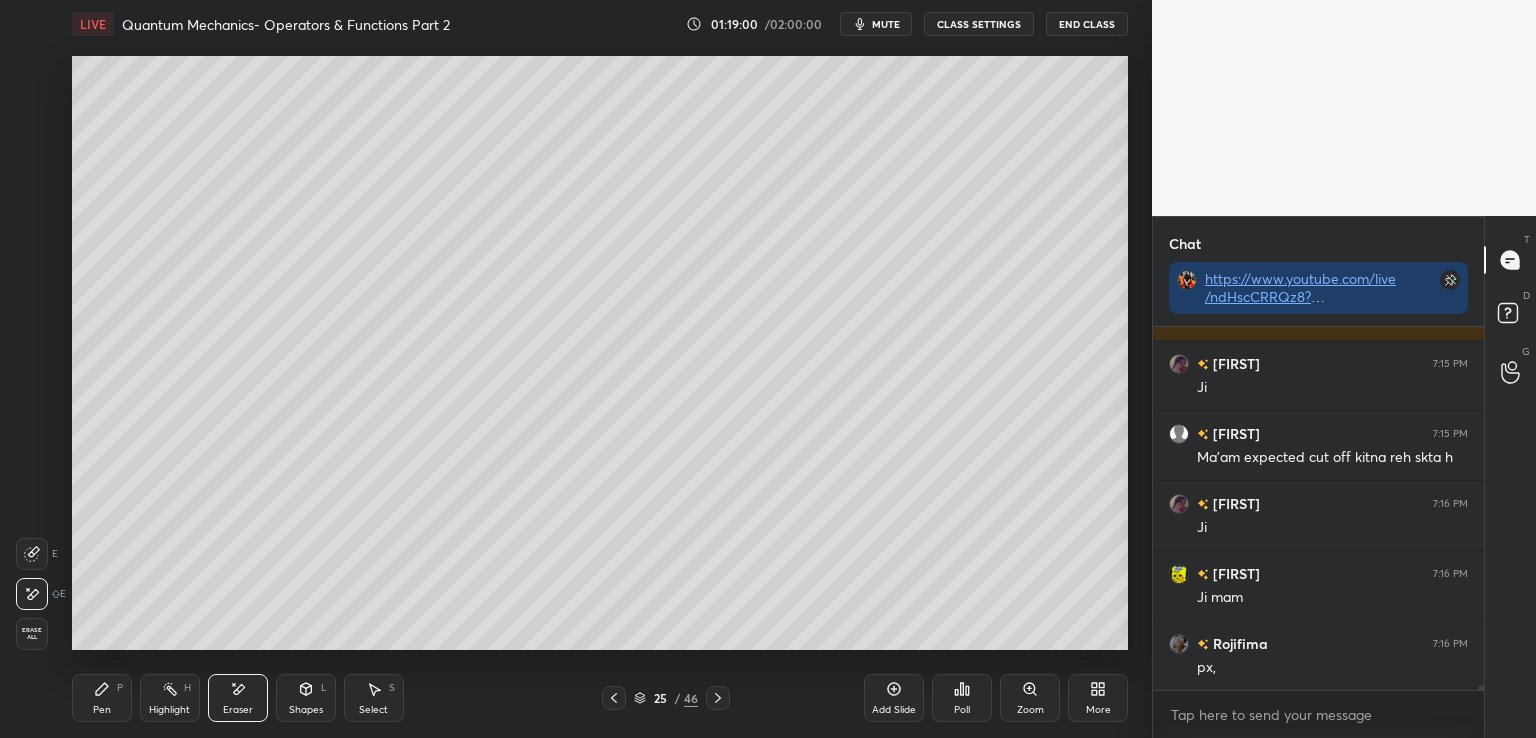 click 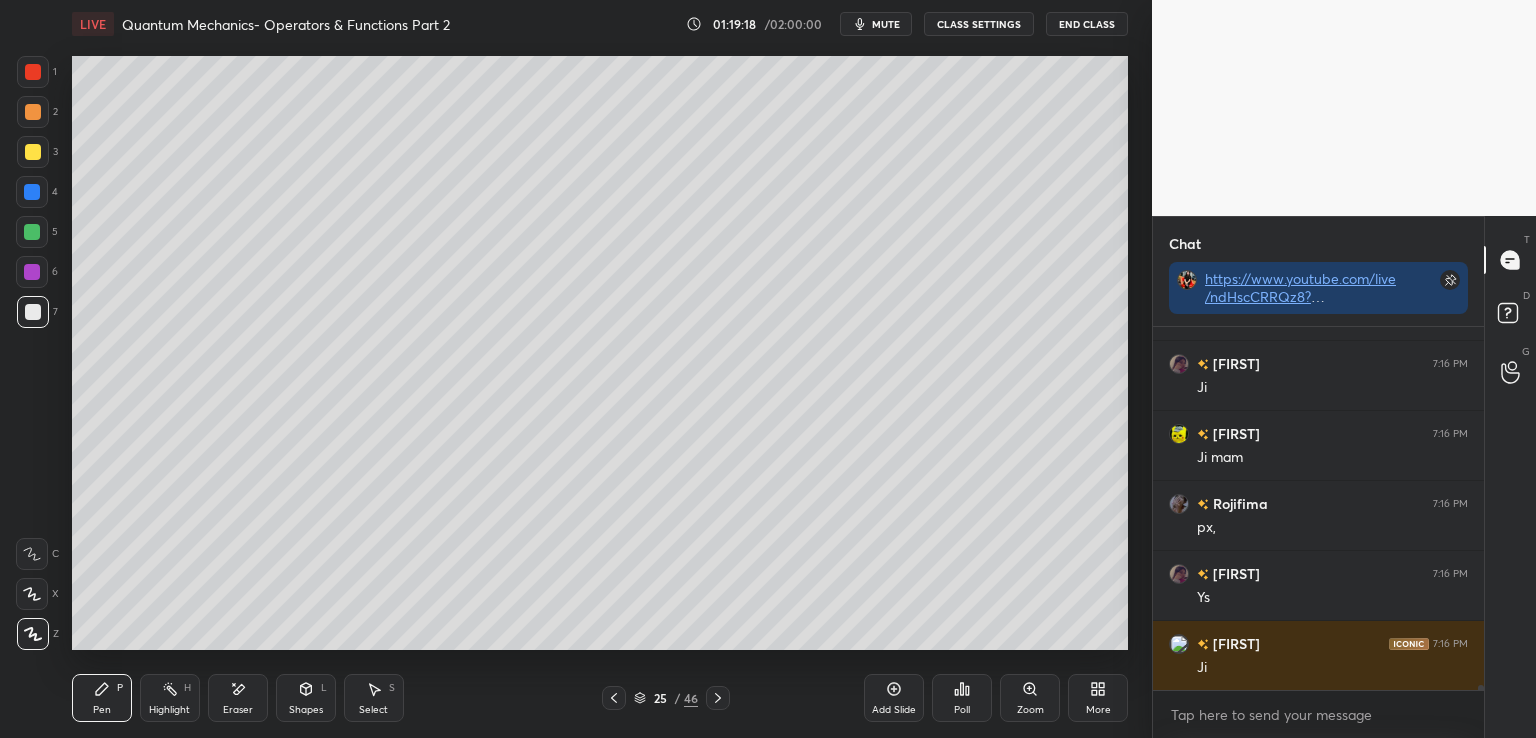scroll, scrollTop: 27528, scrollLeft: 0, axis: vertical 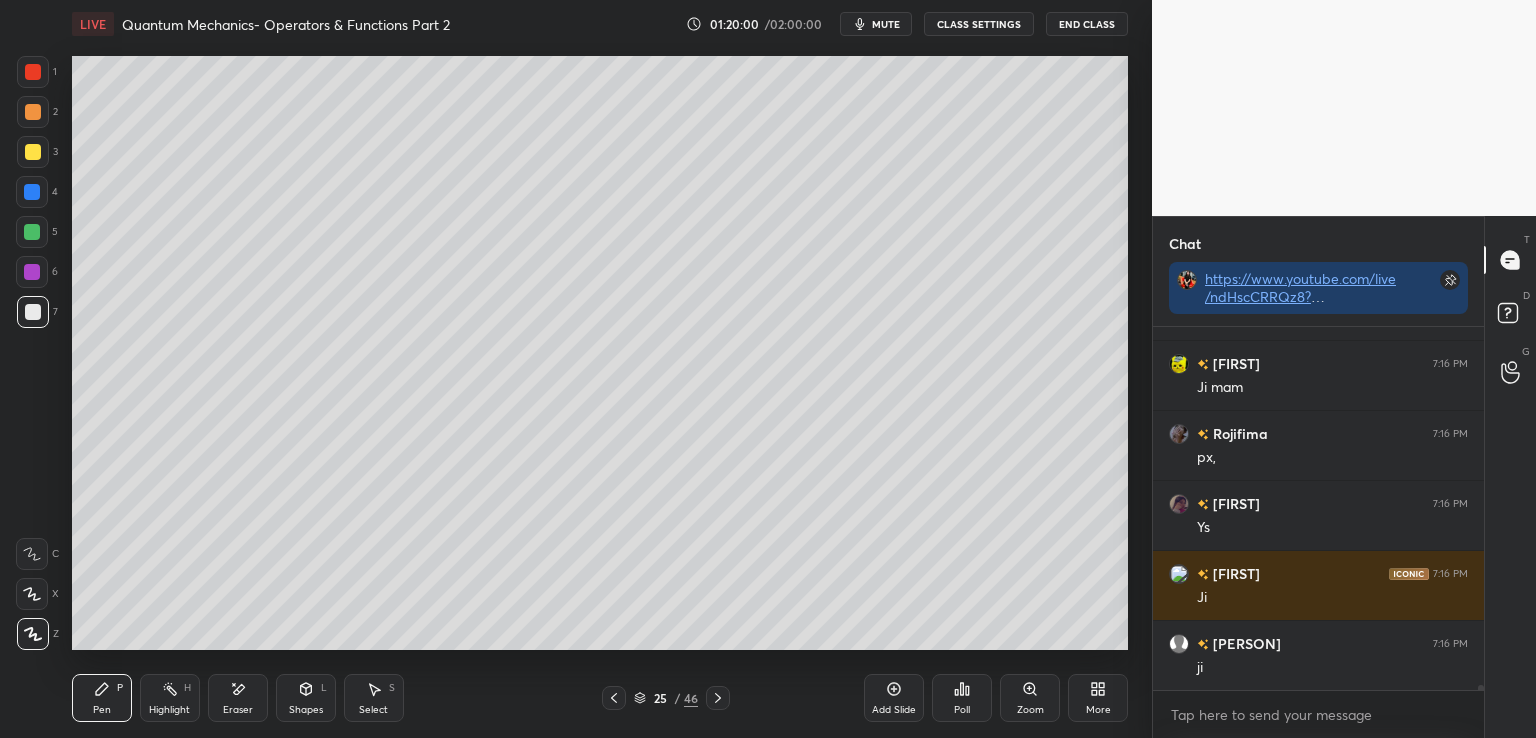 click at bounding box center (33, 152) 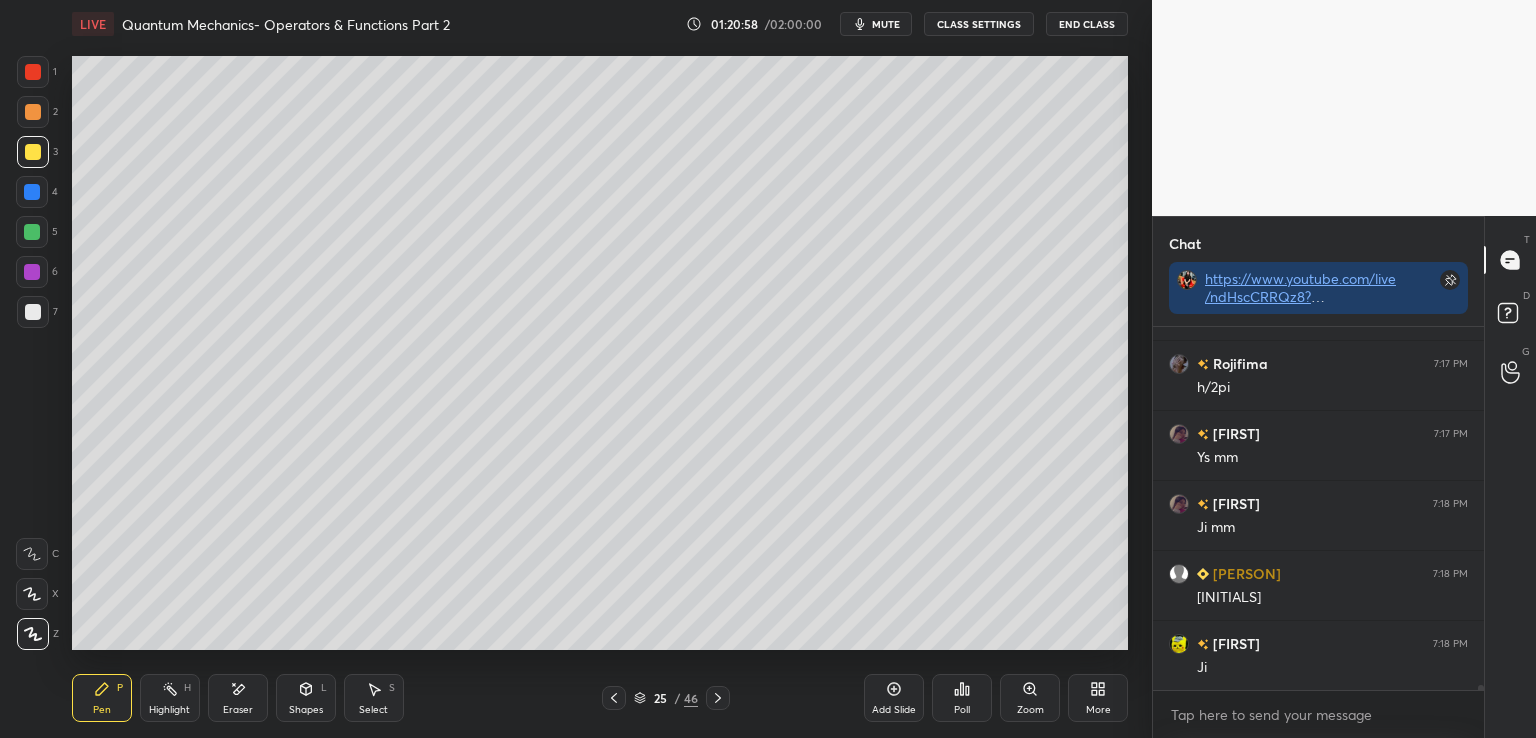 scroll, scrollTop: 28298, scrollLeft: 0, axis: vertical 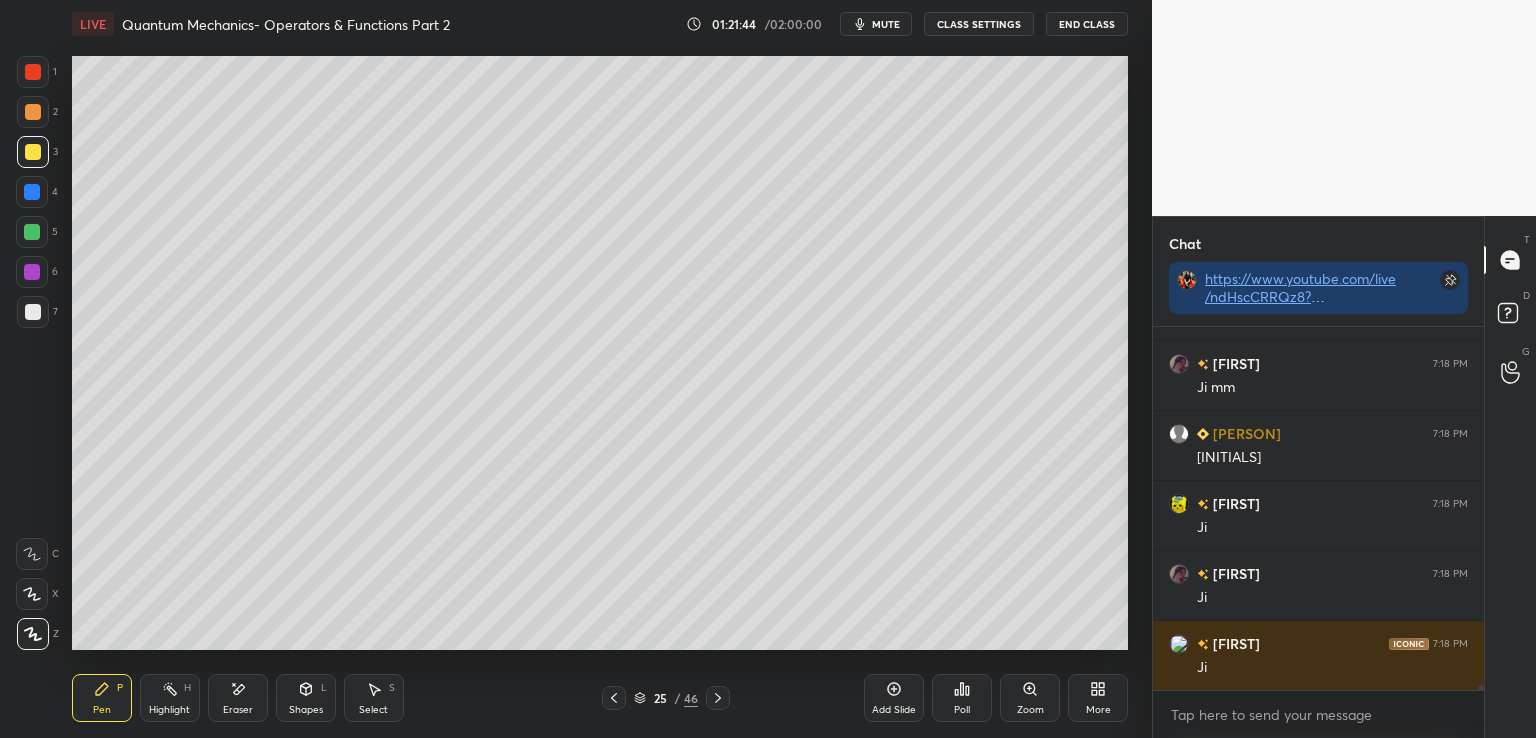 click on "Eraser" at bounding box center (238, 698) 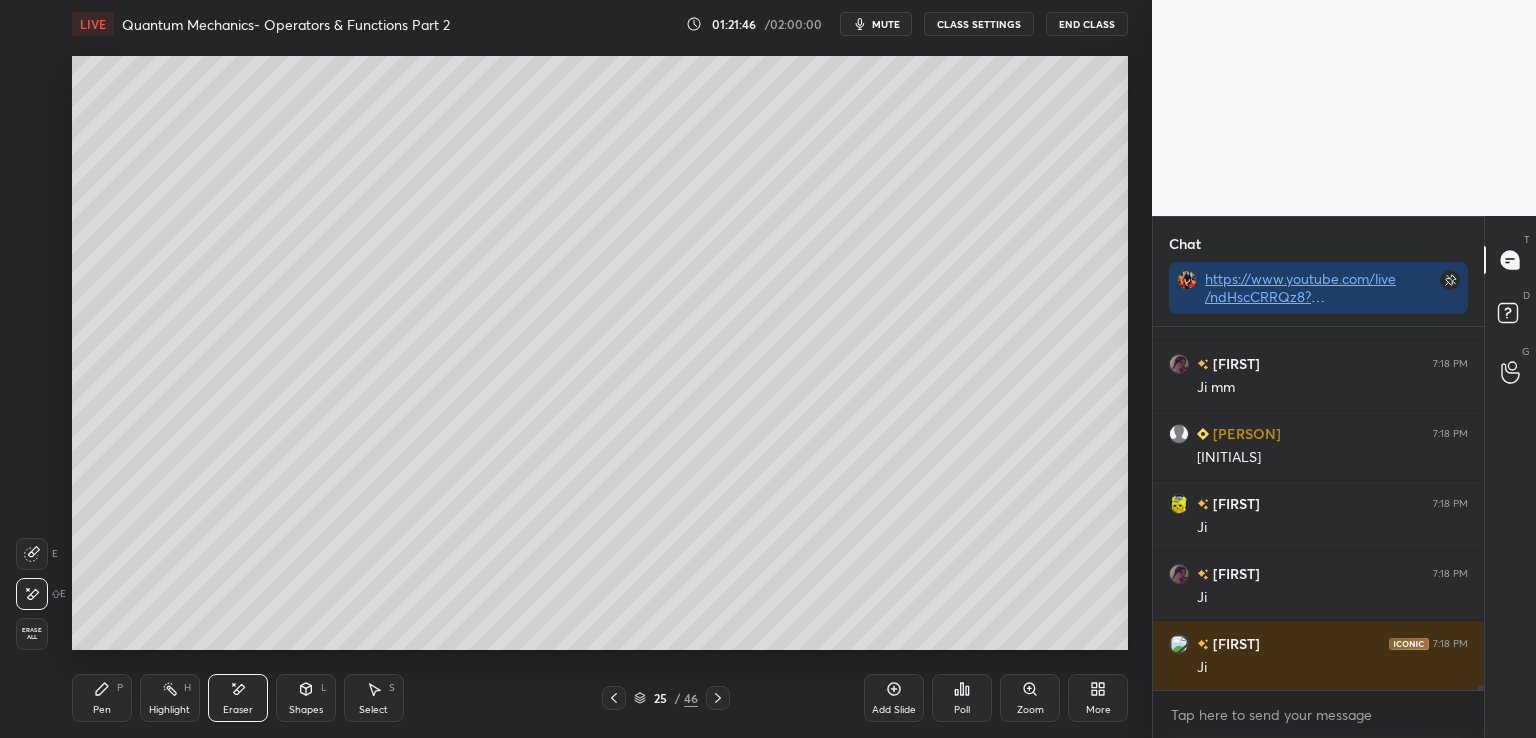 click on "Pen P" at bounding box center (102, 698) 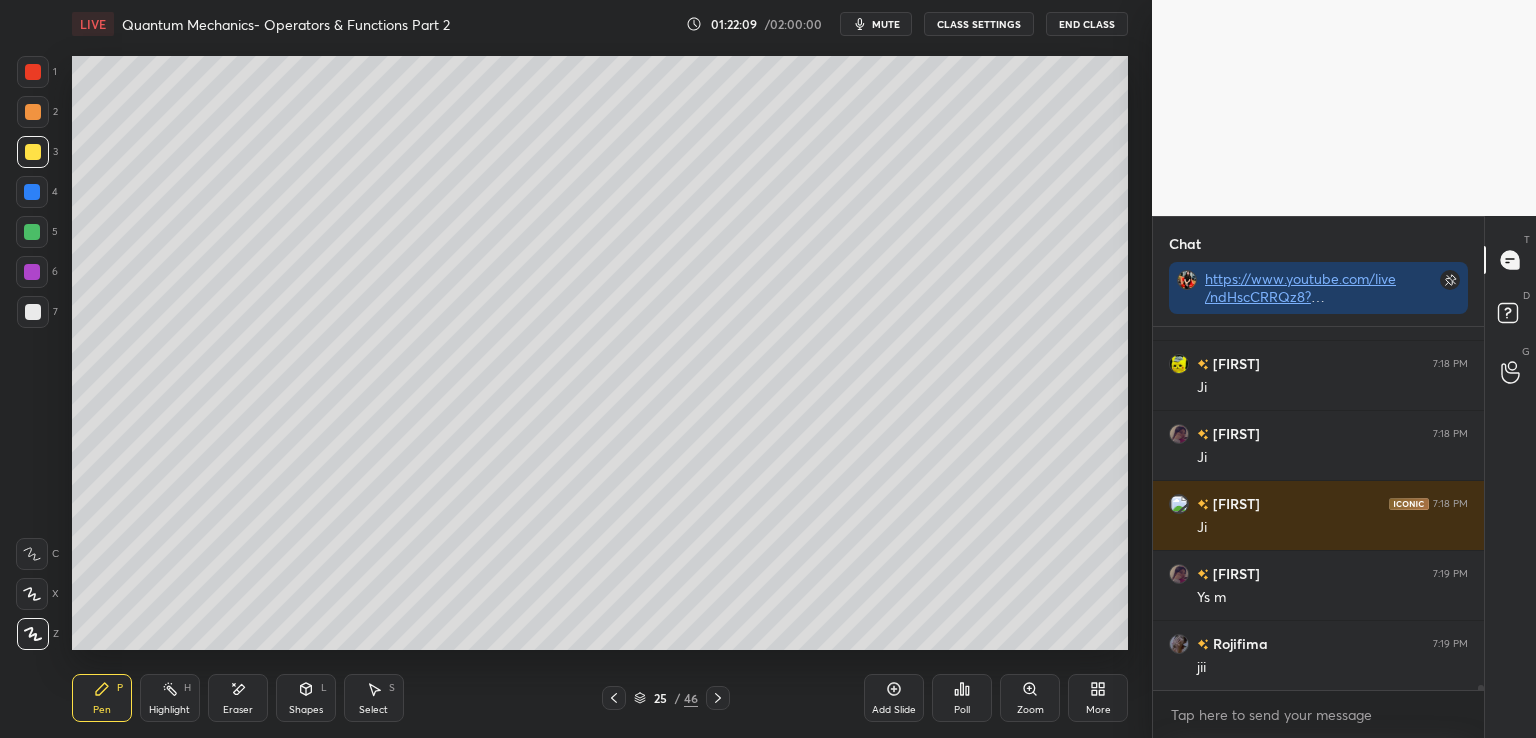 scroll, scrollTop: 28508, scrollLeft: 0, axis: vertical 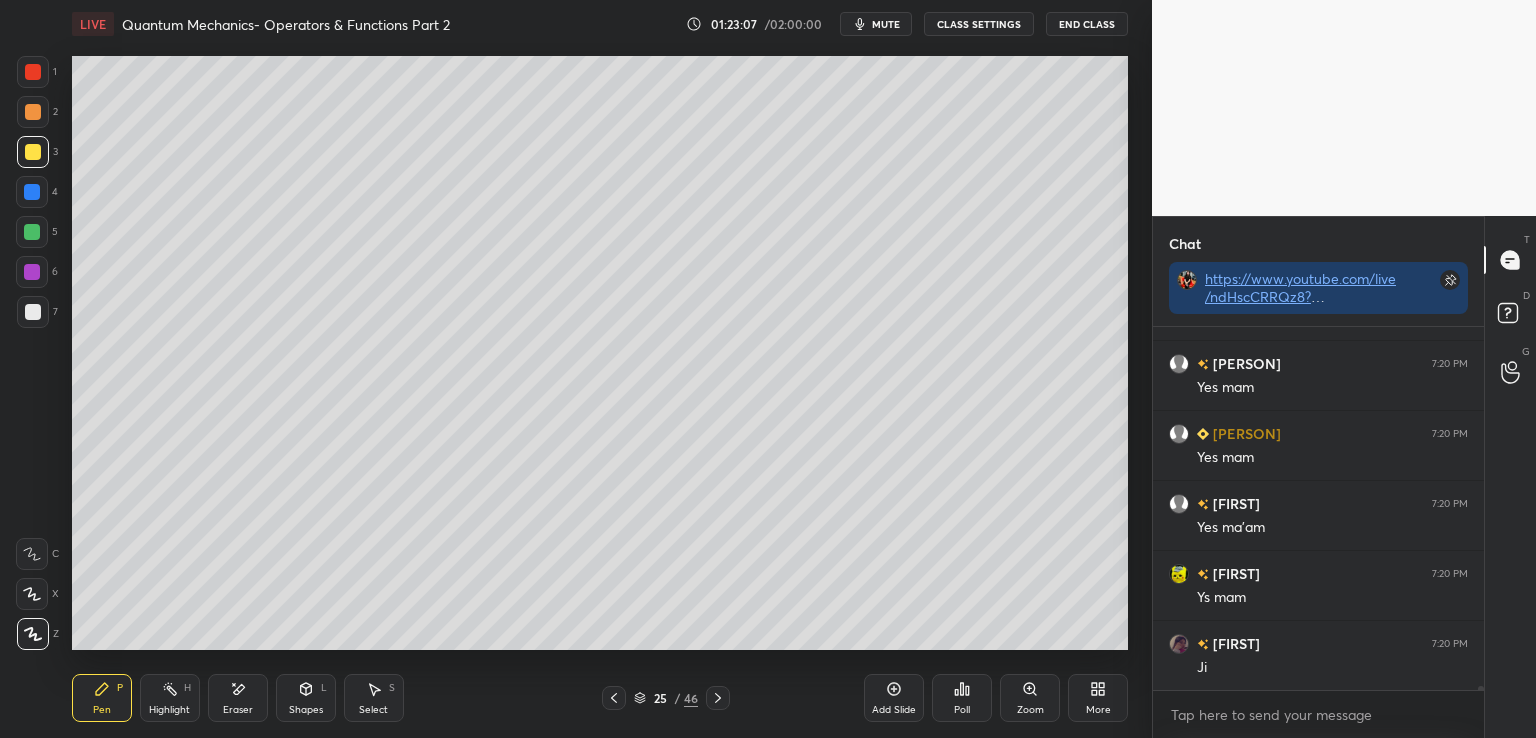 click 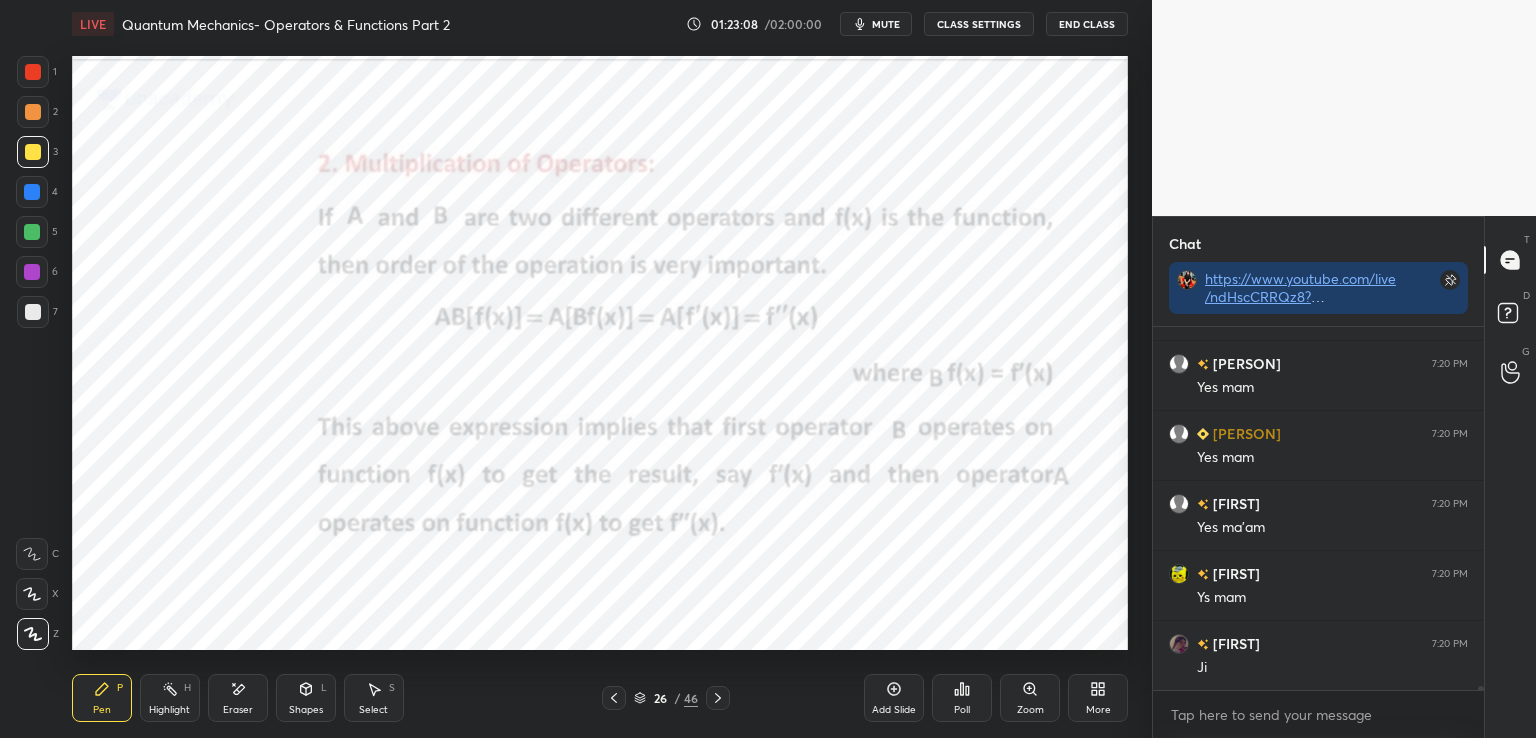 click 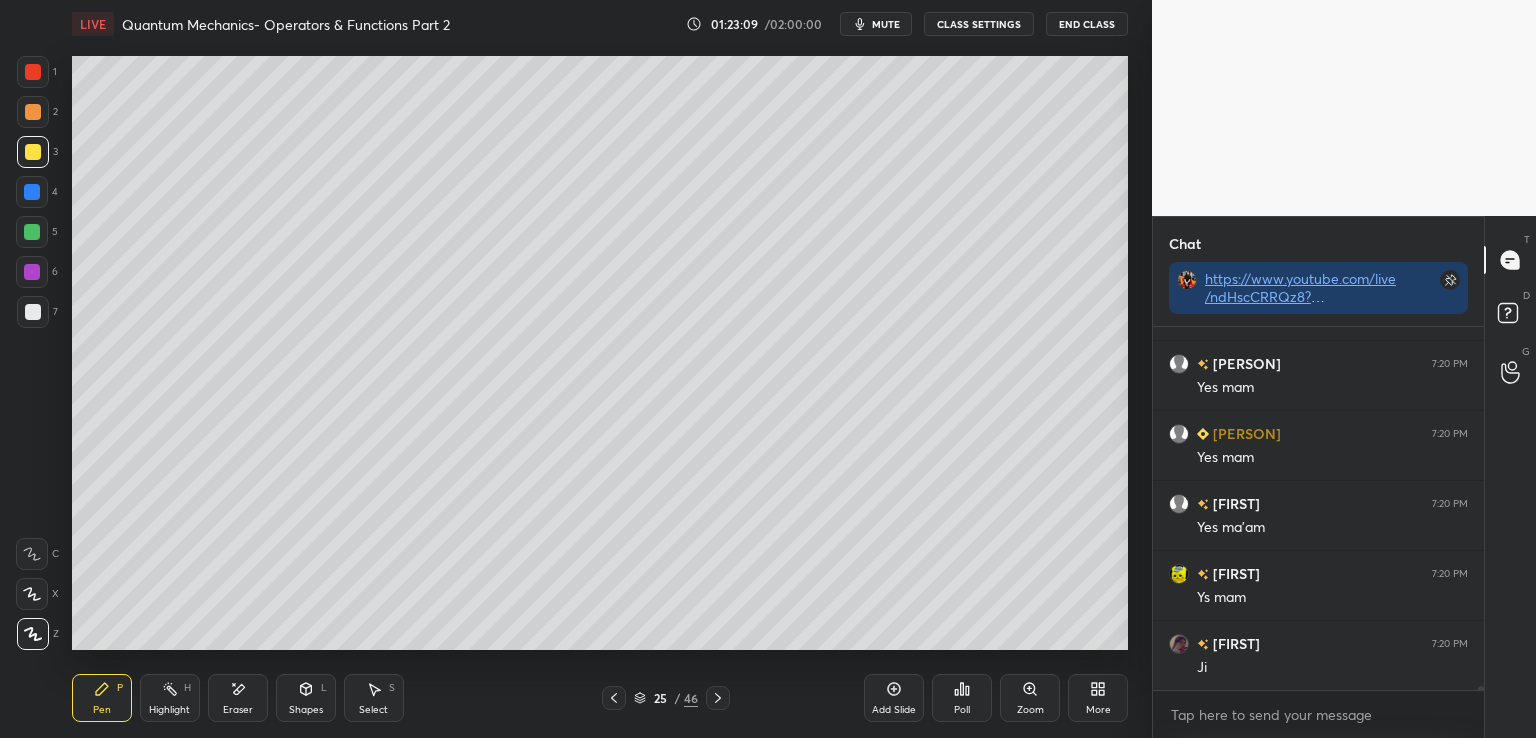 click 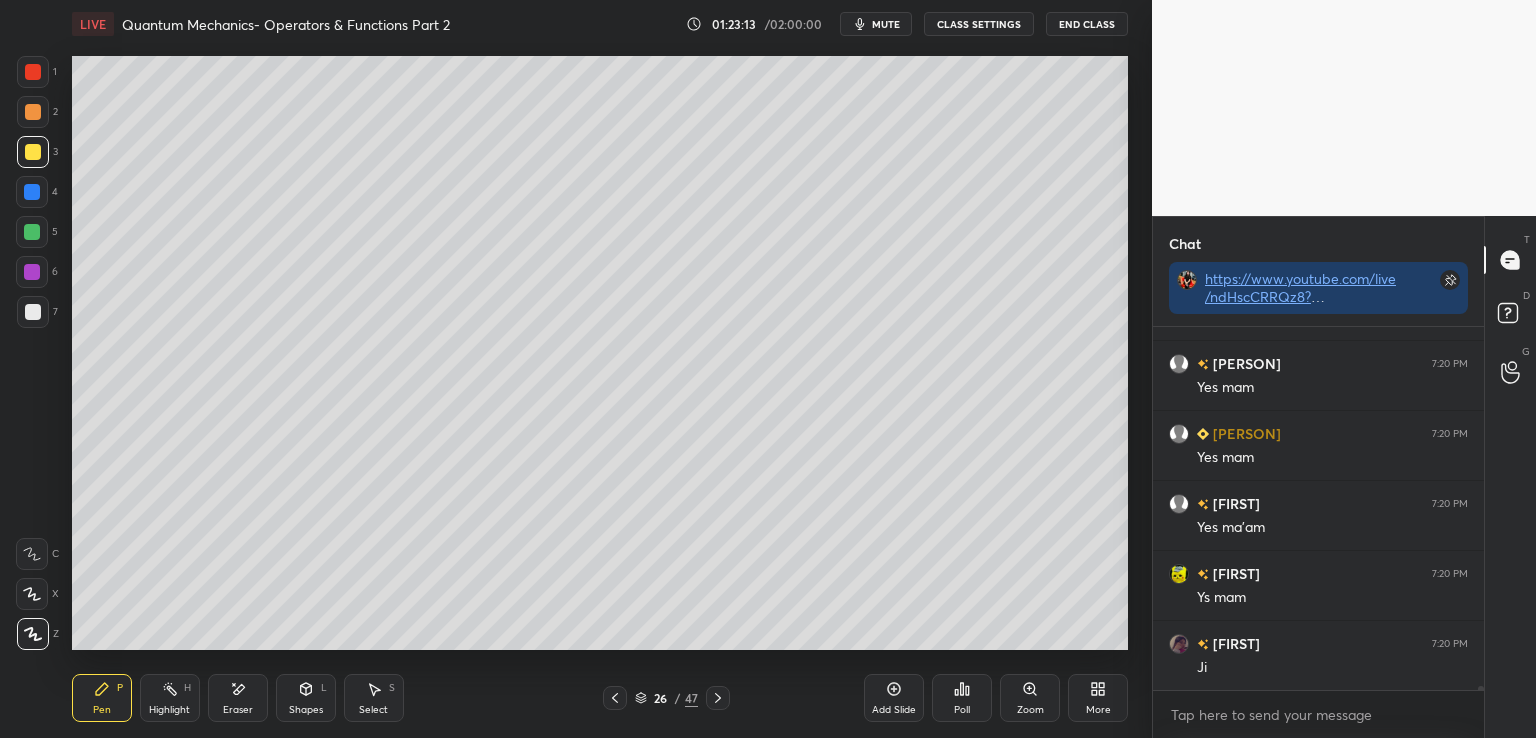scroll, scrollTop: 29768, scrollLeft: 0, axis: vertical 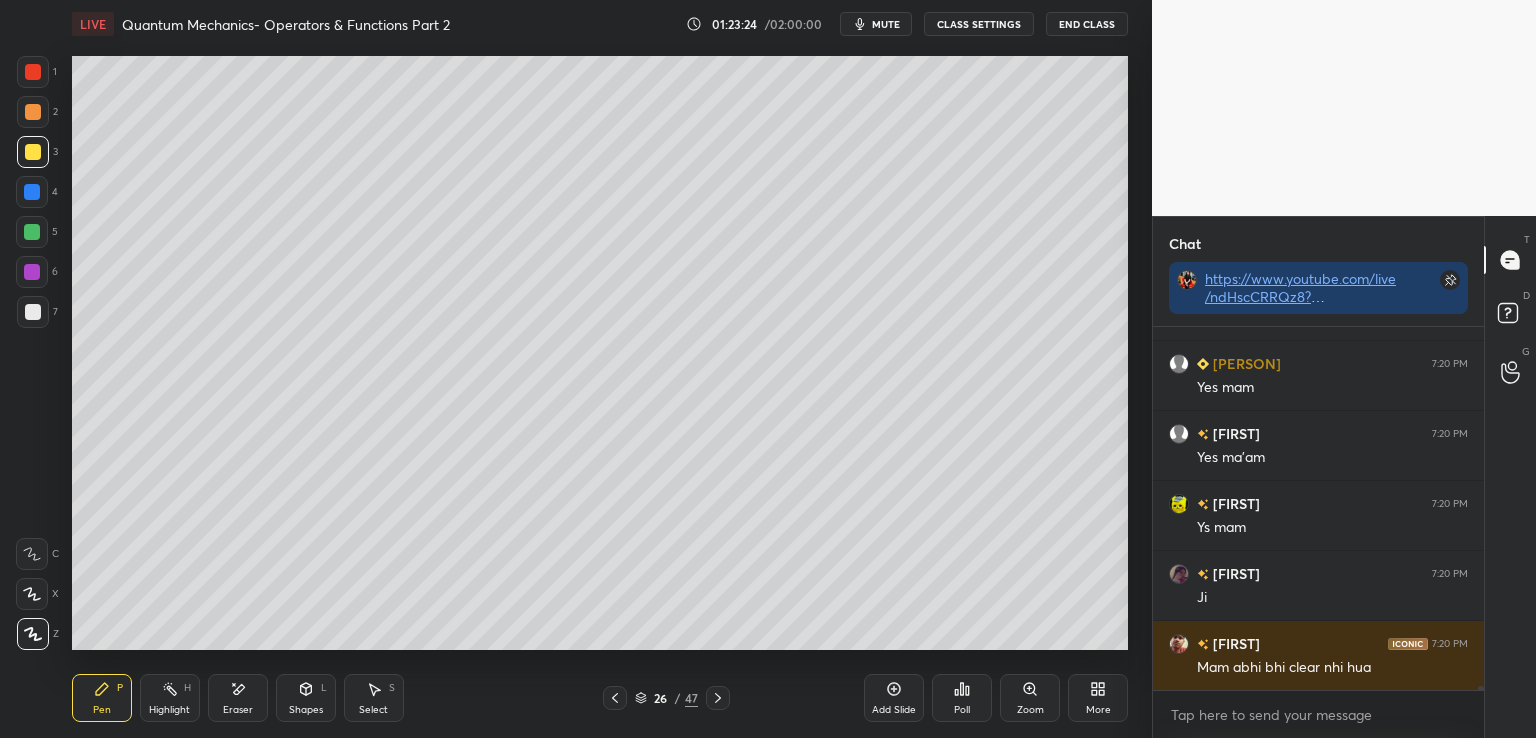click 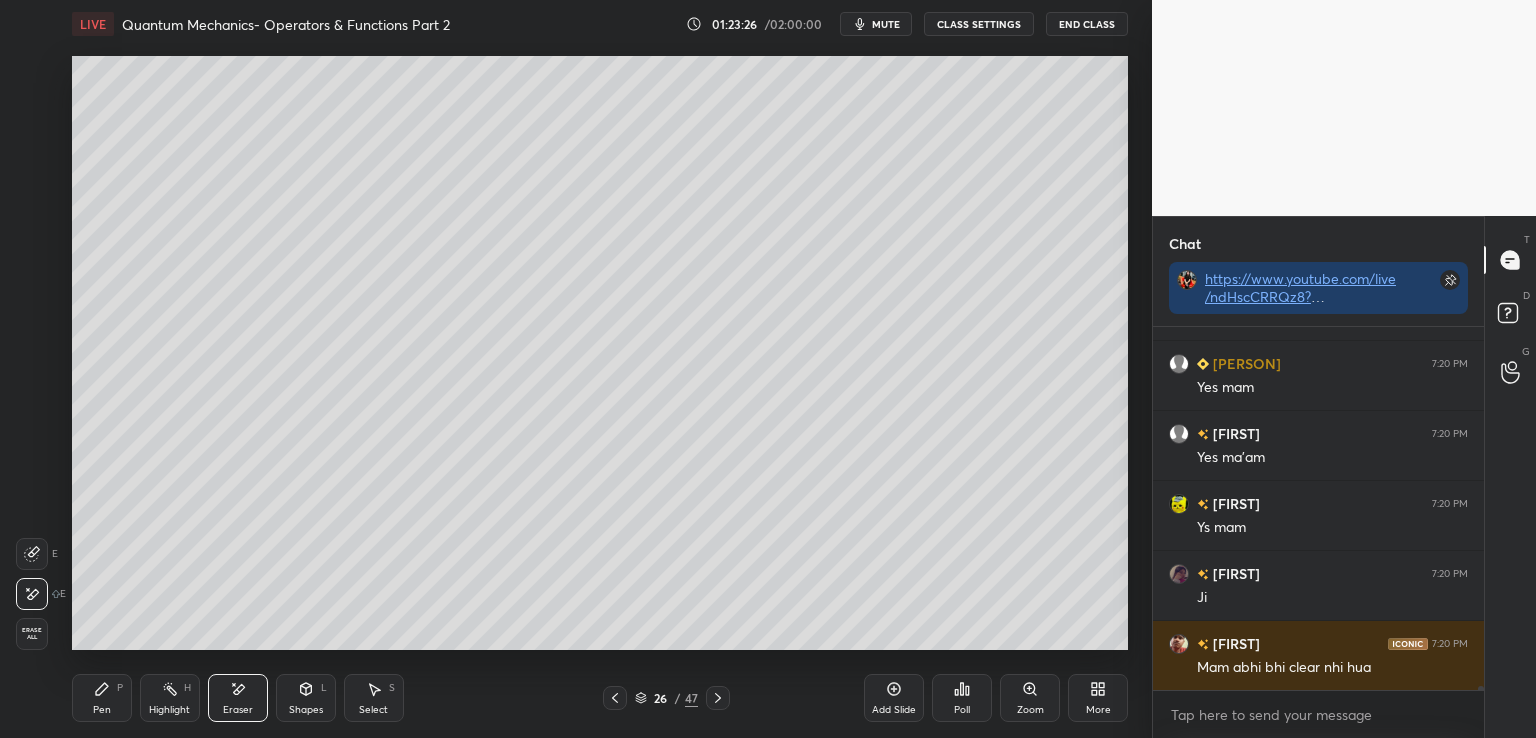 click on "Pen" at bounding box center (102, 710) 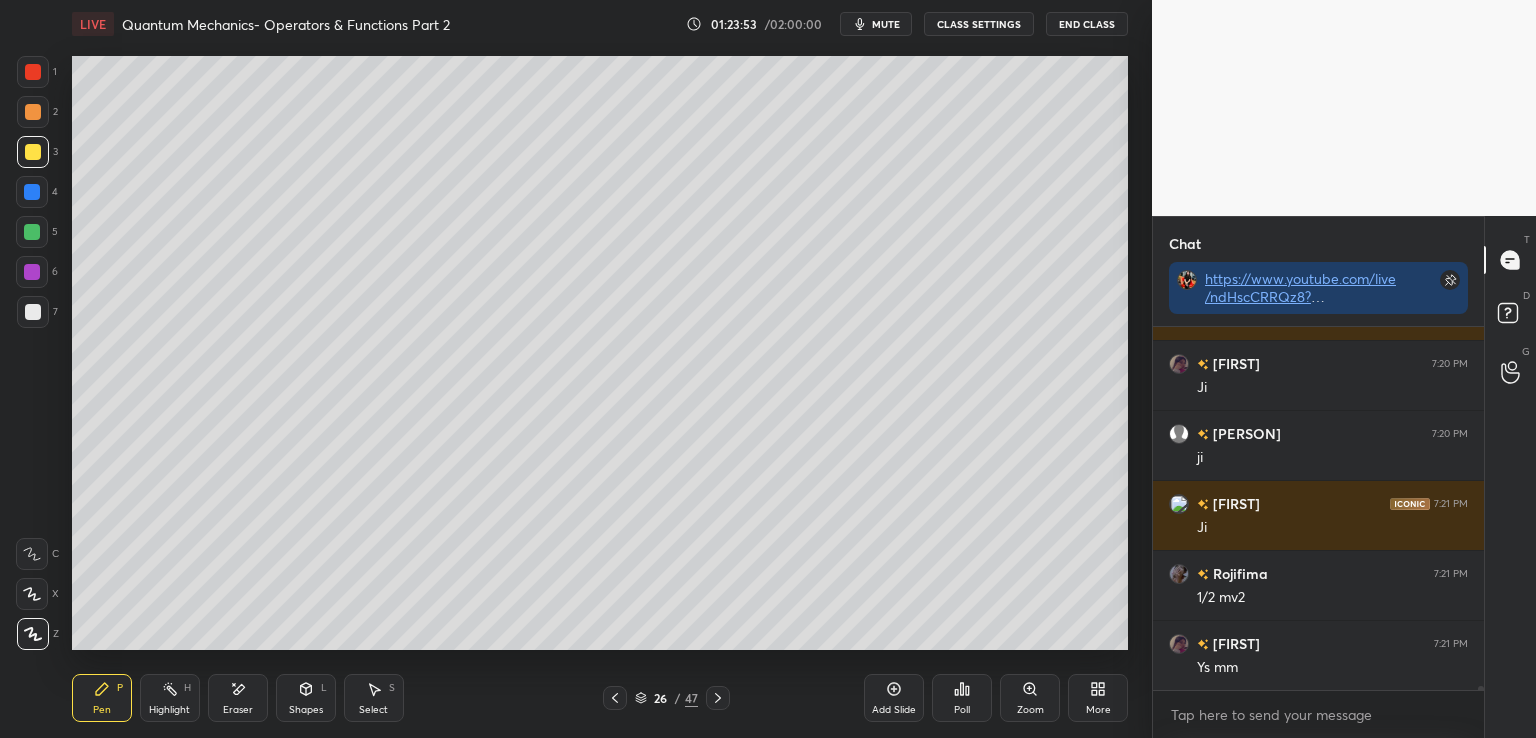 scroll, scrollTop: 30188, scrollLeft: 0, axis: vertical 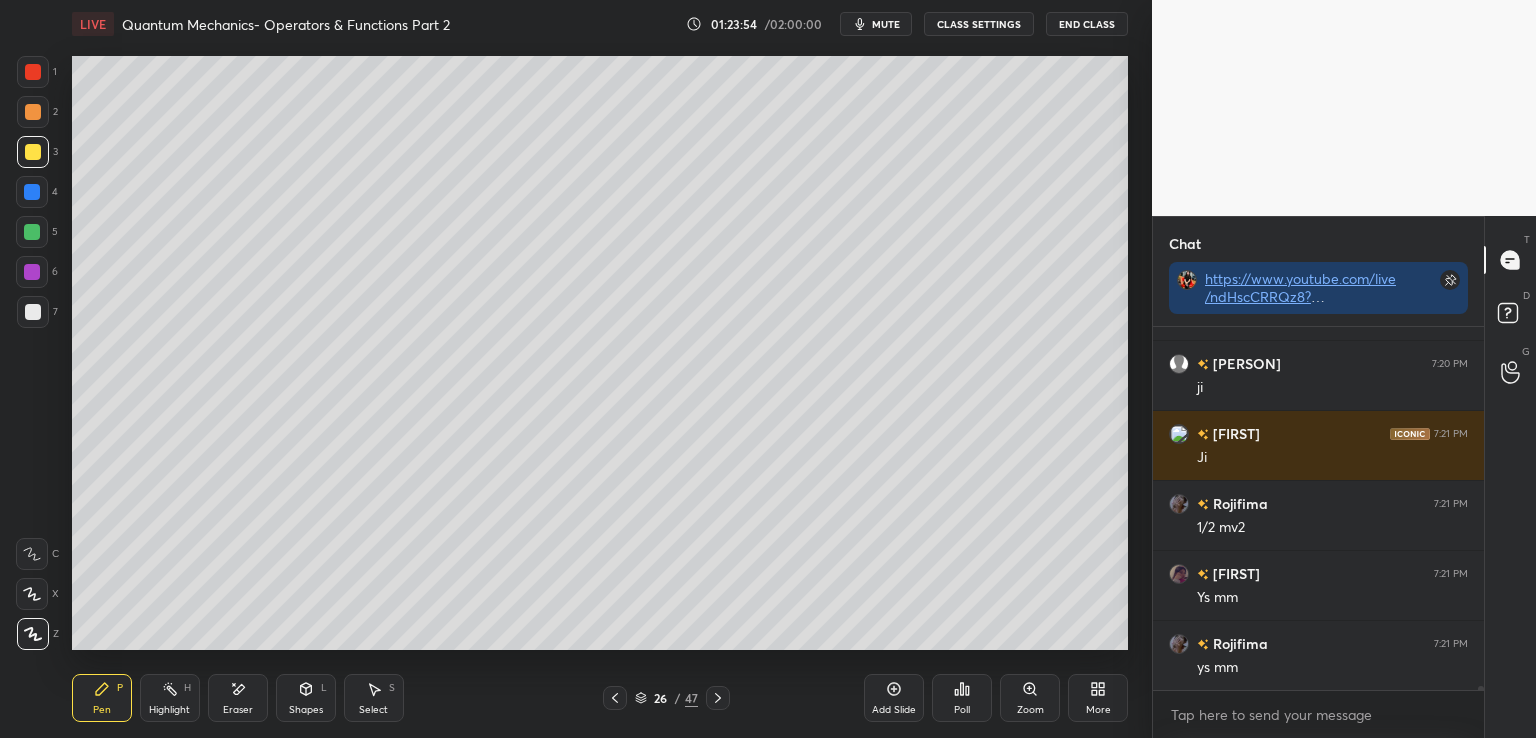 click 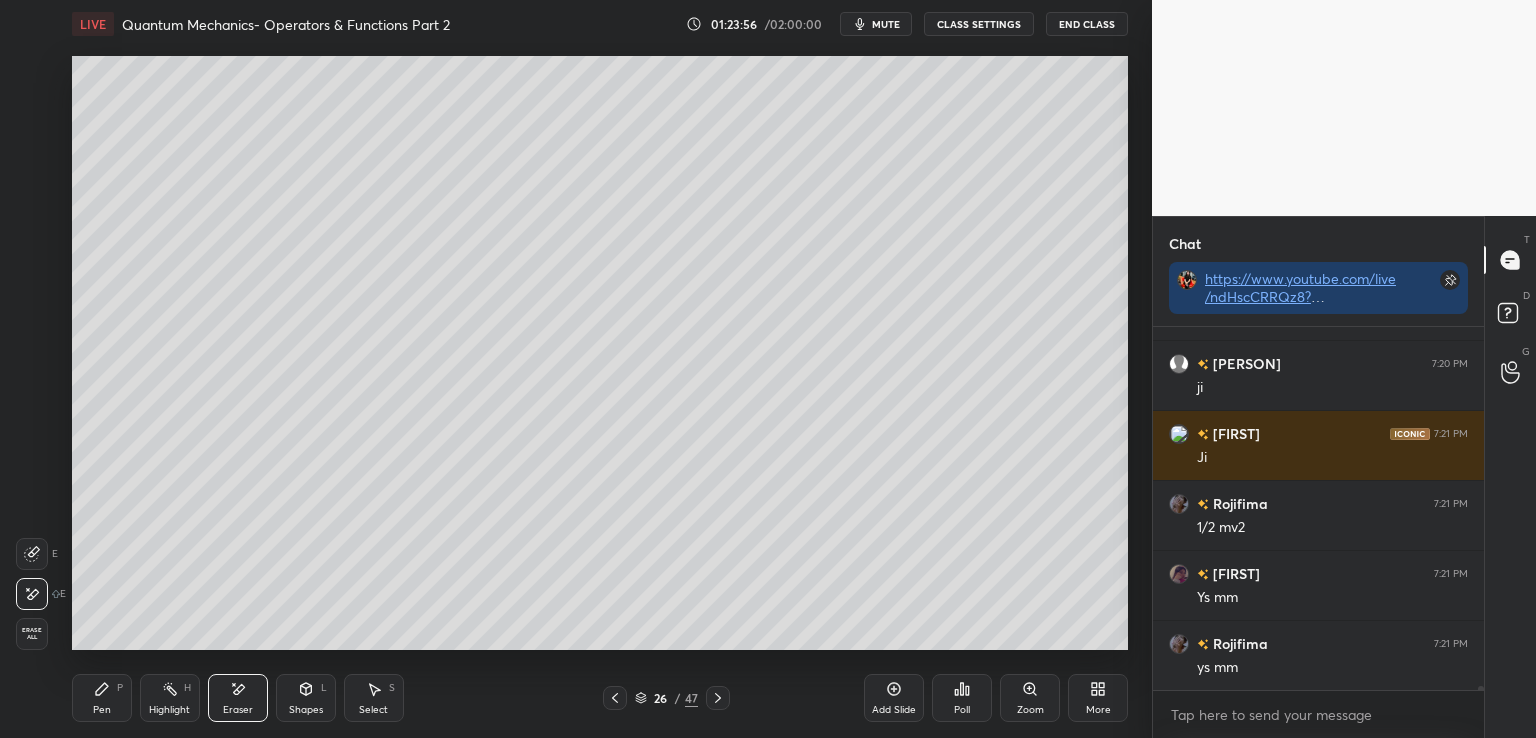 click on "Pen P" at bounding box center (102, 698) 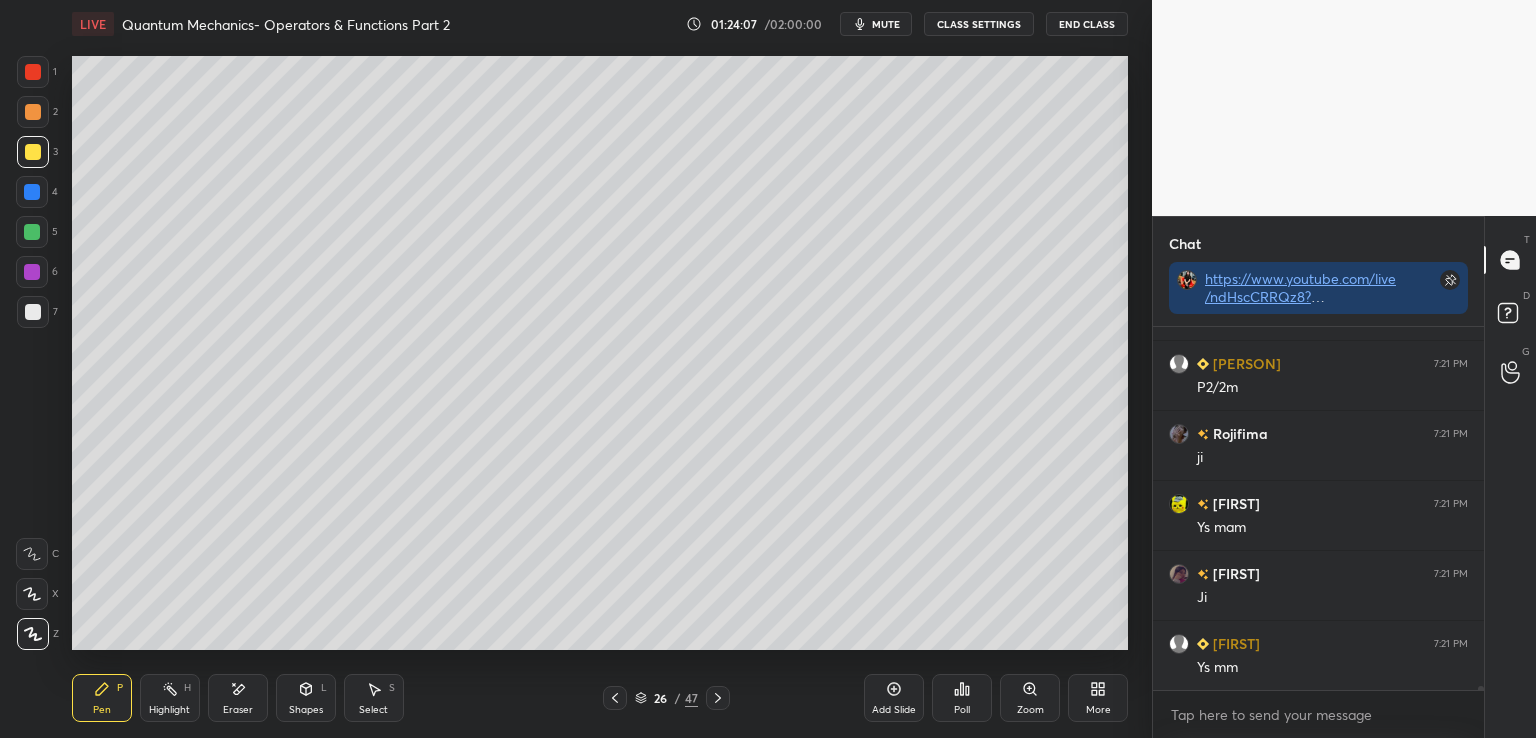 scroll, scrollTop: 30608, scrollLeft: 0, axis: vertical 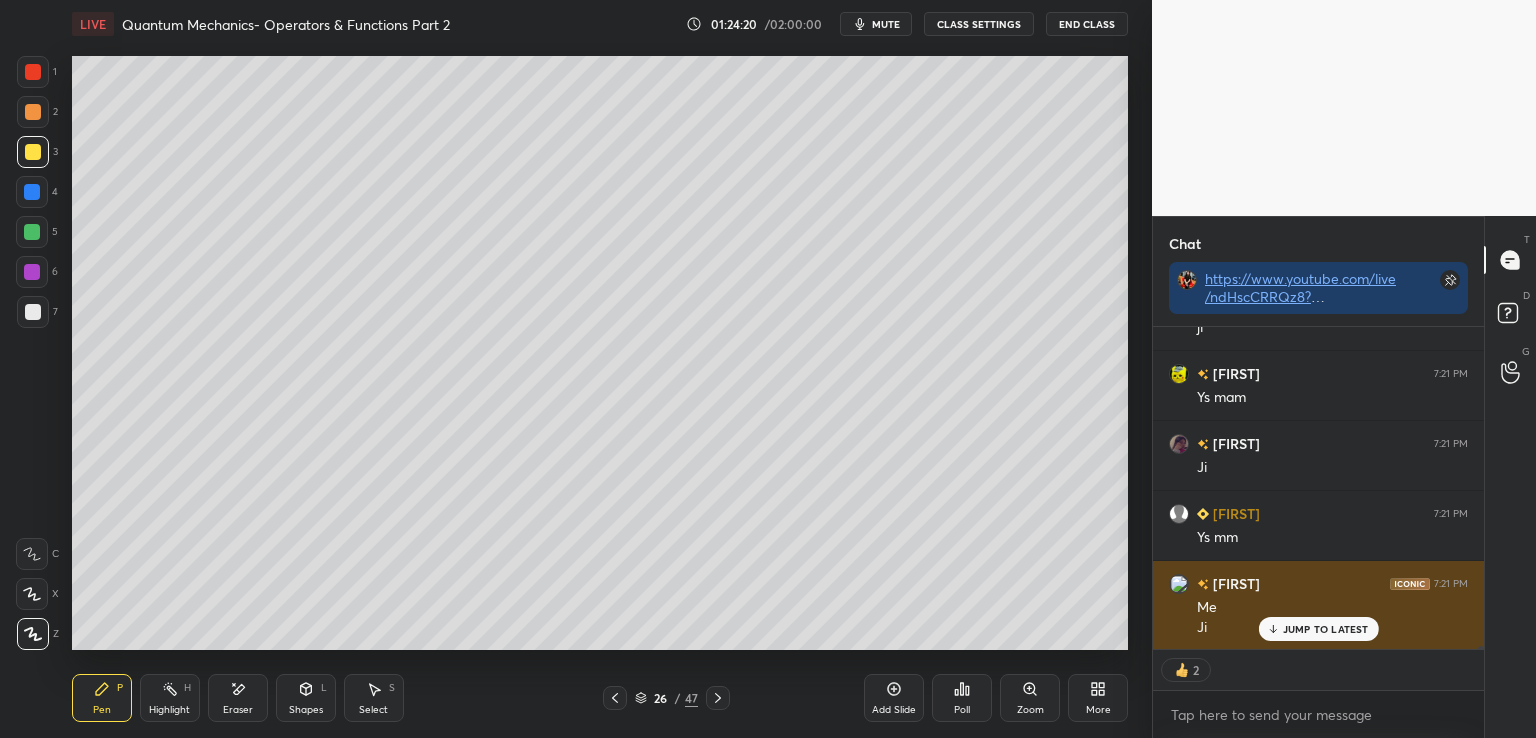 click on "JUMP TO LATEST" at bounding box center [1326, 629] 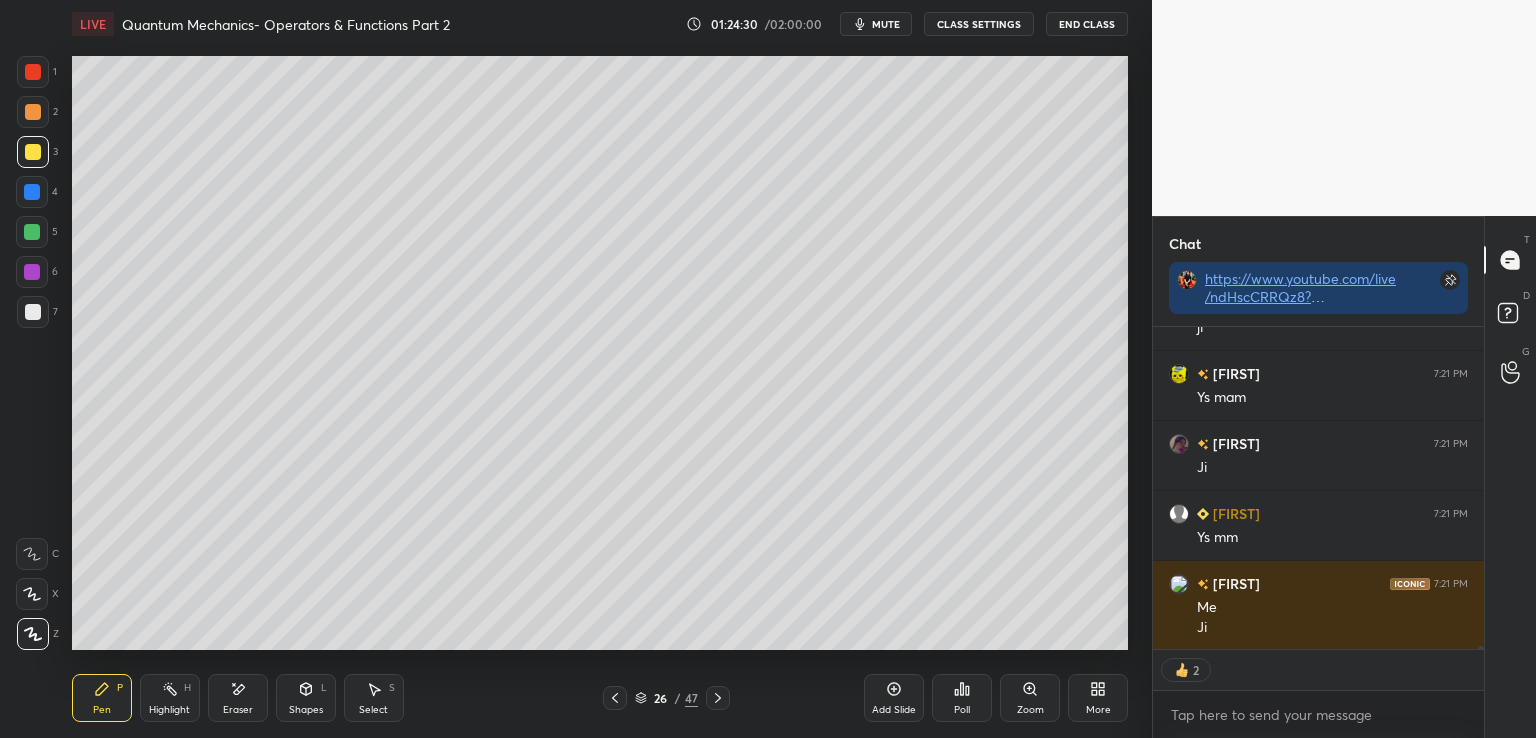 scroll, scrollTop: 6, scrollLeft: 6, axis: both 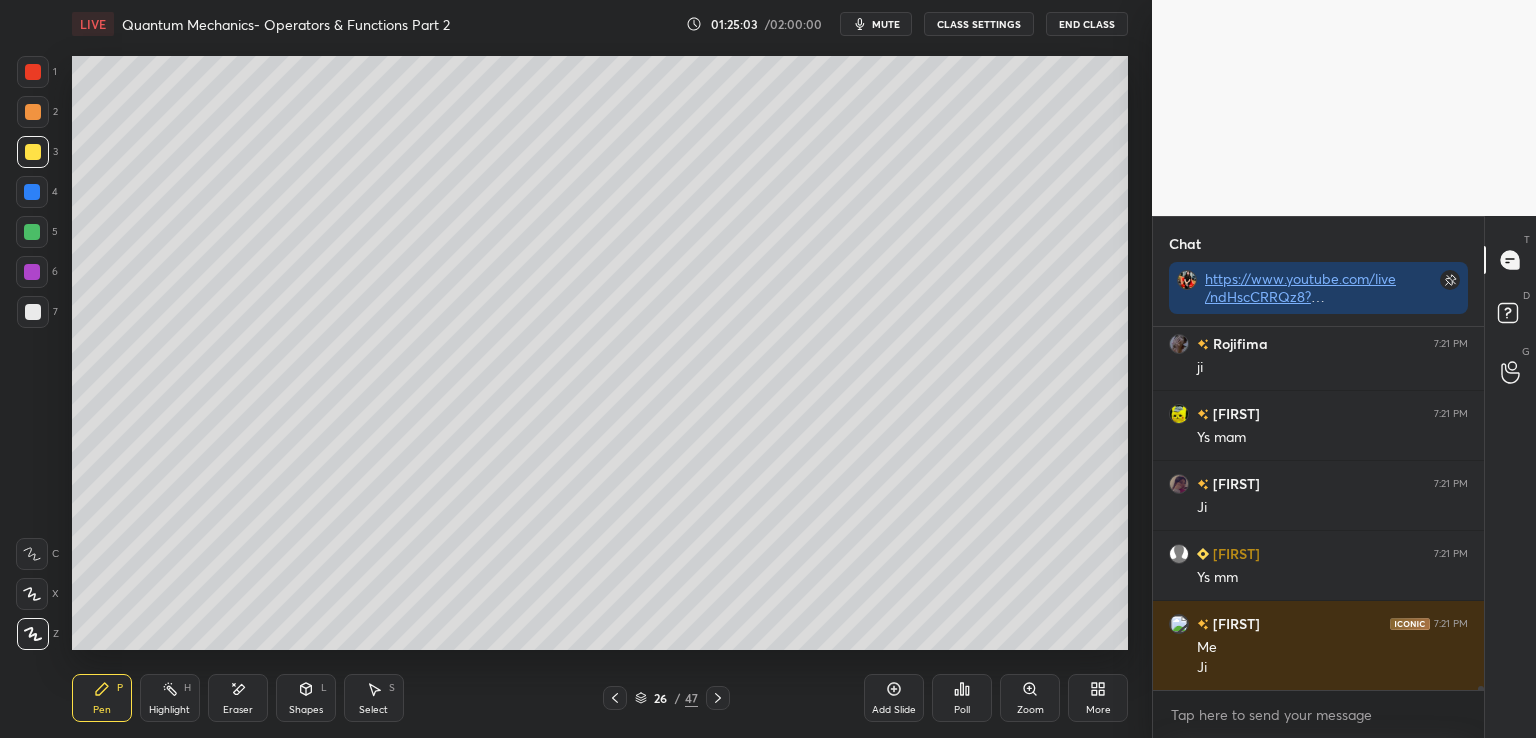 click on "Eraser" at bounding box center [238, 698] 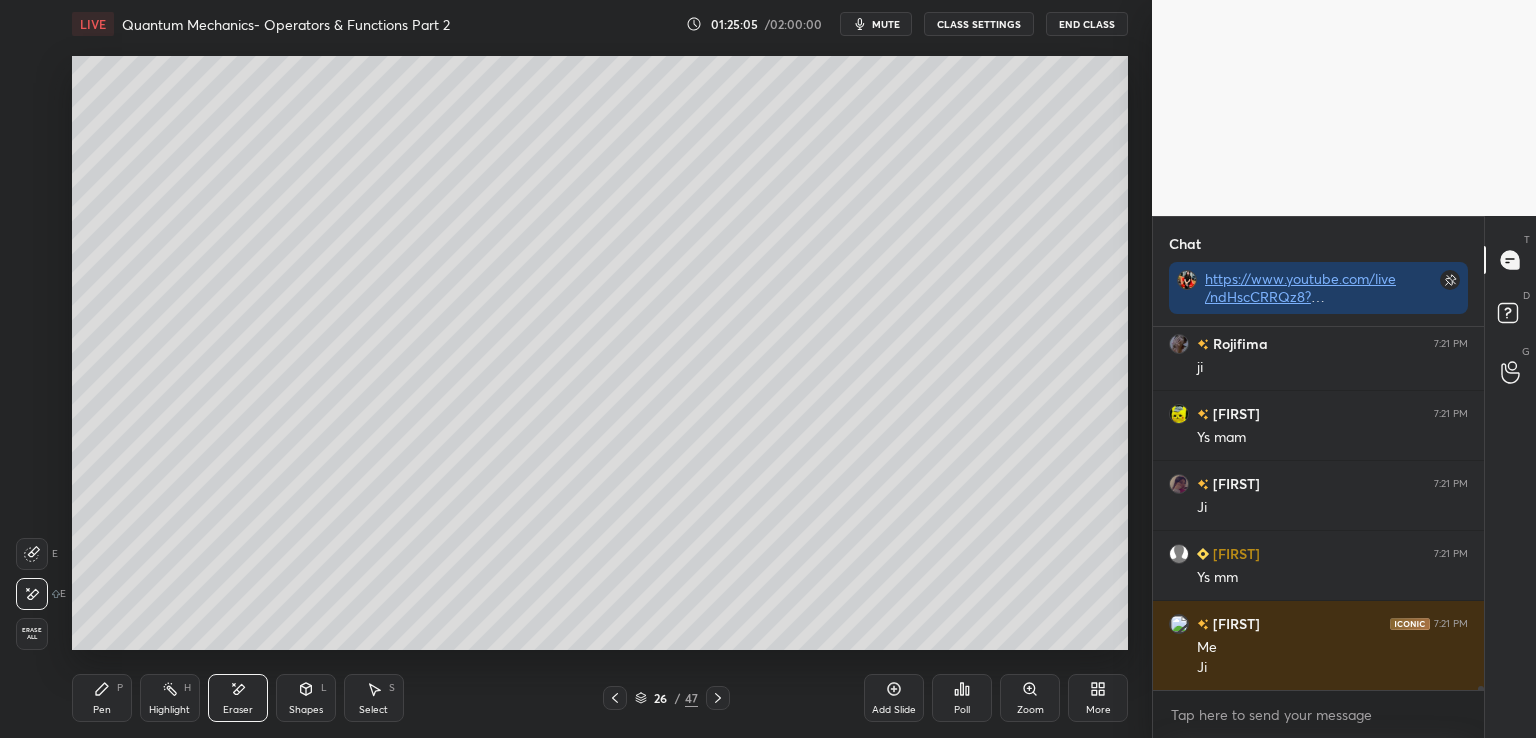click on "Shapes L" at bounding box center (306, 698) 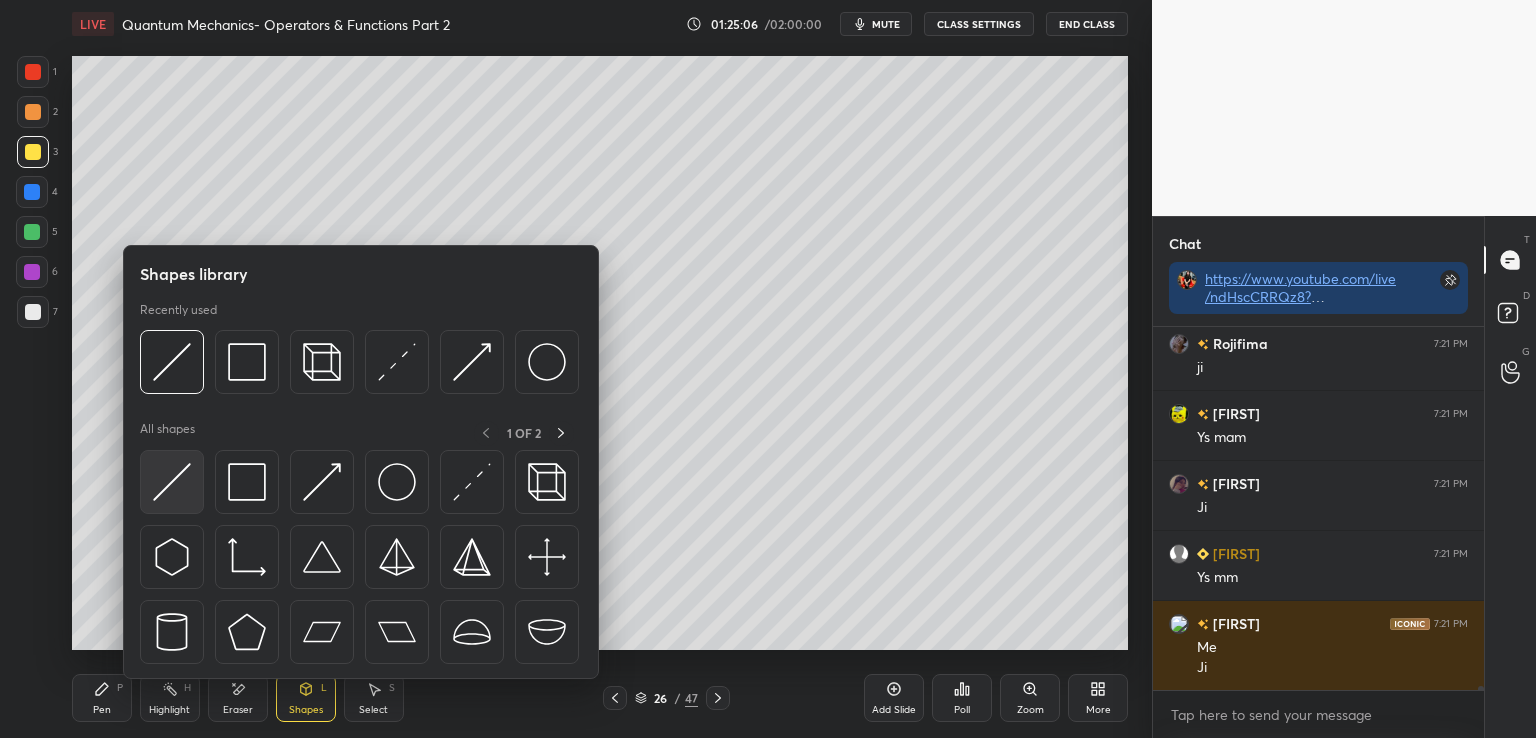 click at bounding box center (172, 482) 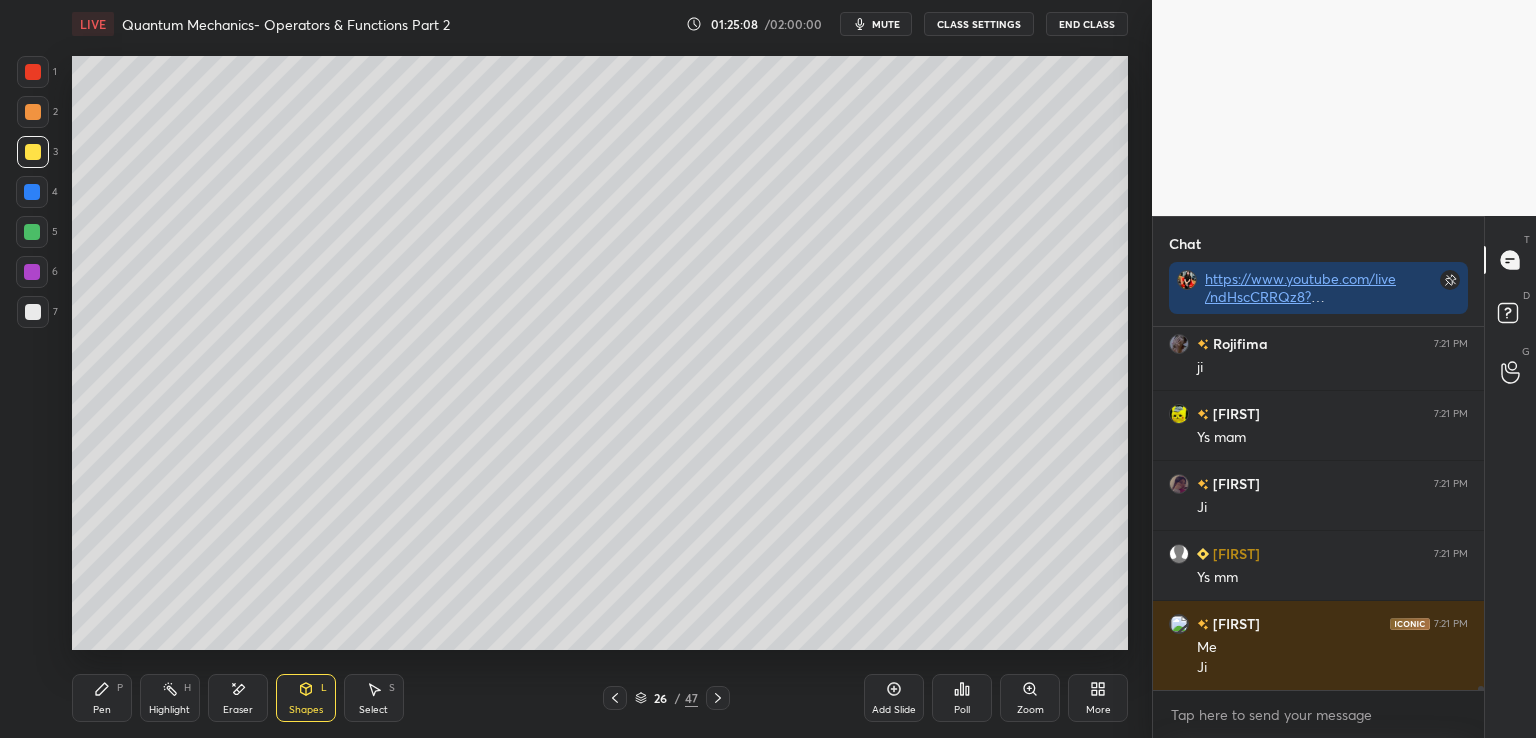 click 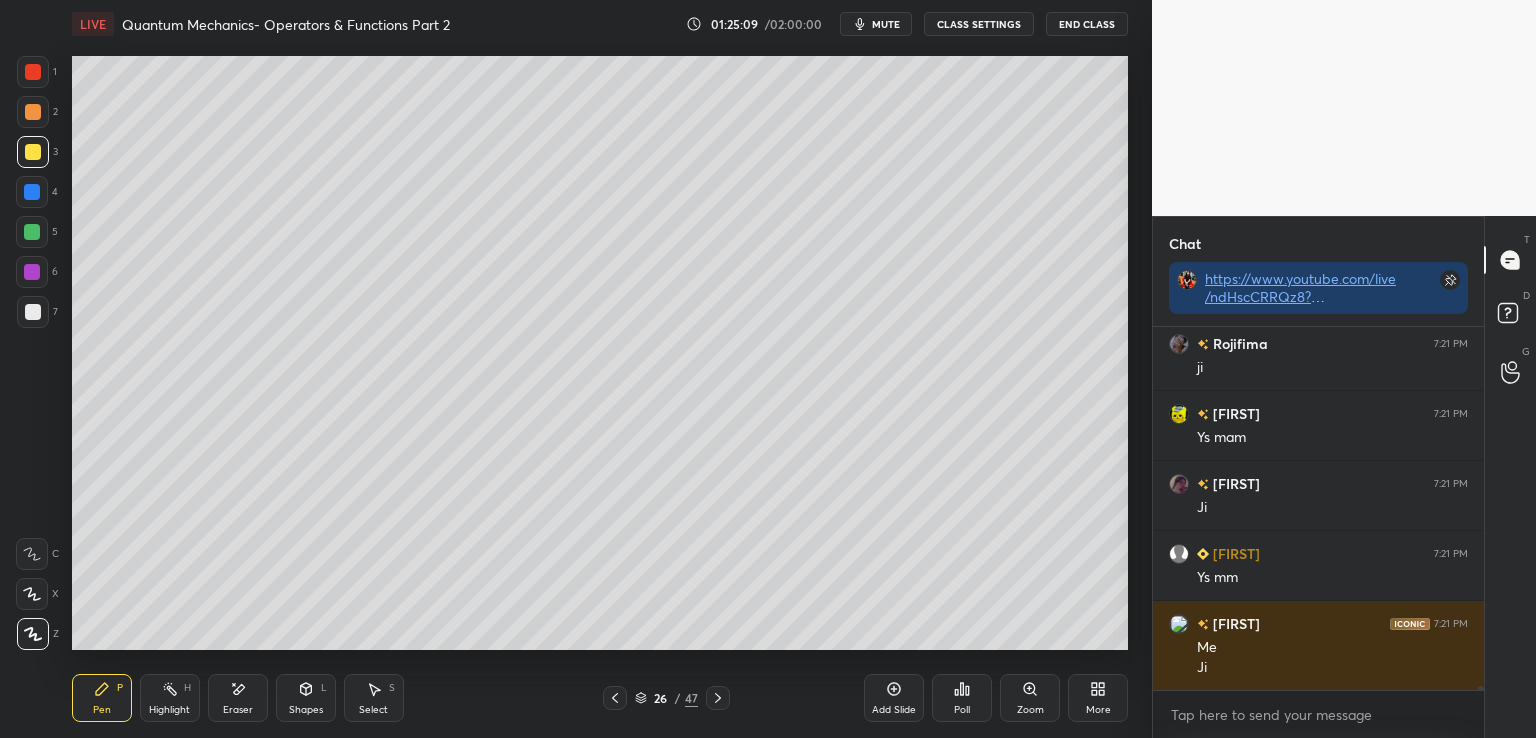click at bounding box center [33, 312] 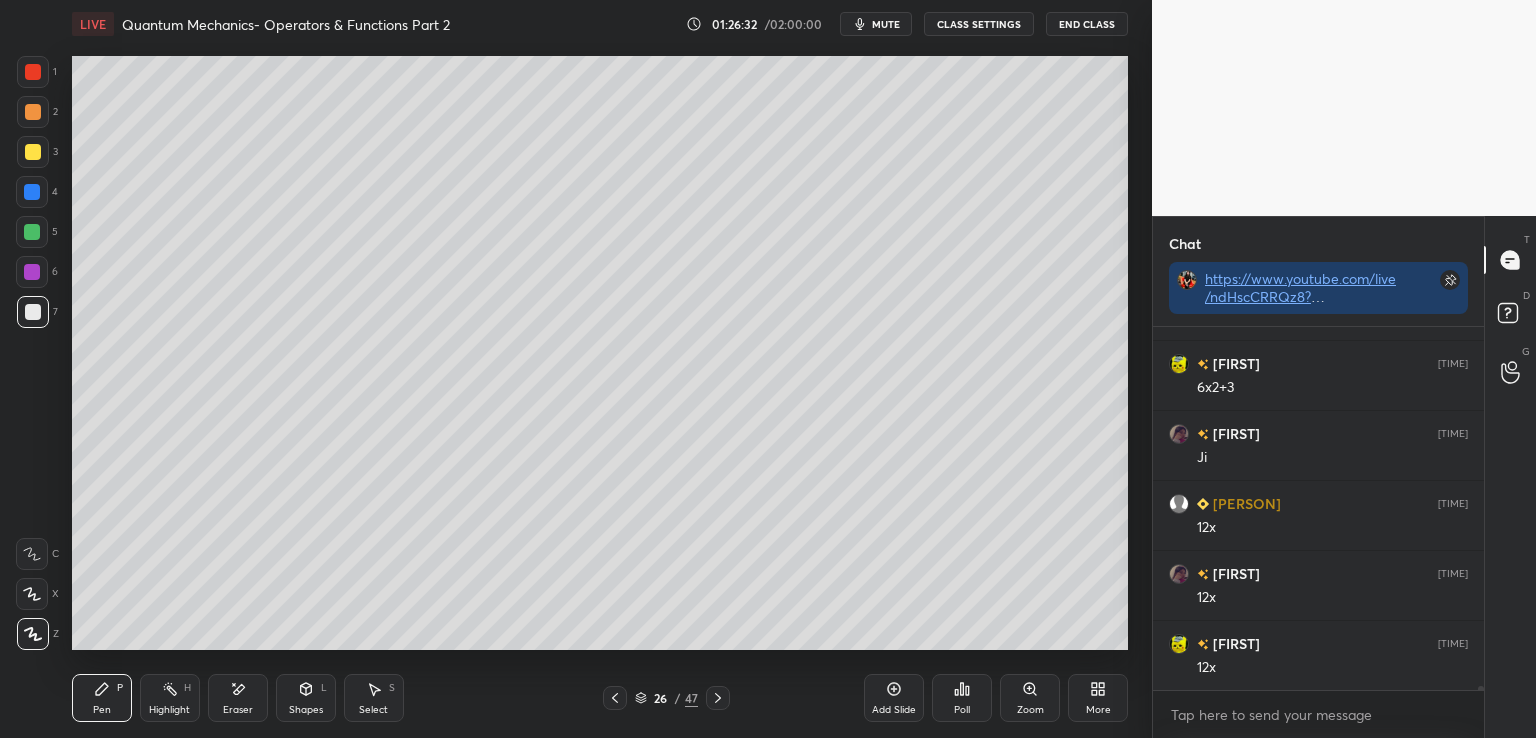 scroll, scrollTop: 29684, scrollLeft: 0, axis: vertical 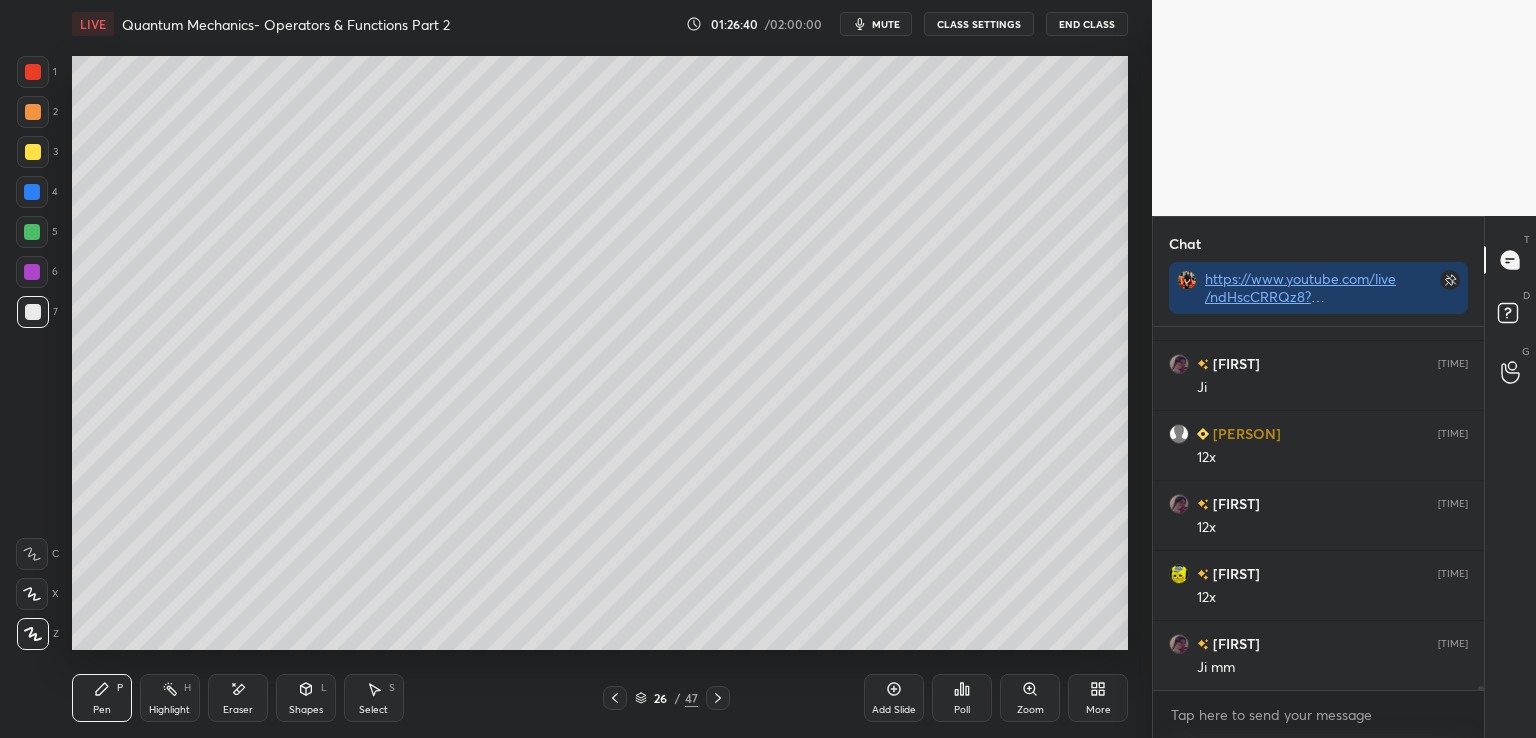 click 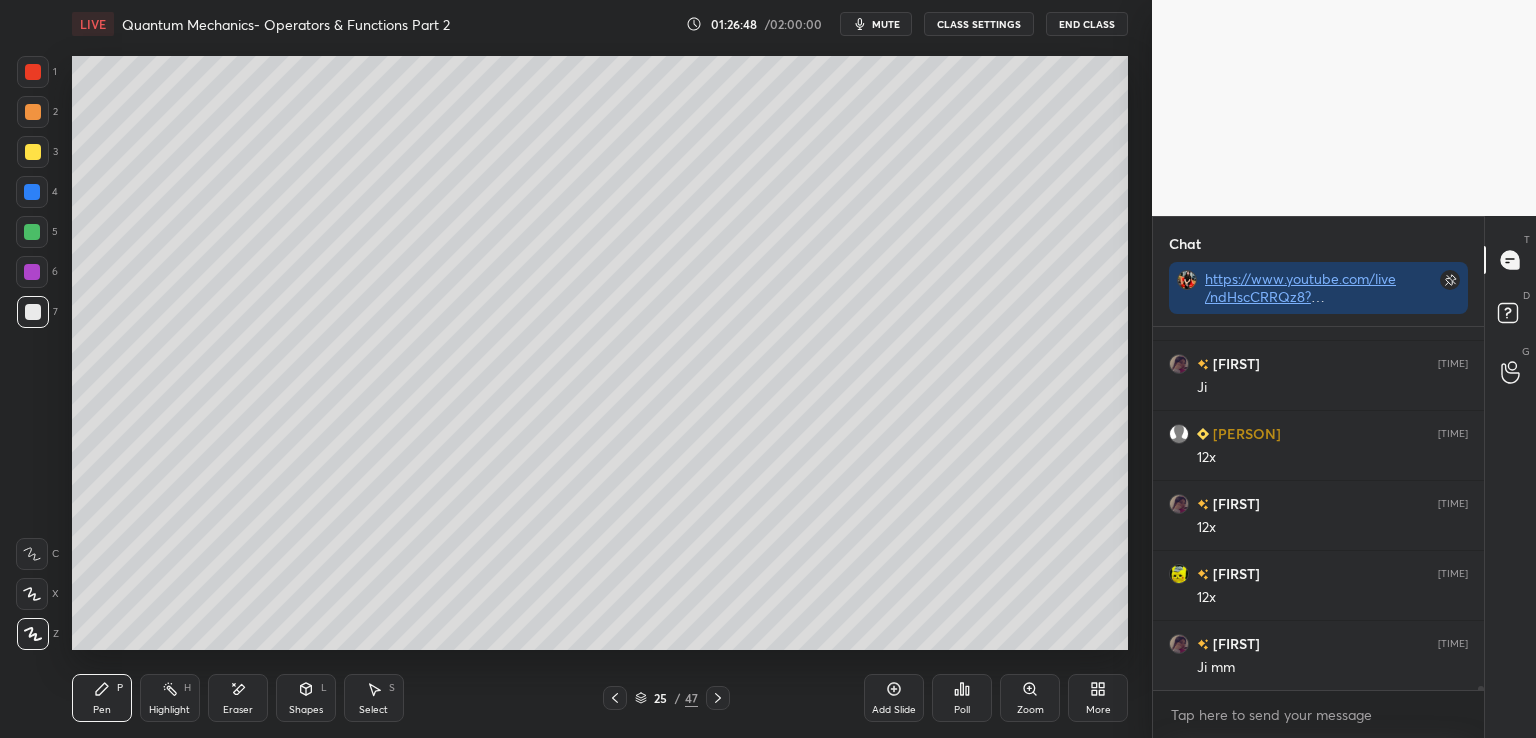 click 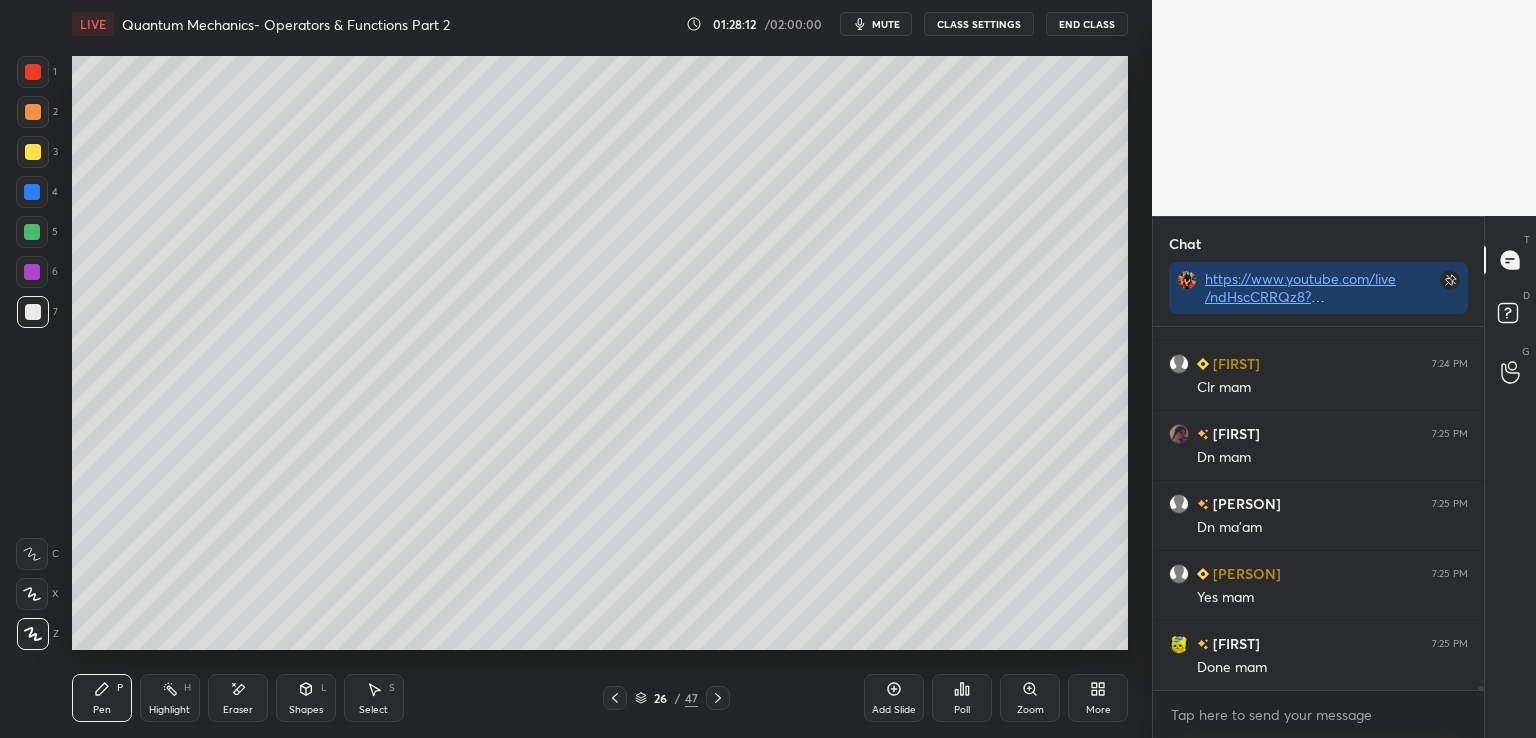 scroll, scrollTop: 30490, scrollLeft: 0, axis: vertical 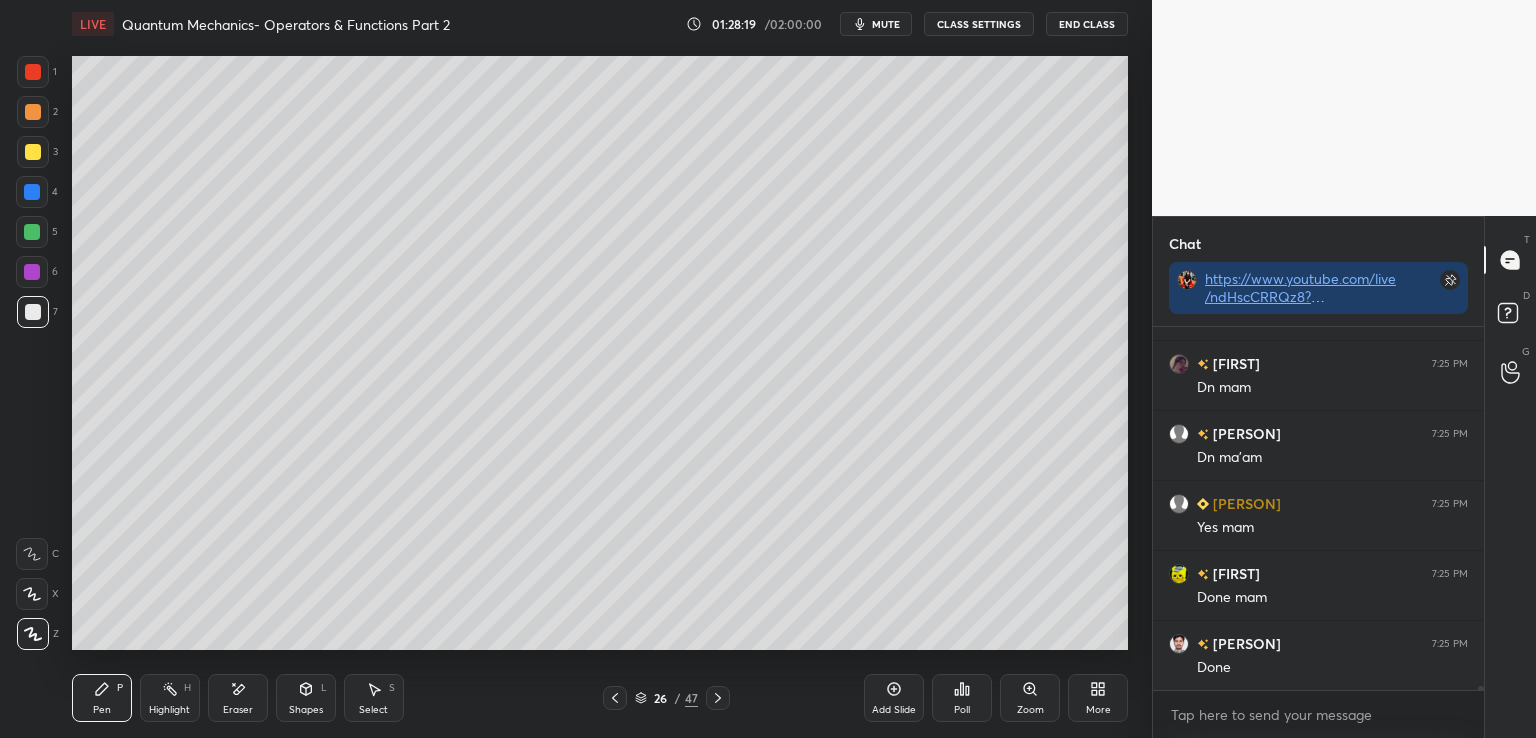 click at bounding box center [33, 152] 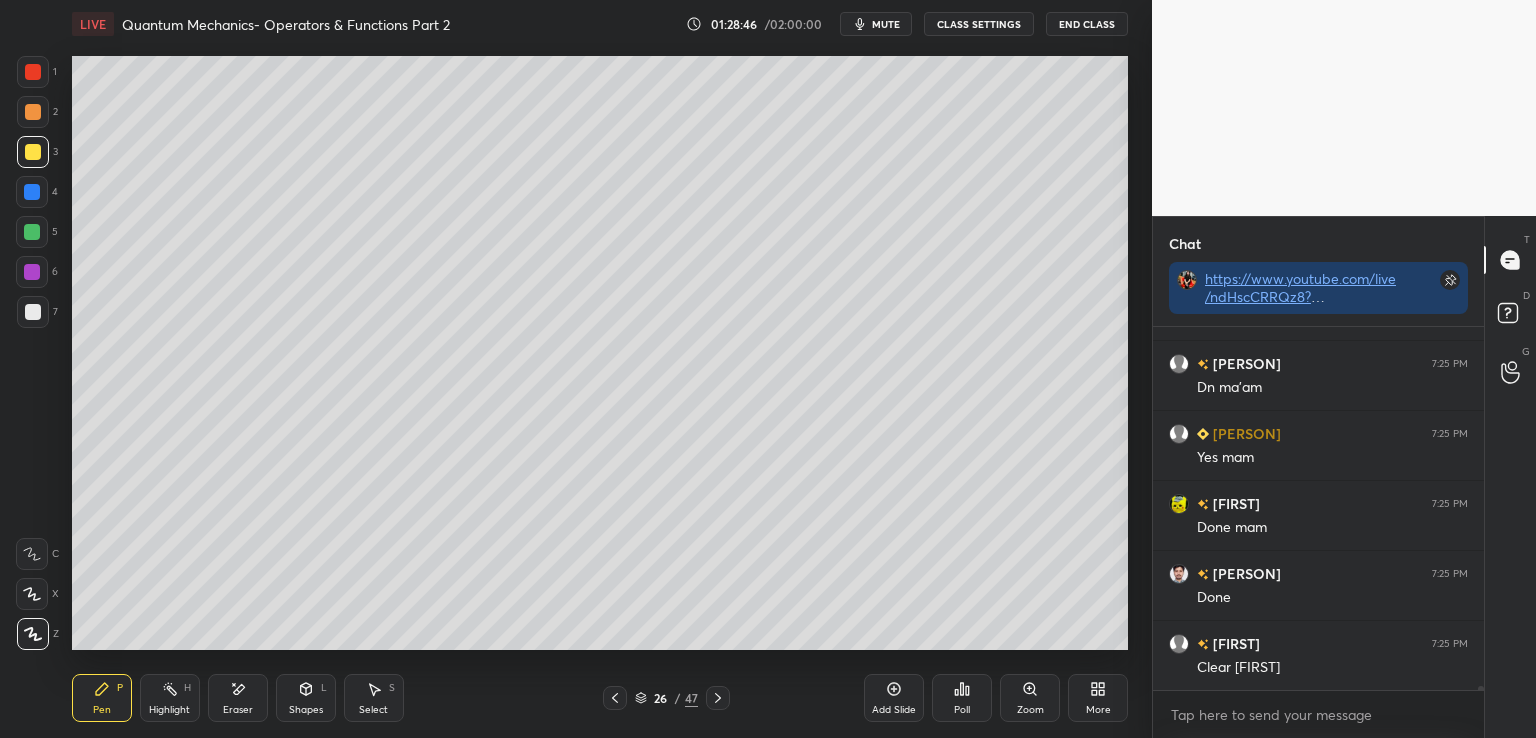 scroll, scrollTop: 30630, scrollLeft: 0, axis: vertical 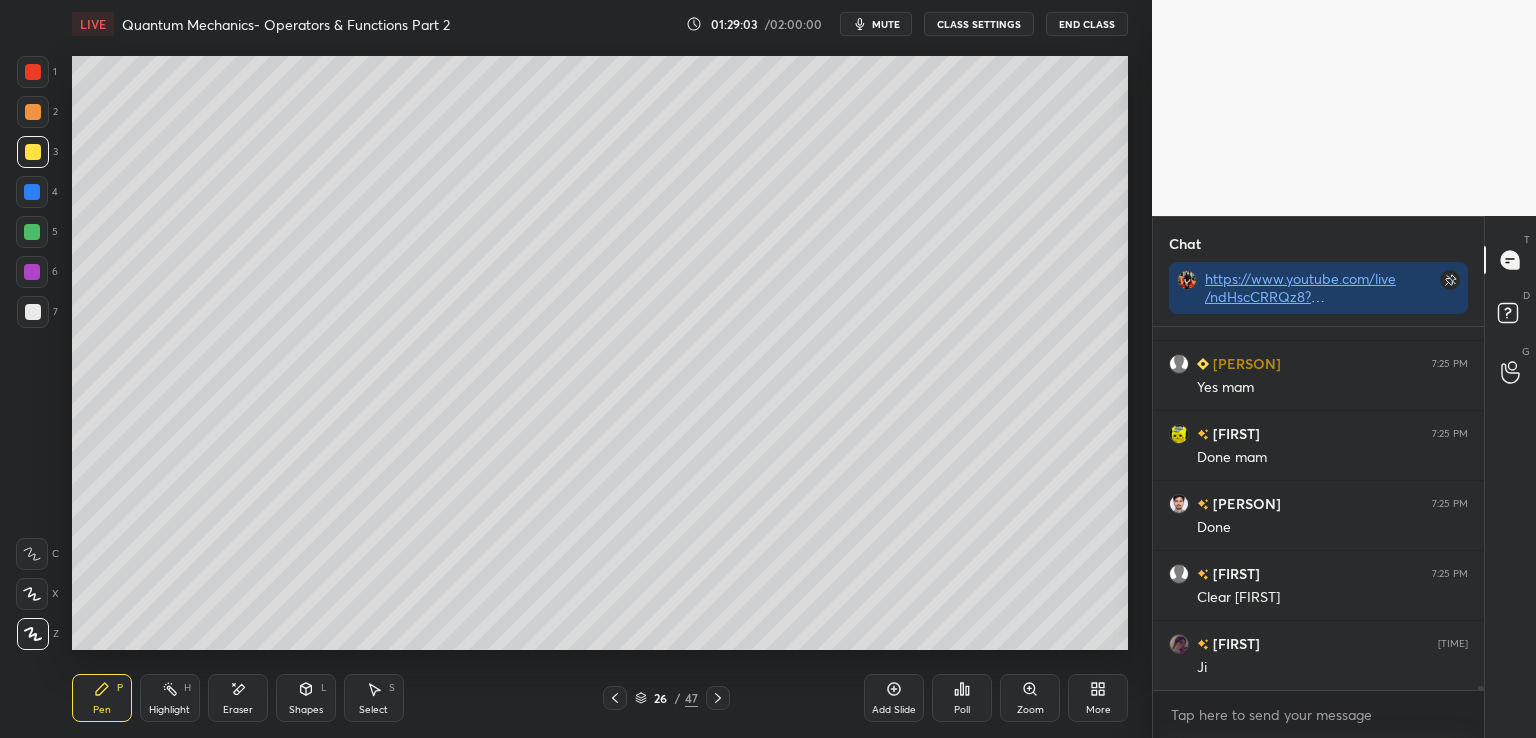 click 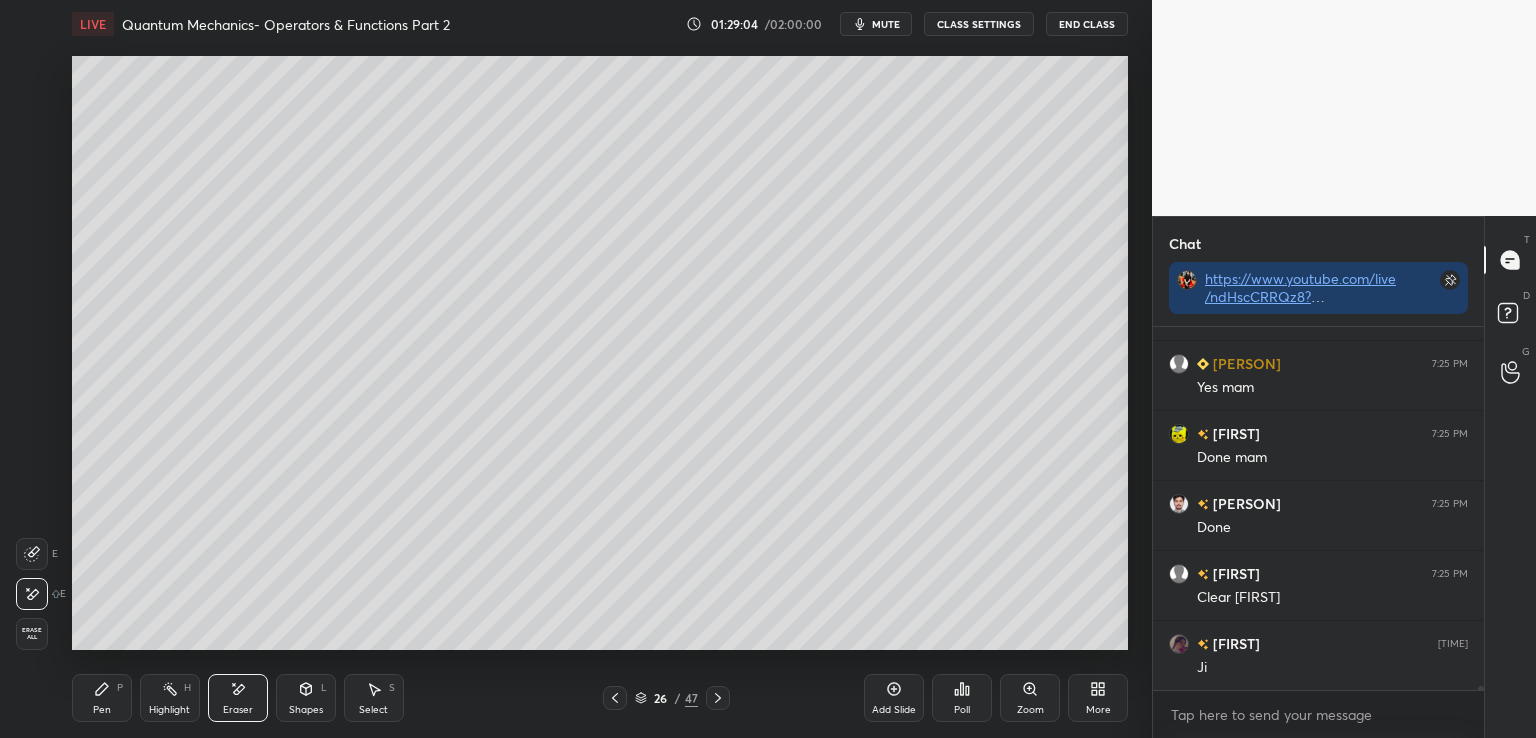 click 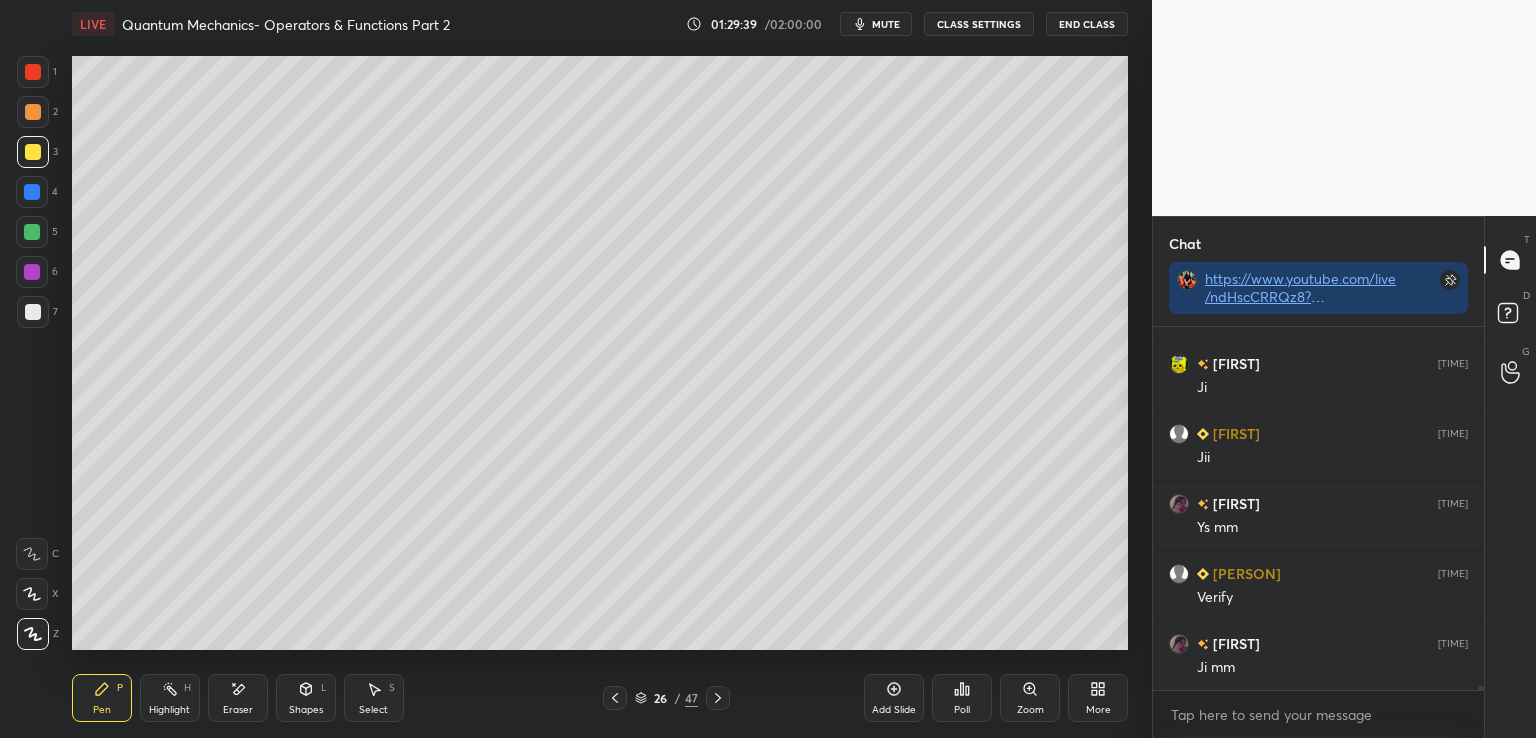scroll, scrollTop: 30672, scrollLeft: 0, axis: vertical 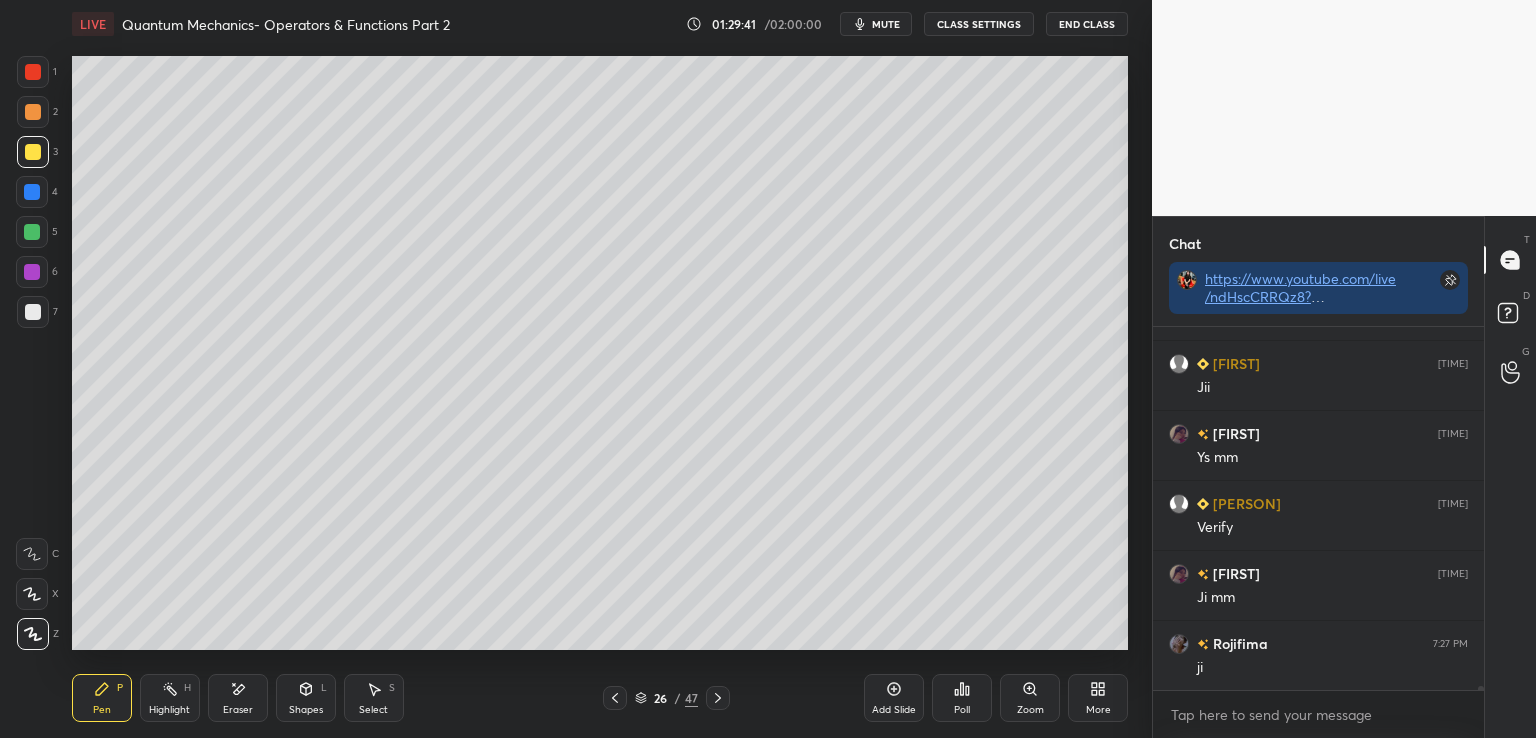 click on "Add Slide" at bounding box center (894, 698) 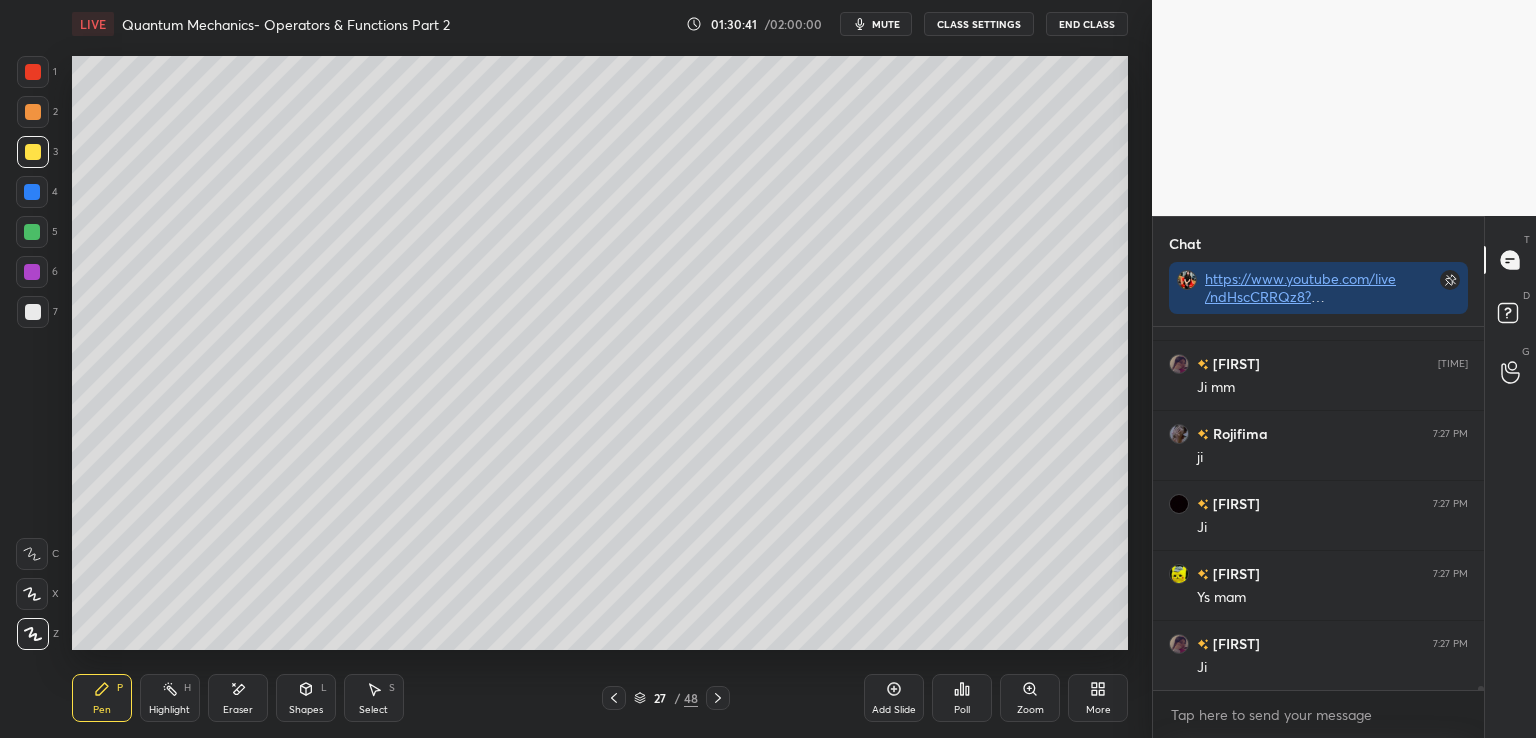 scroll, scrollTop: 30952, scrollLeft: 0, axis: vertical 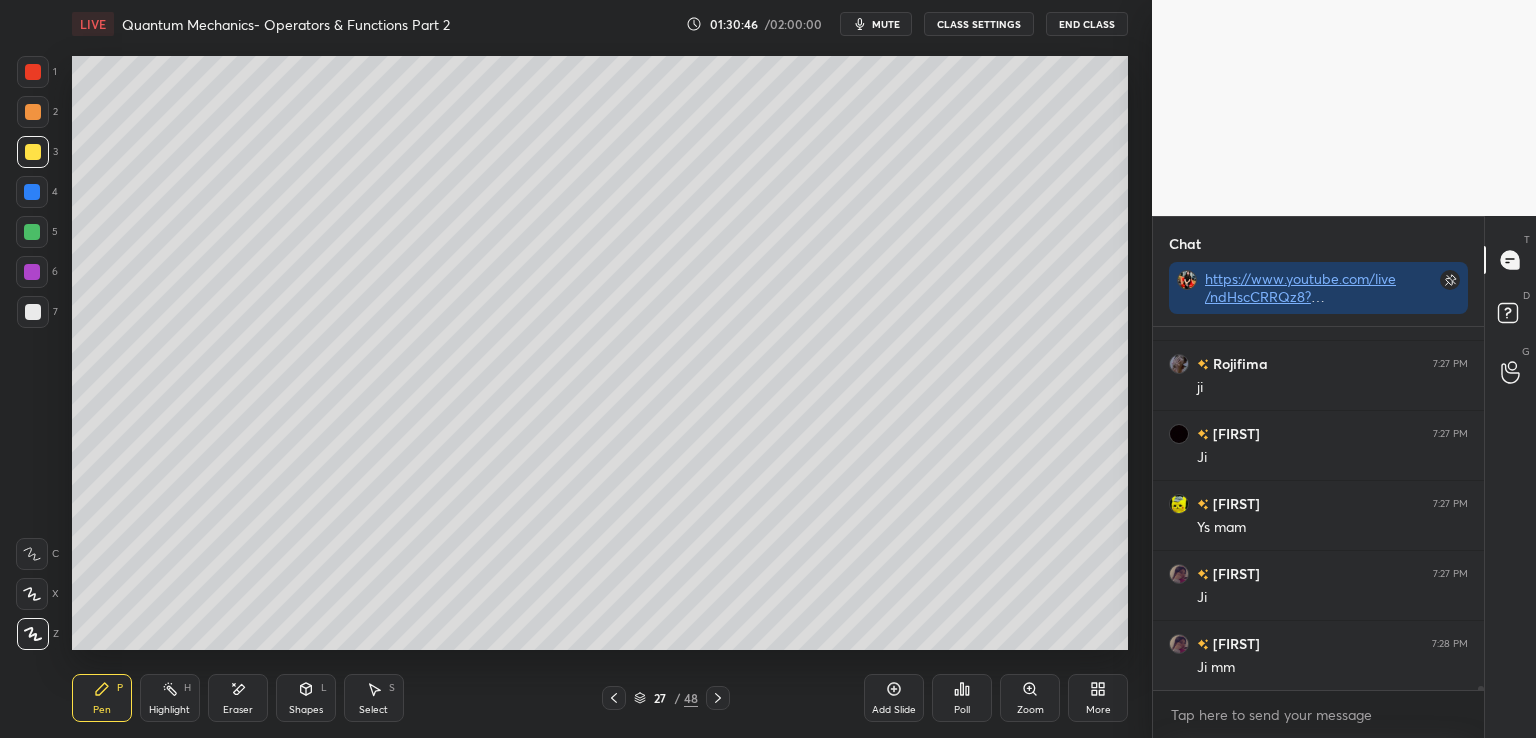 click on "Eraser" at bounding box center [238, 698] 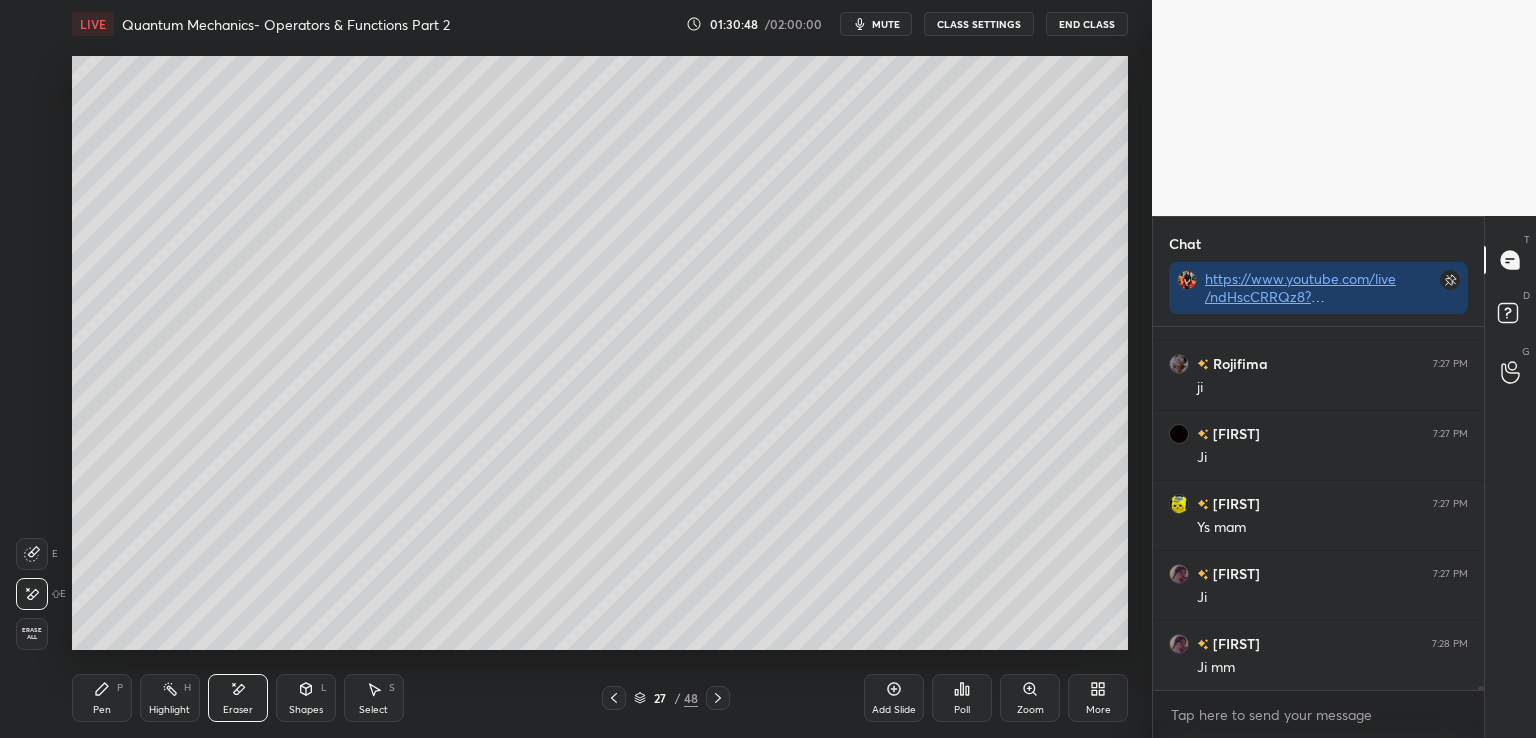 click 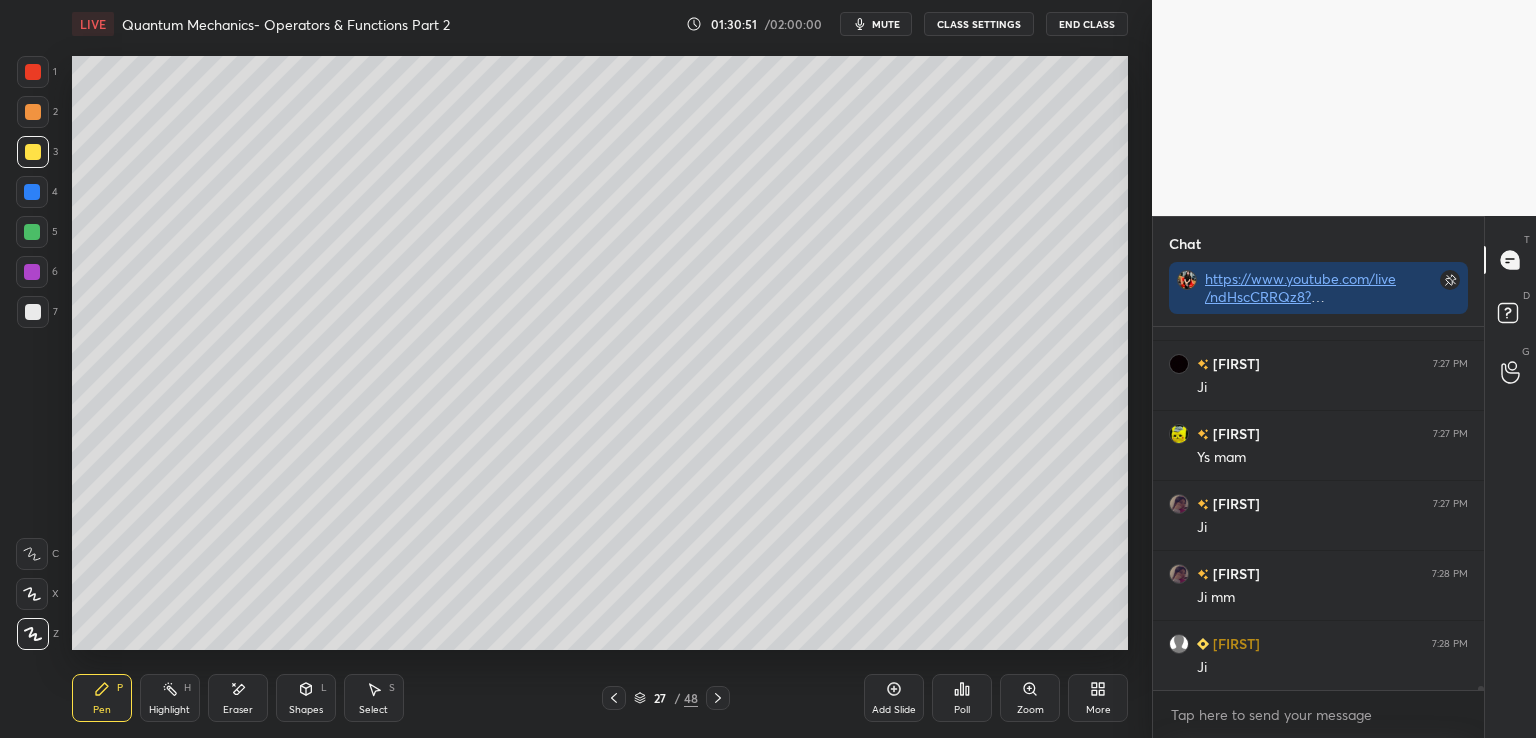 scroll, scrollTop: 31092, scrollLeft: 0, axis: vertical 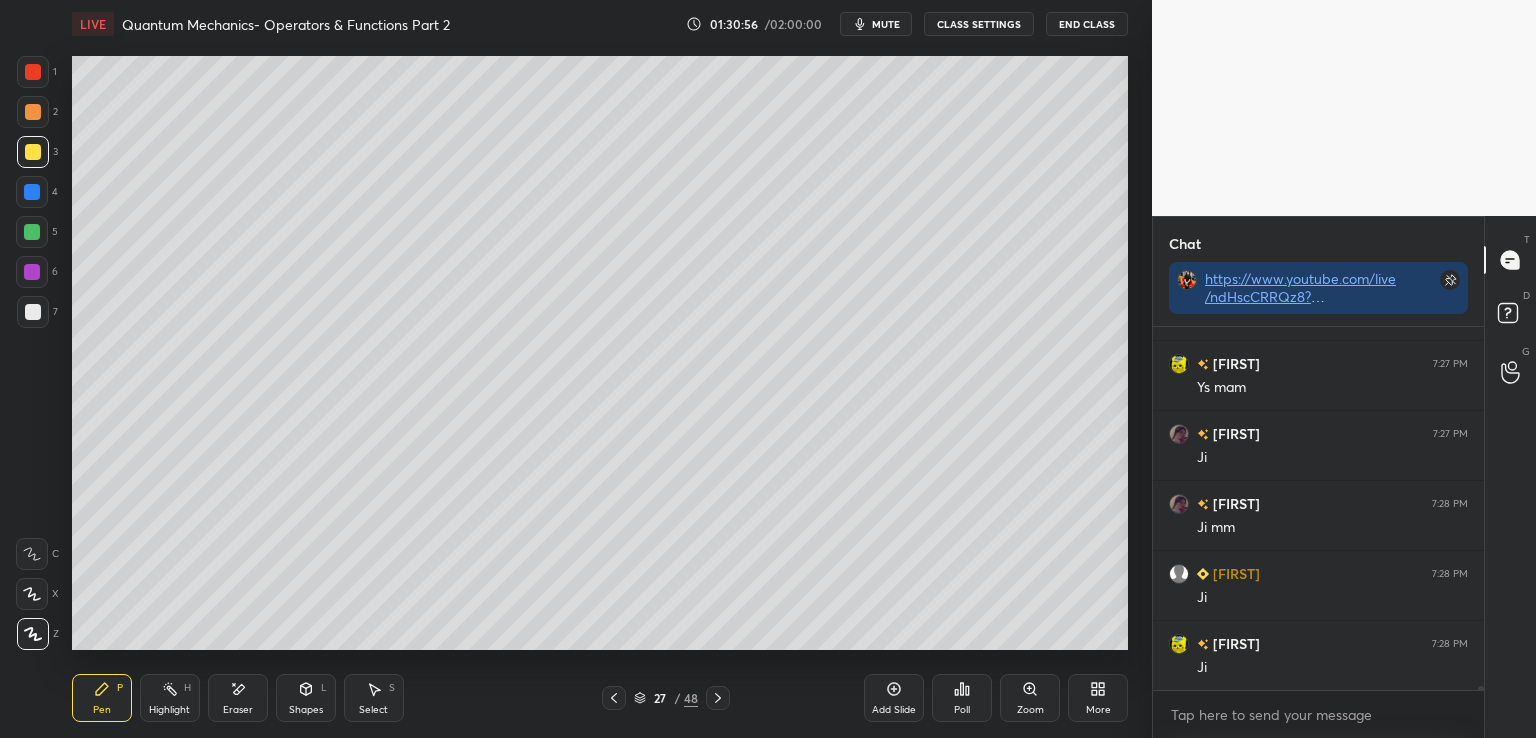 click on "Eraser" at bounding box center [238, 698] 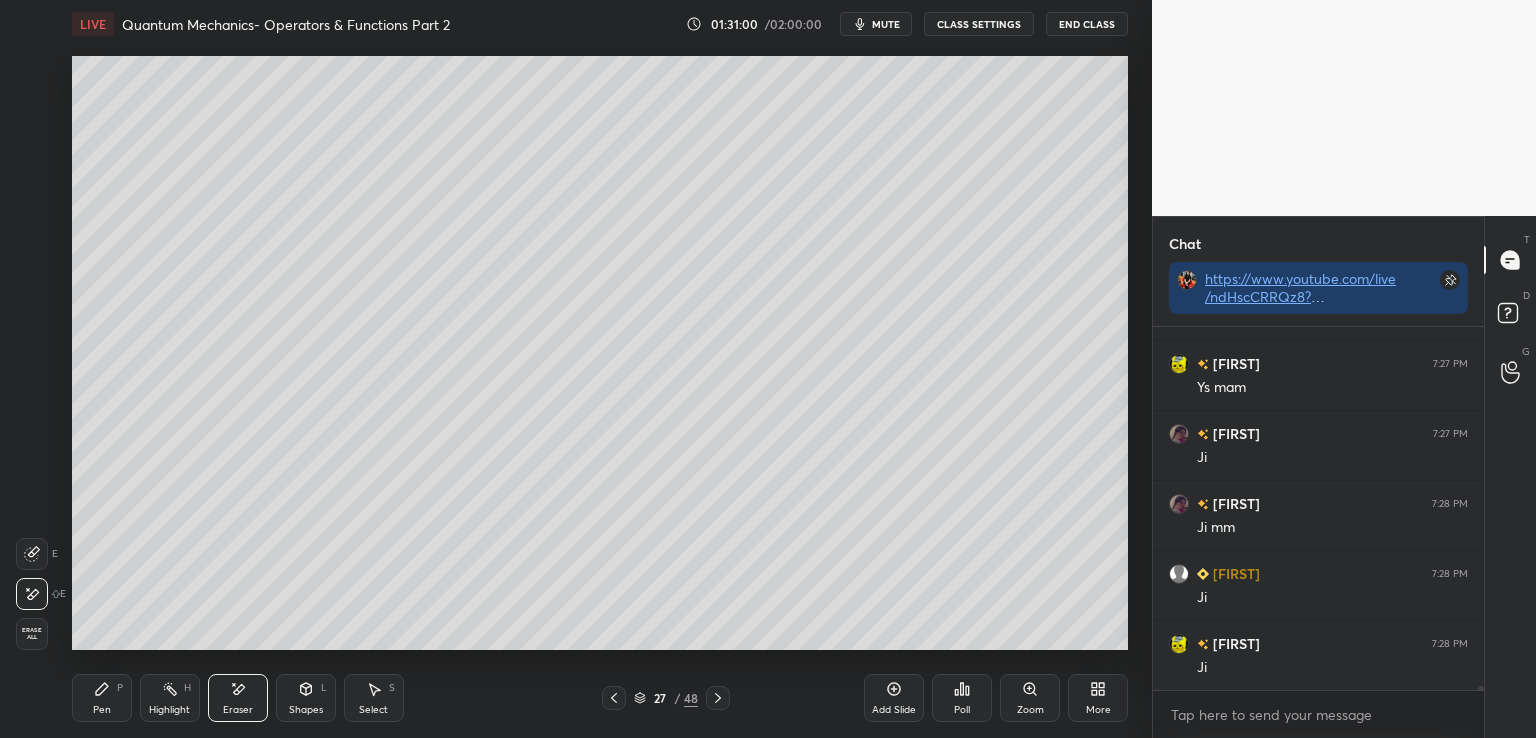 click on "Pen" at bounding box center (102, 710) 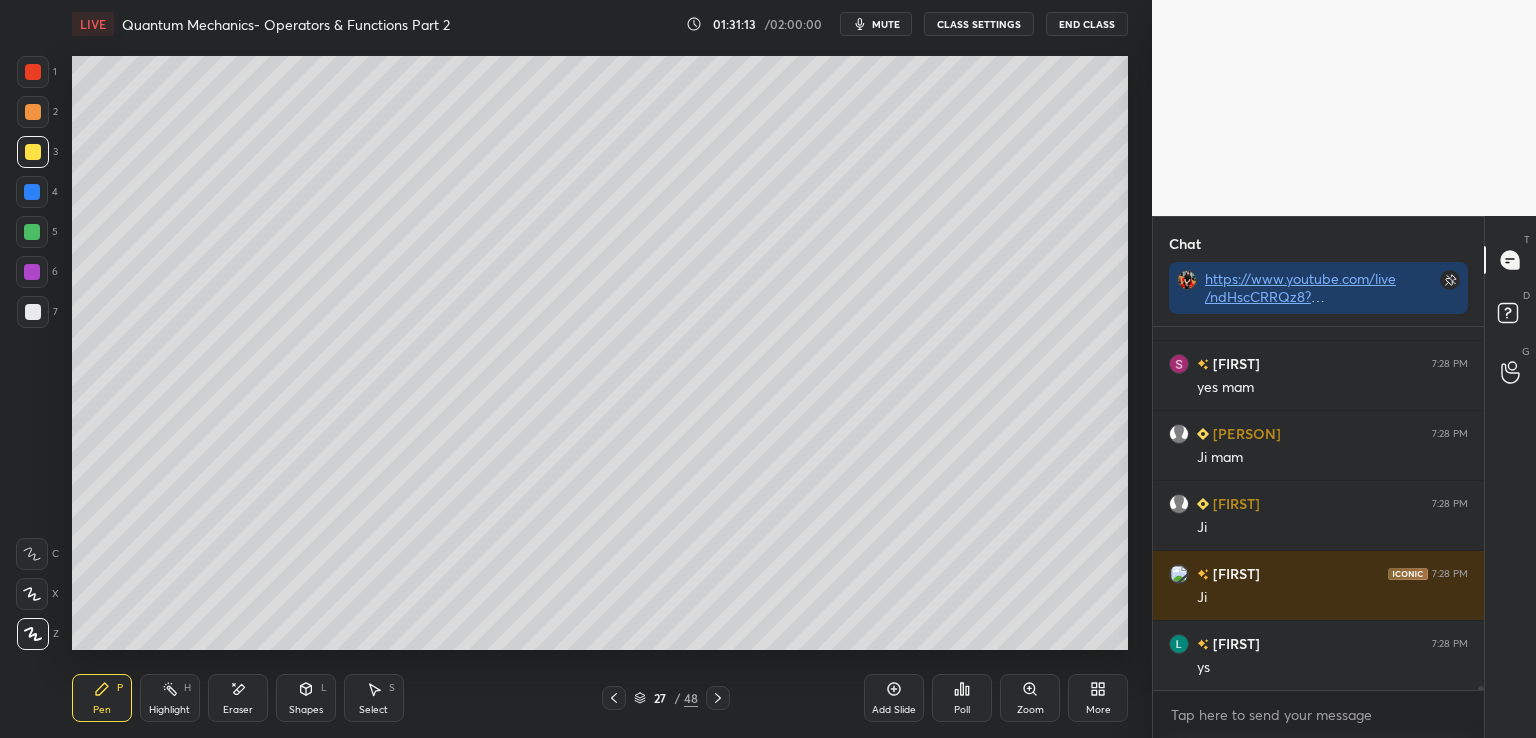 scroll, scrollTop: 31792, scrollLeft: 0, axis: vertical 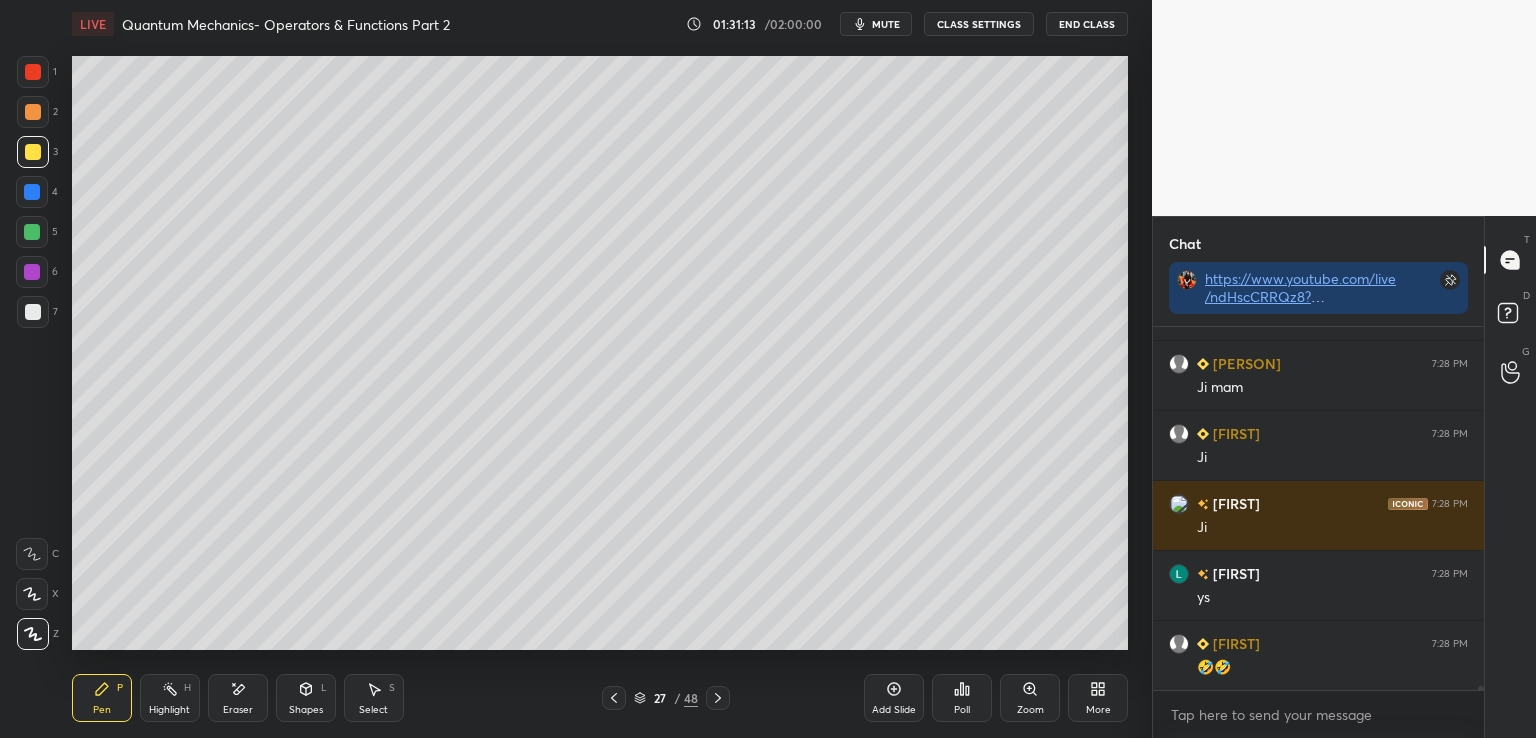 click at bounding box center (33, 312) 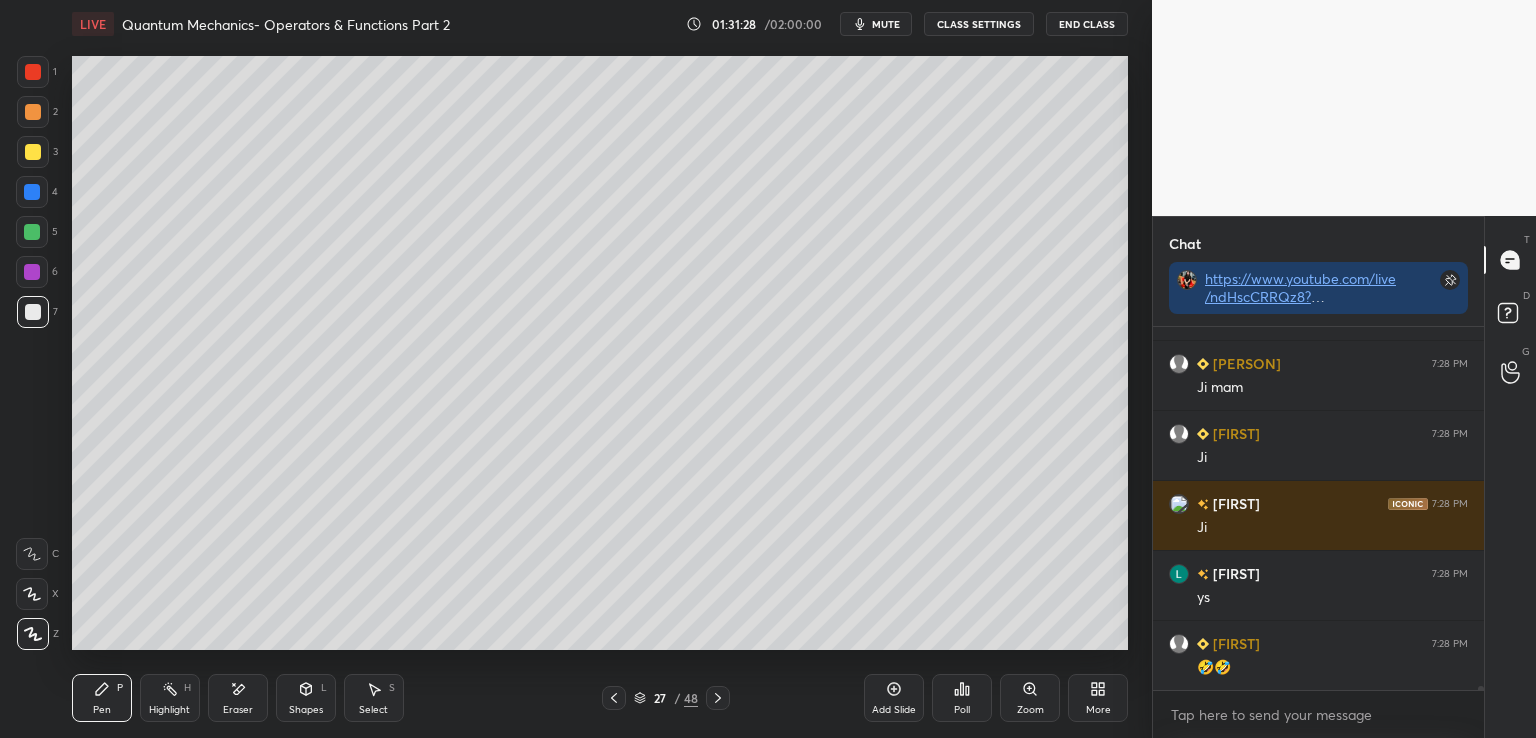 scroll, scrollTop: 31862, scrollLeft: 0, axis: vertical 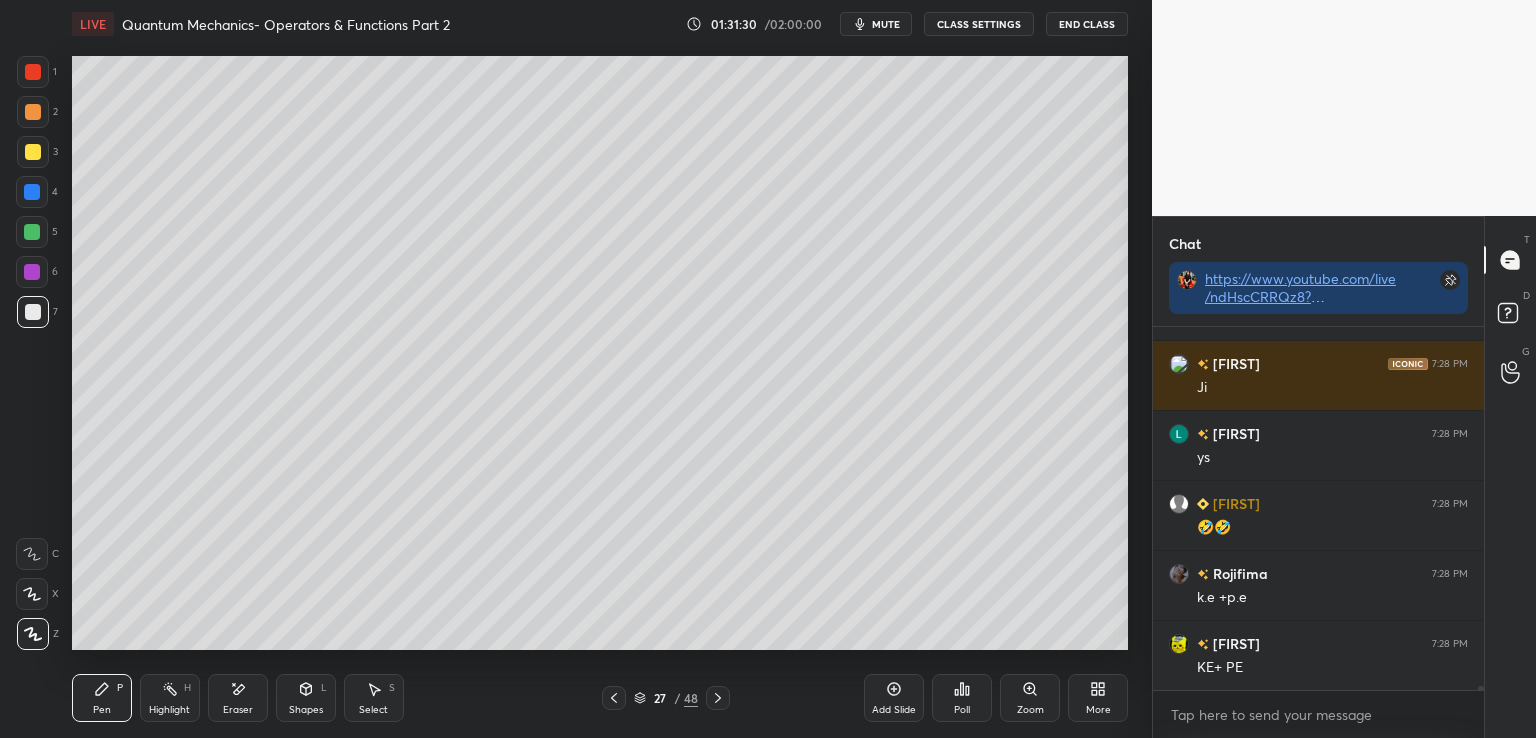 click on "Eraser" at bounding box center (238, 698) 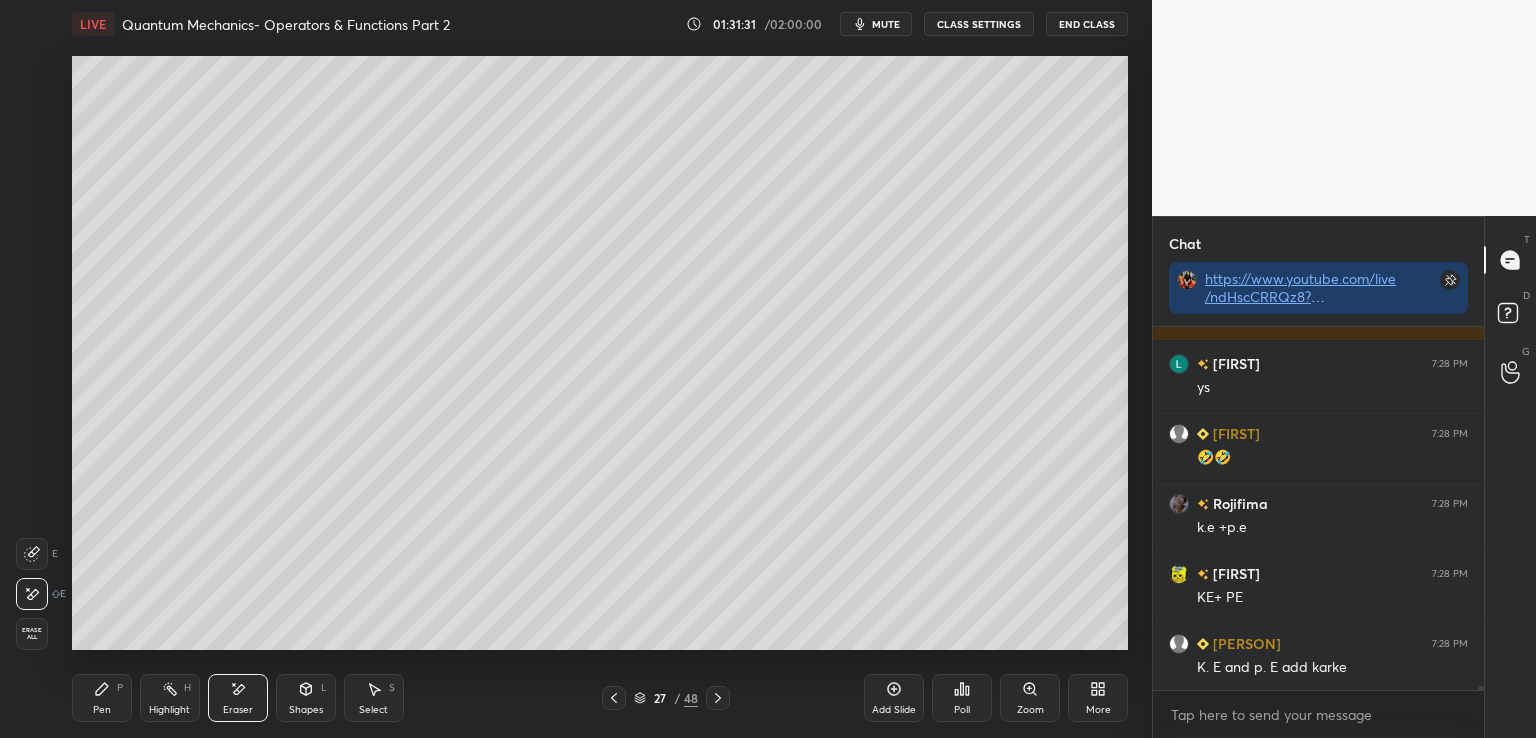 scroll, scrollTop: 32072, scrollLeft: 0, axis: vertical 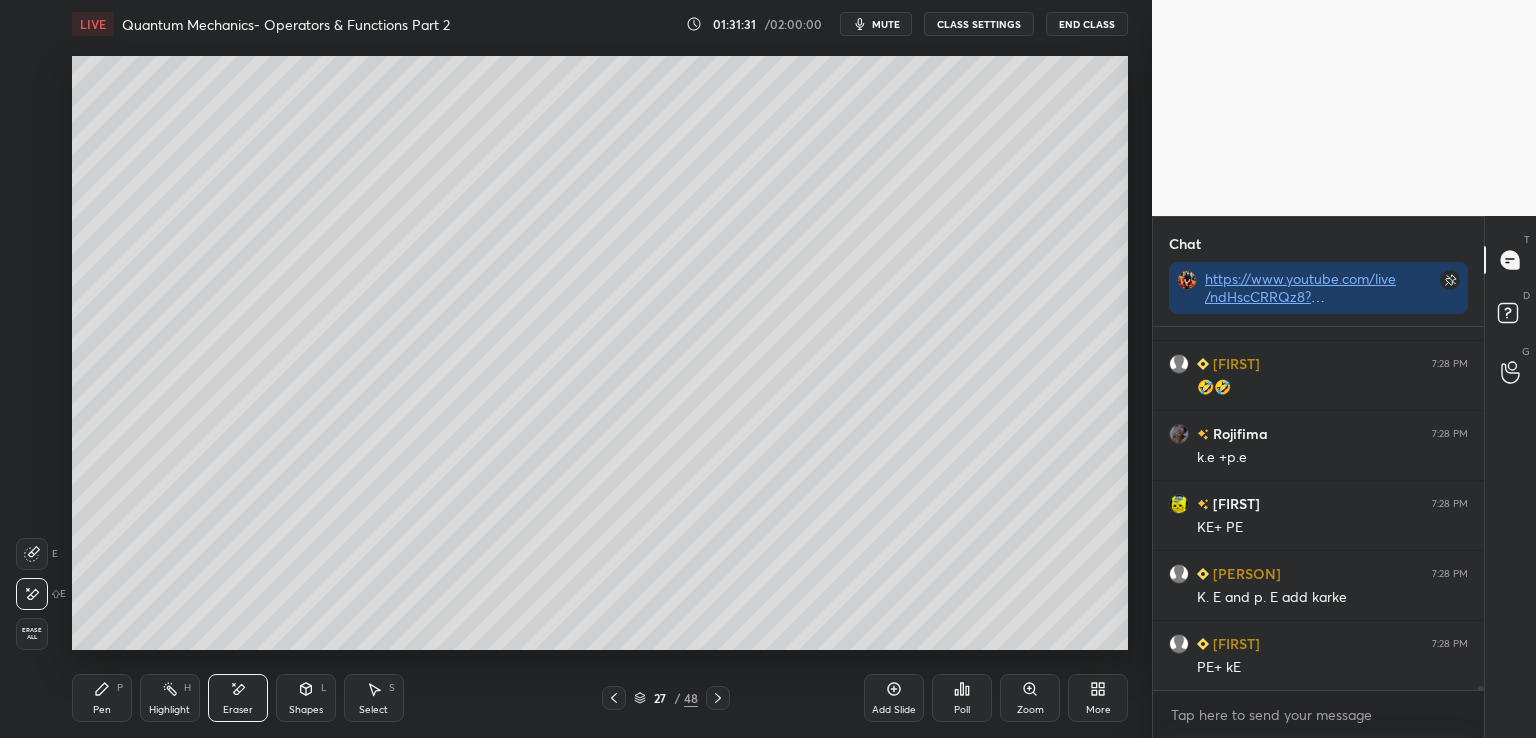 click 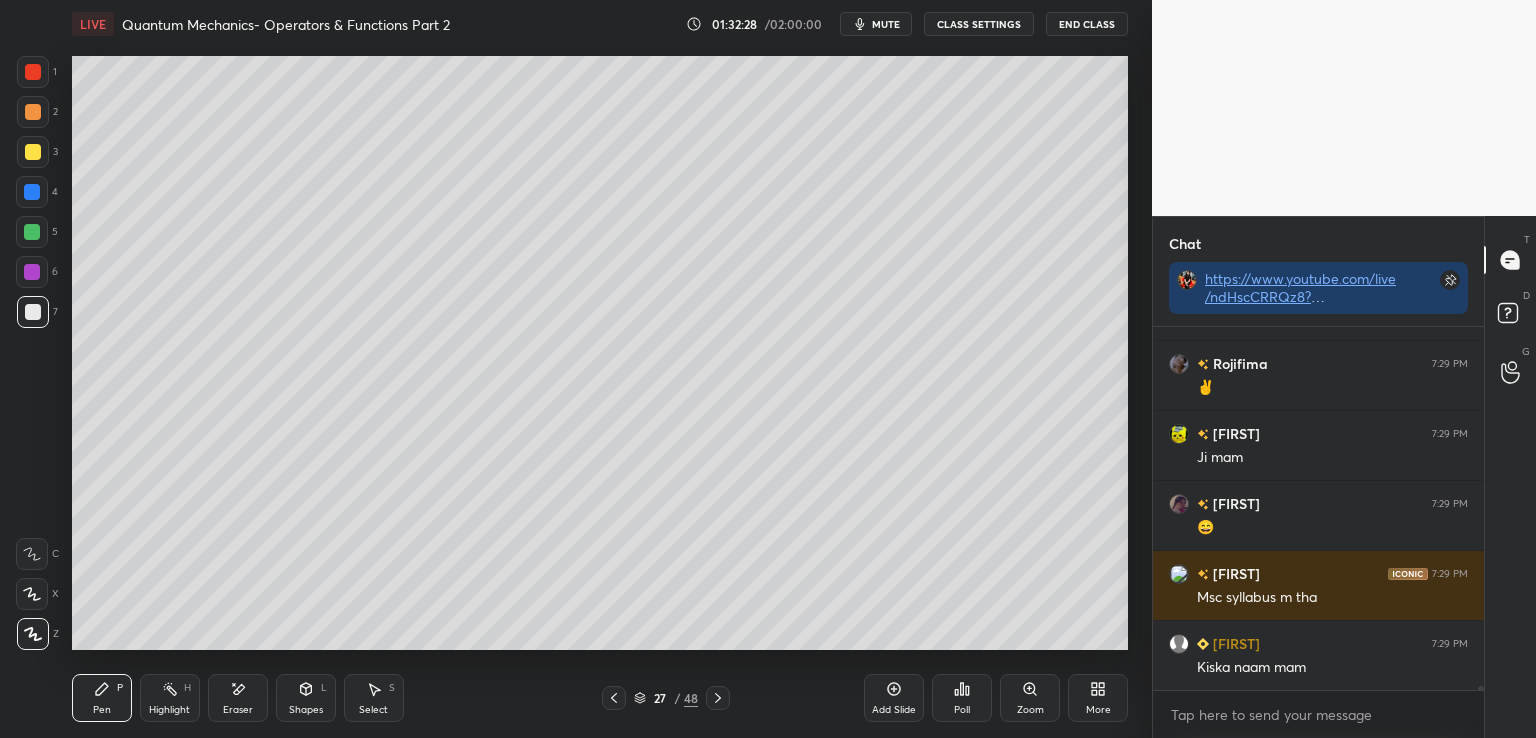 scroll, scrollTop: 33542, scrollLeft: 0, axis: vertical 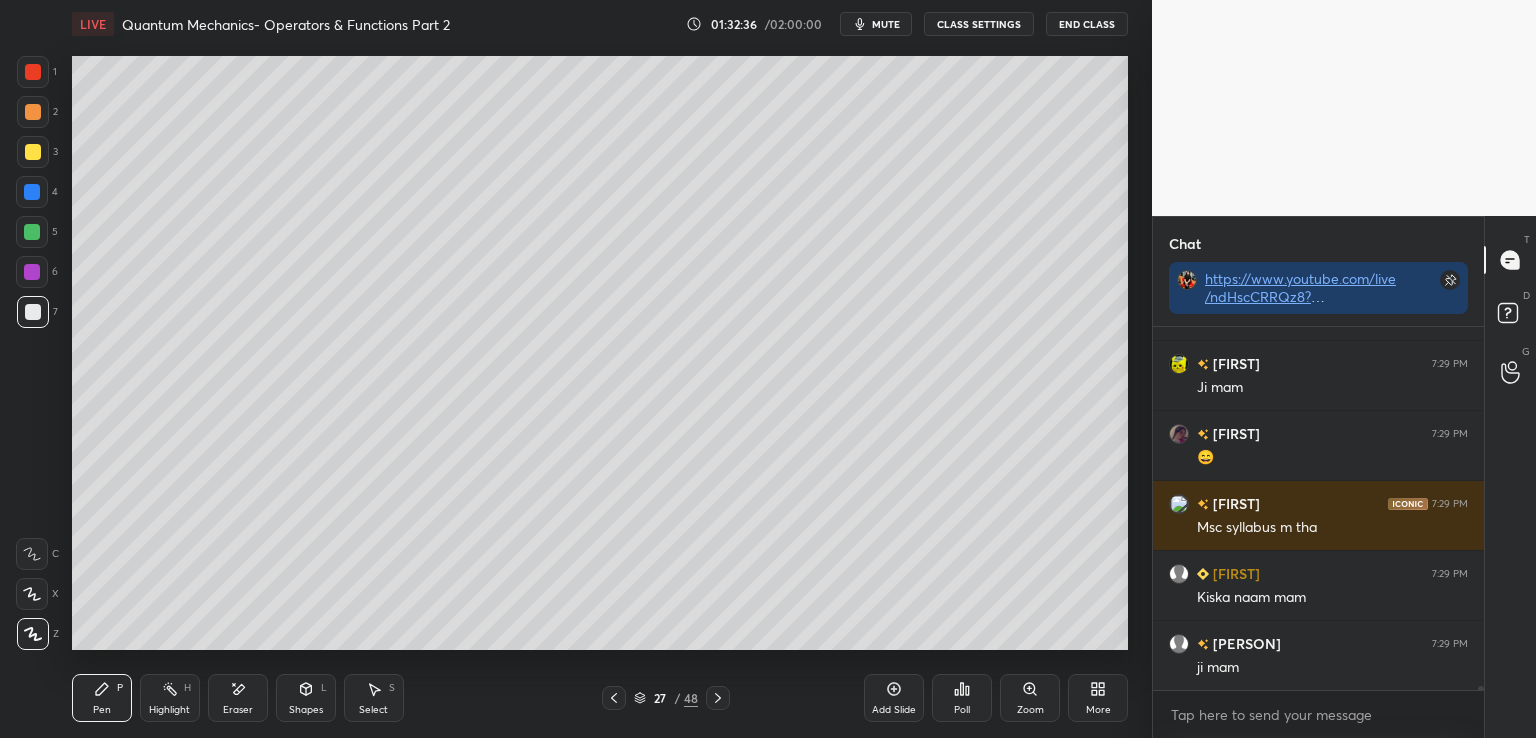 click at bounding box center (33, 152) 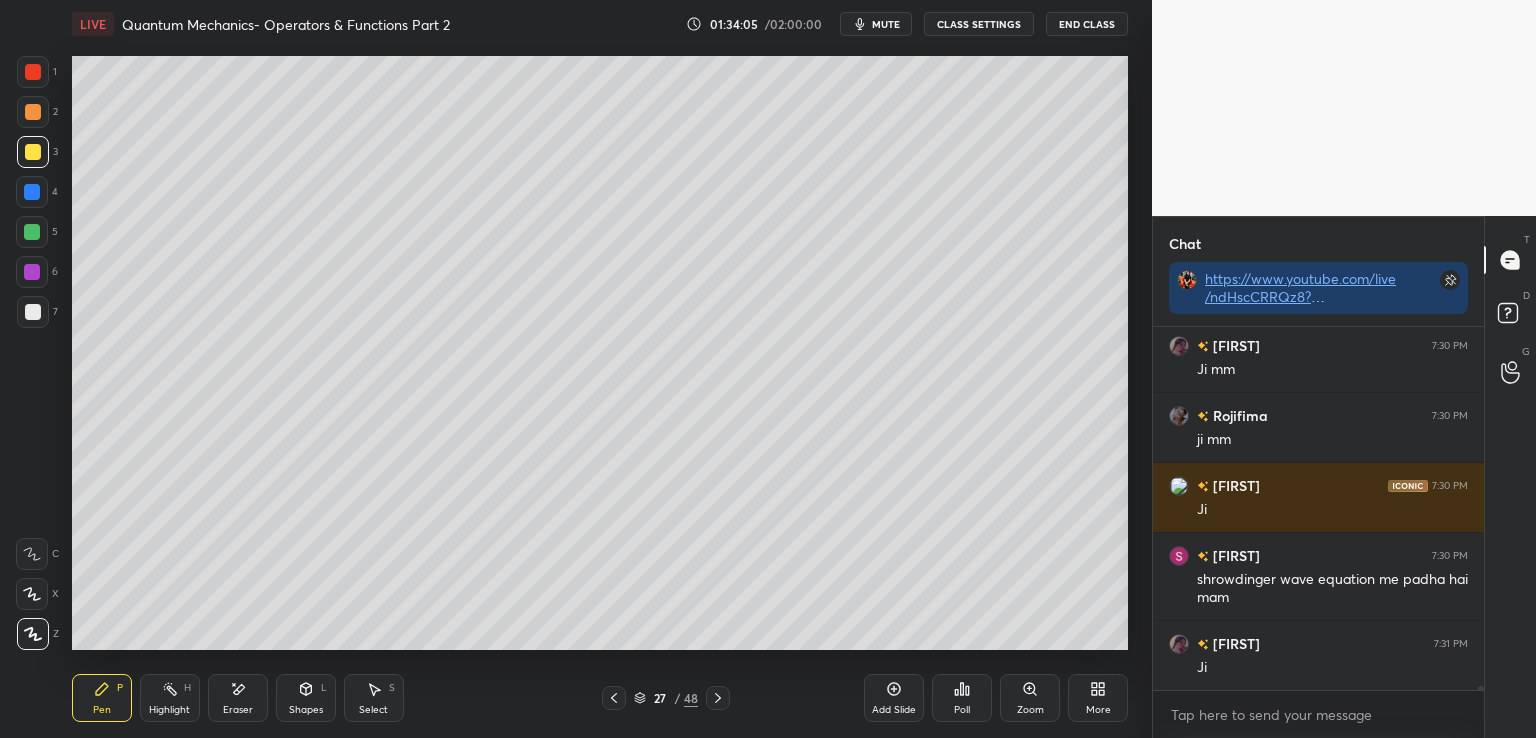 scroll, scrollTop: 32894, scrollLeft: 0, axis: vertical 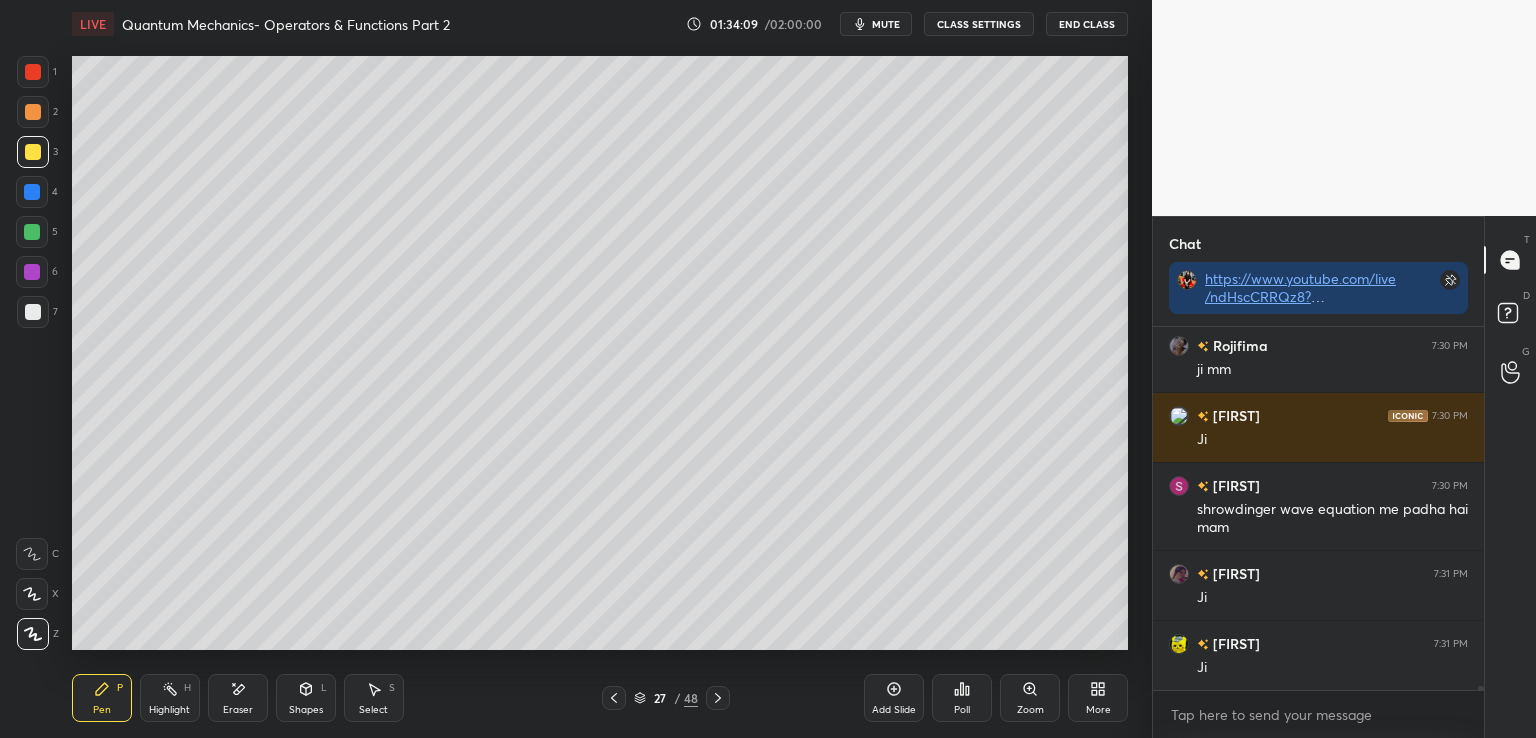 click 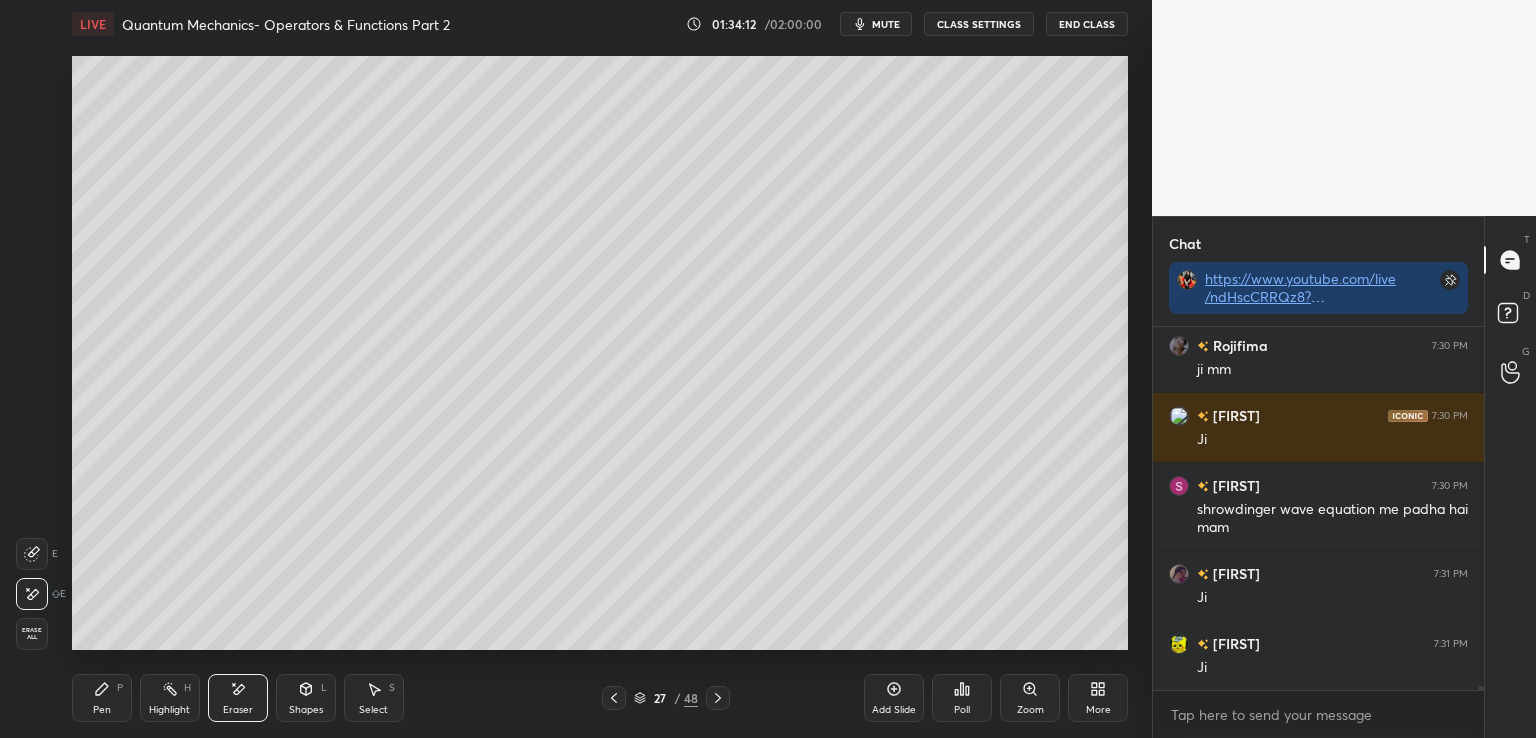 click 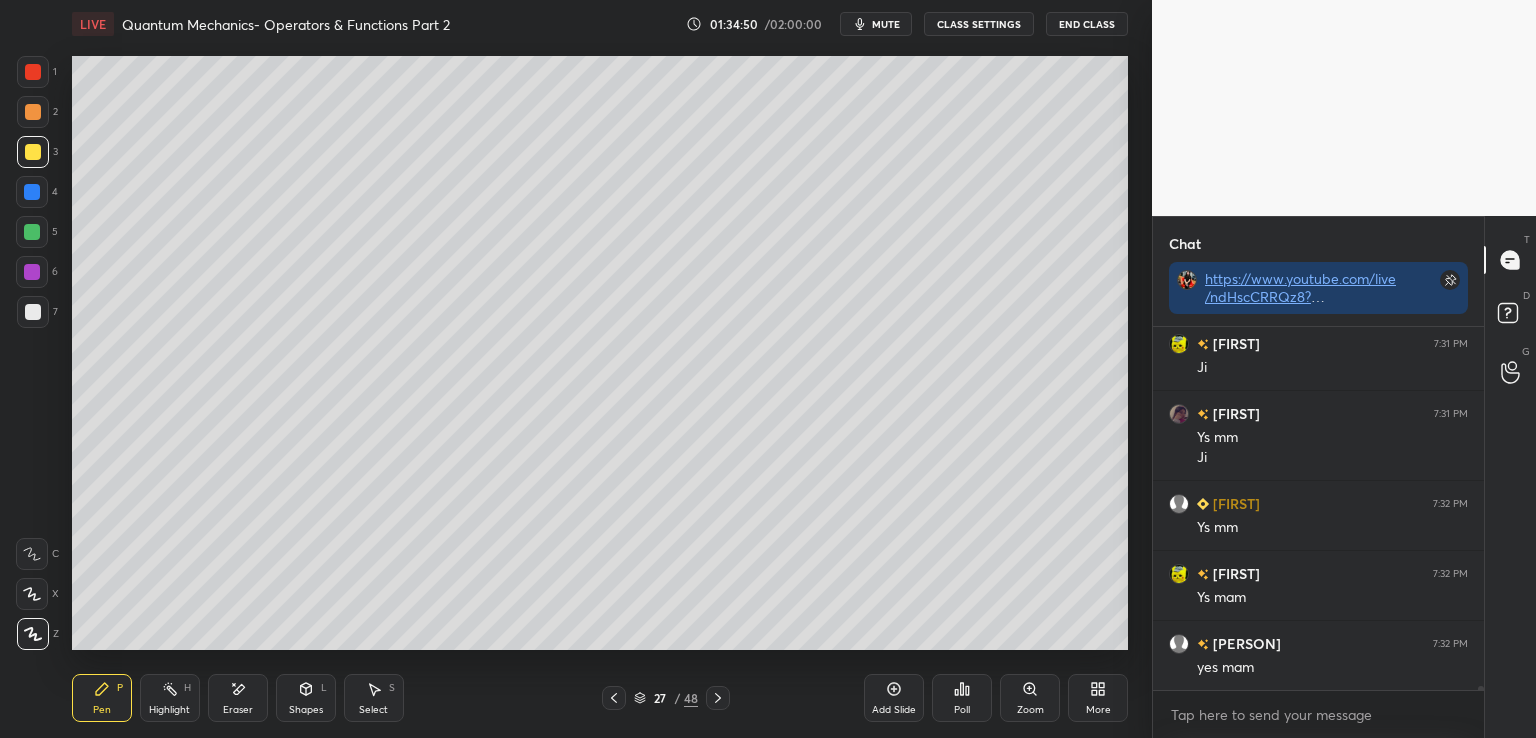 scroll, scrollTop: 33264, scrollLeft: 0, axis: vertical 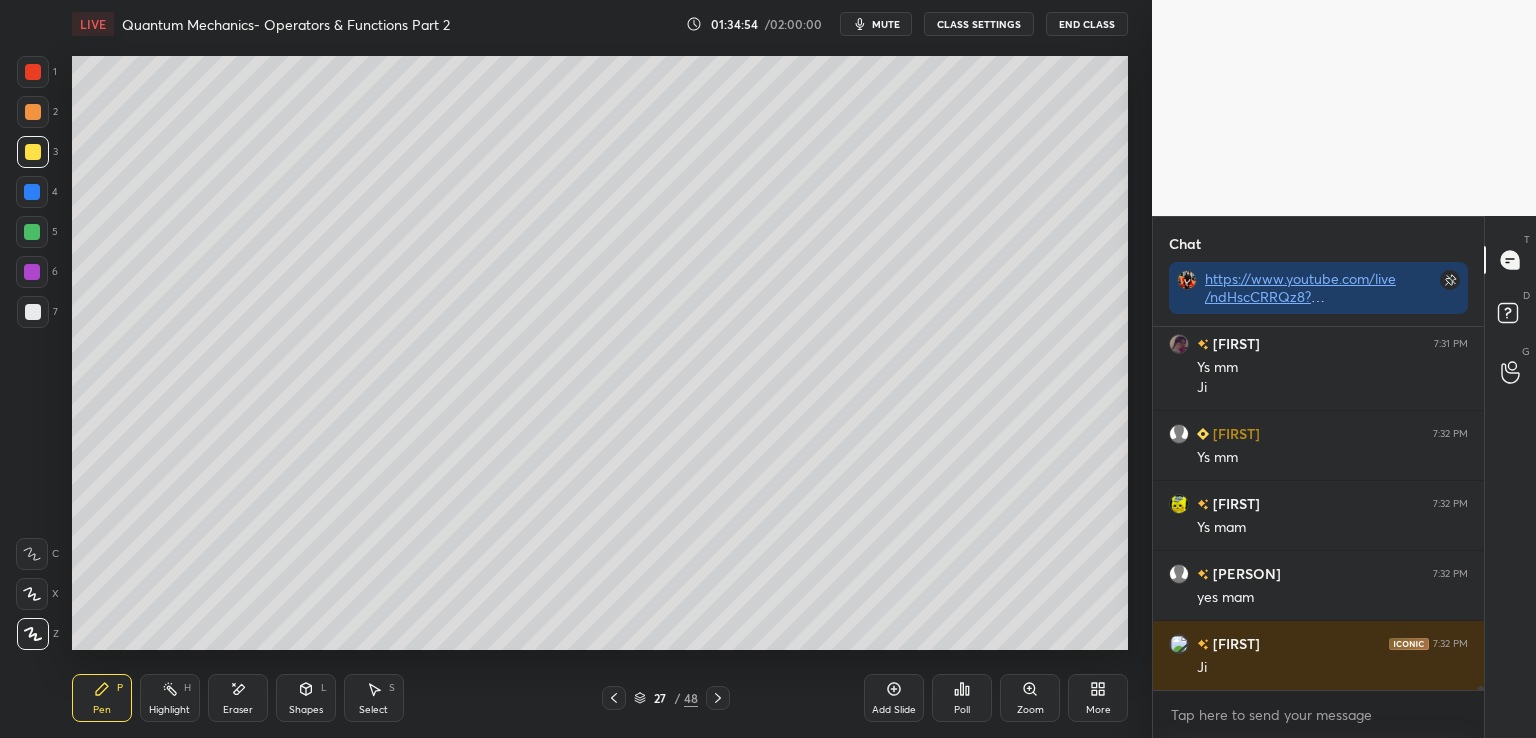 click on "Eraser" at bounding box center [238, 698] 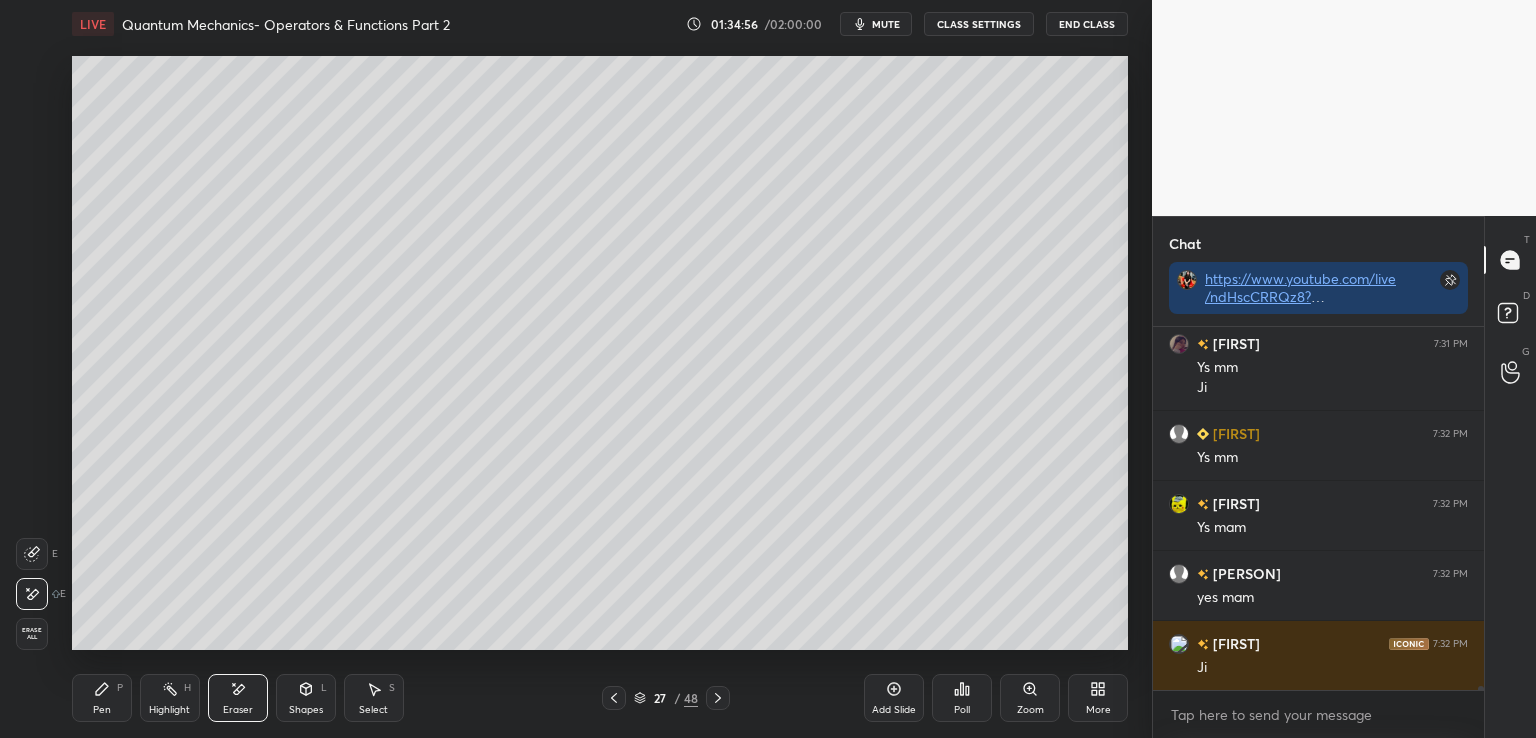 click on "Pen P" at bounding box center [102, 698] 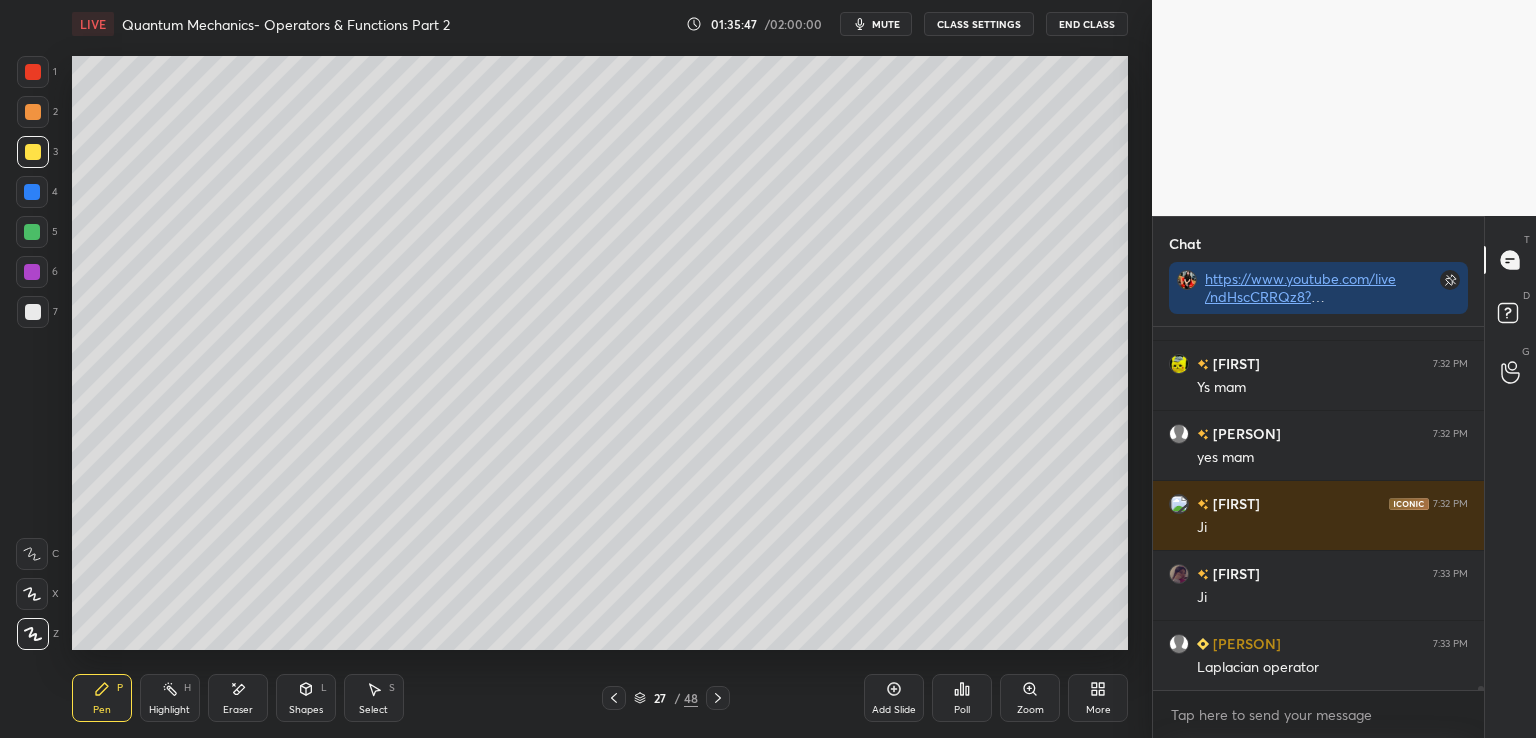 scroll, scrollTop: 33474, scrollLeft: 0, axis: vertical 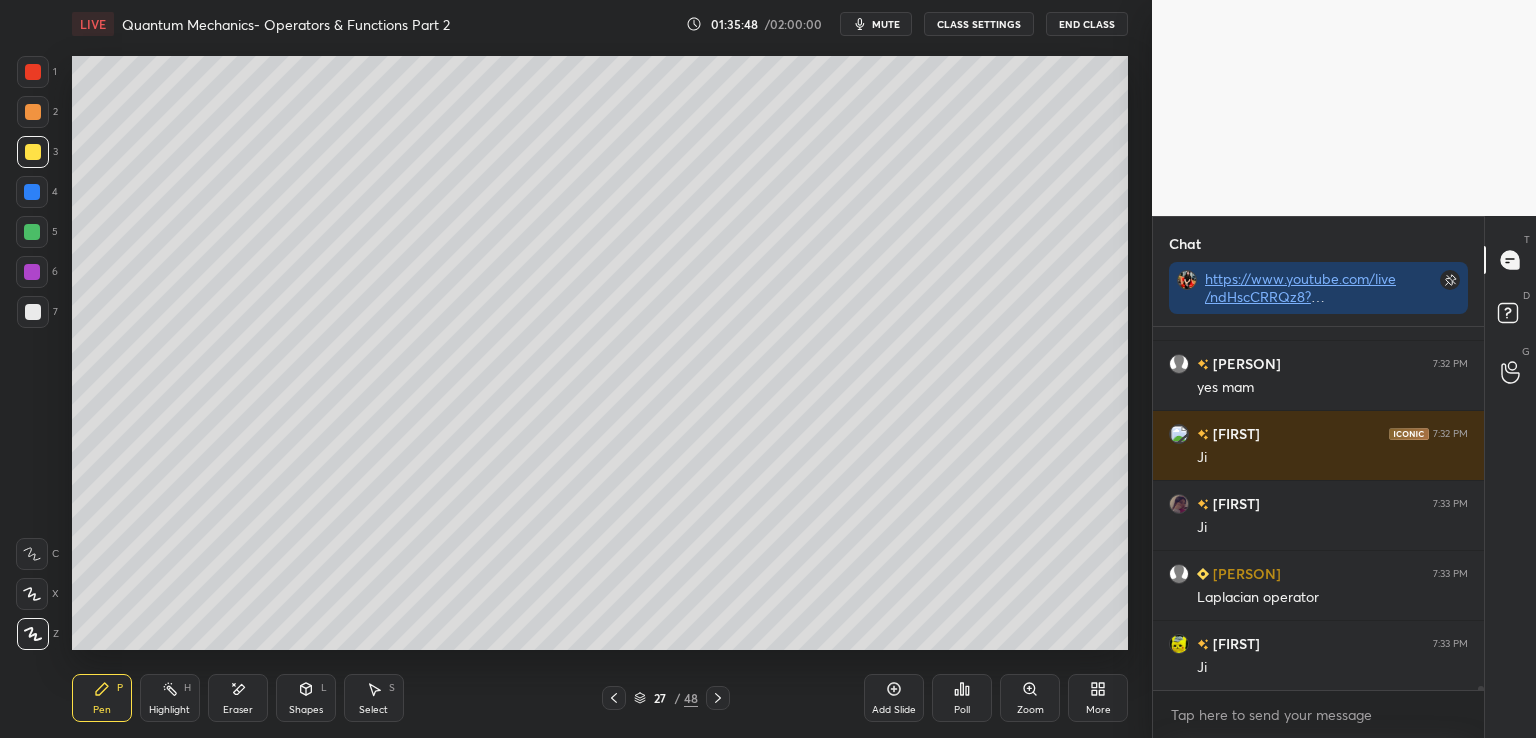 click 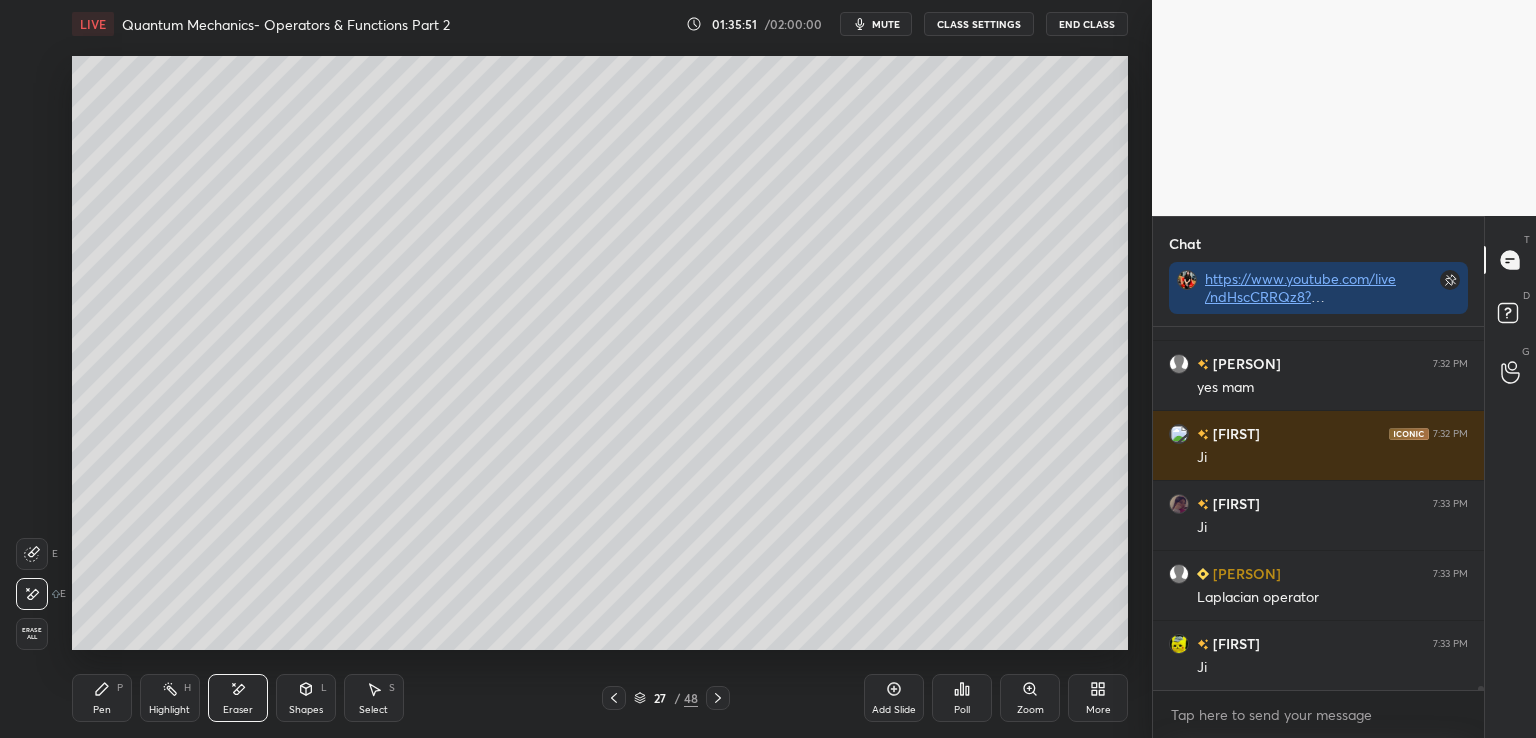 click 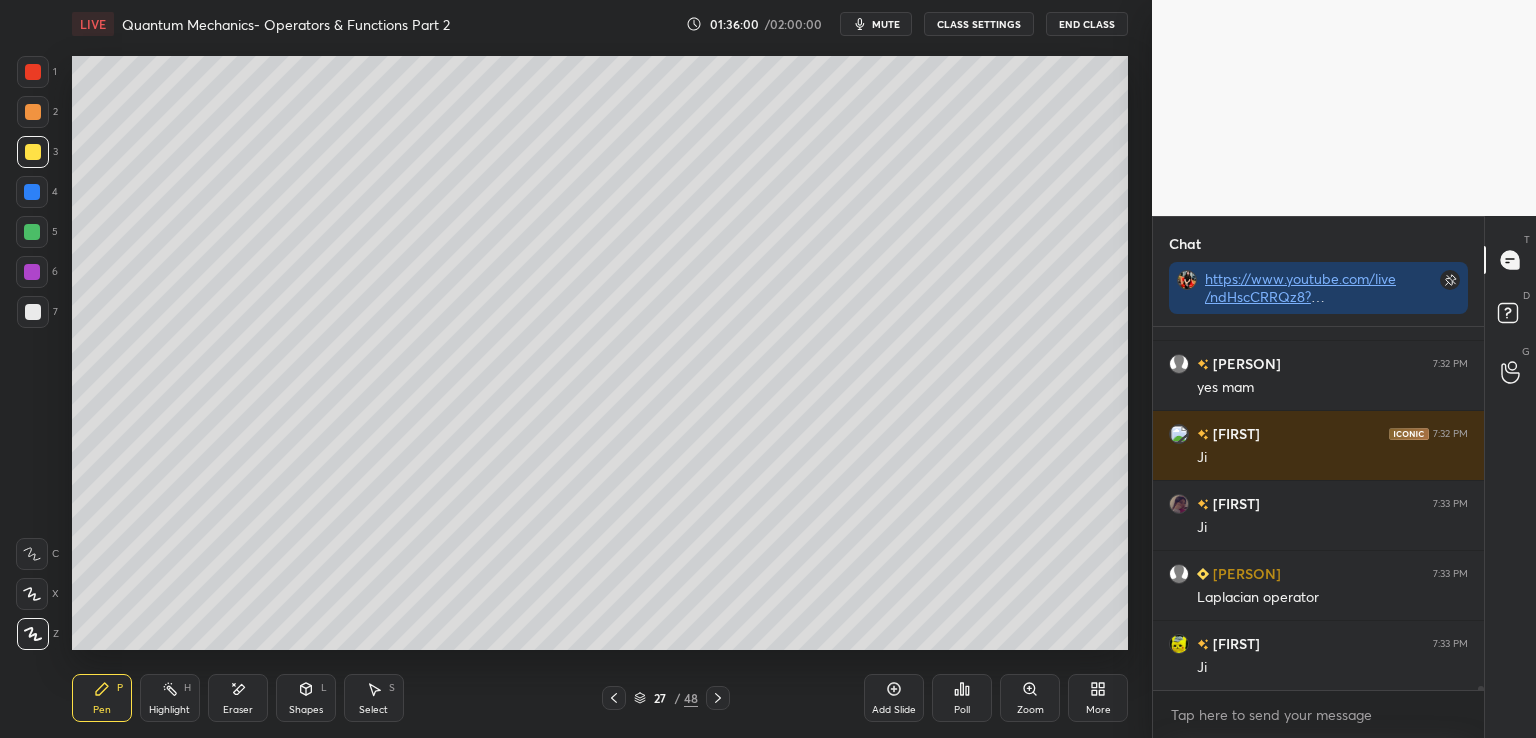 click 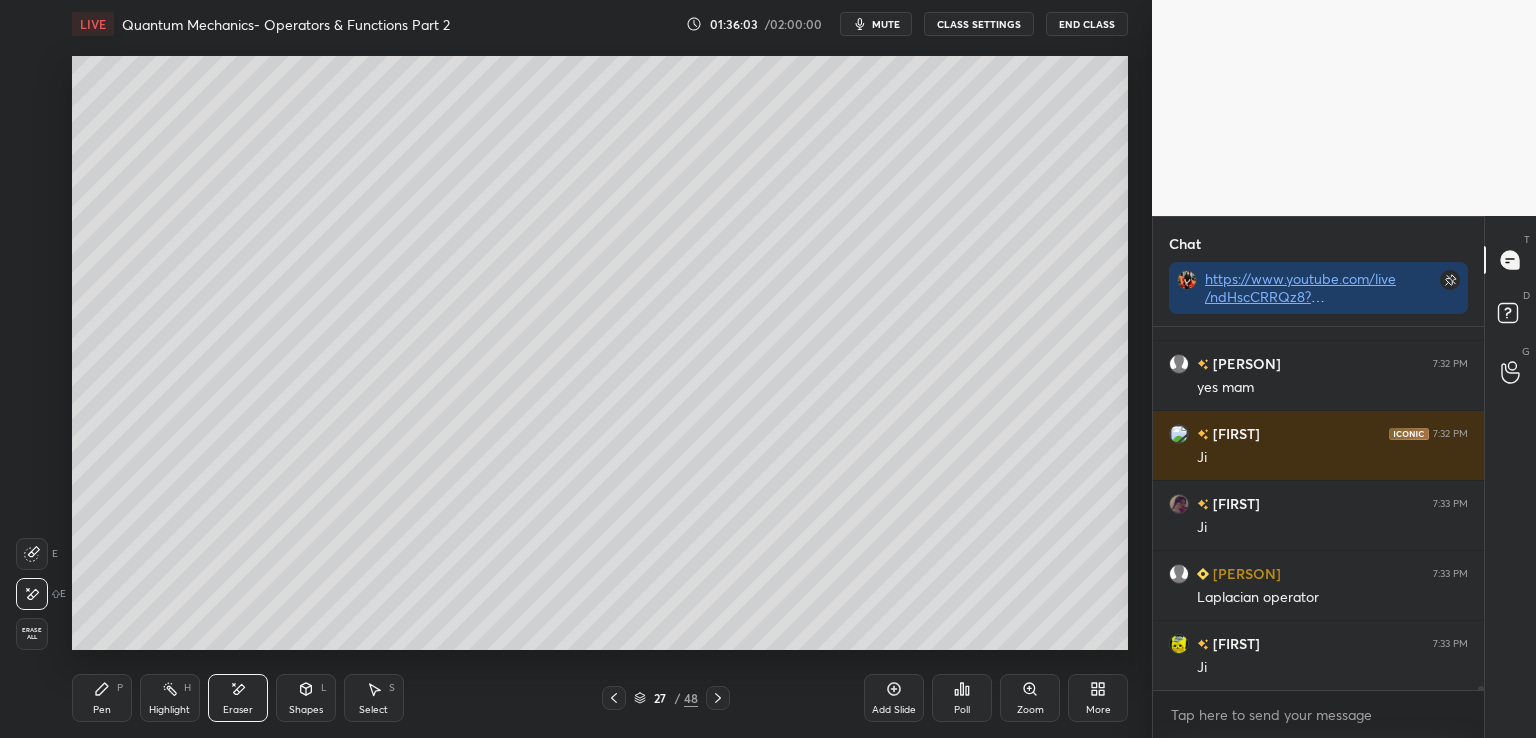 click 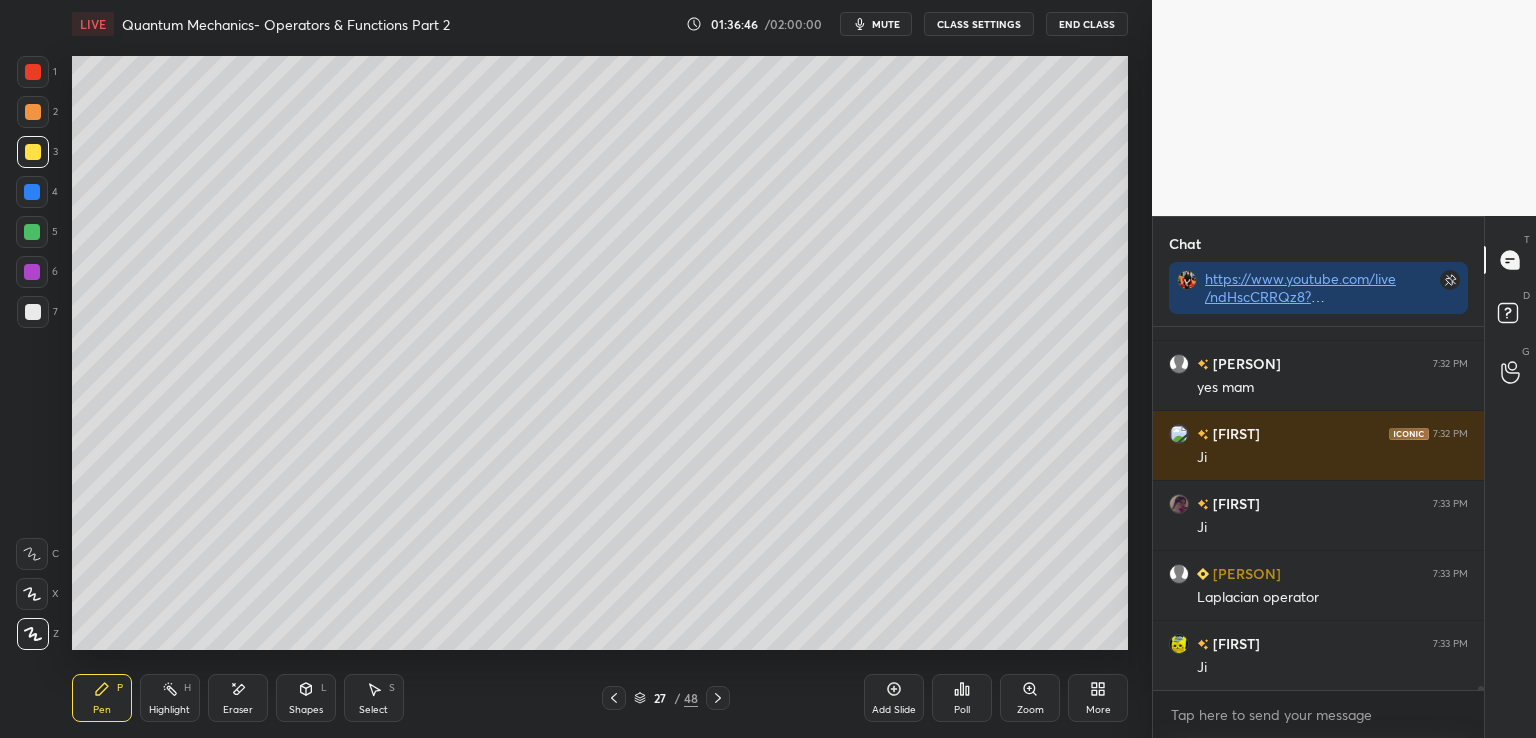 click on "Setting up your live class Poll for   secs No correct answer Start poll" at bounding box center (600, 353) 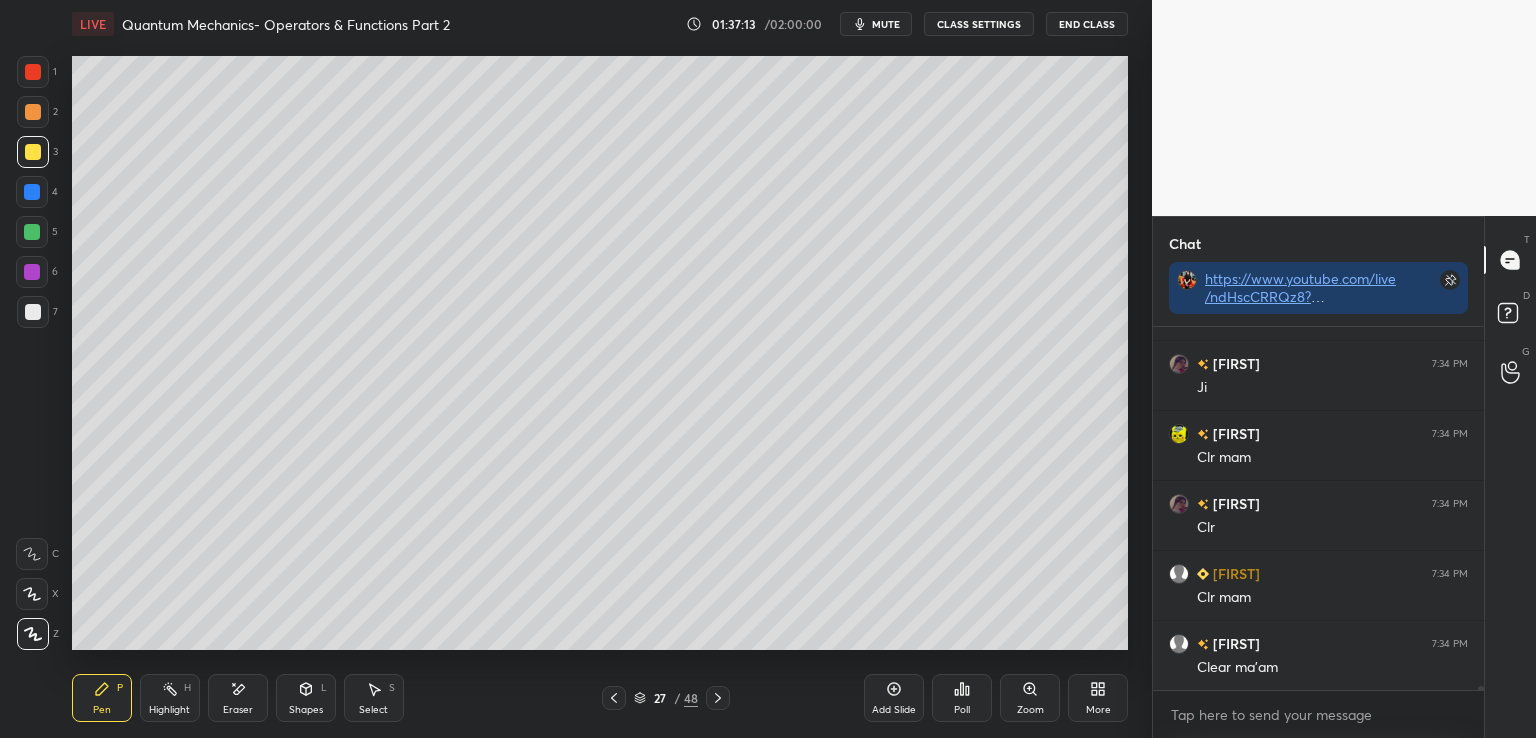 scroll, scrollTop: 33894, scrollLeft: 0, axis: vertical 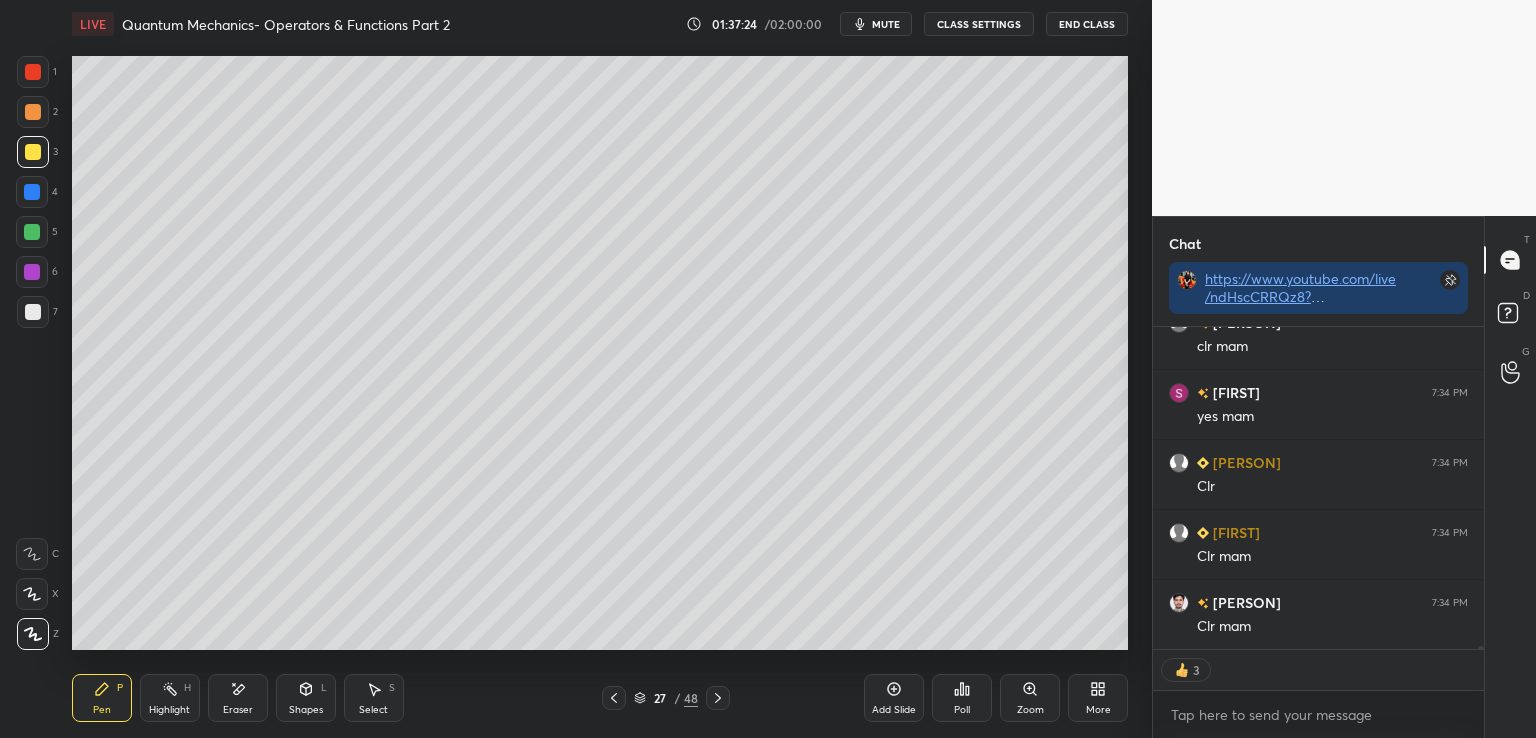 click 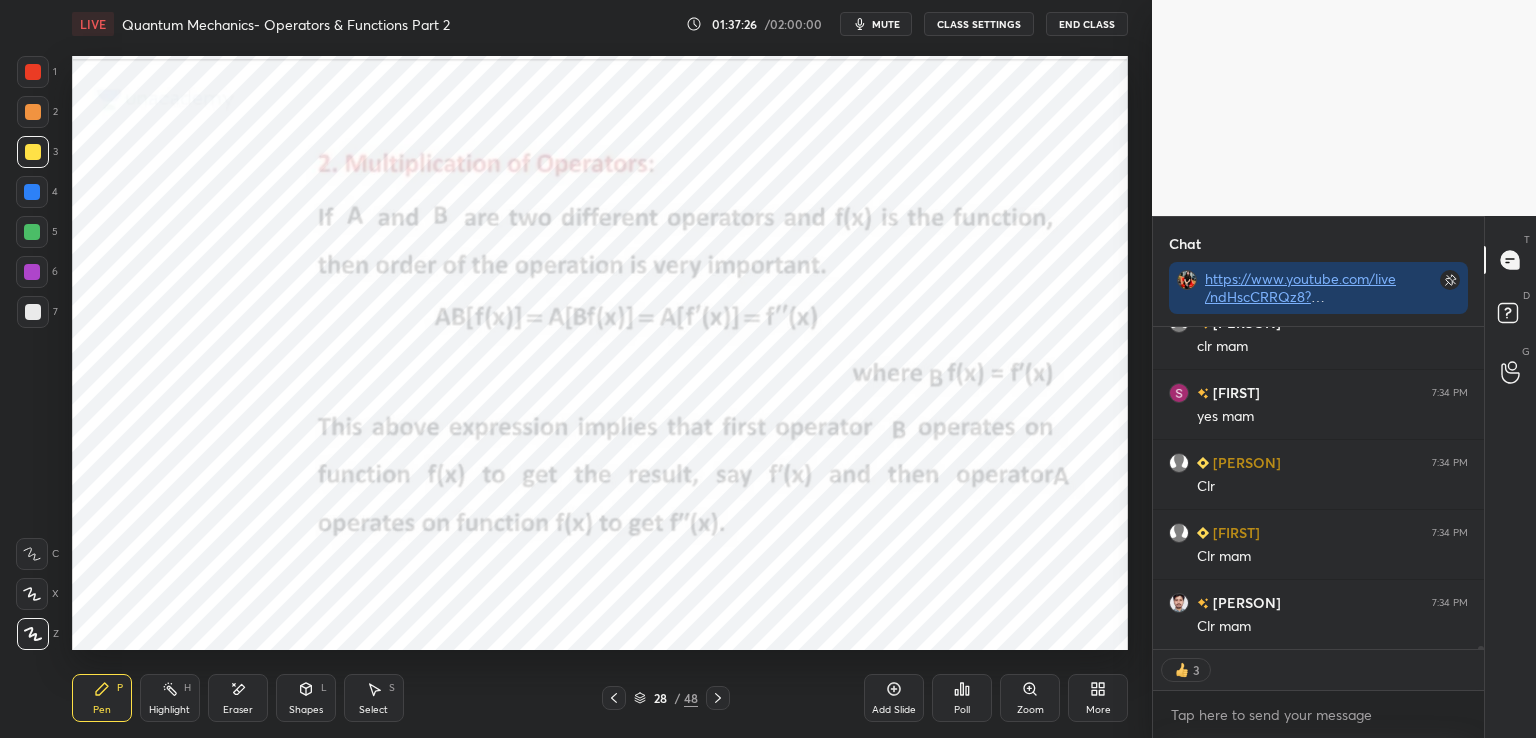 click 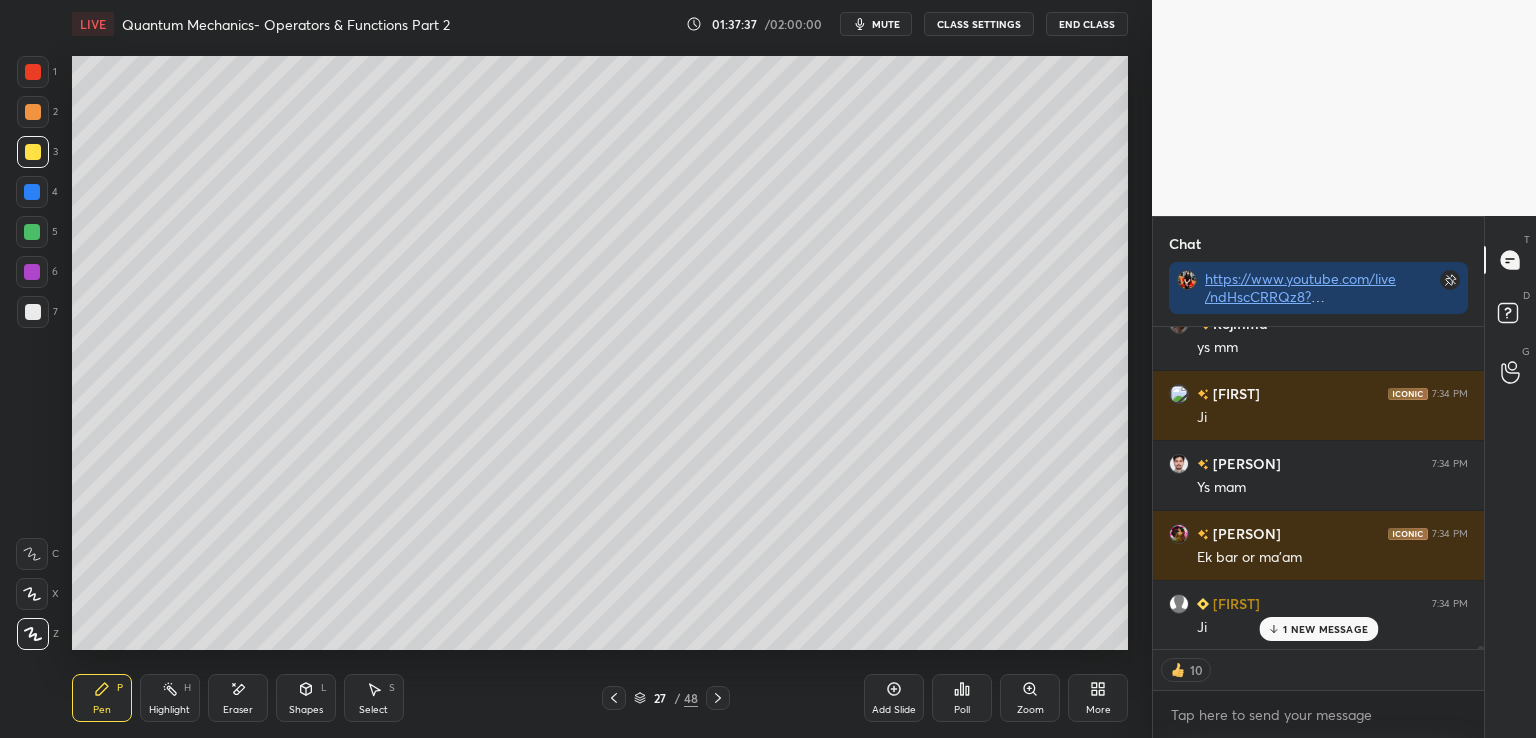 scroll, scrollTop: 34635, scrollLeft: 0, axis: vertical 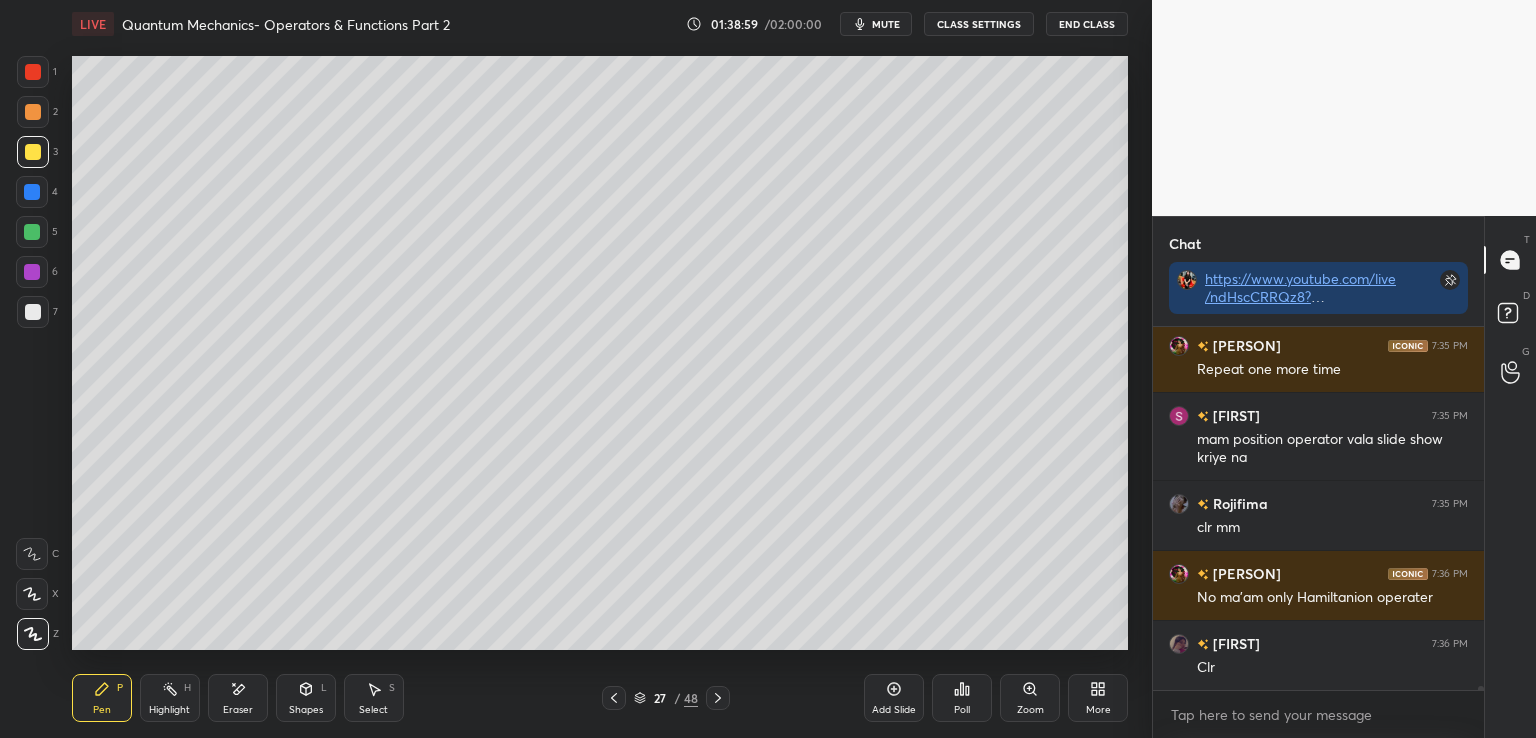 click on "Add Slide" at bounding box center (894, 698) 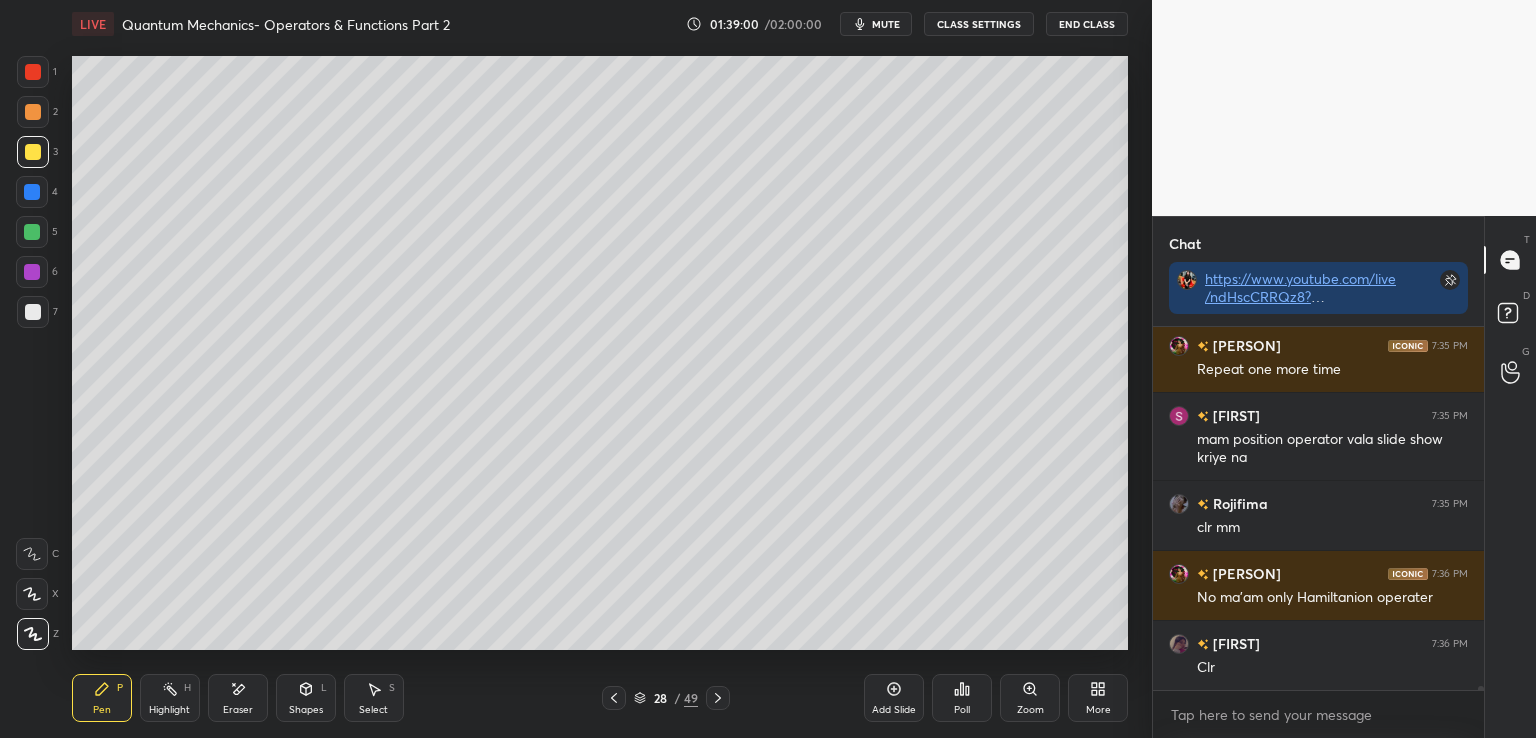 click at bounding box center (33, 312) 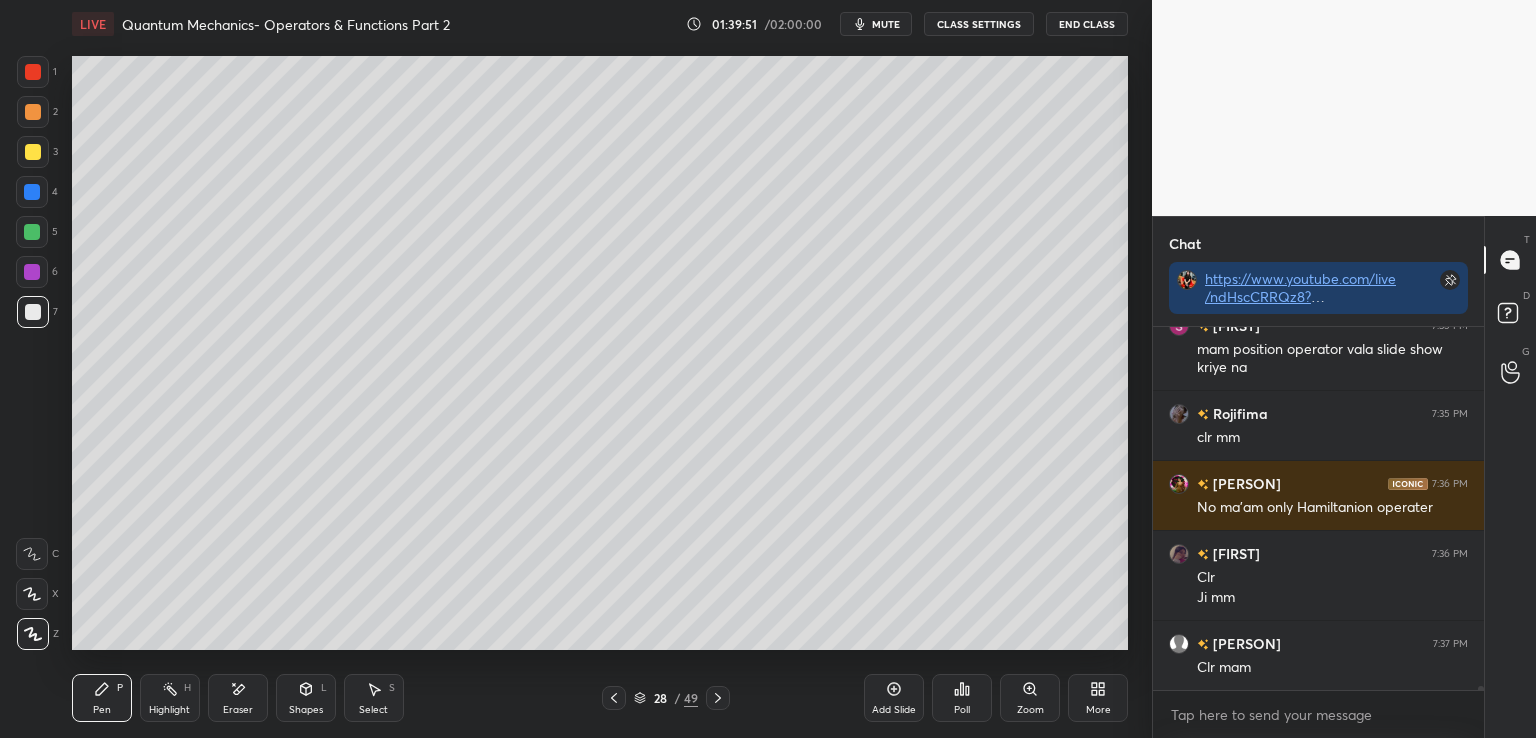 scroll, scrollTop: 35122, scrollLeft: 0, axis: vertical 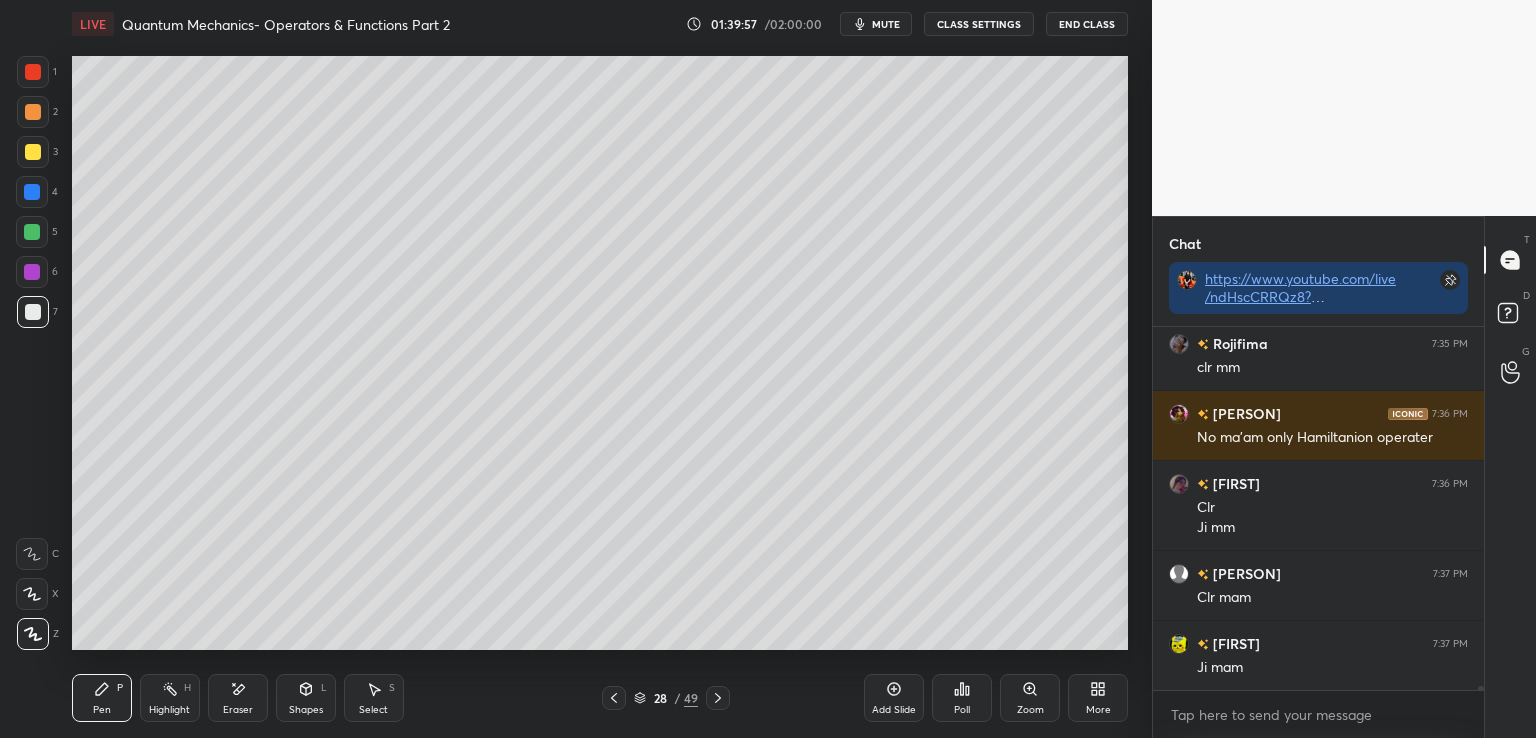 click 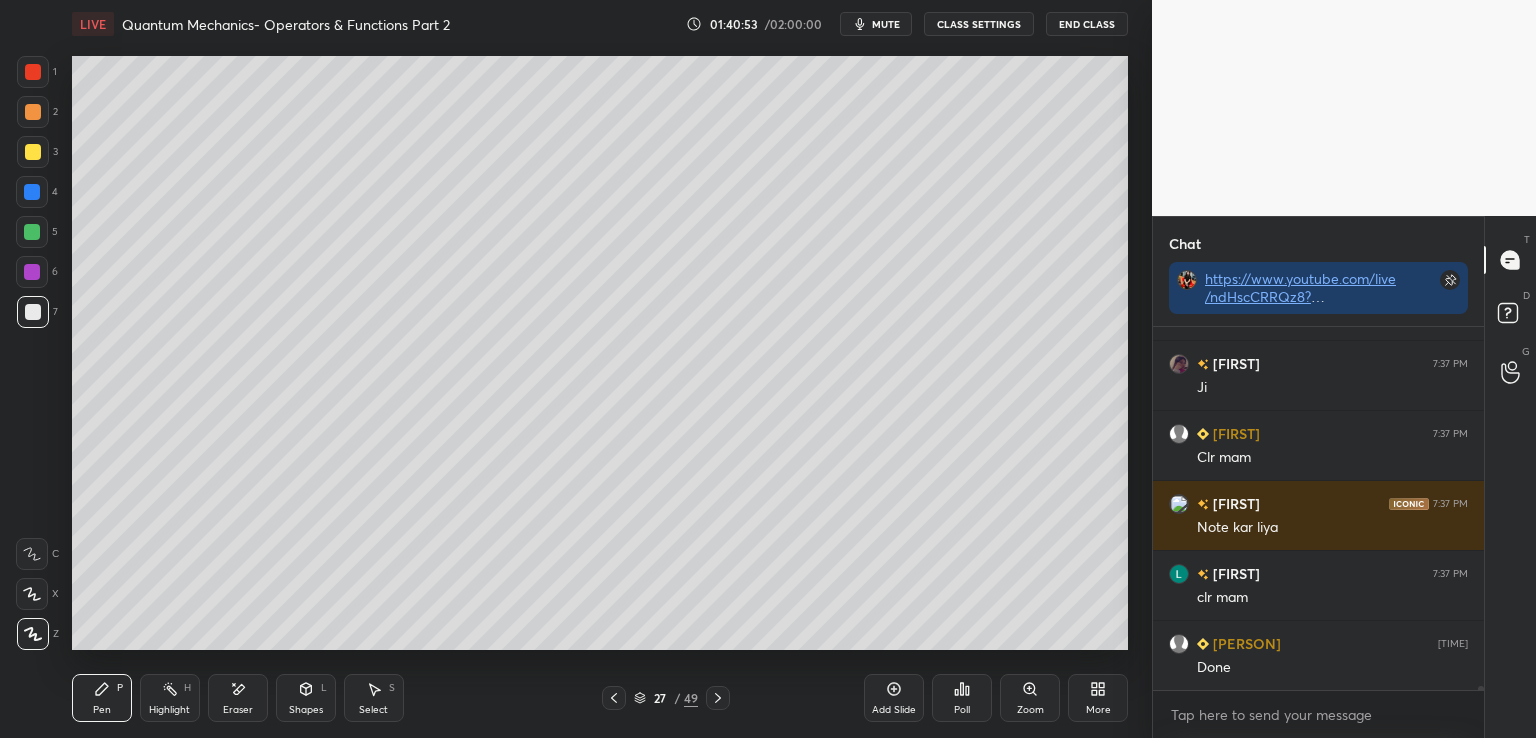 scroll, scrollTop: 35612, scrollLeft: 0, axis: vertical 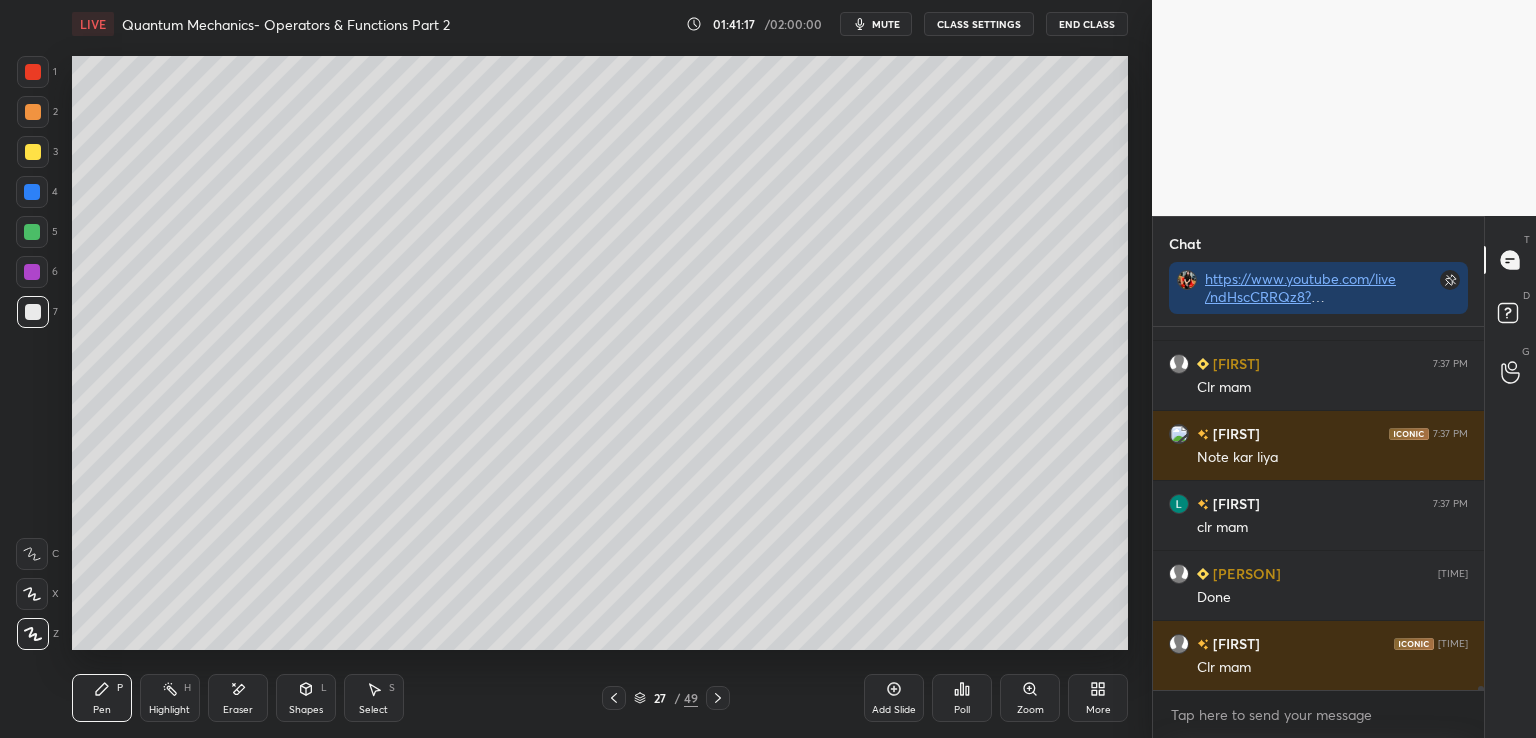 click 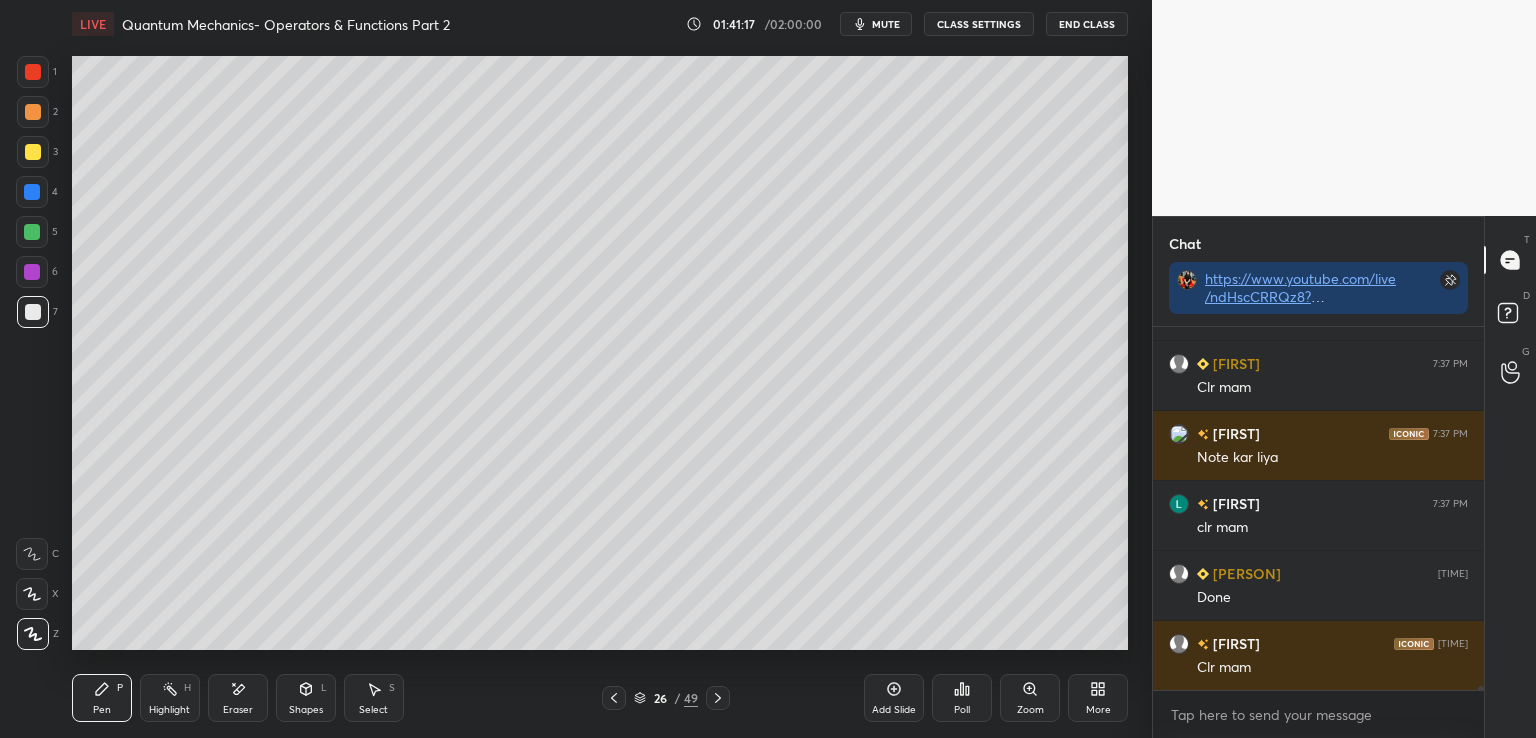 click 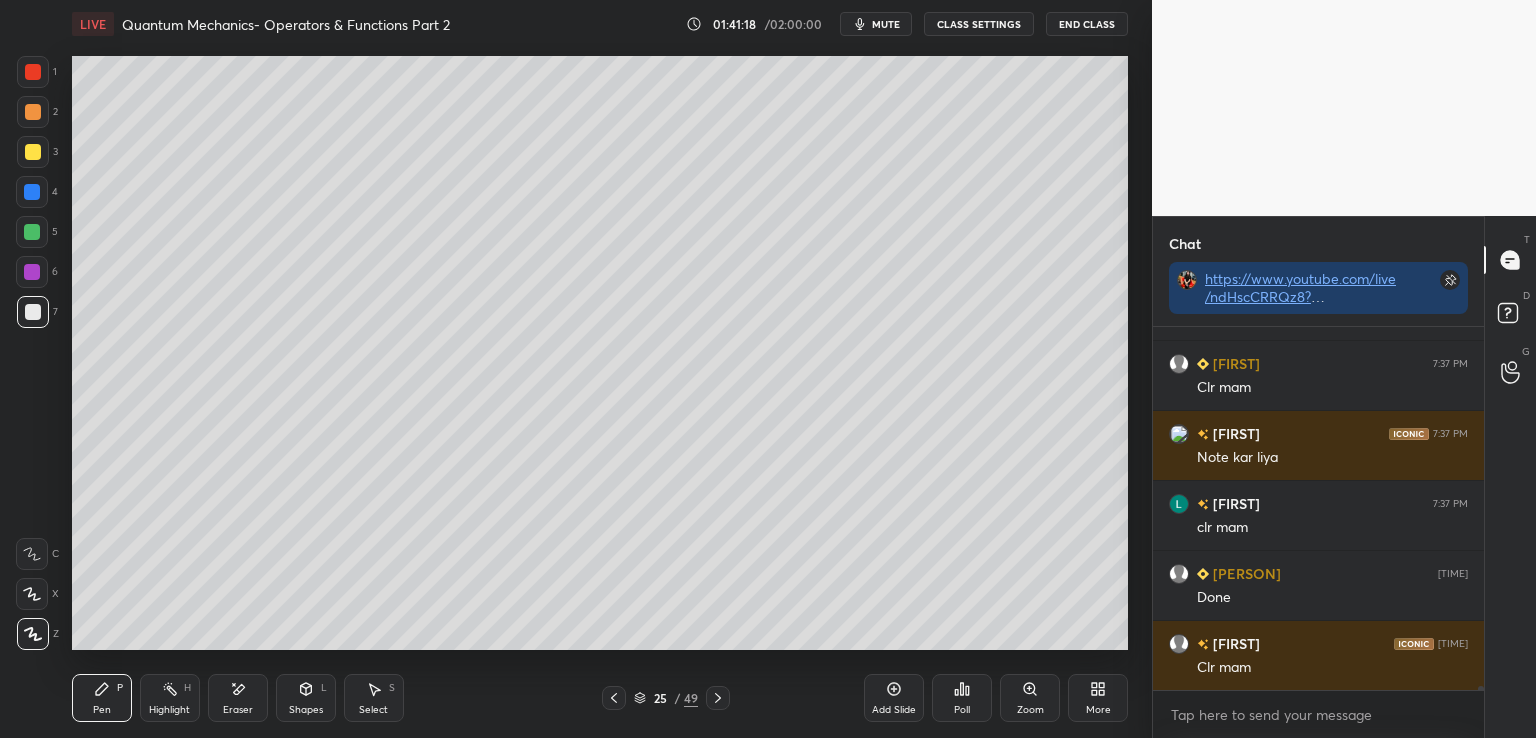 click 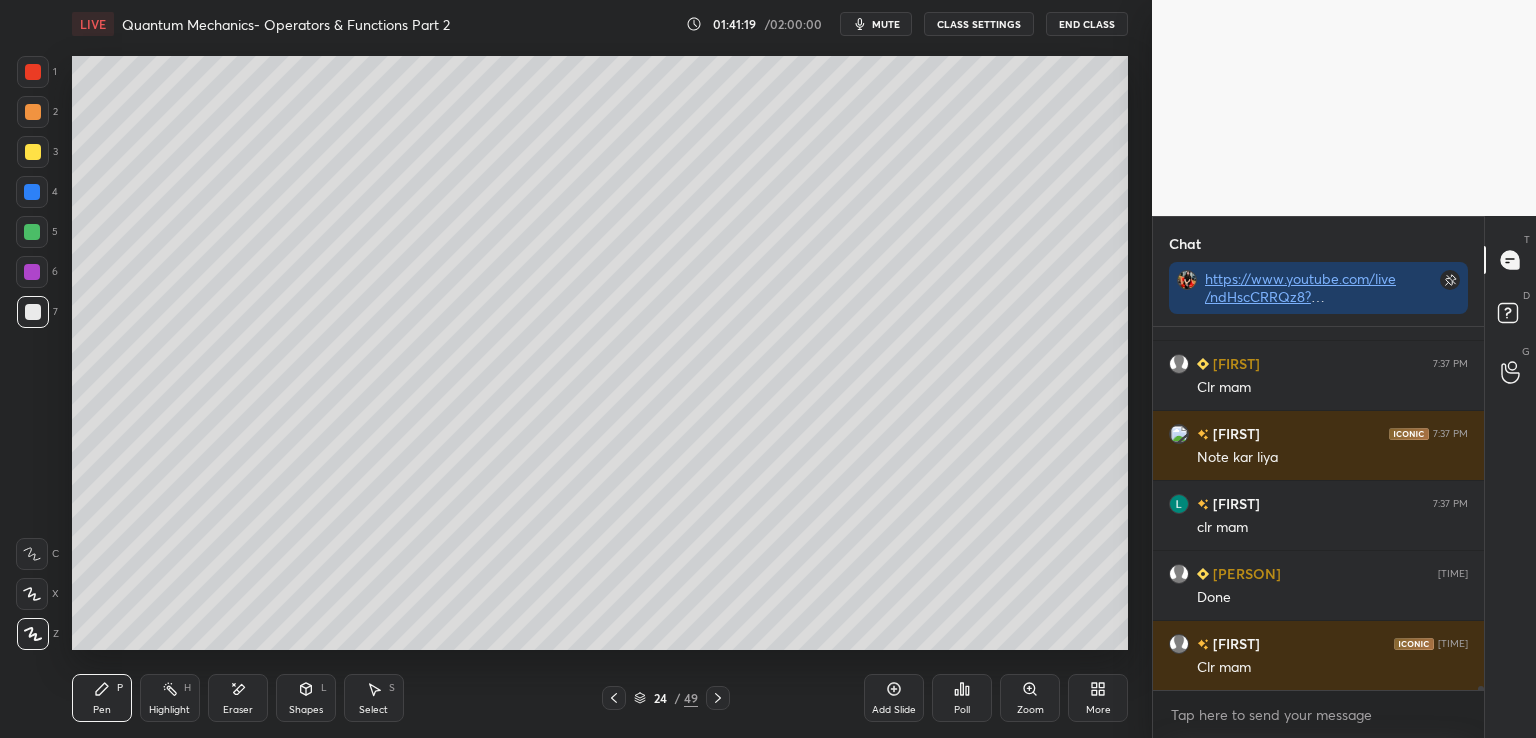 click 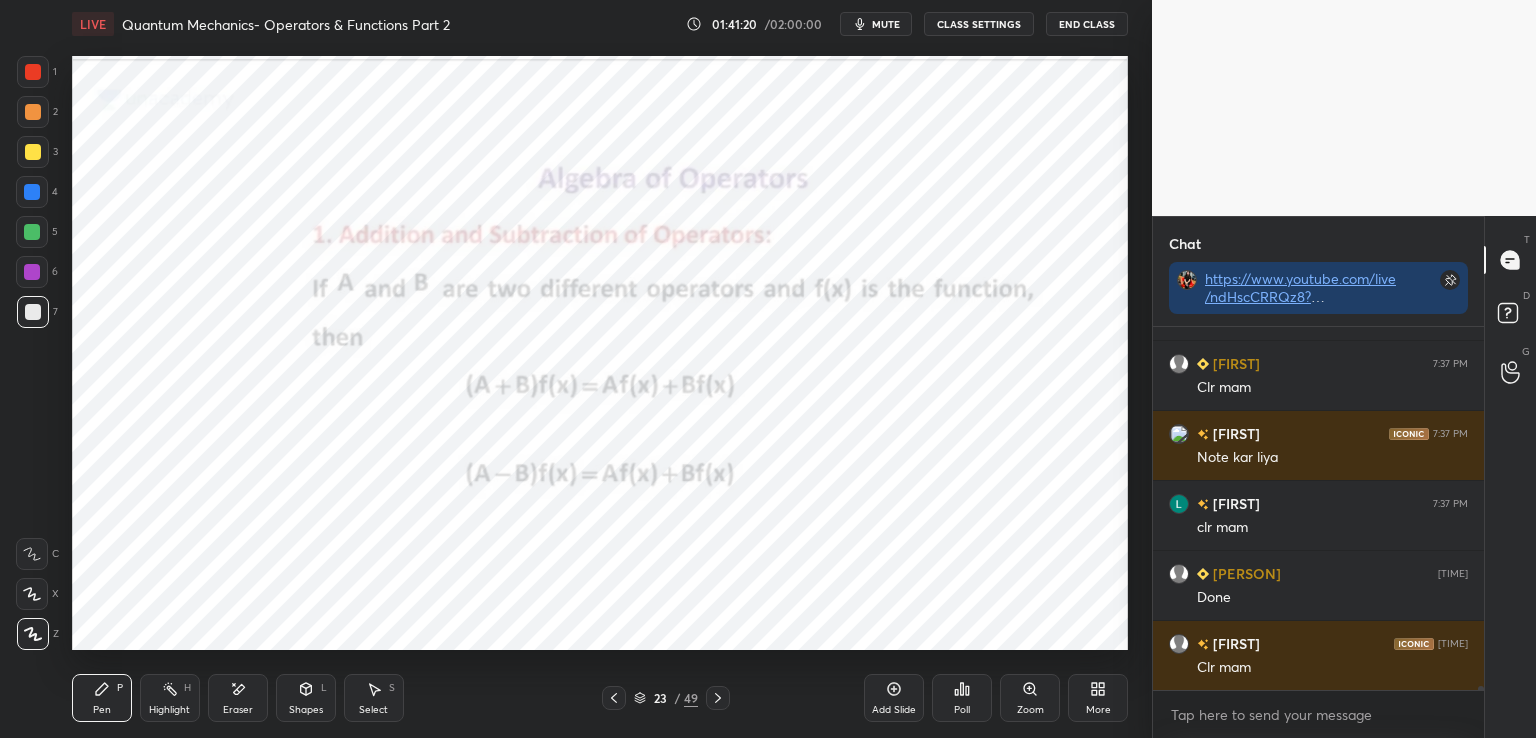 click 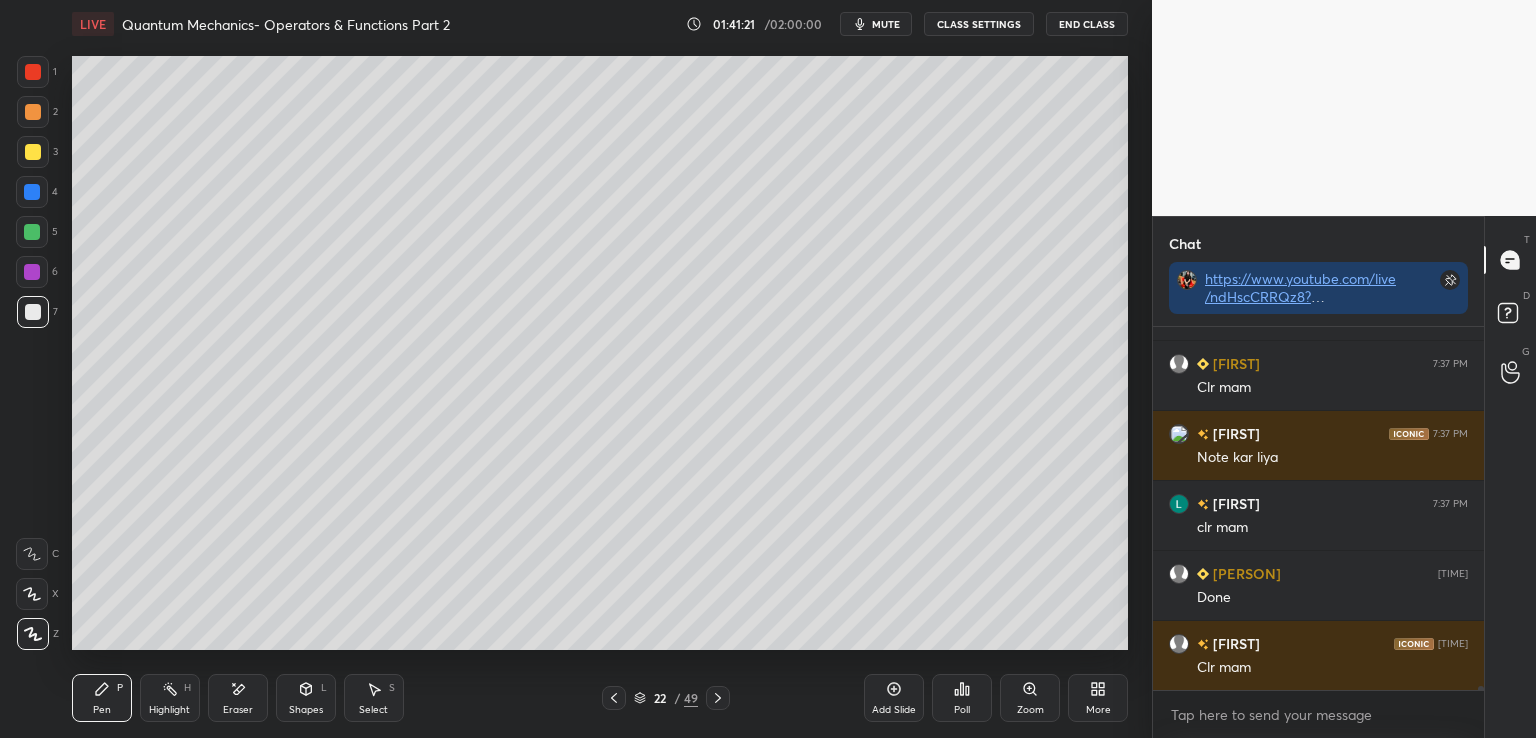 click 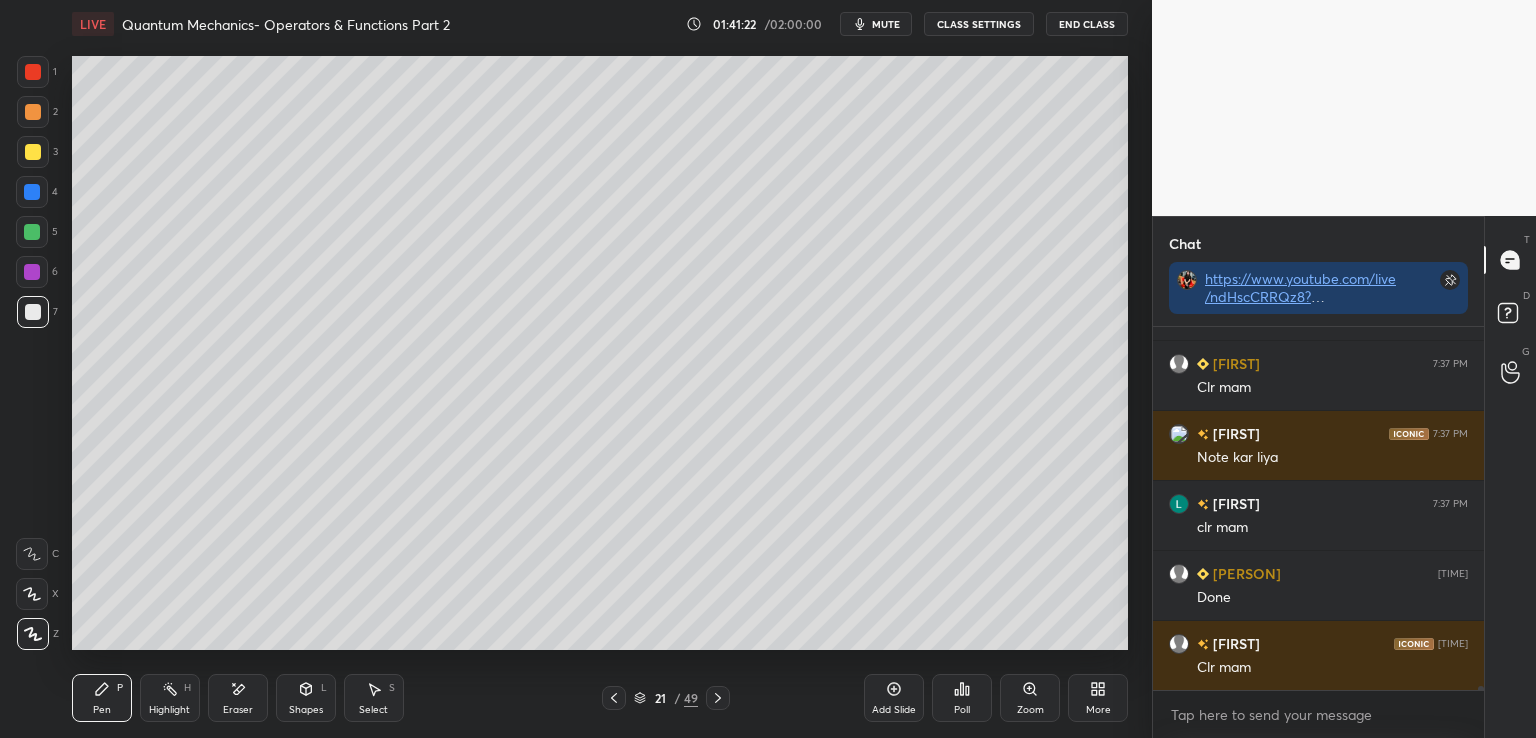 click 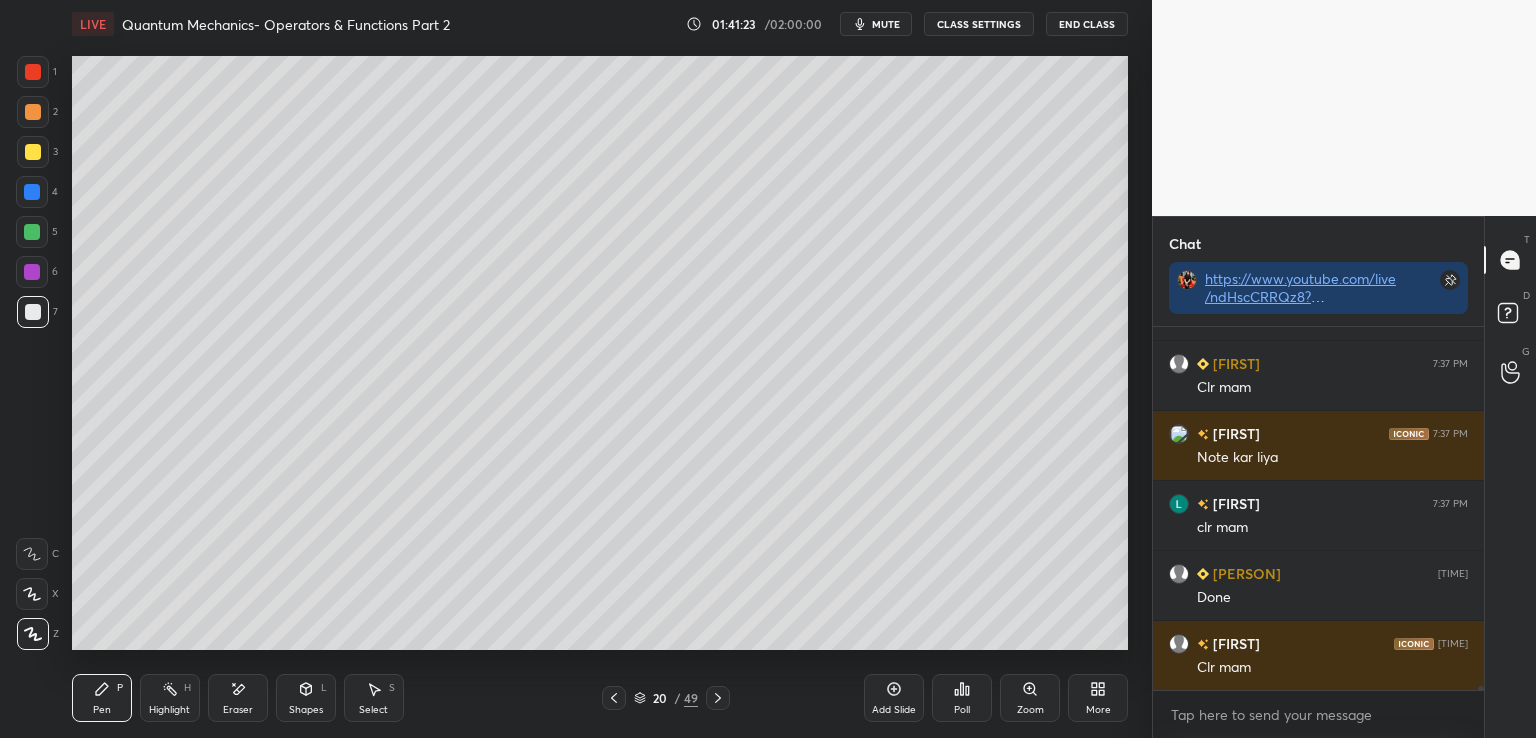 click 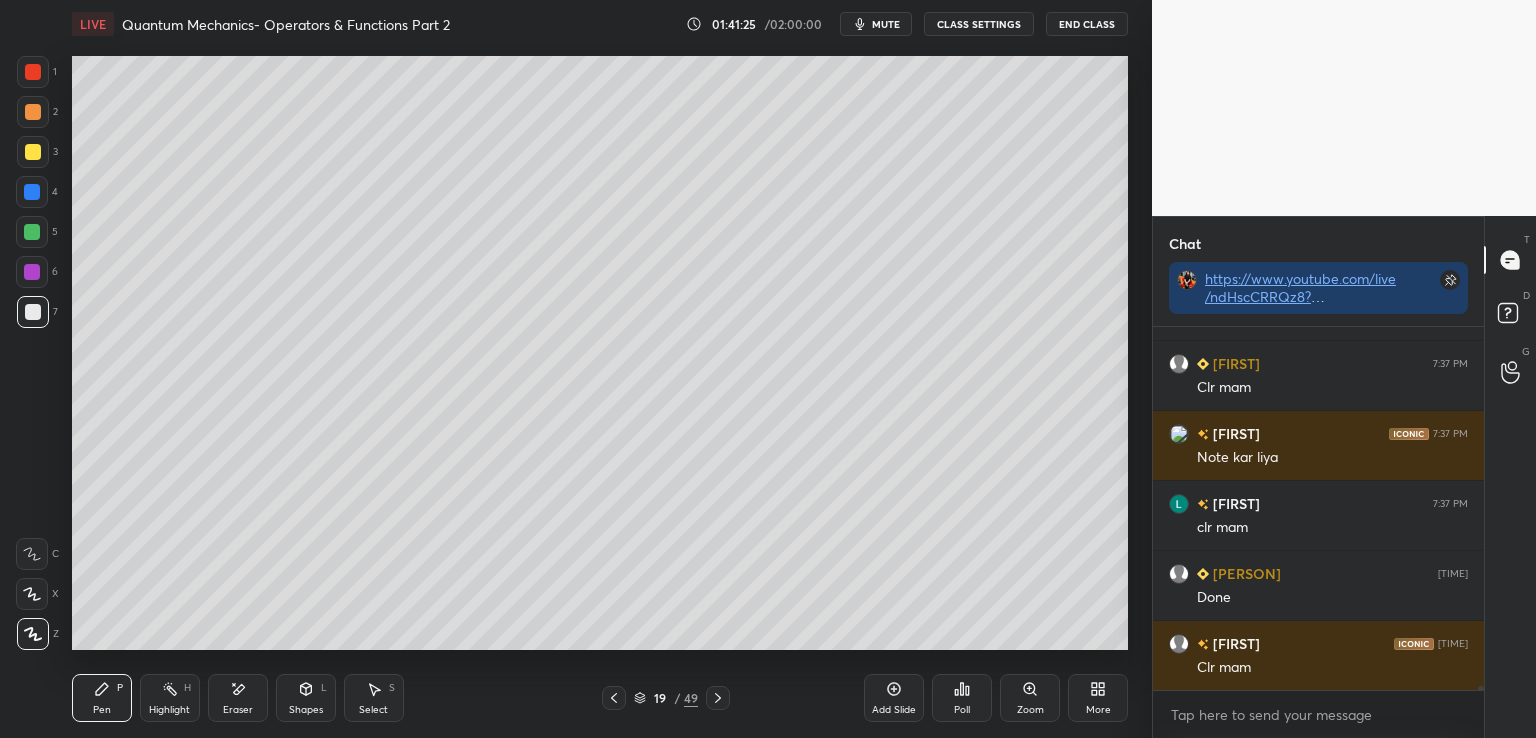 click at bounding box center (718, 698) 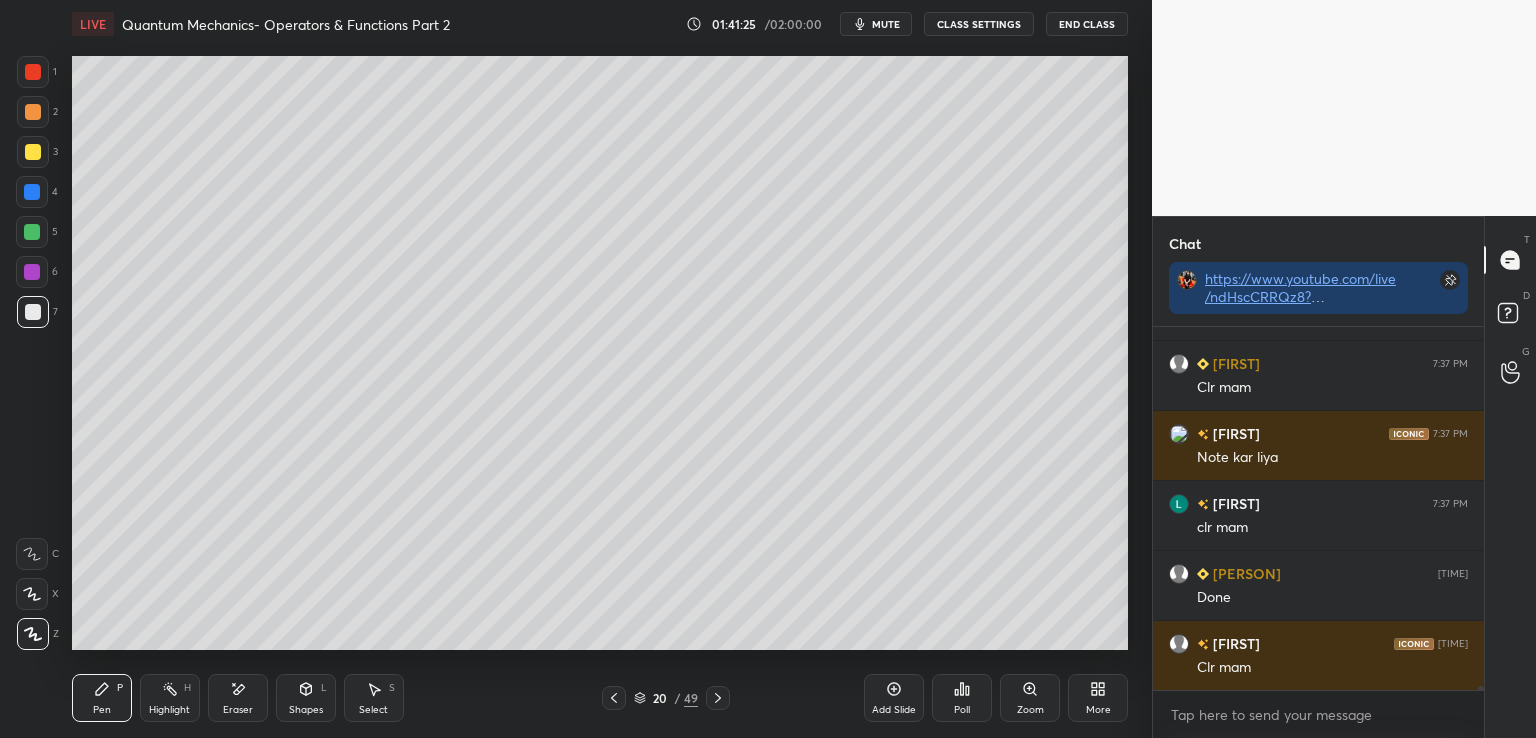 click 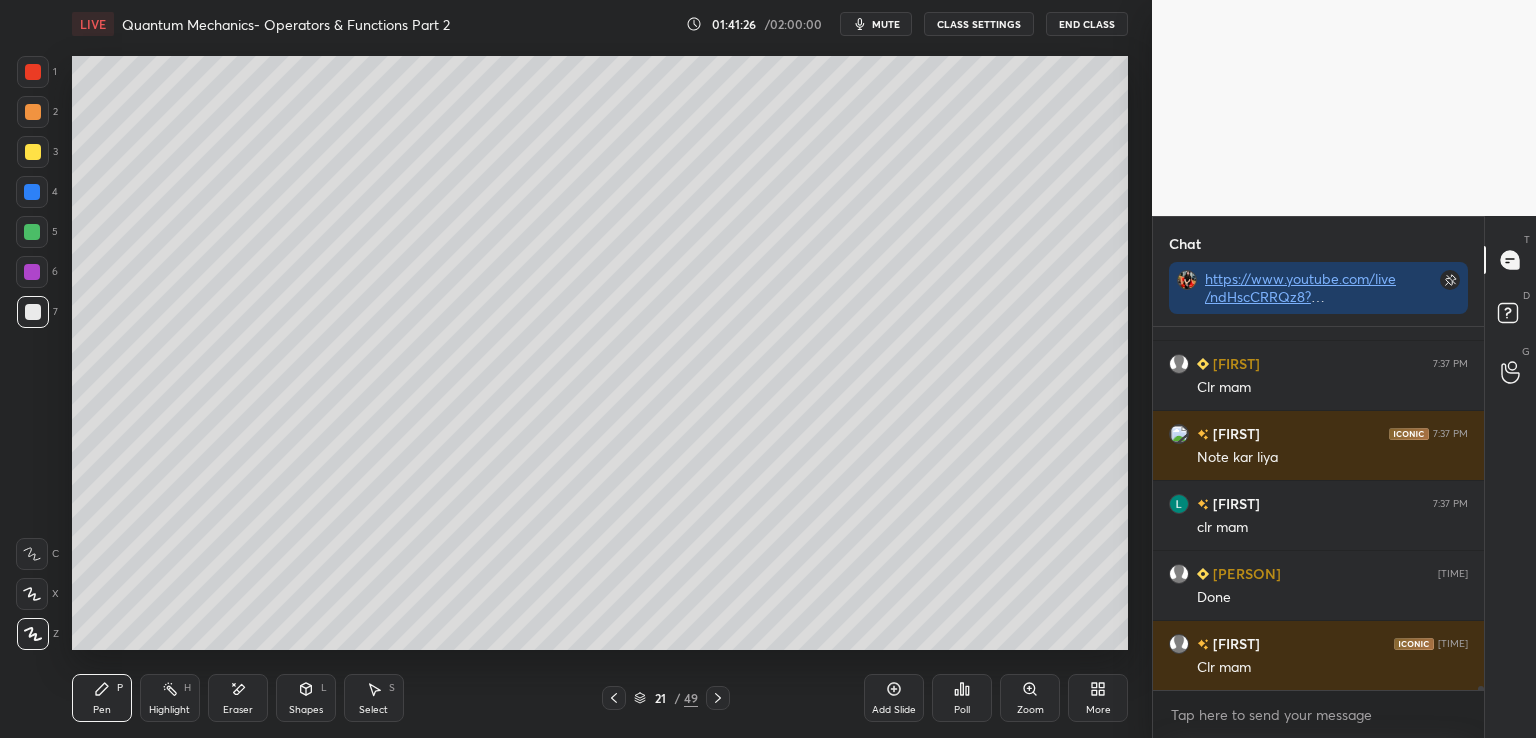 click at bounding box center (718, 698) 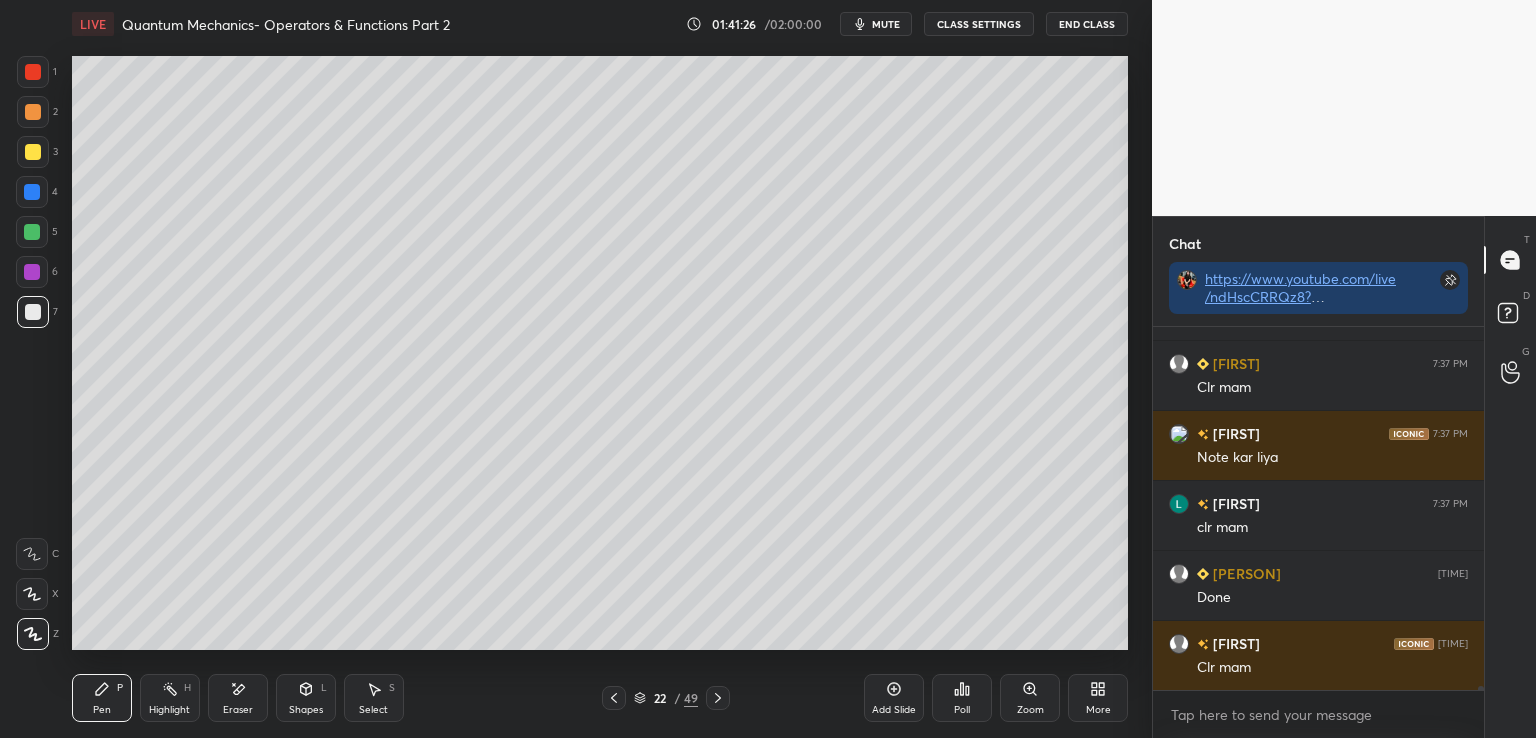 click at bounding box center [718, 698] 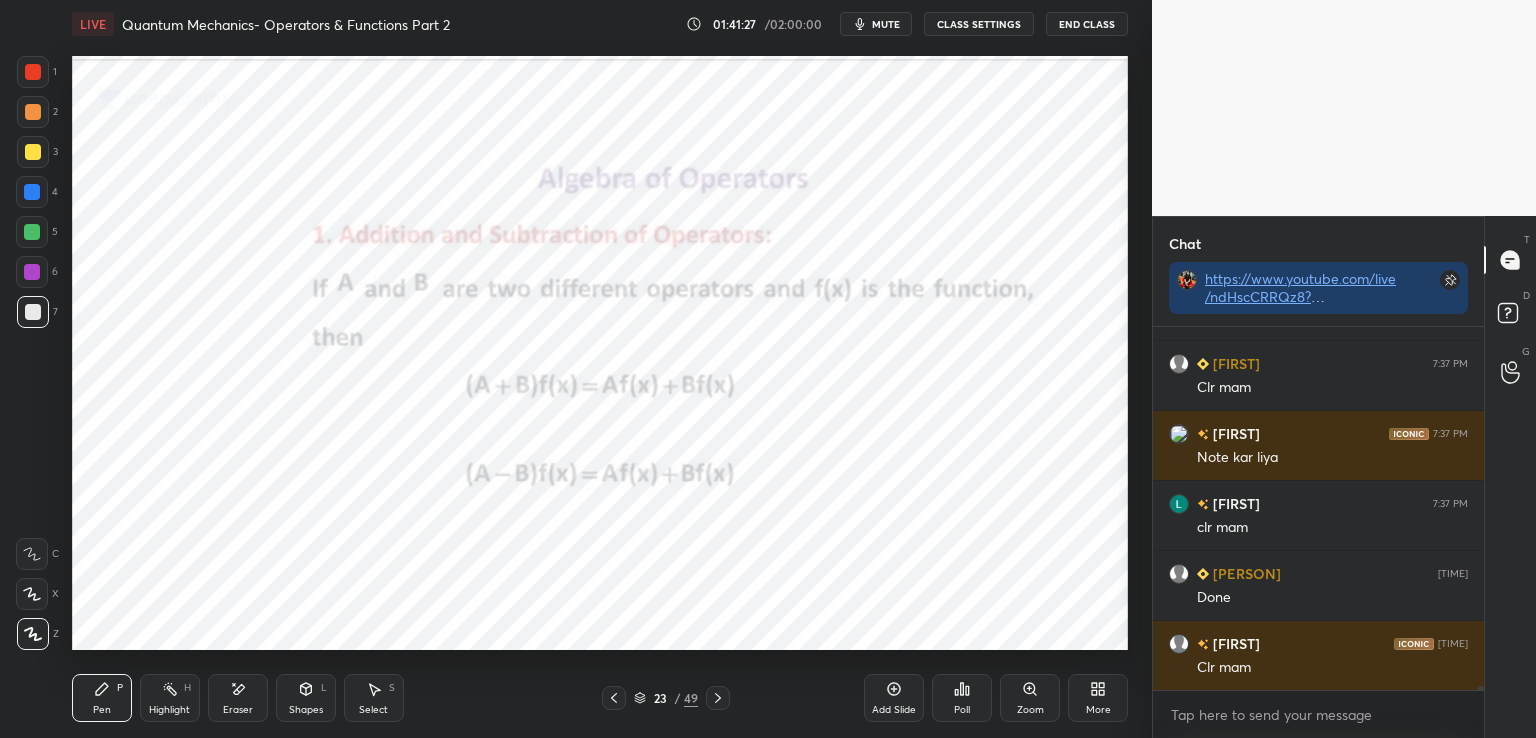 click 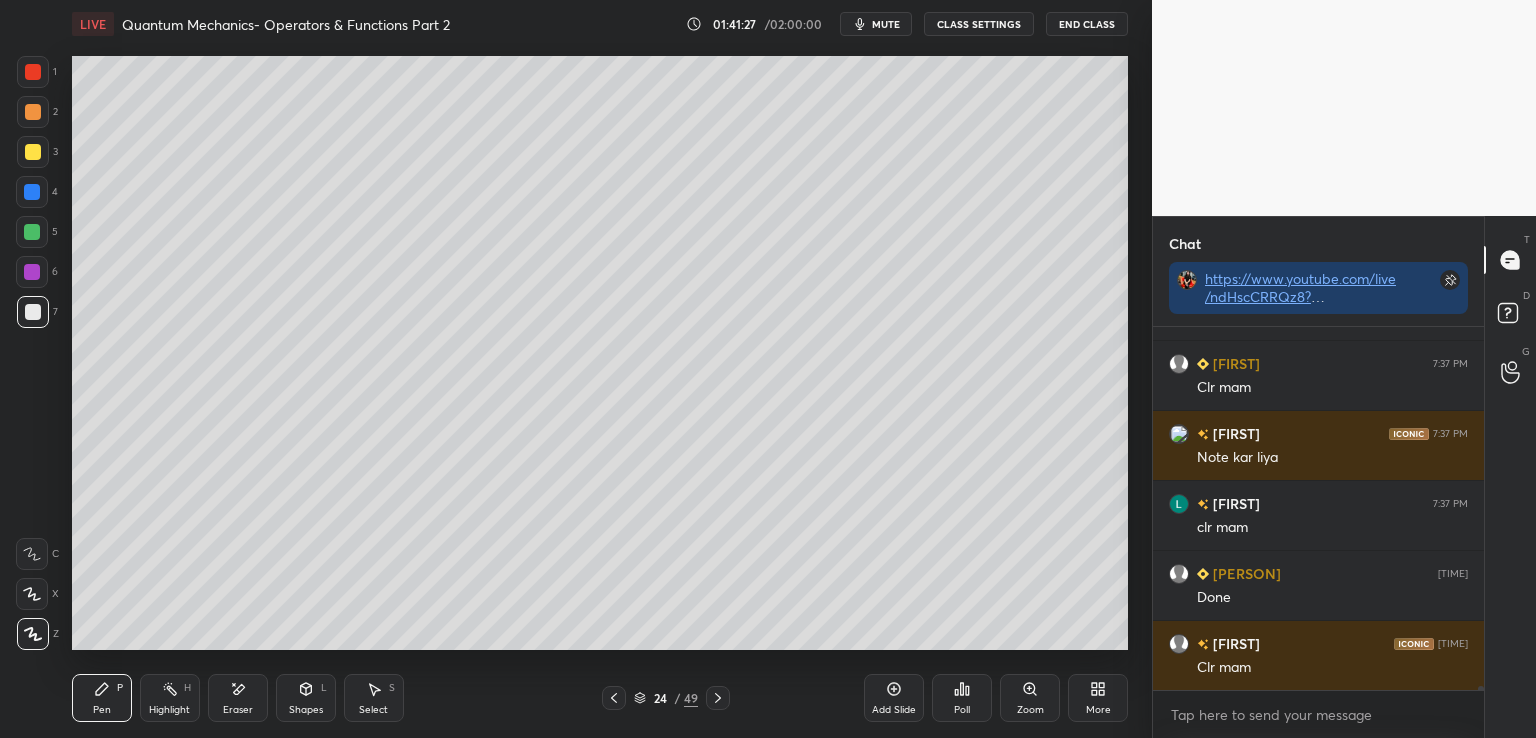 click 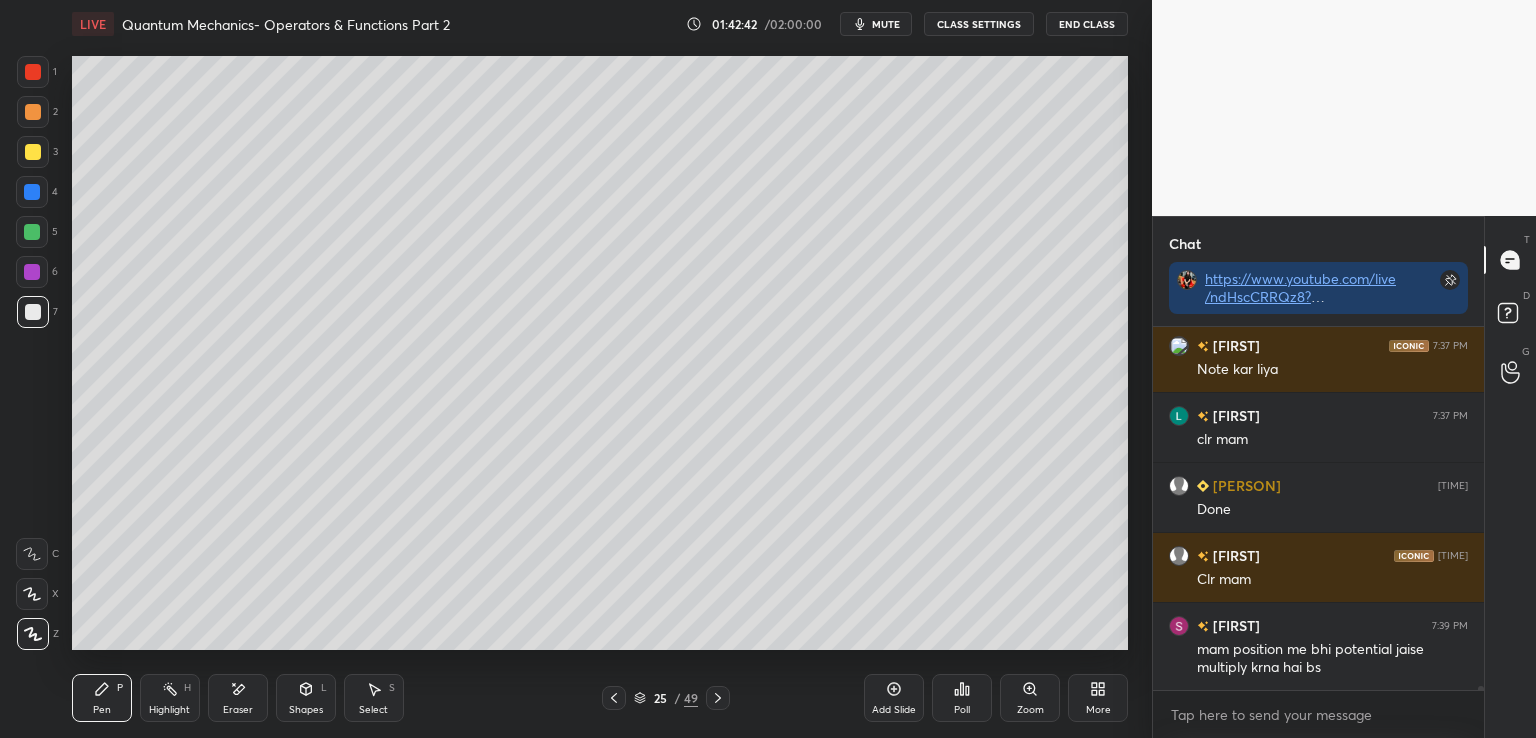 scroll, scrollTop: 35770, scrollLeft: 0, axis: vertical 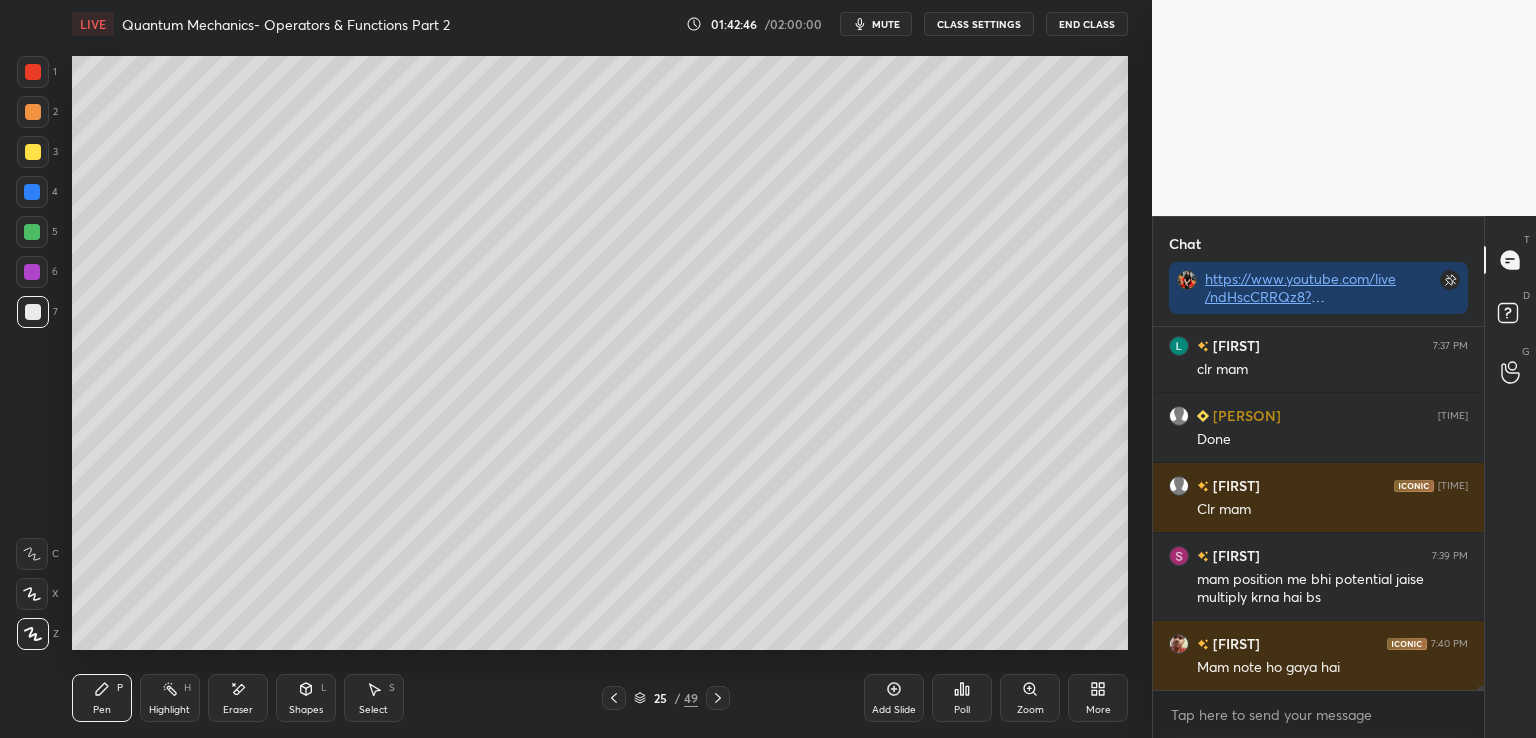 click 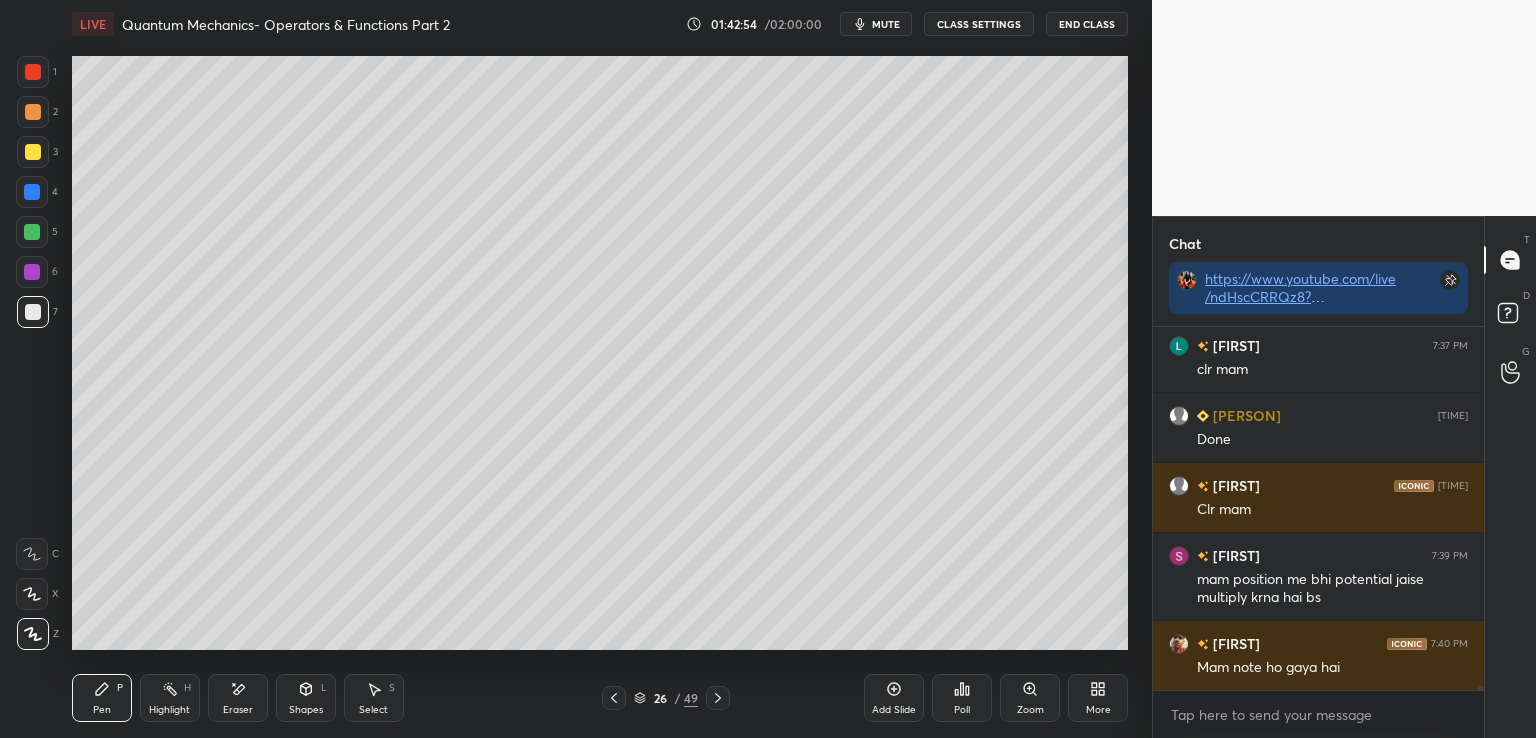 click 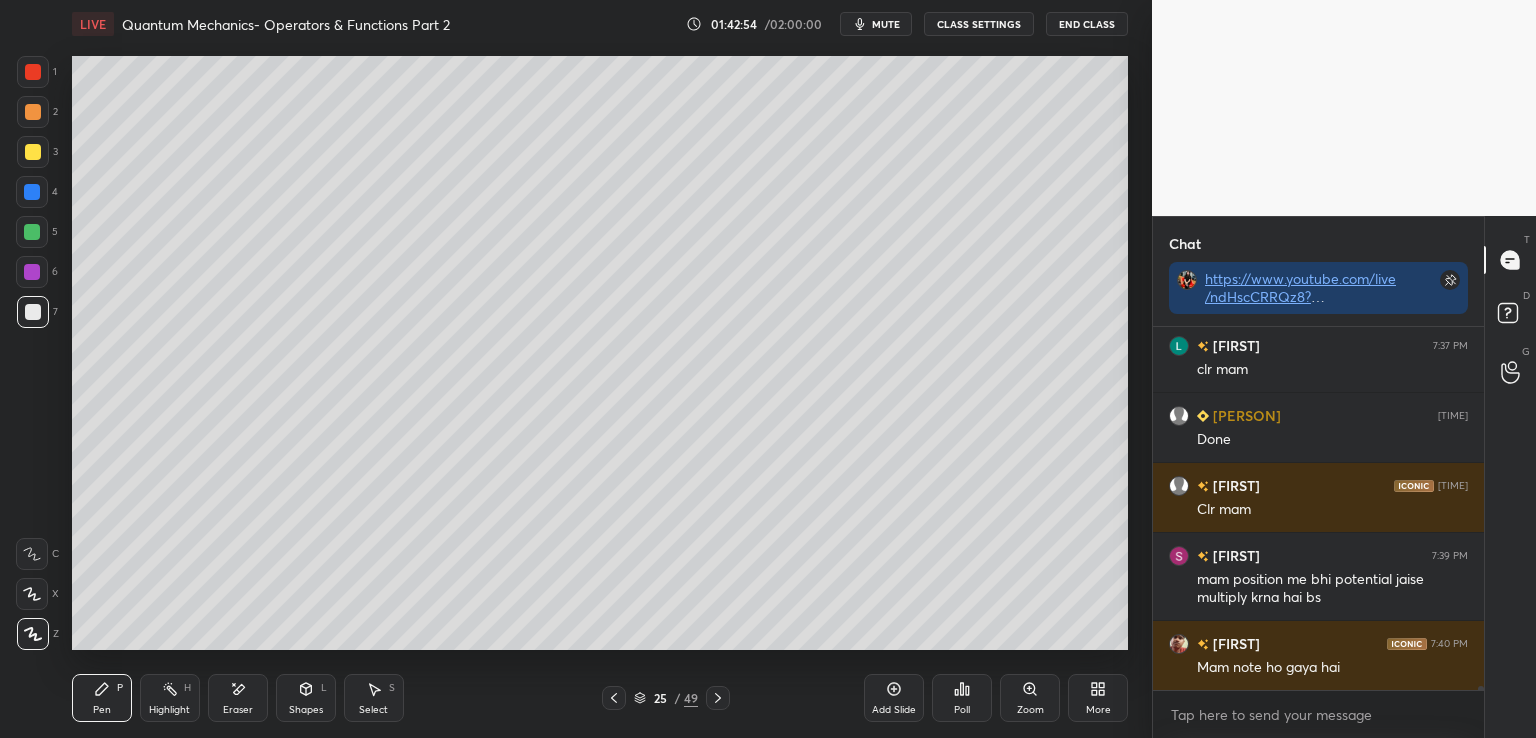 click 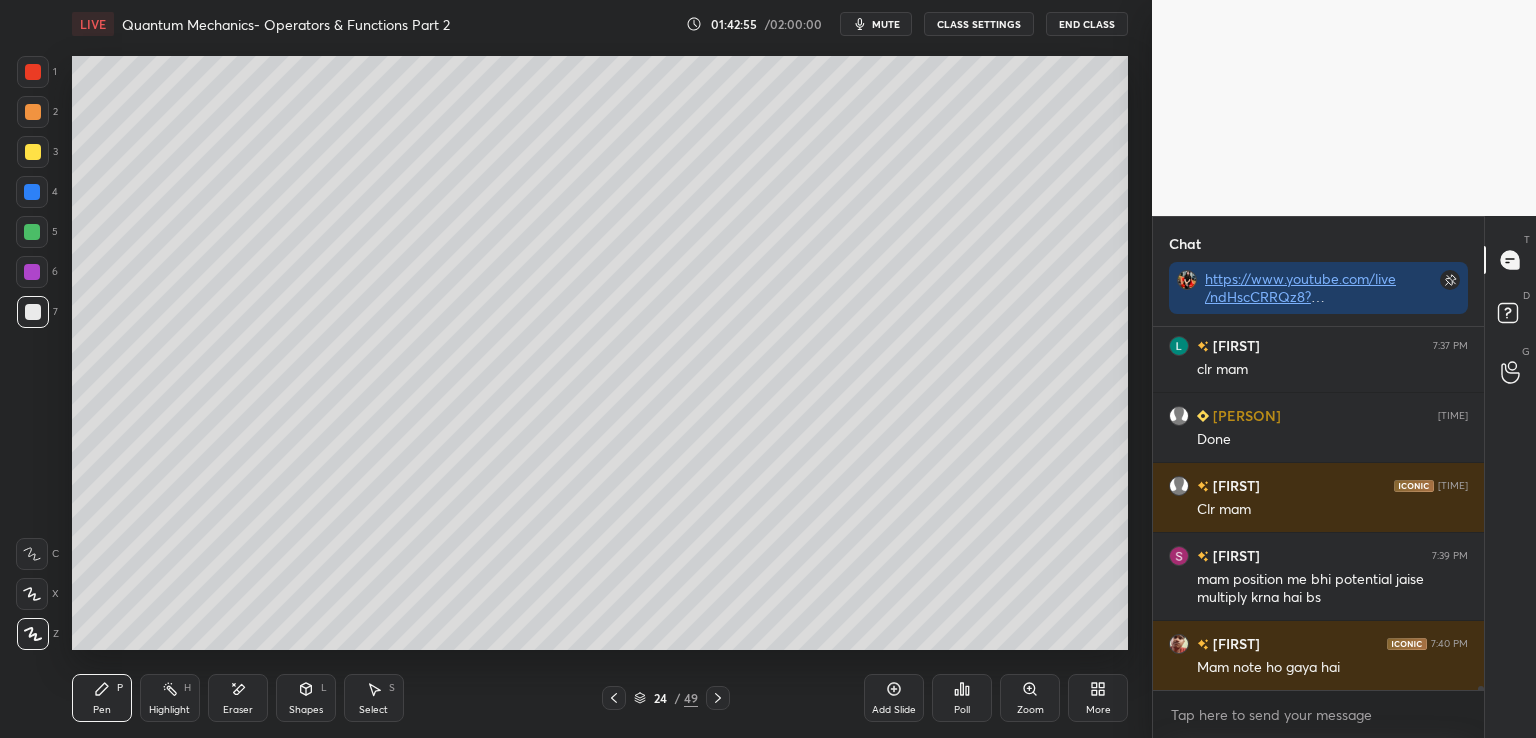 click 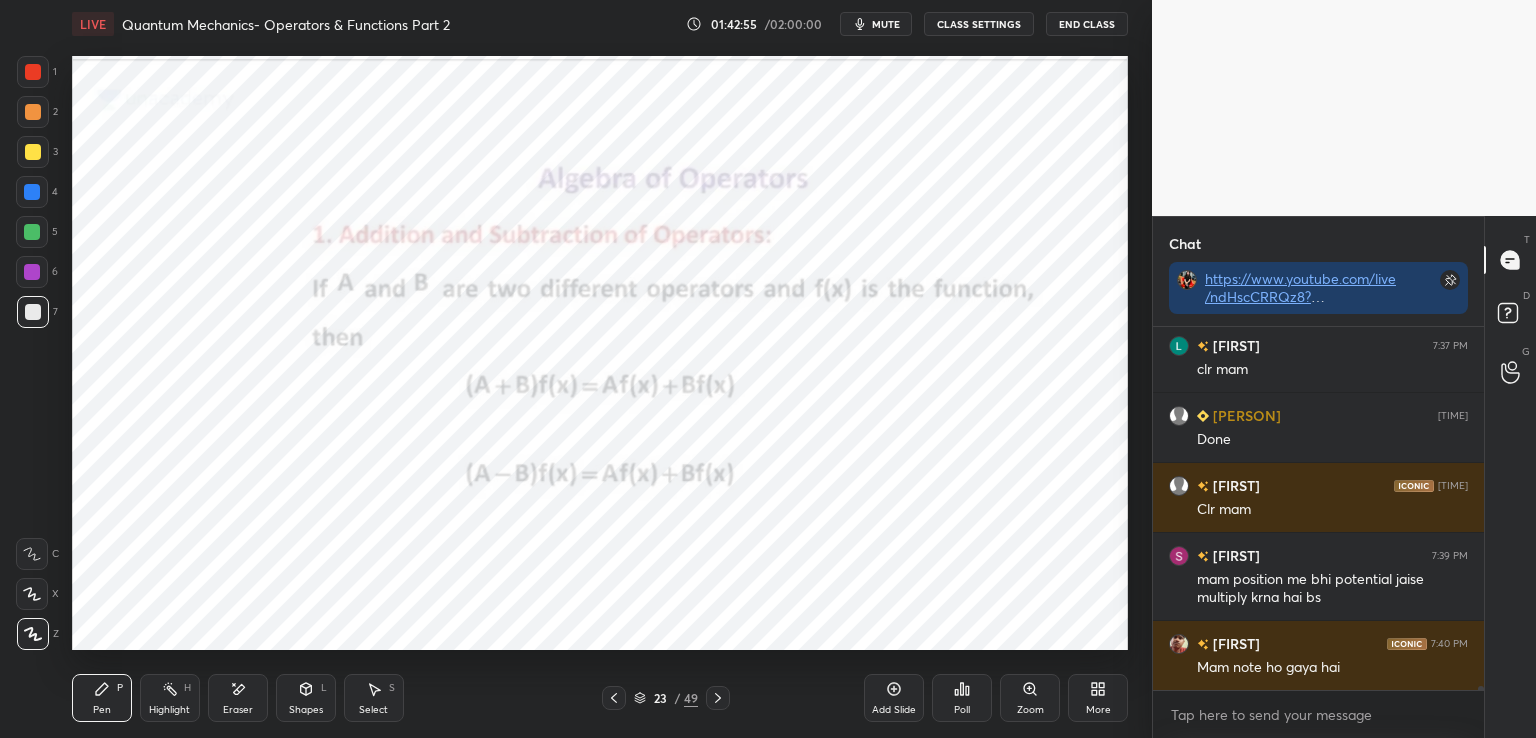 click 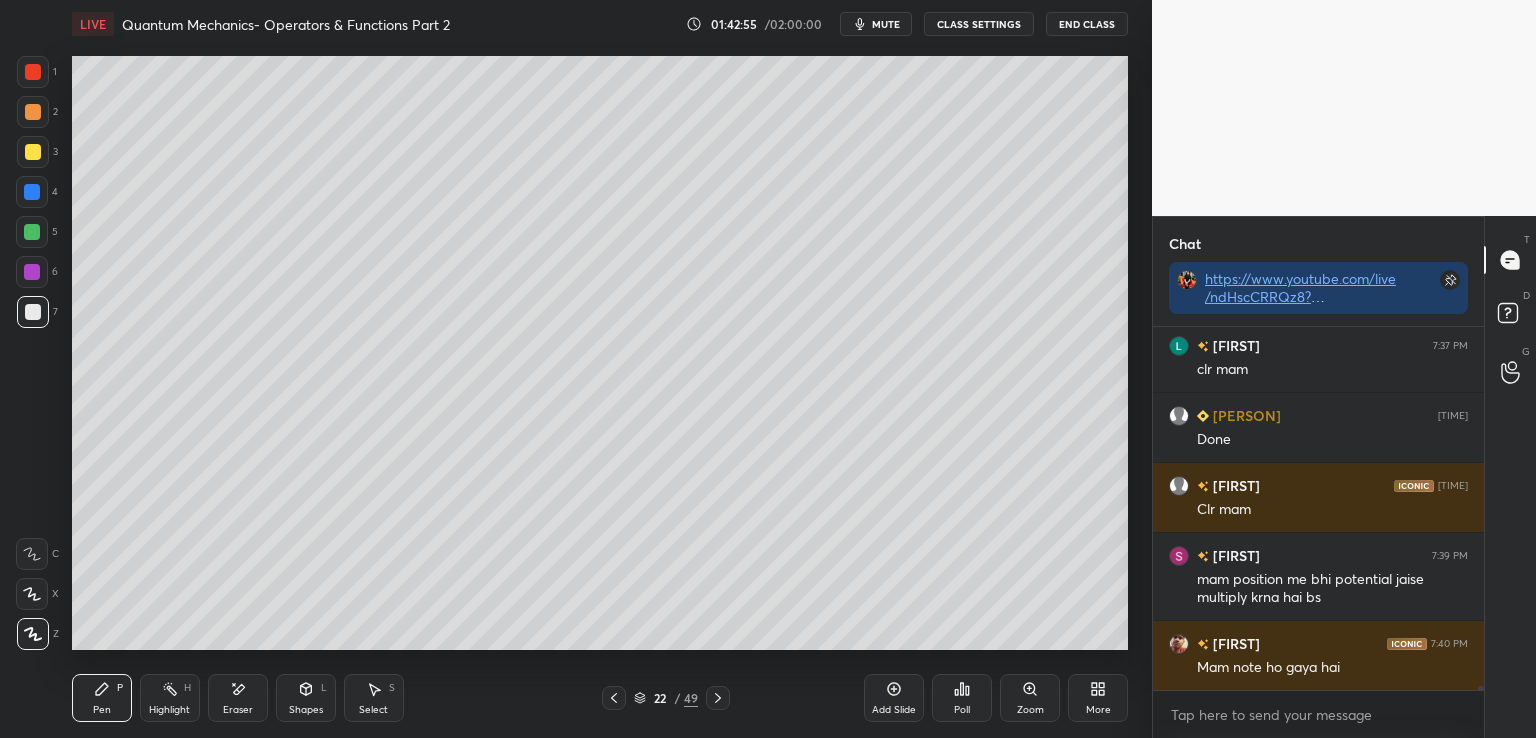 scroll, scrollTop: 35840, scrollLeft: 0, axis: vertical 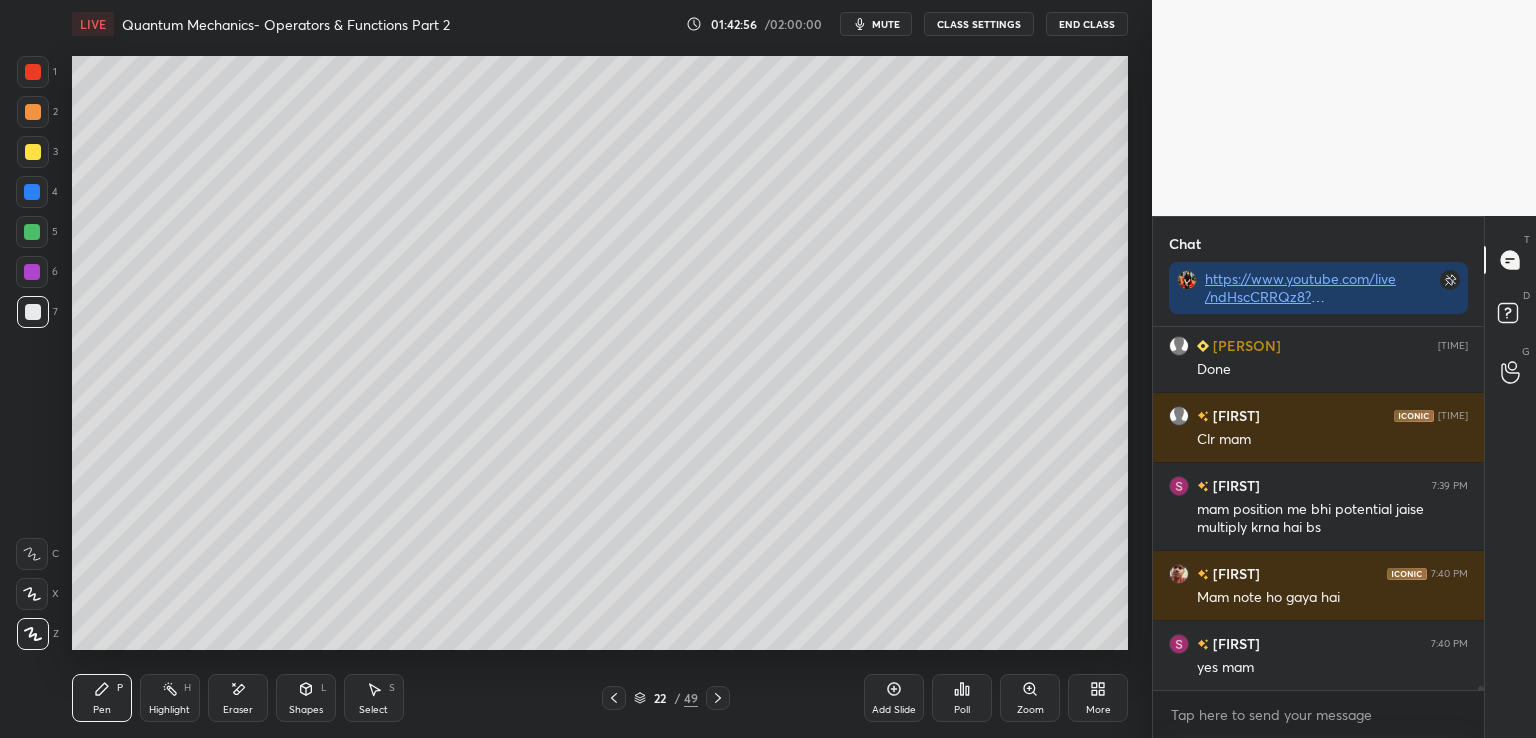 click 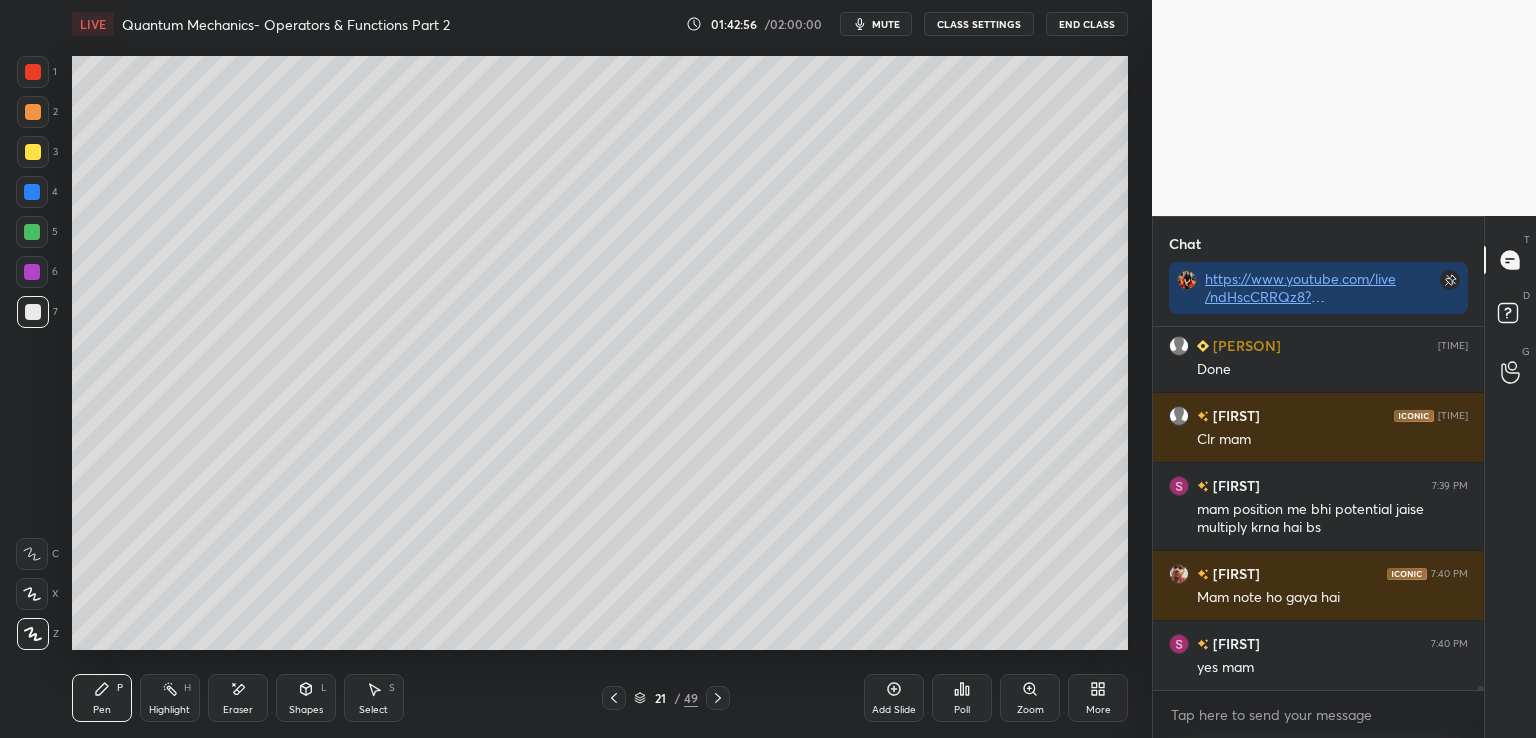 click 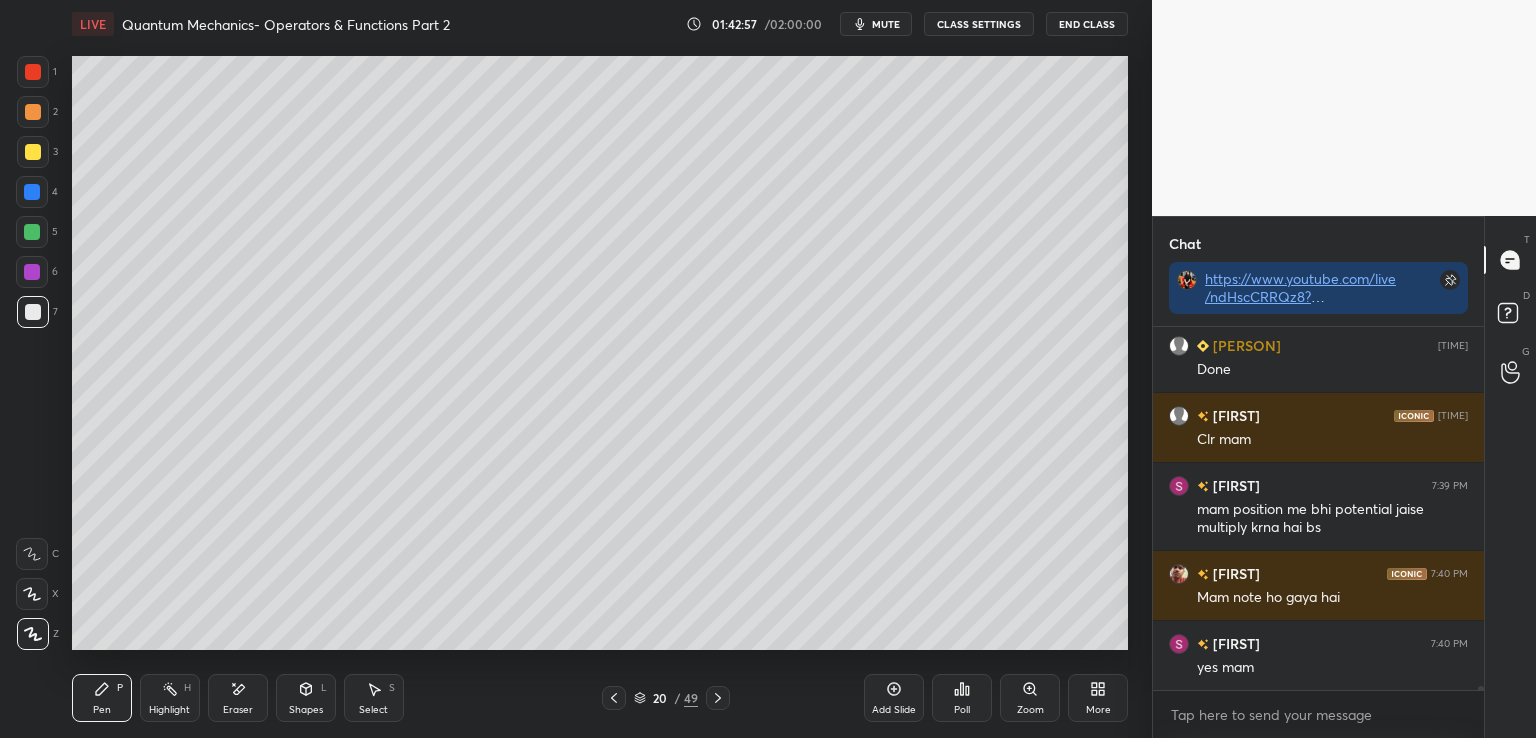 click 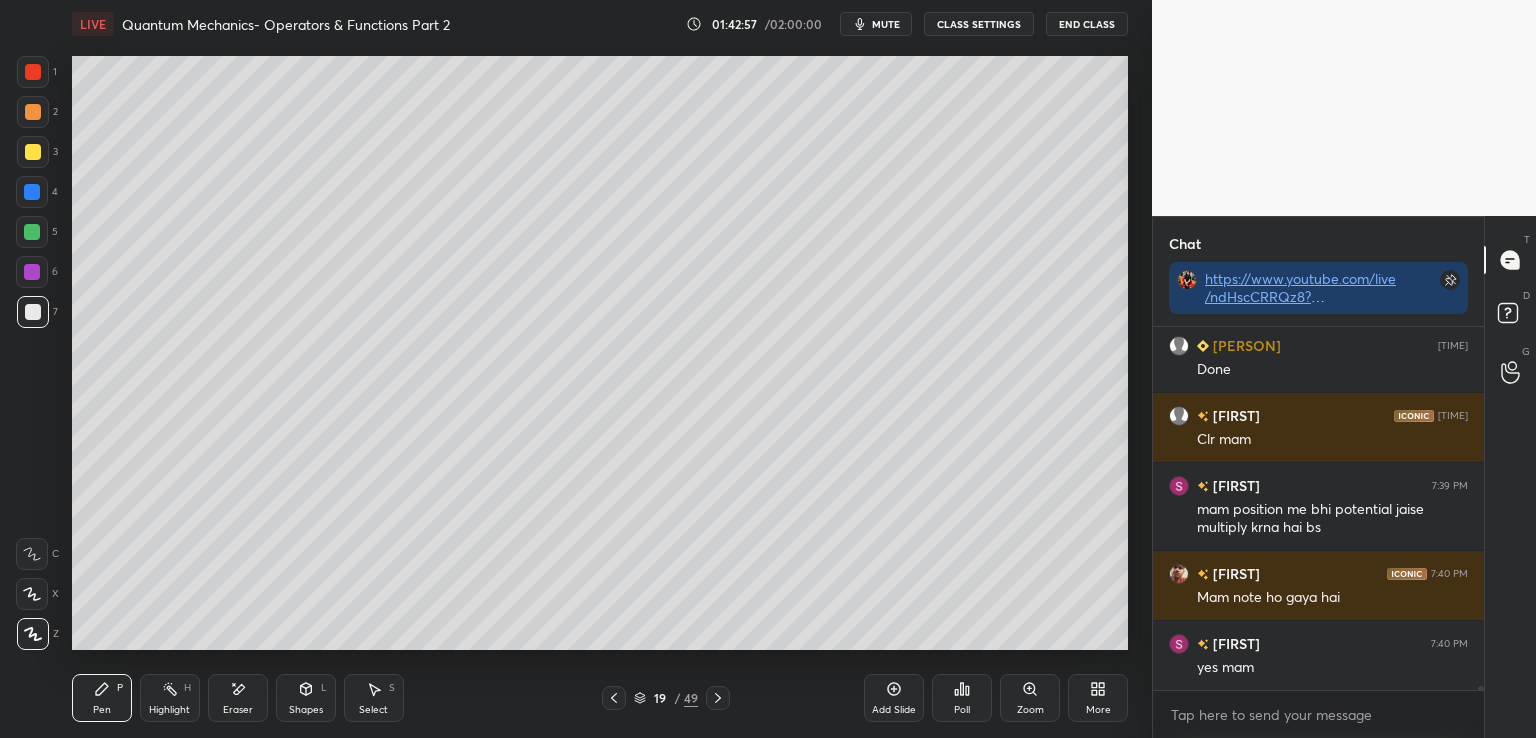 click 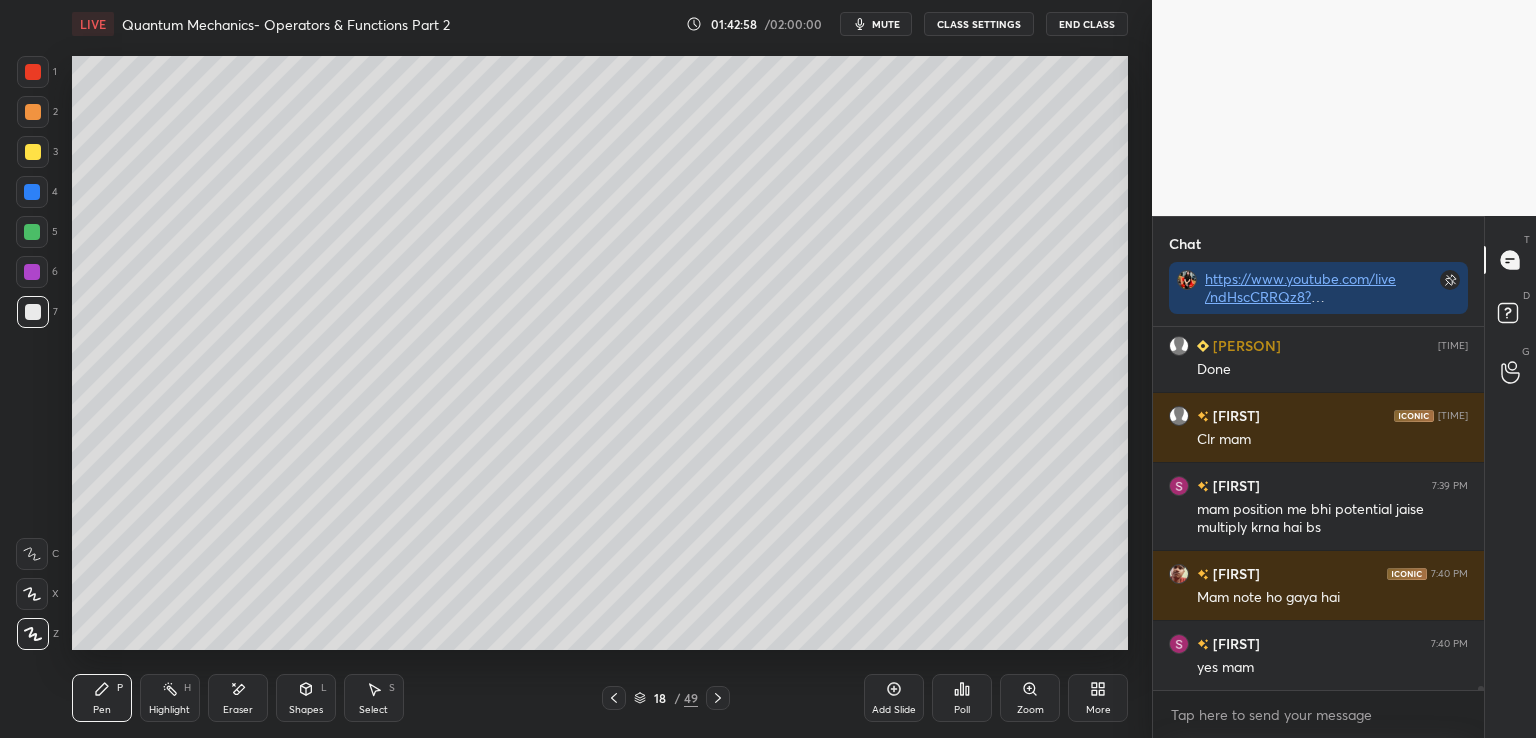 click 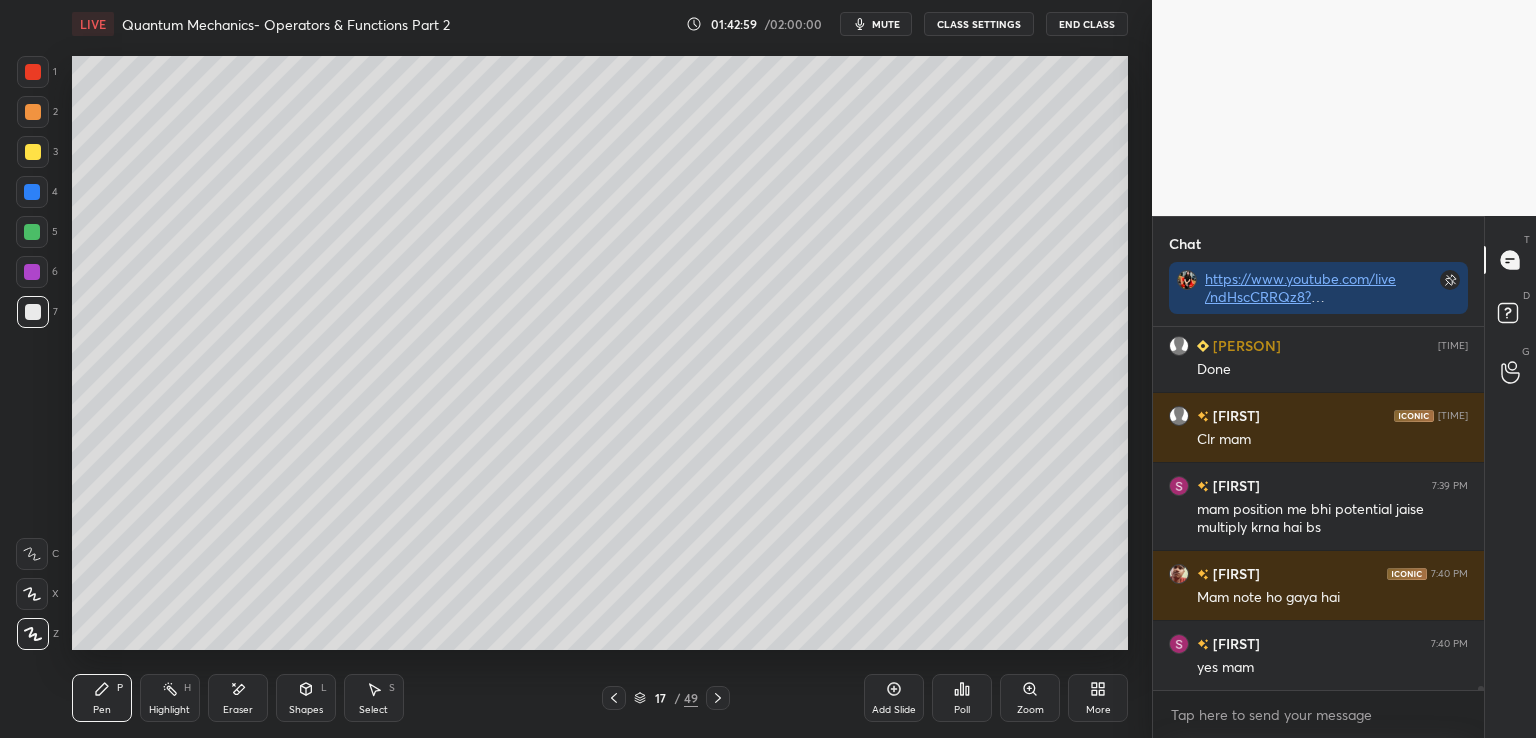 click 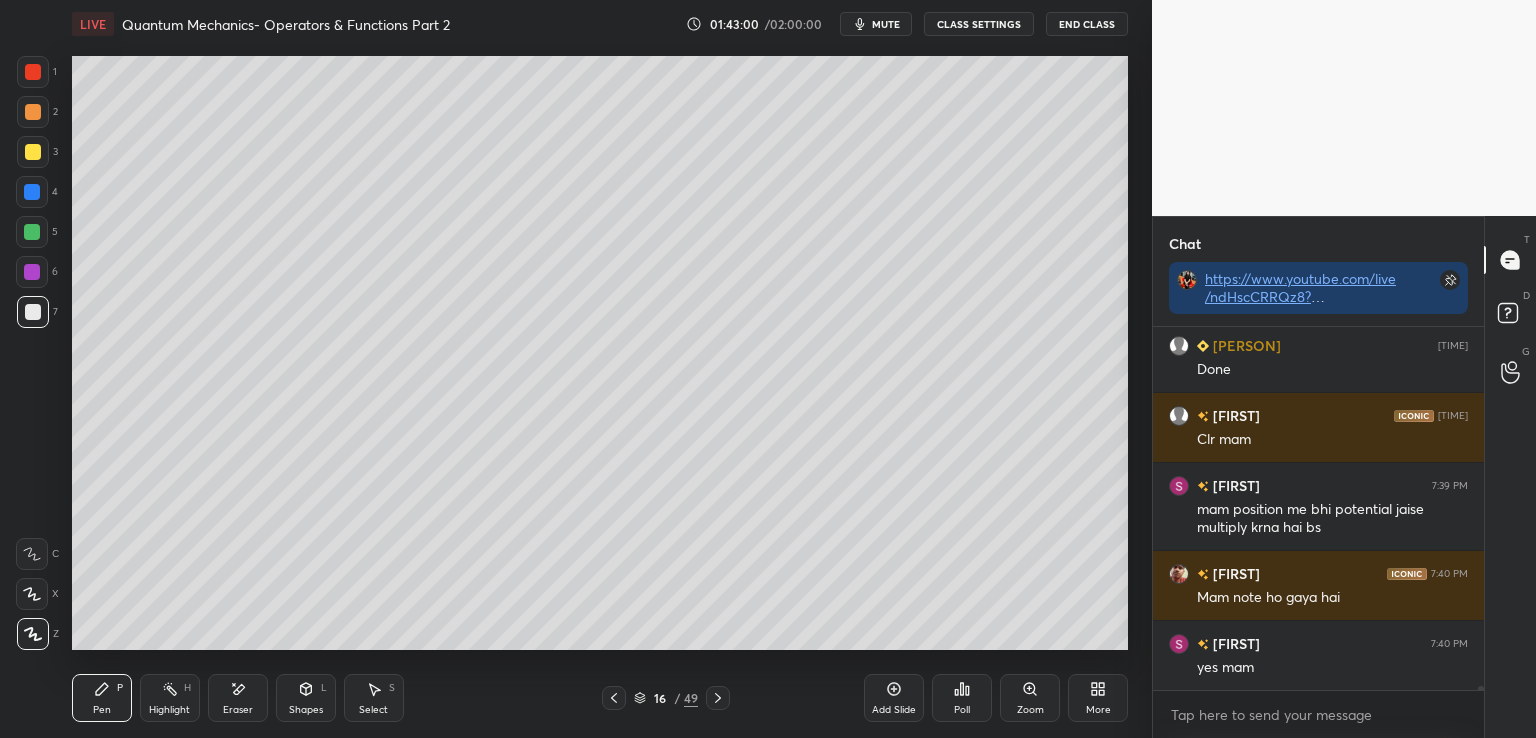 click 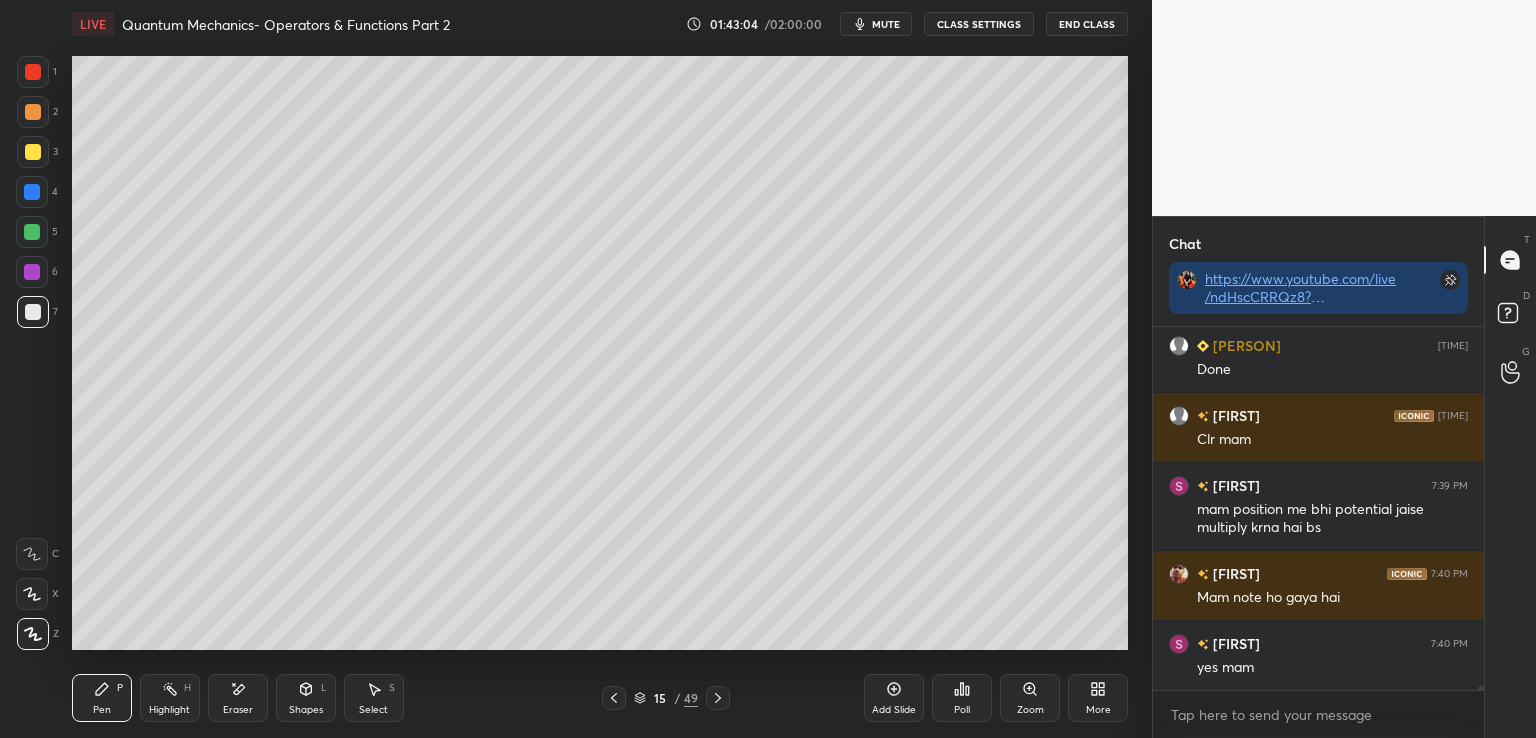 click 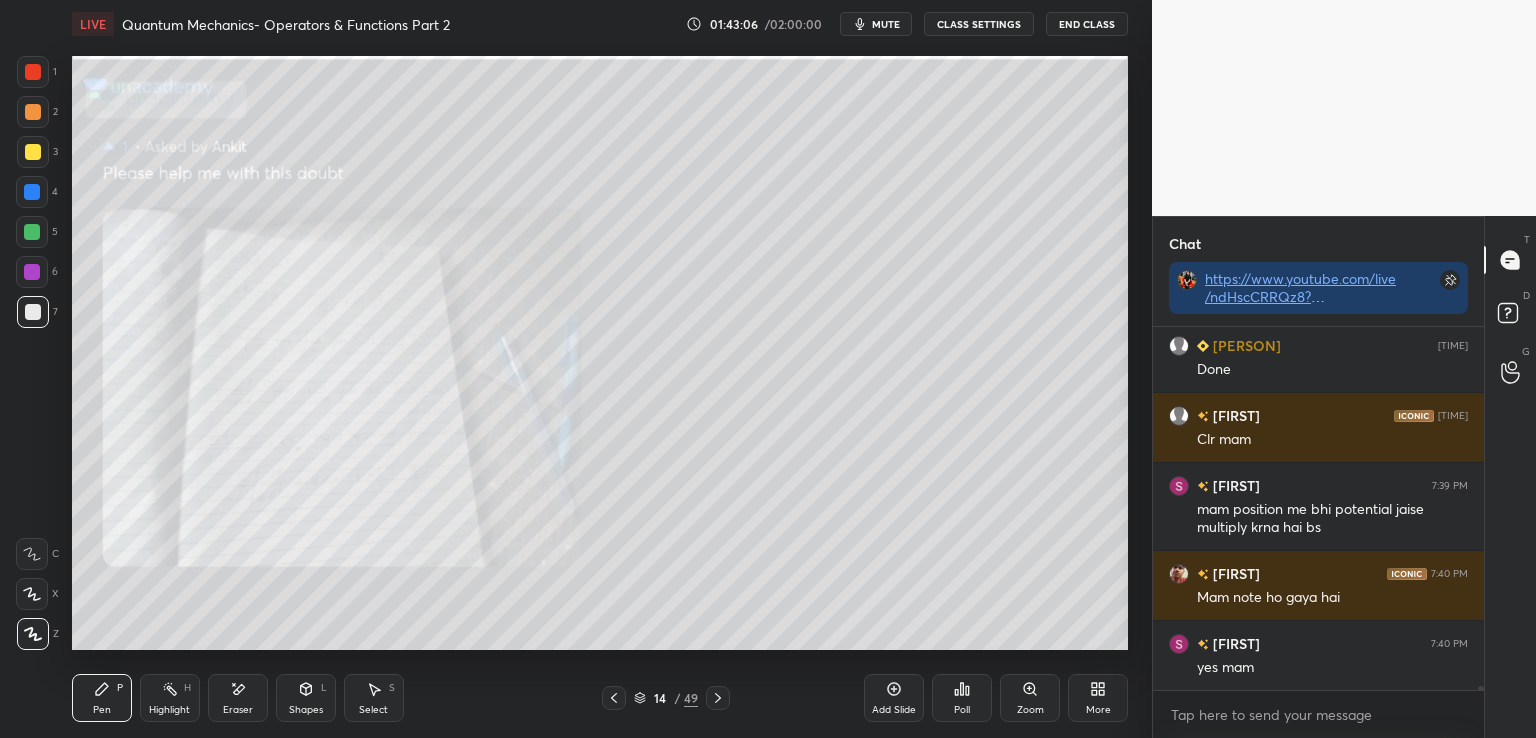 click 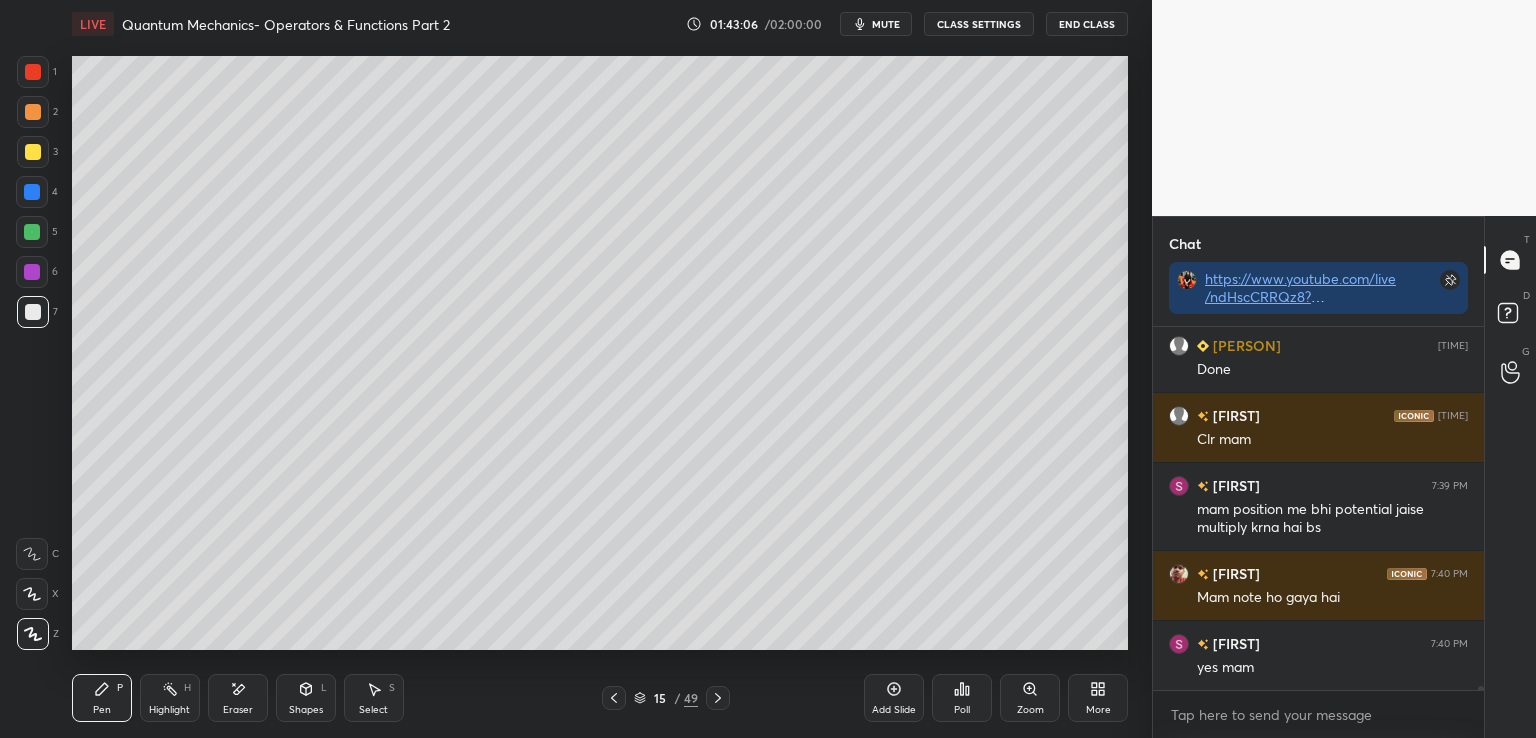click at bounding box center (718, 698) 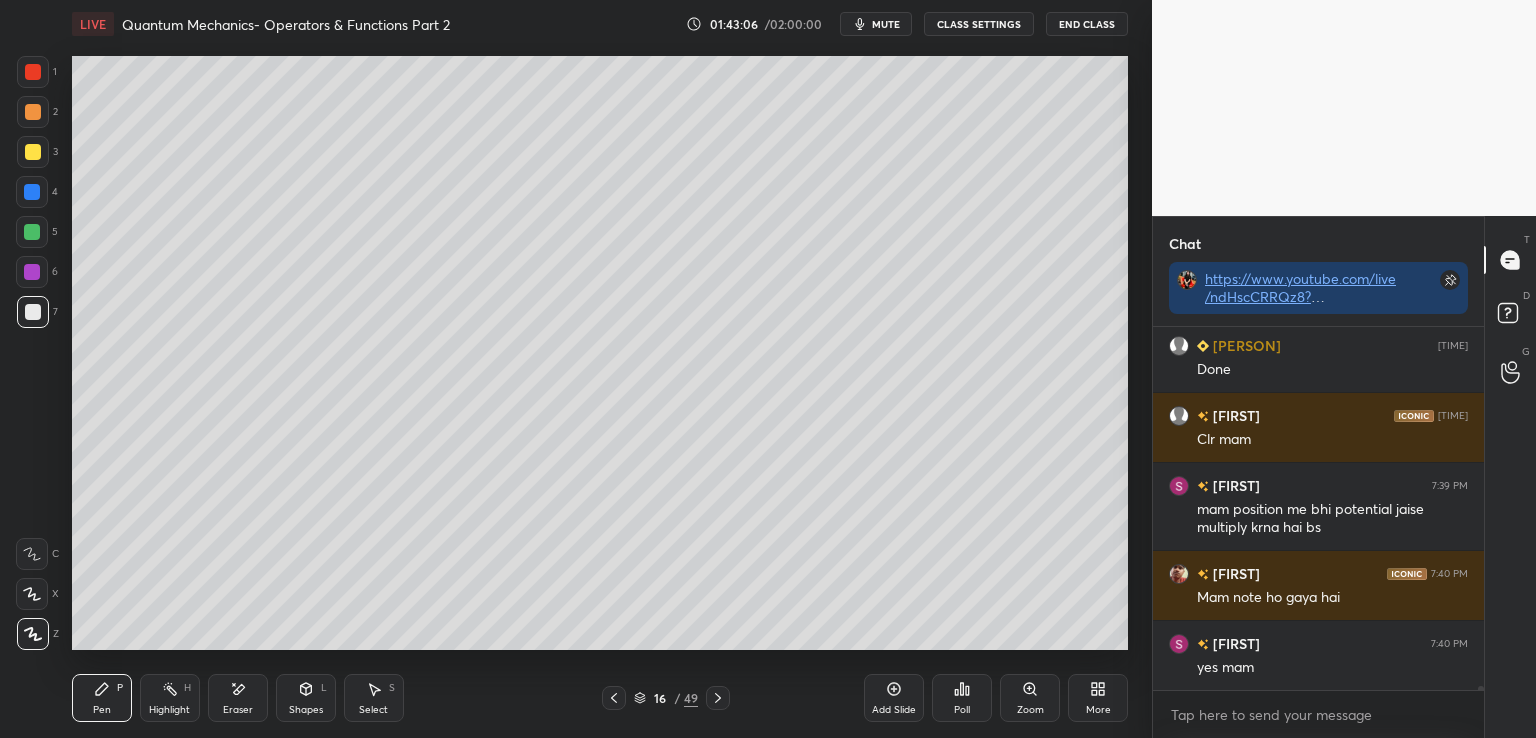 click at bounding box center (718, 698) 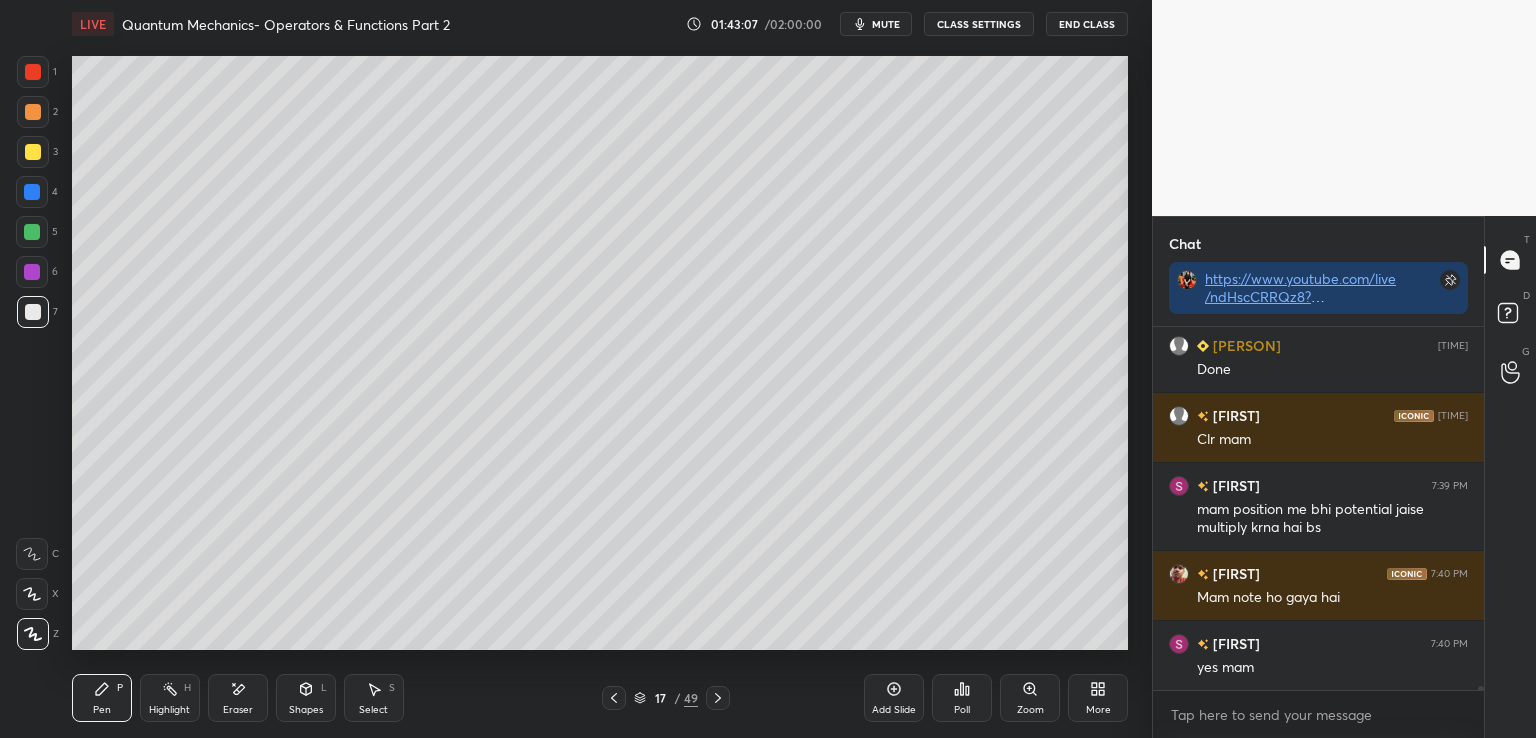 click at bounding box center [718, 698] 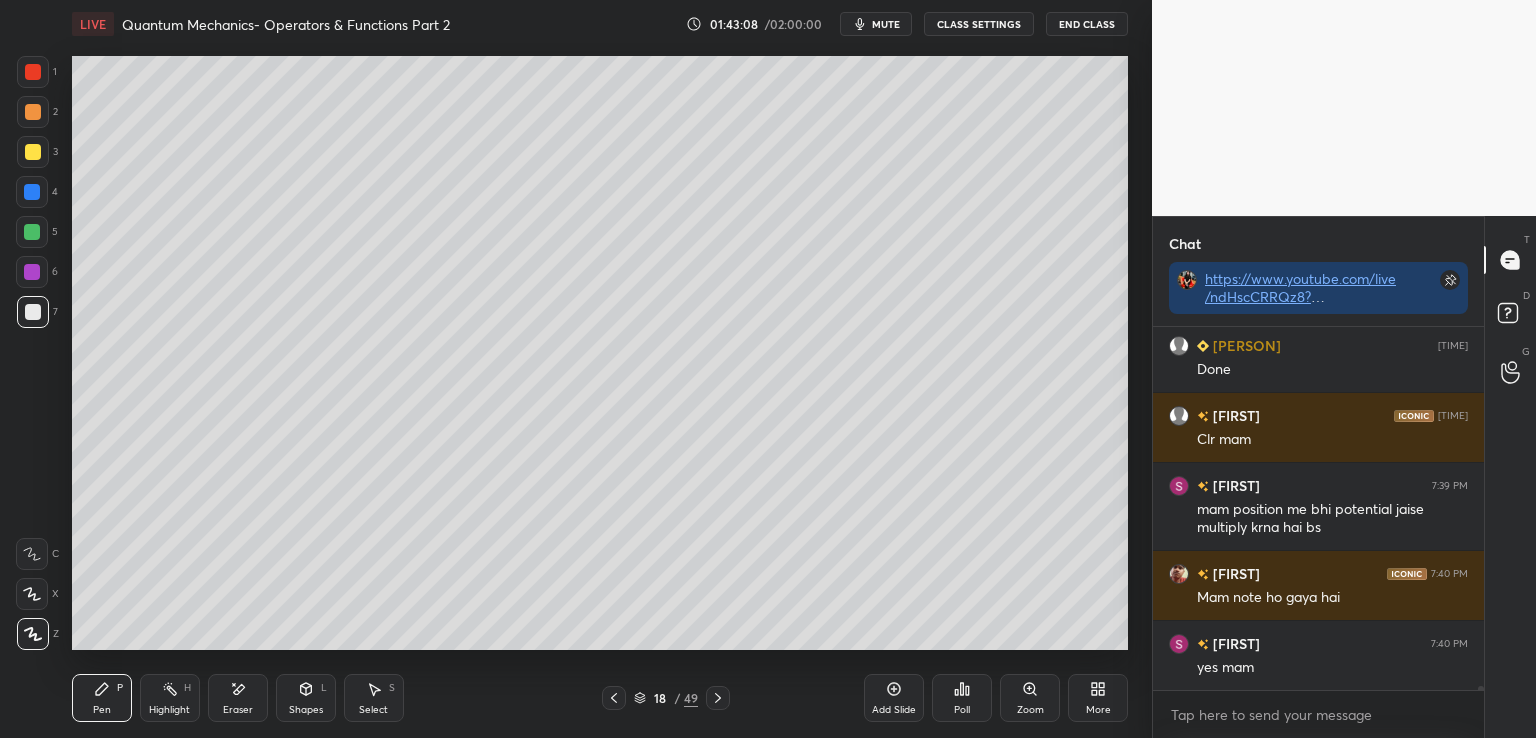 click at bounding box center (718, 698) 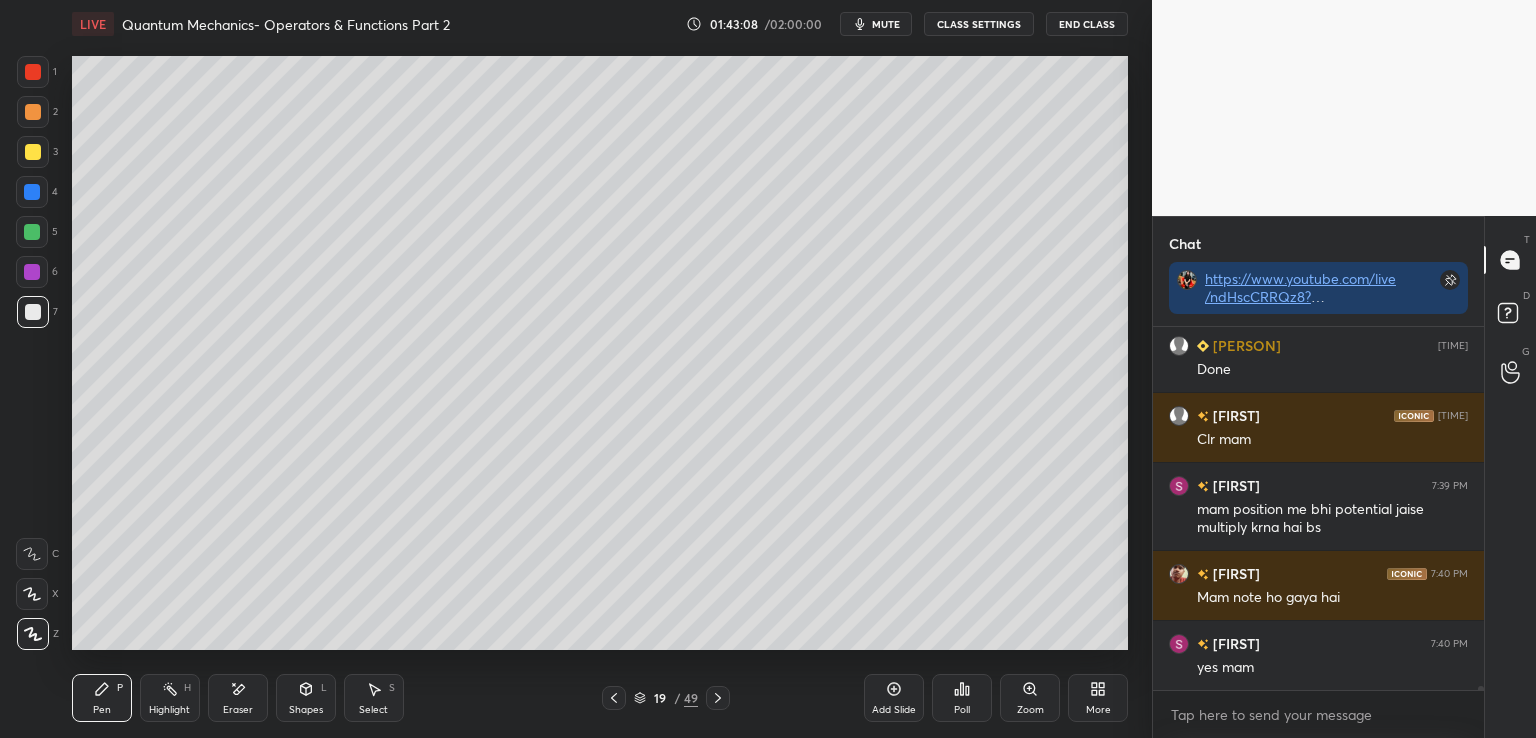 click at bounding box center (718, 698) 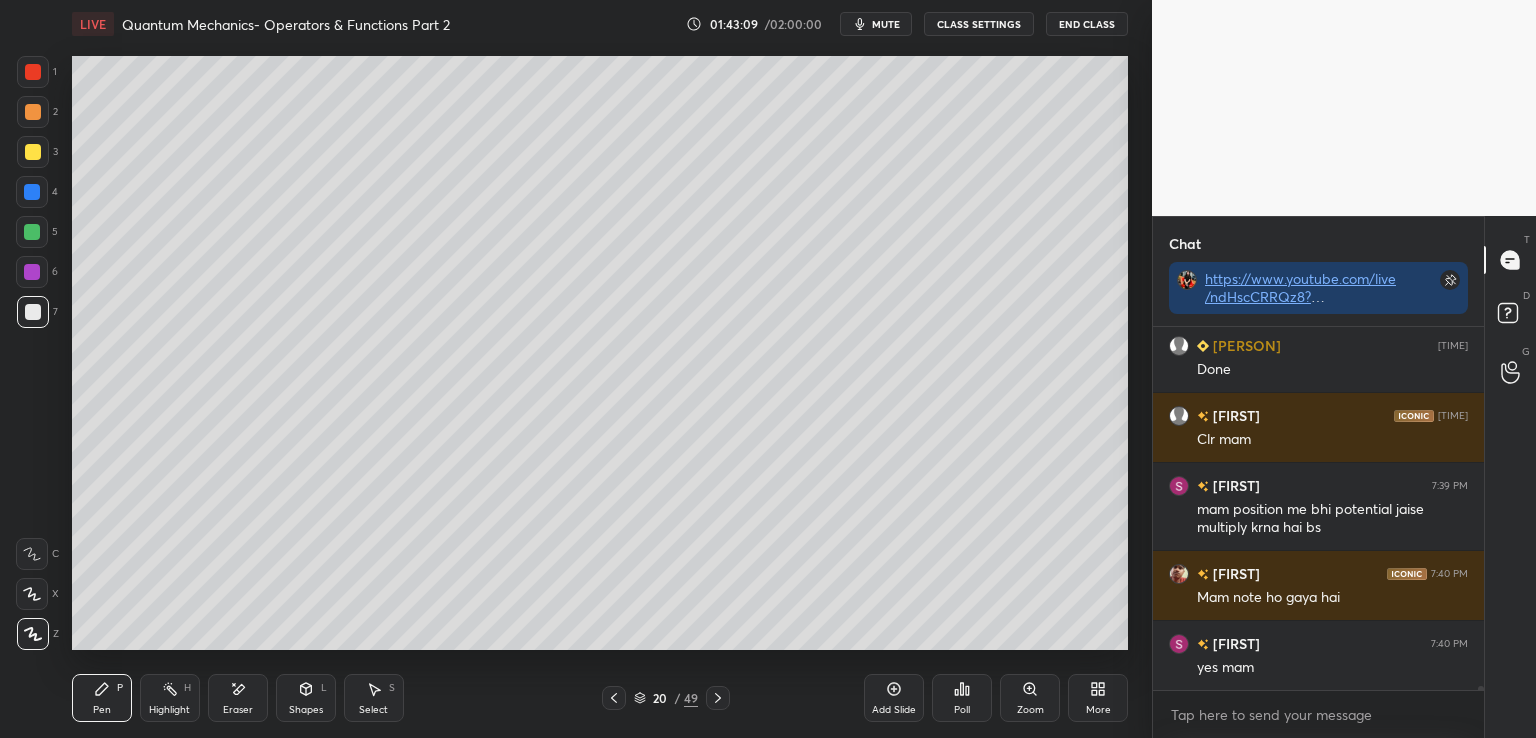 click 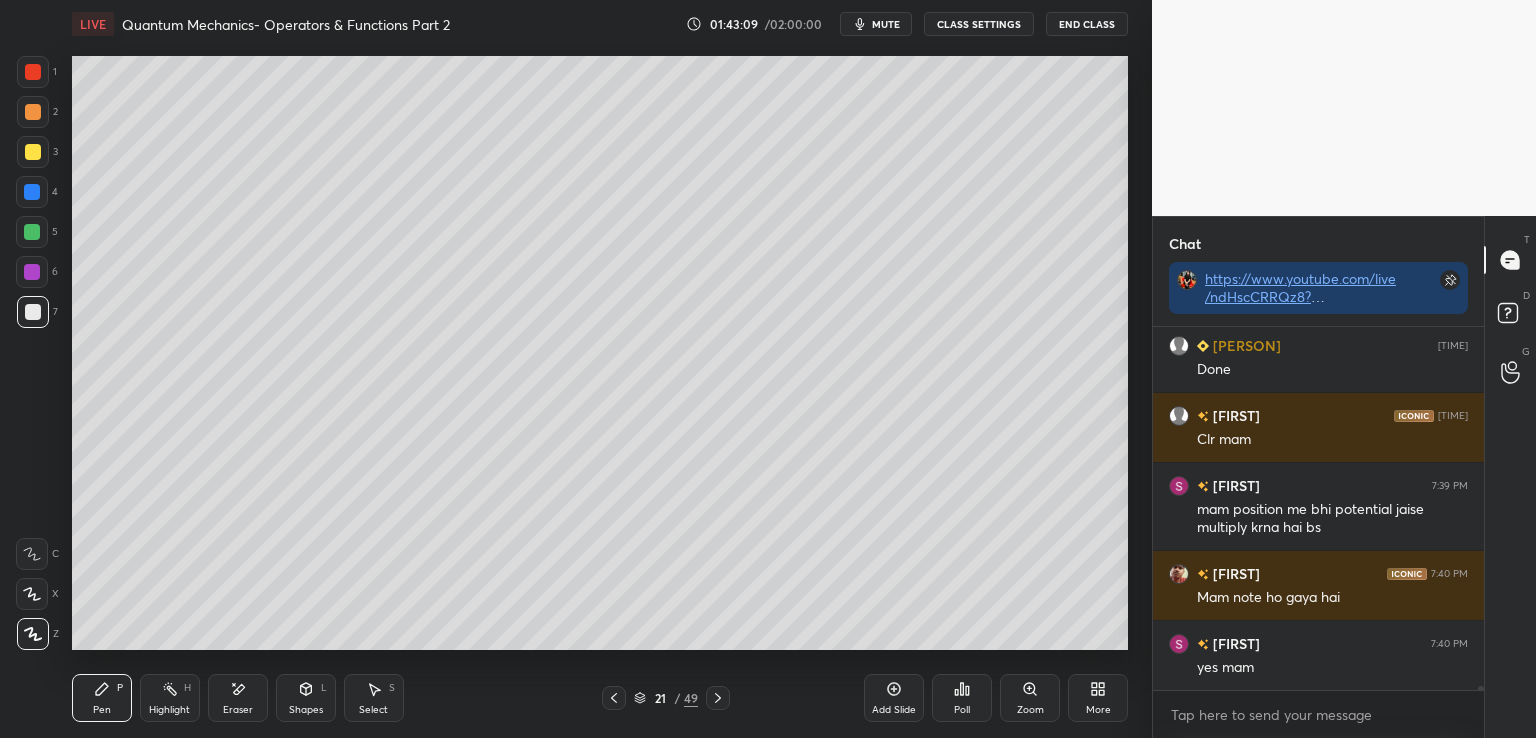 click 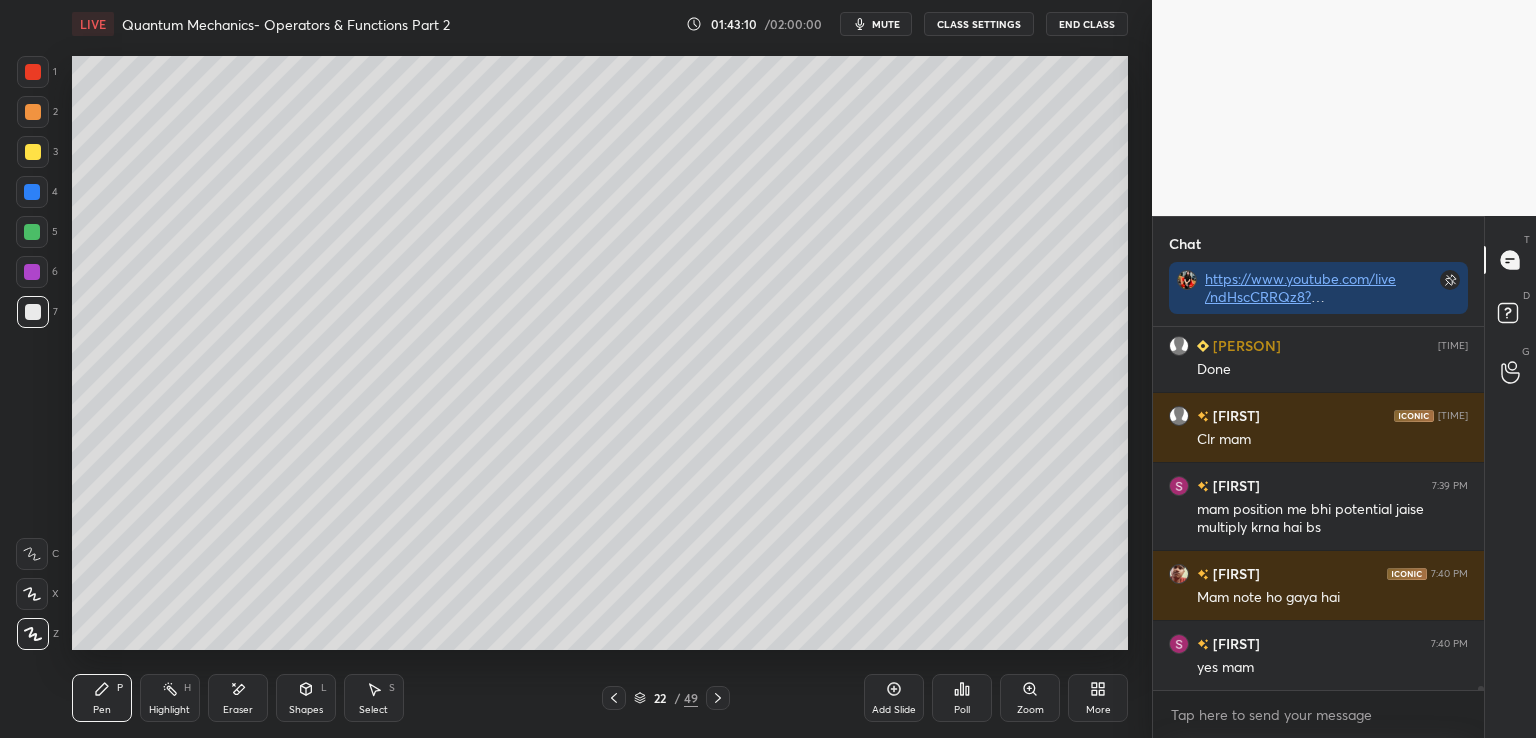 click 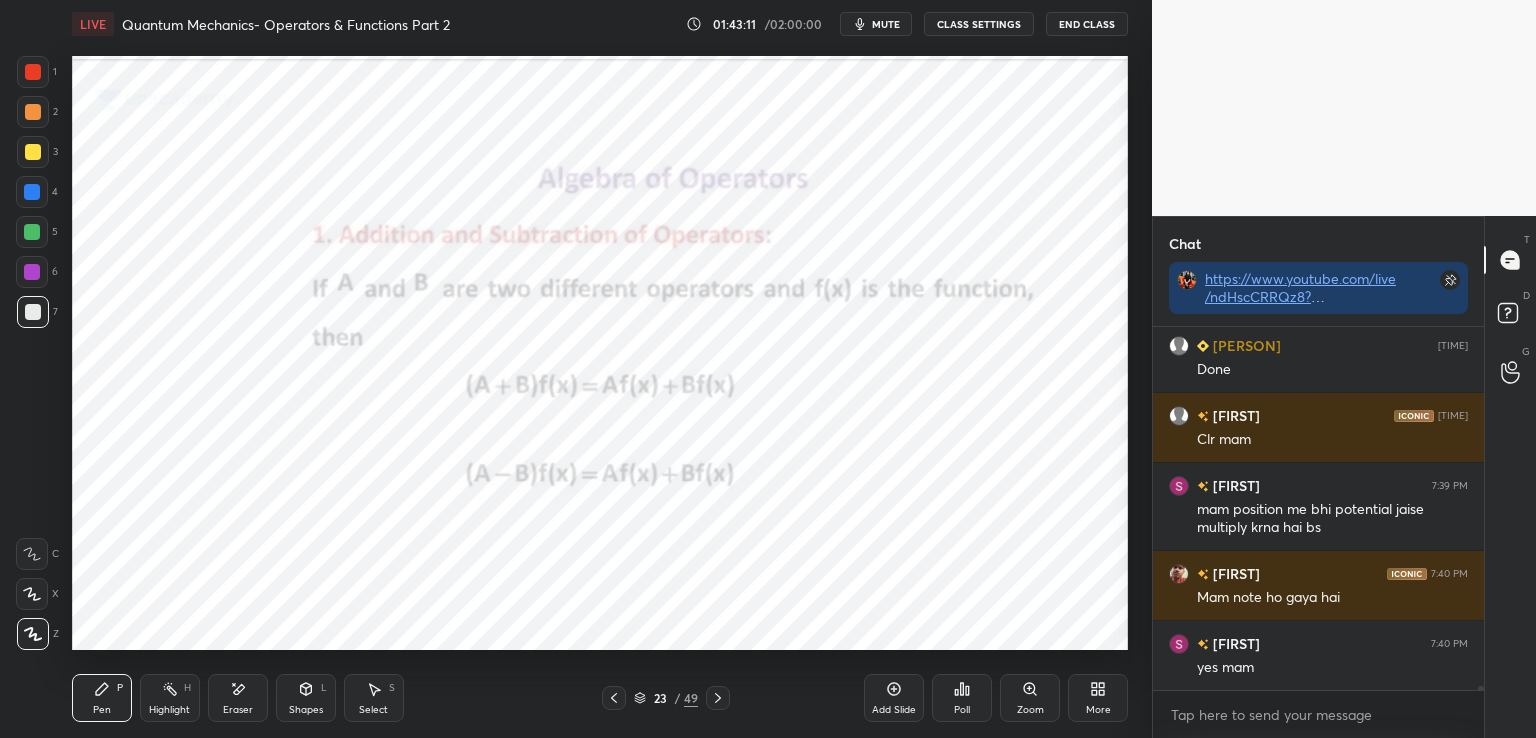 click 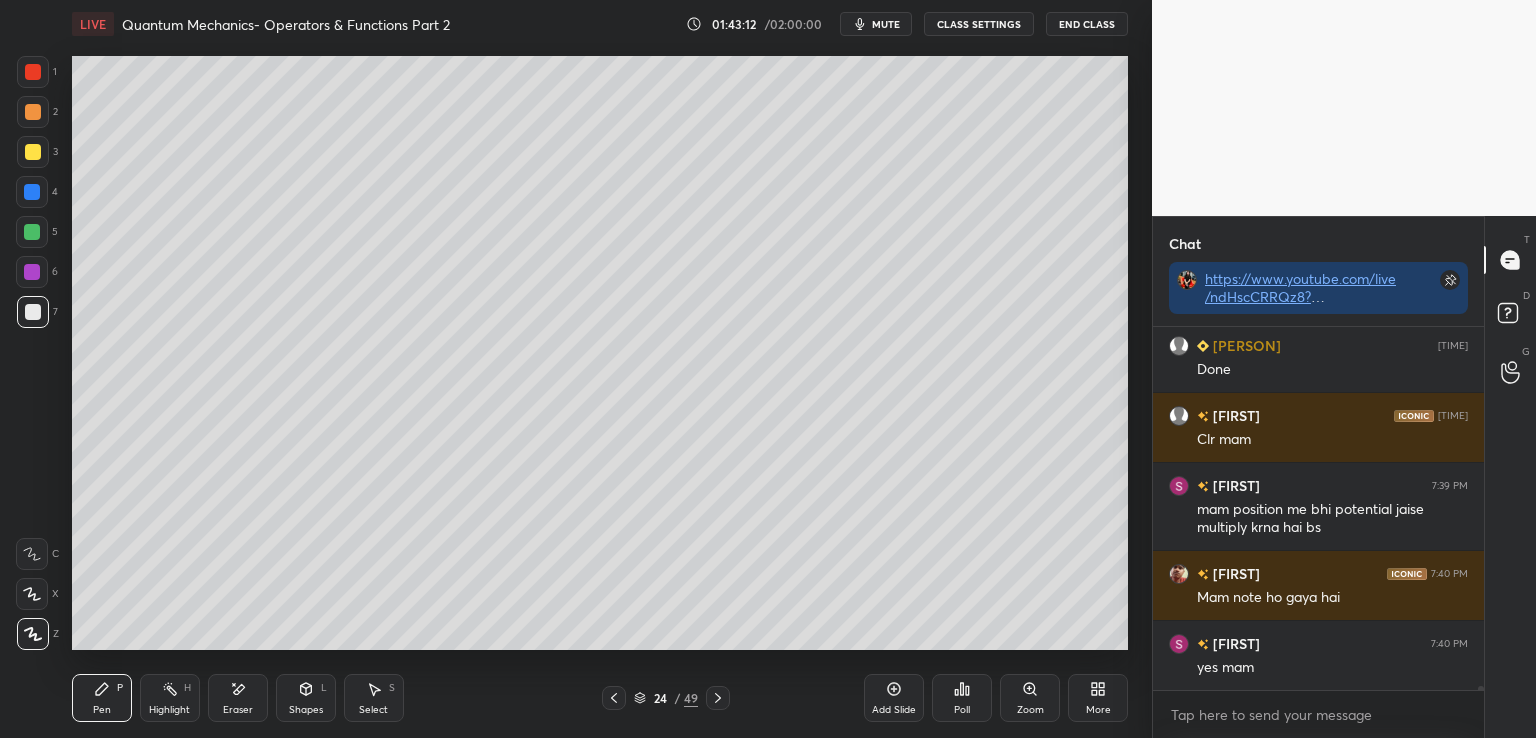 click 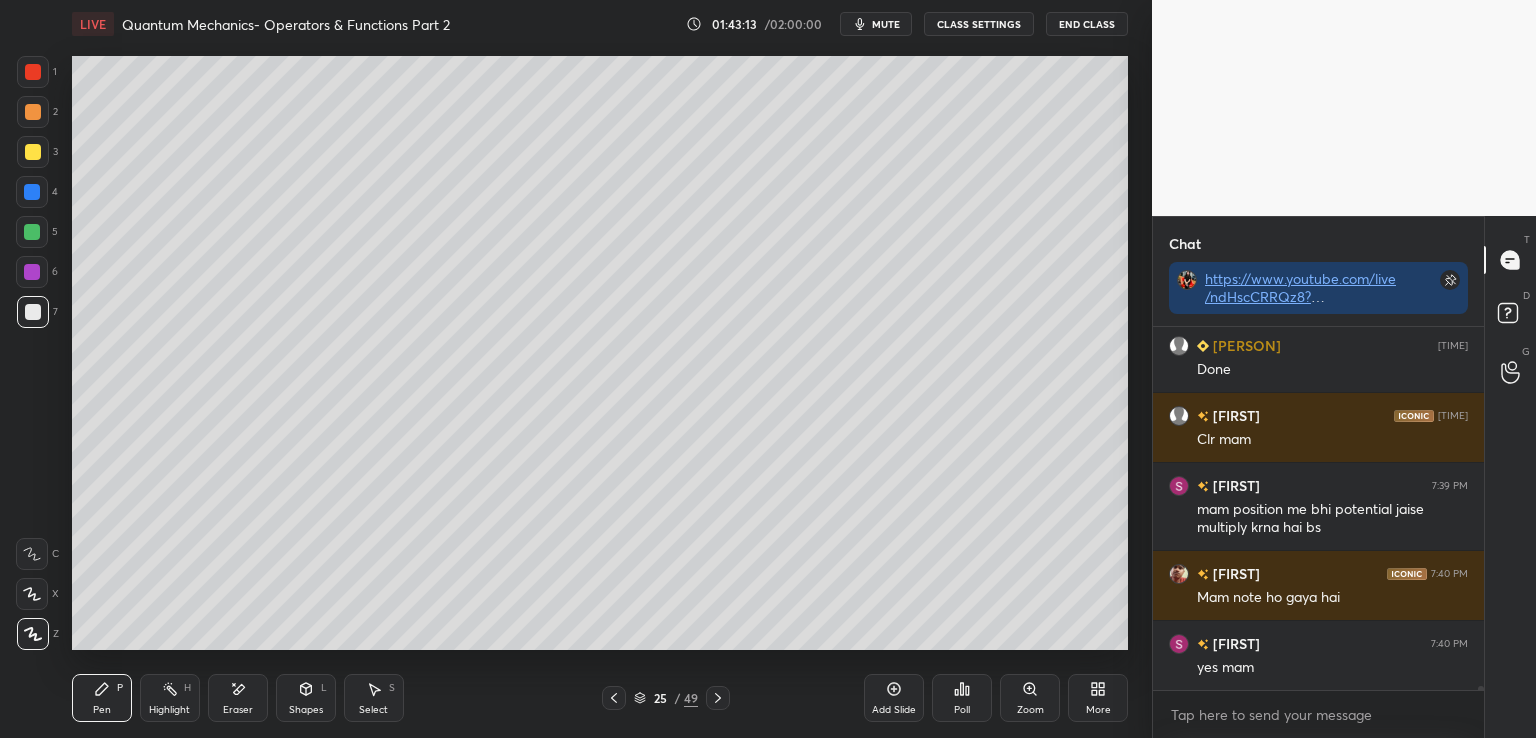 click 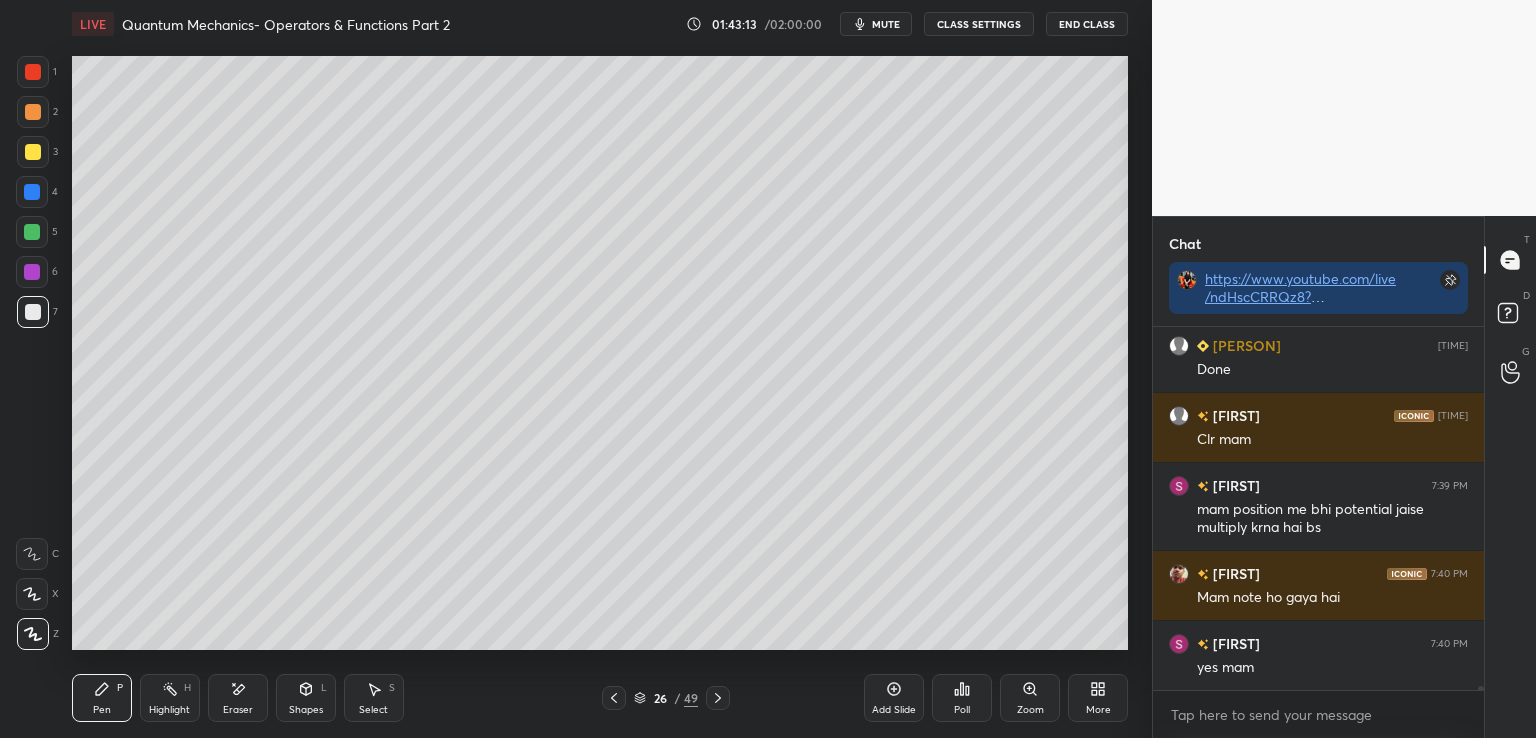click 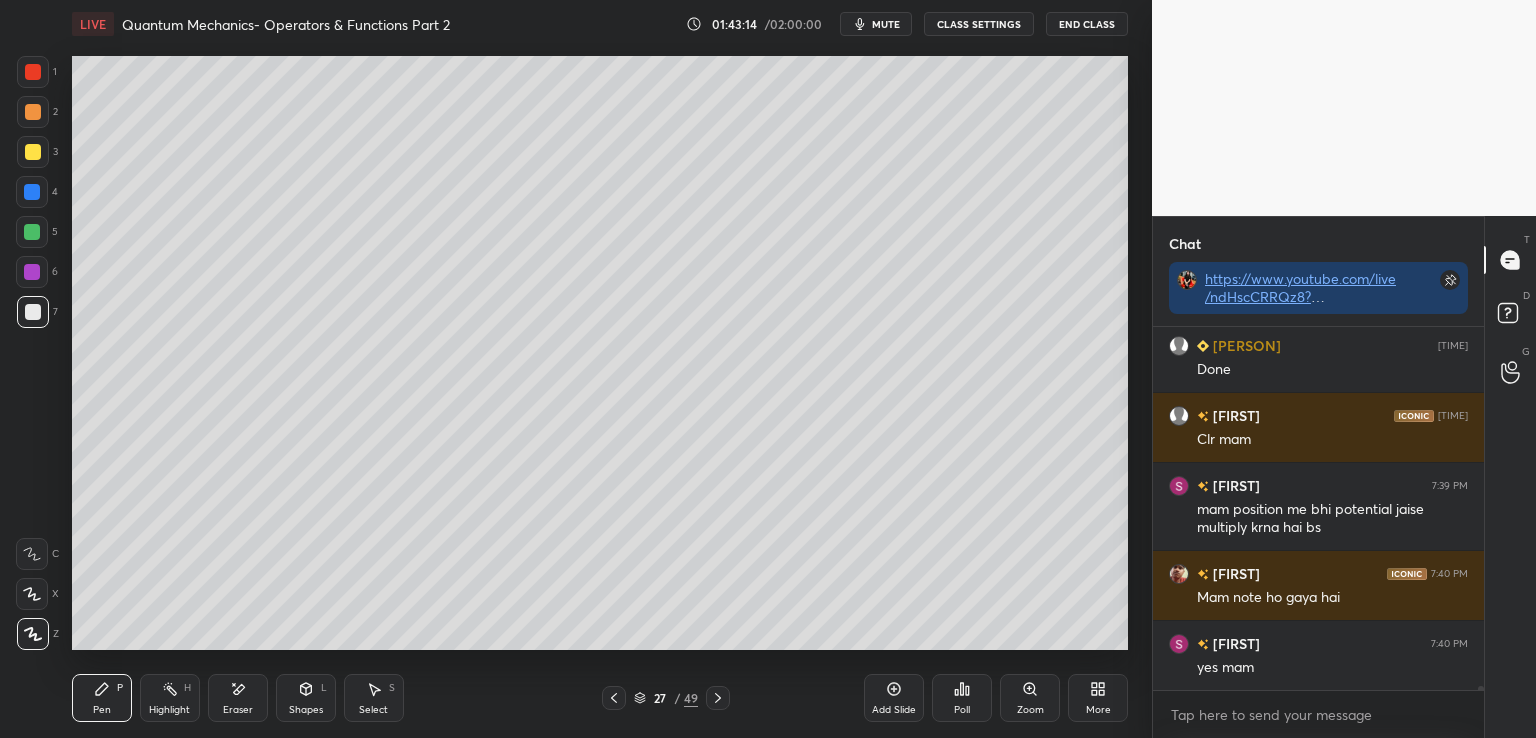 click 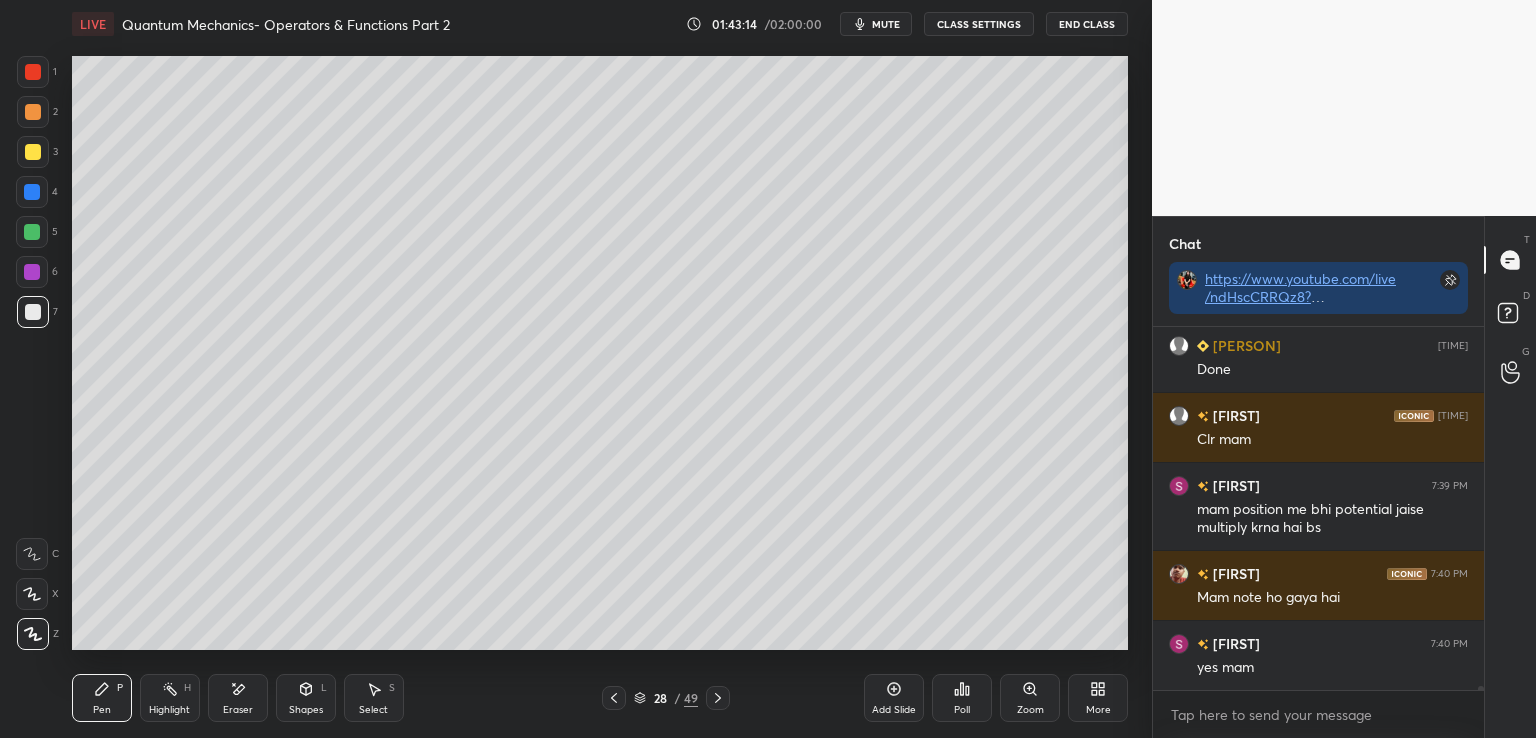 click 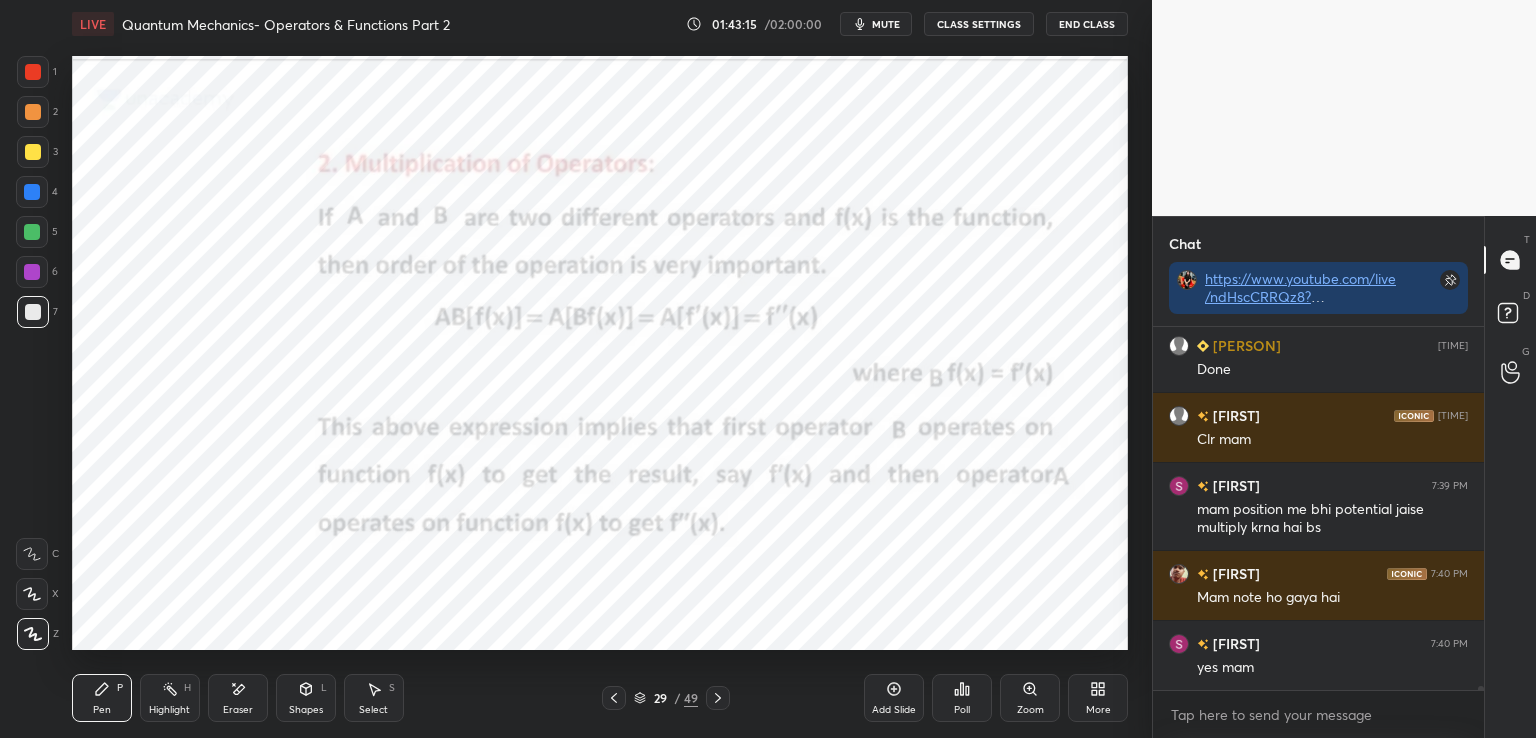 click 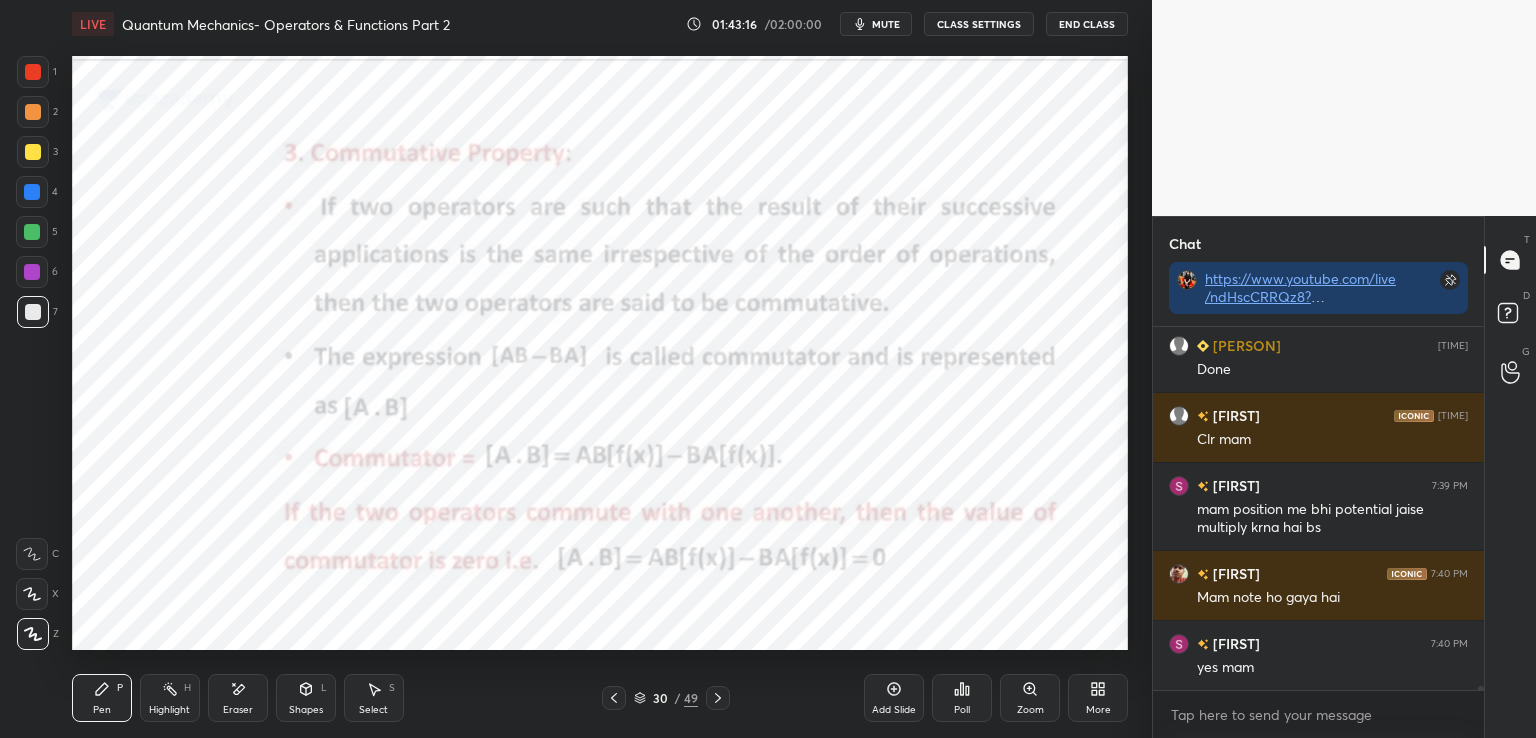 click 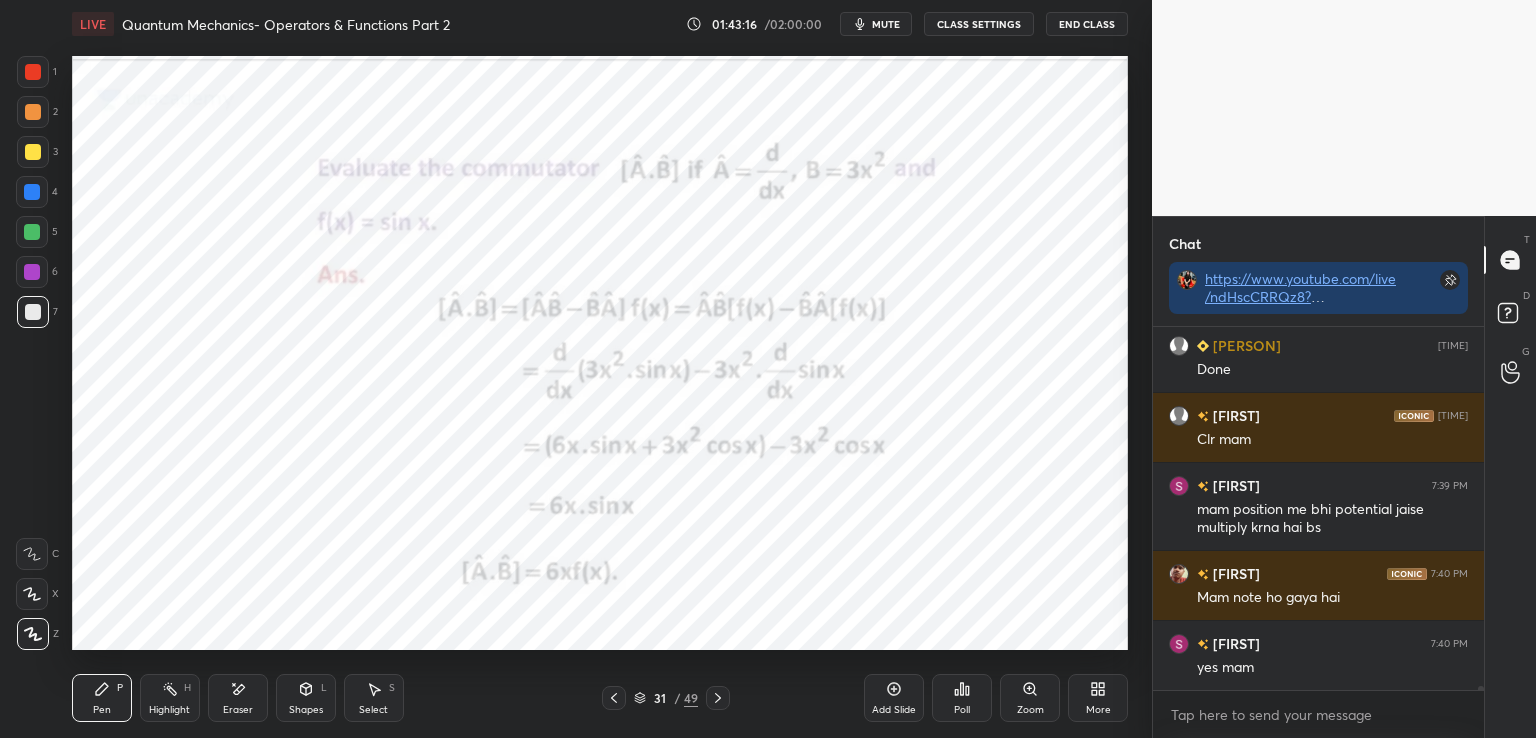 click 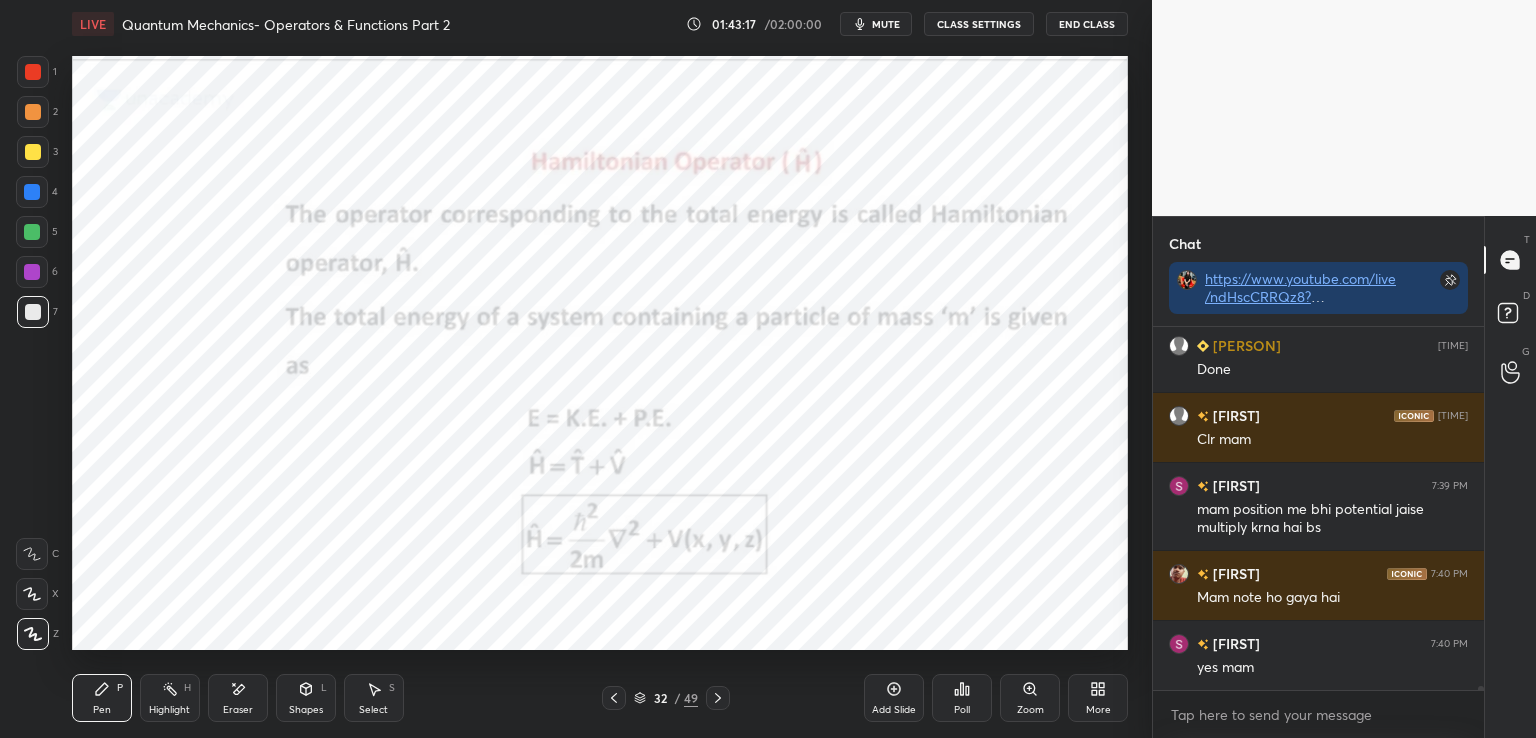click 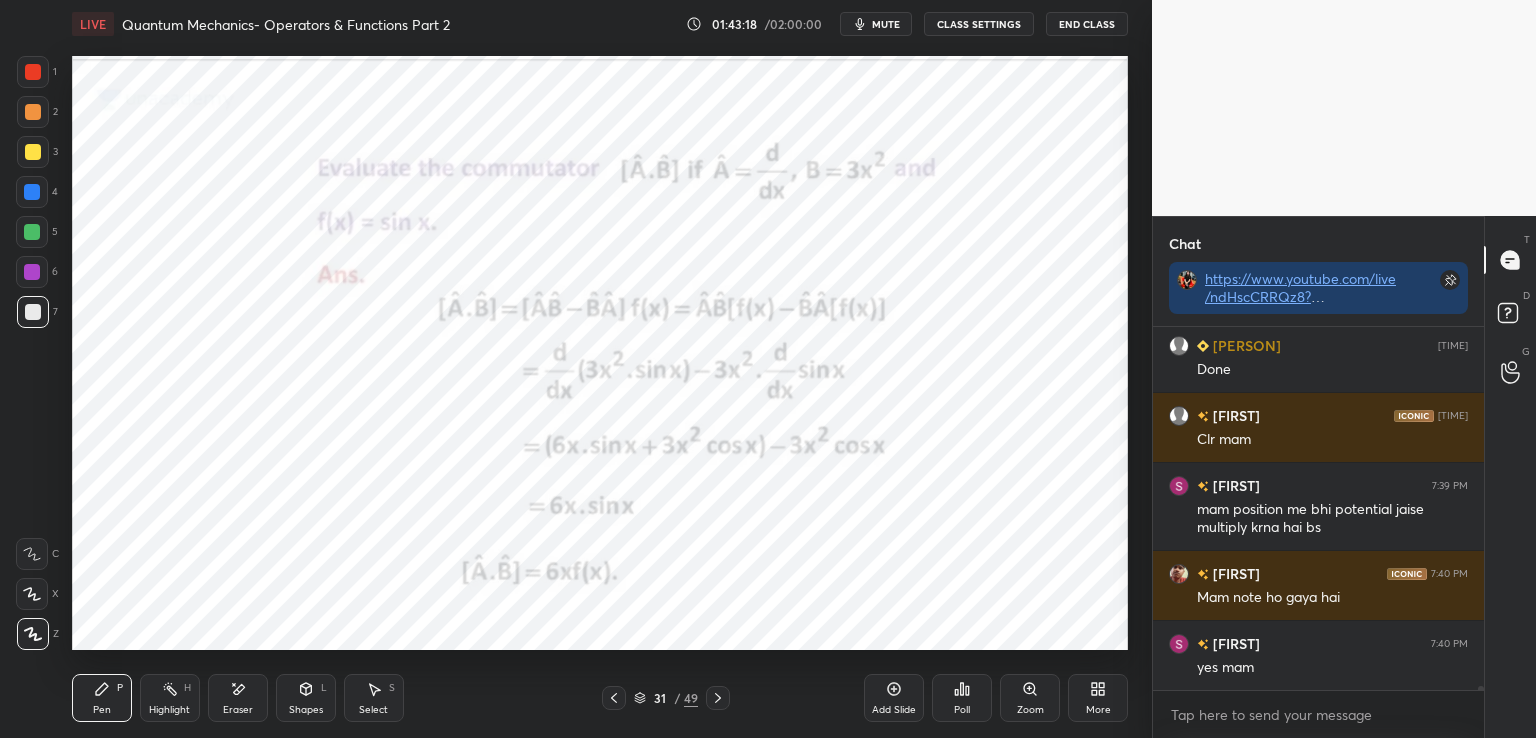 click 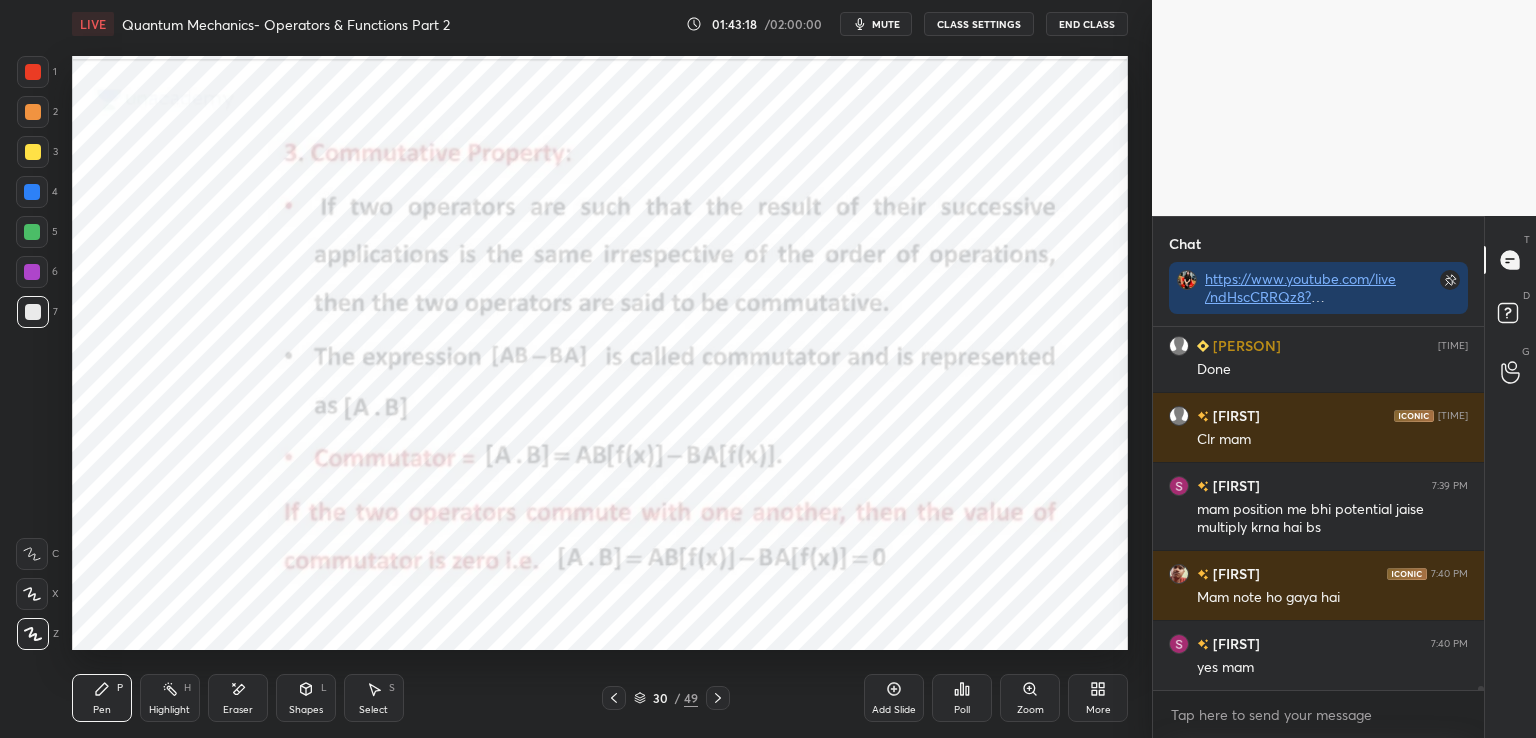 click 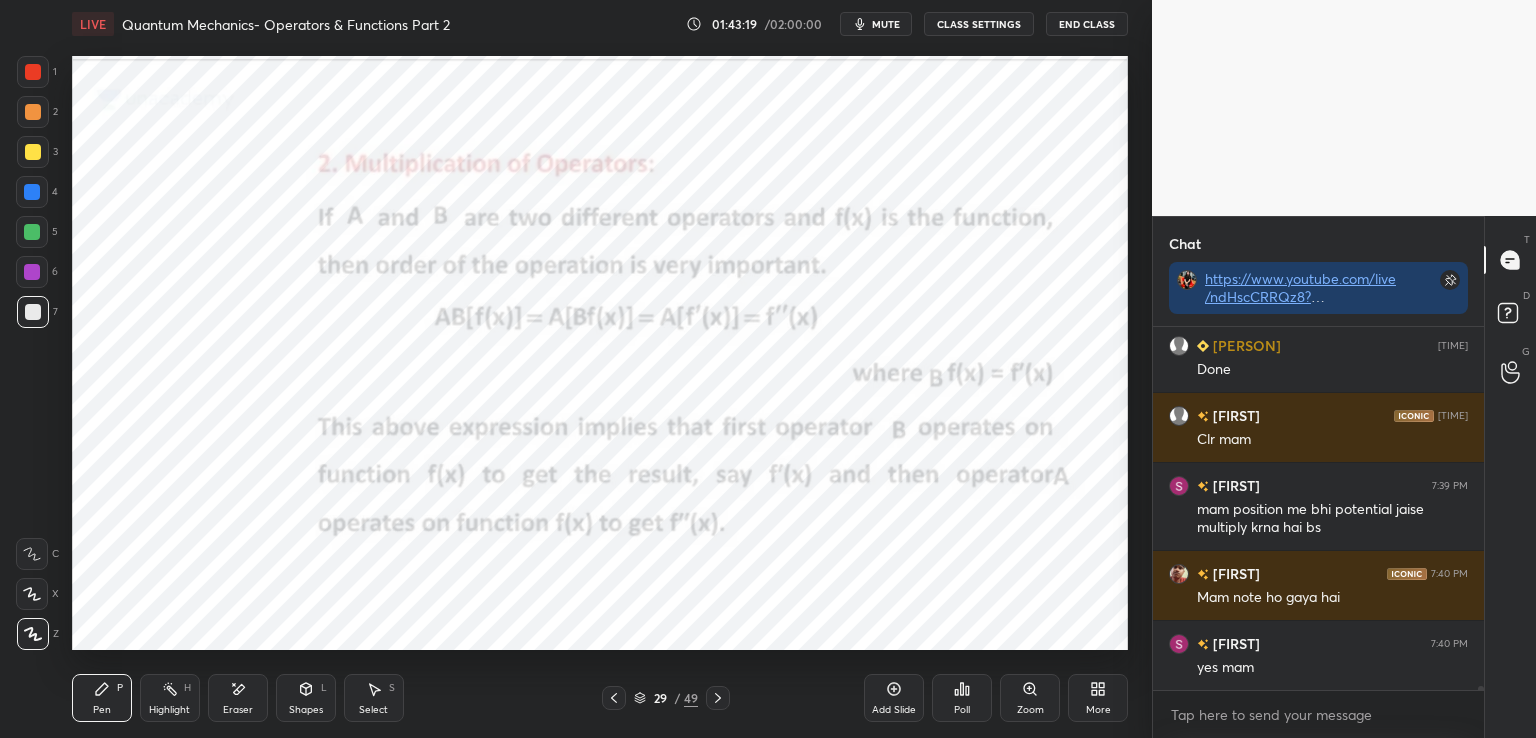 click 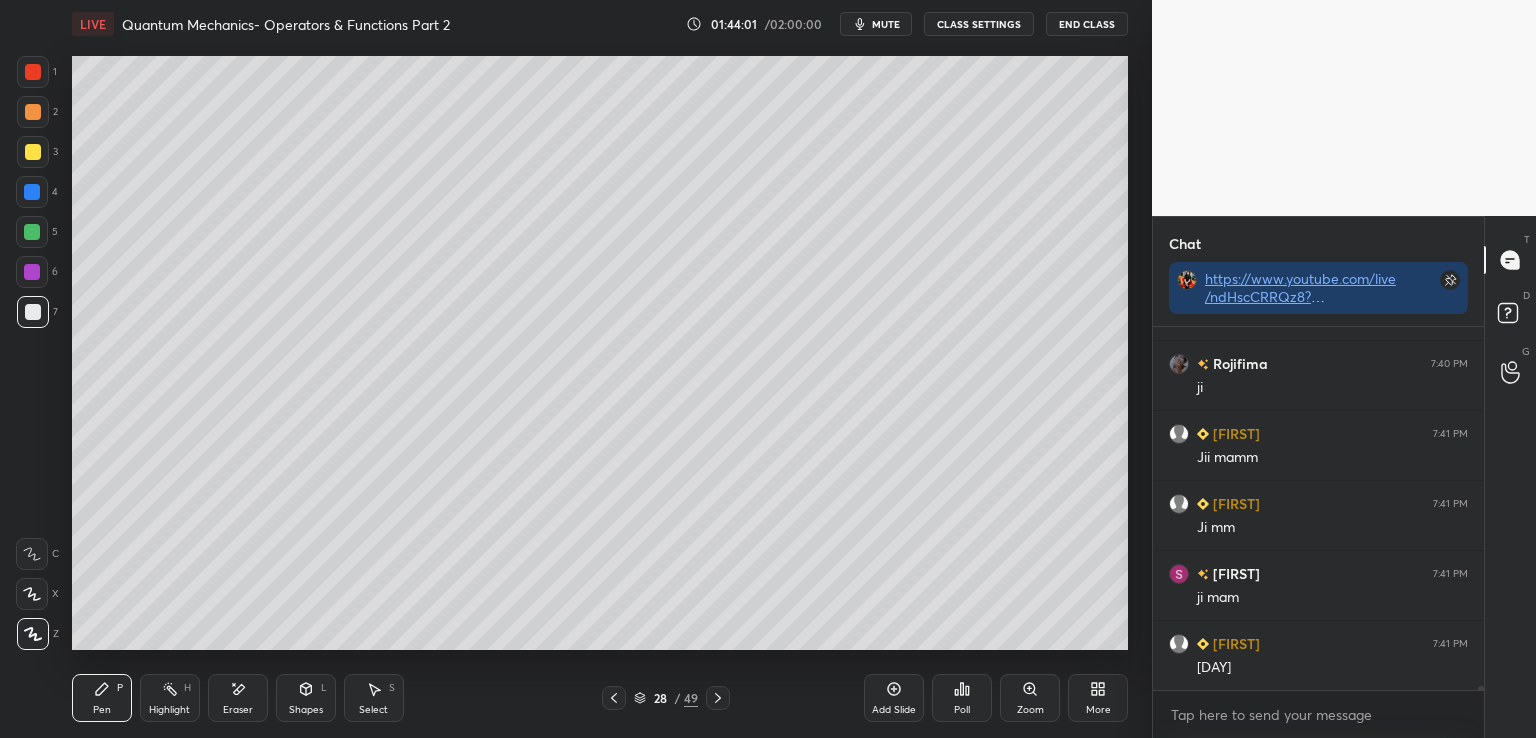 scroll, scrollTop: 36260, scrollLeft: 0, axis: vertical 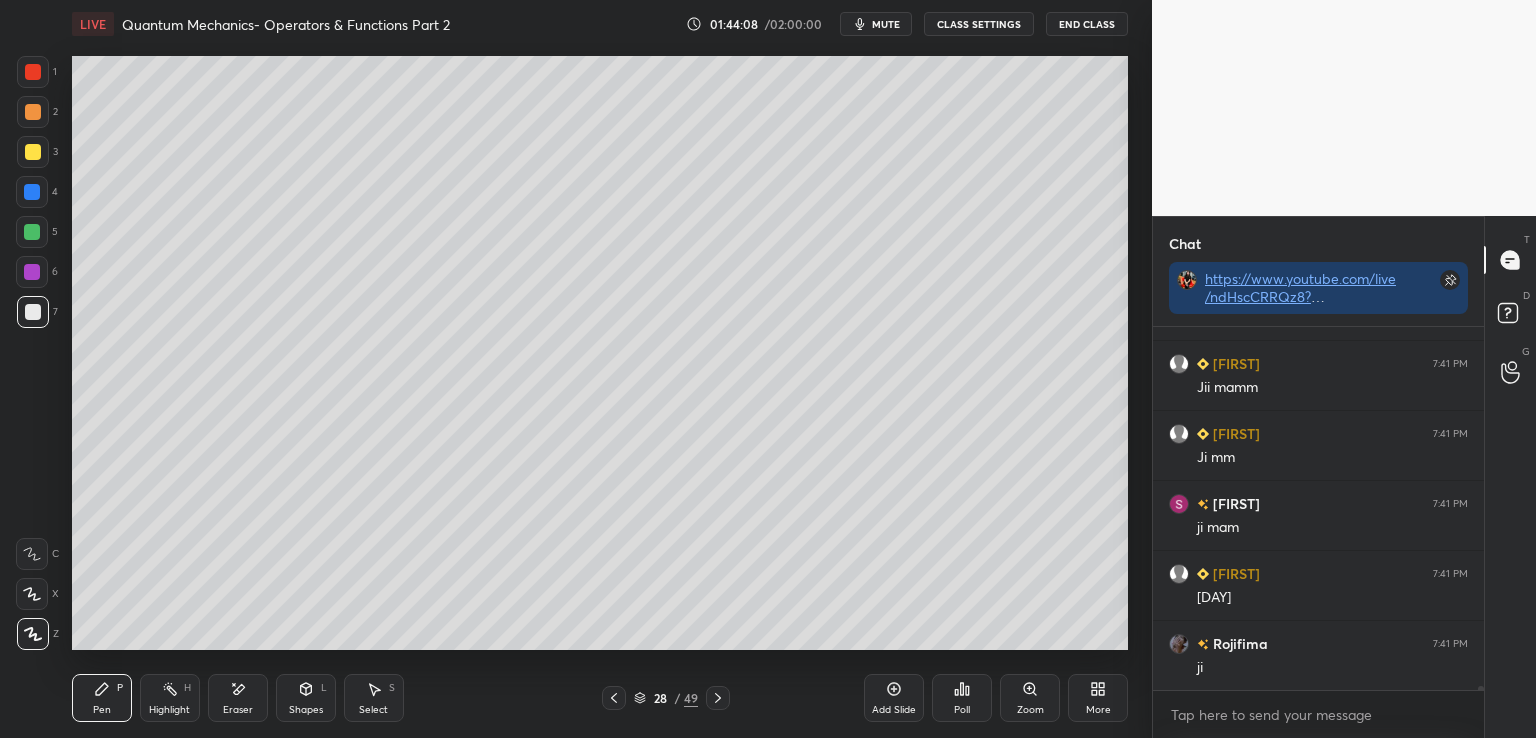 click 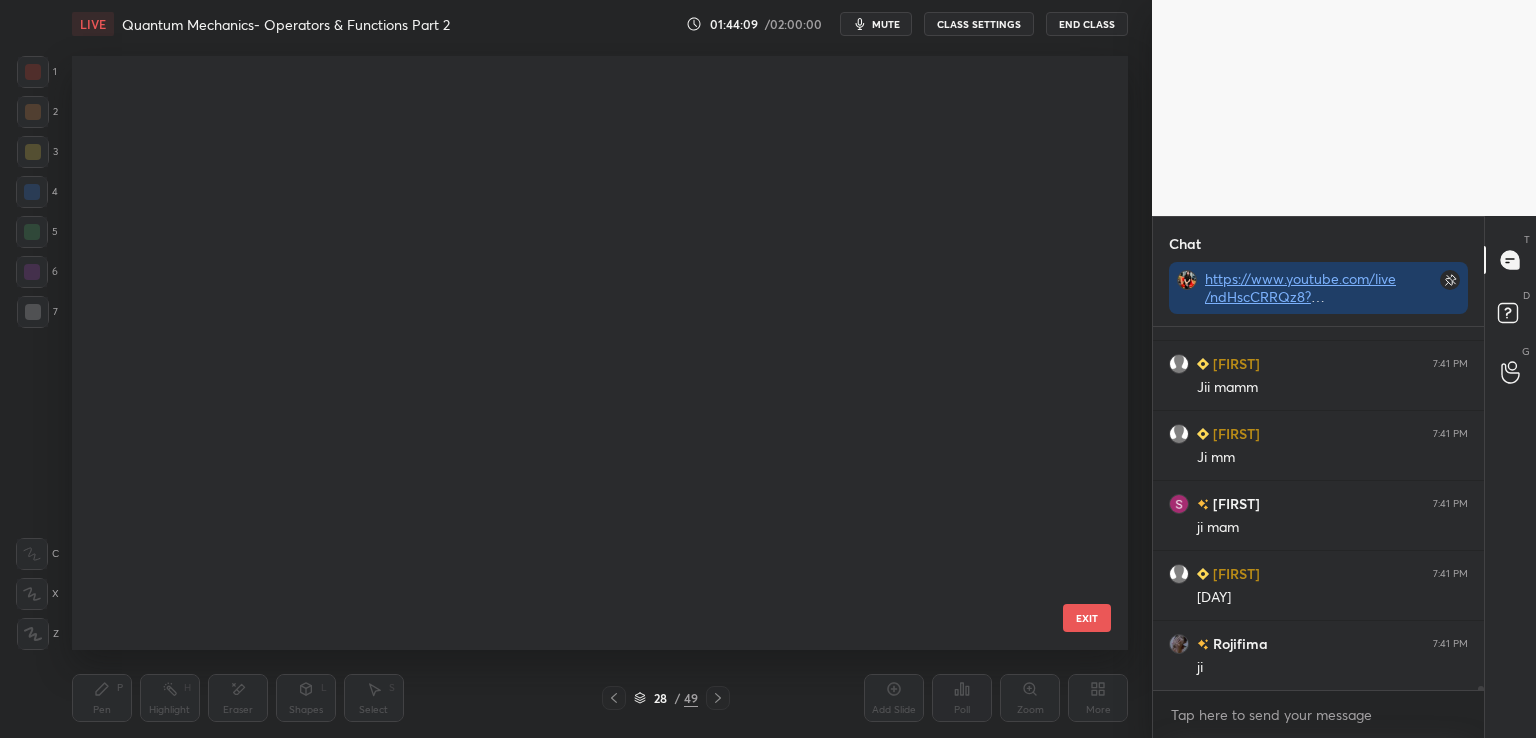 scroll, scrollTop: 1236, scrollLeft: 0, axis: vertical 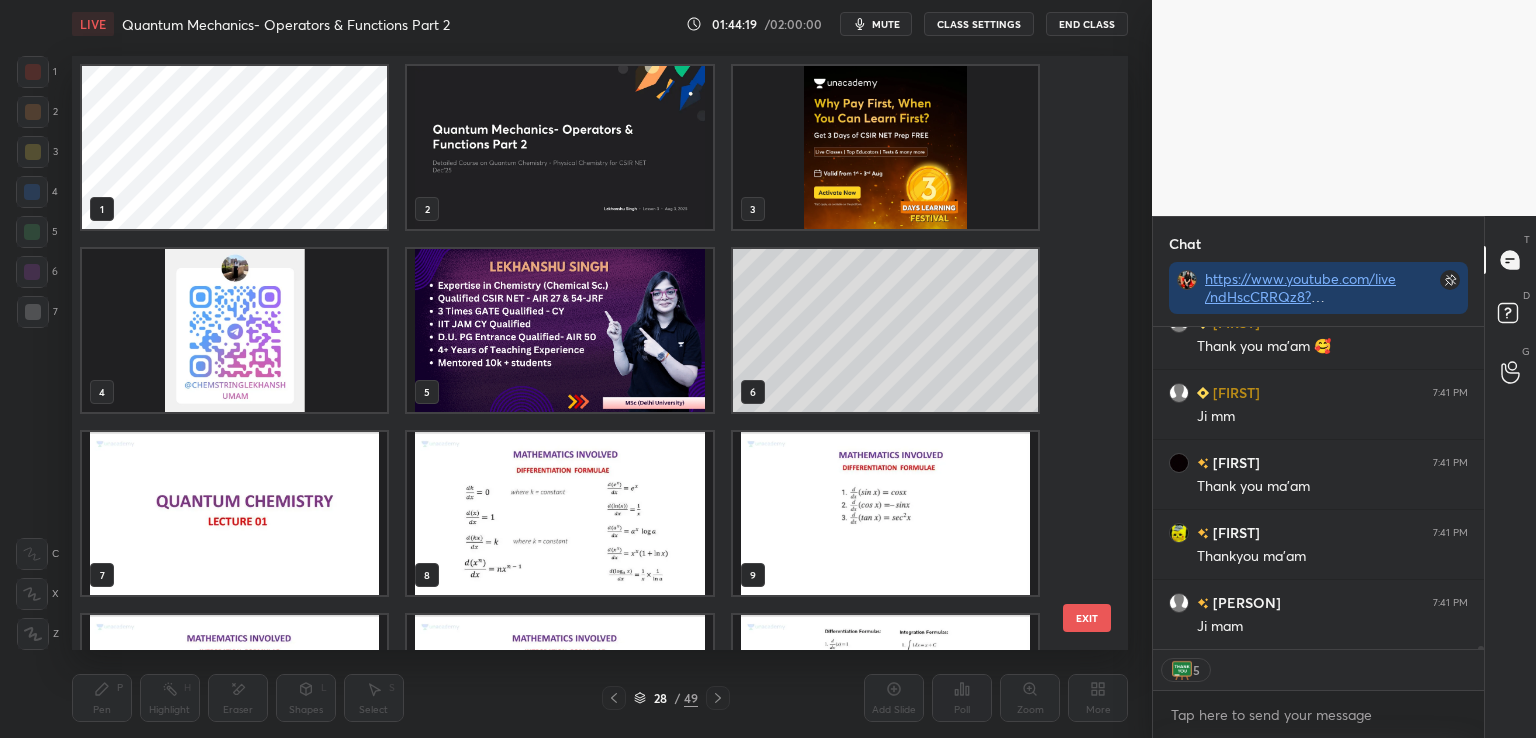 click at bounding box center (885, 147) 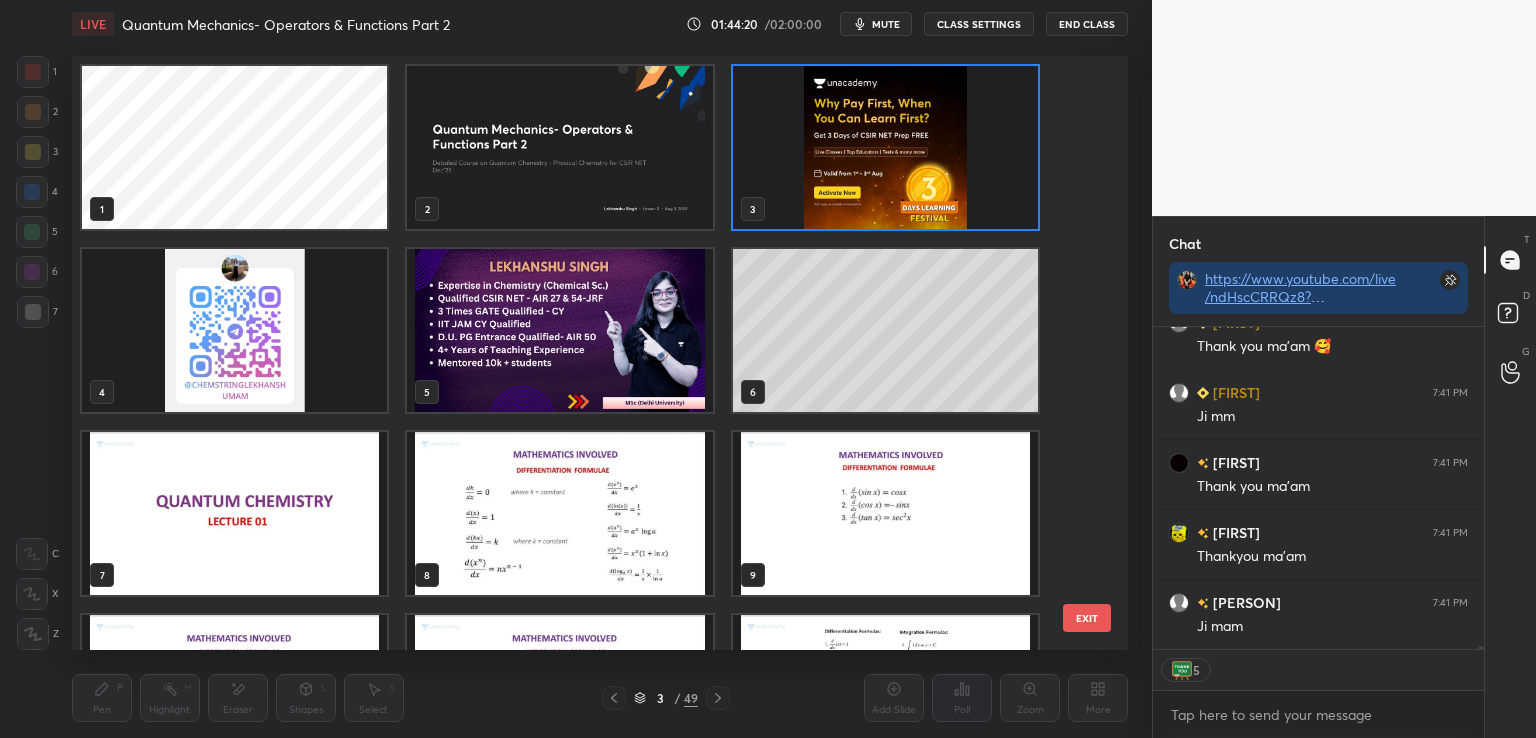 click at bounding box center [885, 147] 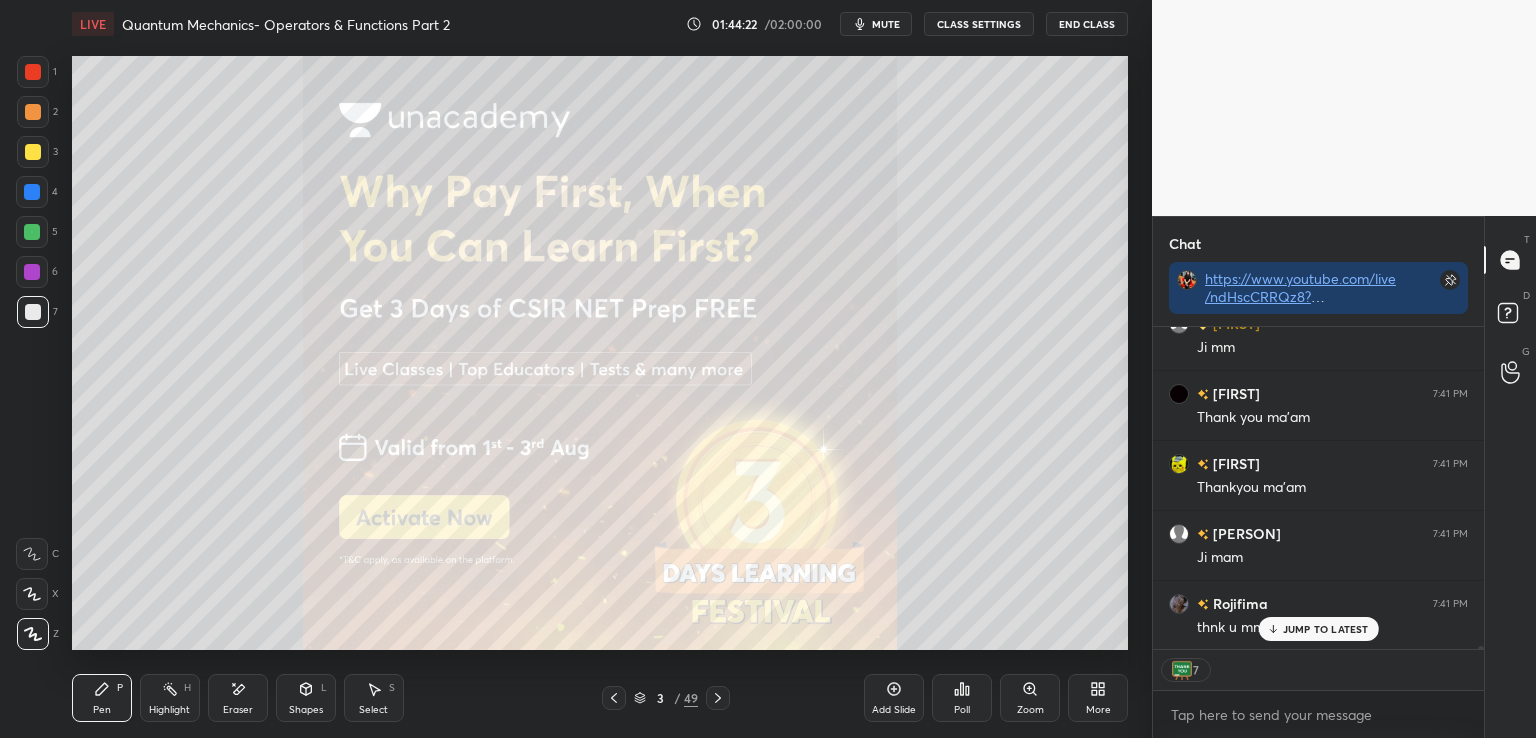 scroll, scrollTop: 36828, scrollLeft: 0, axis: vertical 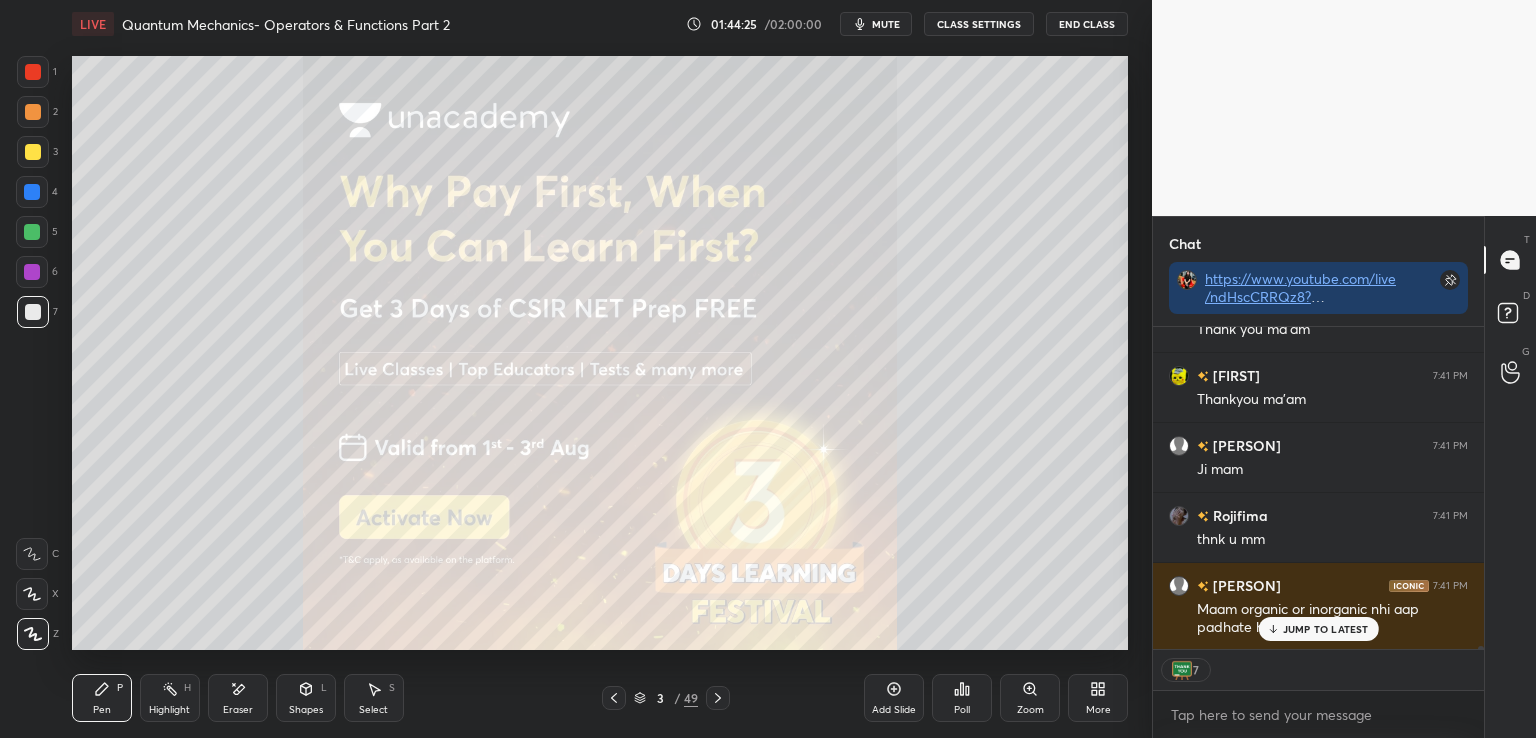 click on "JUMP TO LATEST" at bounding box center (1326, 629) 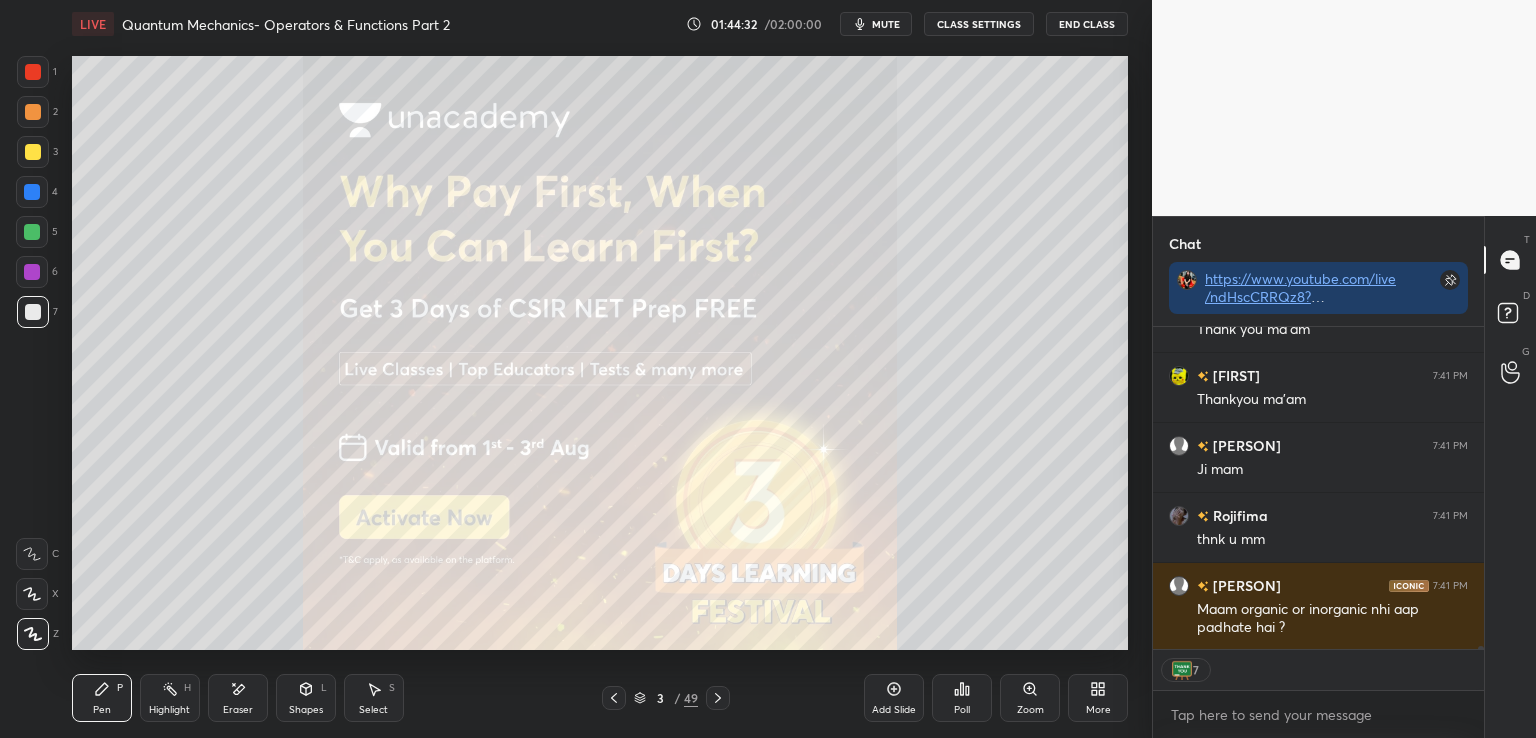 scroll, scrollTop: 5, scrollLeft: 6, axis: both 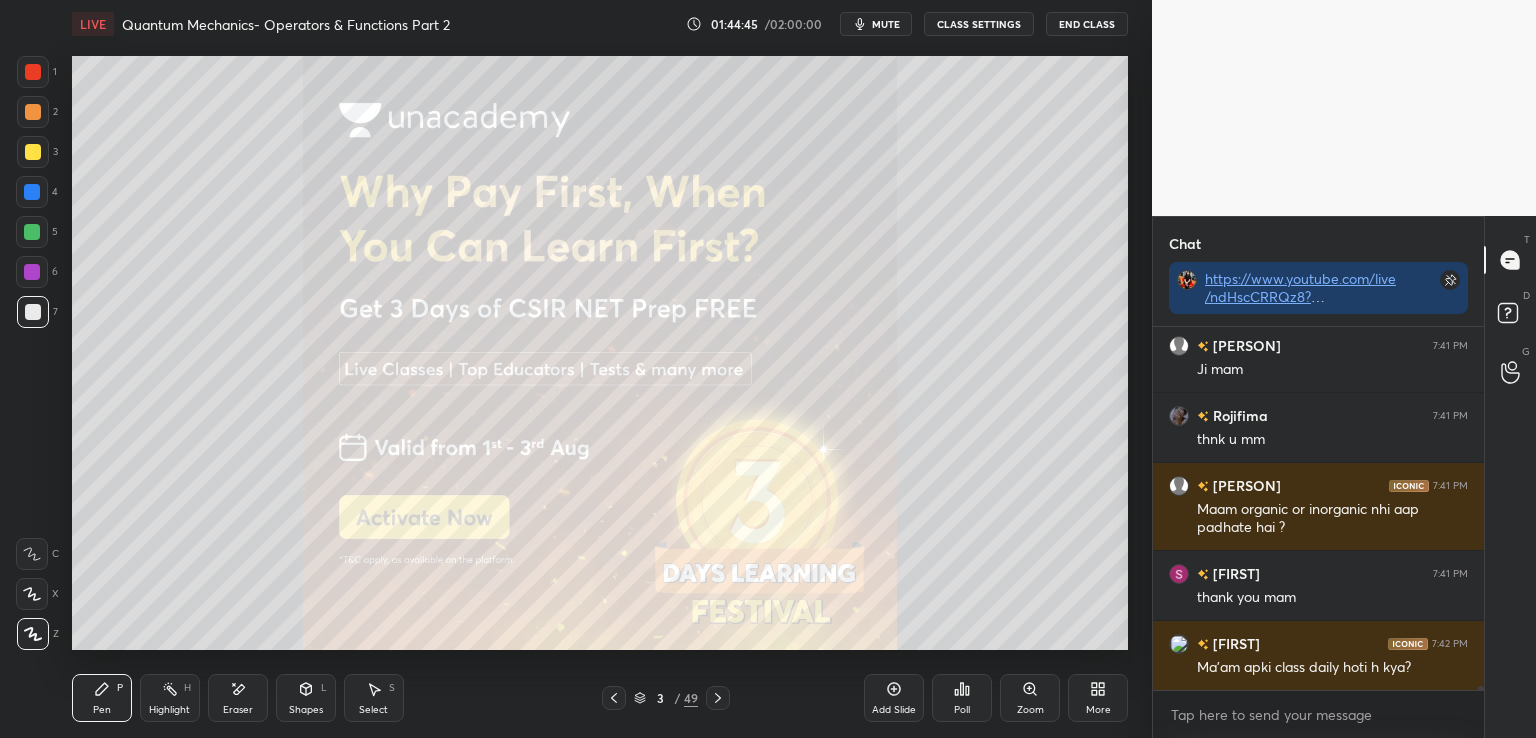 click 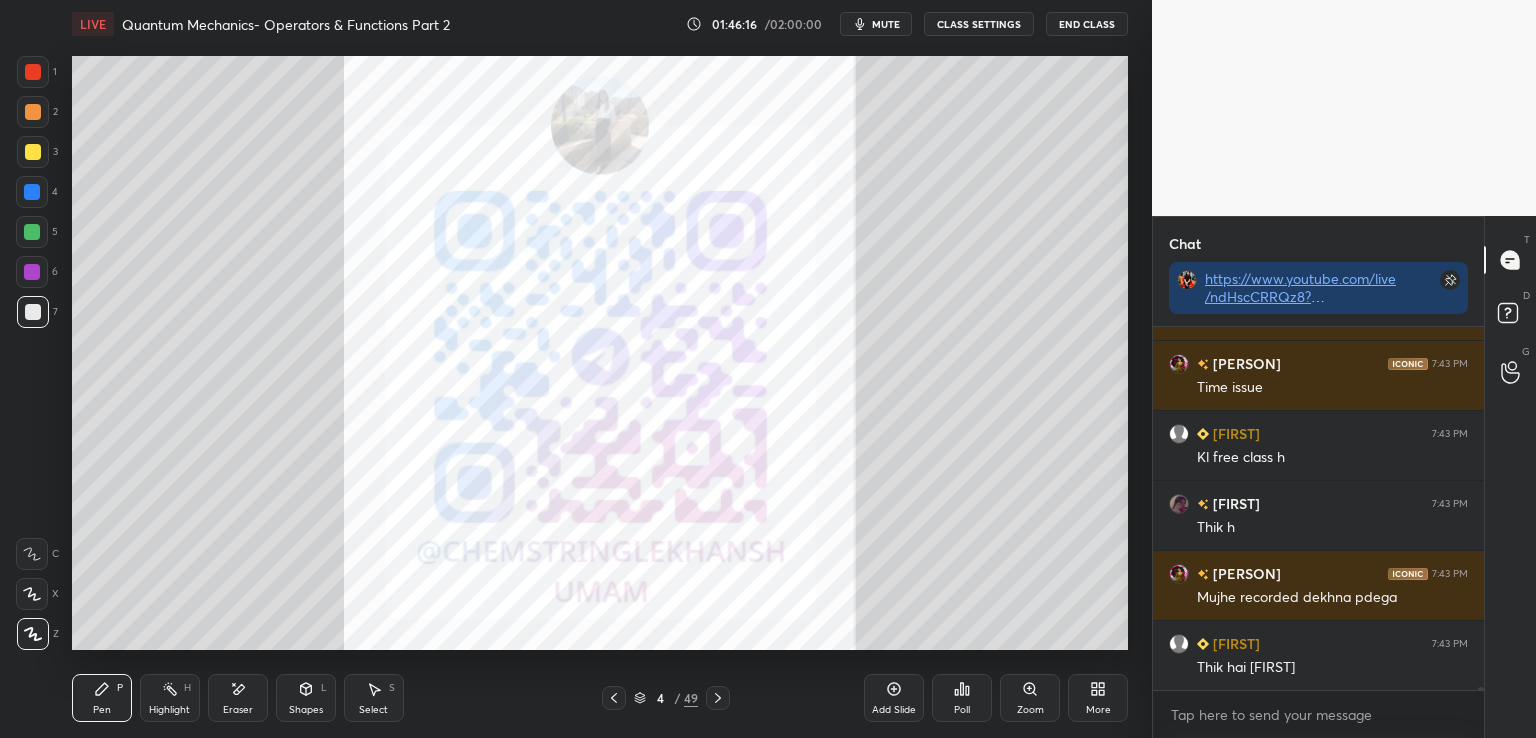 scroll, scrollTop: 38154, scrollLeft: 0, axis: vertical 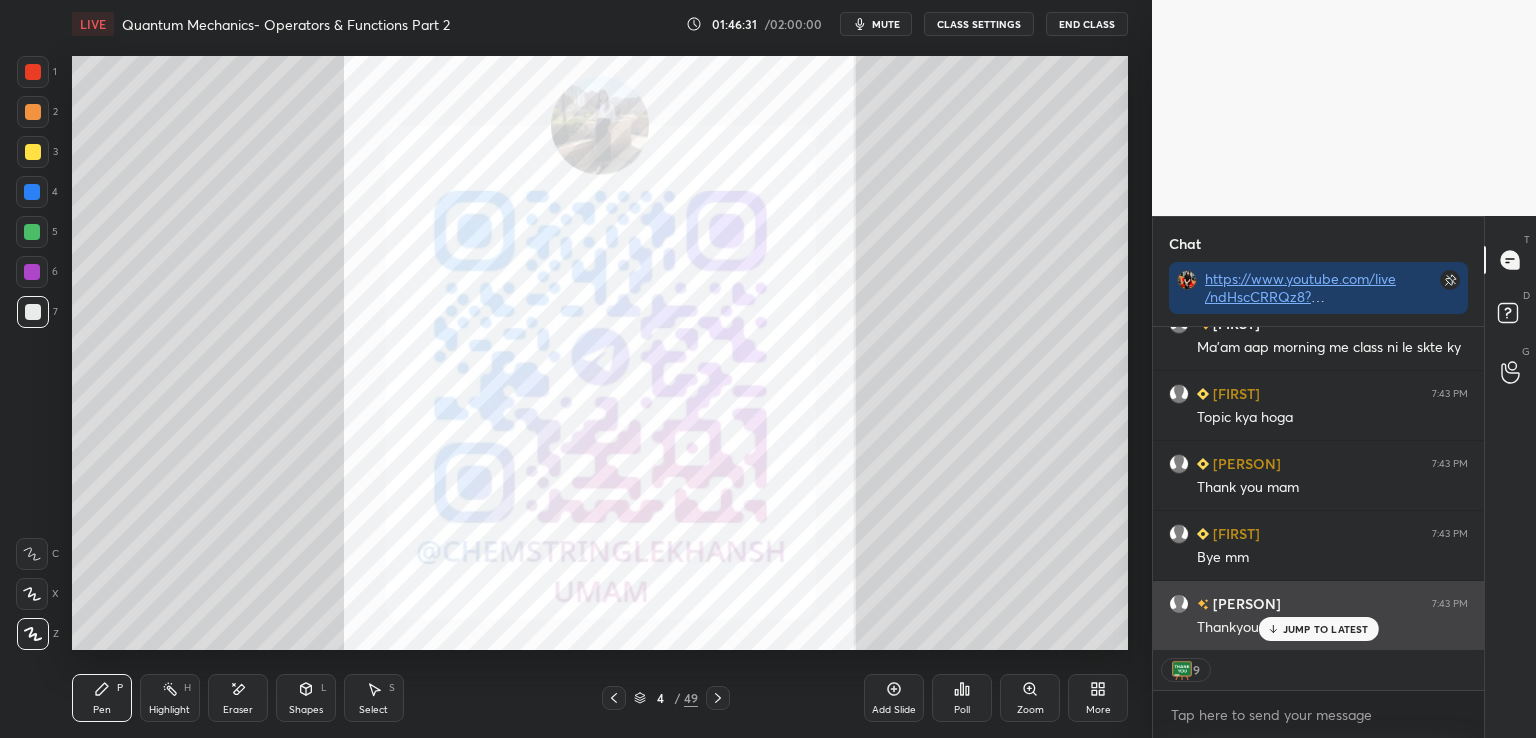 click on "JUMP TO LATEST" at bounding box center (1326, 629) 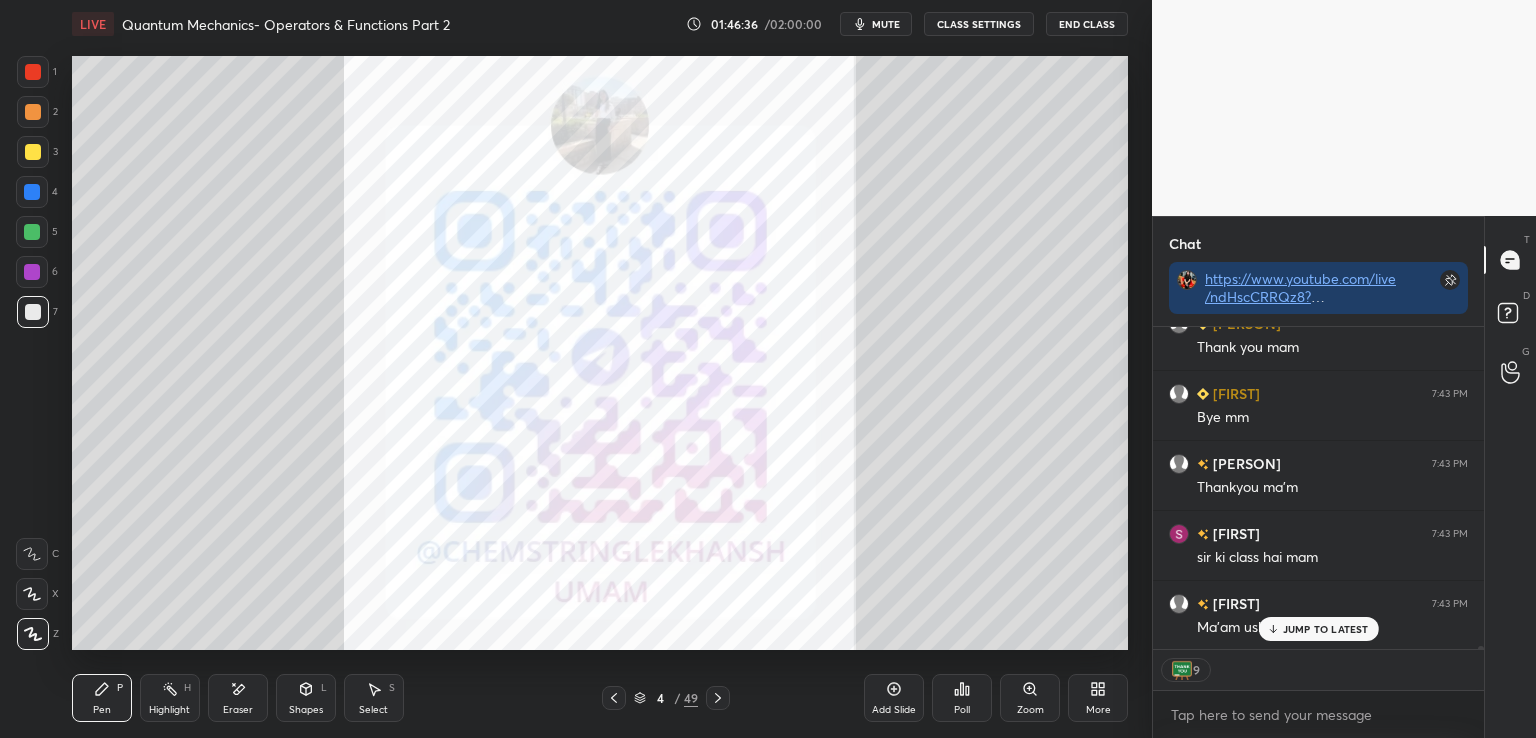 scroll, scrollTop: 38895, scrollLeft: 0, axis: vertical 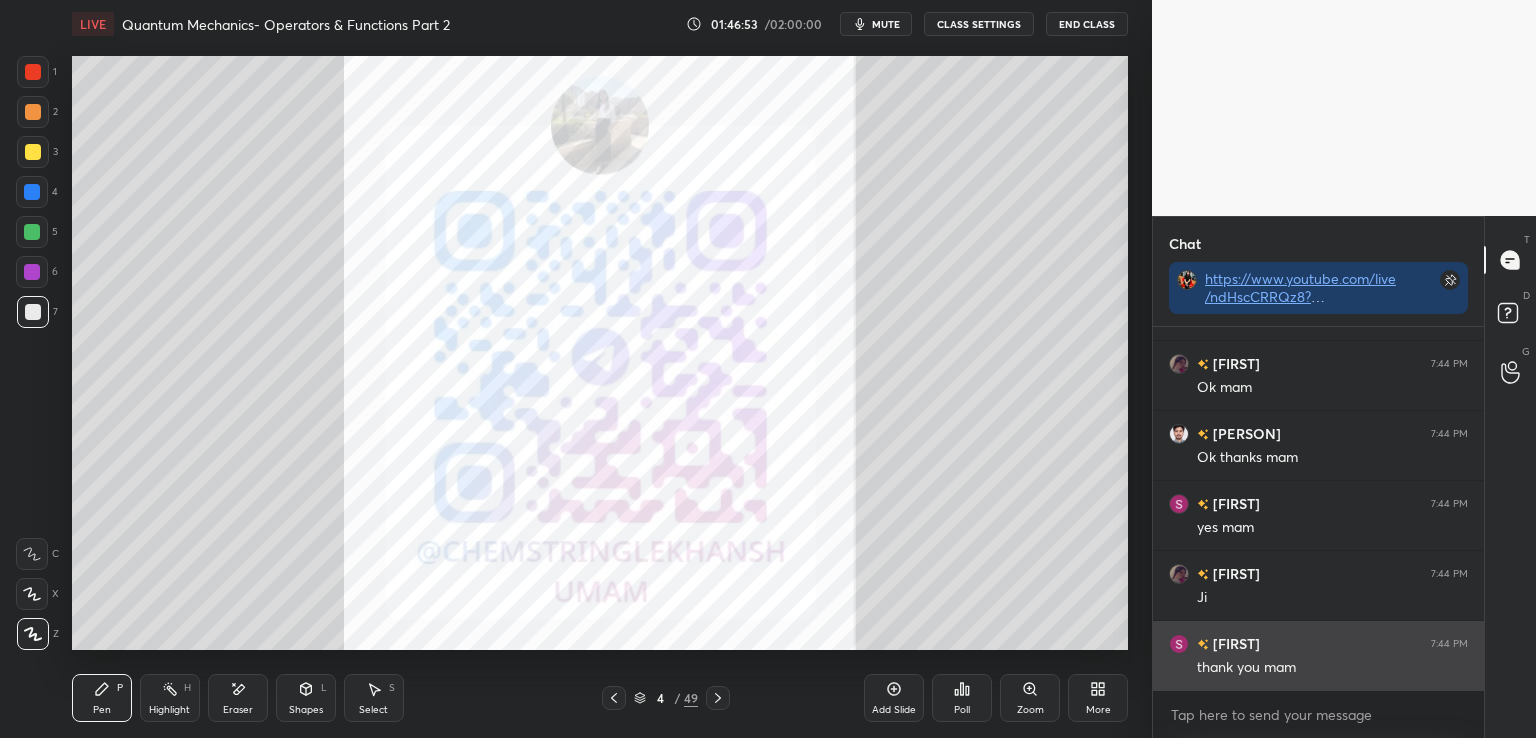 click on "End Class" at bounding box center (1087, 24) 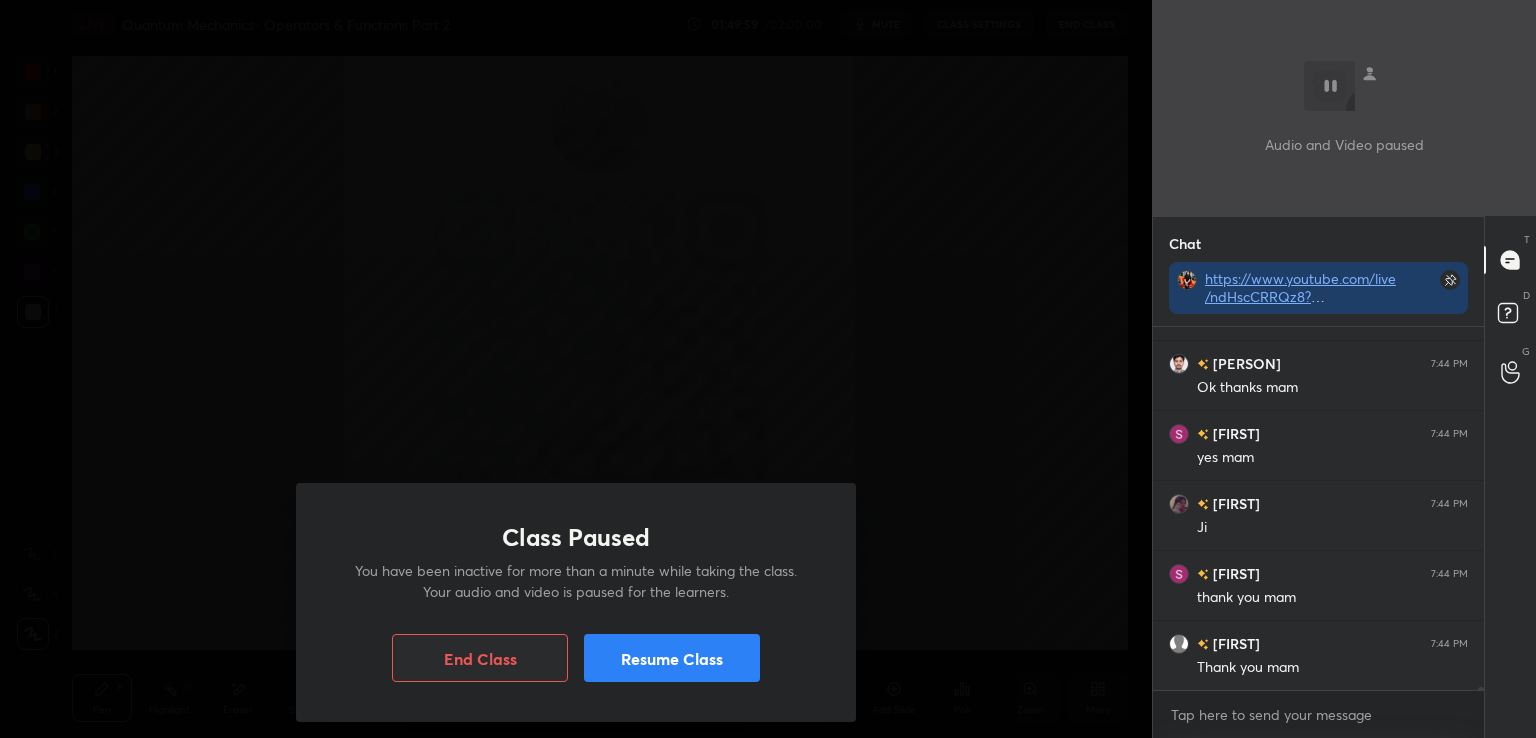 scroll, scrollTop: 39554, scrollLeft: 0, axis: vertical 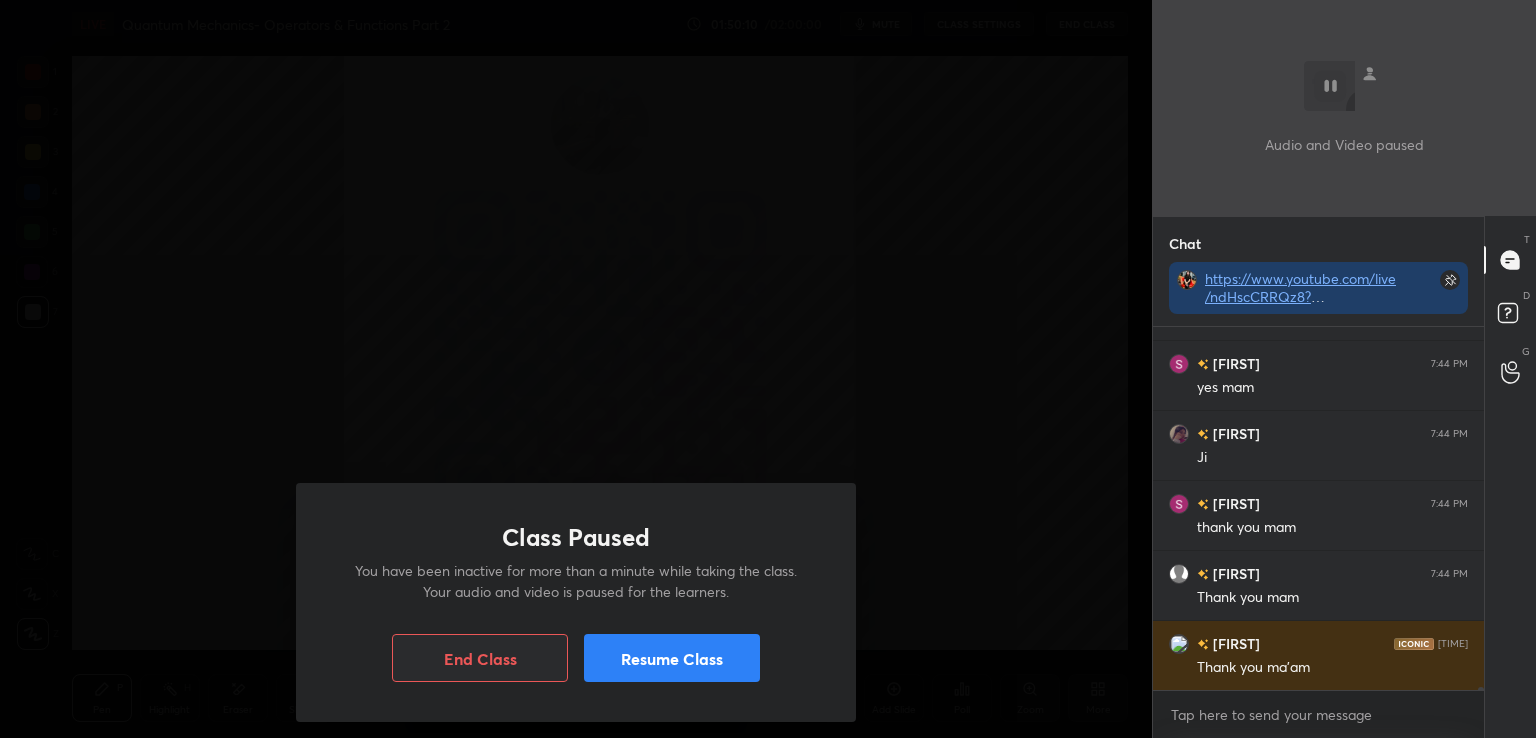 click on "End Class" at bounding box center (480, 658) 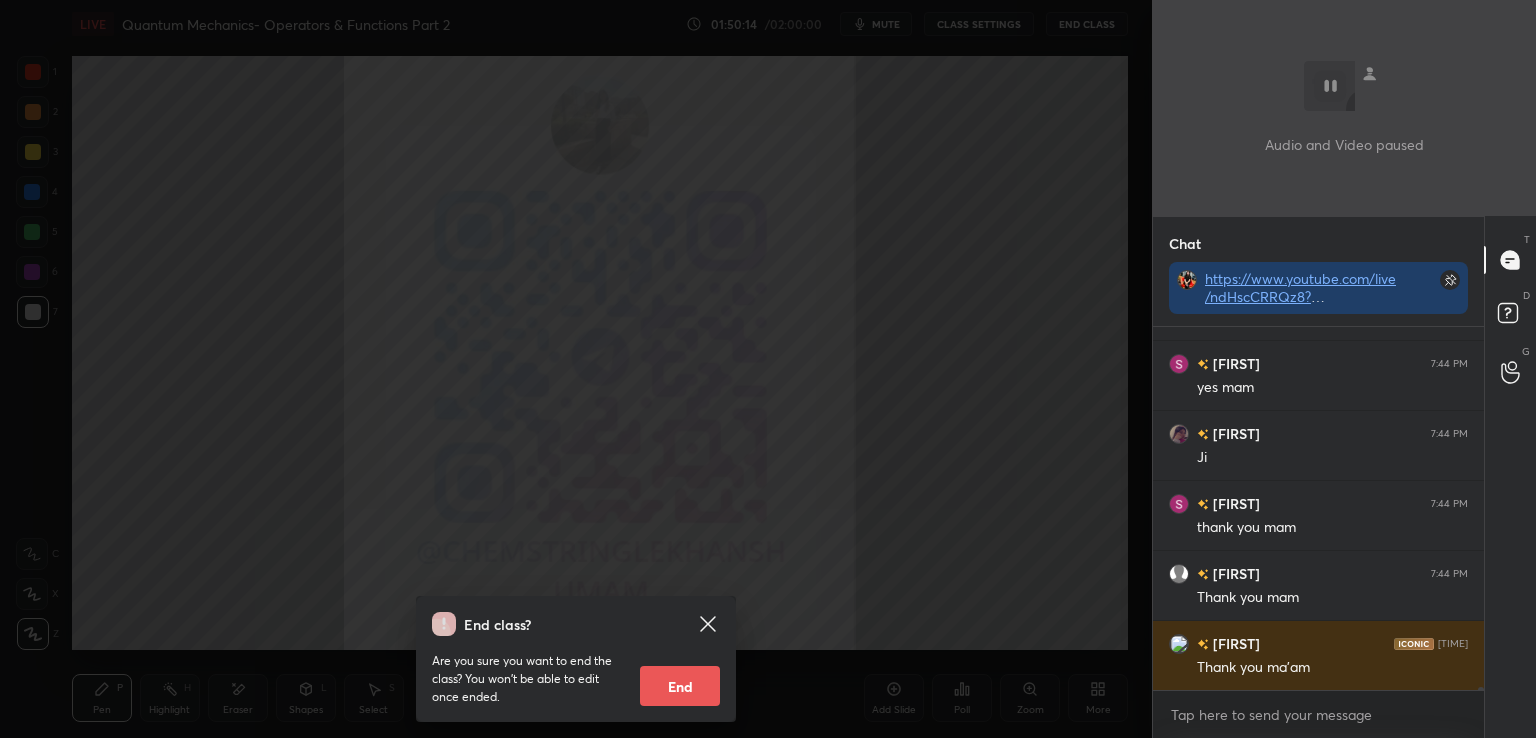 click on "End" at bounding box center (680, 686) 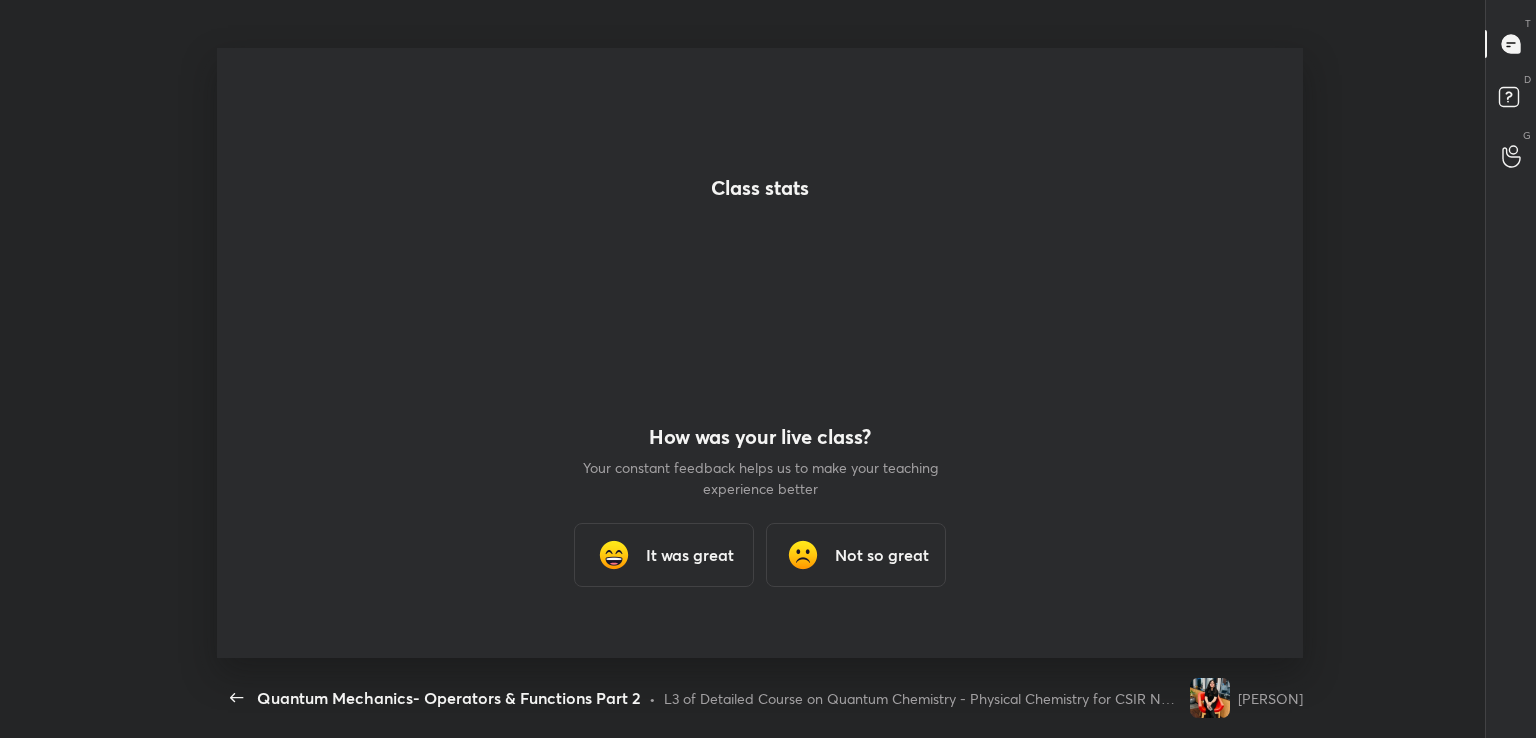scroll, scrollTop: 99389, scrollLeft: 98775, axis: both 